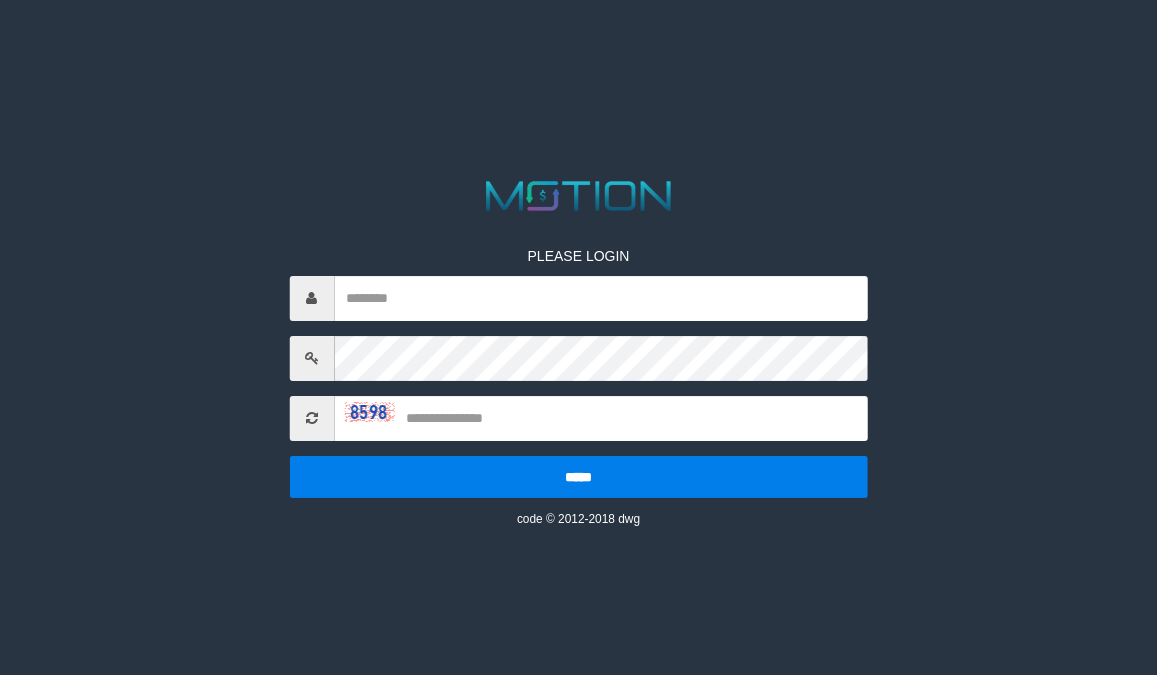 scroll, scrollTop: 0, scrollLeft: 0, axis: both 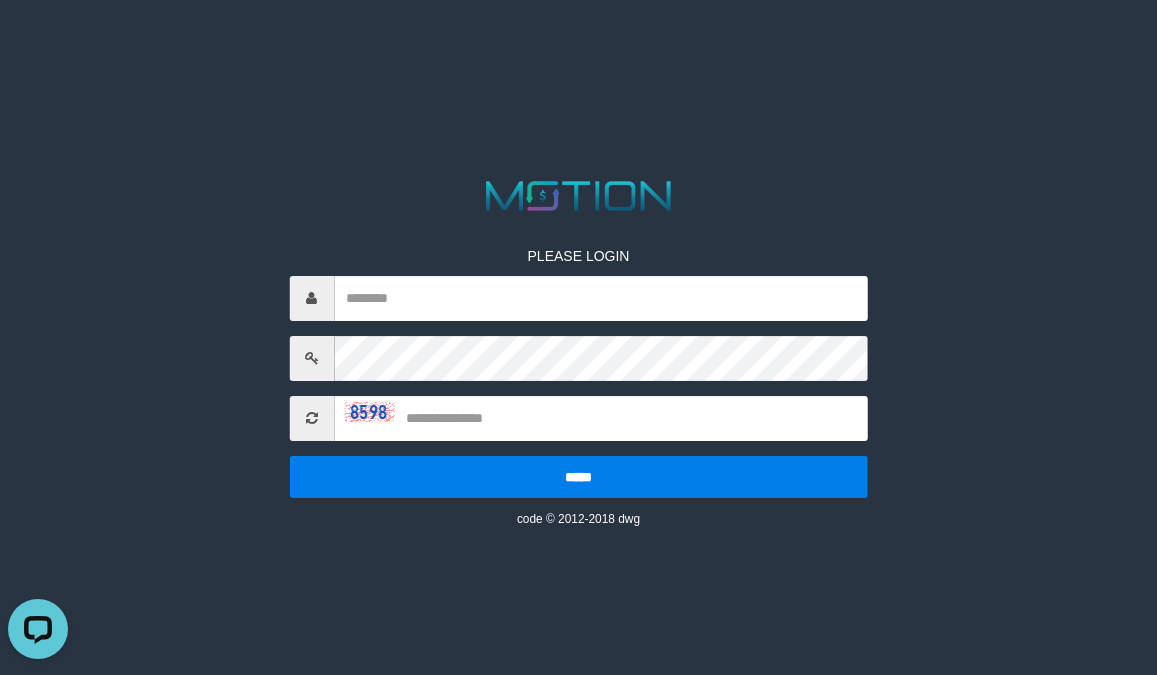 click on "PLEASE LOGIN
*****
code © 2012-2018 dwg" at bounding box center (578, 25) 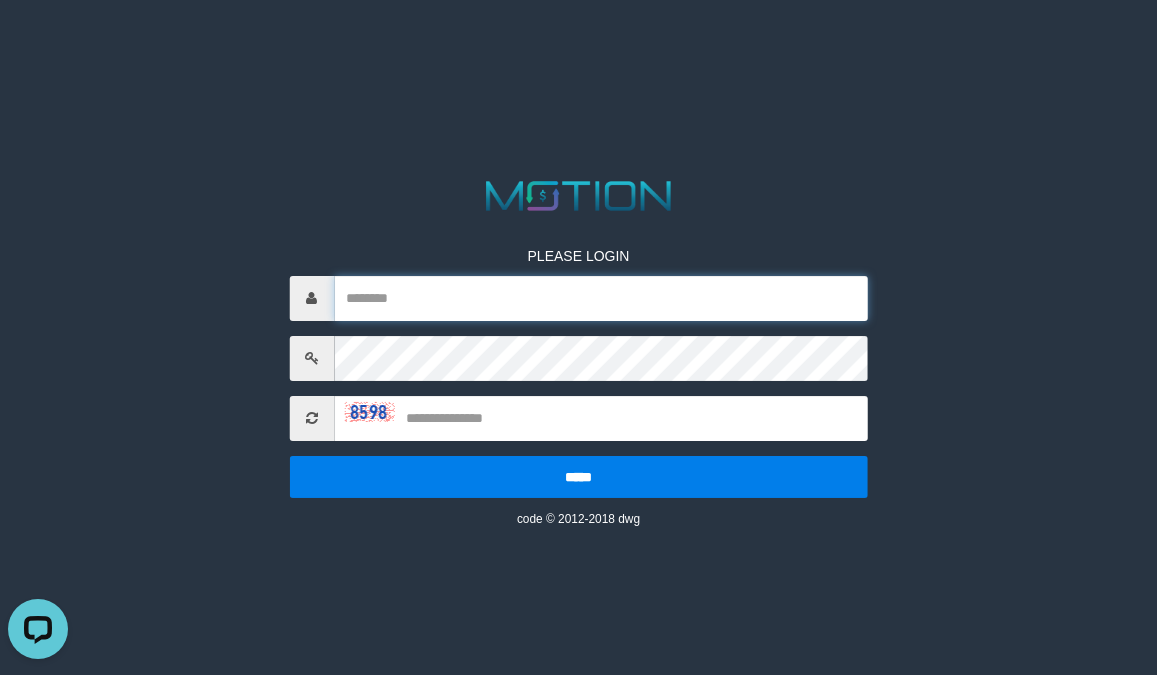 click at bounding box center (601, 298) 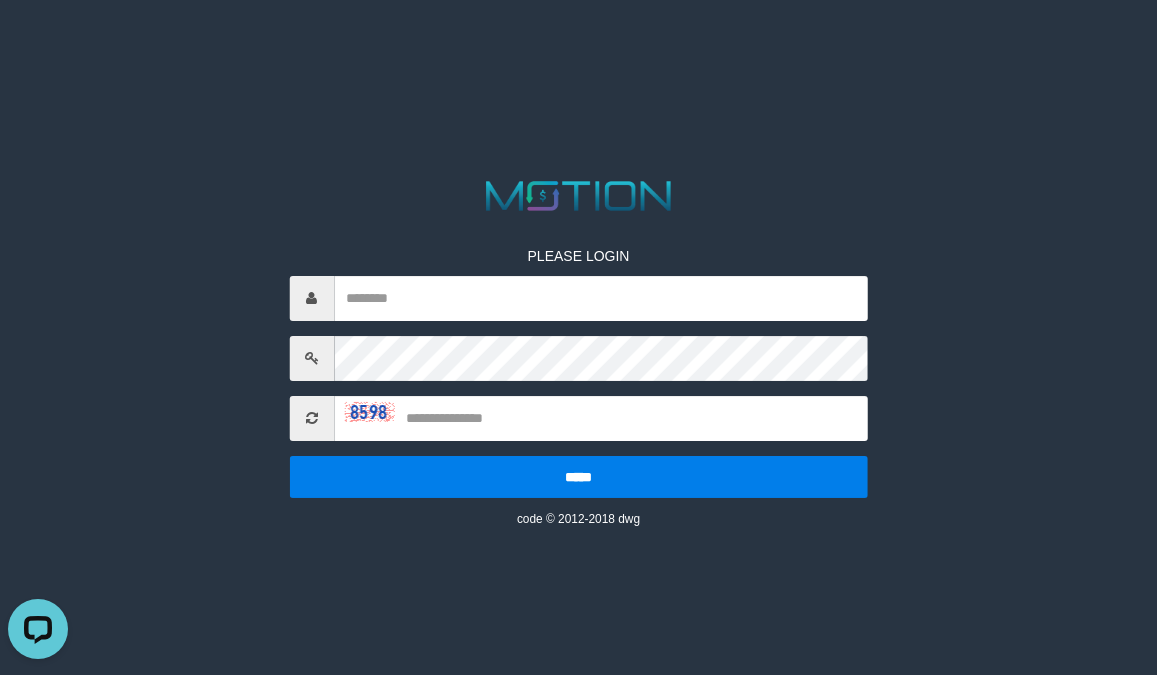 click on "PLEASE LOGIN
*****
code © 2012-2018 dwg" at bounding box center (578, 25) 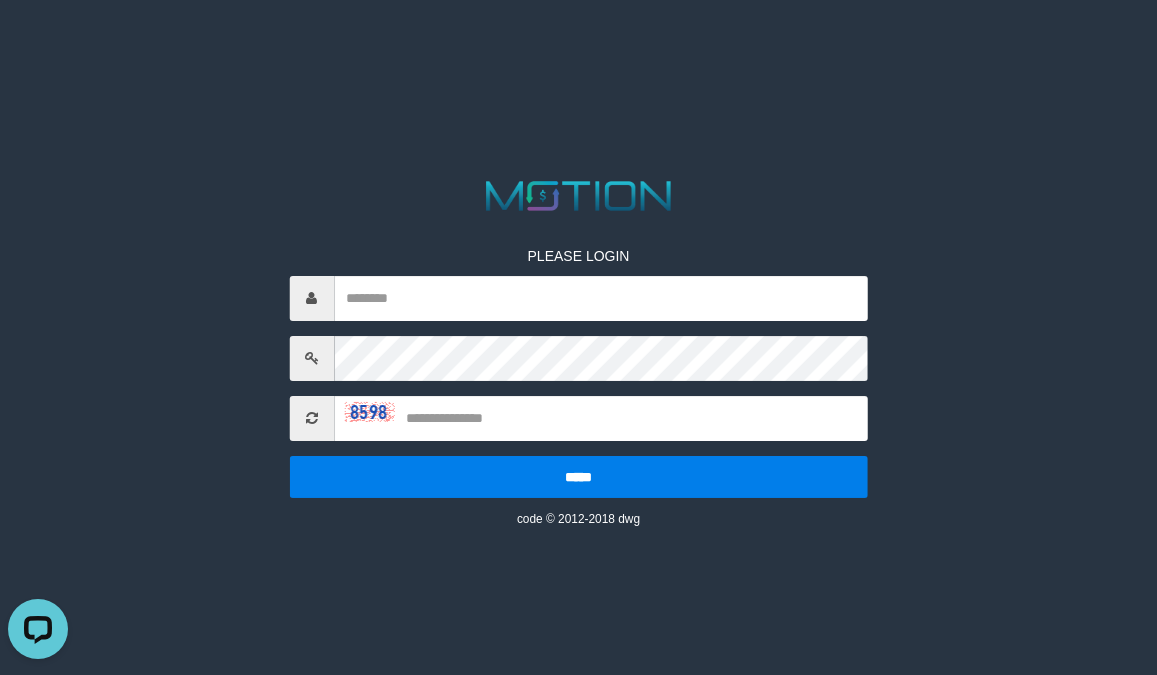 click on "PLEASE LOGIN
*****
code © 2012-2018 dwg" at bounding box center [578, 25] 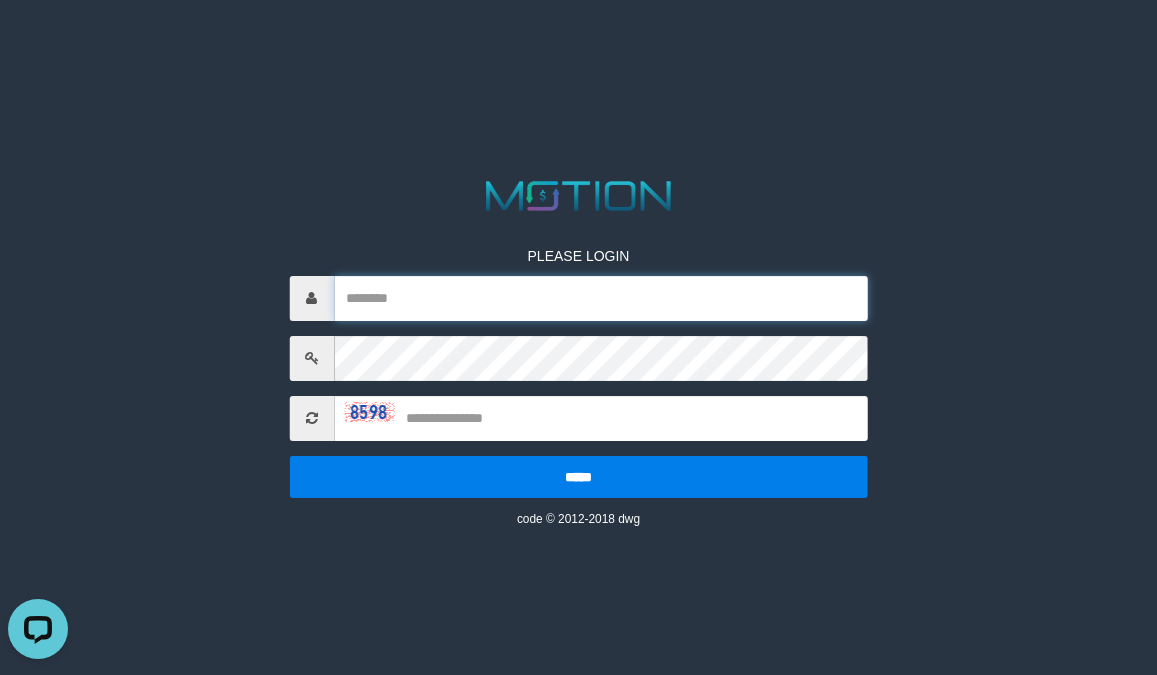 click at bounding box center [601, 298] 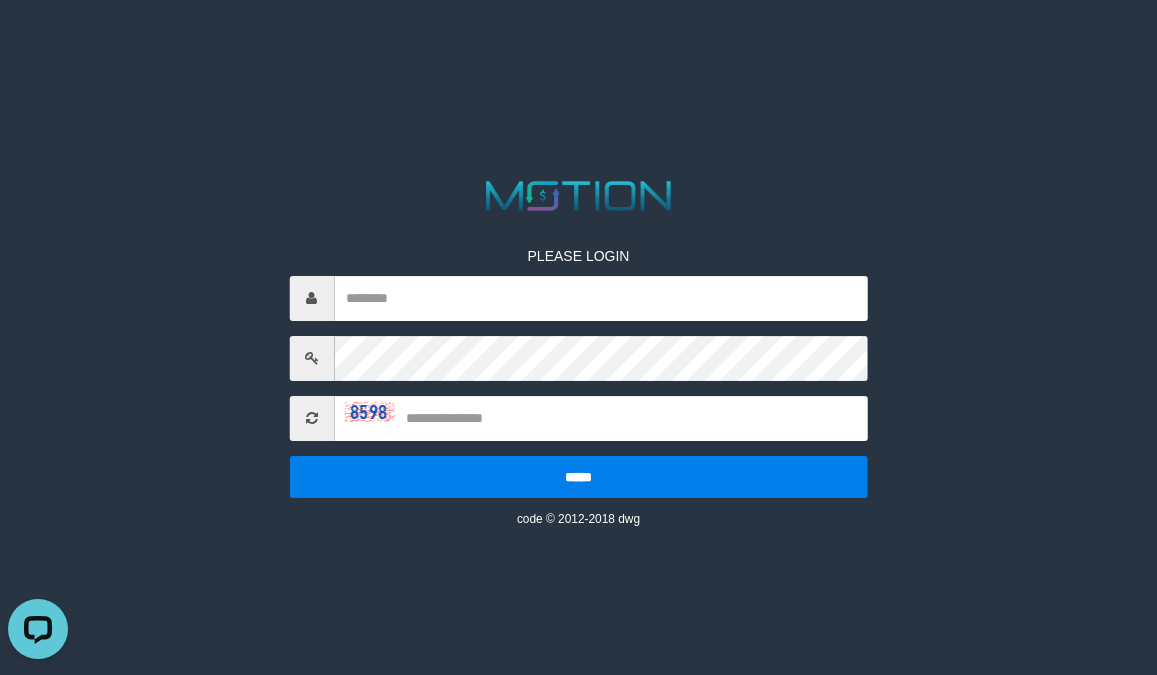 click on "PLEASE LOGIN
*****
code © 2012-2018 dwg" at bounding box center (578, 25) 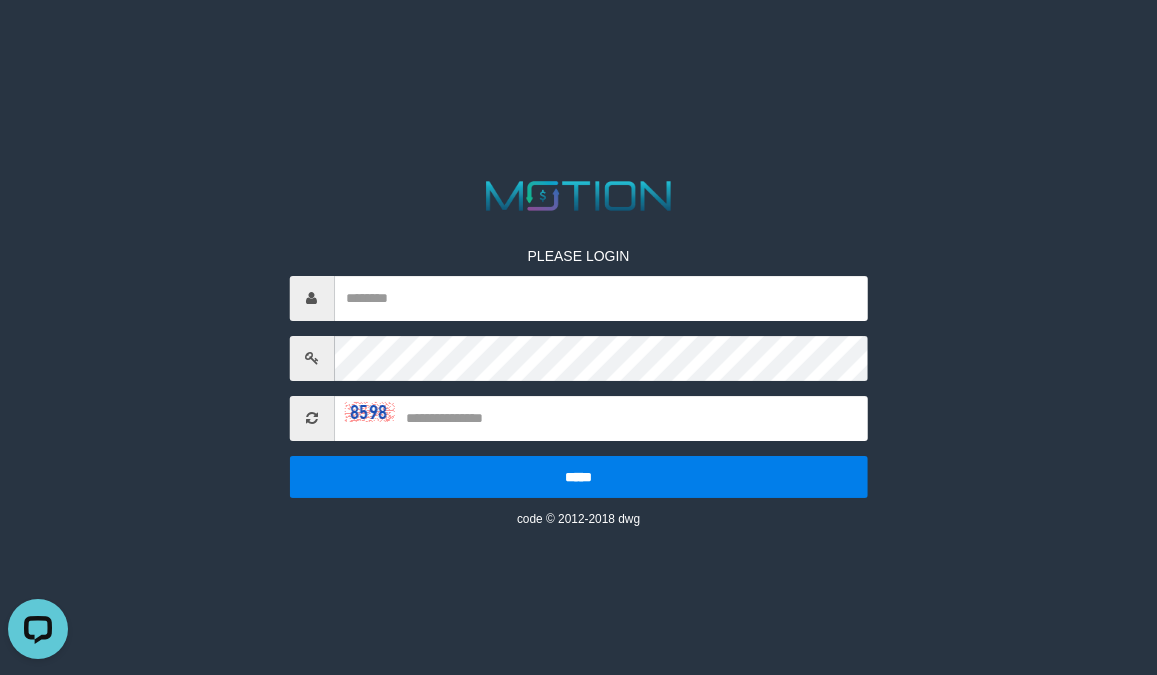 click on "PLEASE LOGIN
*****
code © 2012-2018 dwg" at bounding box center (578, 25) 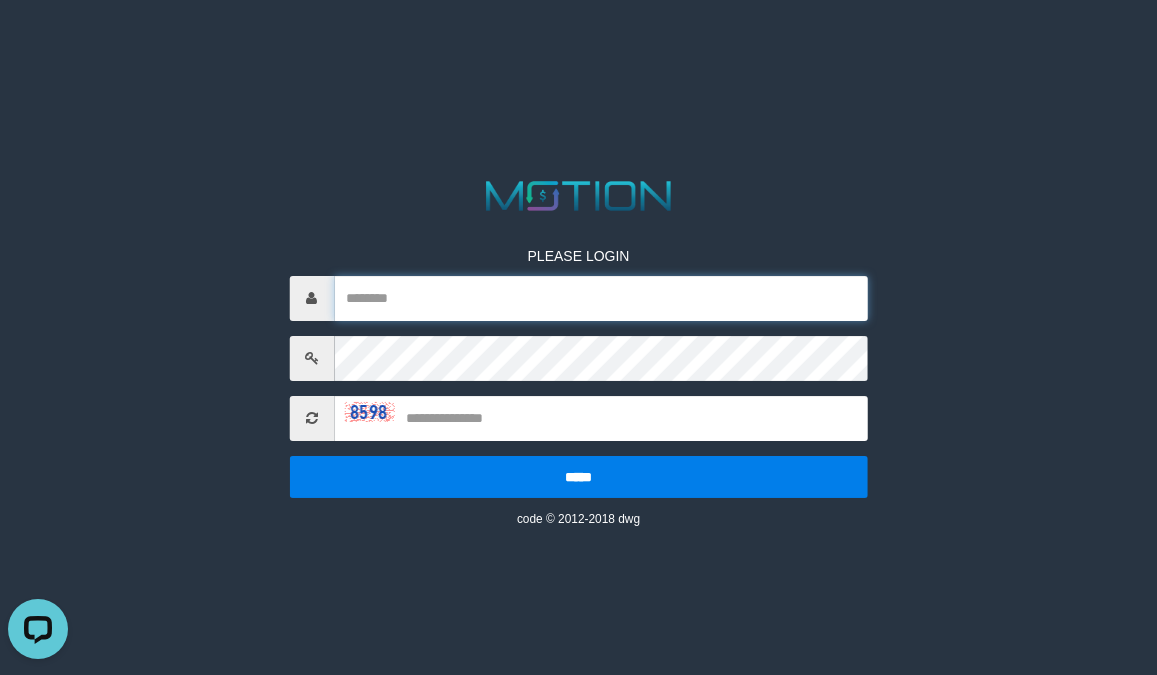 click at bounding box center (601, 298) 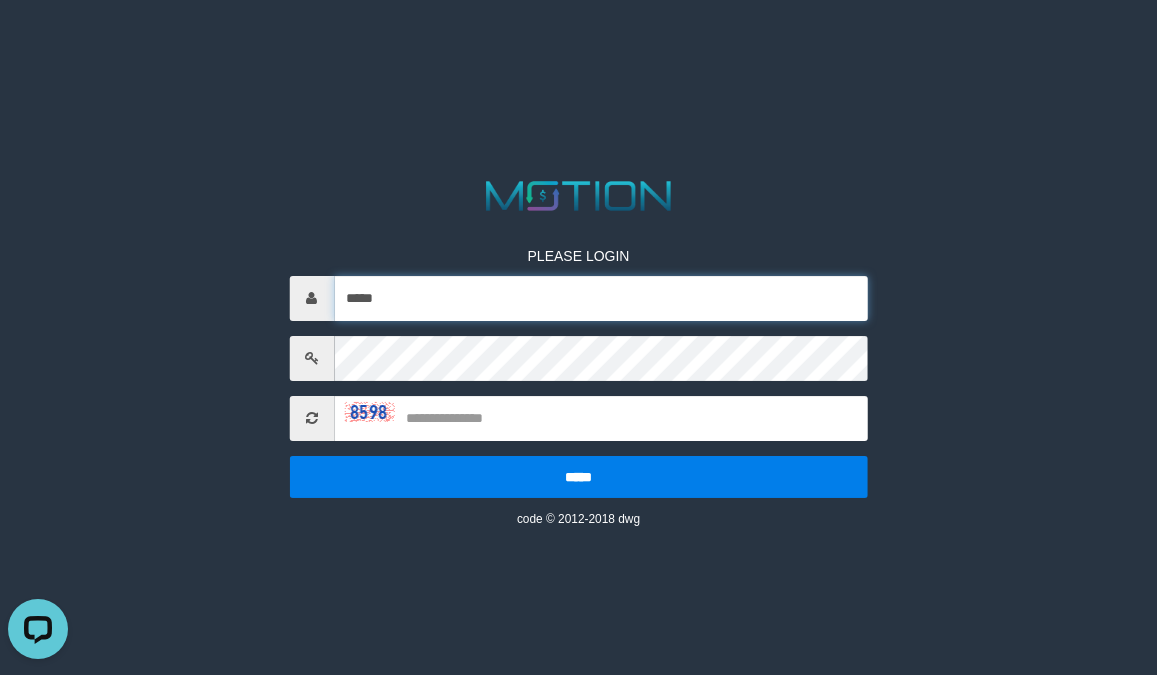 paste 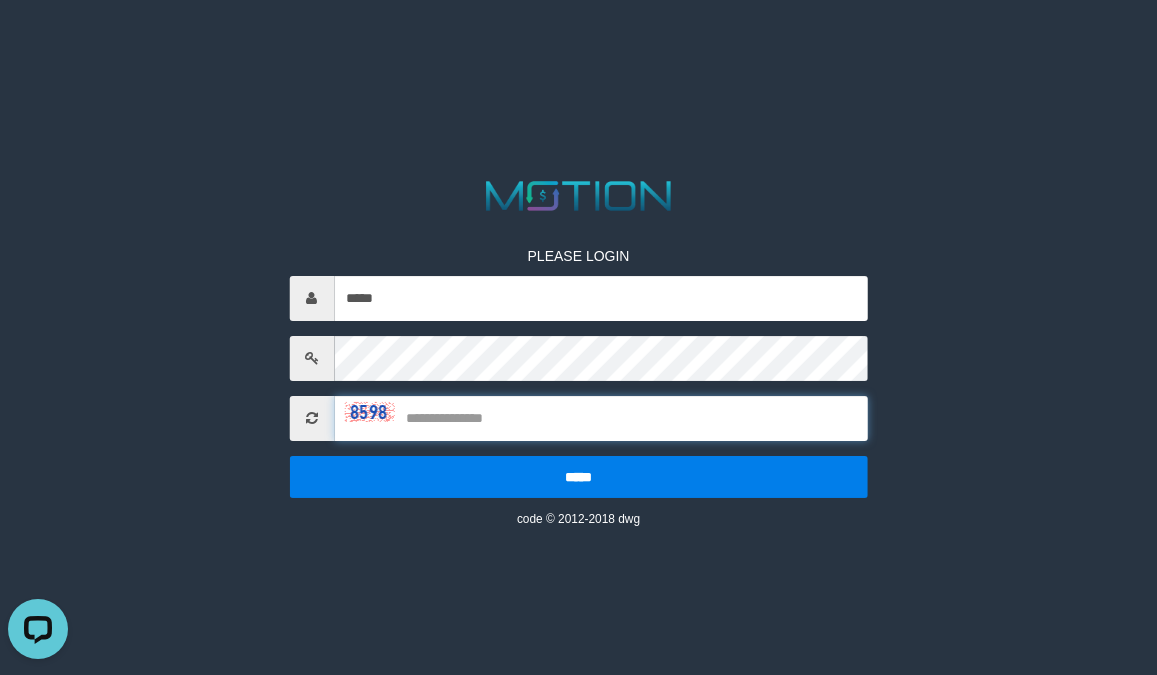 click at bounding box center (601, 418) 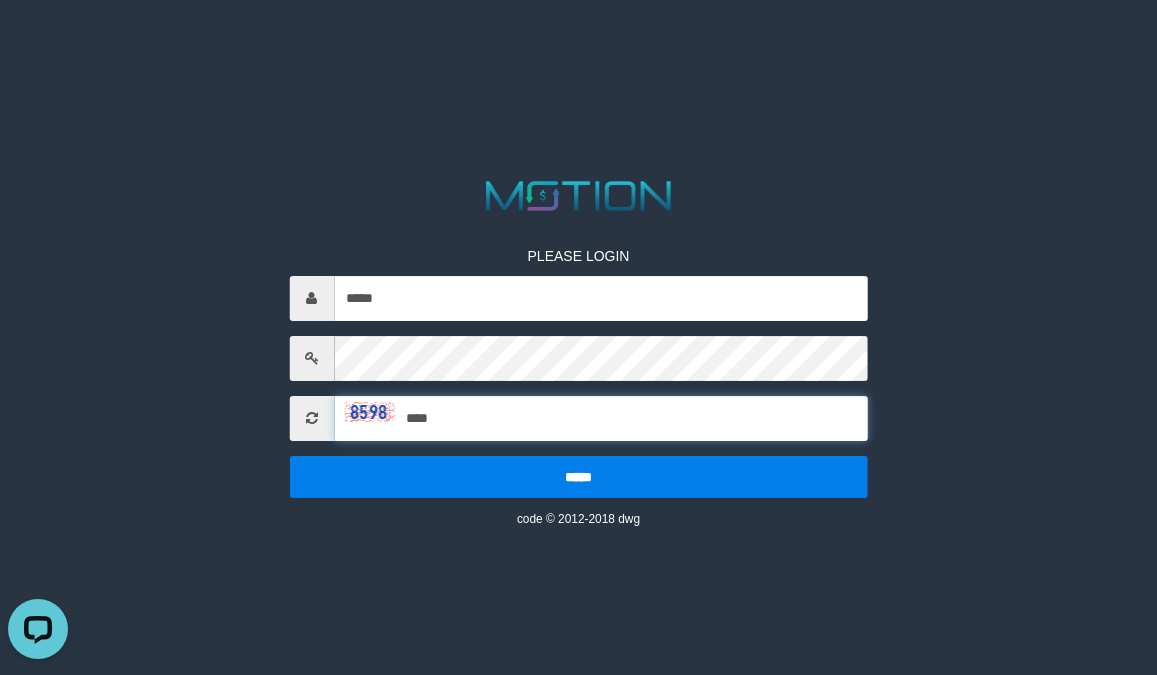 type on "****" 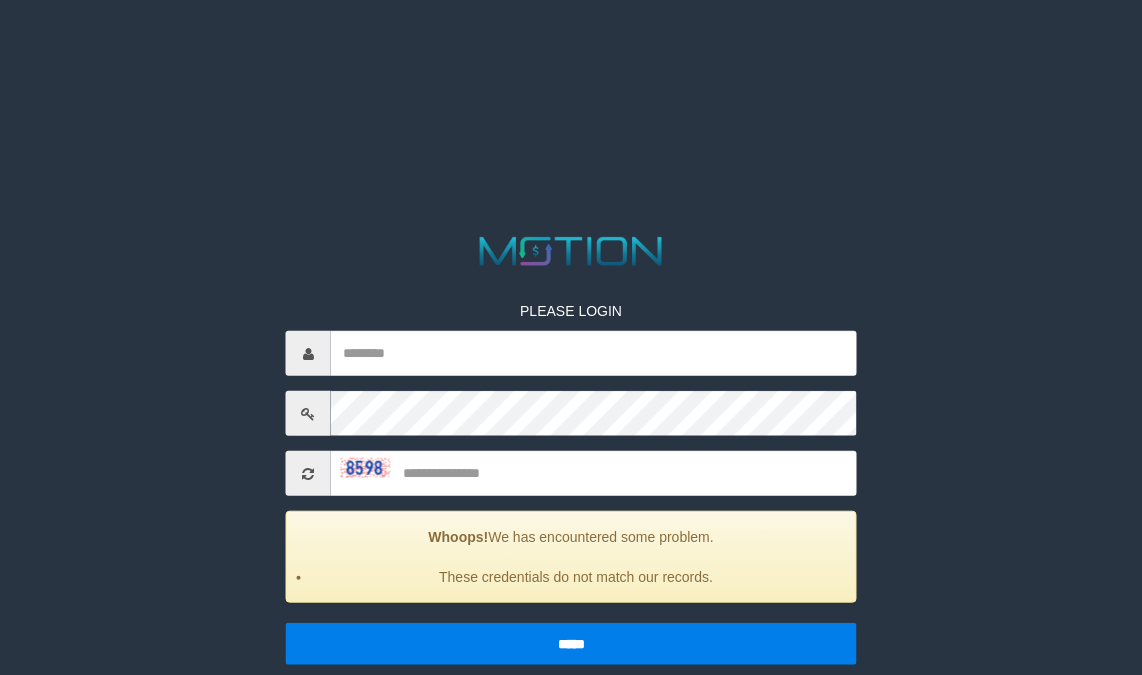 scroll, scrollTop: 0, scrollLeft: 0, axis: both 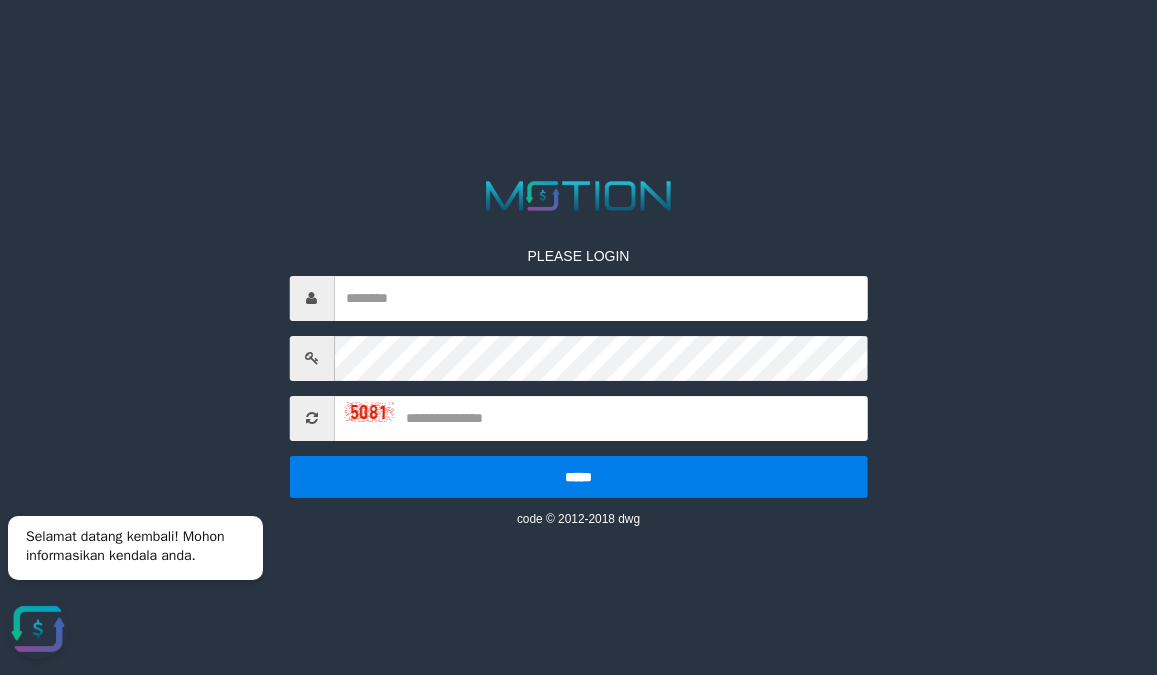 click at bounding box center (578, 196) 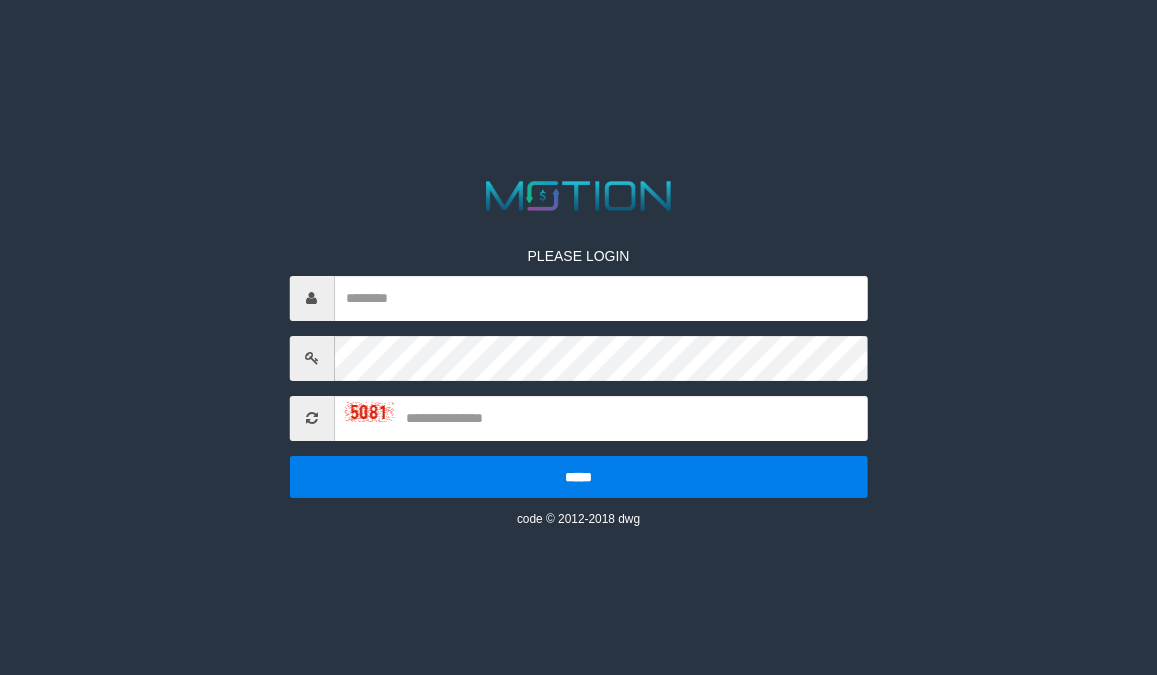click on "PLEASE LOGIN
*****
code © 2012-2018 dwg" at bounding box center [578, 25] 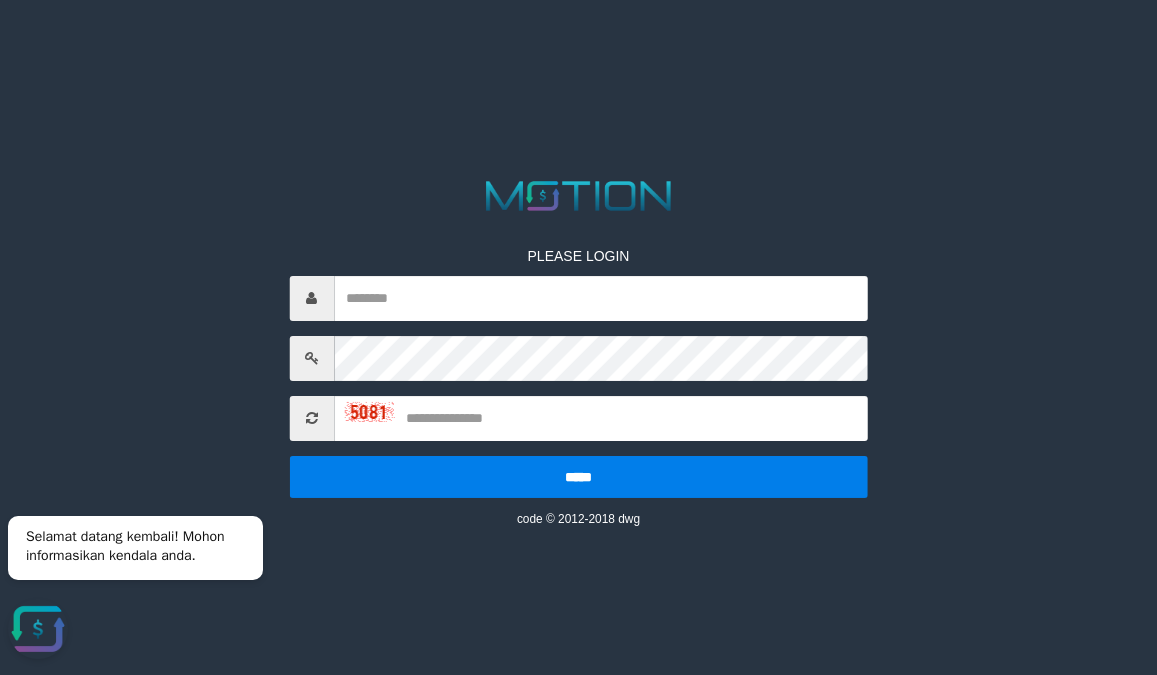 click on "PLEASE LOGIN
*****
code © 2012-2018 dwg" at bounding box center (578, 25) 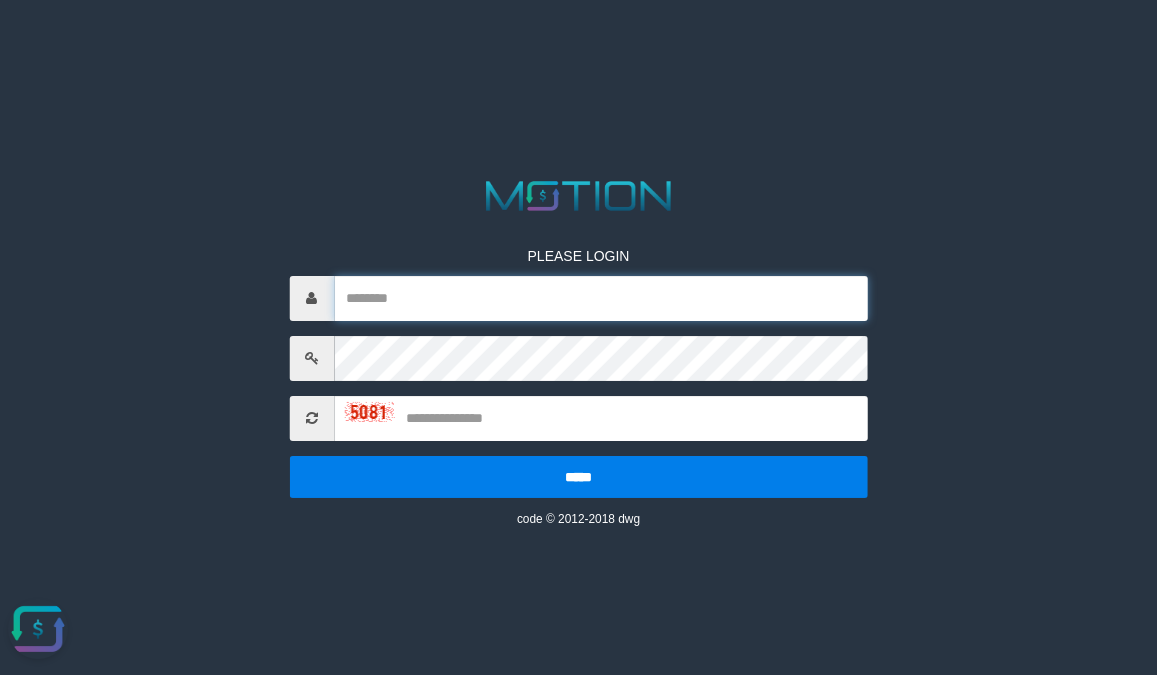 click at bounding box center (601, 298) 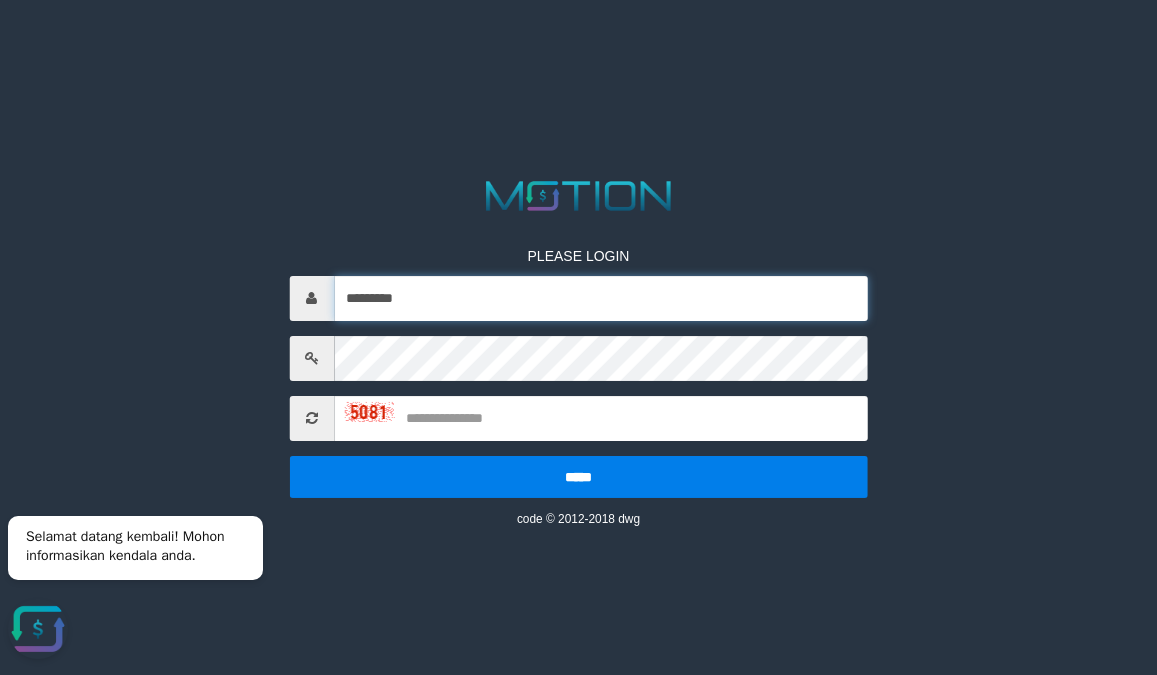 type on "*********" 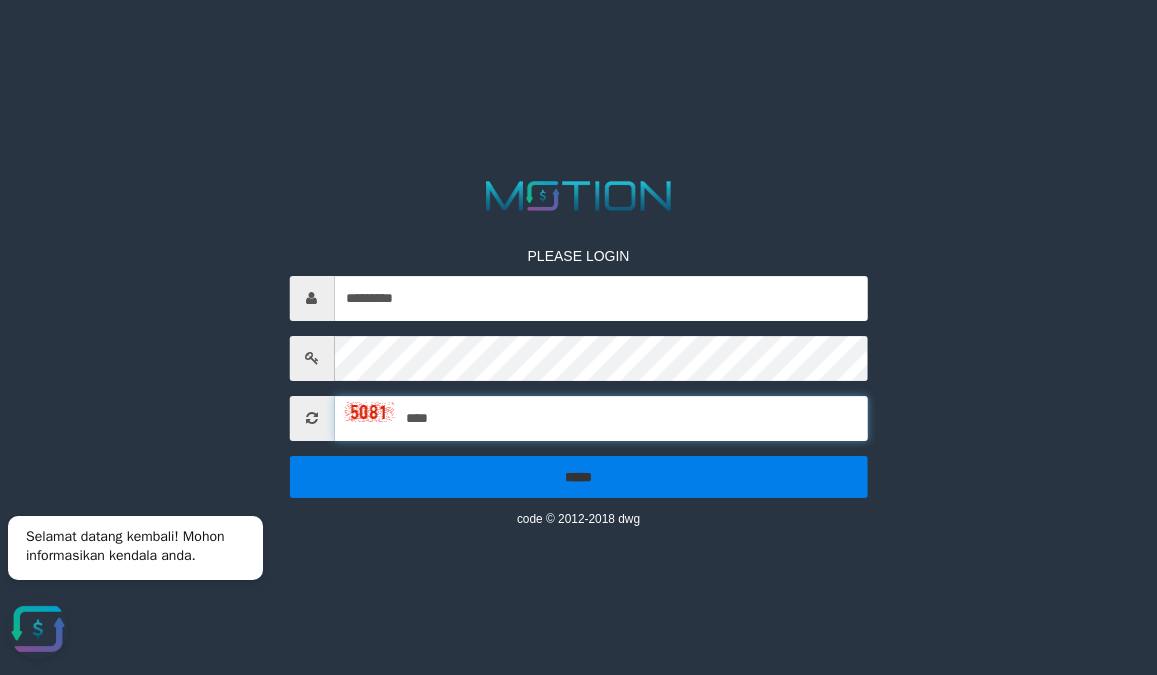 type on "****" 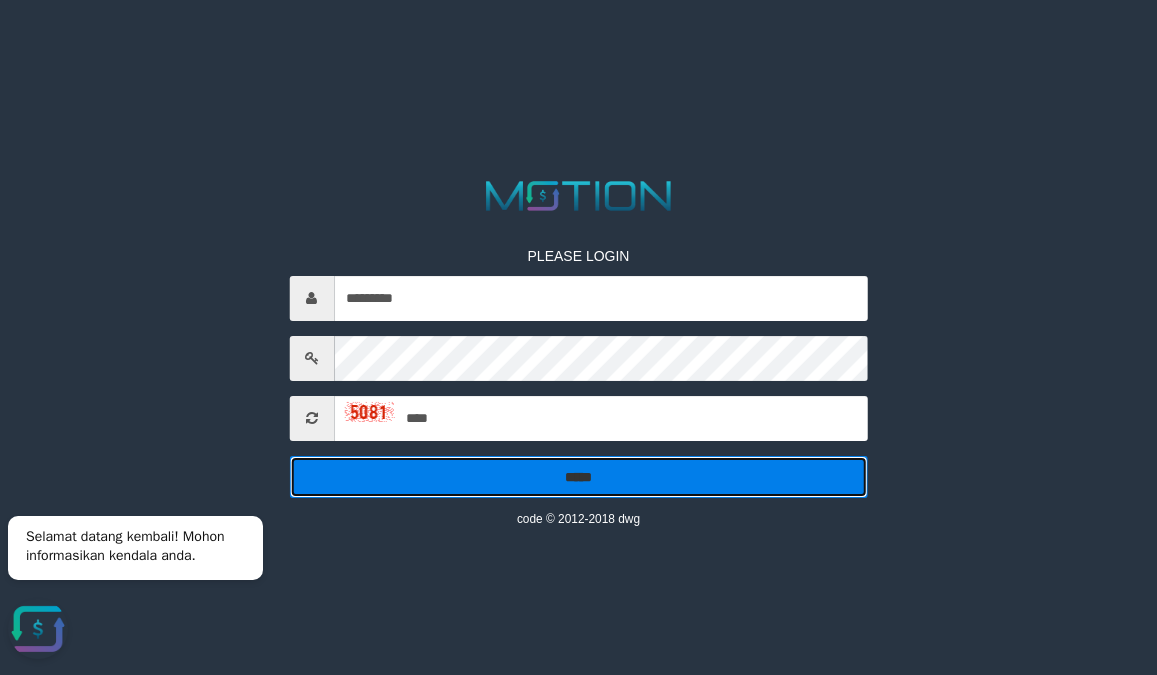 click on "*****" at bounding box center [578, 477] 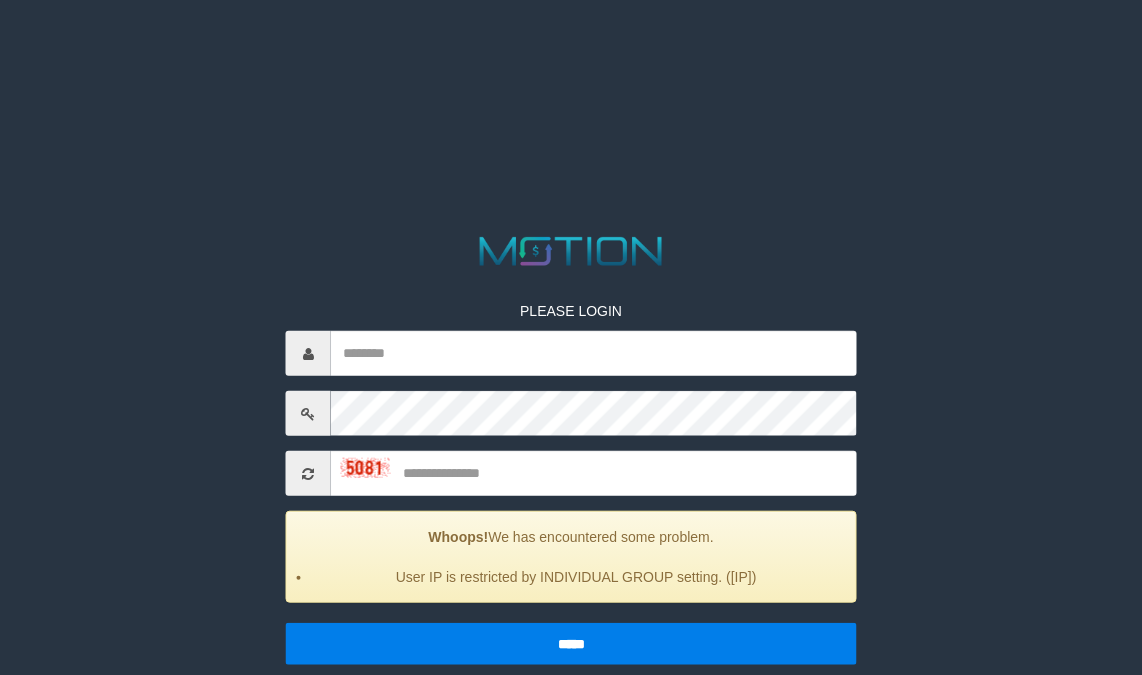 scroll, scrollTop: 0, scrollLeft: 0, axis: both 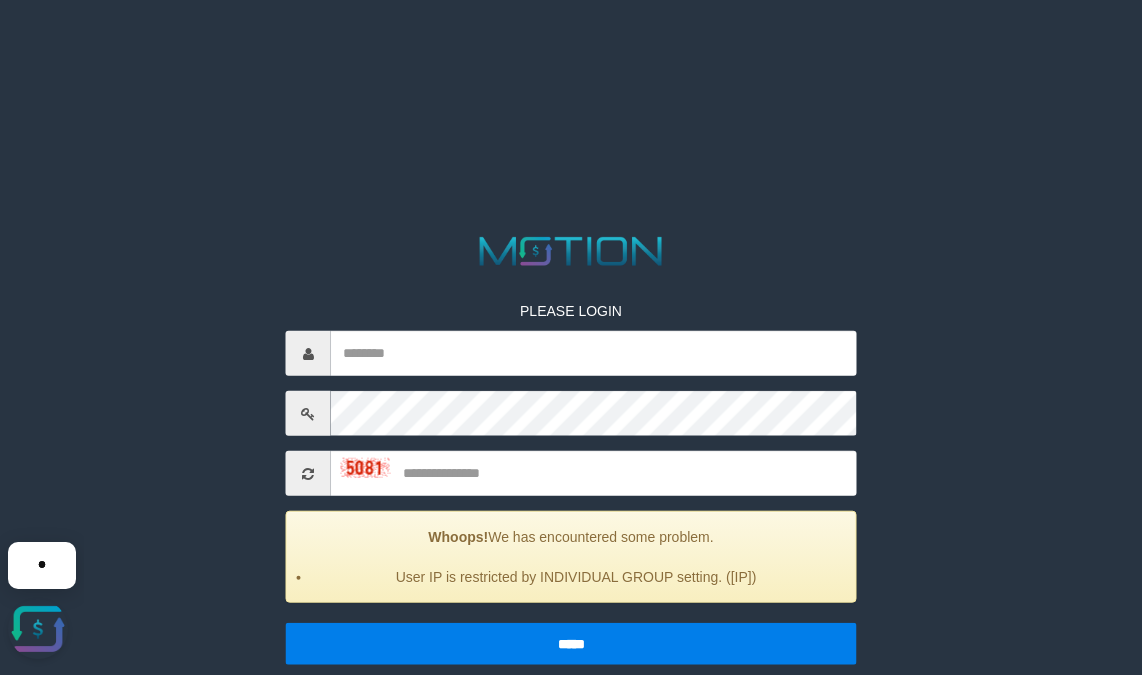 click on "PLEASE LOGIN
Whoops!  We has encountered some problem.
User IP is restricted by INDIVIDUAL GROUP setting. (36.37.209.136)
*****
code © 2012-2018 dwg" at bounding box center (571, 25) 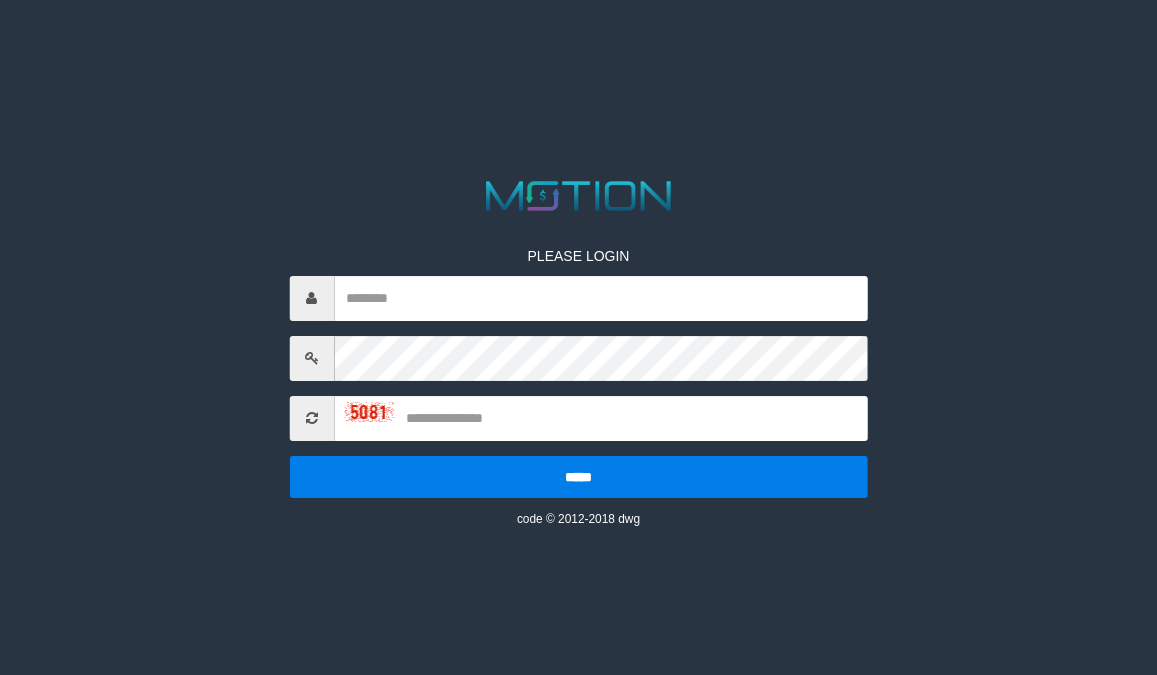 scroll, scrollTop: 0, scrollLeft: 0, axis: both 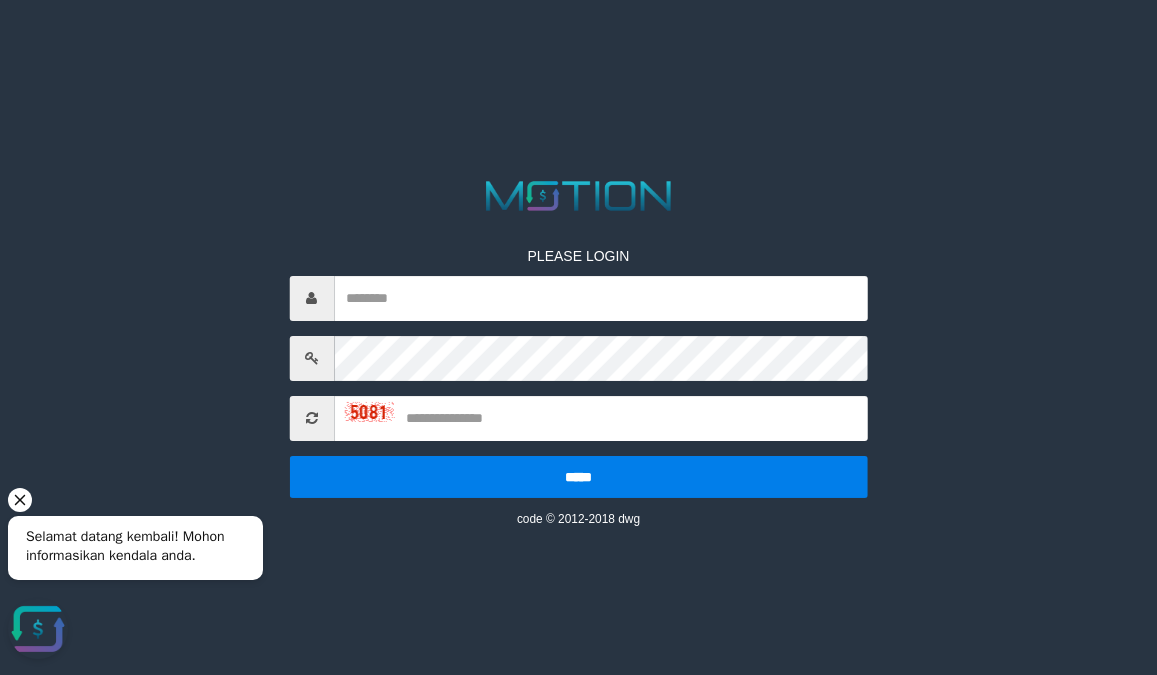 click 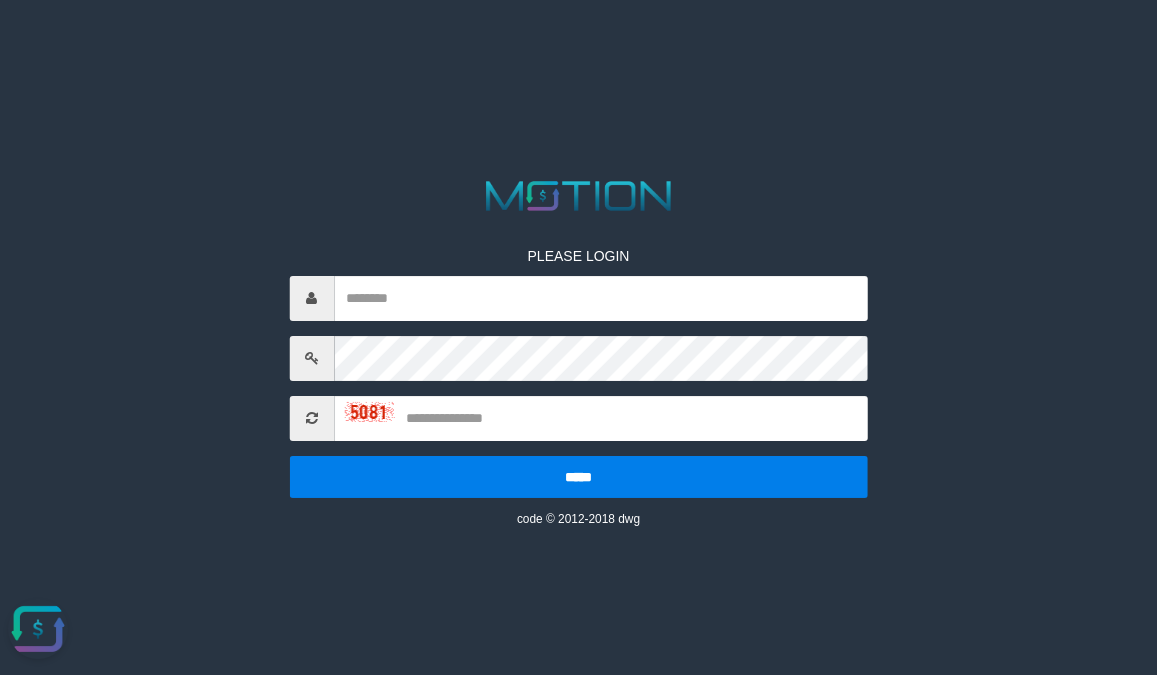 click at bounding box center (601, 298) 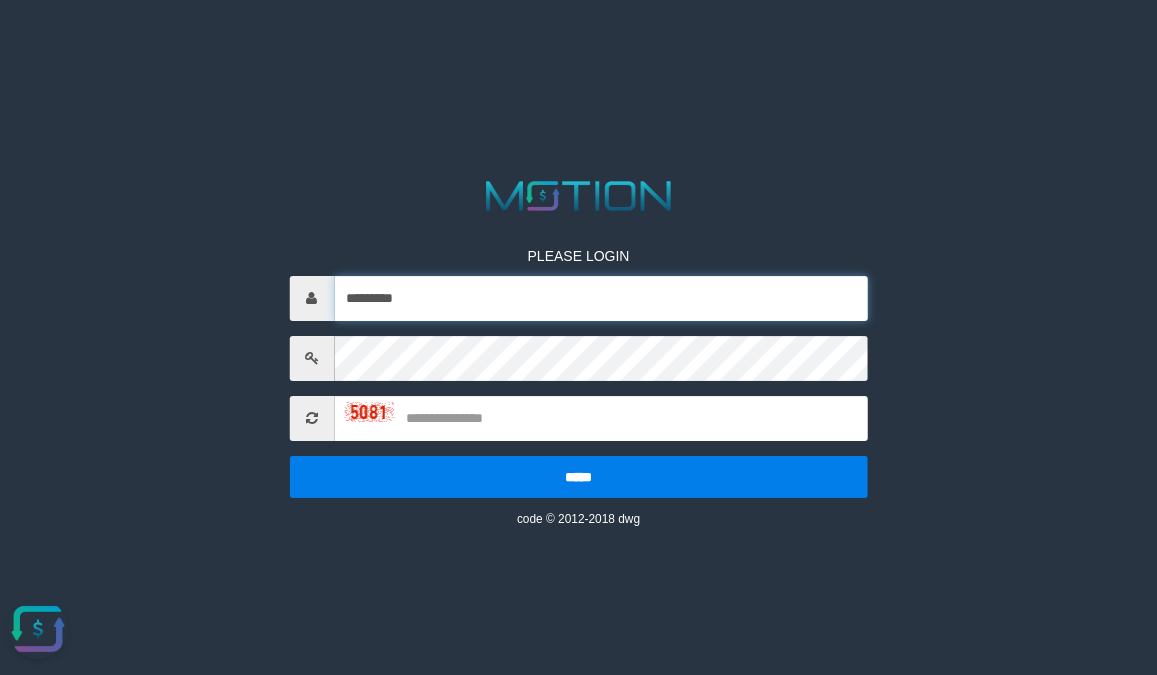 click on "*********" at bounding box center (601, 298) 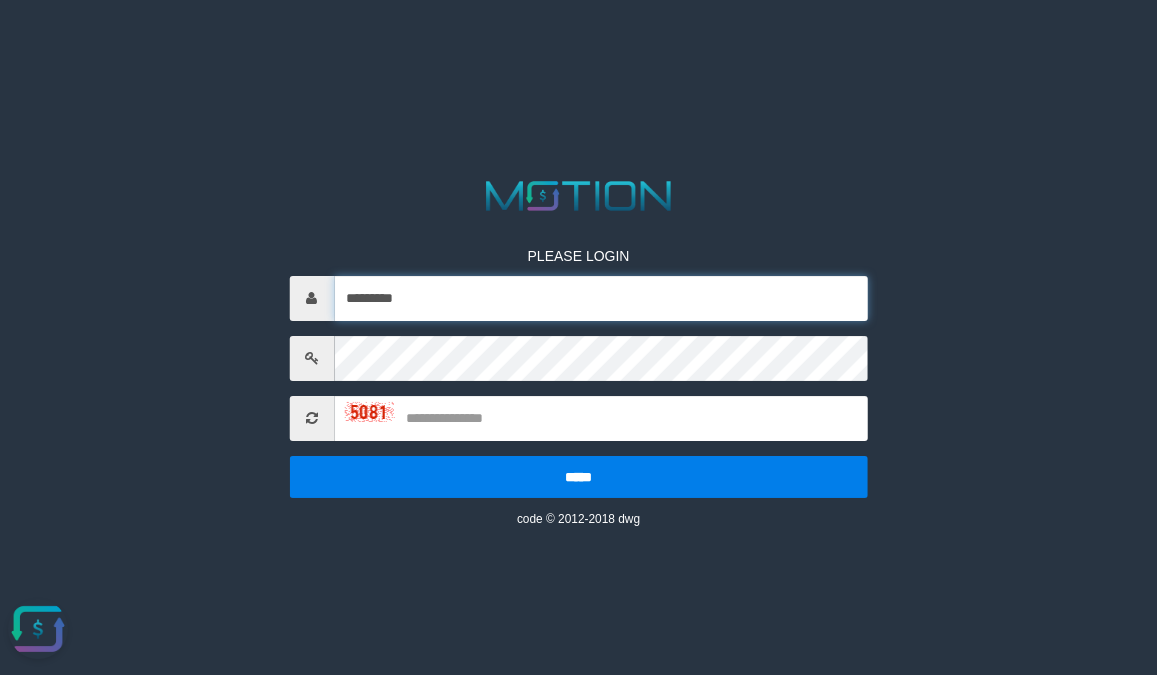 click on "*********" at bounding box center [601, 298] 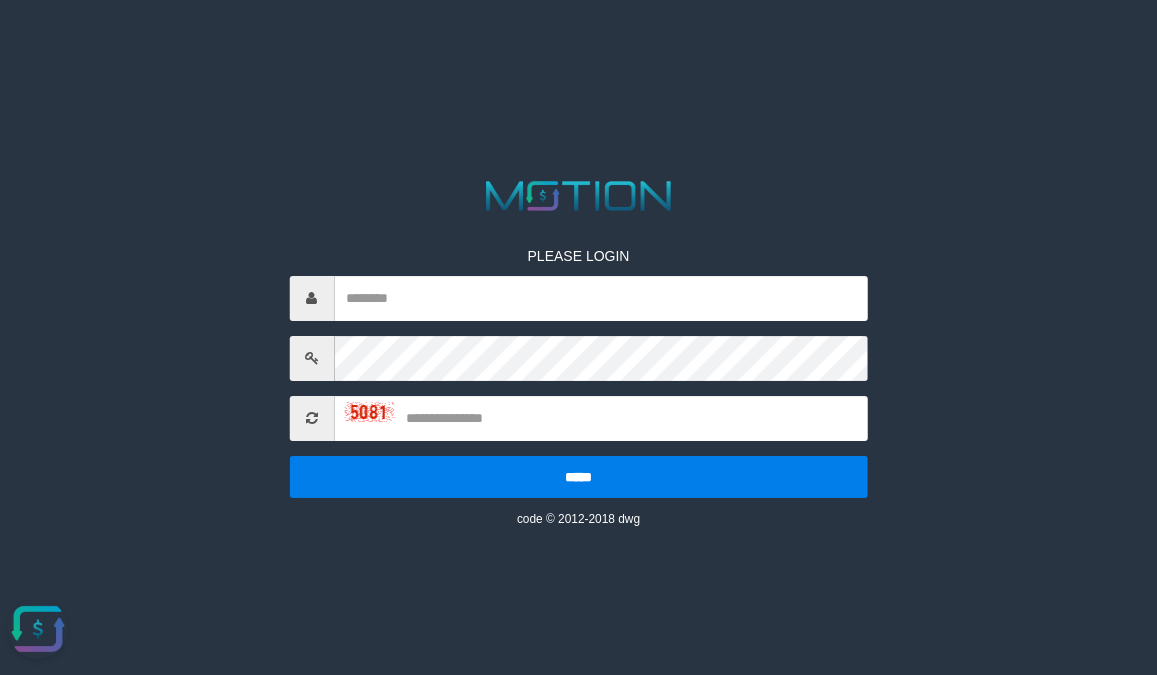 click on "PLEASE LOGIN
*****
code © 2012-2018 dwg" at bounding box center (578, 25) 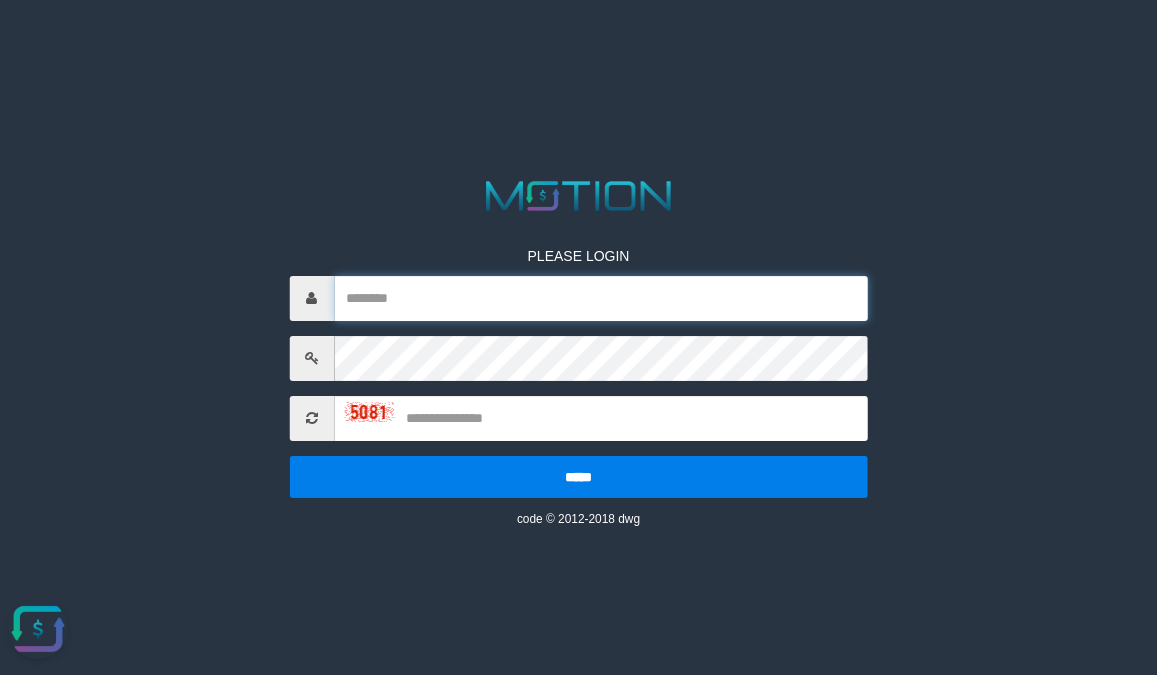 click at bounding box center (601, 298) 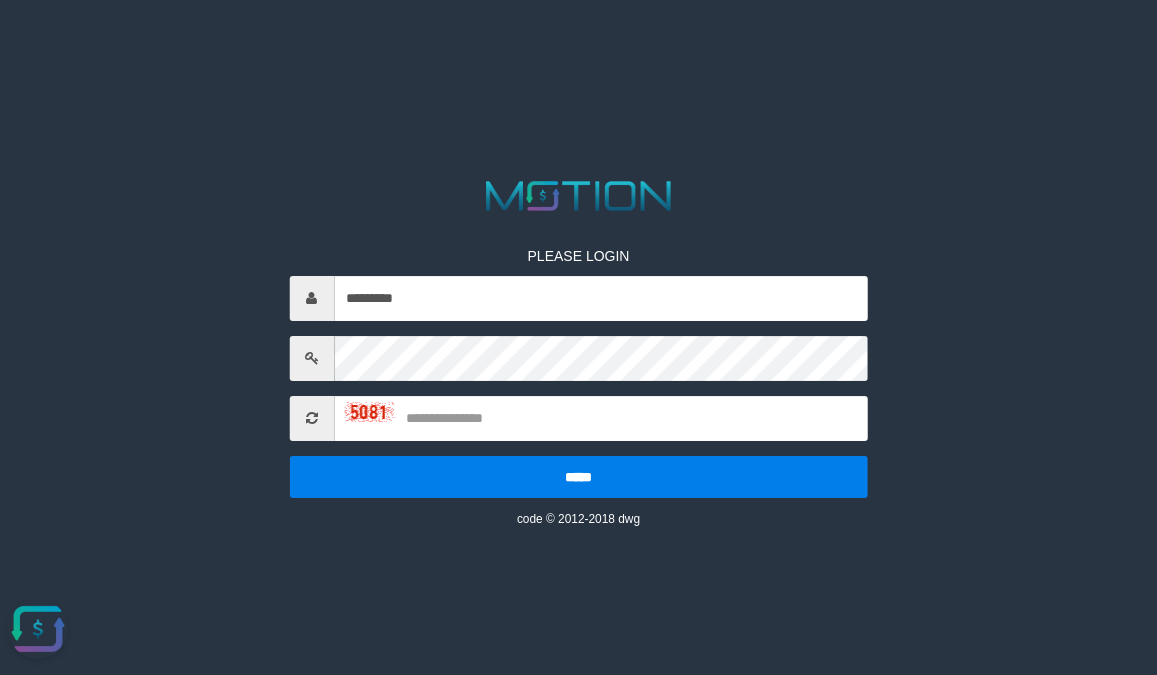 click at bounding box center (578, 196) 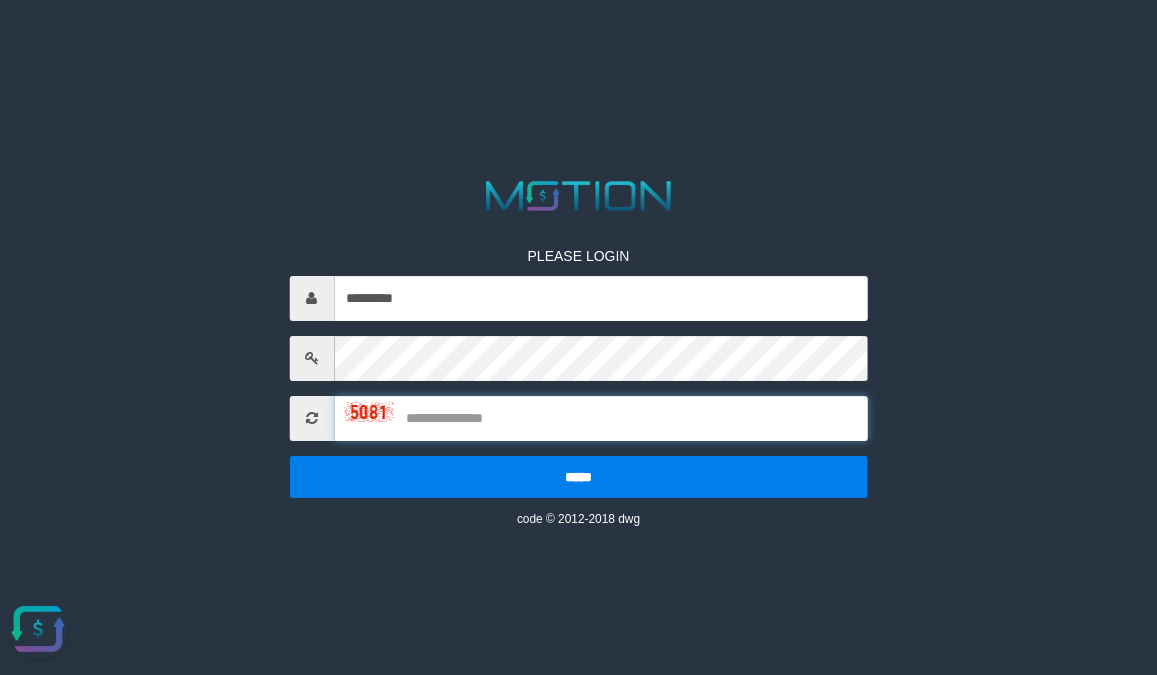 click at bounding box center (601, 418) 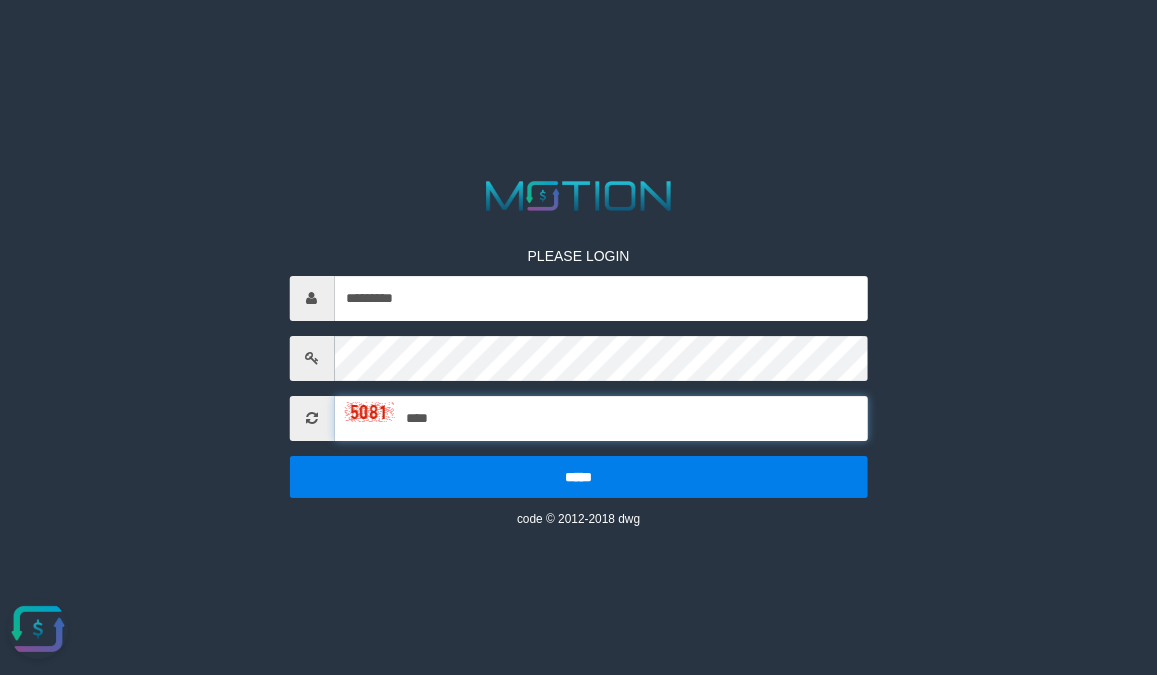 type on "****" 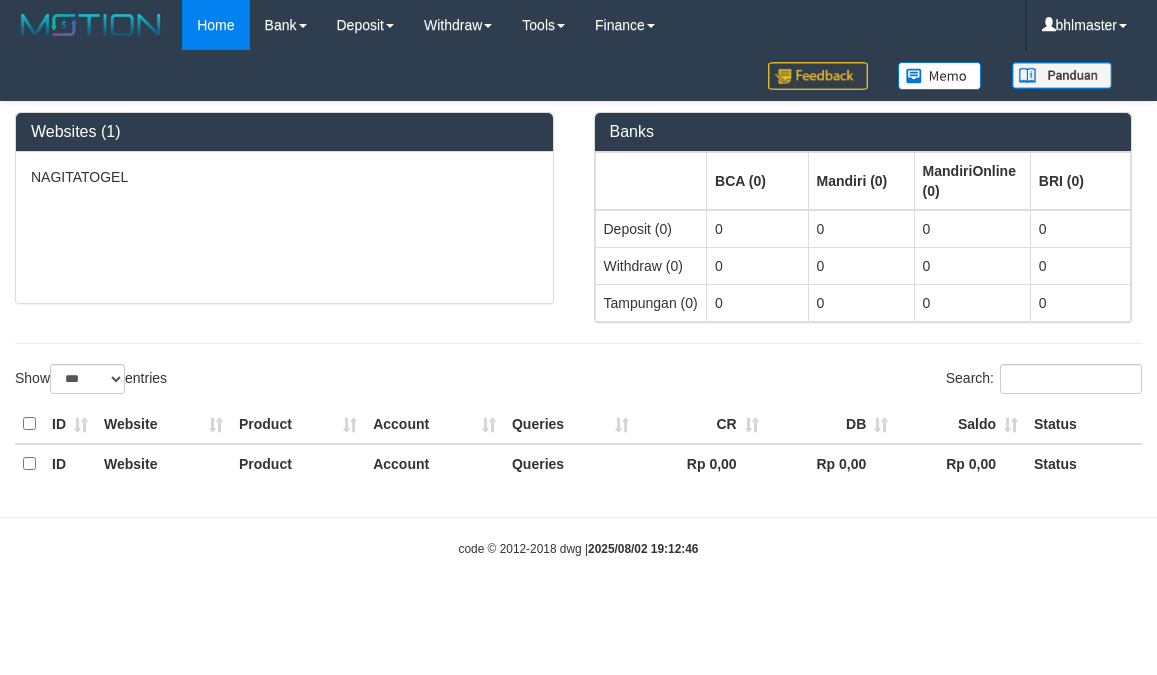 select on "***" 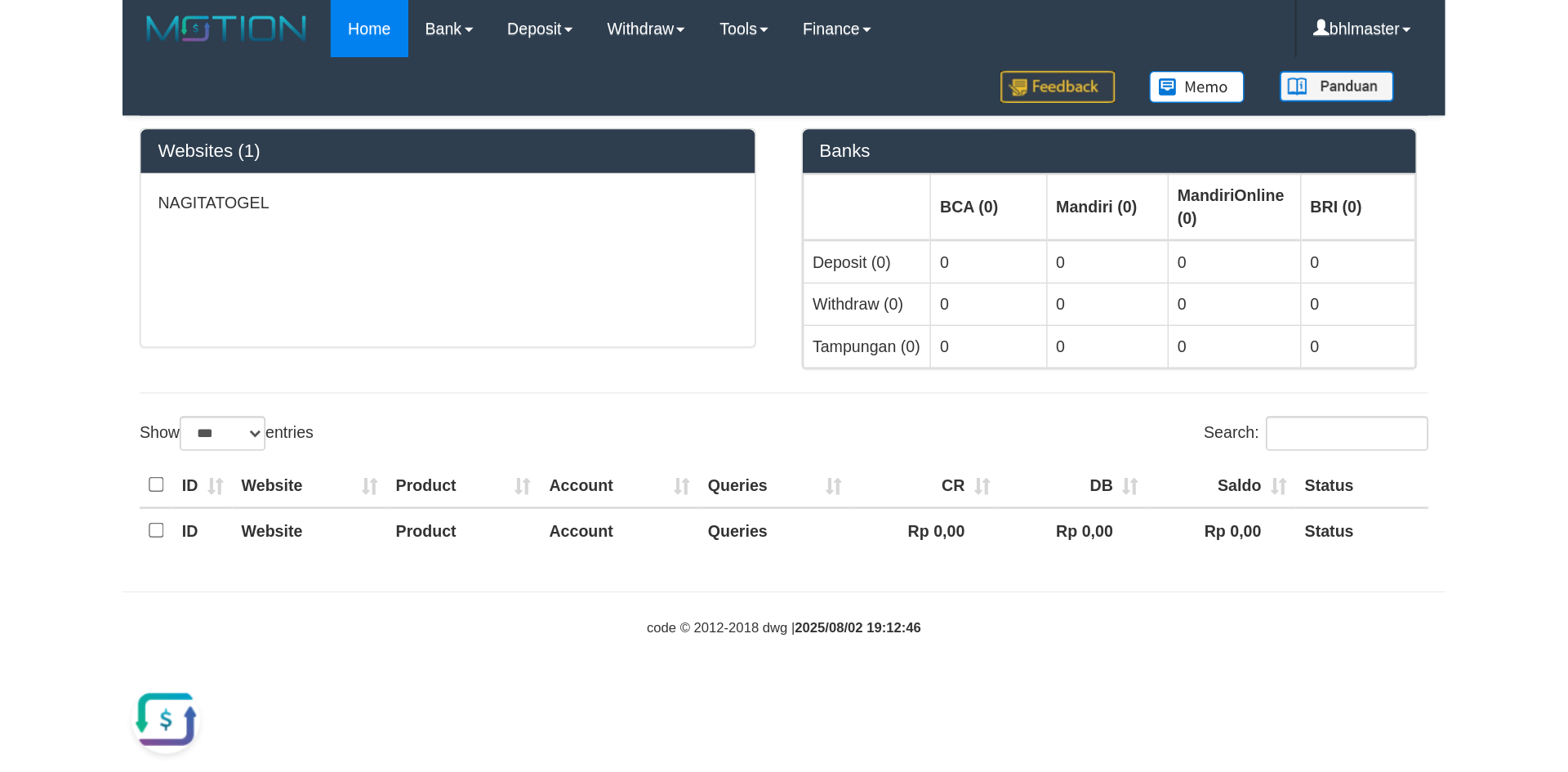 scroll, scrollTop: 0, scrollLeft: 0, axis: both 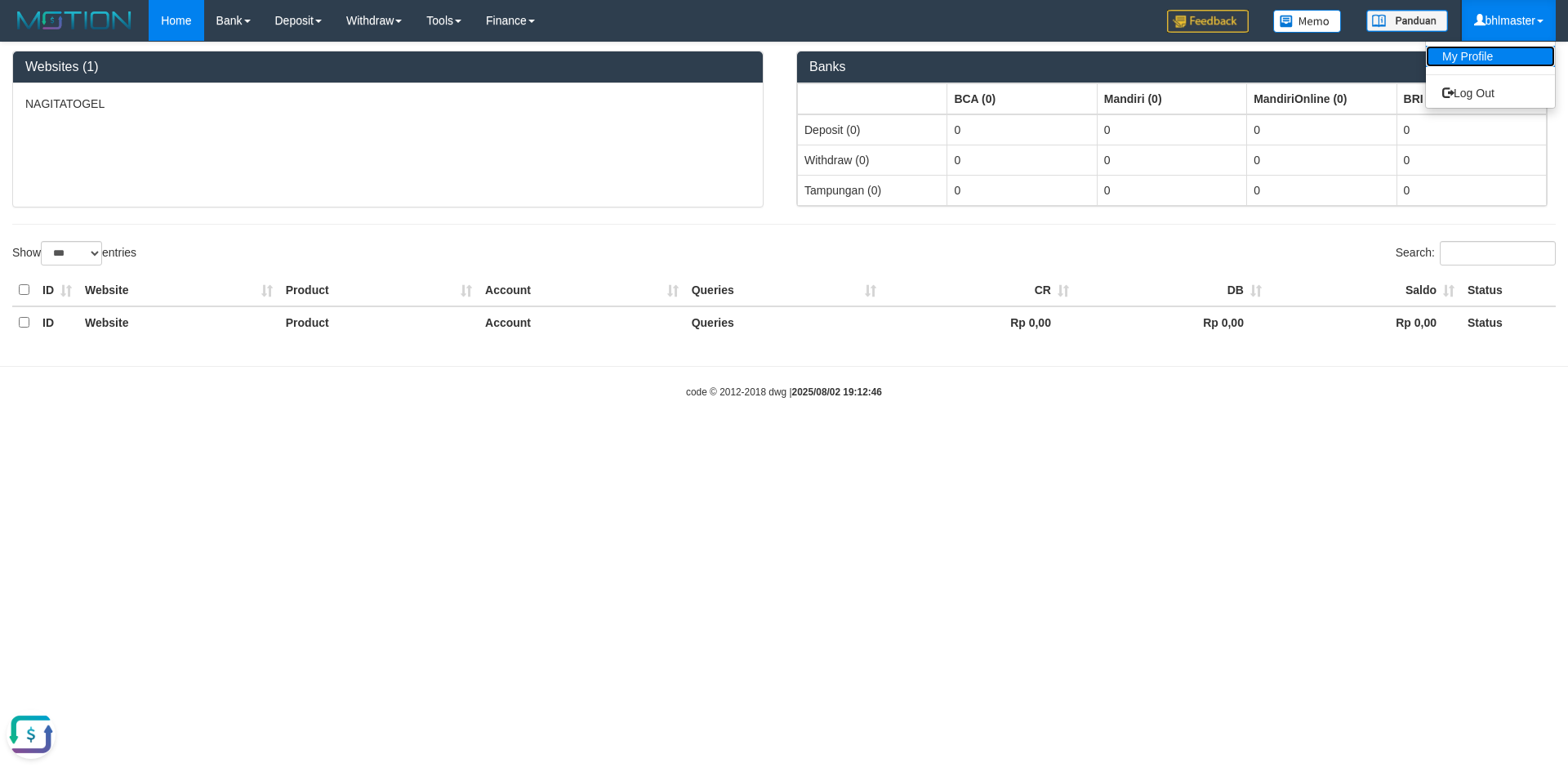 click on "My Profile" at bounding box center [1490, 56] 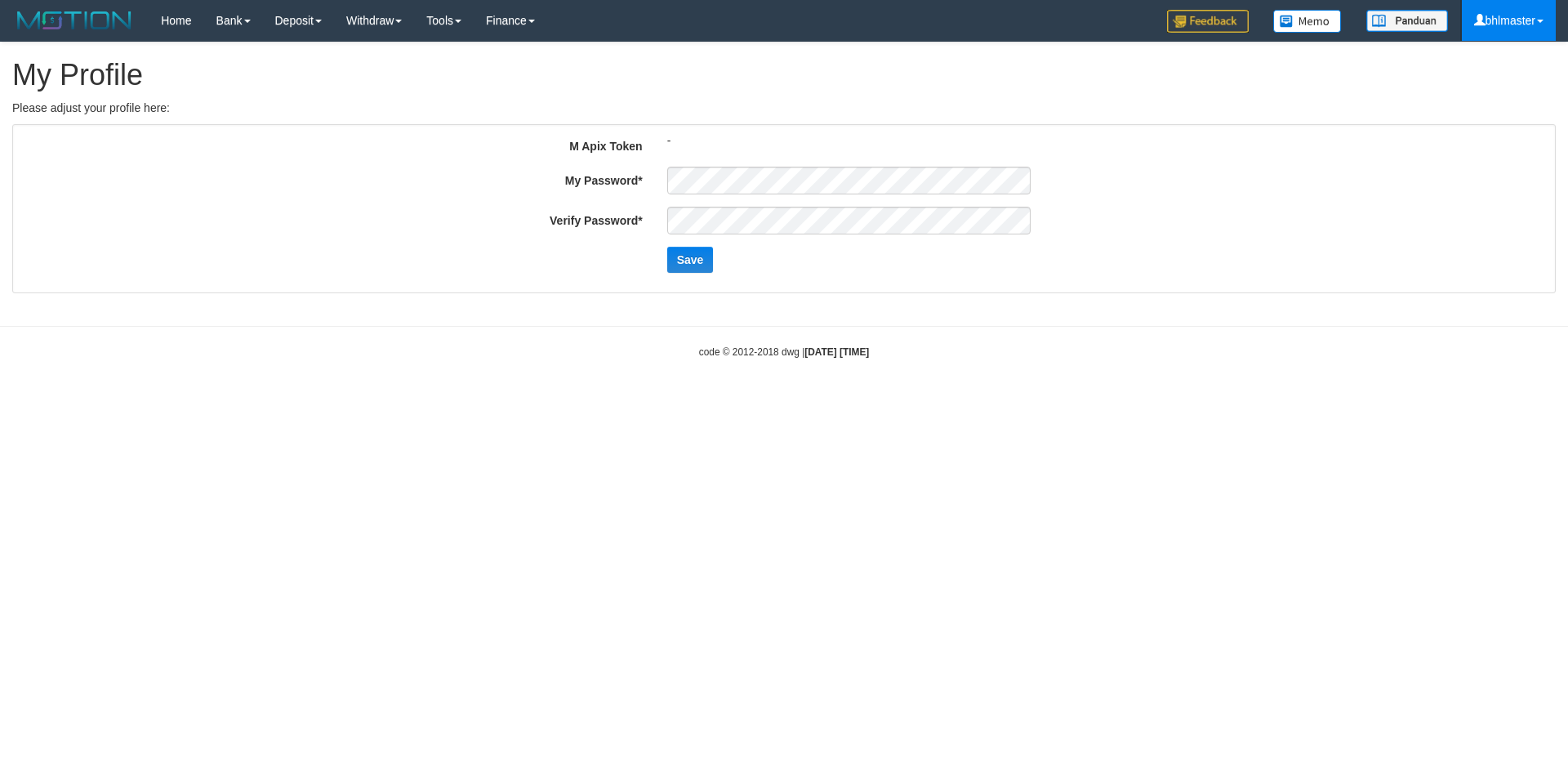scroll, scrollTop: 0, scrollLeft: 0, axis: both 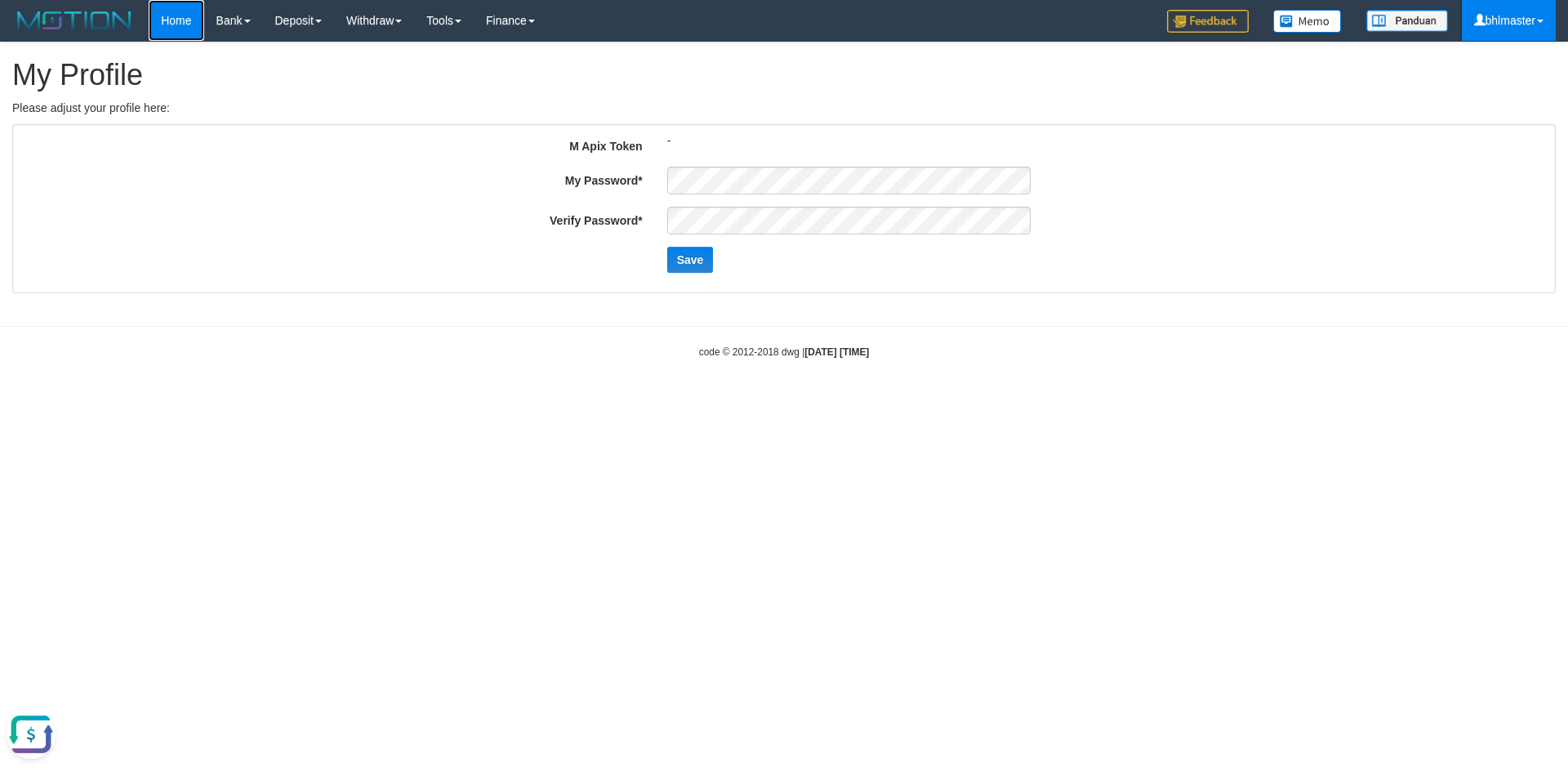 click on "Home" at bounding box center (176, 20) 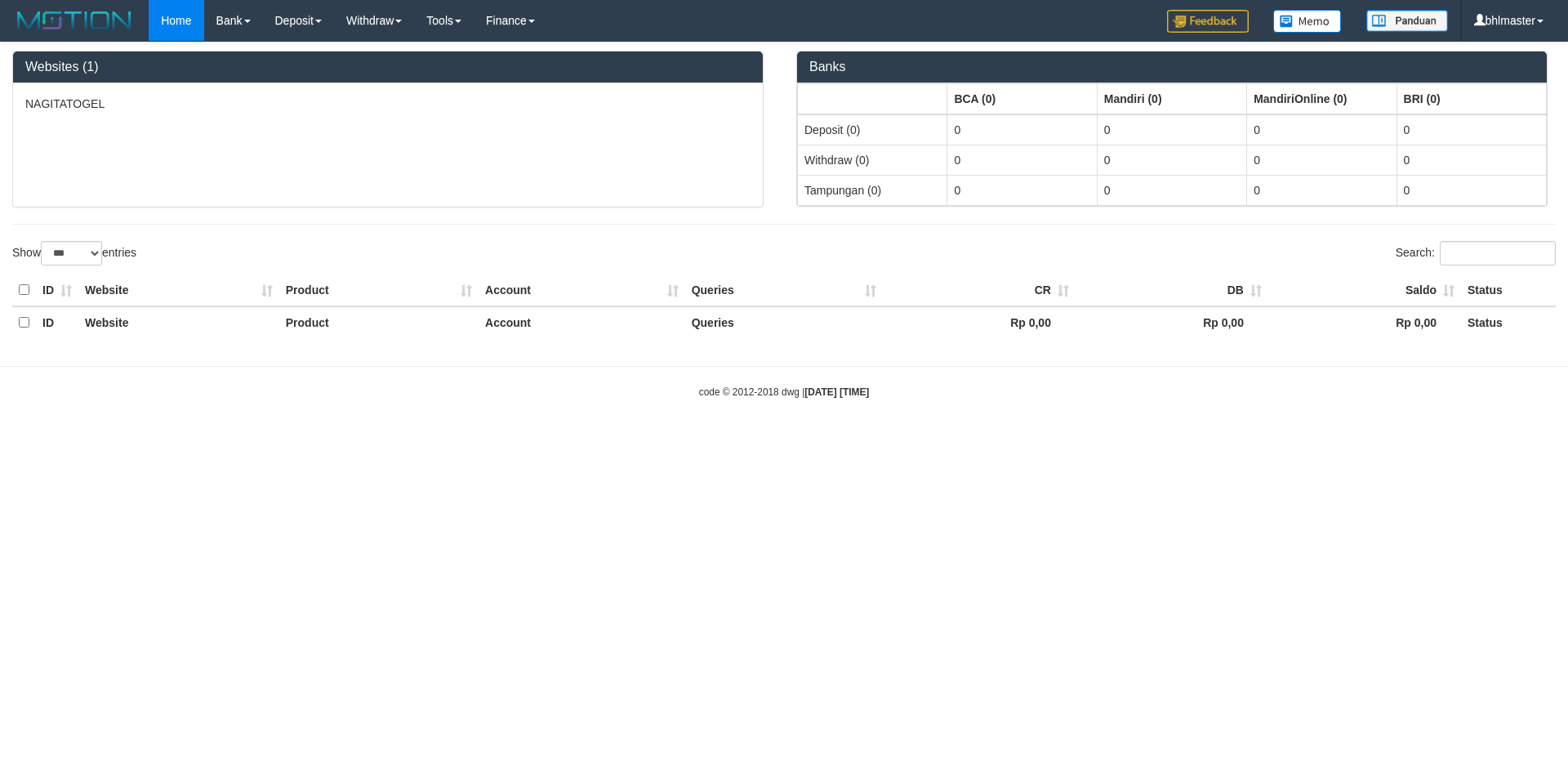 select on "***" 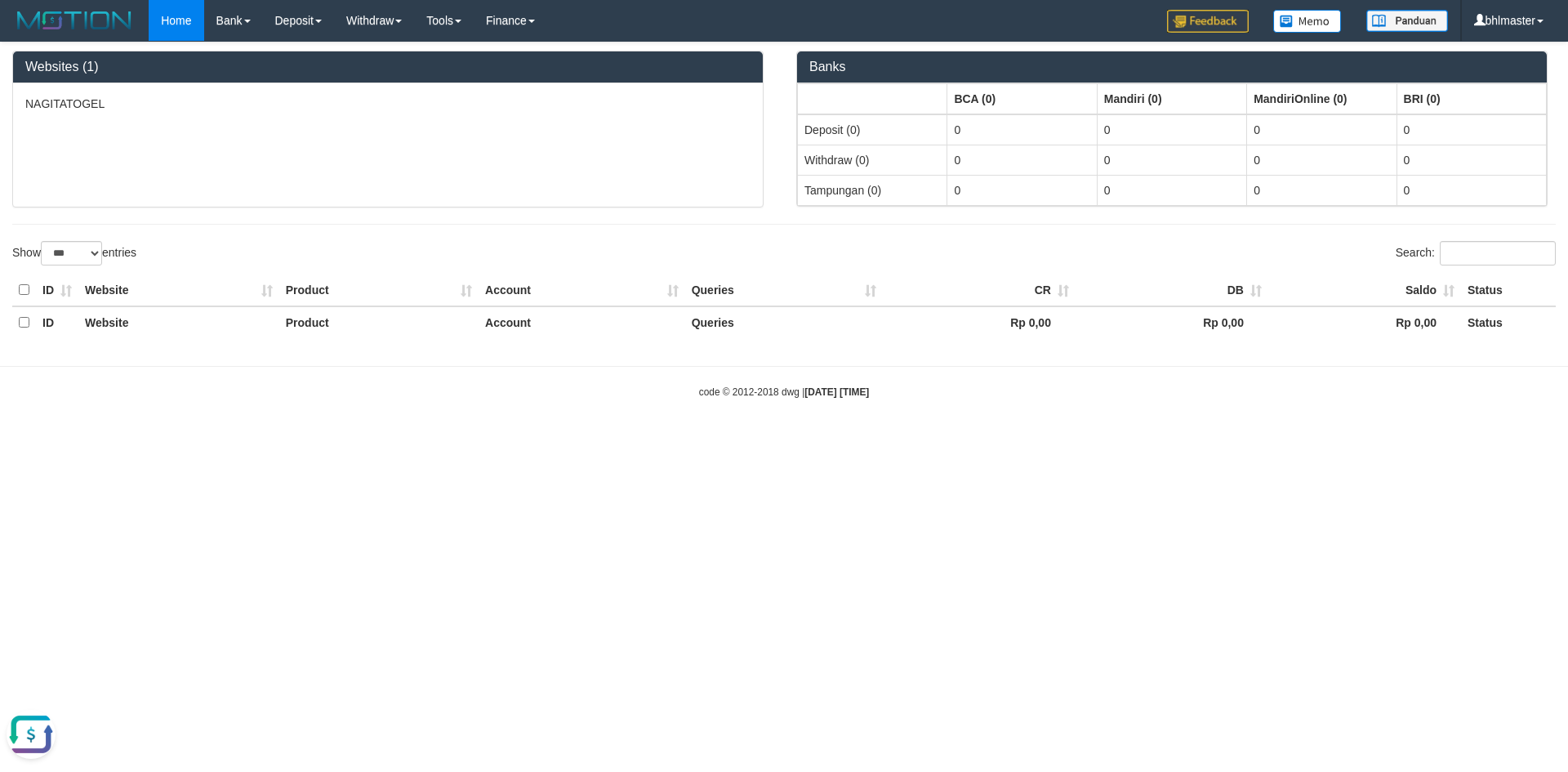 scroll, scrollTop: 0, scrollLeft: 0, axis: both 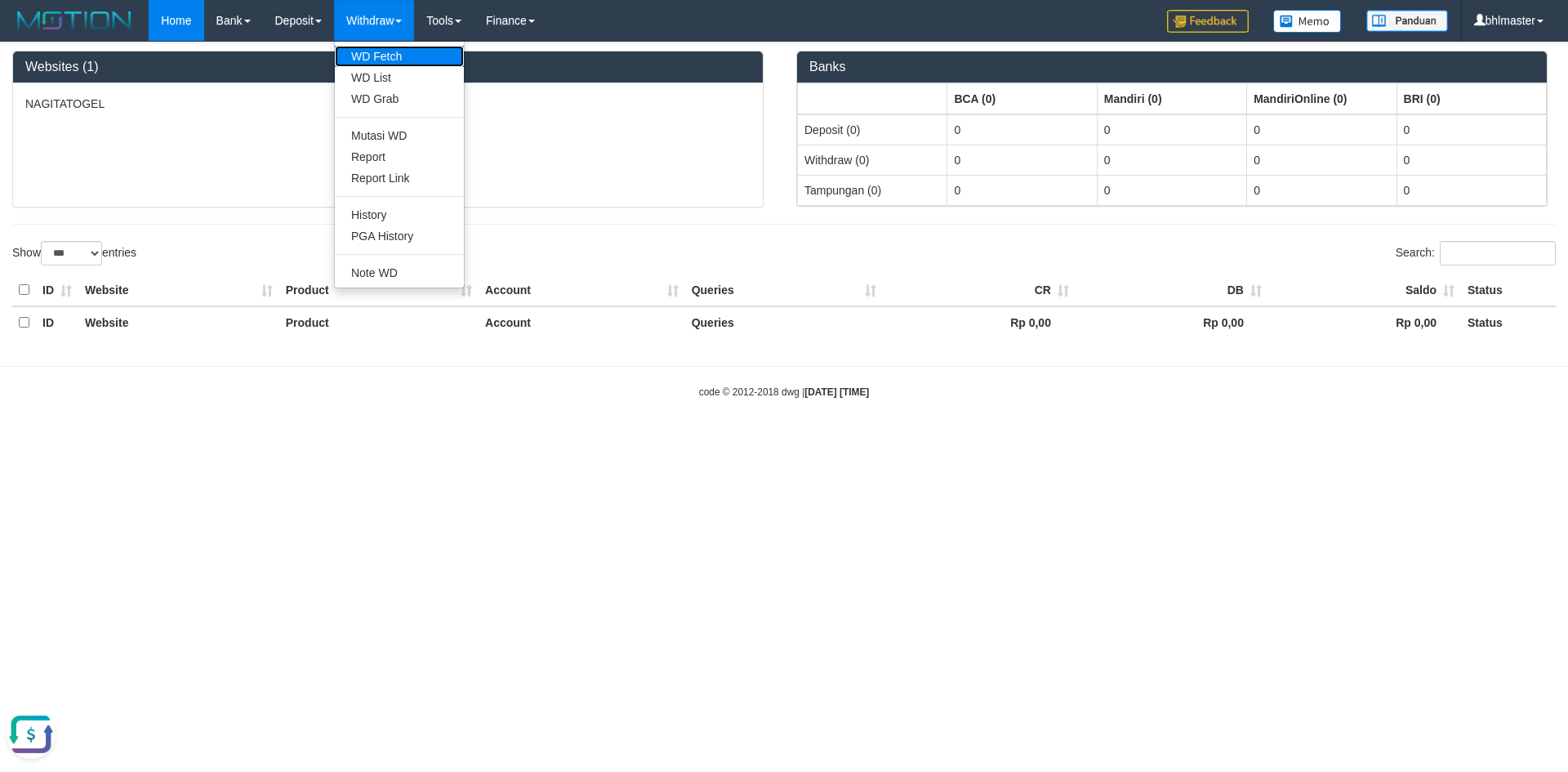 click on "WD Fetch" at bounding box center [399, 56] 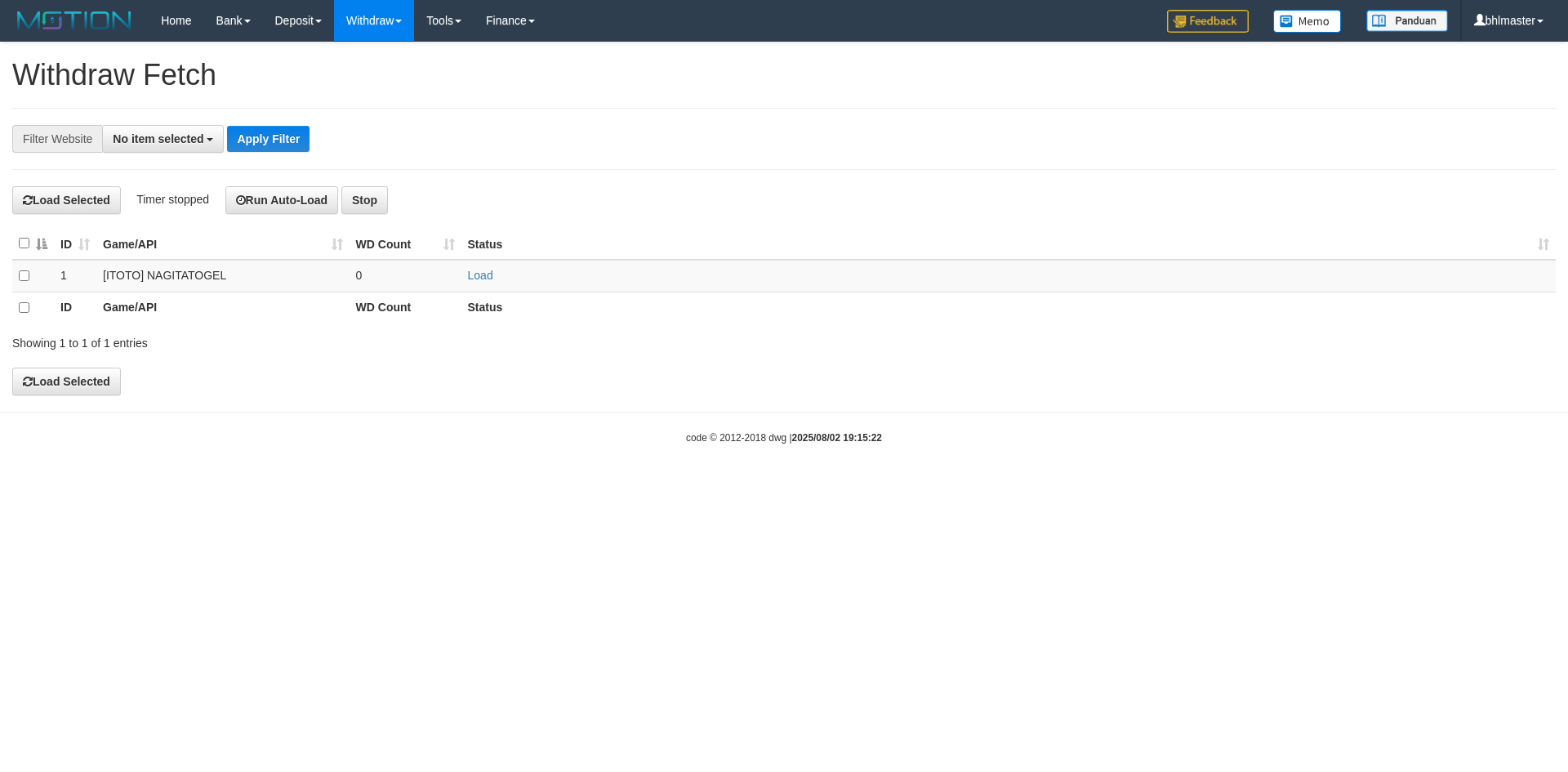 scroll, scrollTop: 0, scrollLeft: 0, axis: both 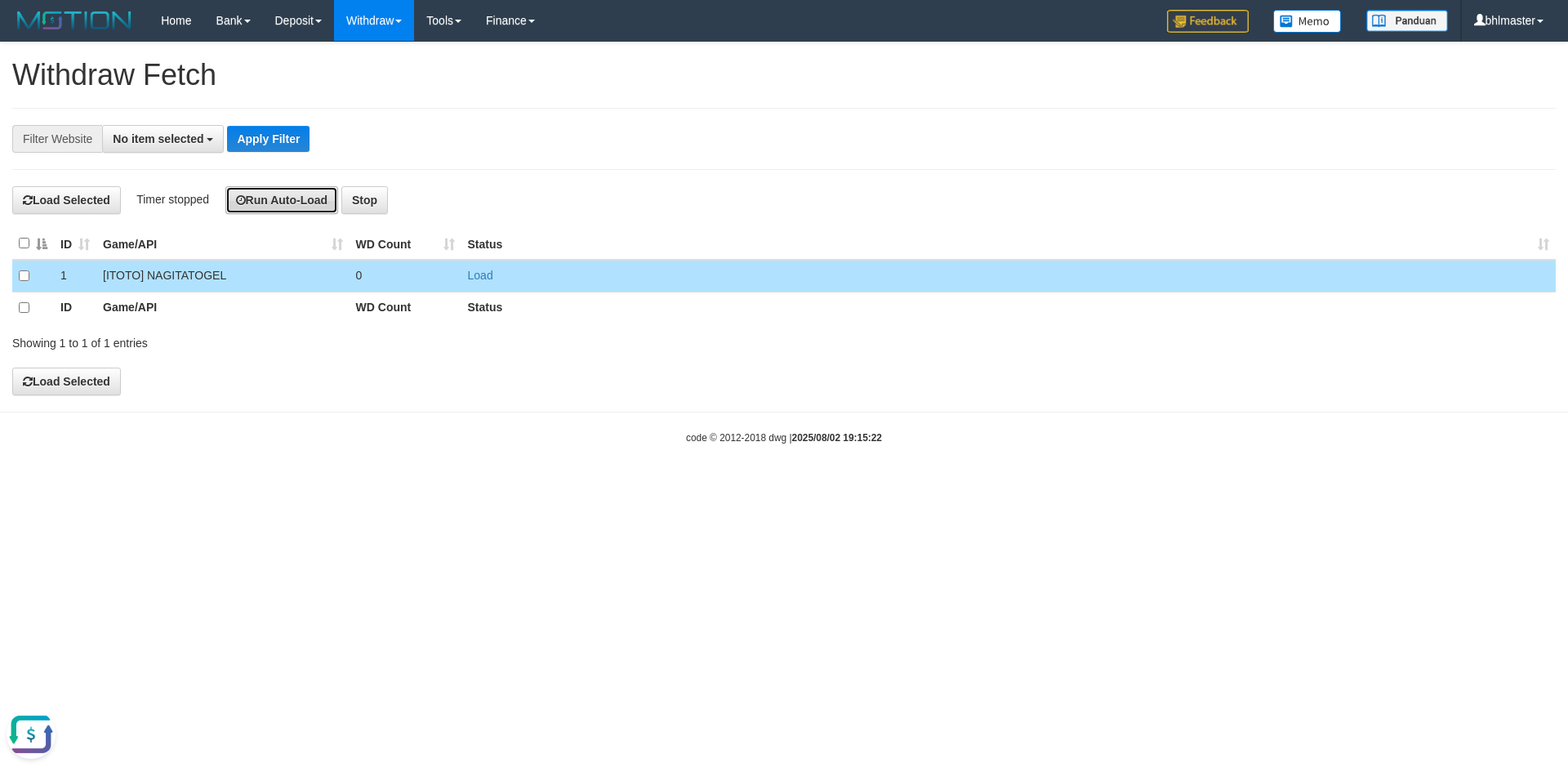 click on "Run Auto-Load" at bounding box center [282, 200] 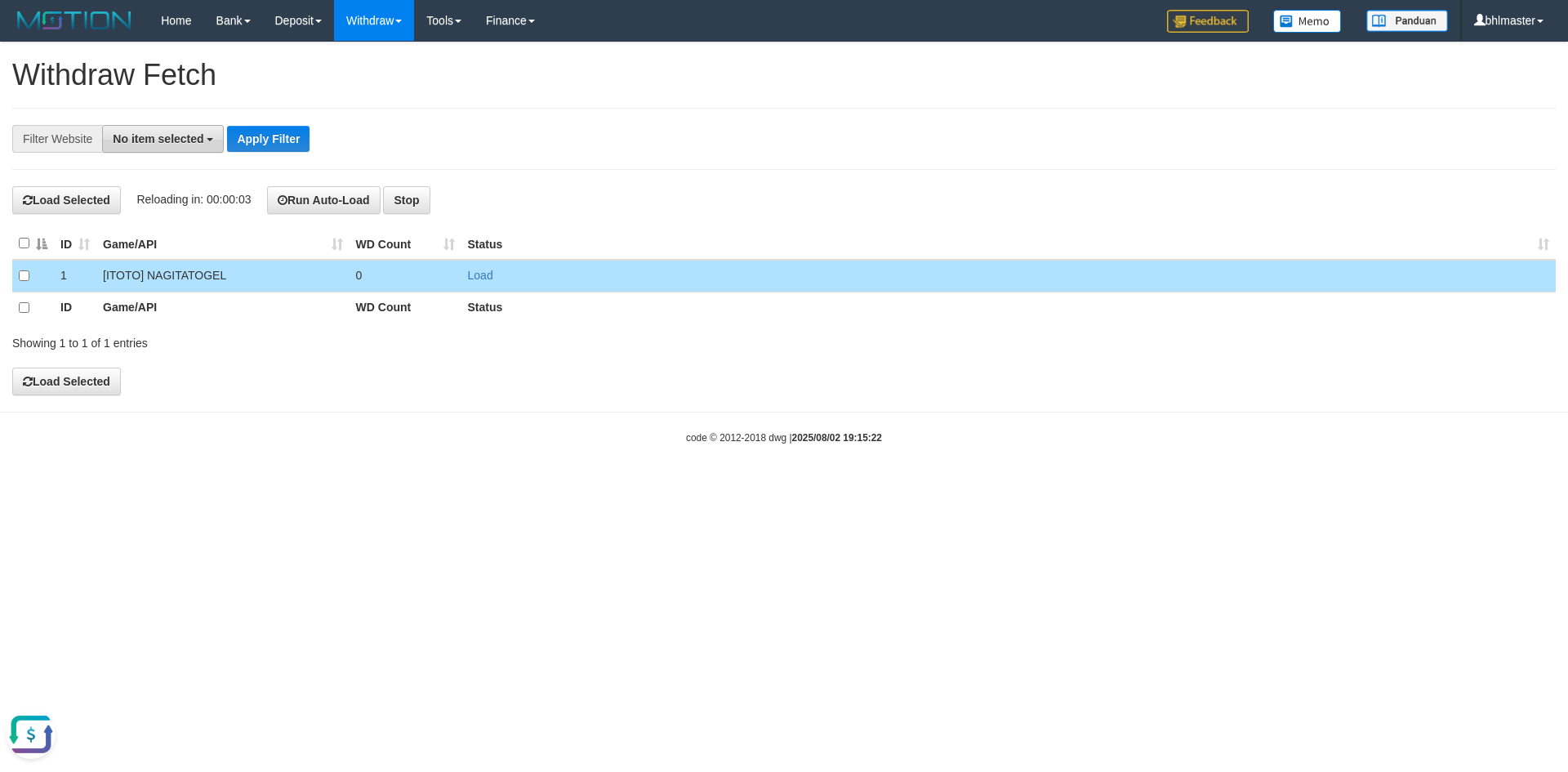 click on "No item selected" at bounding box center (163, 139) 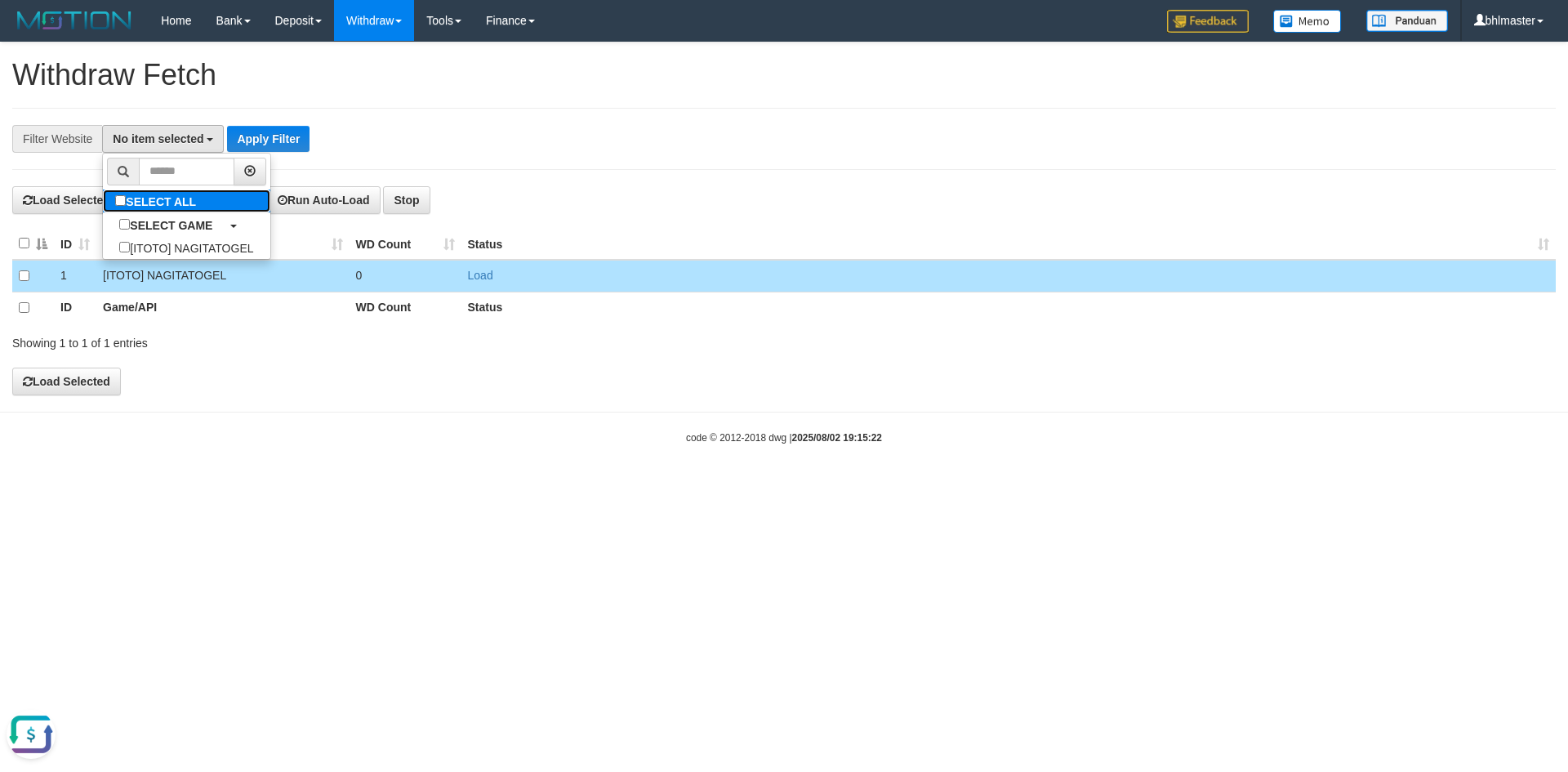 click on "SELECT ALL" at bounding box center (158, 201) 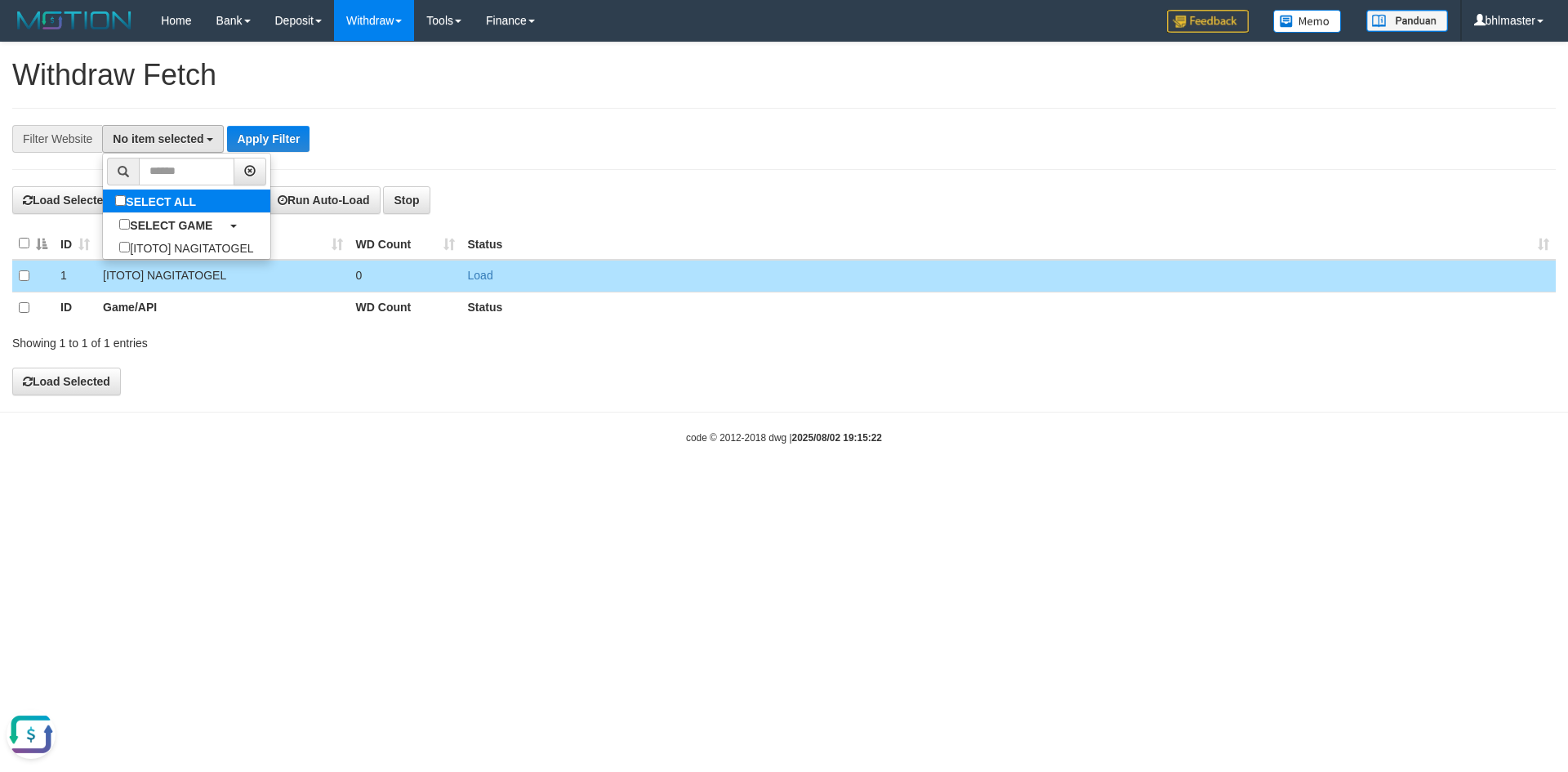 select on "****" 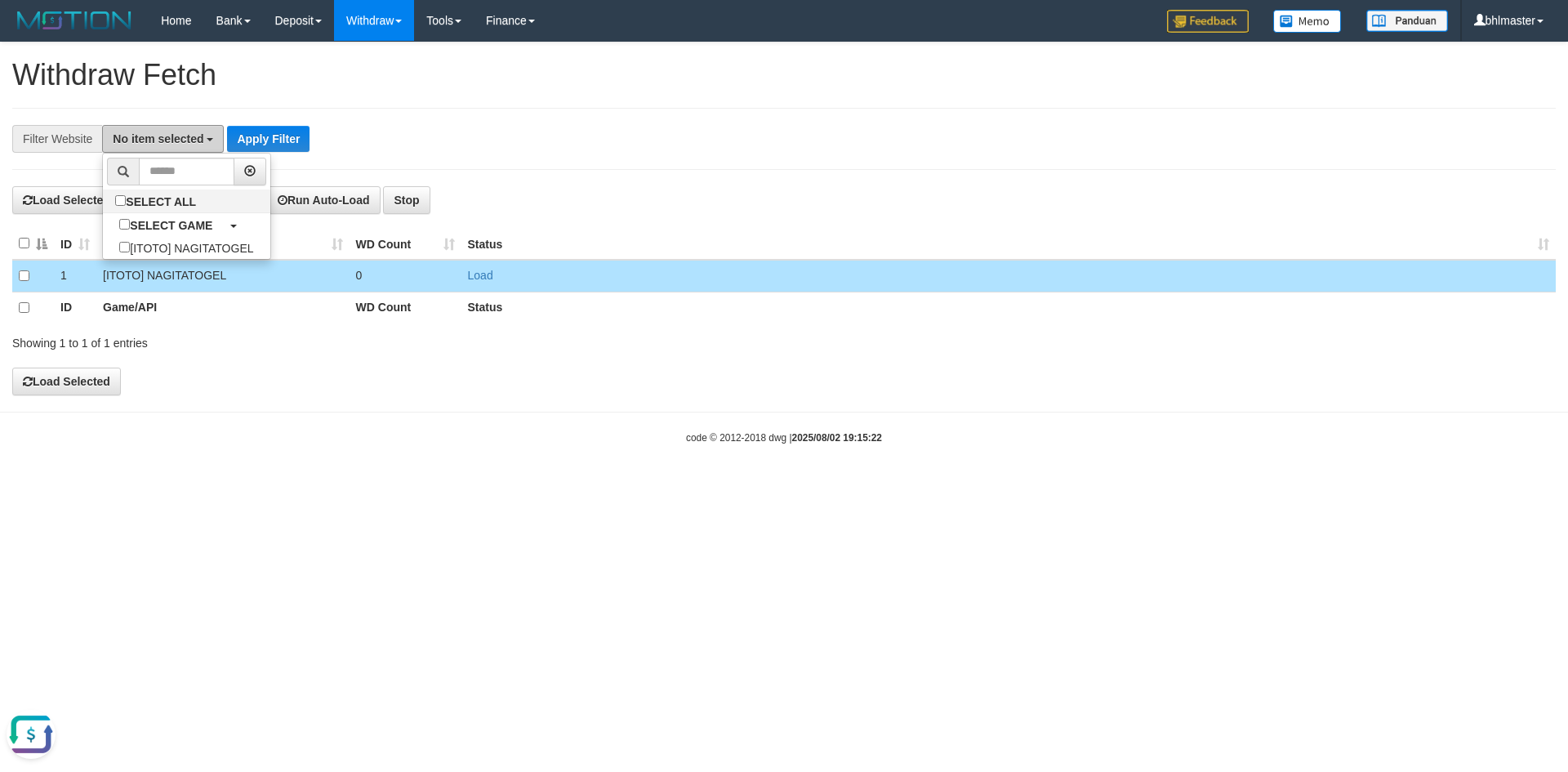 scroll, scrollTop: 15, scrollLeft: 0, axis: vertical 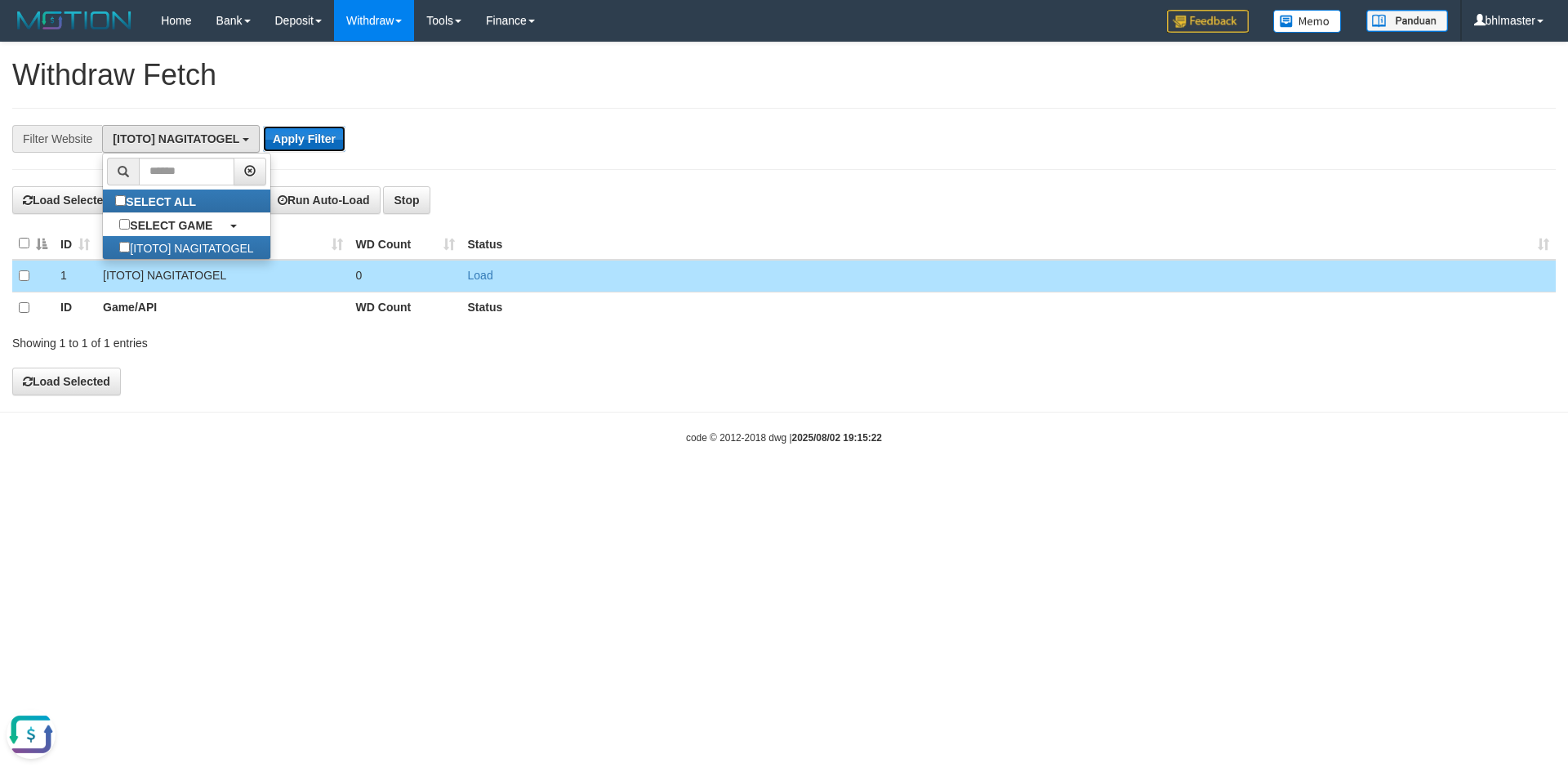 click on "Apply Filter" at bounding box center [304, 139] 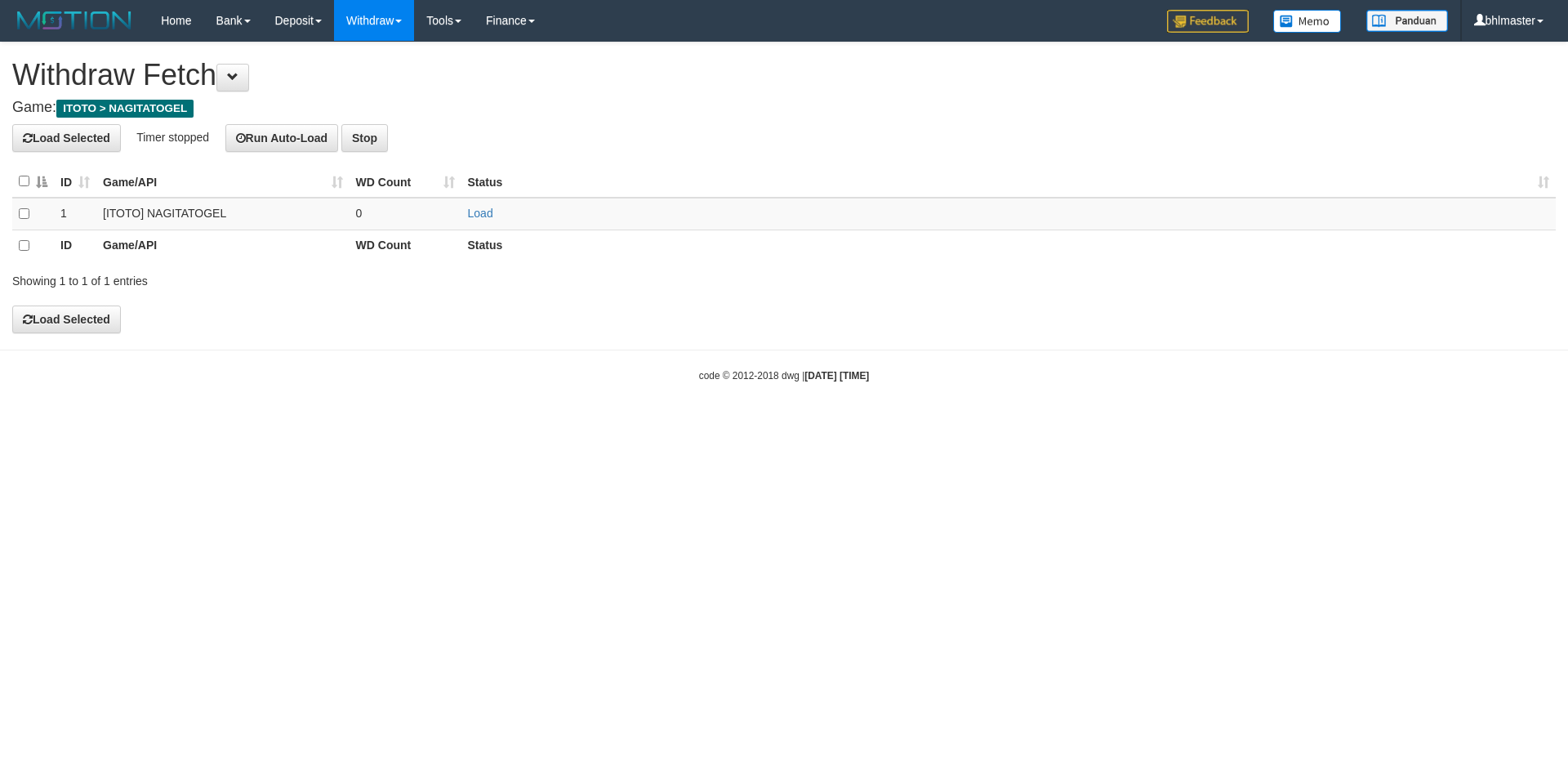 scroll, scrollTop: 0, scrollLeft: 0, axis: both 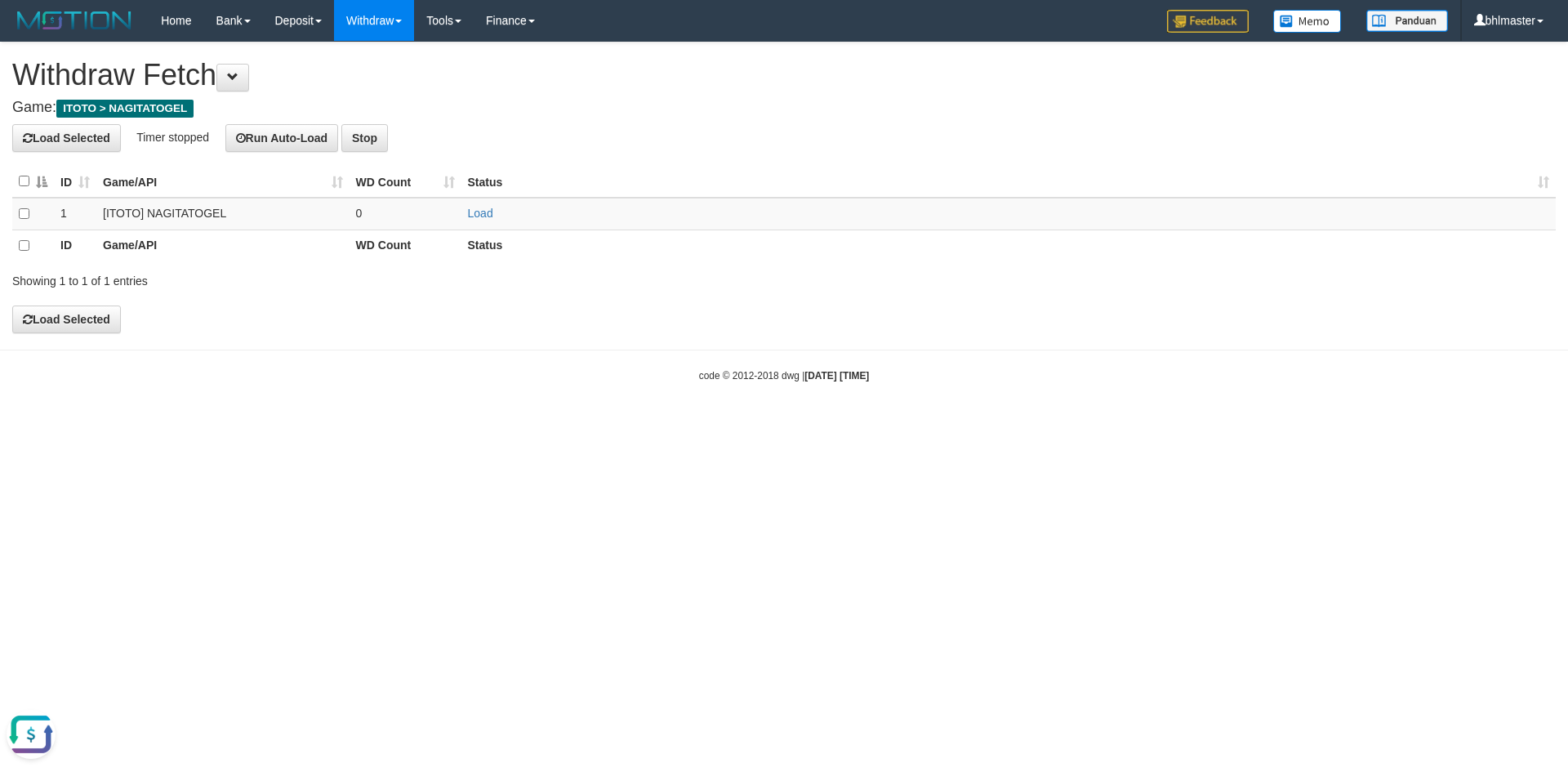 click at bounding box center (33, 181) 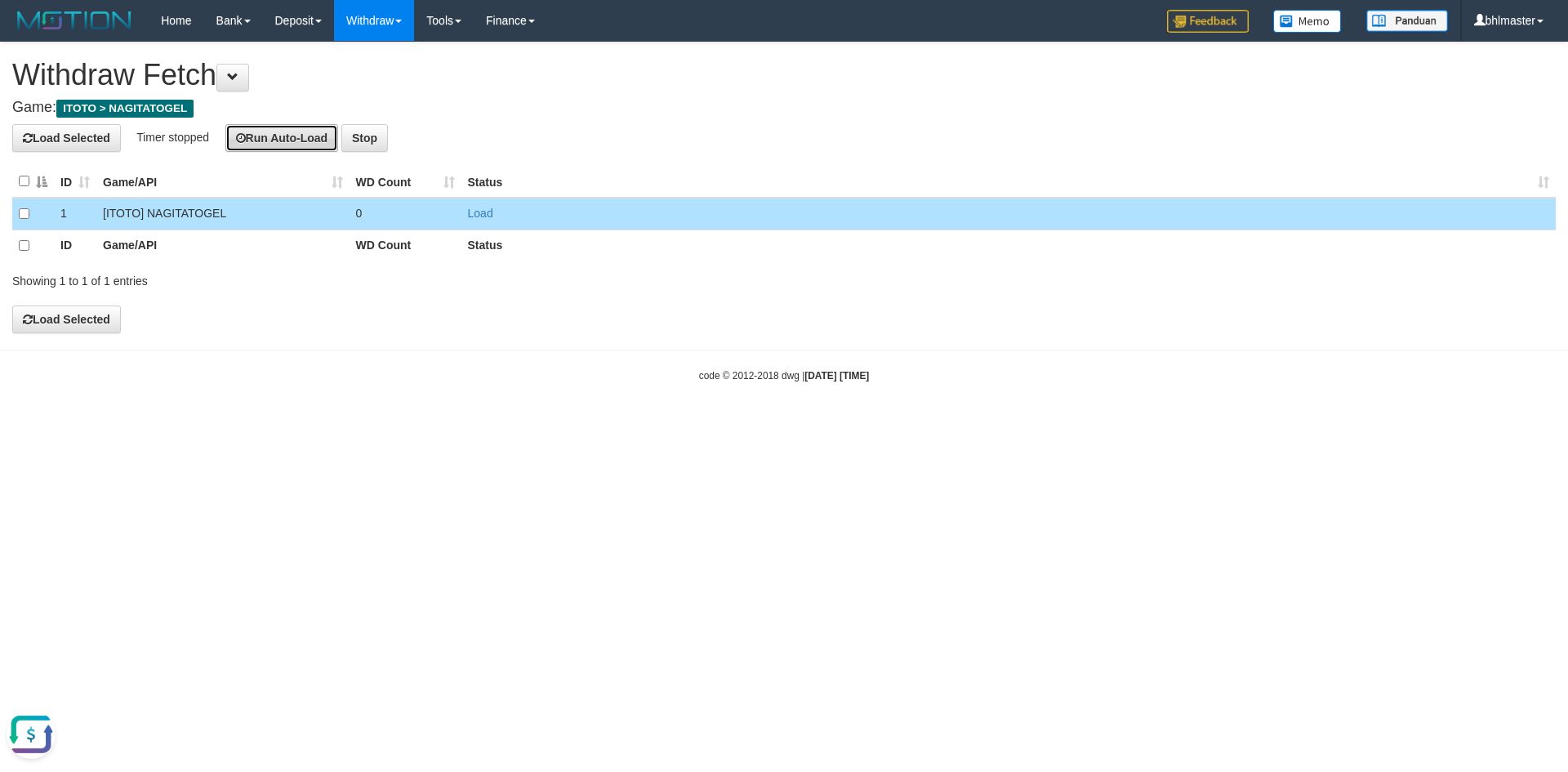 click on "Run Auto-Load" at bounding box center (282, 138) 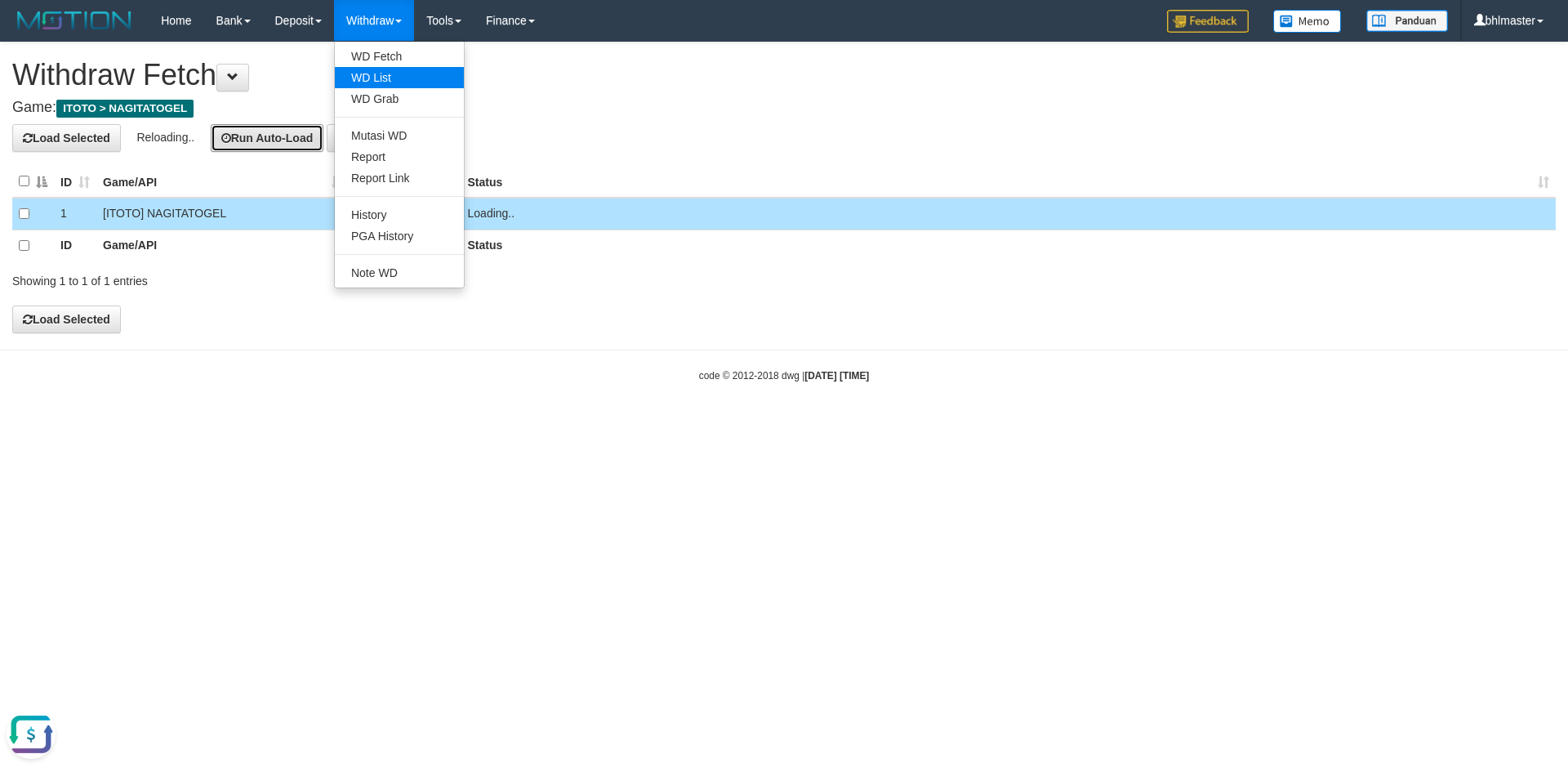 type 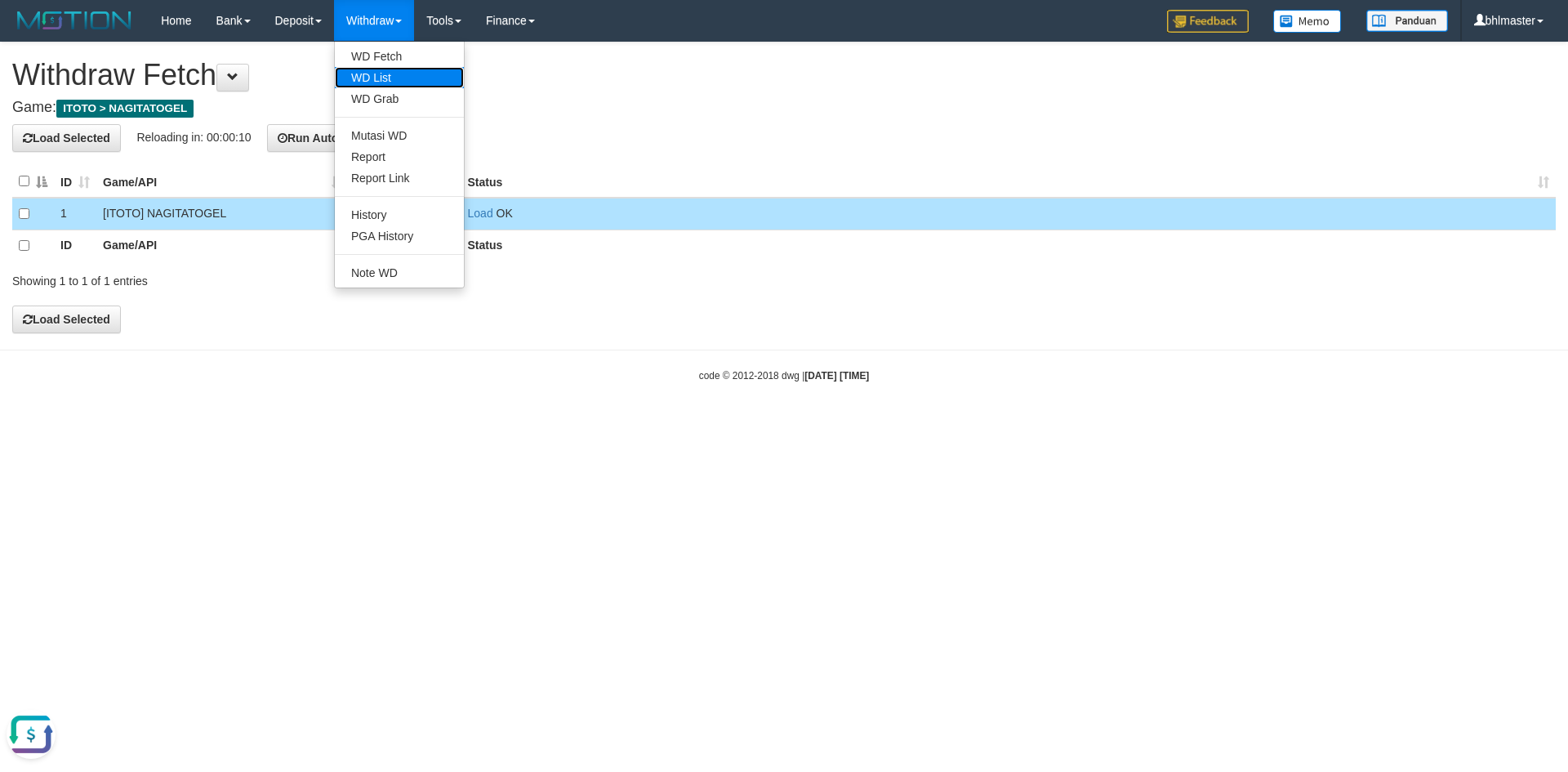 click on "WD List" at bounding box center [399, 78] 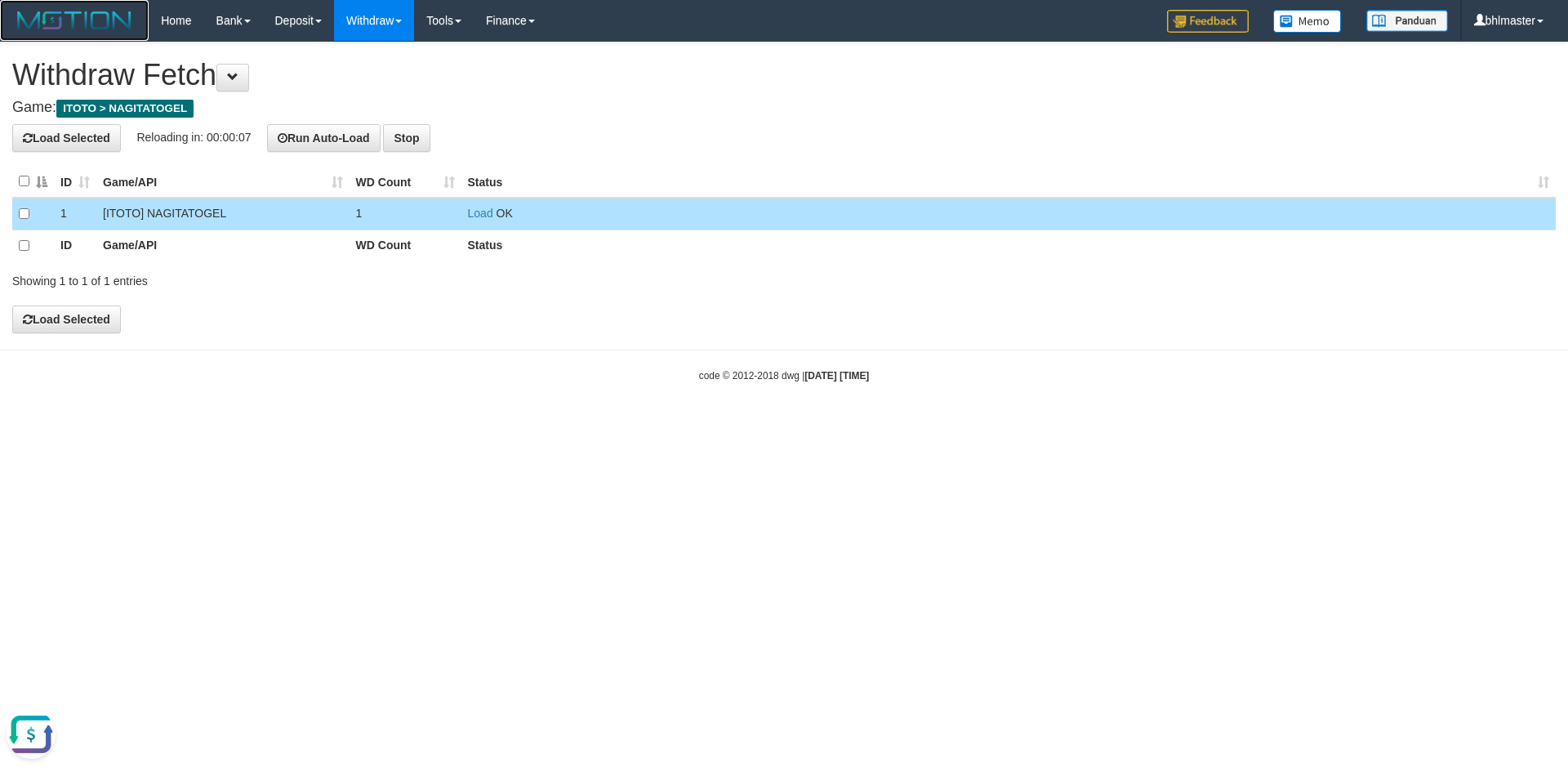 click at bounding box center (74, 20) 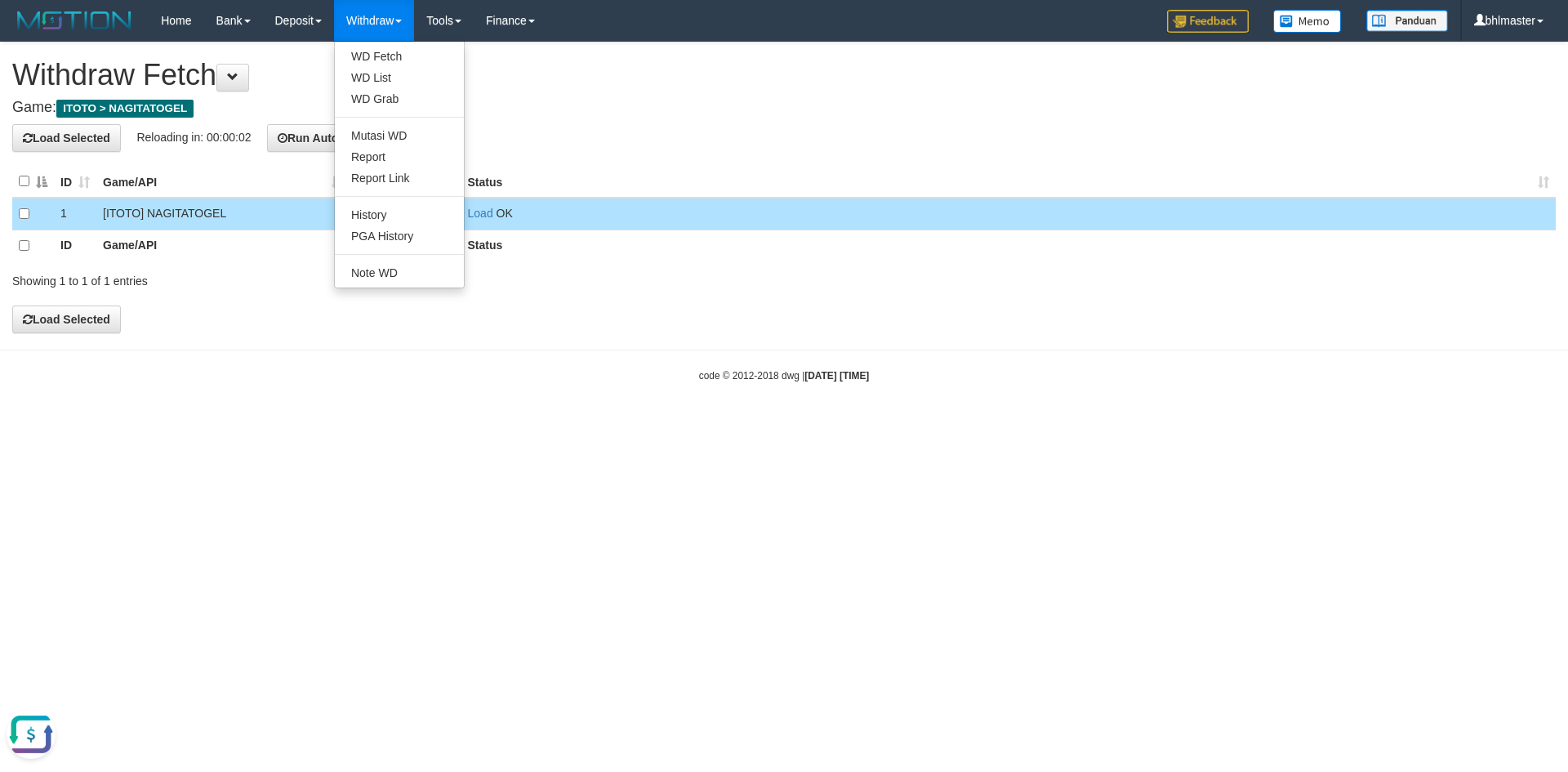 click on "Withdraw" at bounding box center [374, 20] 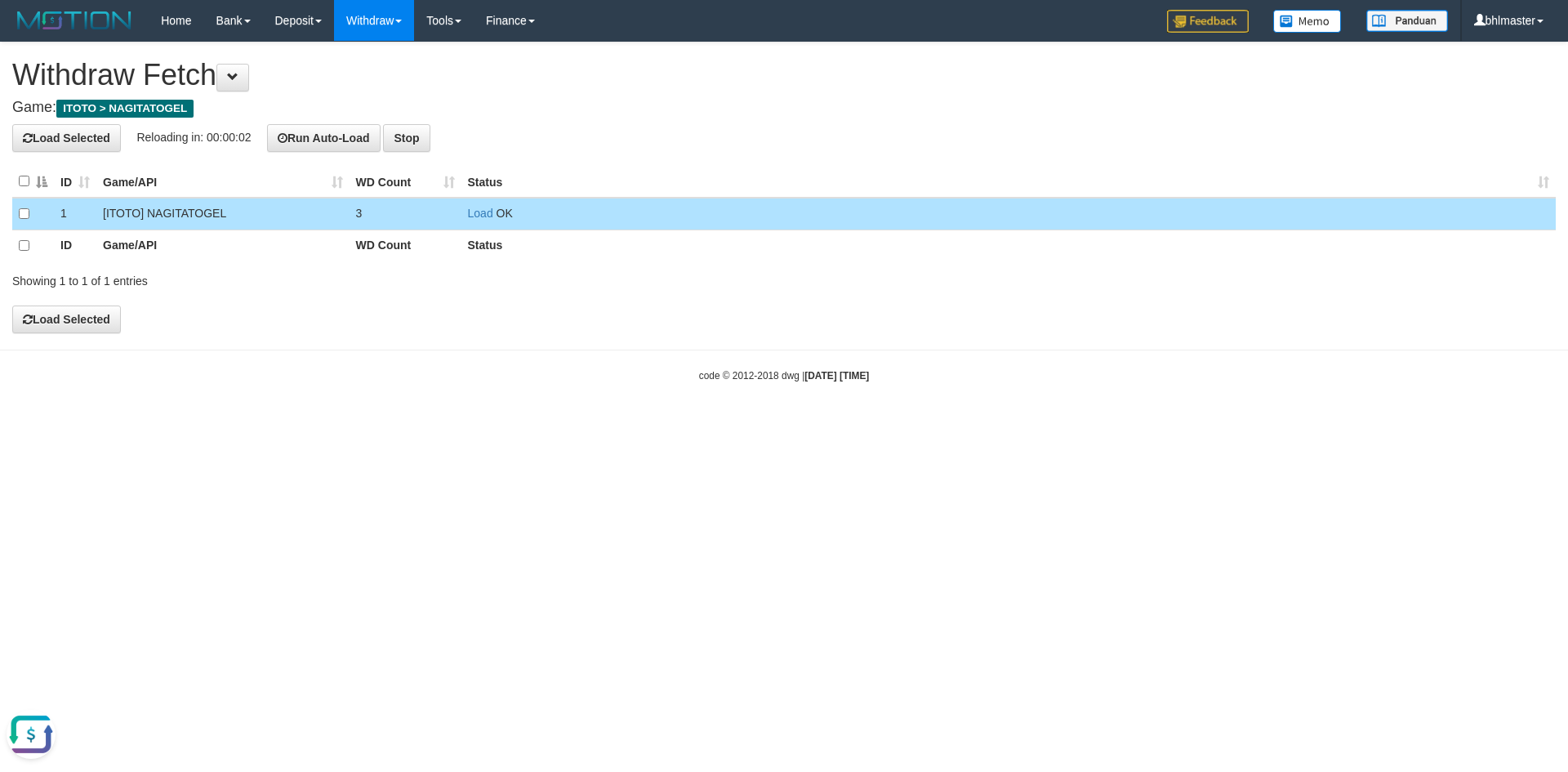 click on "Withdraw" at bounding box center [374, 20] 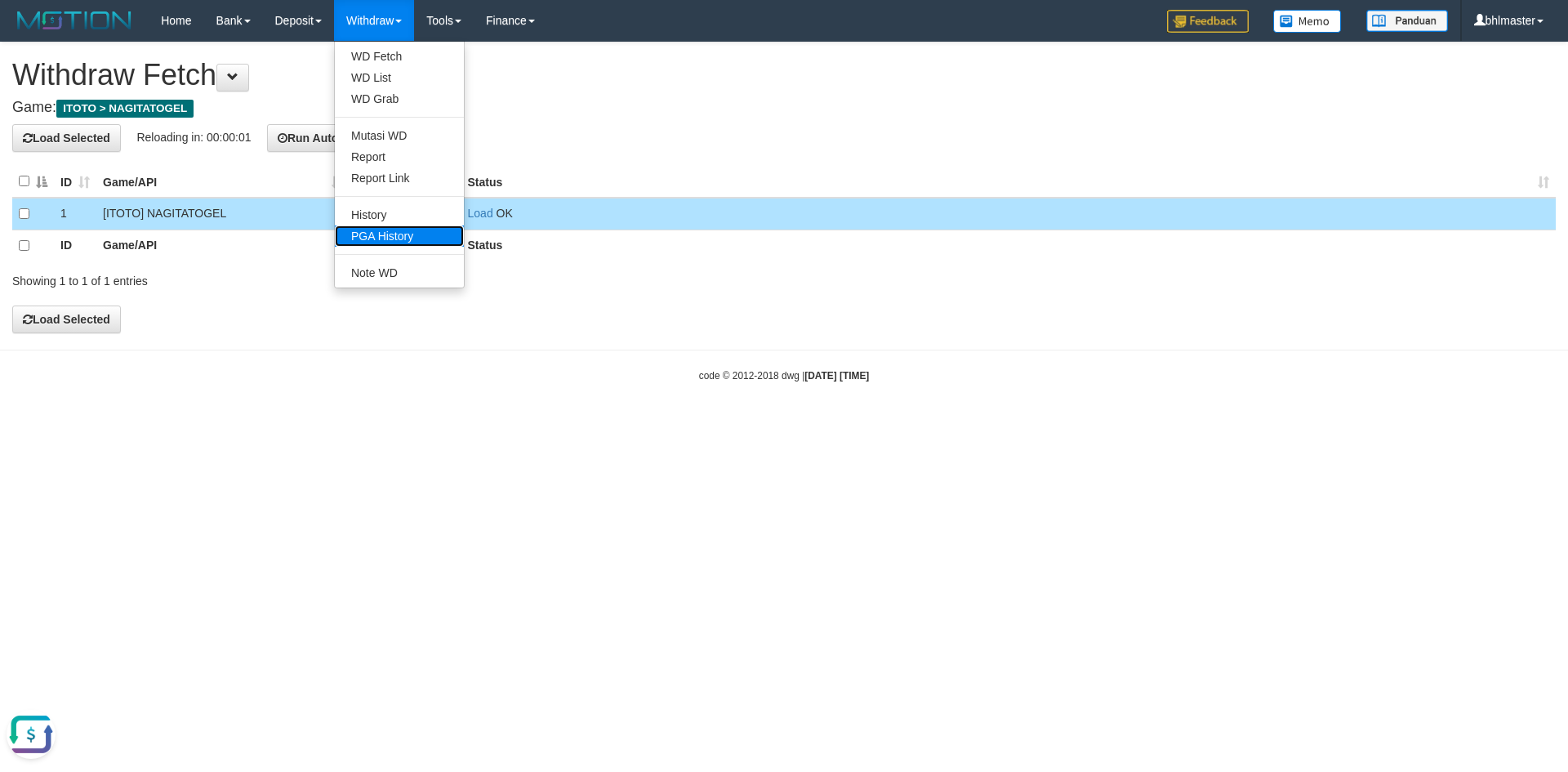click on "PGA History" at bounding box center (399, 236) 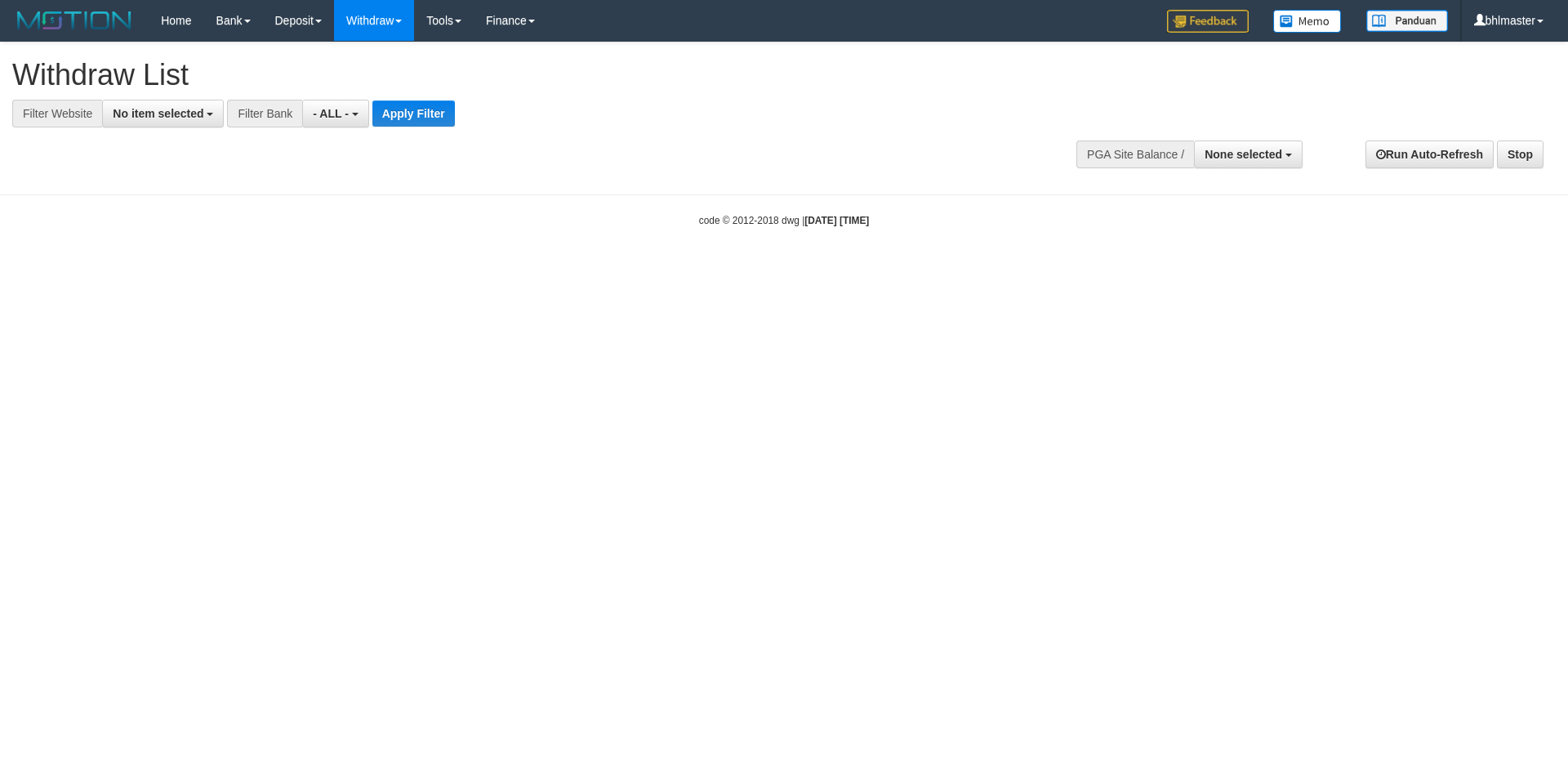 select 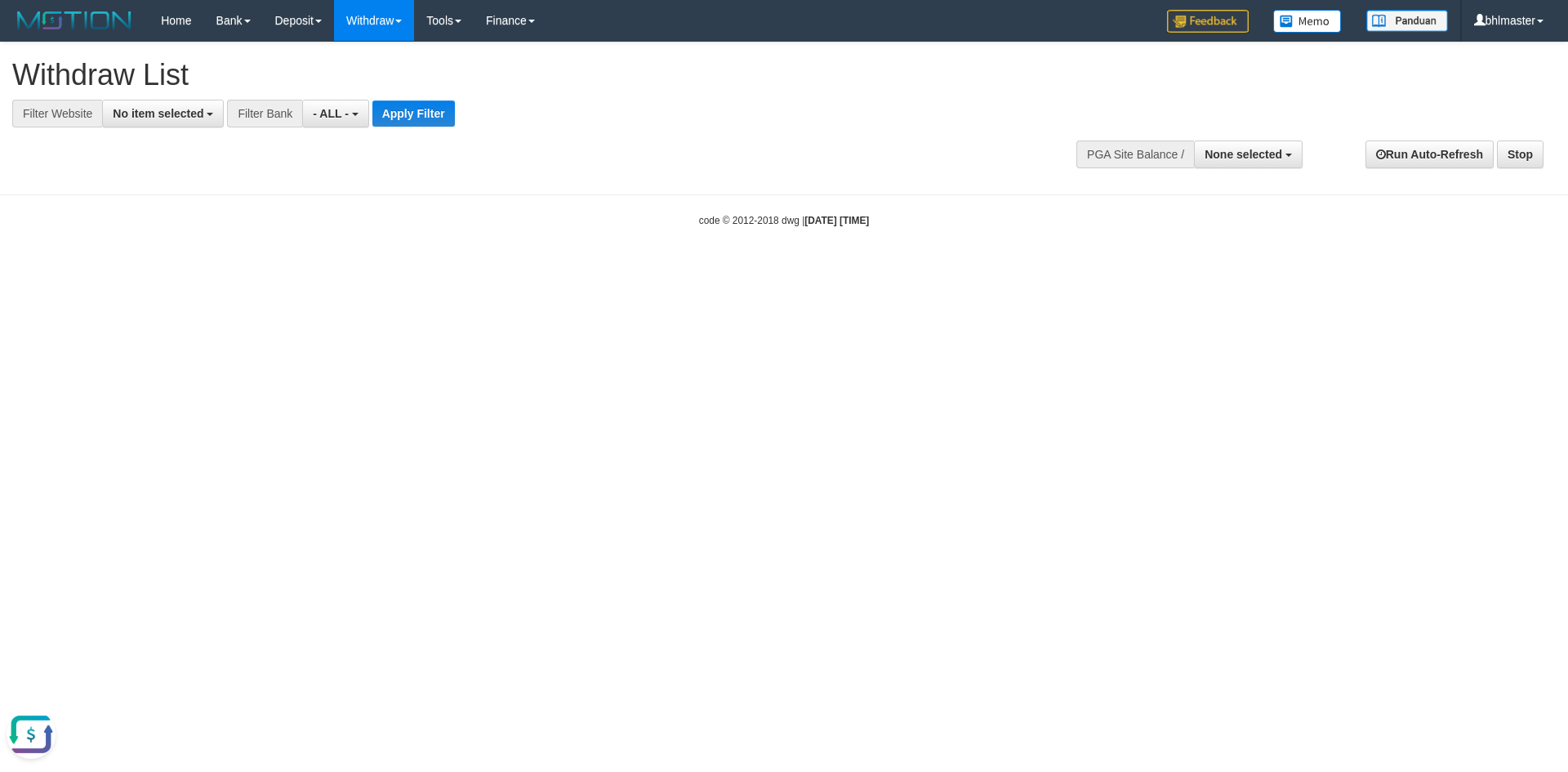 scroll, scrollTop: 0, scrollLeft: 0, axis: both 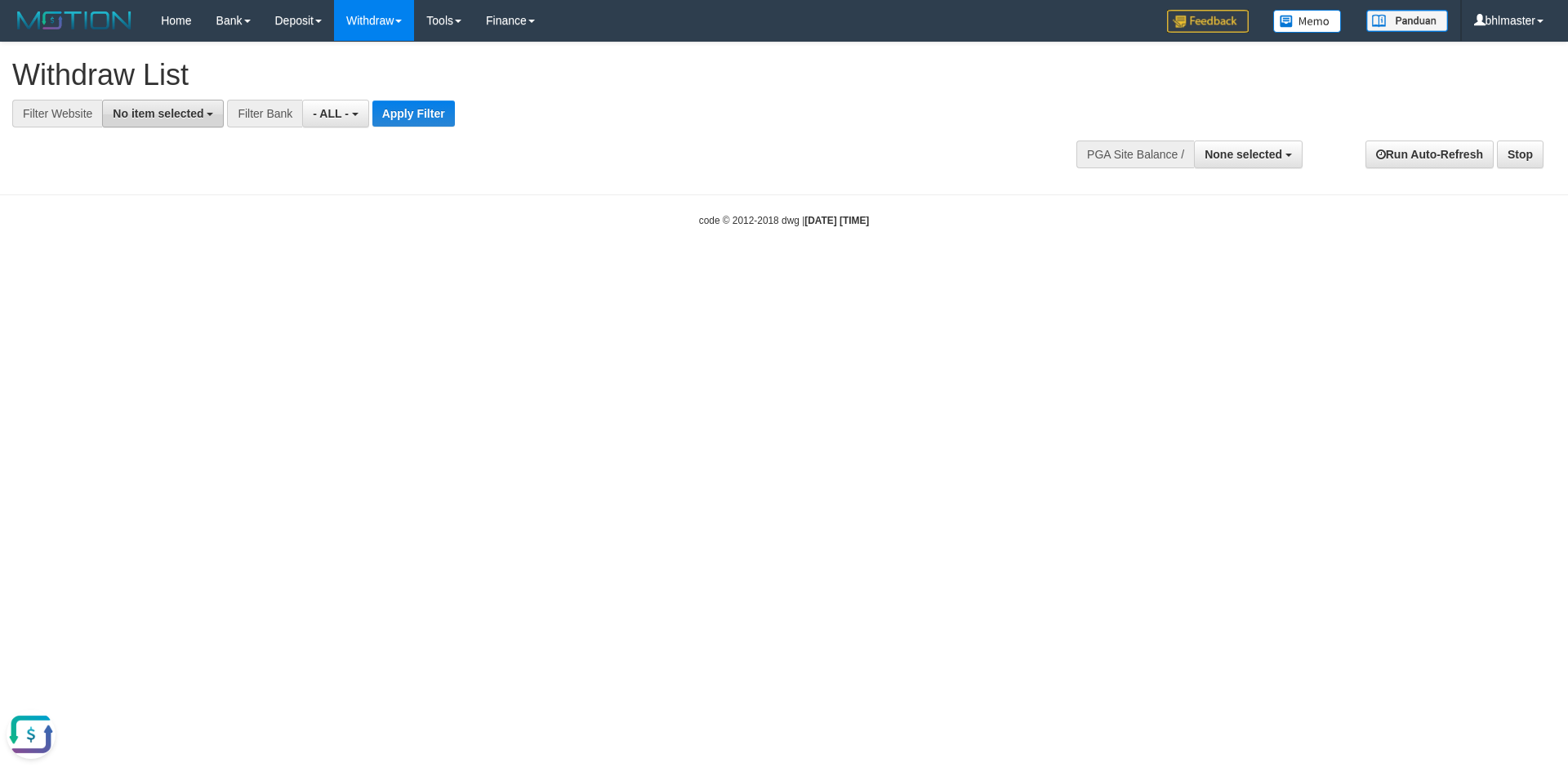 click on "No item selected" at bounding box center (158, 114) 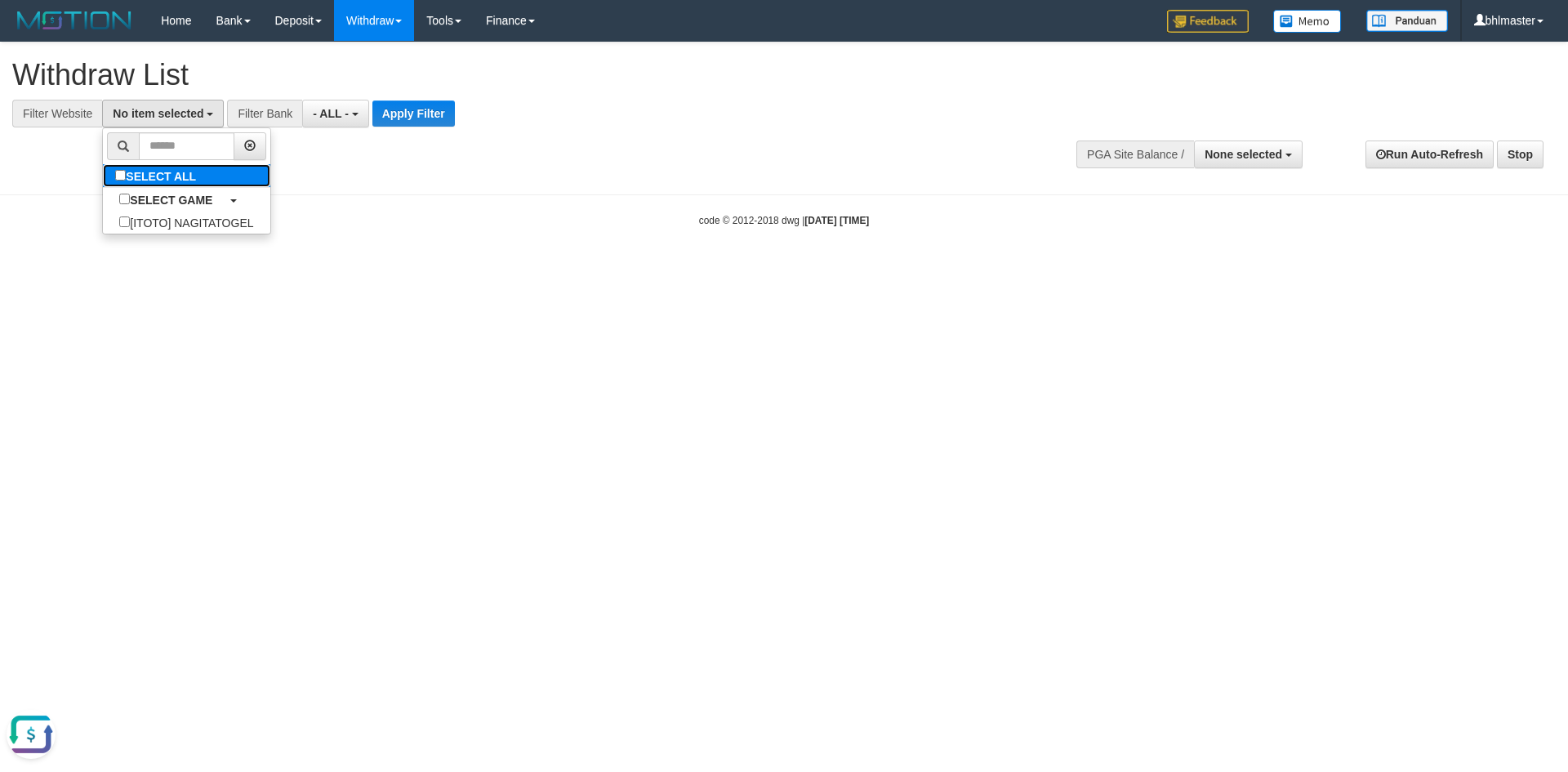 click on "SELECT ALL" at bounding box center (158, 176) 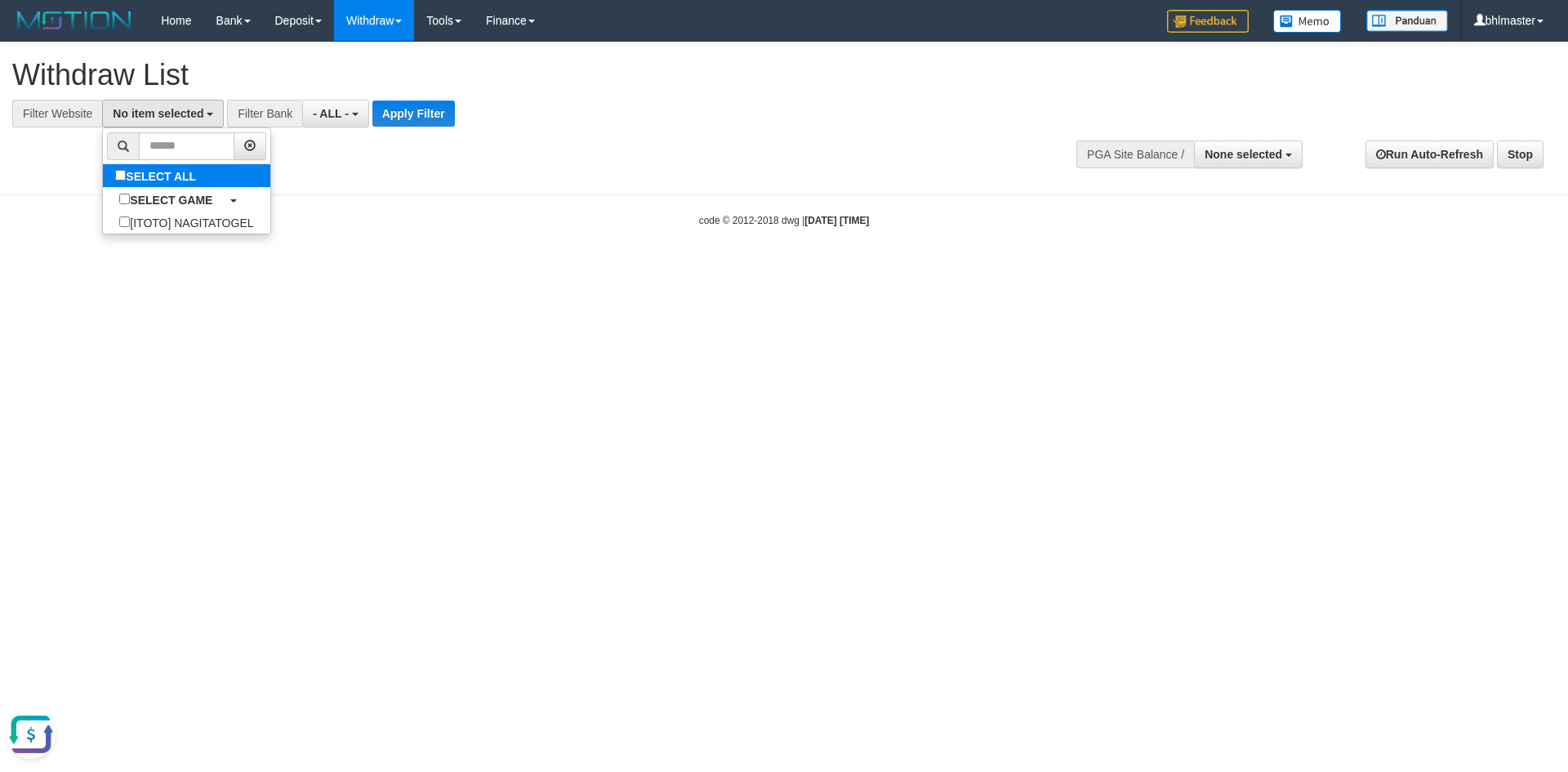 select on "****" 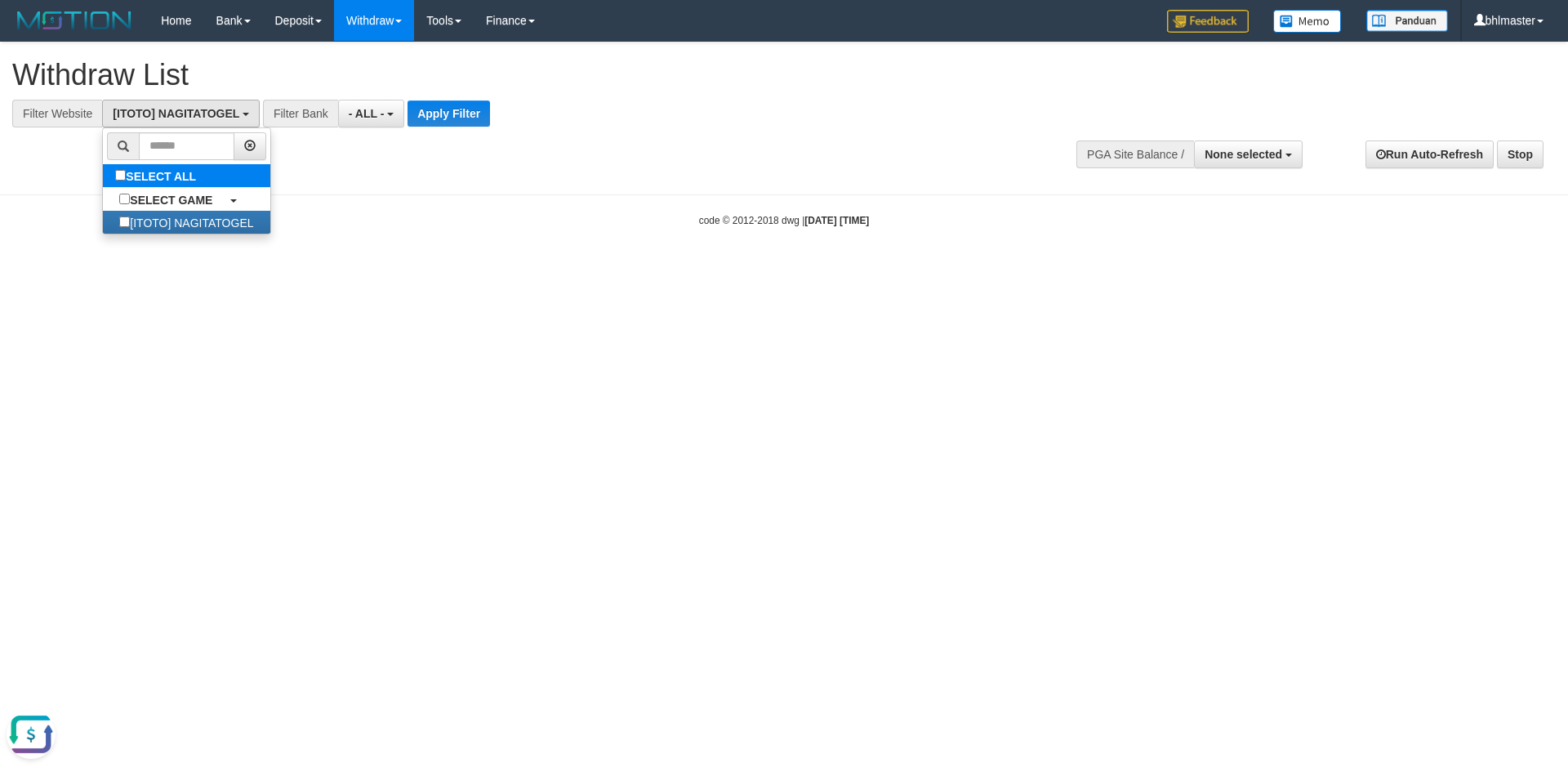scroll, scrollTop: 15, scrollLeft: 0, axis: vertical 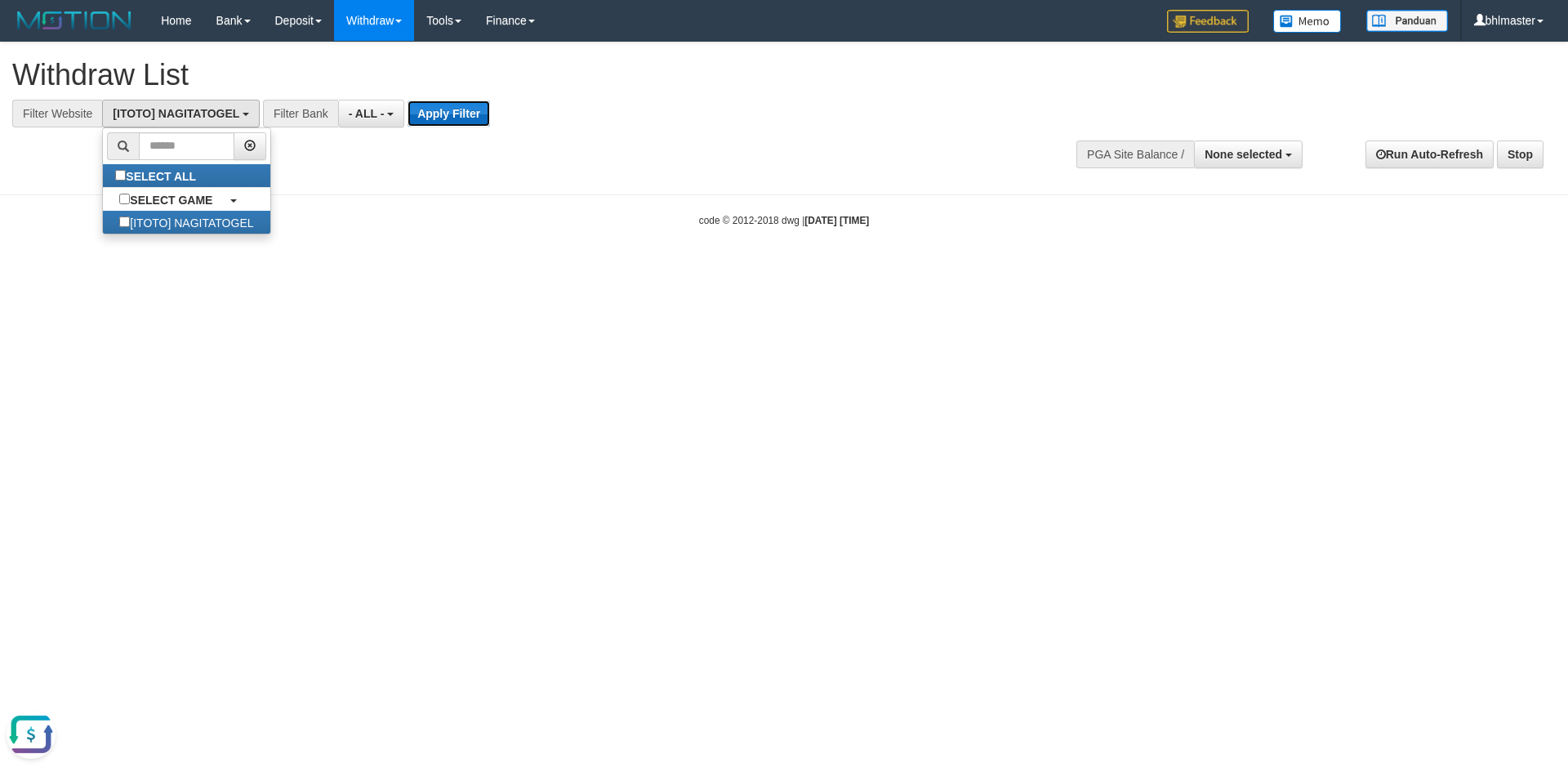 click on "Apply Filter" at bounding box center [448, 114] 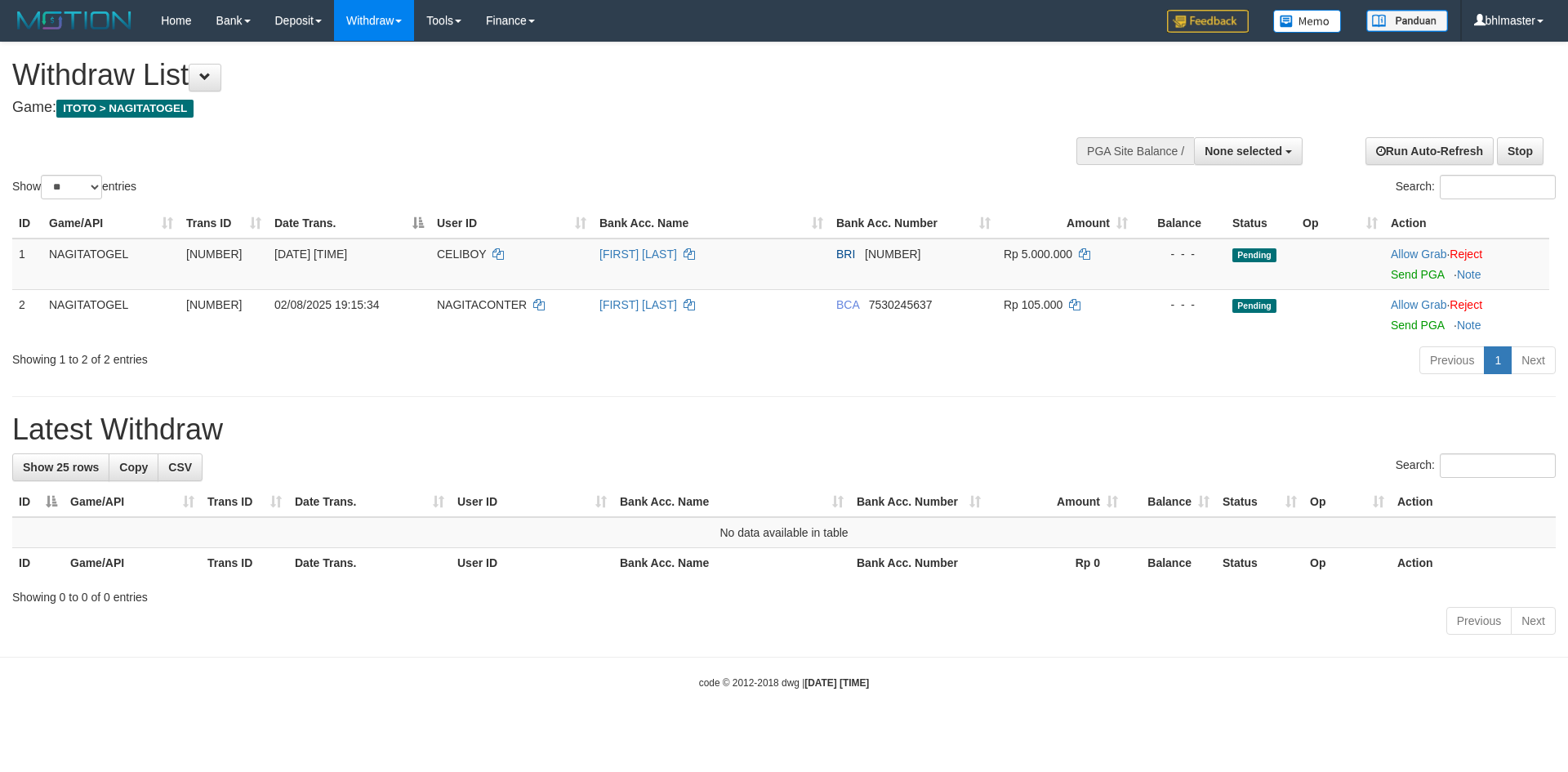 select 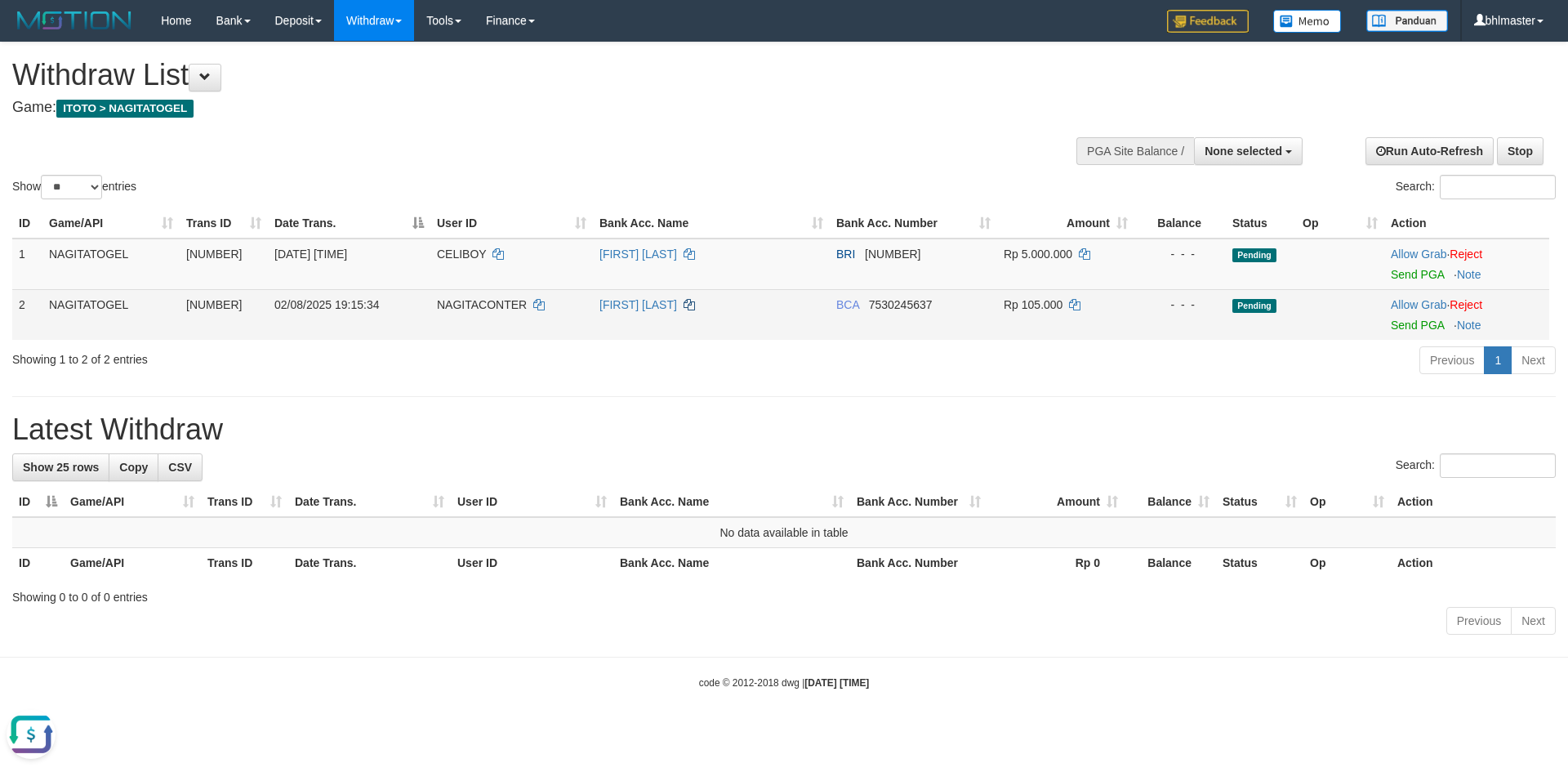 scroll, scrollTop: 0, scrollLeft: 0, axis: both 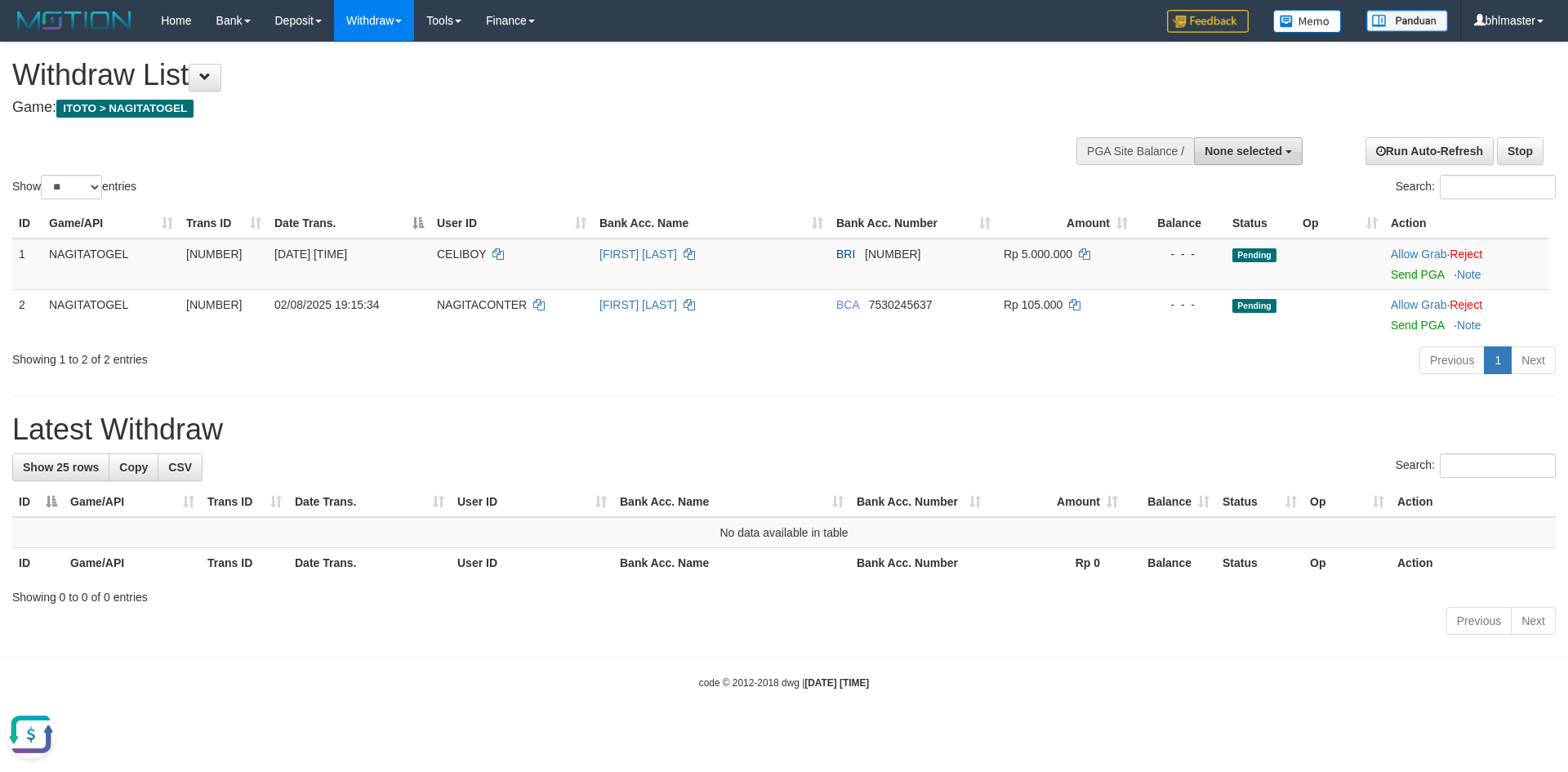 drag, startPoint x: 1293, startPoint y: 148, endPoint x: 1283, endPoint y: 158, distance: 14.142136 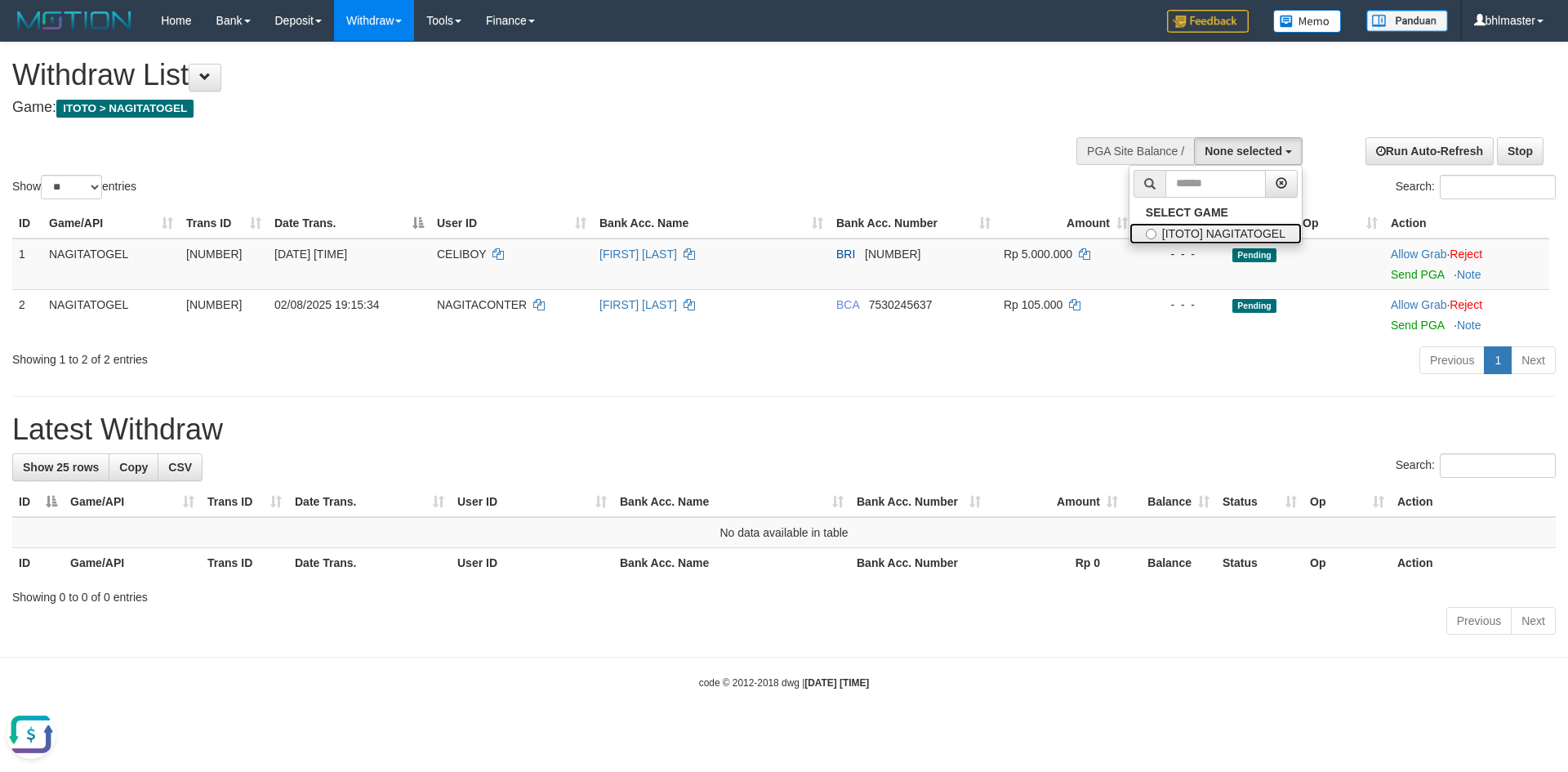click on "[ITOTO] NAGITATOGEL" at bounding box center [1215, 234] 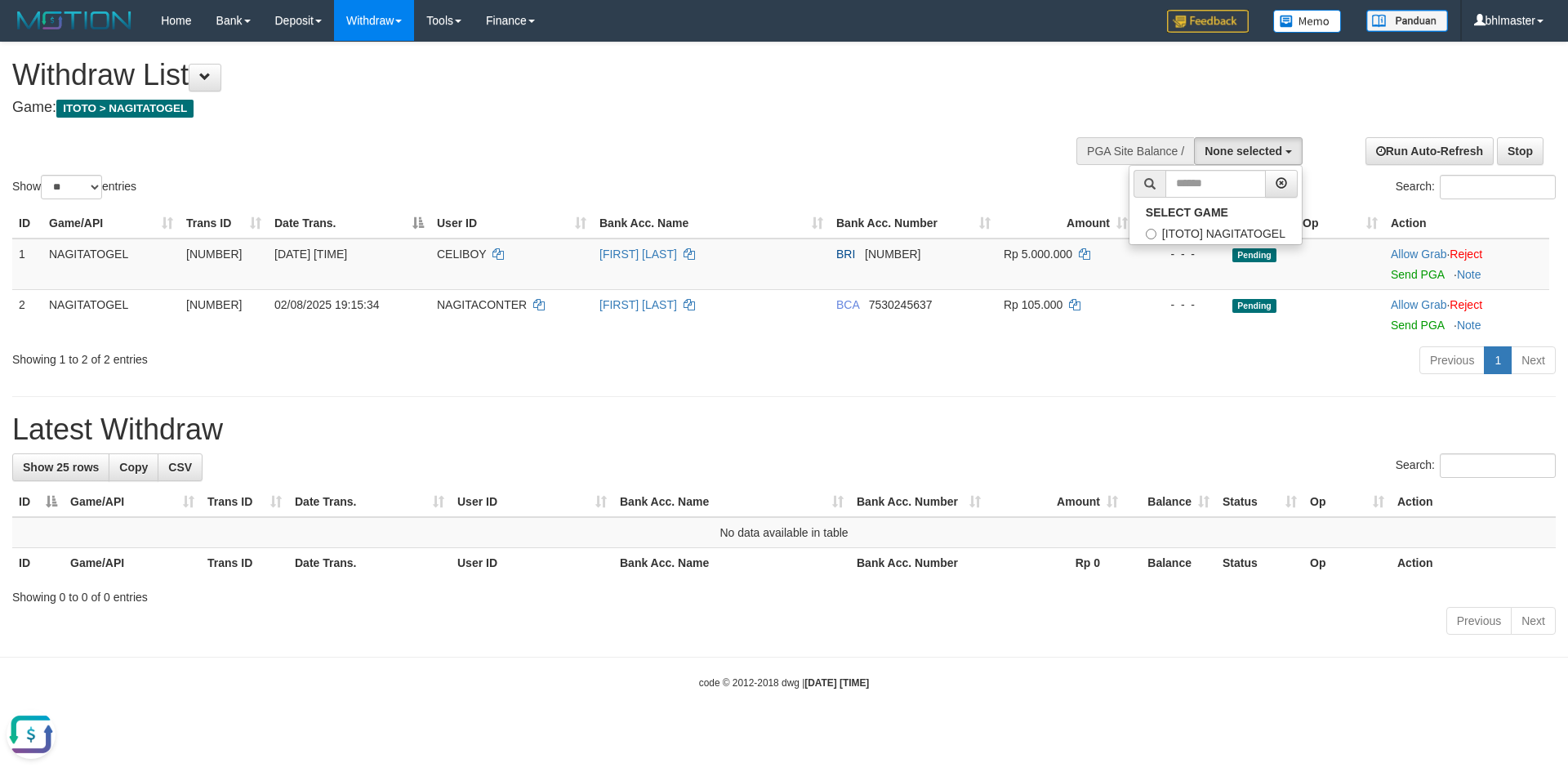 select on "****" 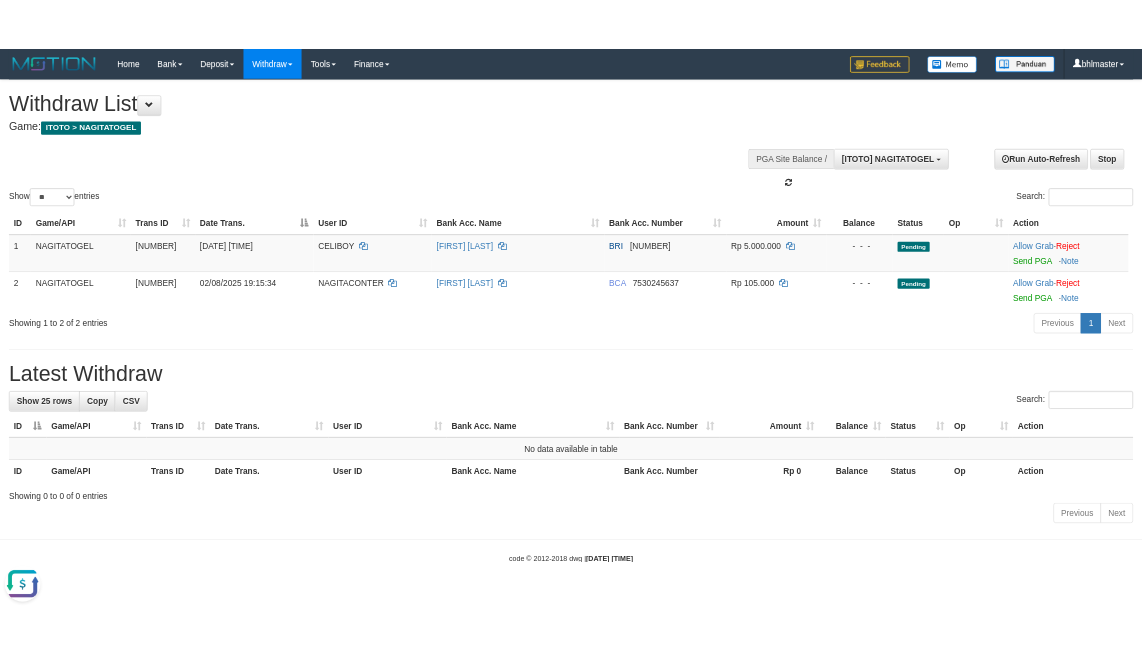 scroll, scrollTop: 18, scrollLeft: 0, axis: vertical 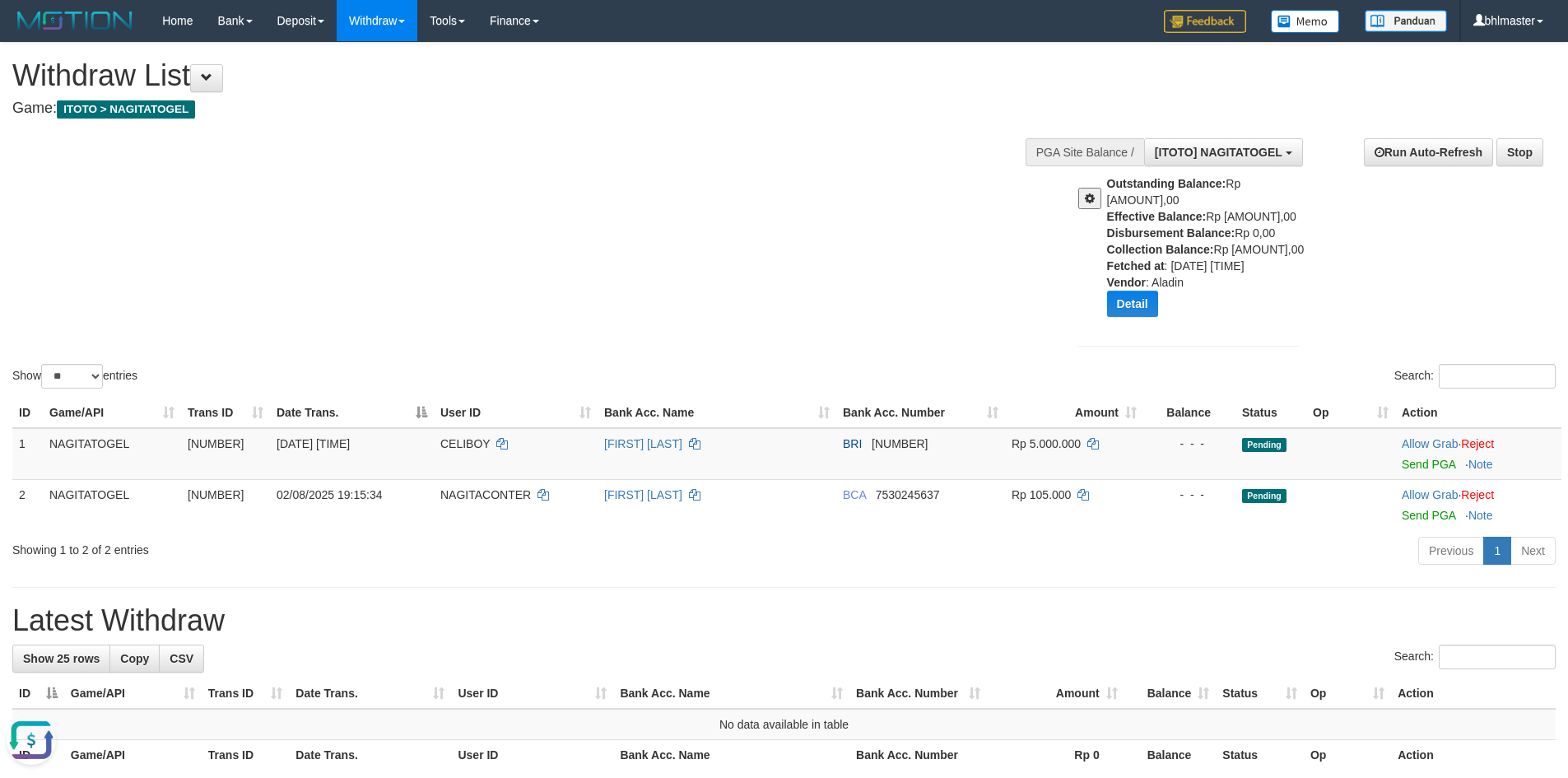drag, startPoint x: 1226, startPoint y: 212, endPoint x: 1310, endPoint y: 214, distance: 84.0238 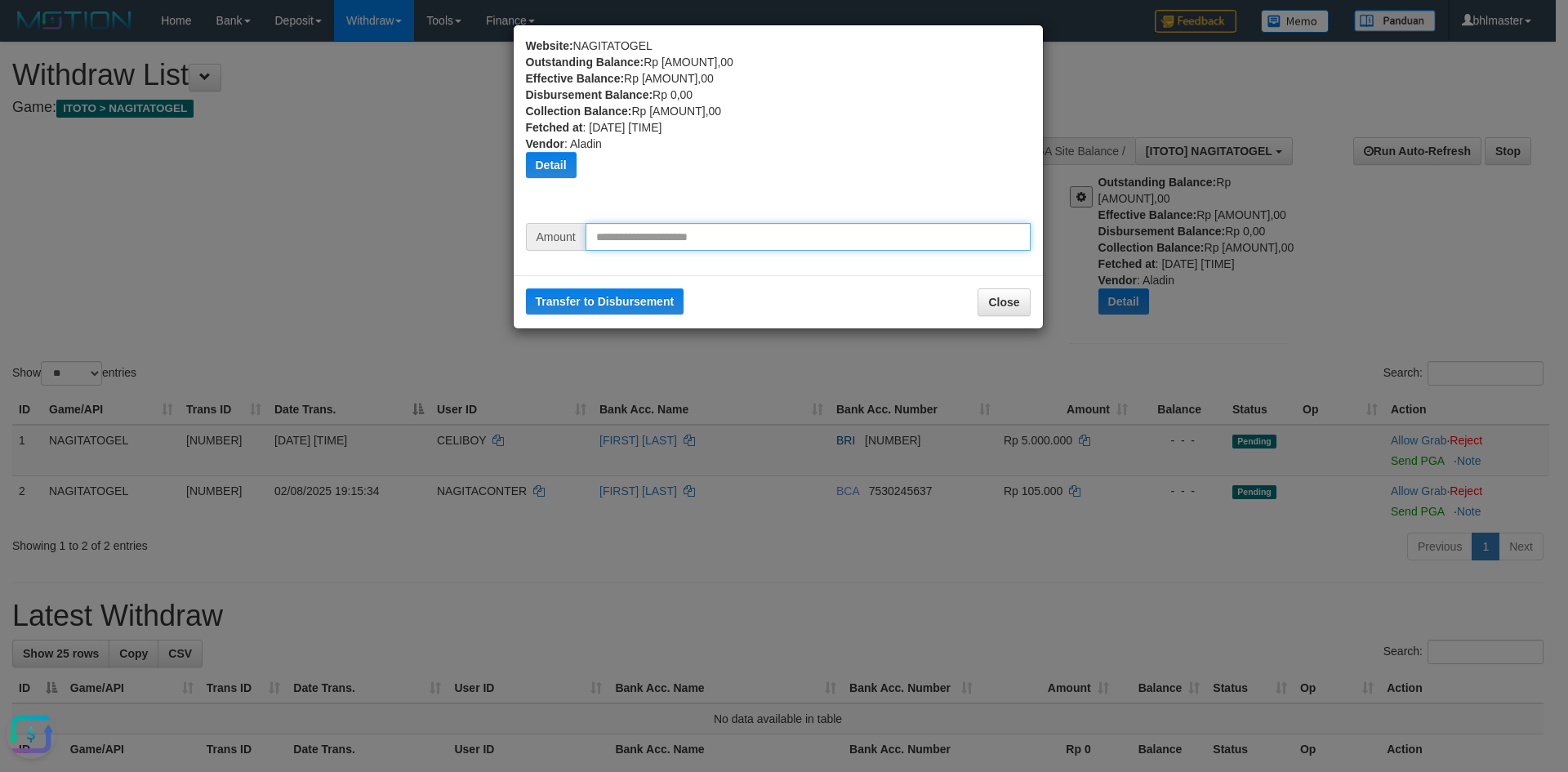 click at bounding box center [808, 237] 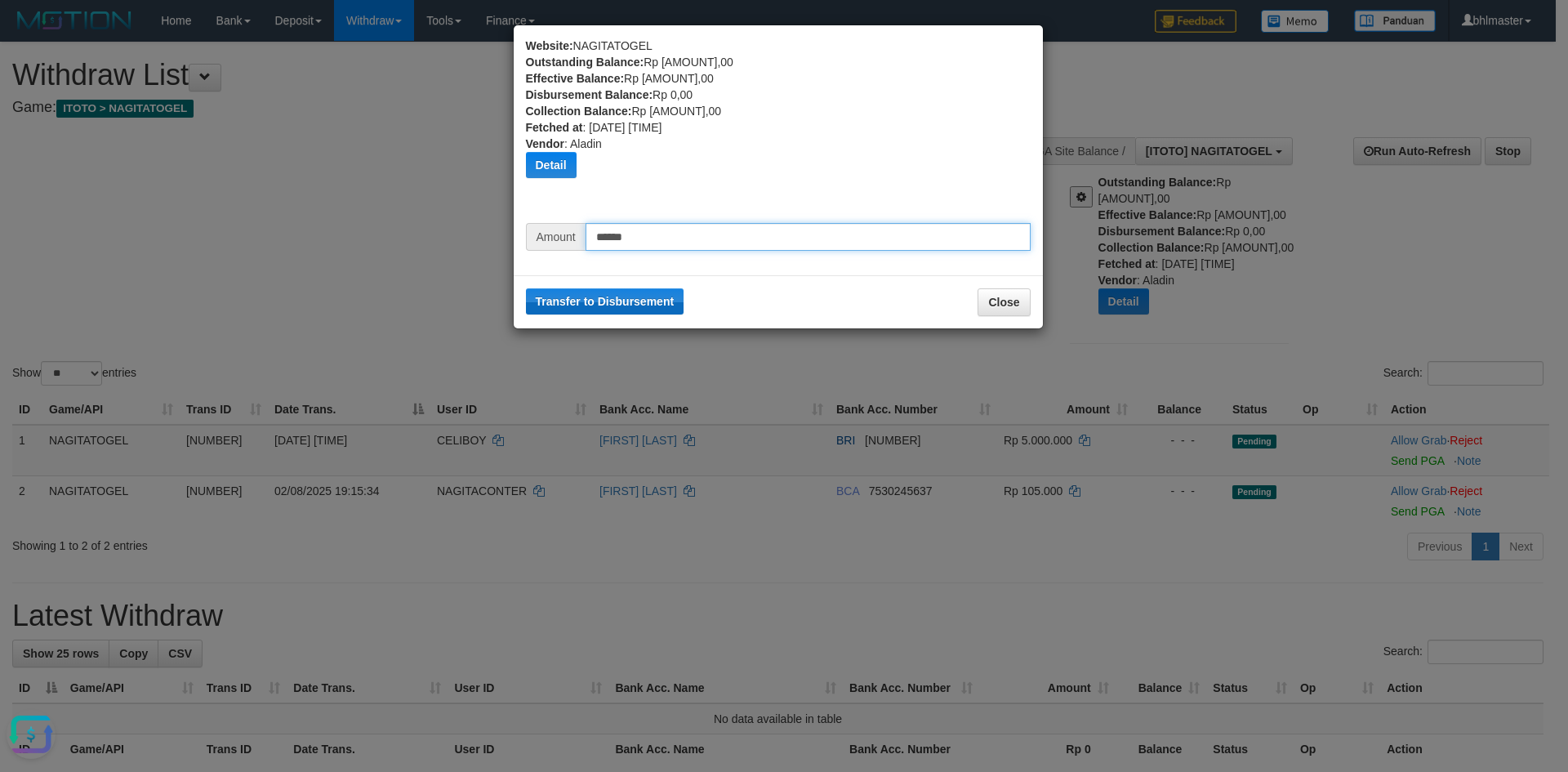 type on "******" 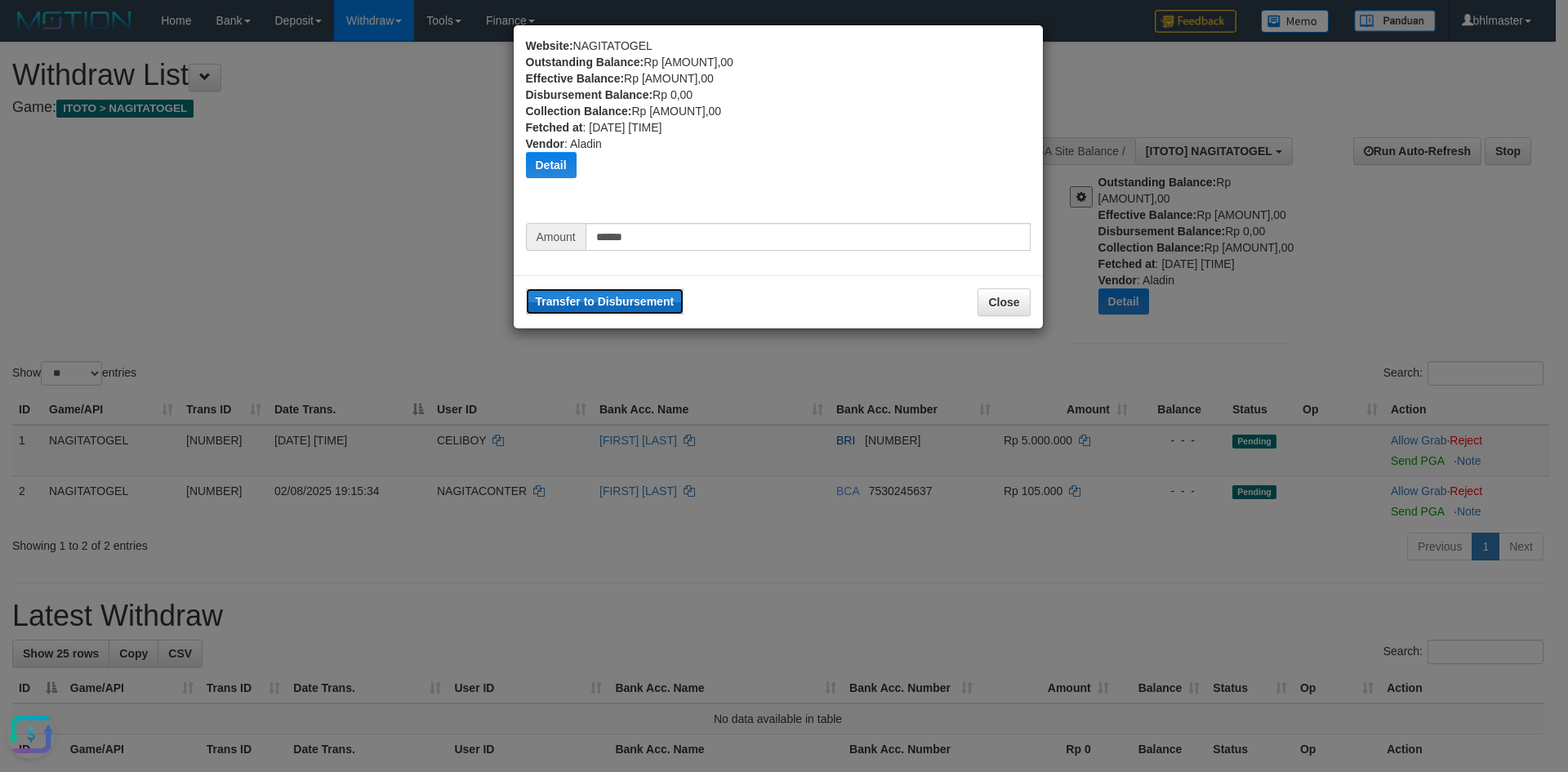 click on "Transfer to Disbursement" at bounding box center [605, 301] 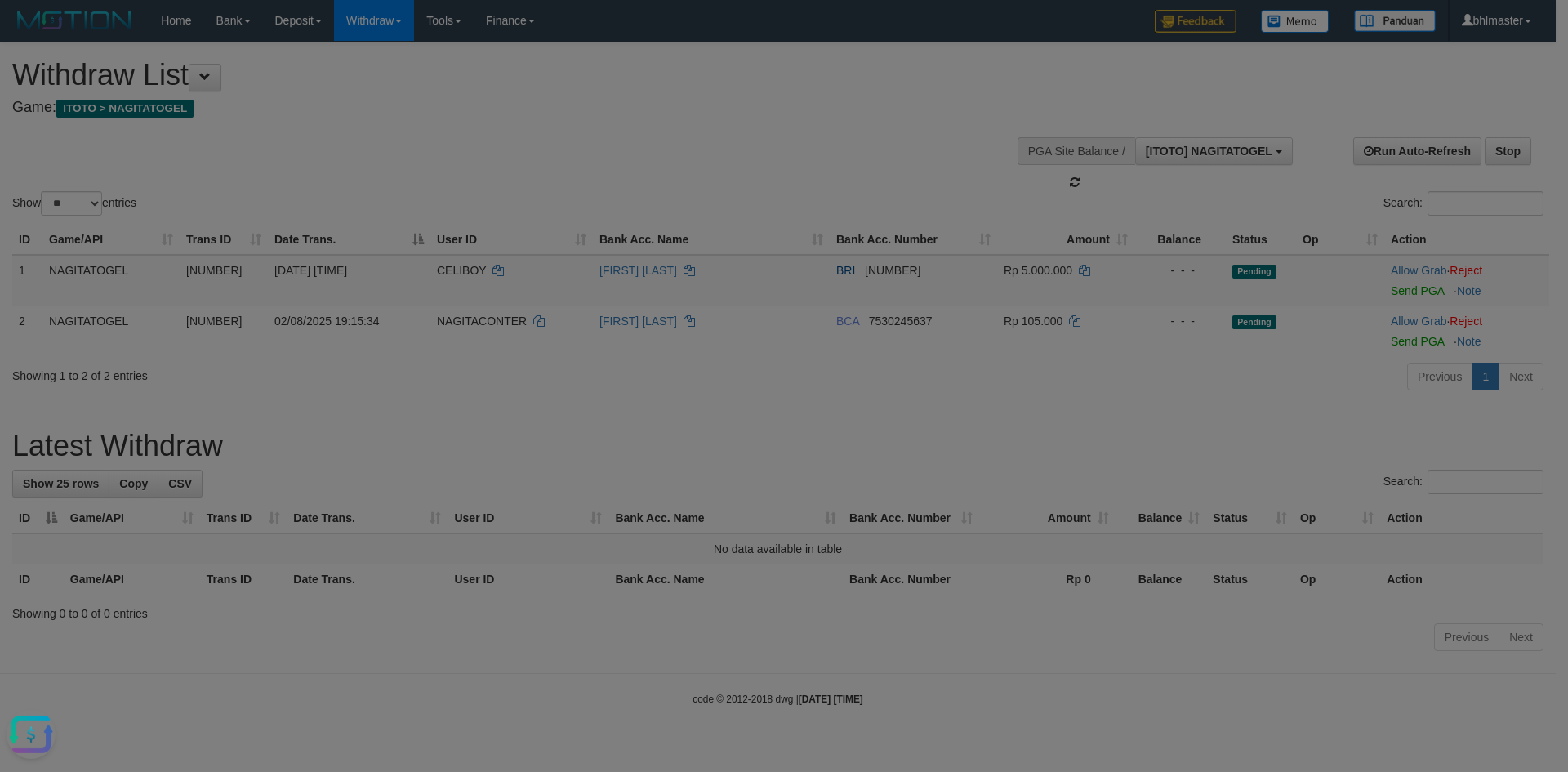 type 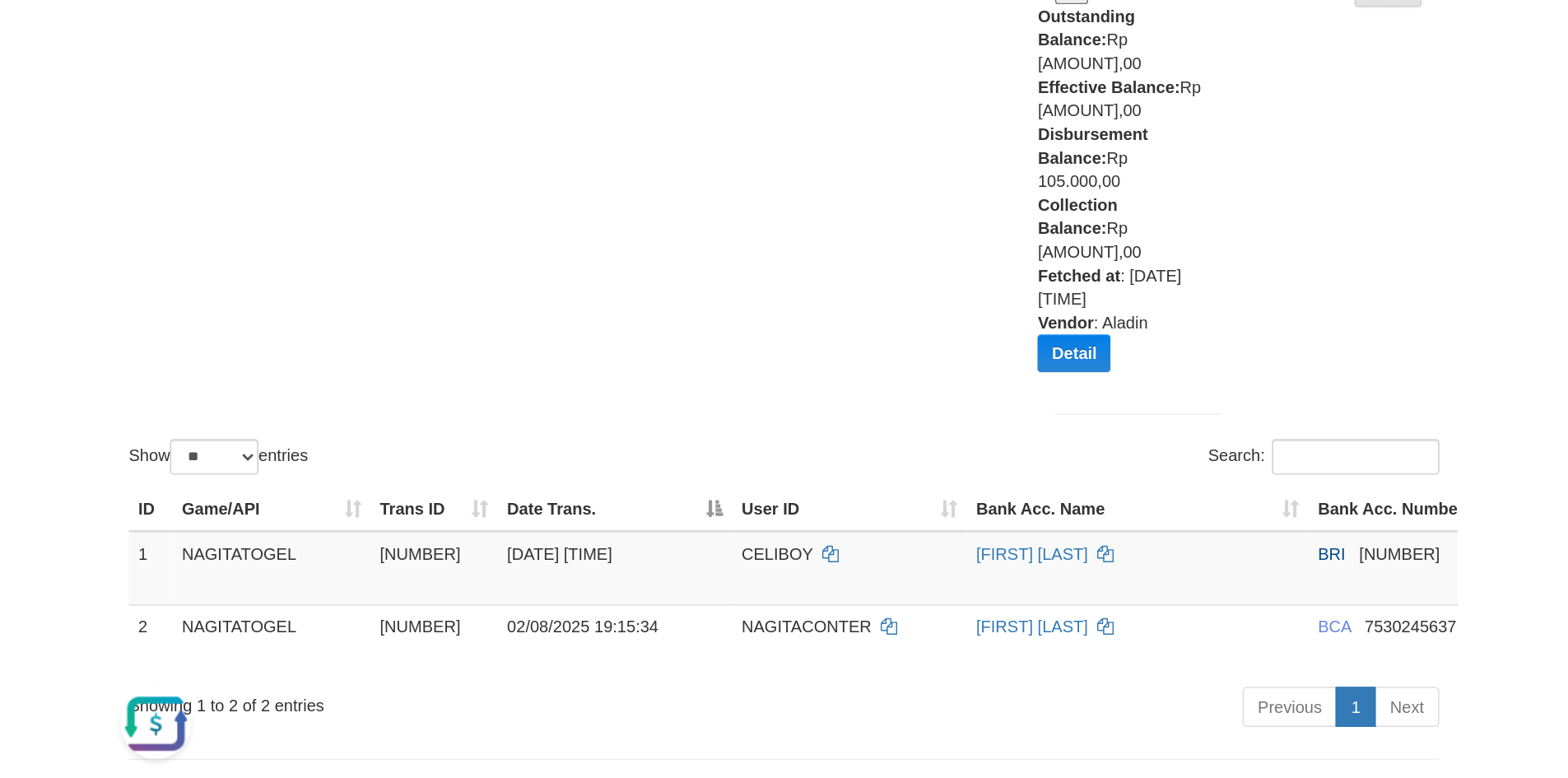 scroll, scrollTop: 179, scrollLeft: 0, axis: vertical 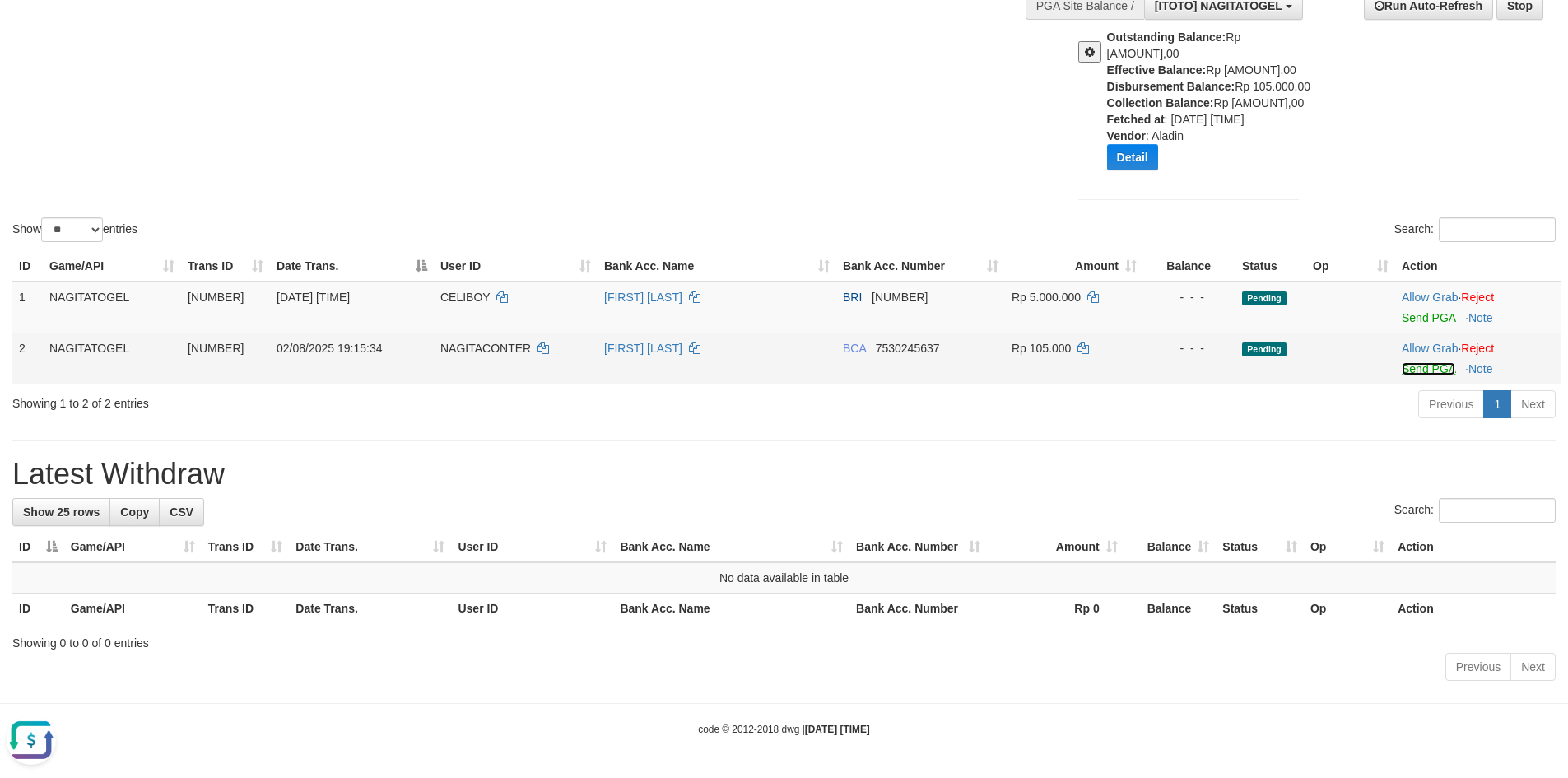 click on "Send PGA" at bounding box center (1428, 369) 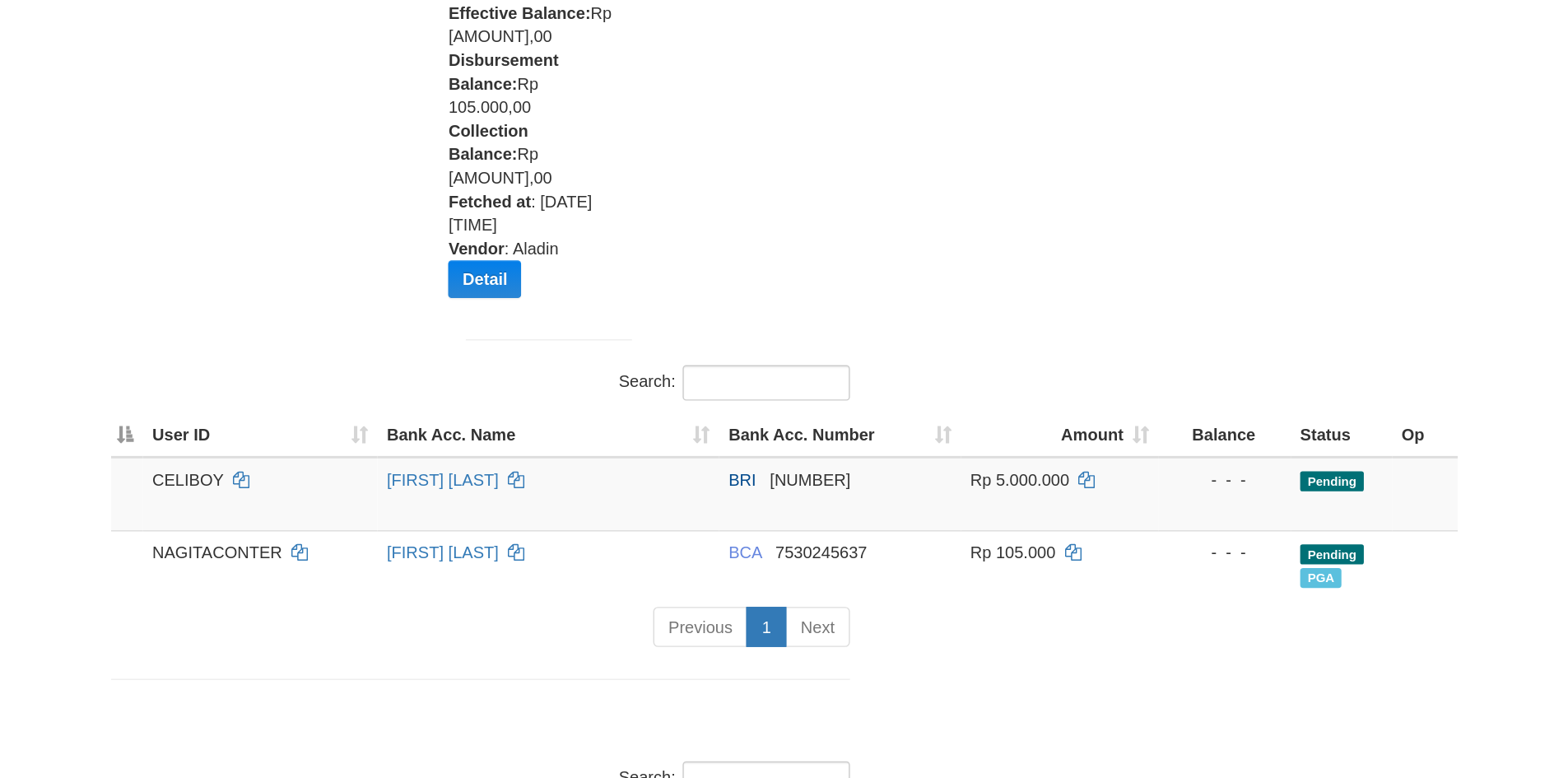 scroll, scrollTop: 175, scrollLeft: 0, axis: vertical 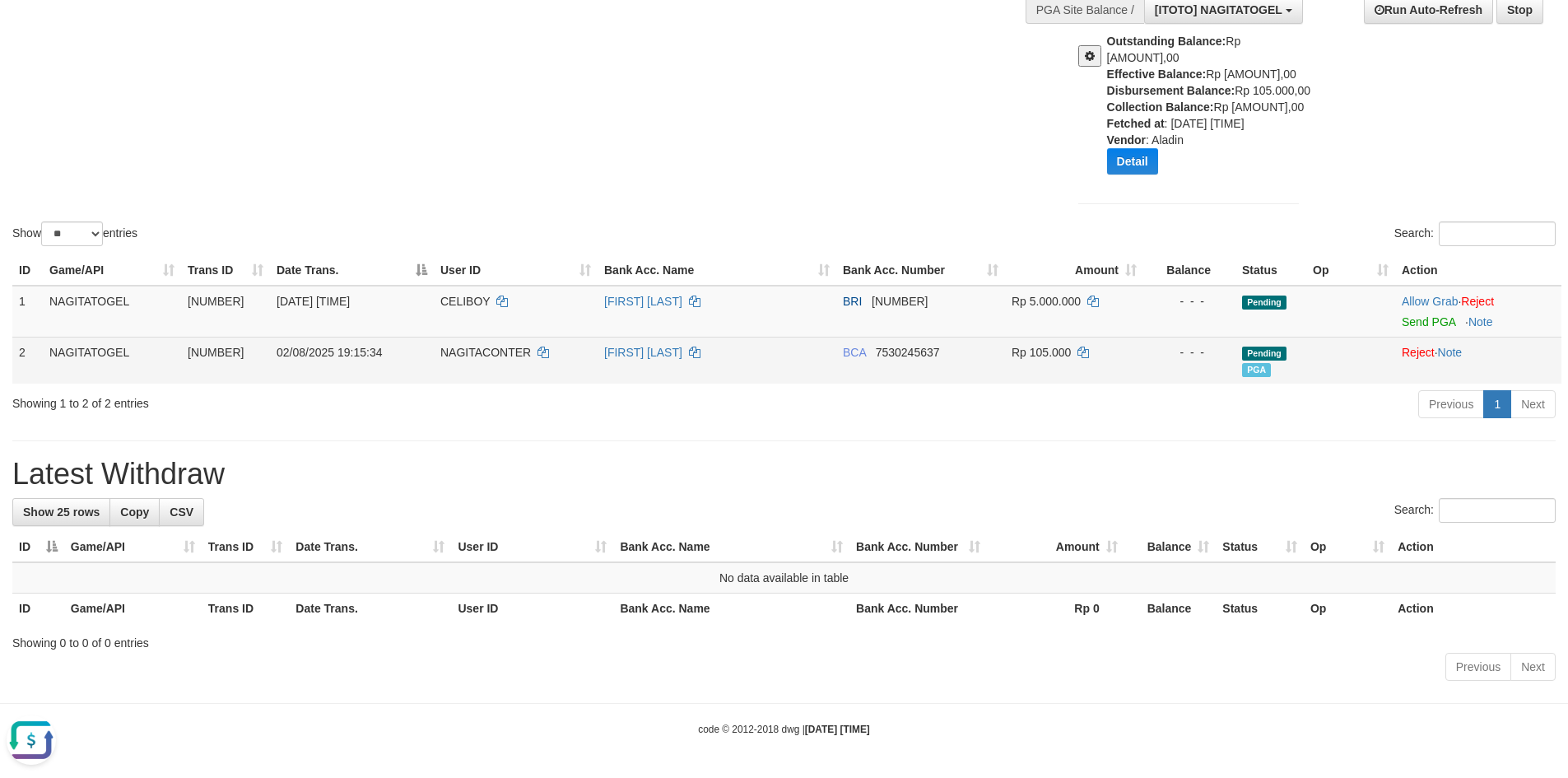 click on "35457744" at bounding box center (216, 352) 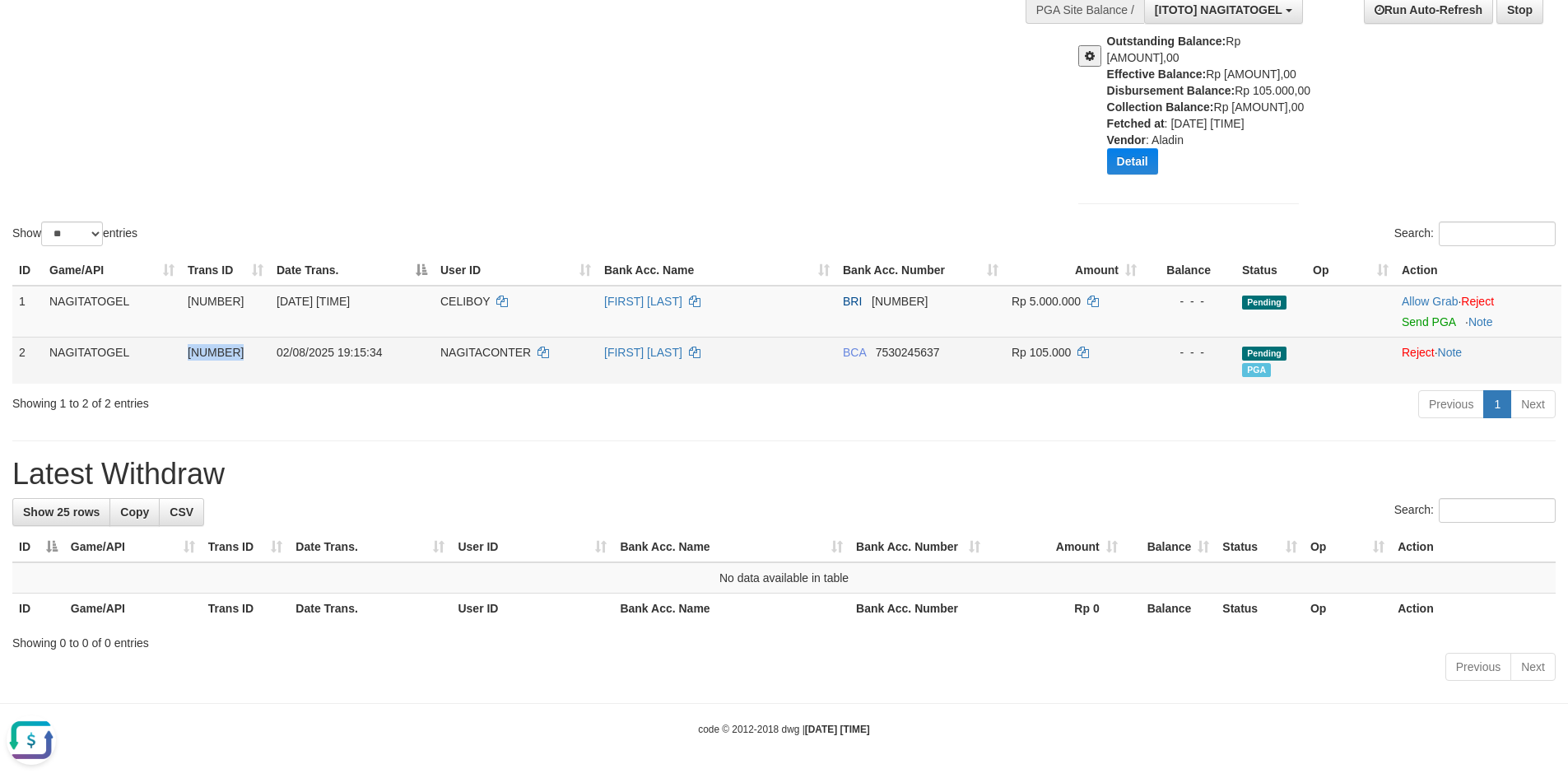 click on "35457744" at bounding box center [216, 352] 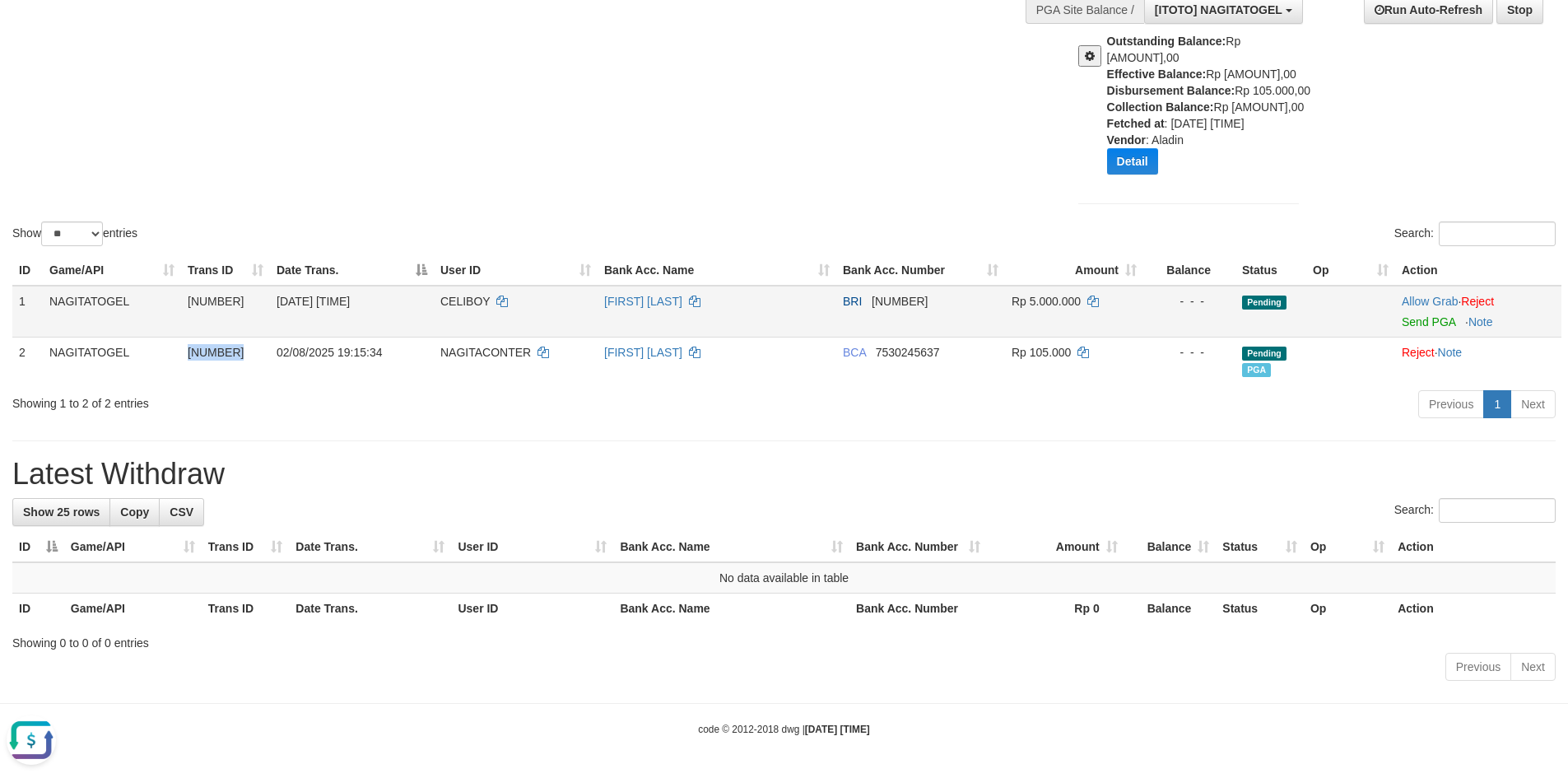 copy on "35457744" 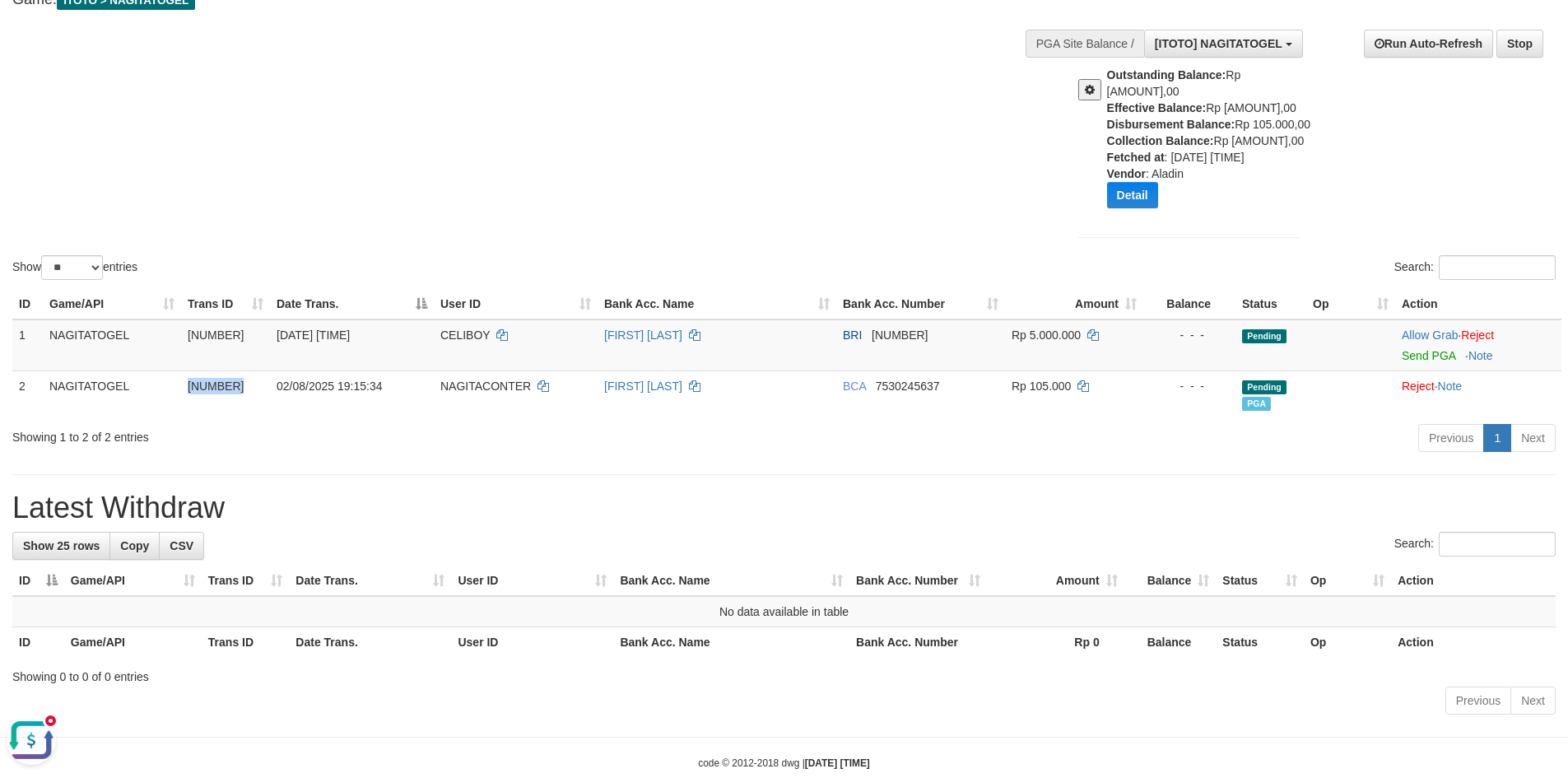 scroll, scrollTop: 0, scrollLeft: 0, axis: both 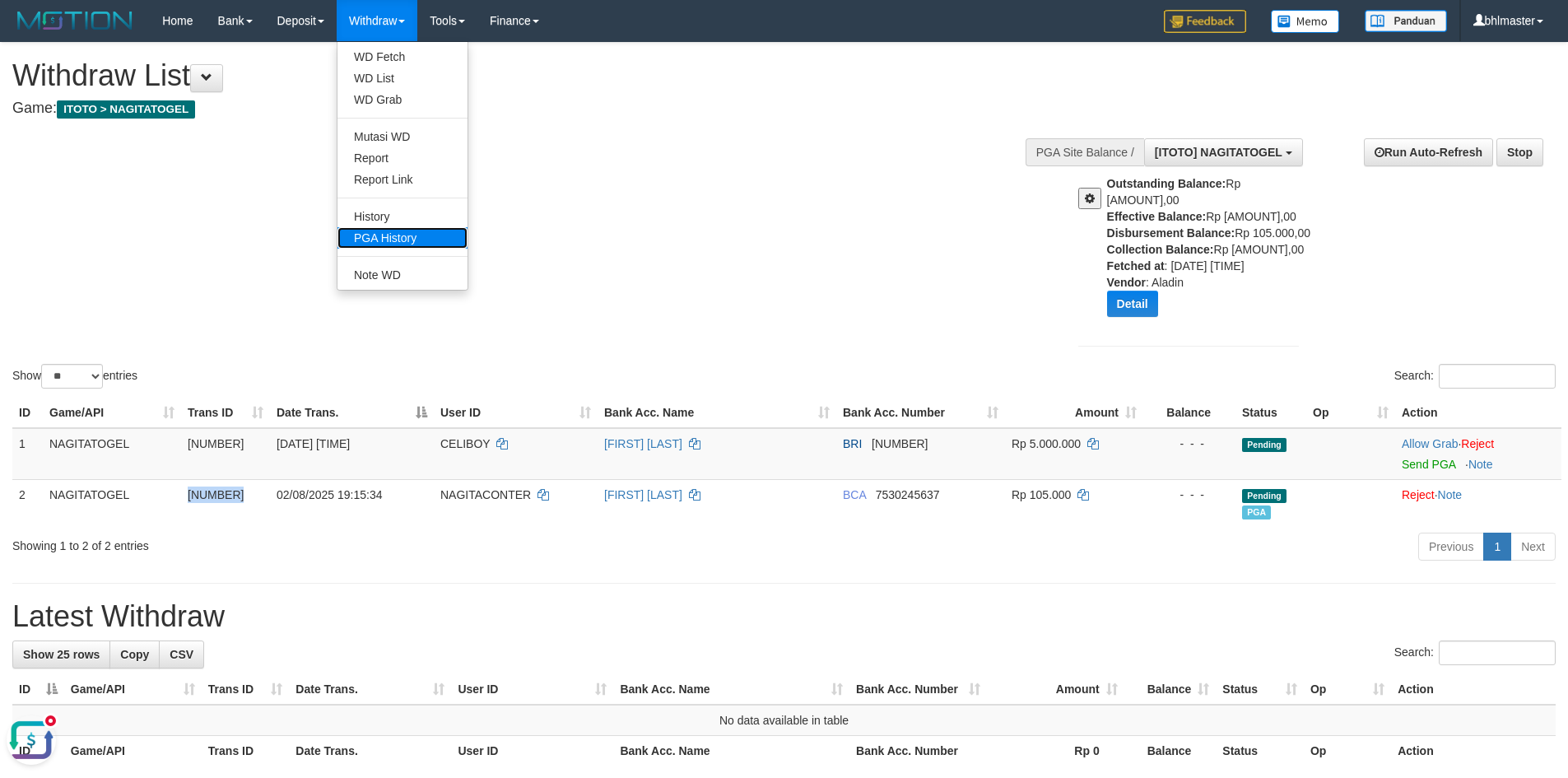 click on "PGA History" at bounding box center [402, 238] 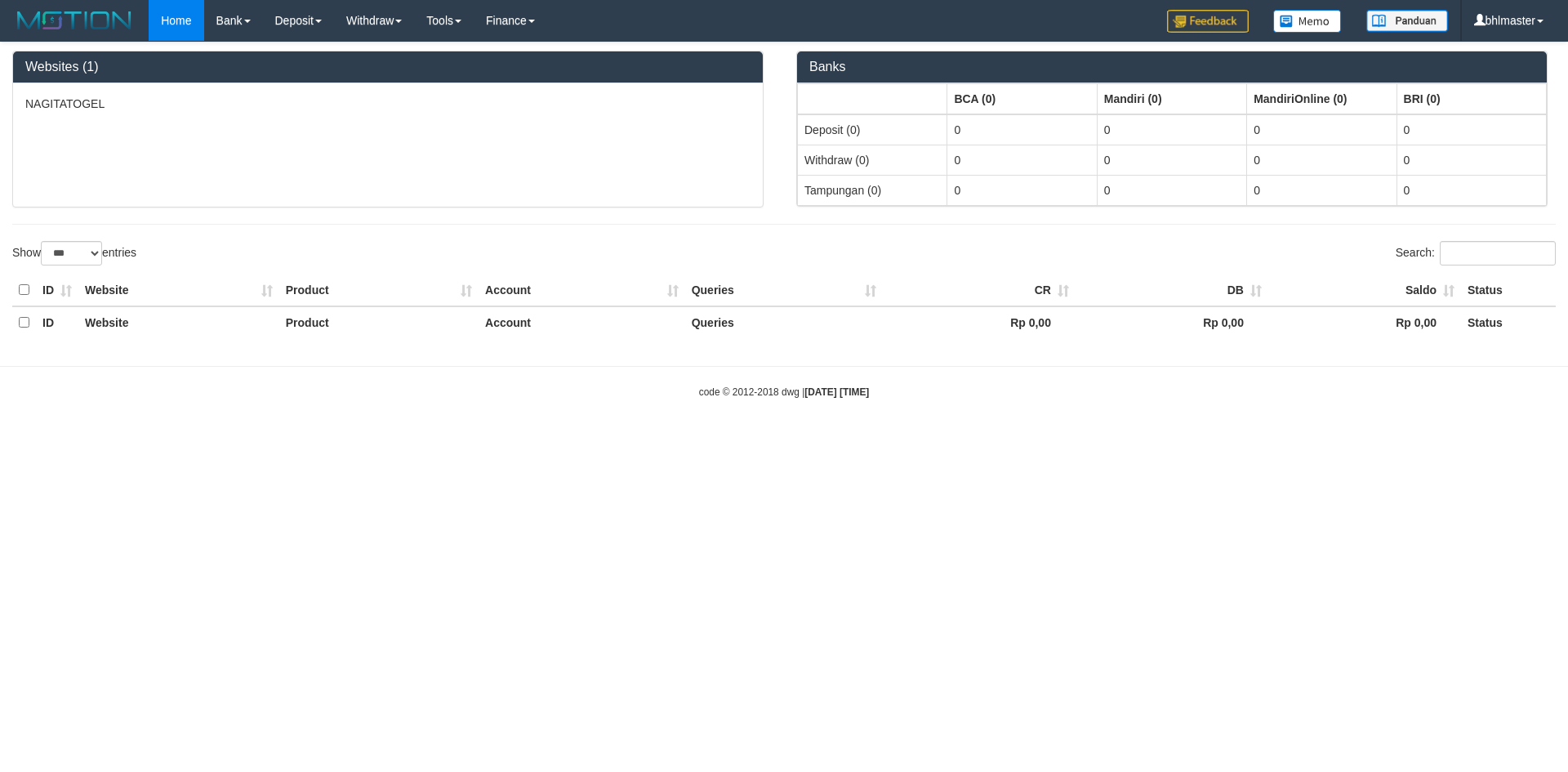 select on "***" 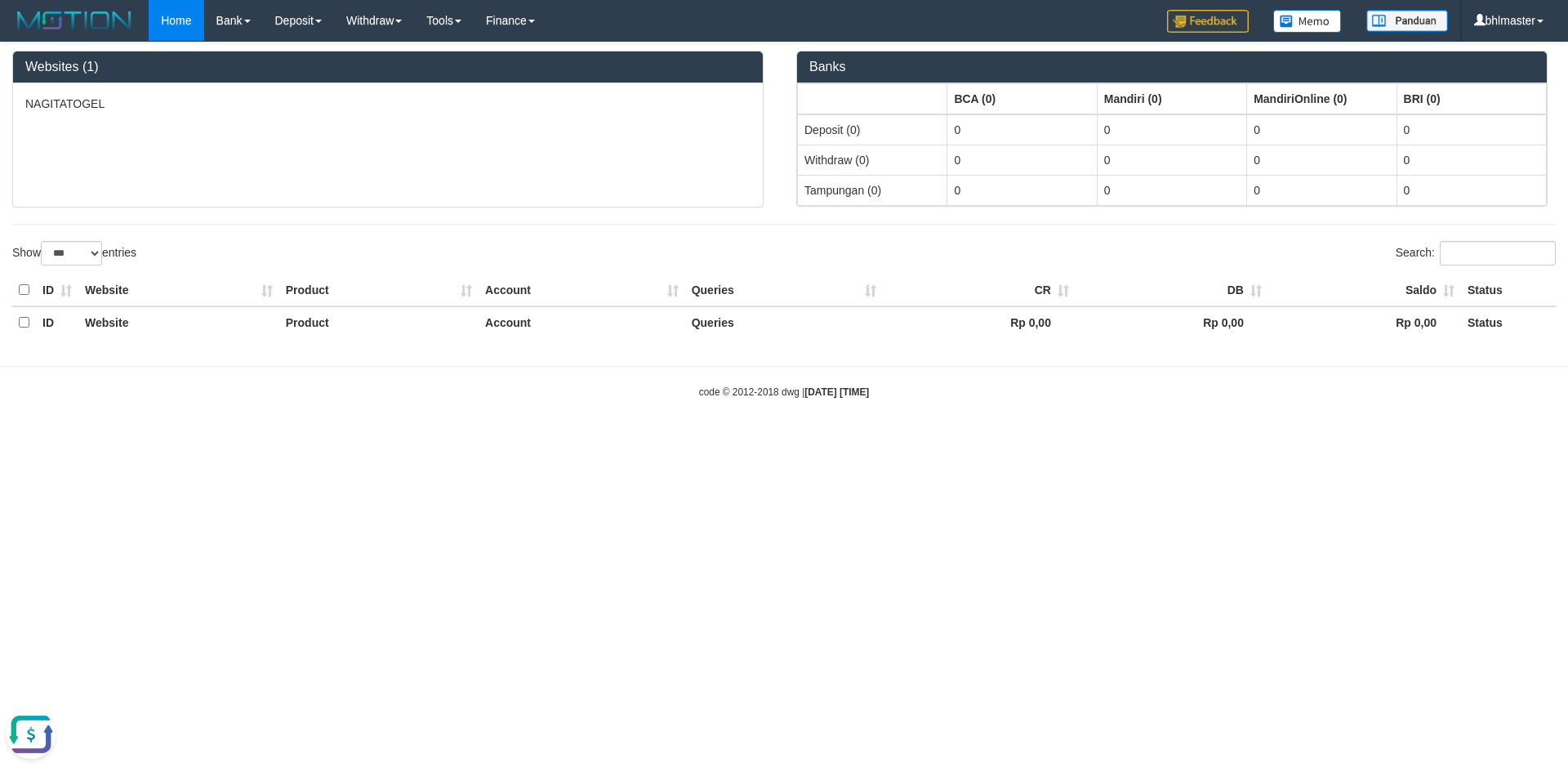scroll, scrollTop: 0, scrollLeft: 0, axis: both 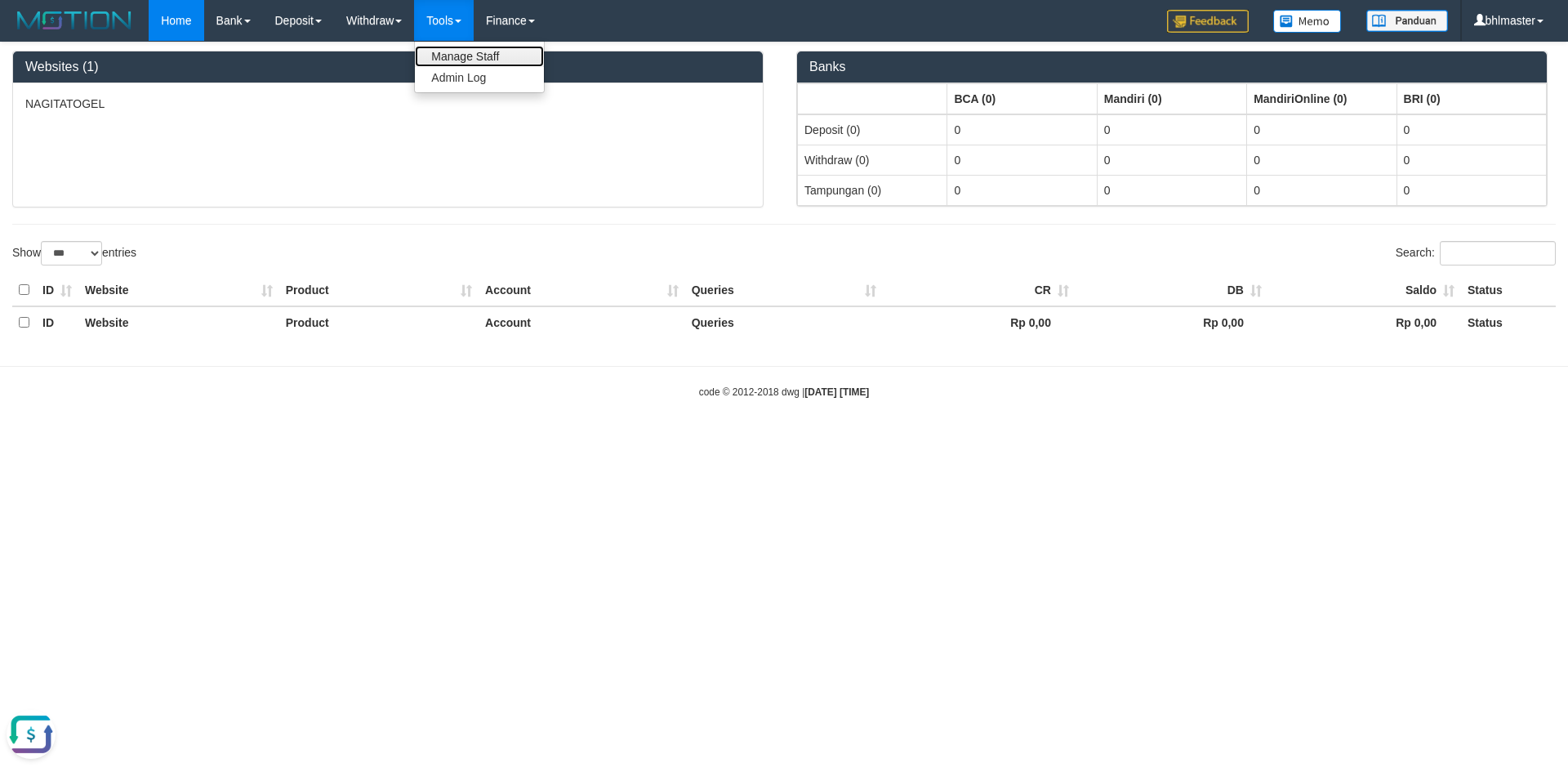 click on "Manage Staff" at bounding box center (479, 56) 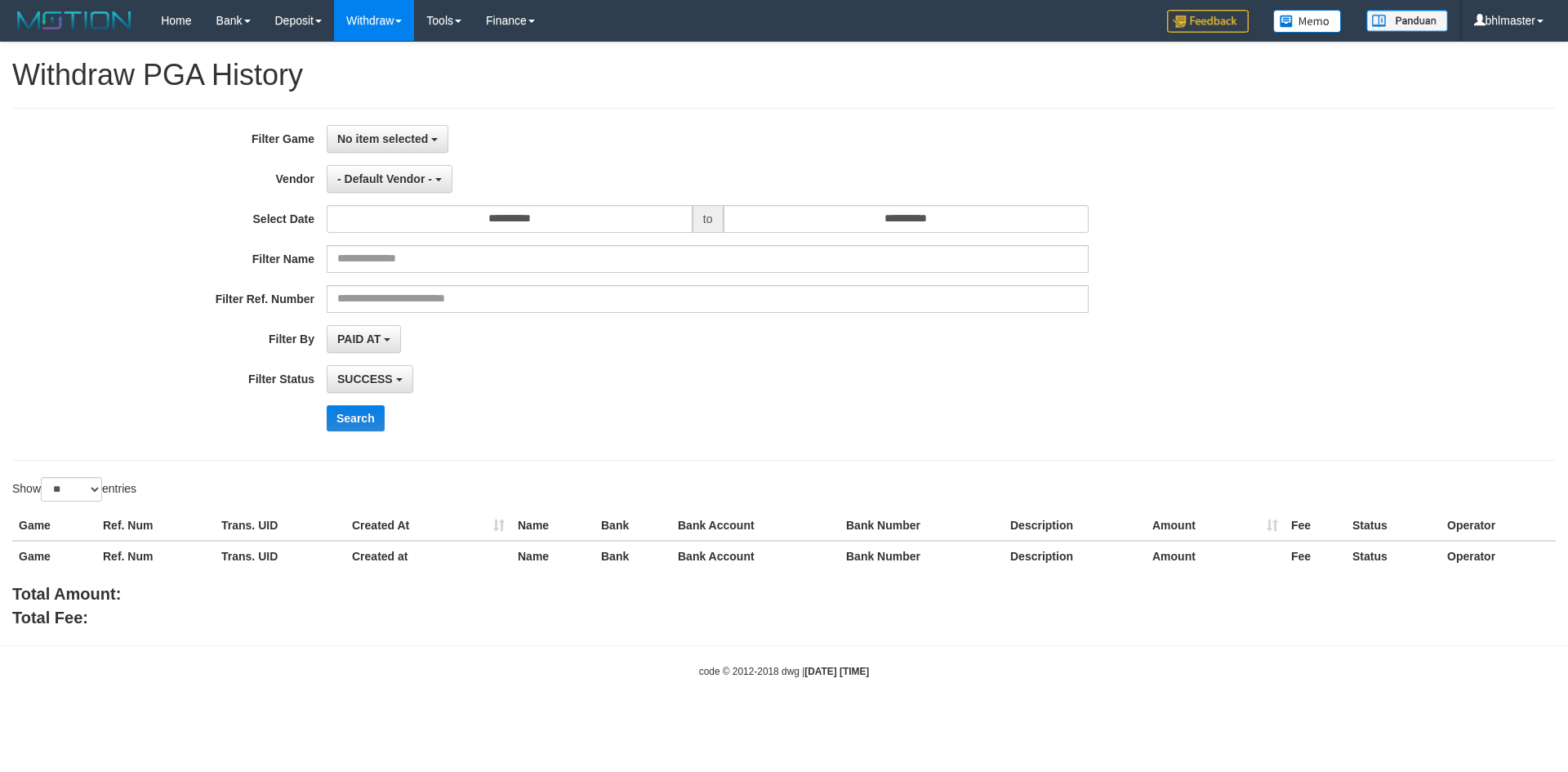 select 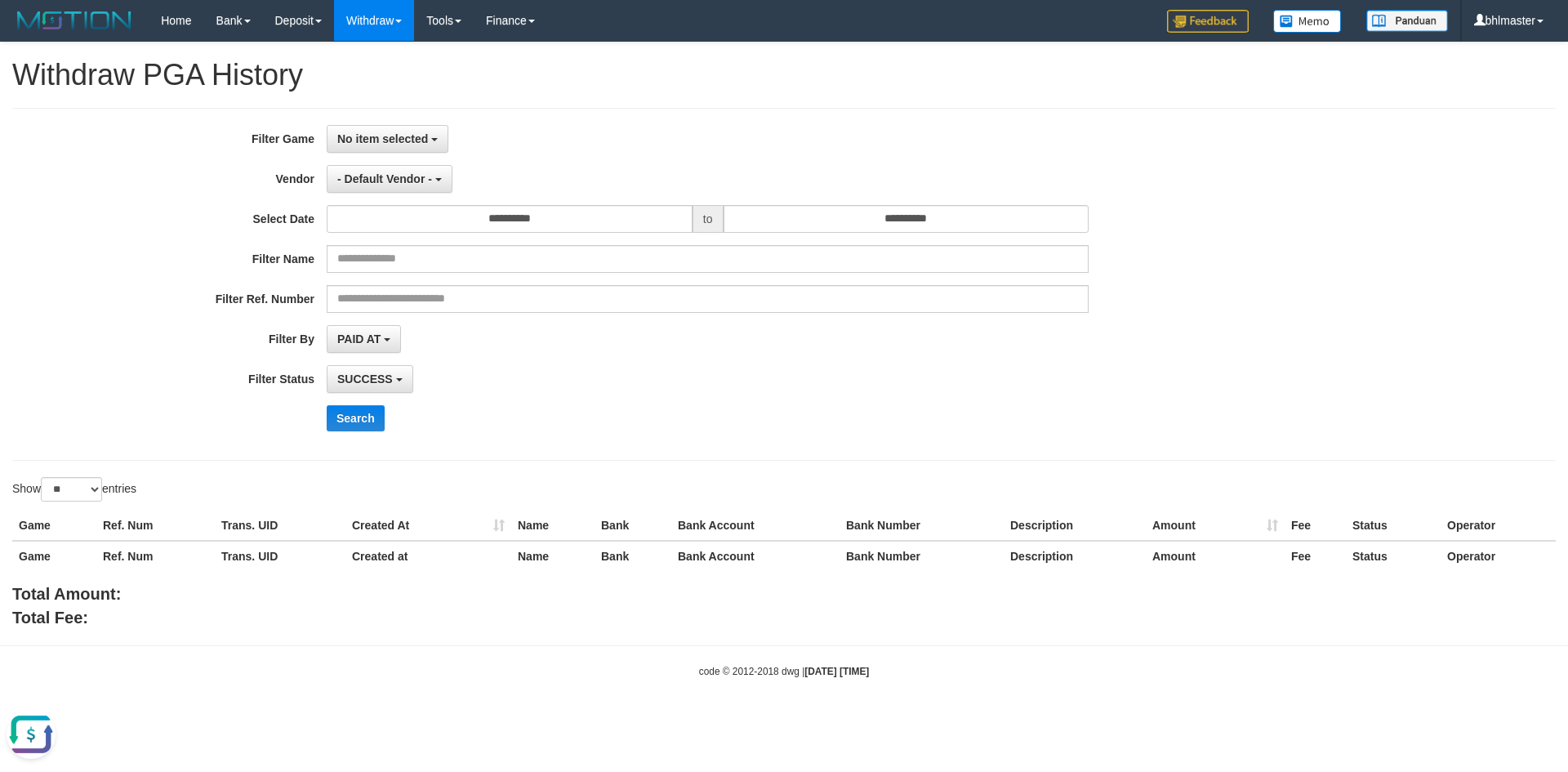 scroll, scrollTop: 0, scrollLeft: 0, axis: both 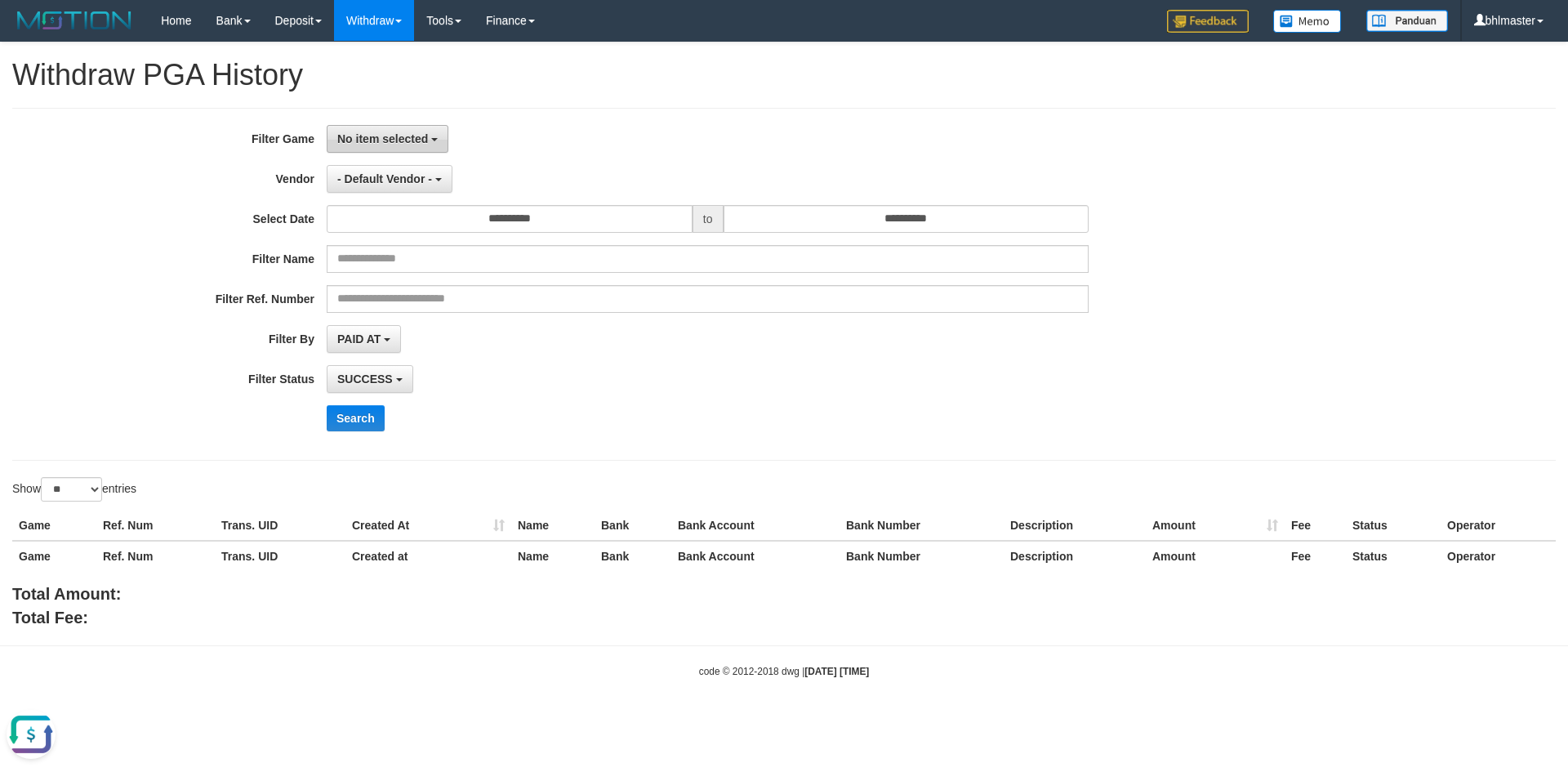 click on "No item selected" at bounding box center (387, 139) 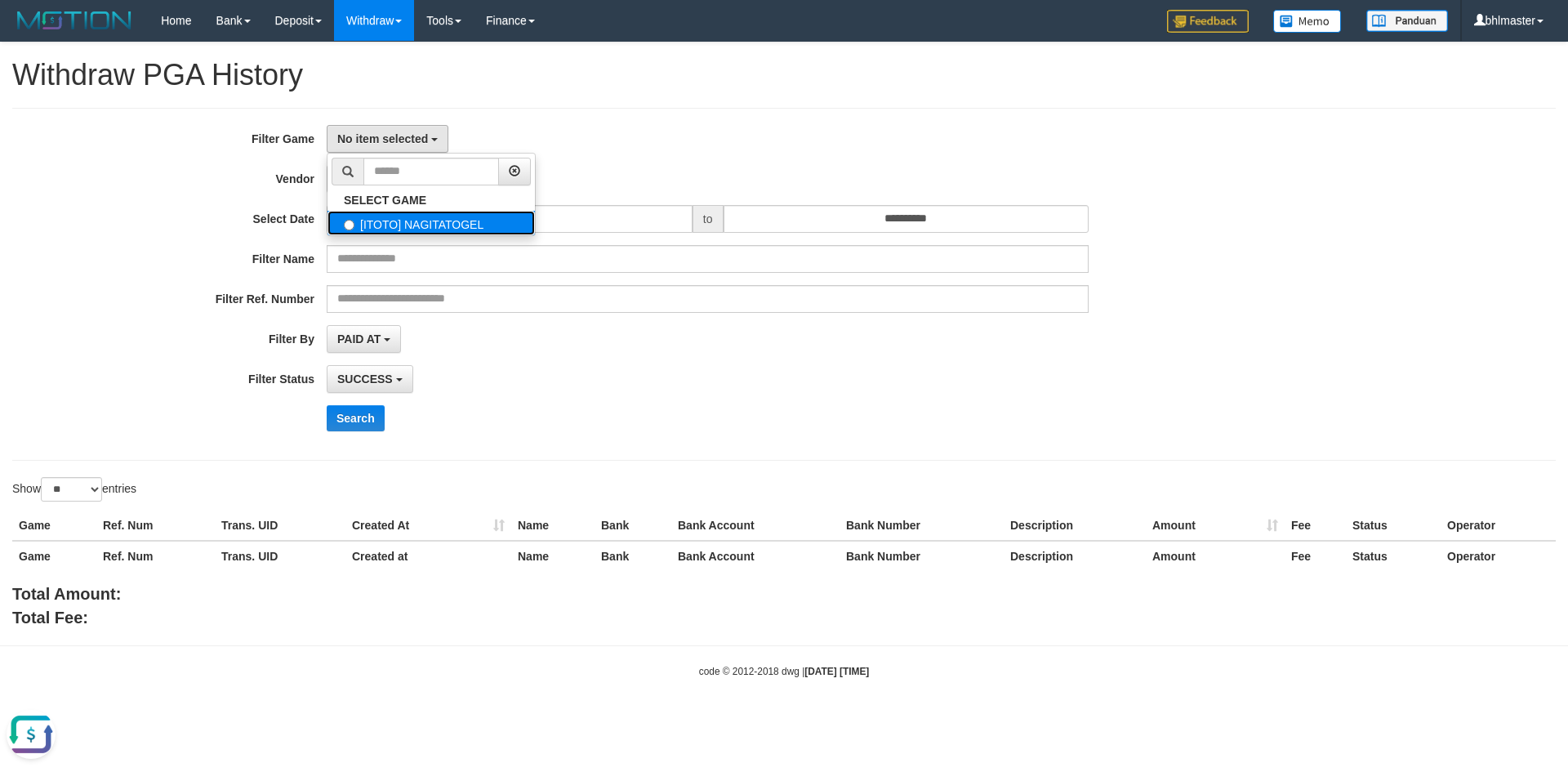 click on "[ITOTO] NAGITATOGEL" at bounding box center [431, 223] 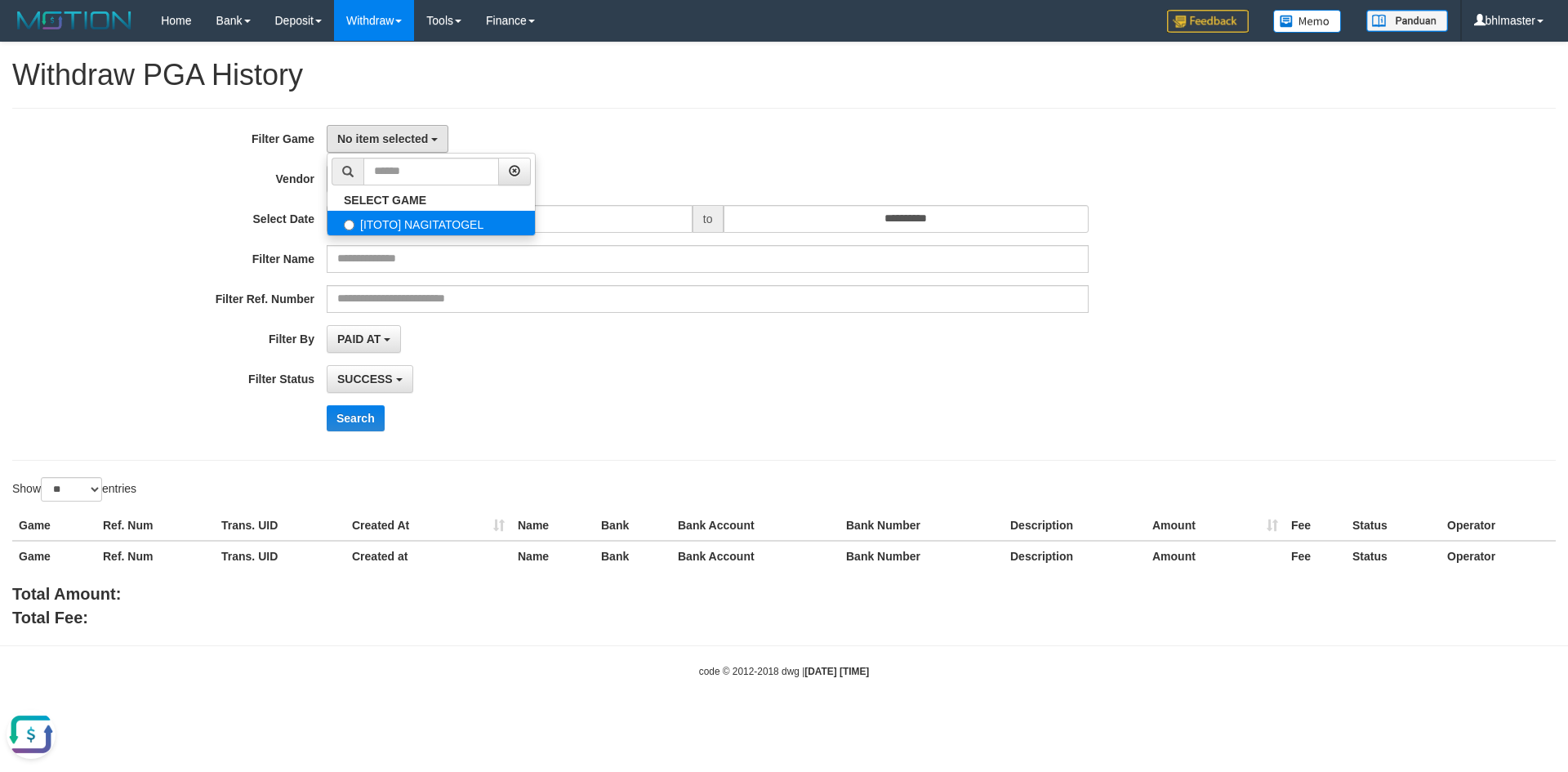 select on "****" 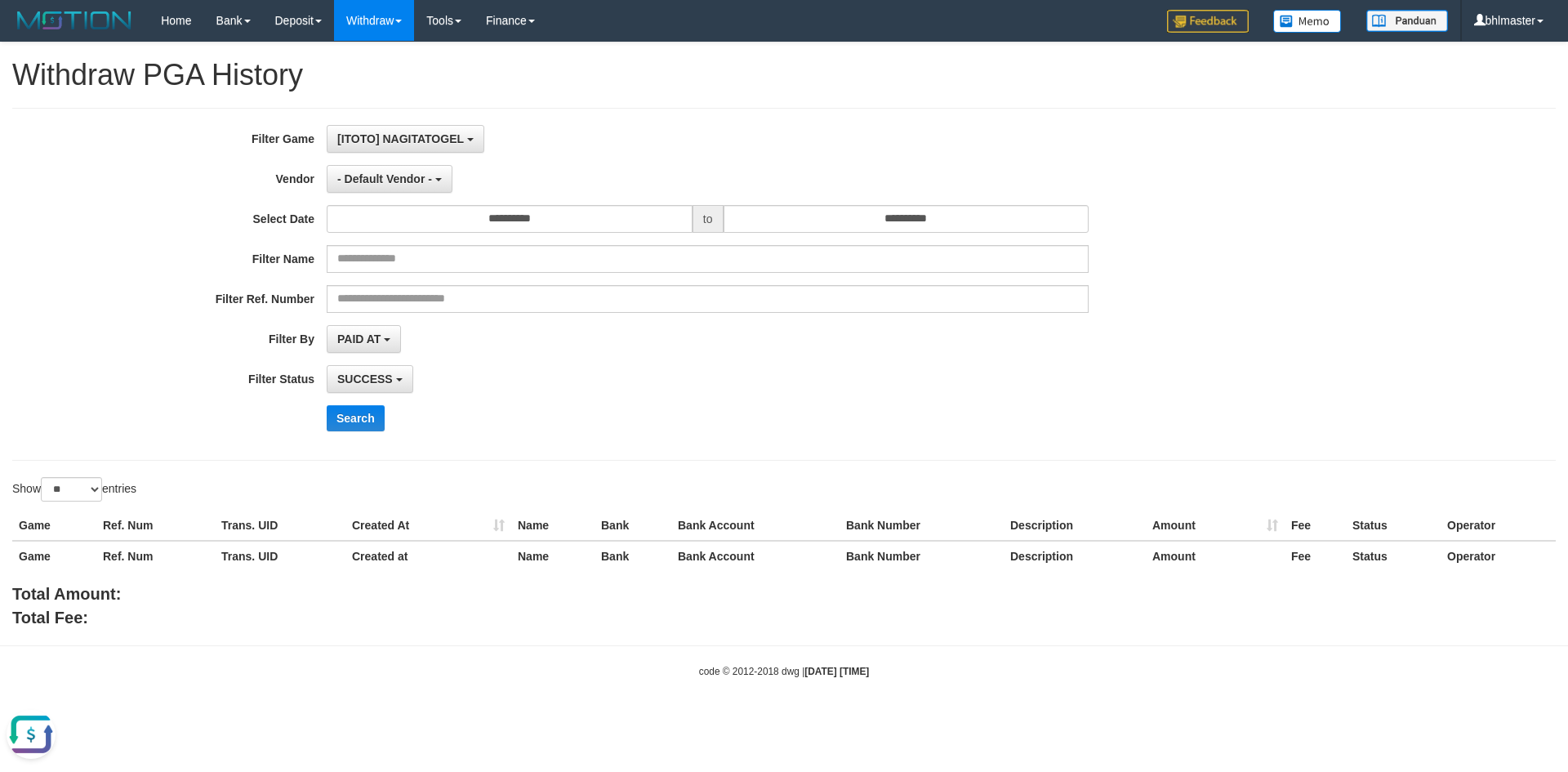 scroll, scrollTop: 15, scrollLeft: 0, axis: vertical 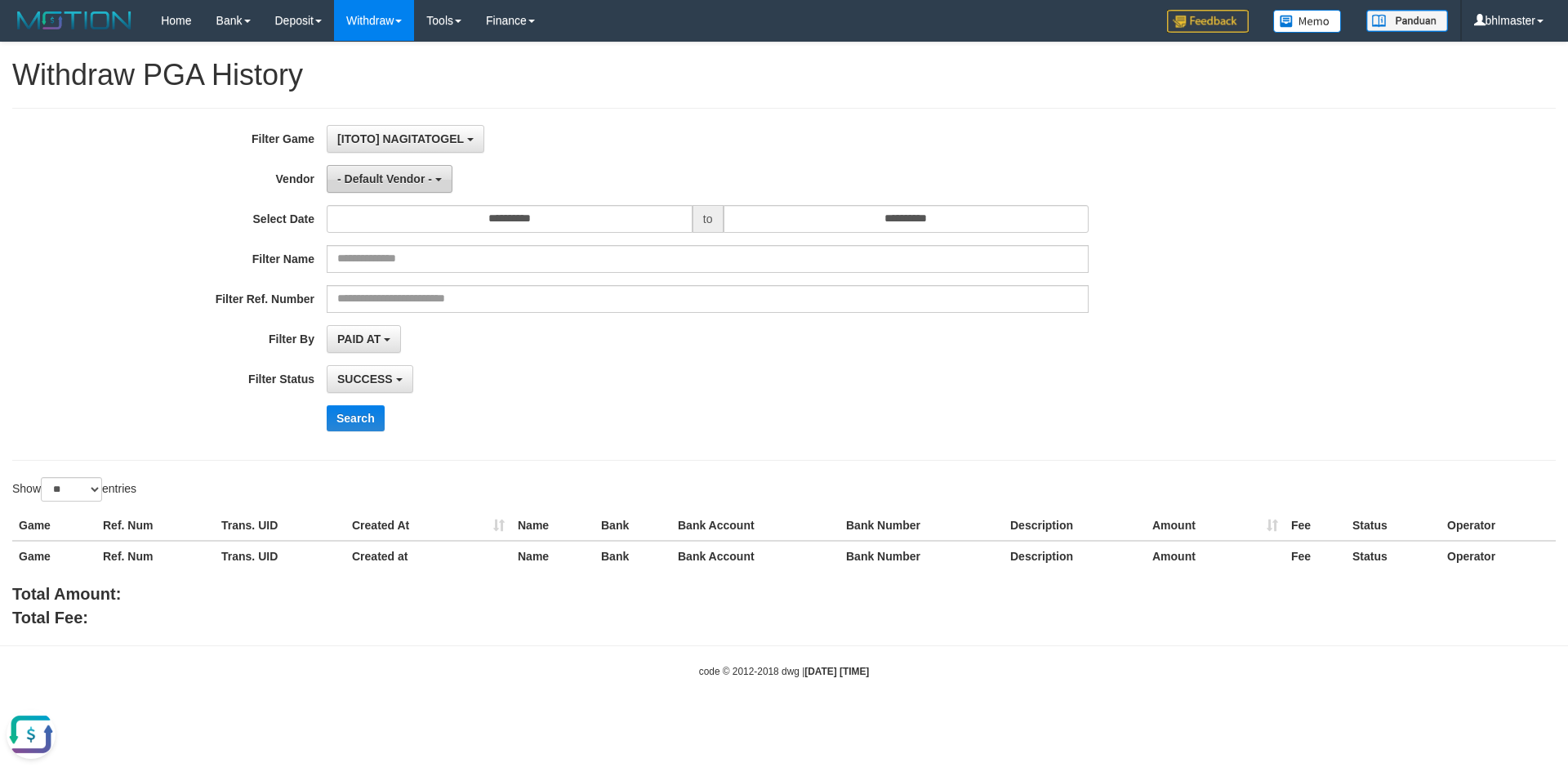 click on "- Default Vendor -" at bounding box center [385, 179] 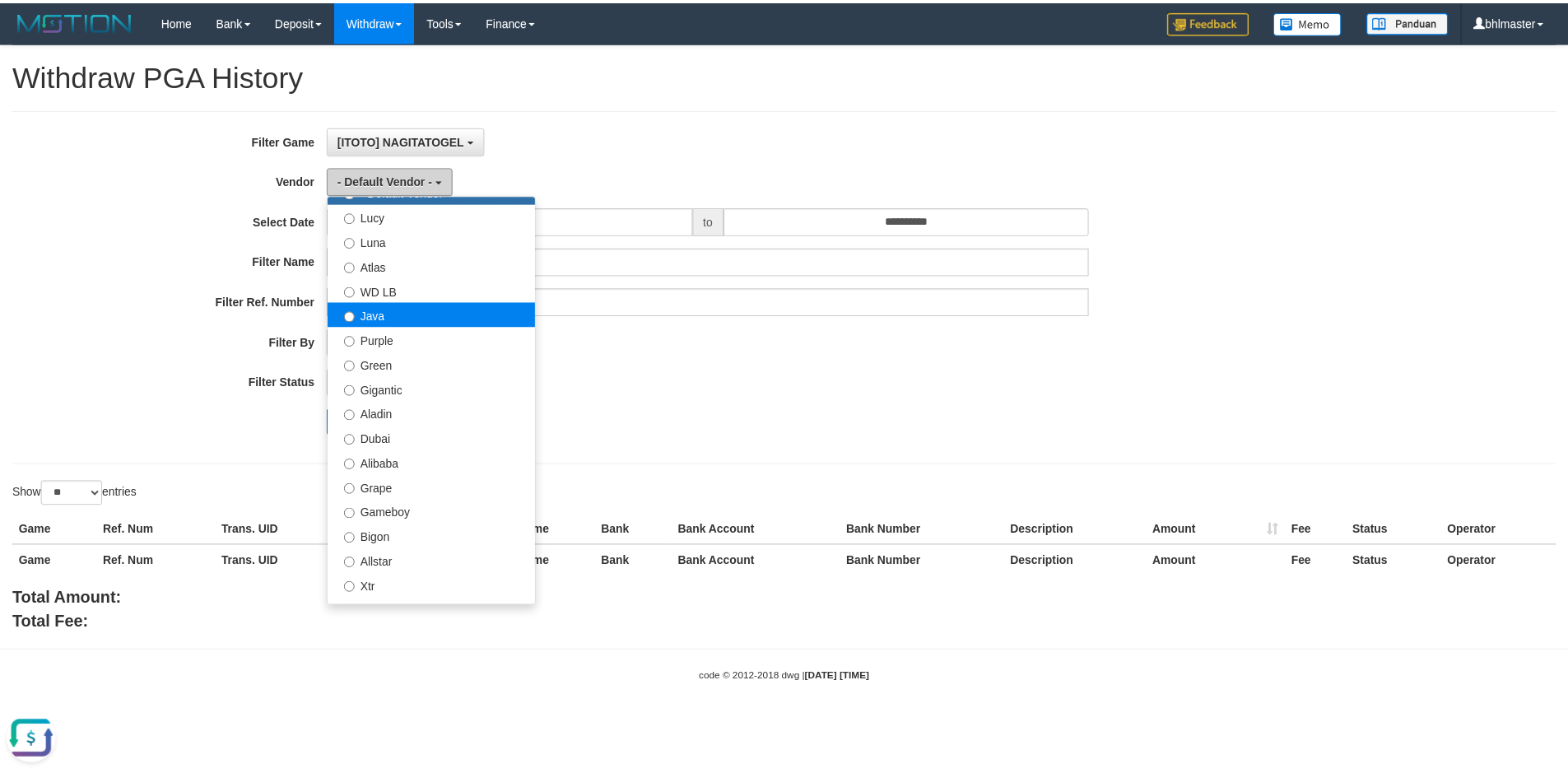scroll, scrollTop: 82, scrollLeft: 0, axis: vertical 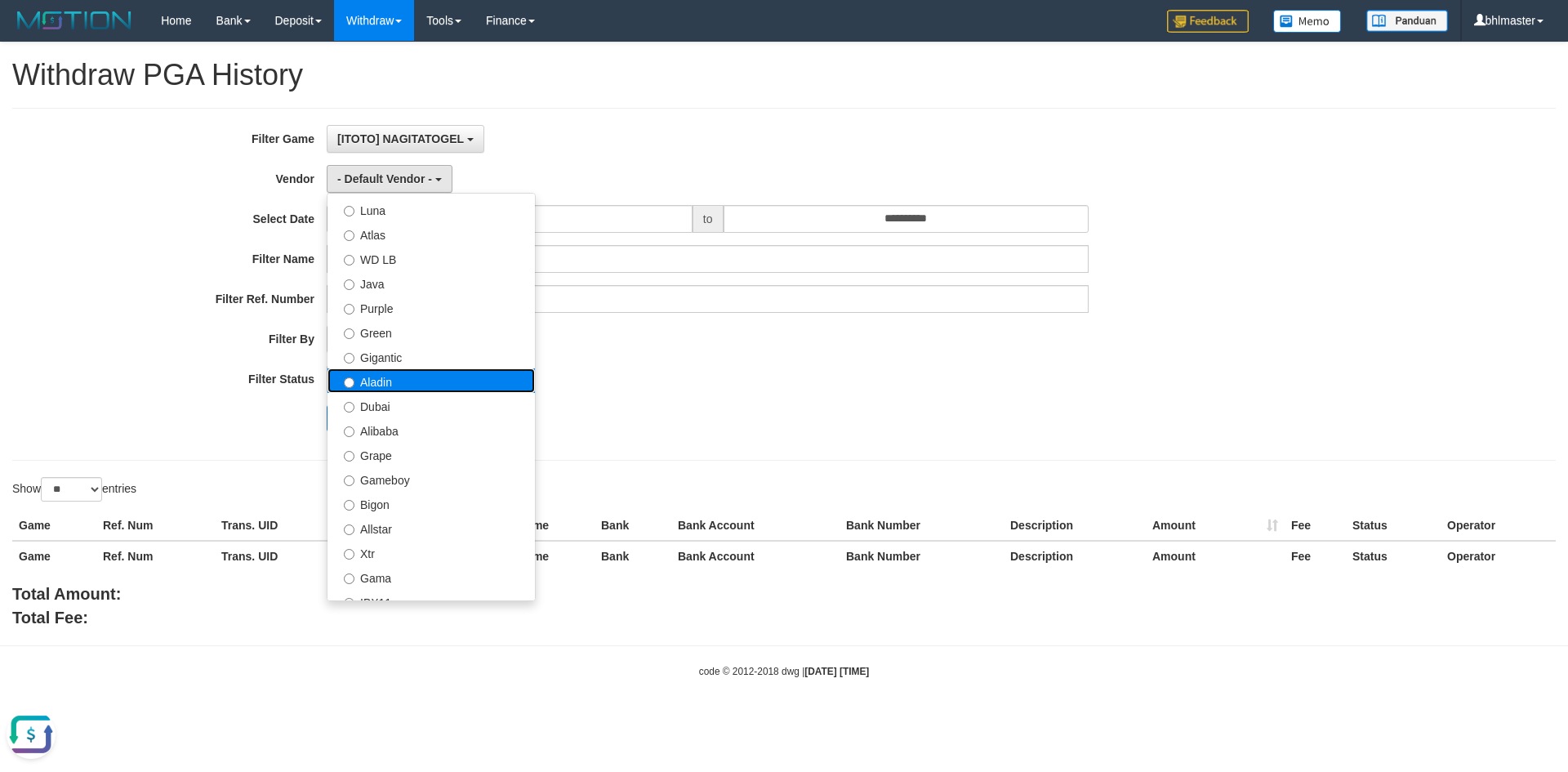 click on "Aladin" at bounding box center (431, 381) 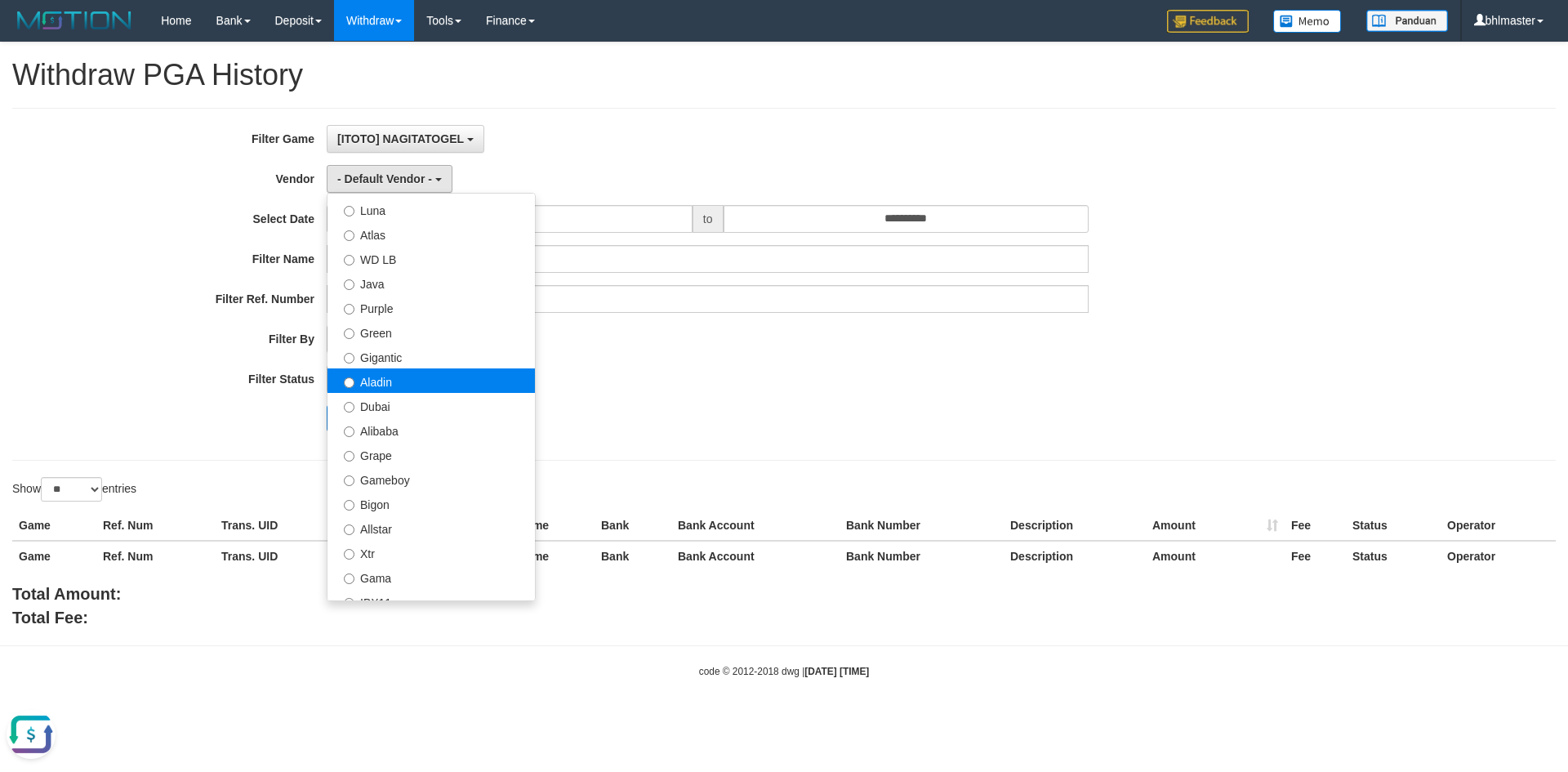select on "**********" 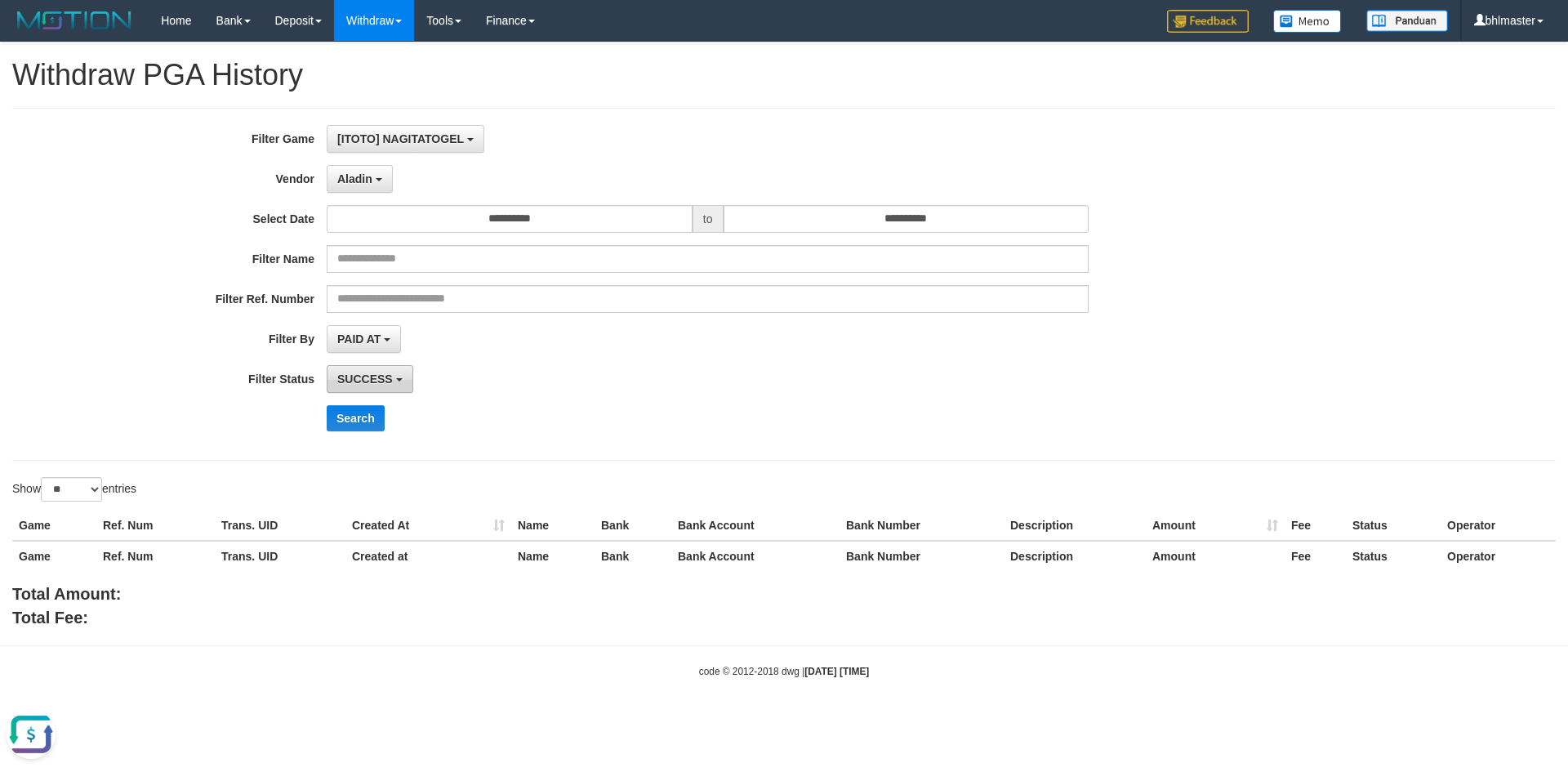click on "SUCCESS" at bounding box center [365, 379] 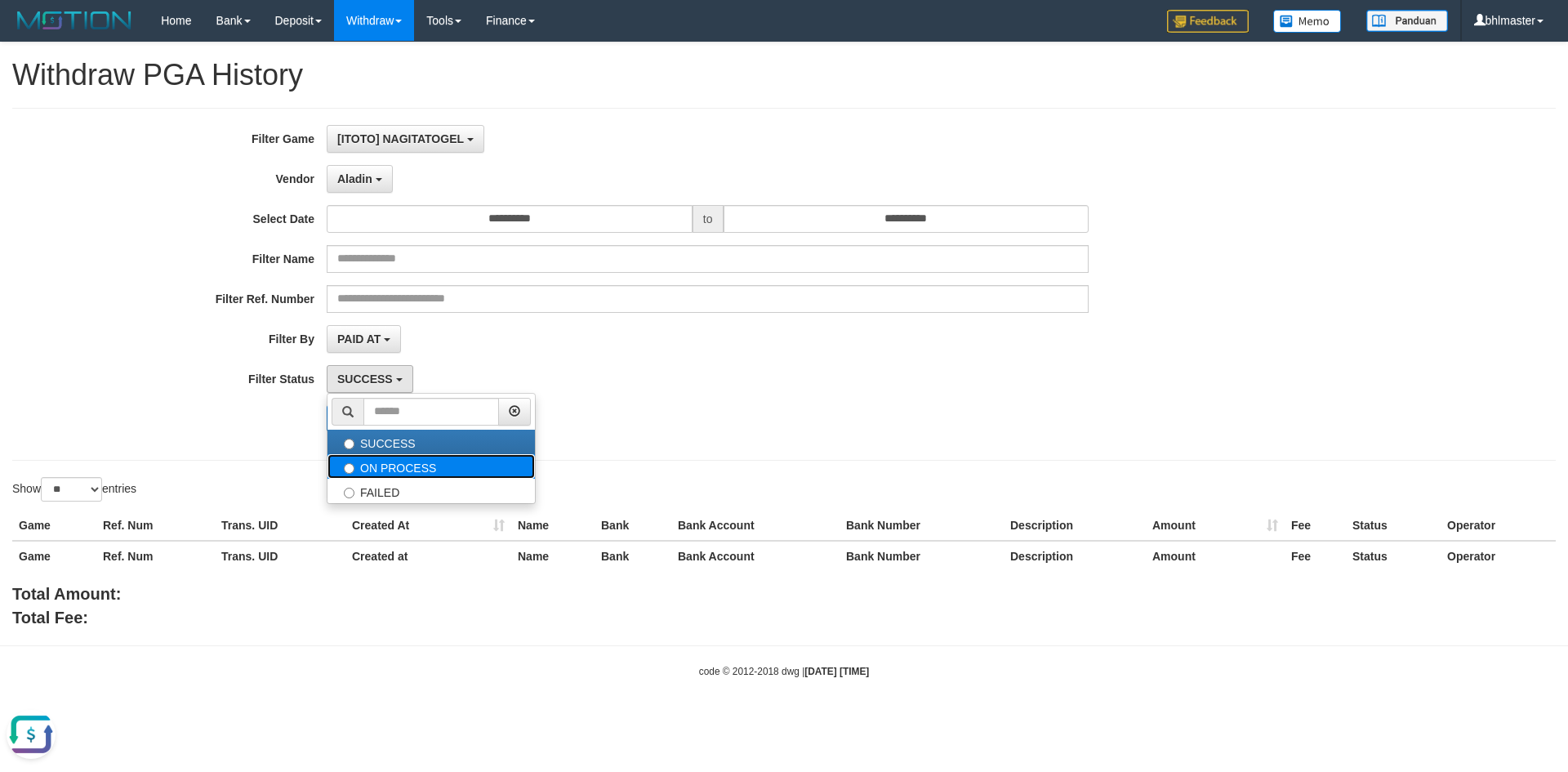 click on "ON PROCESS" at bounding box center [431, 466] 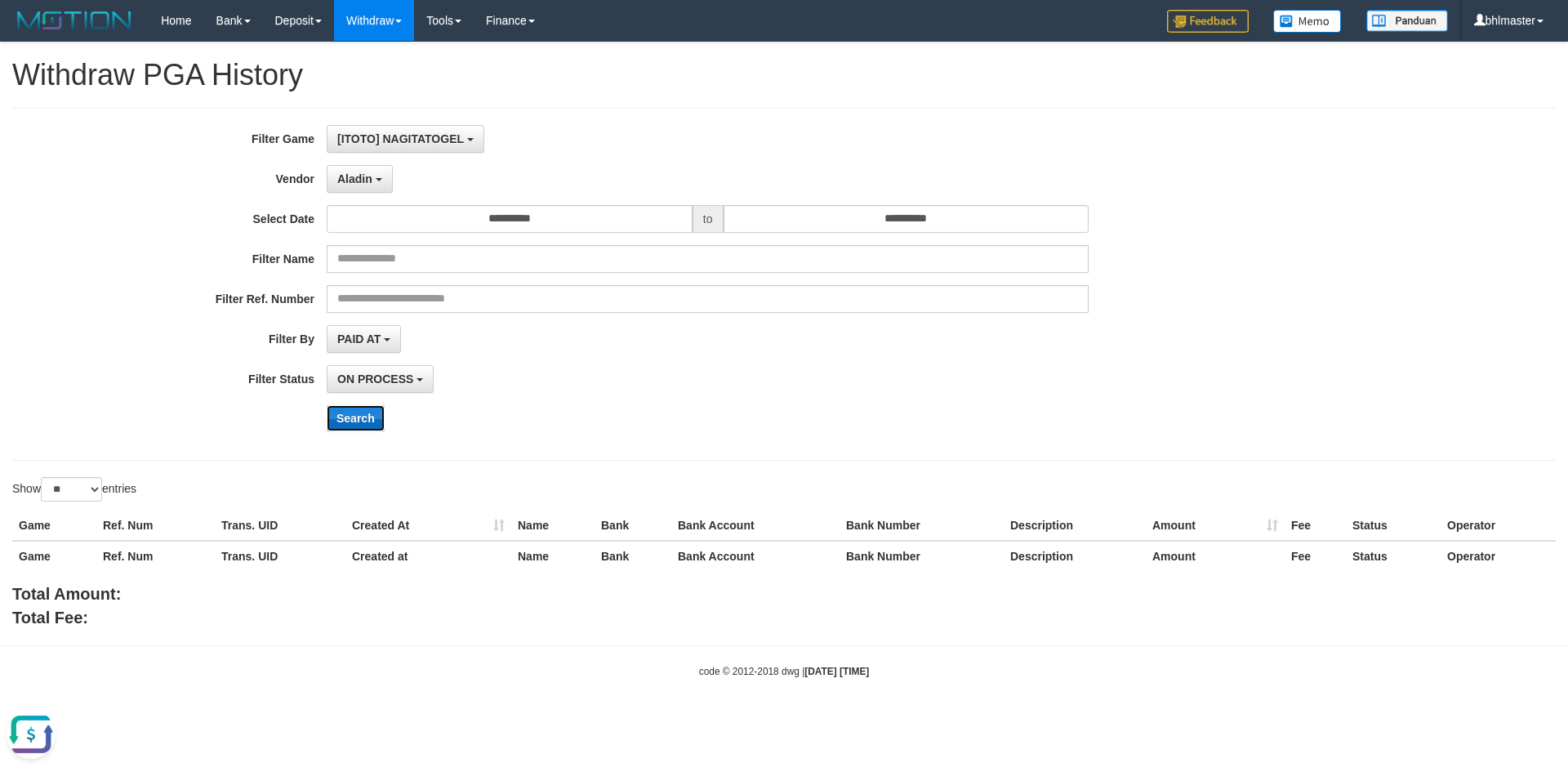 click on "Search" at bounding box center (355, 418) 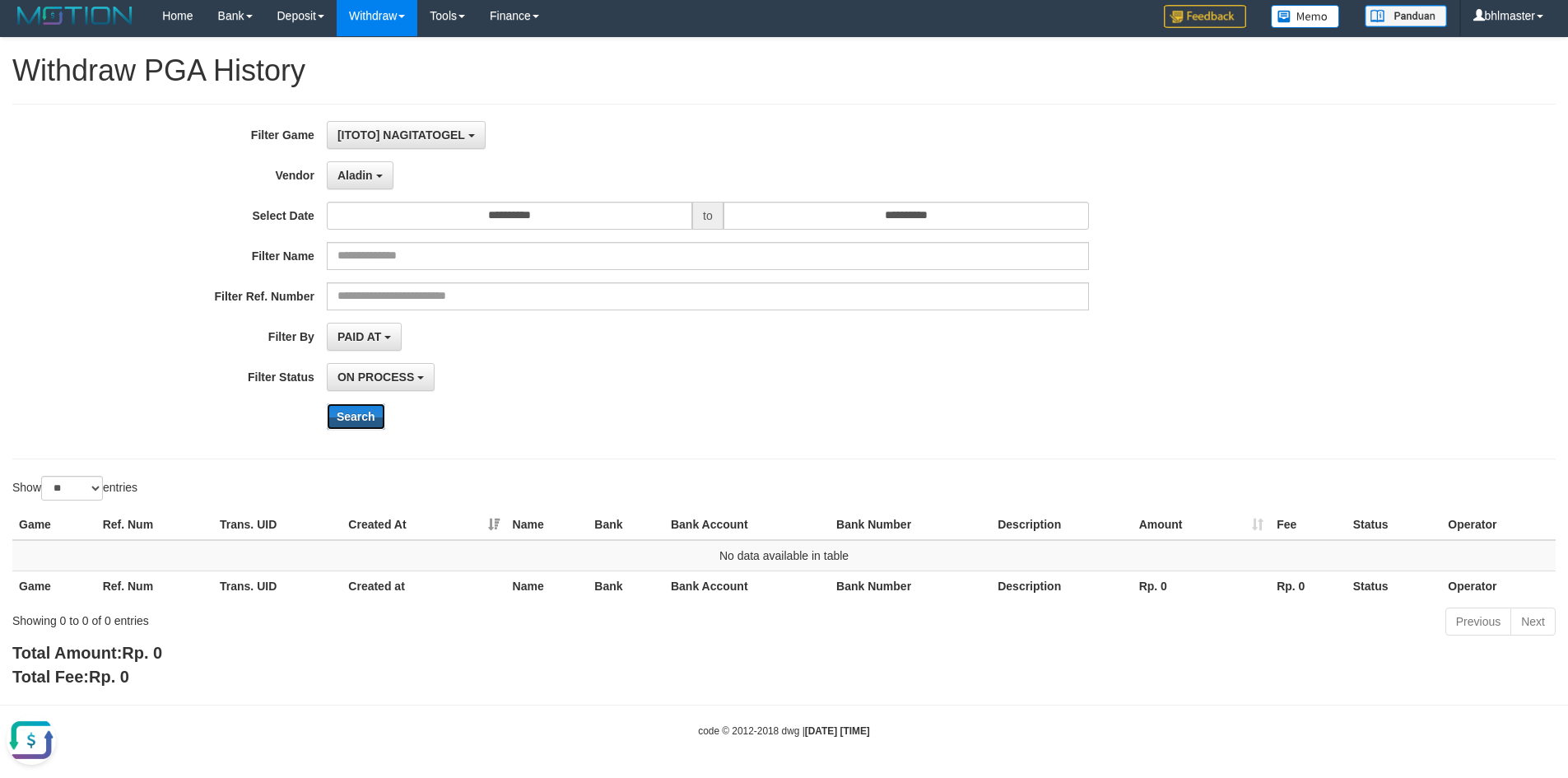 scroll, scrollTop: 7, scrollLeft: 0, axis: vertical 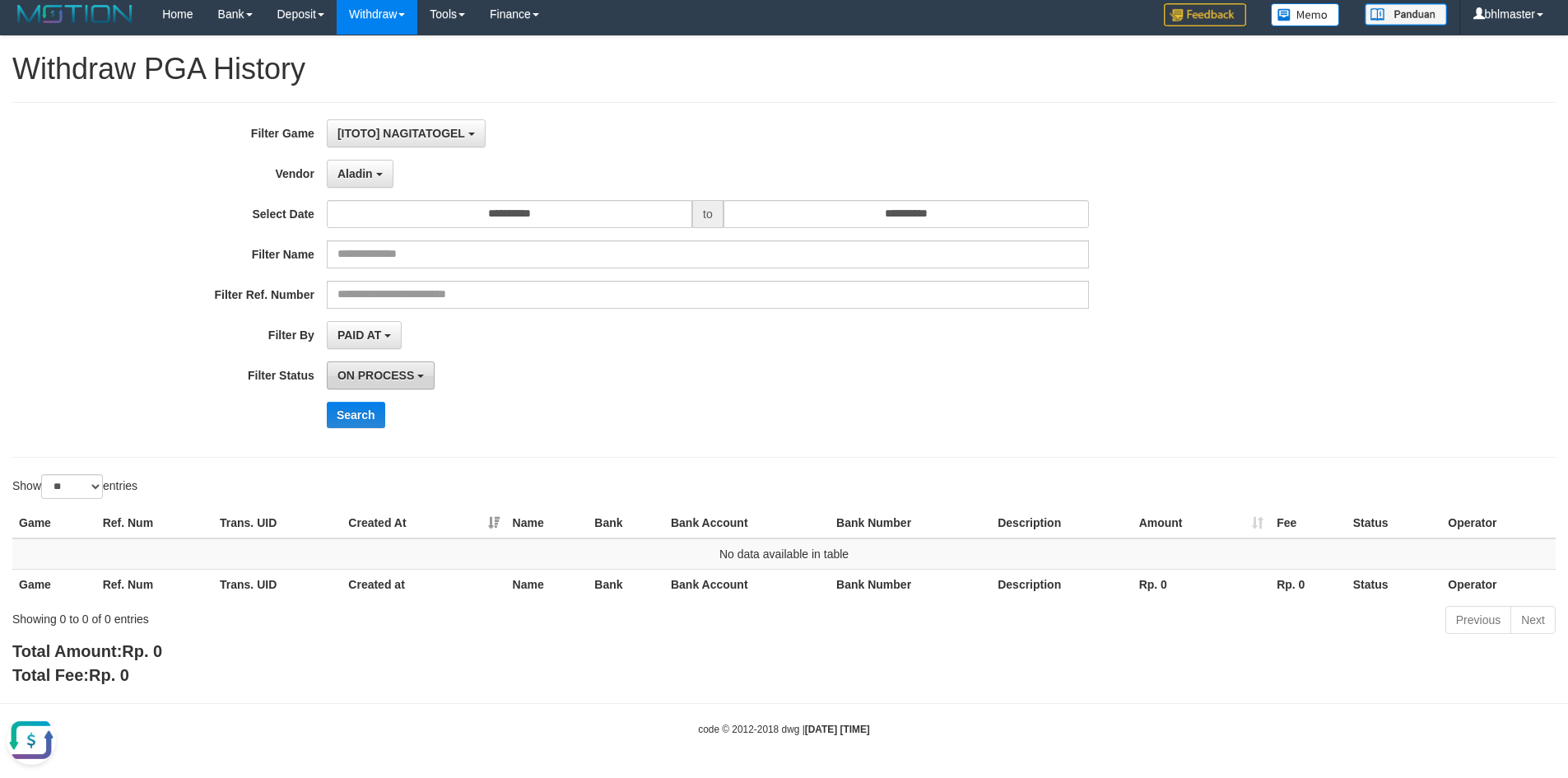 click on "ON PROCESS" at bounding box center [375, 375] 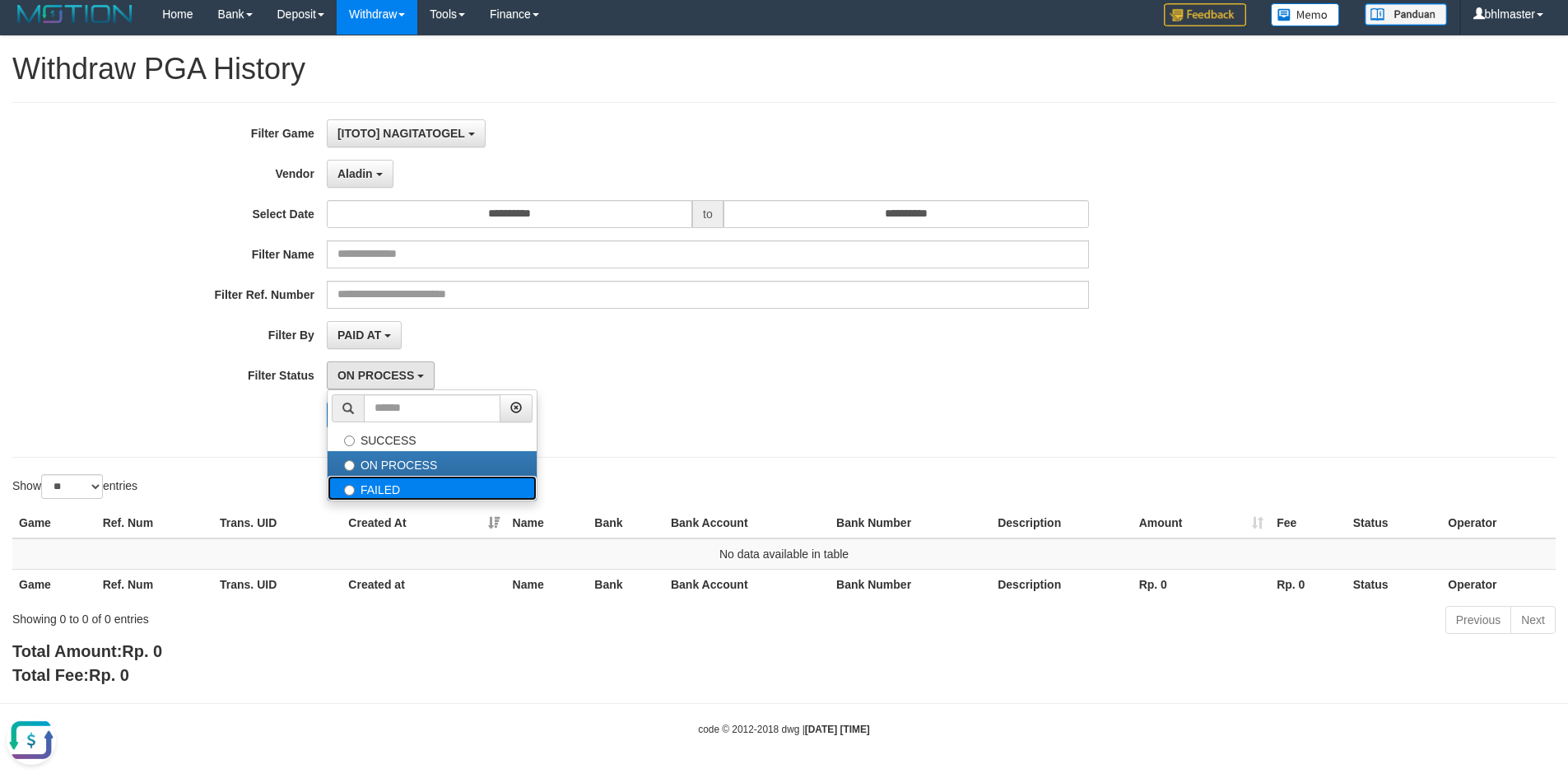 click on "FAILED" at bounding box center (432, 488) 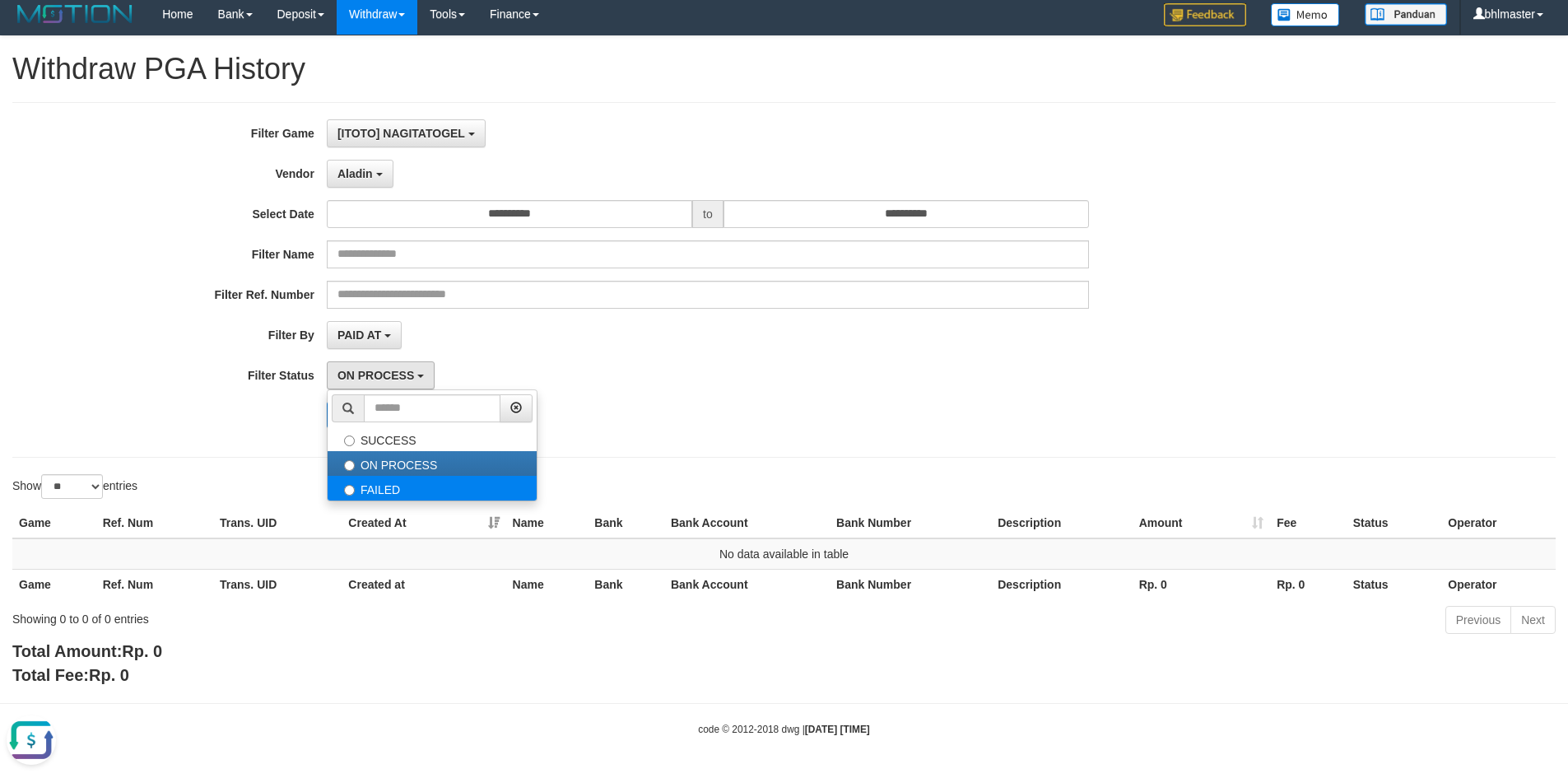 select on "*" 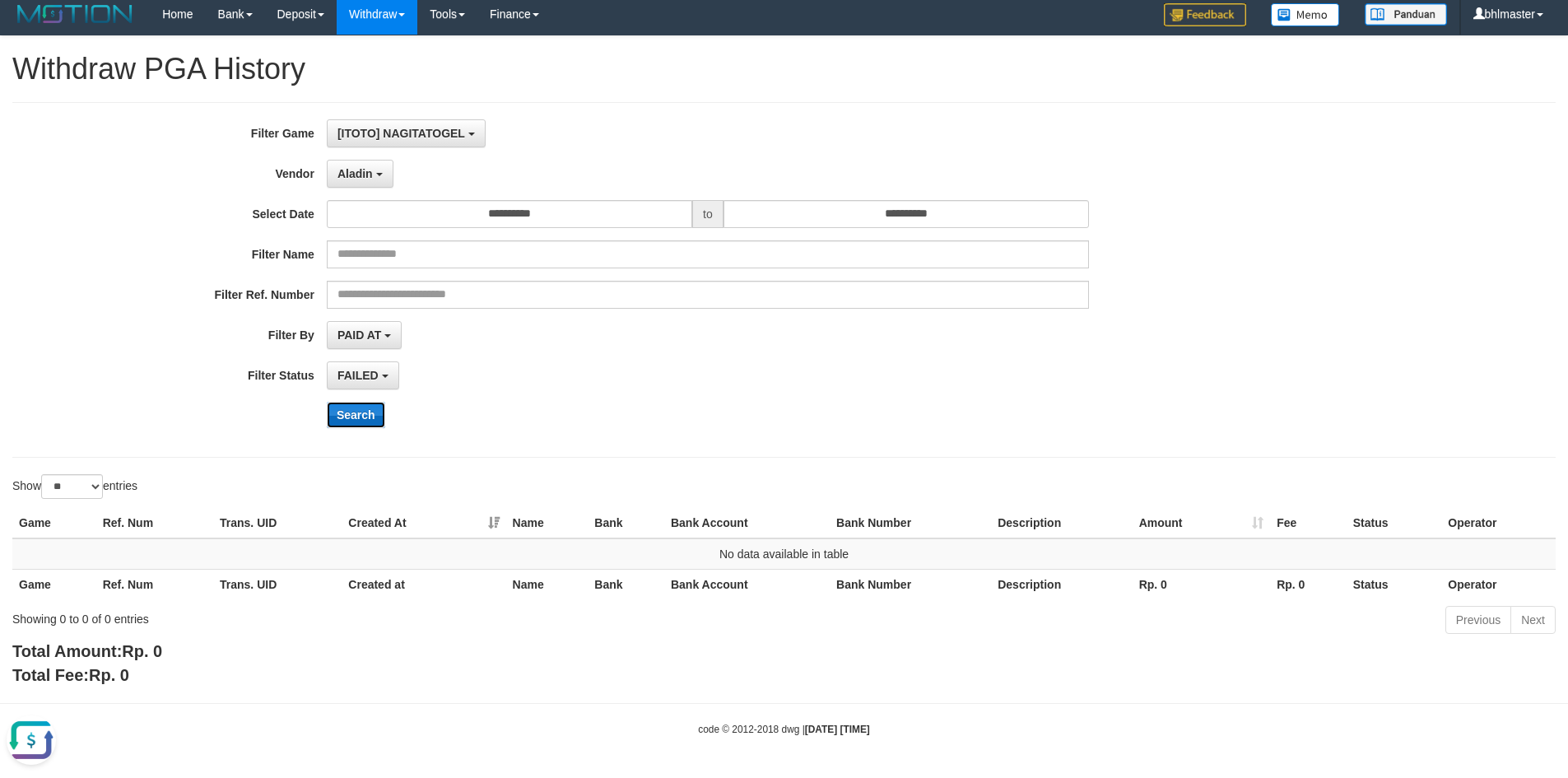 click on "Search" at bounding box center (356, 415) 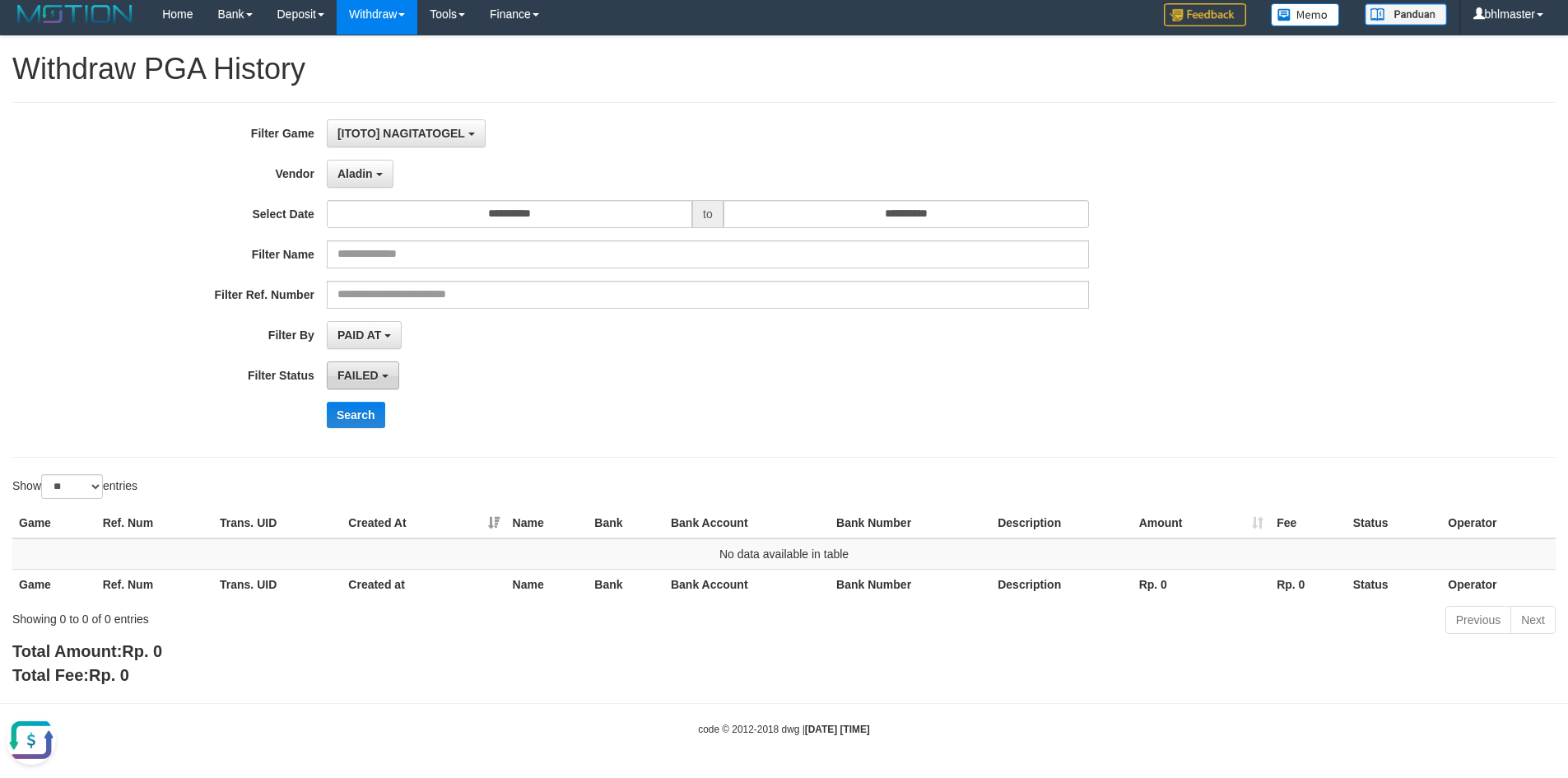 click on "FAILED" at bounding box center (358, 375) 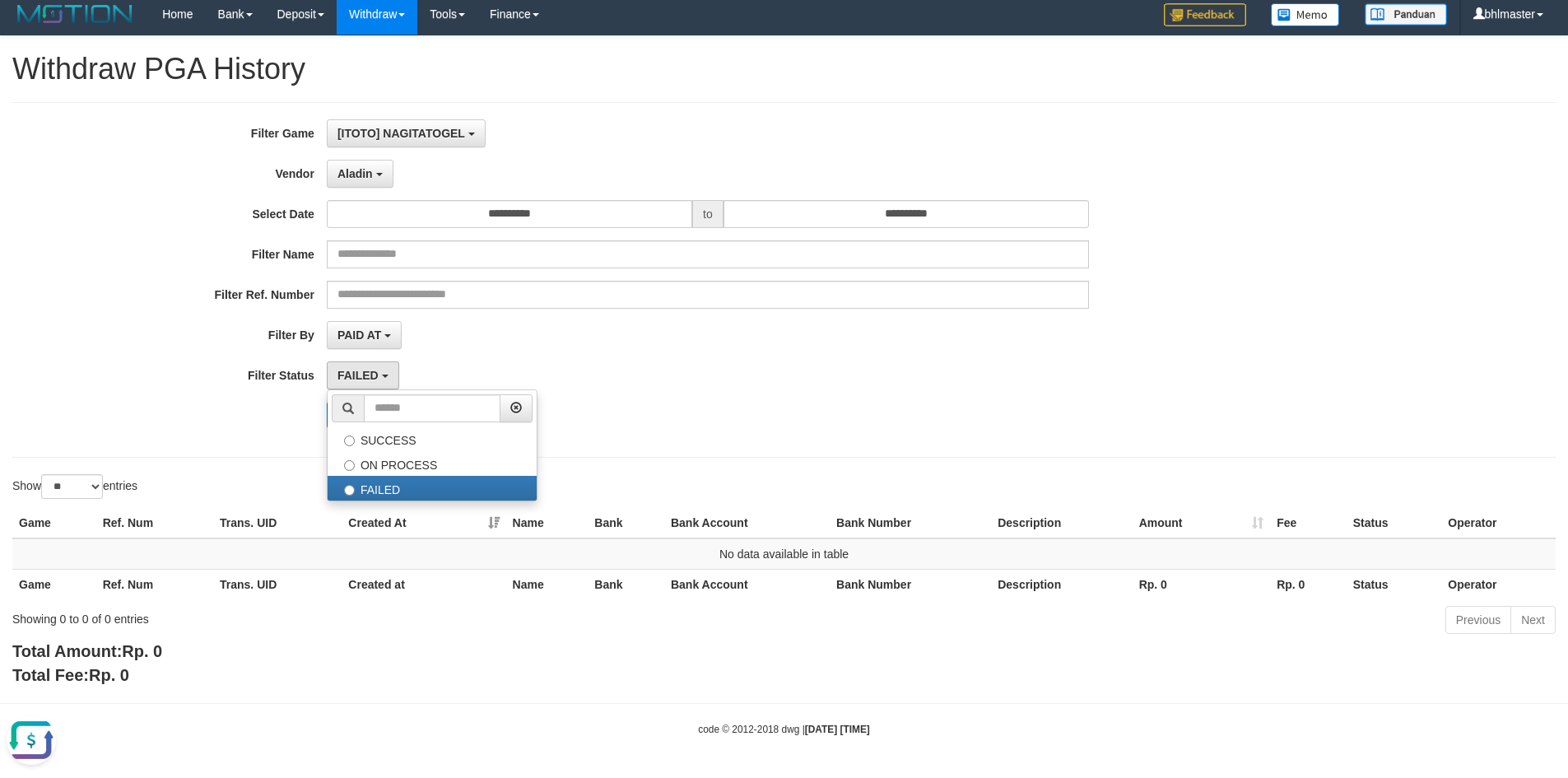 click on "FAILED
SUCCESS
ON PROCESS
FAILED" at bounding box center (708, 375) 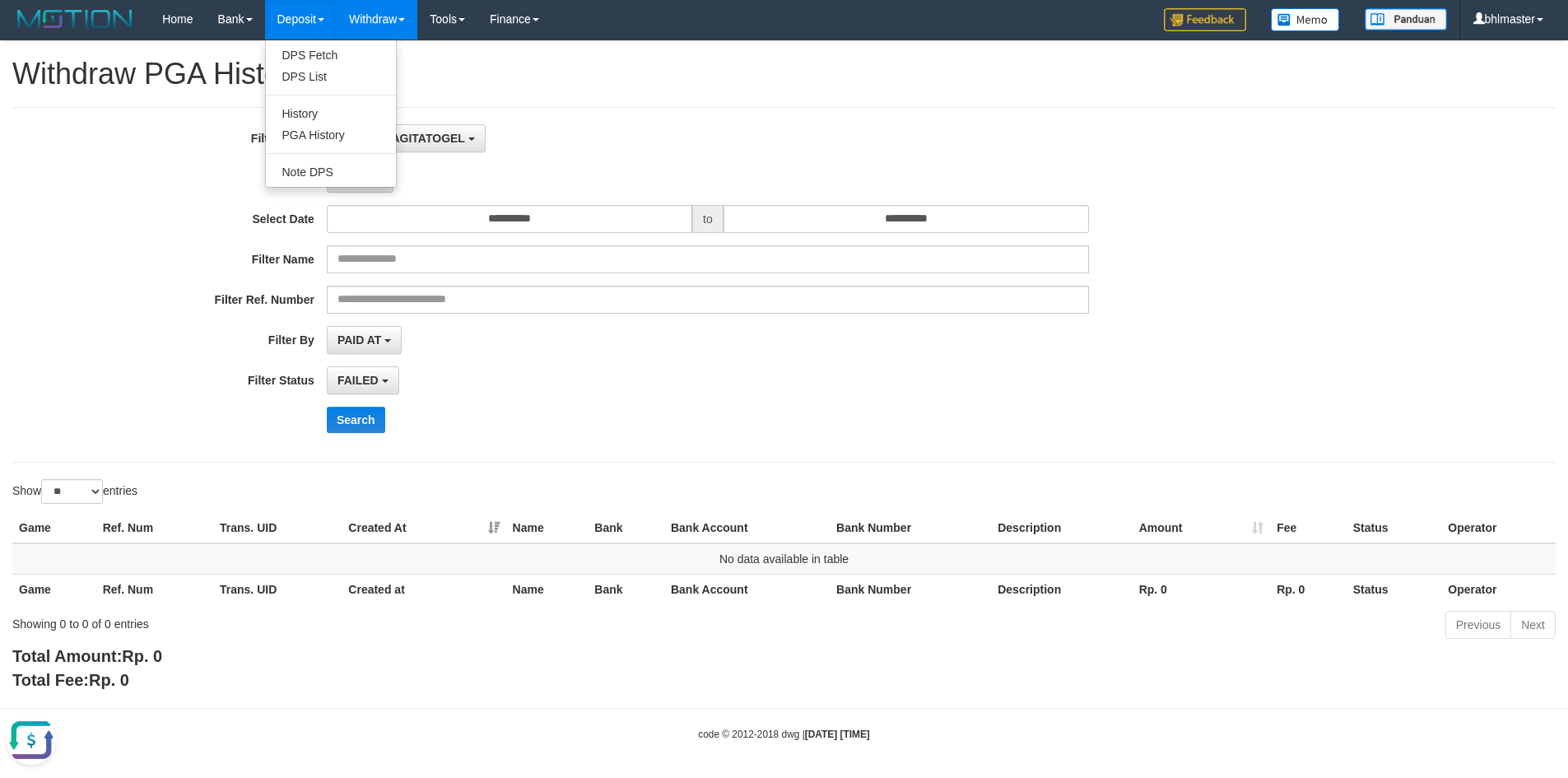 scroll, scrollTop: 0, scrollLeft: 0, axis: both 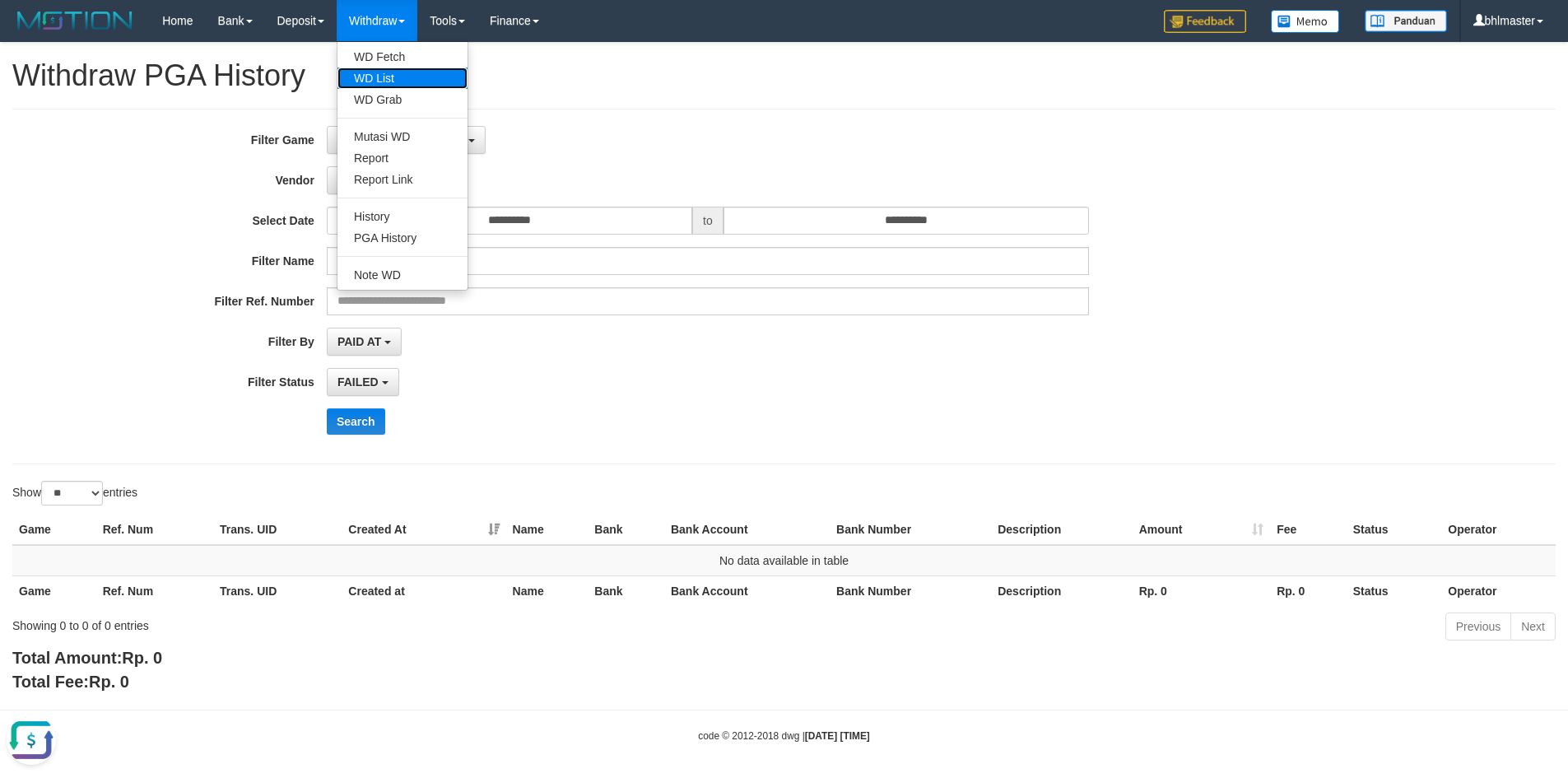click on "WD List" at bounding box center [402, 78] 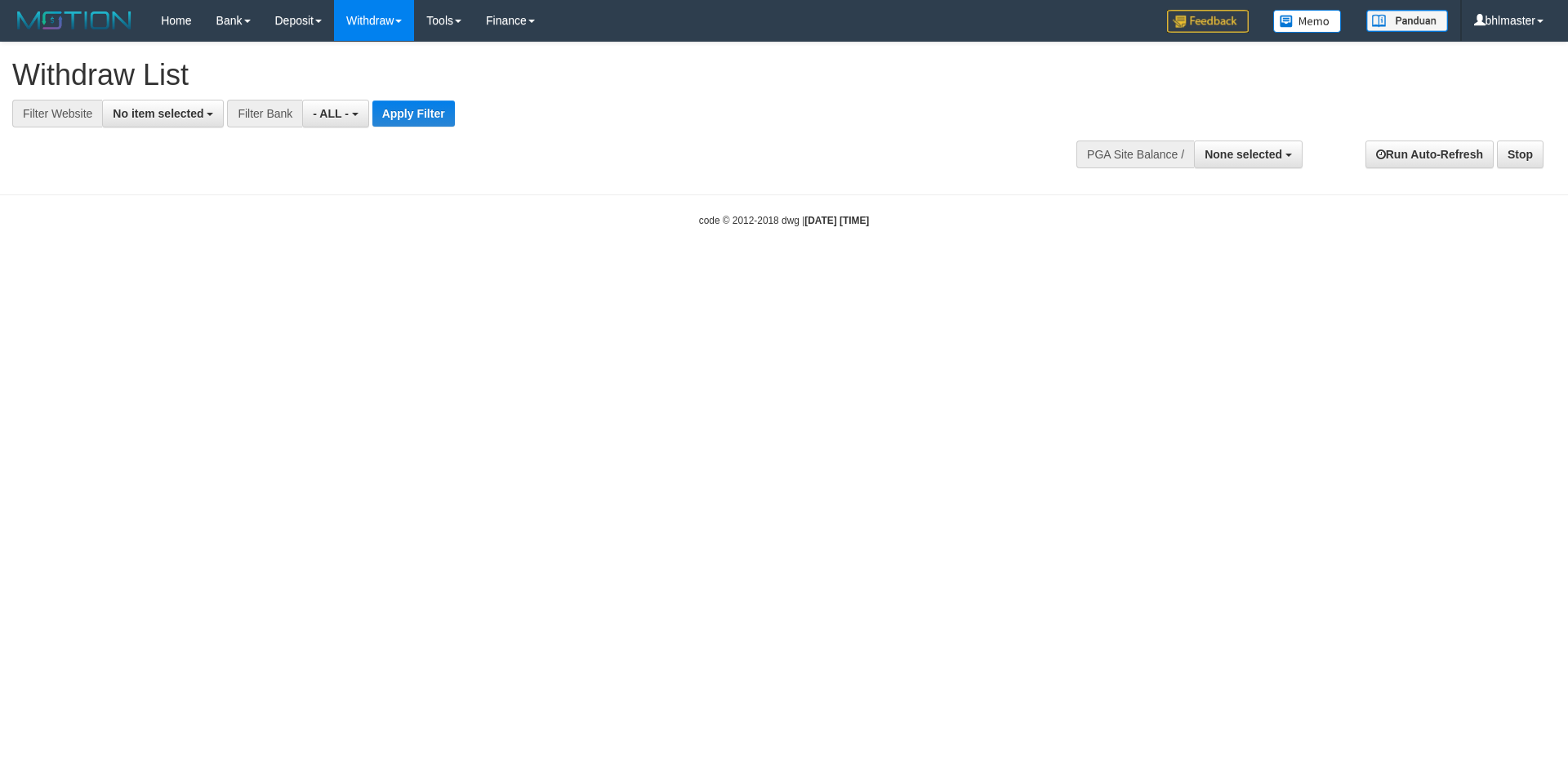 select 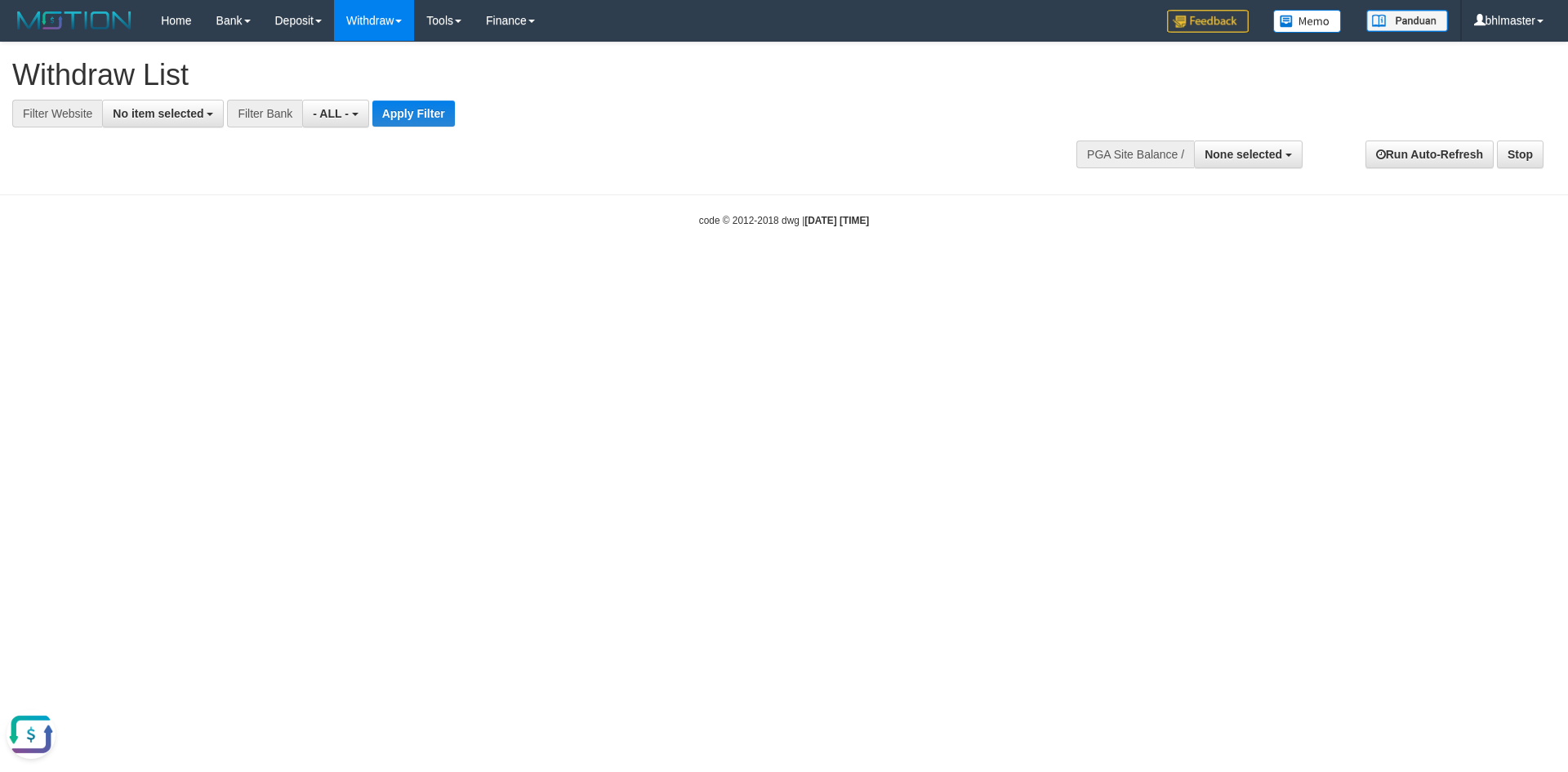 scroll, scrollTop: 0, scrollLeft: 0, axis: both 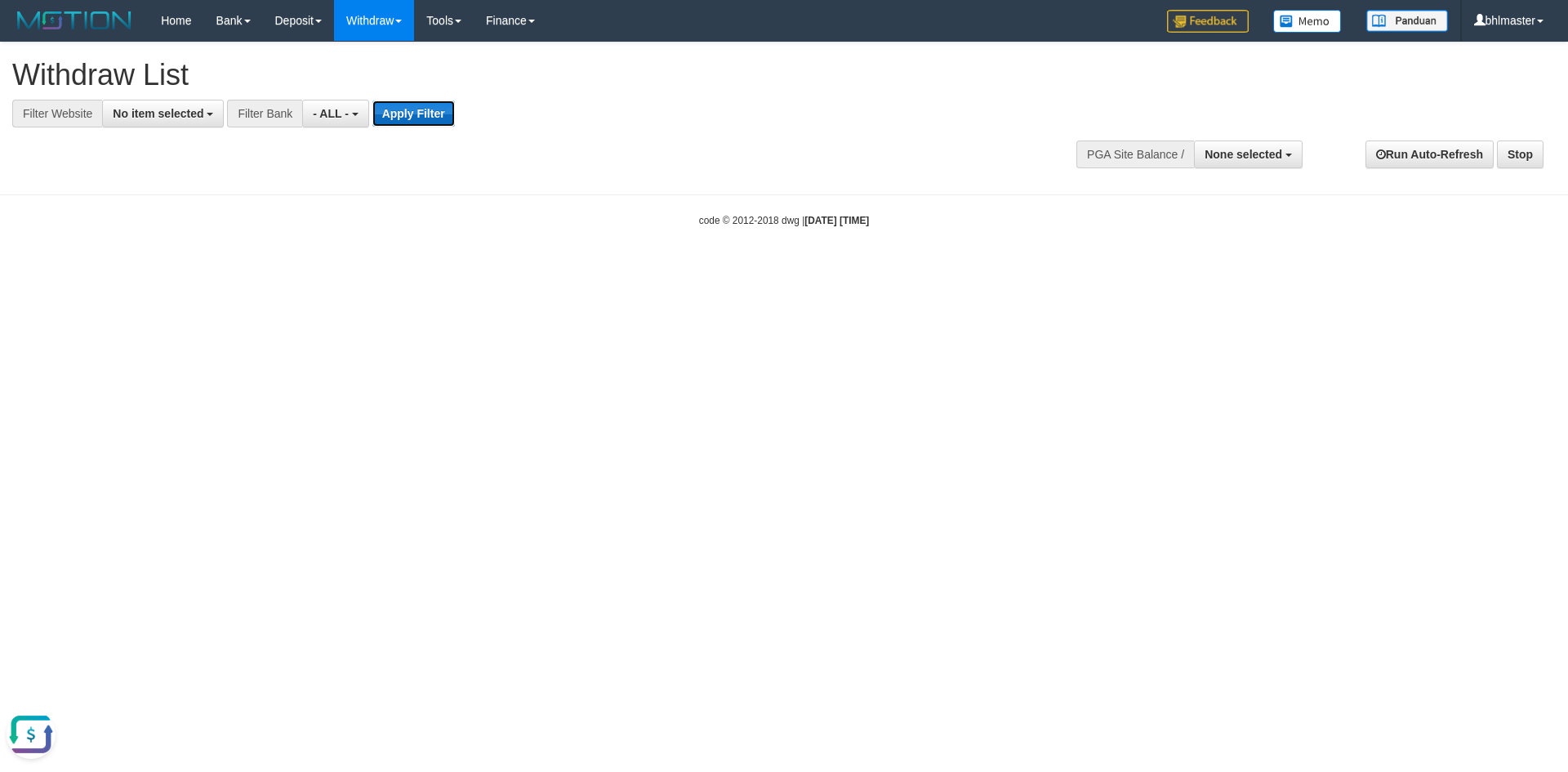 click on "Apply Filter" at bounding box center [413, 114] 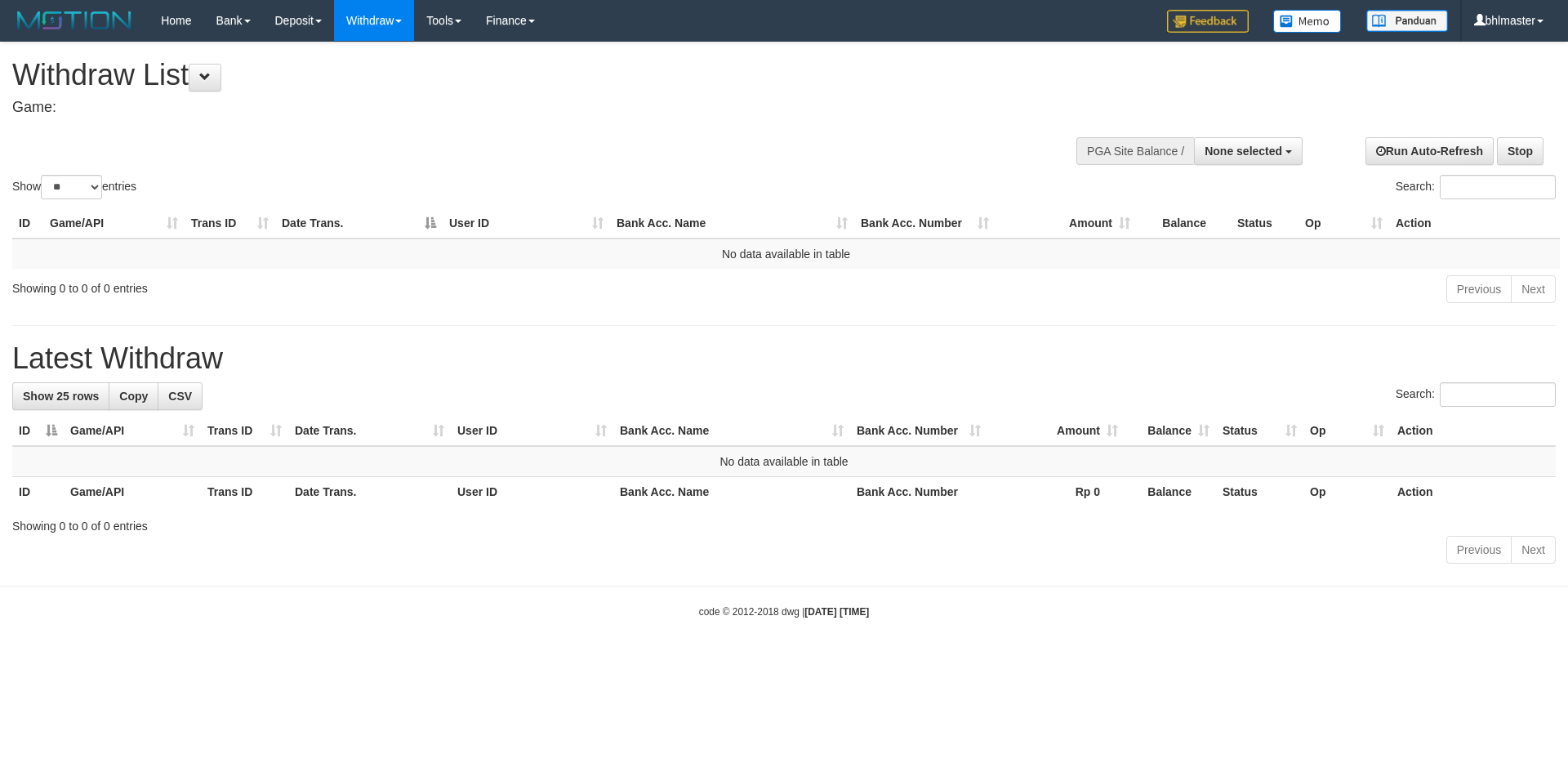 select 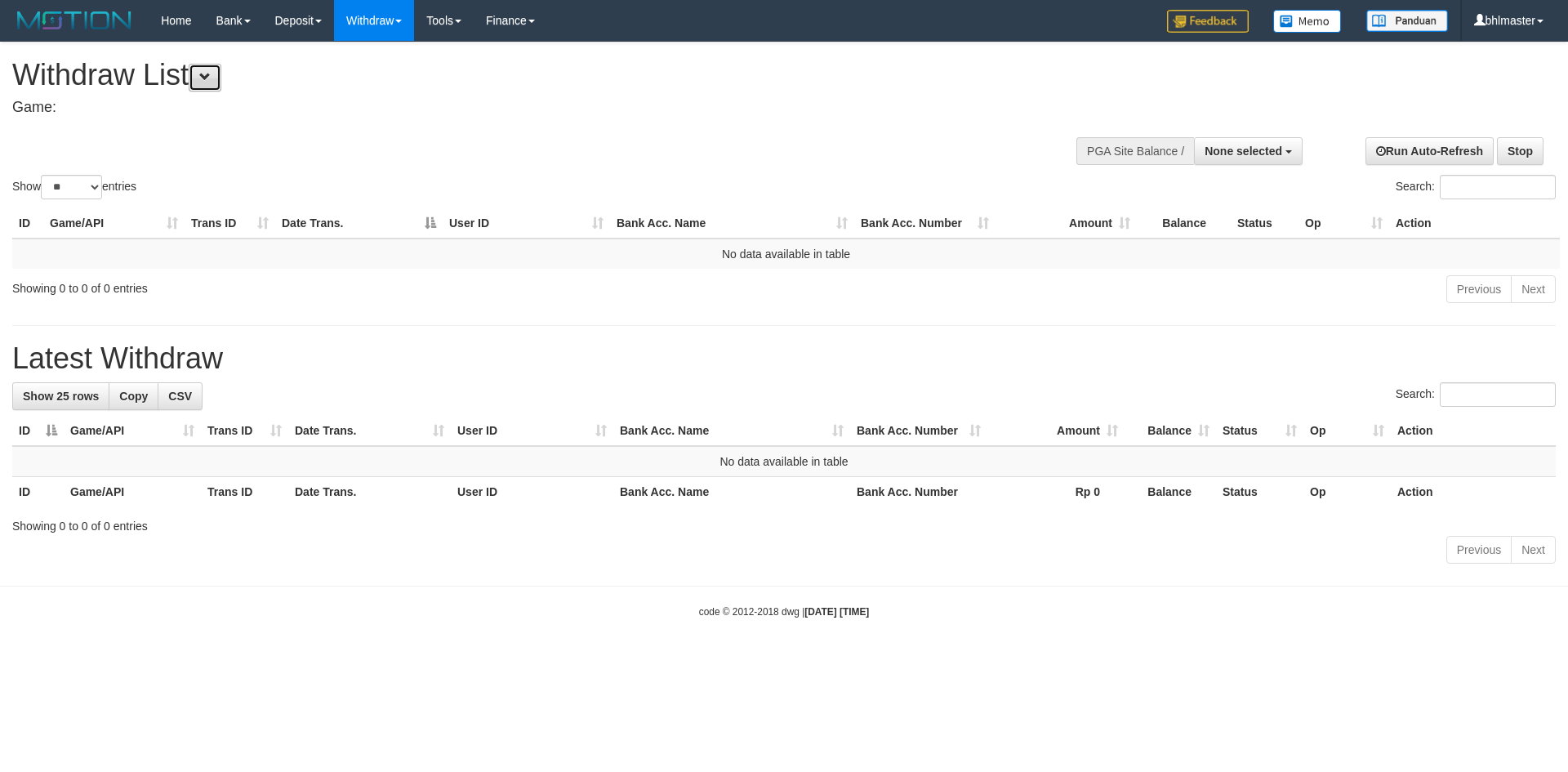 click at bounding box center [205, 78] 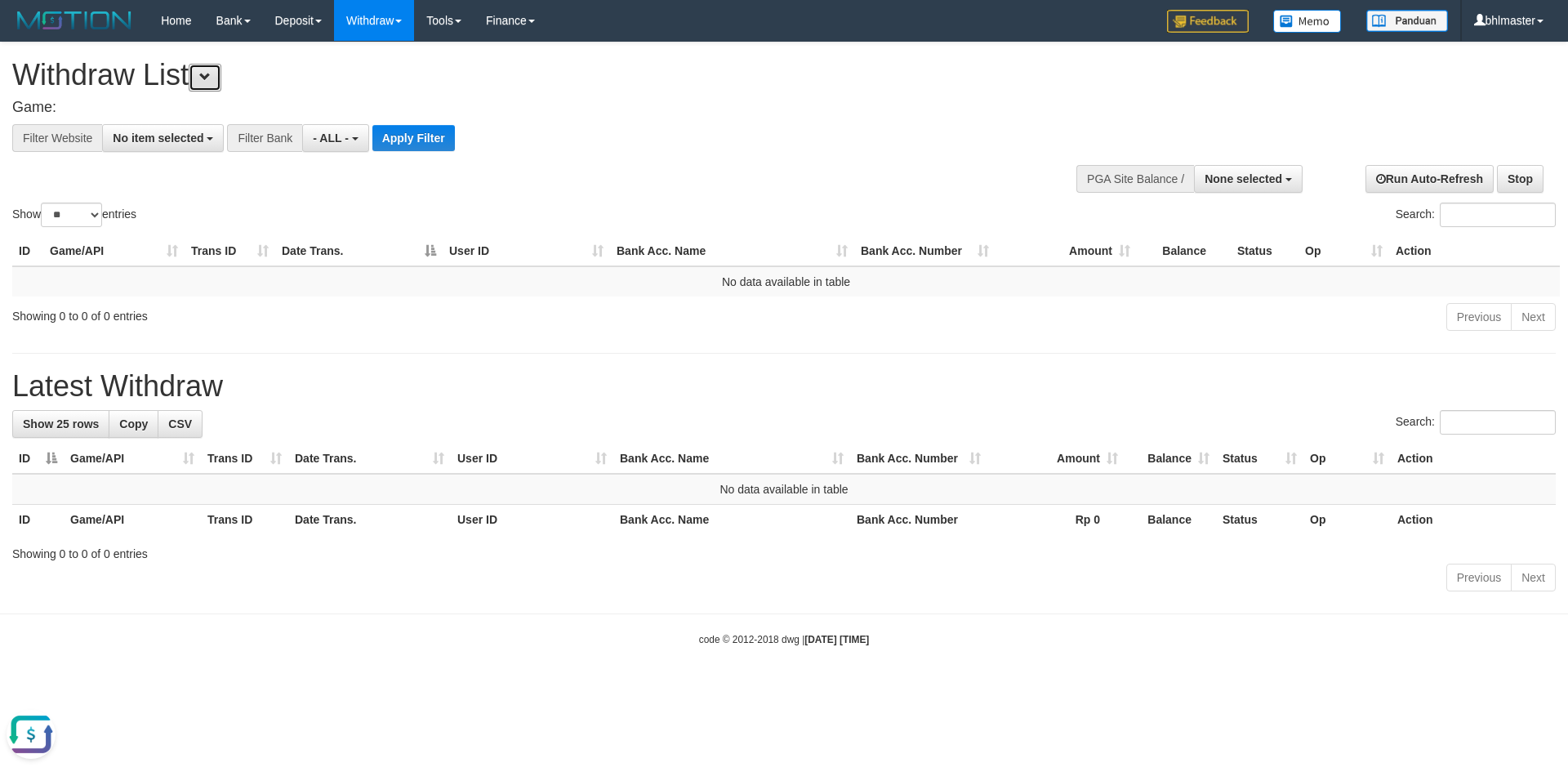 scroll, scrollTop: 0, scrollLeft: 0, axis: both 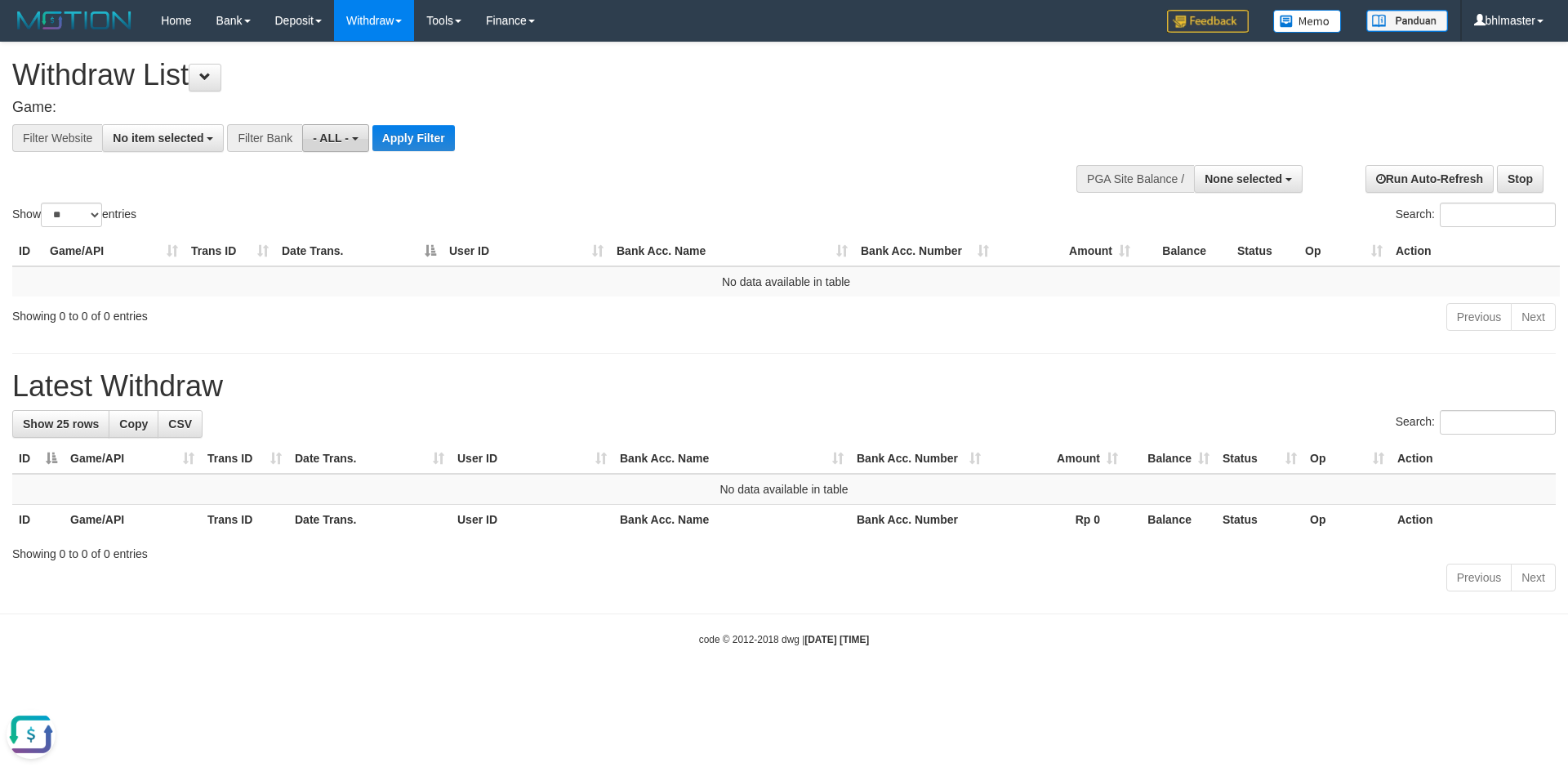 click on "- ALL -" at bounding box center (331, 138) 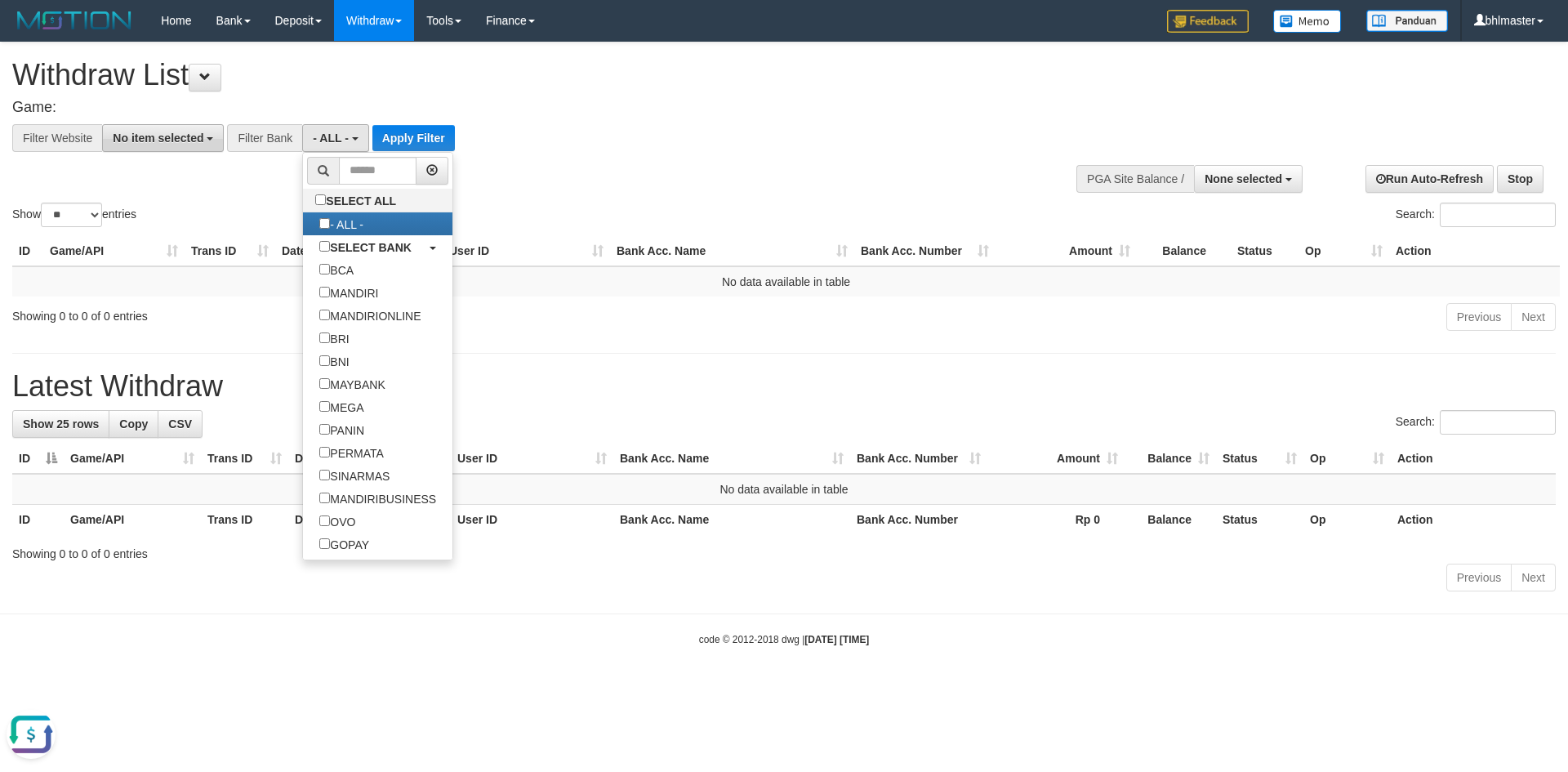 click on "No item selected" at bounding box center (158, 138) 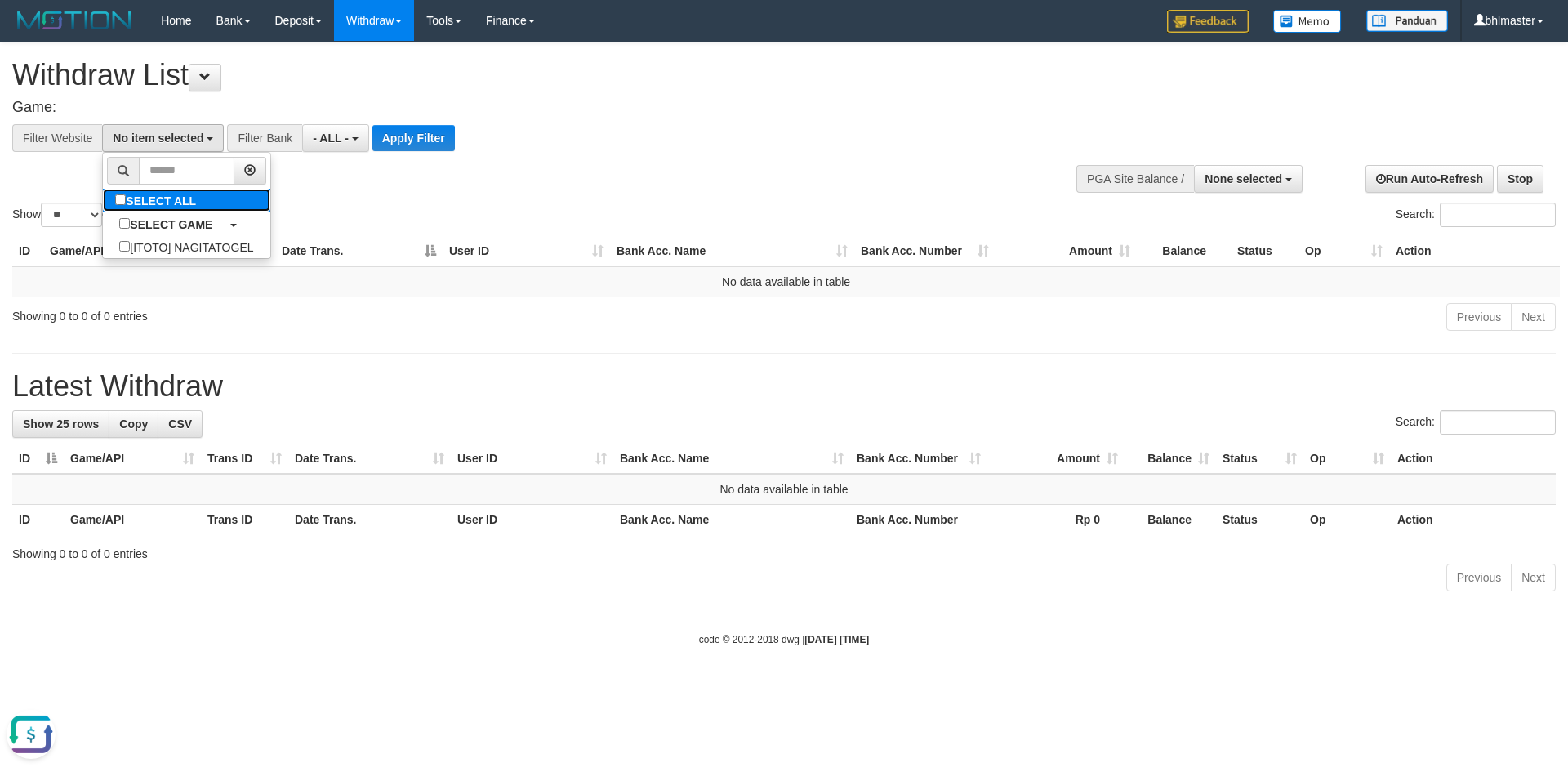 click on "SELECT ALL" at bounding box center (158, 200) 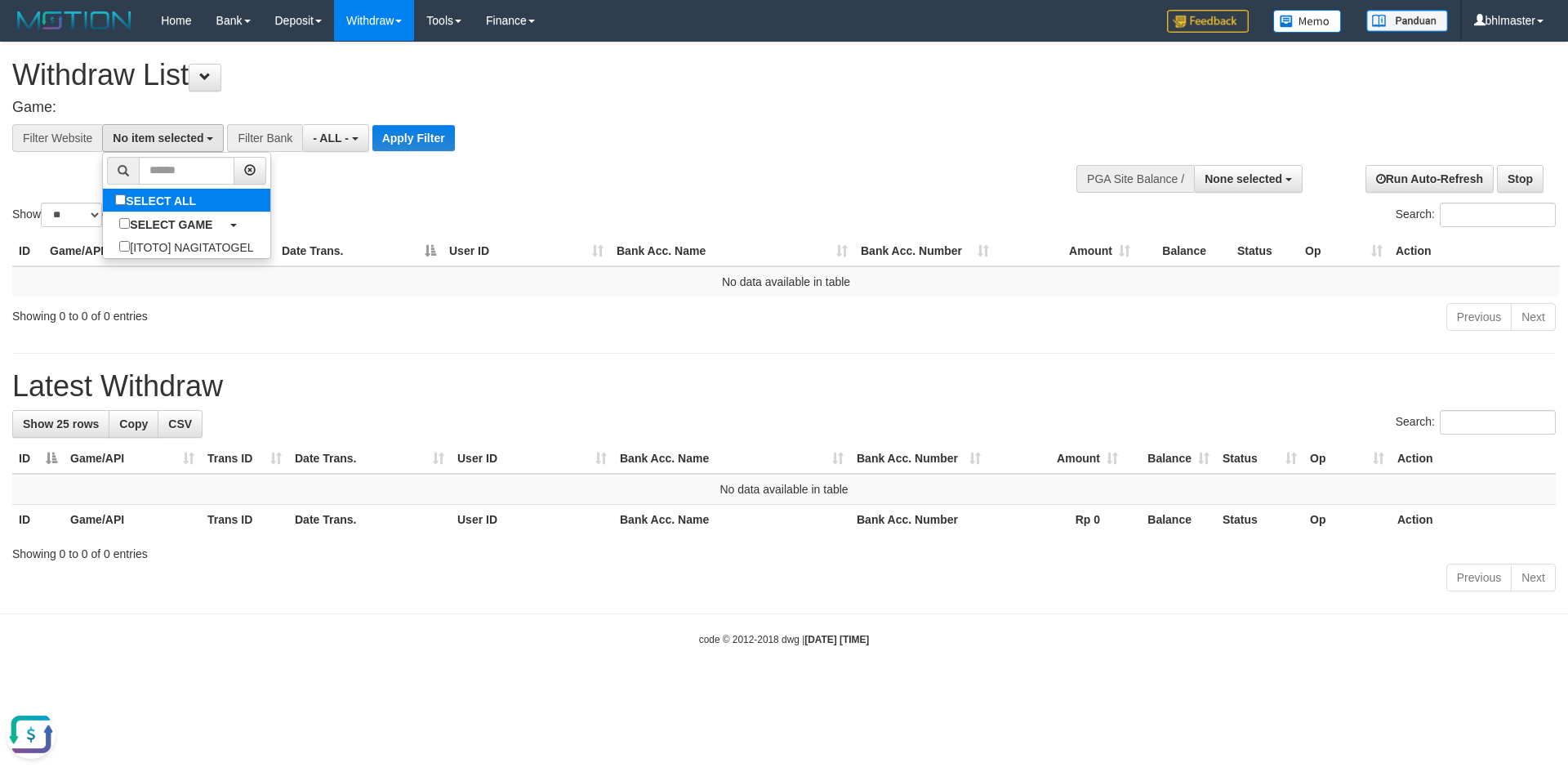 select on "****" 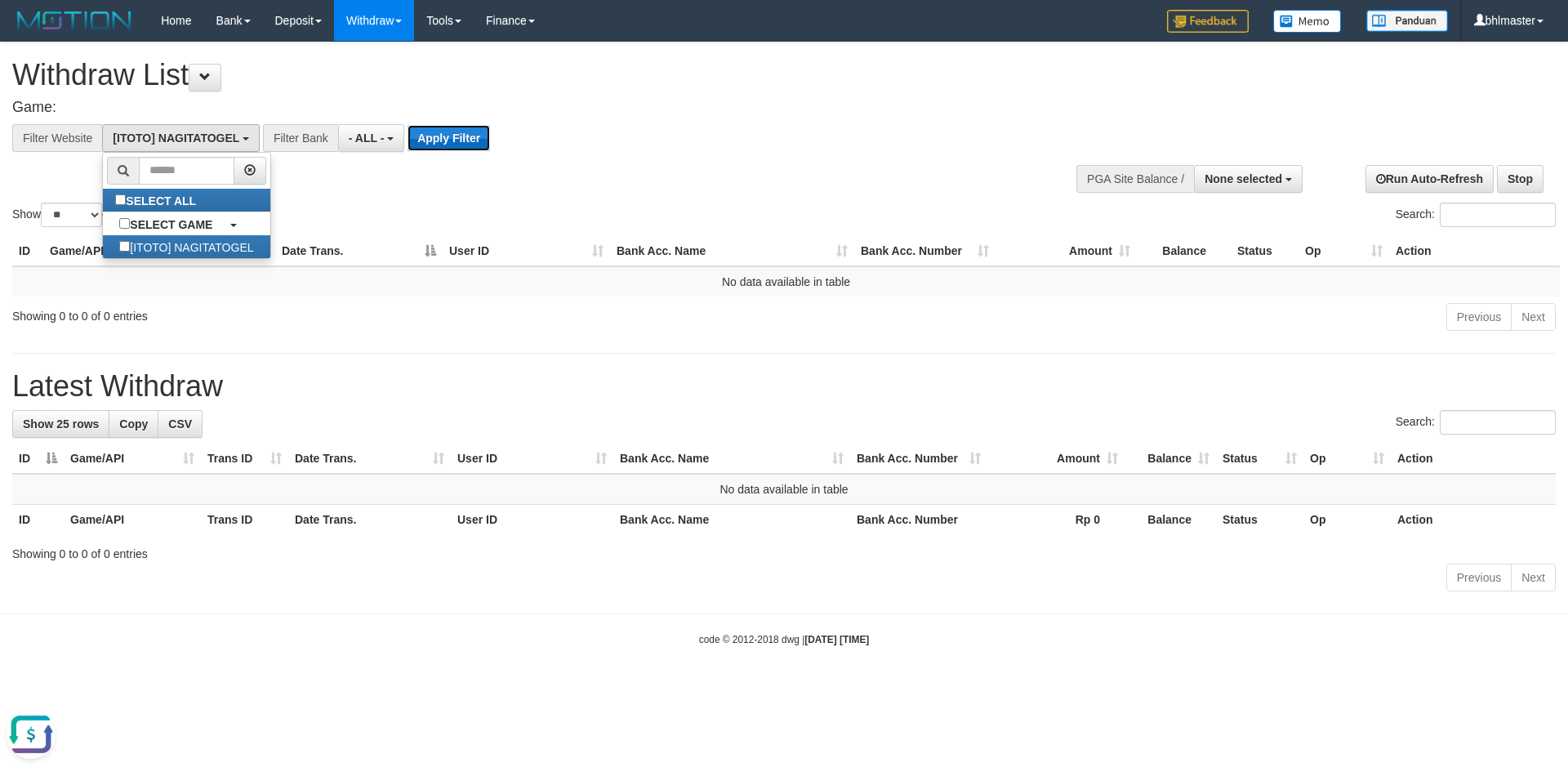 click on "Apply Filter" at bounding box center [448, 138] 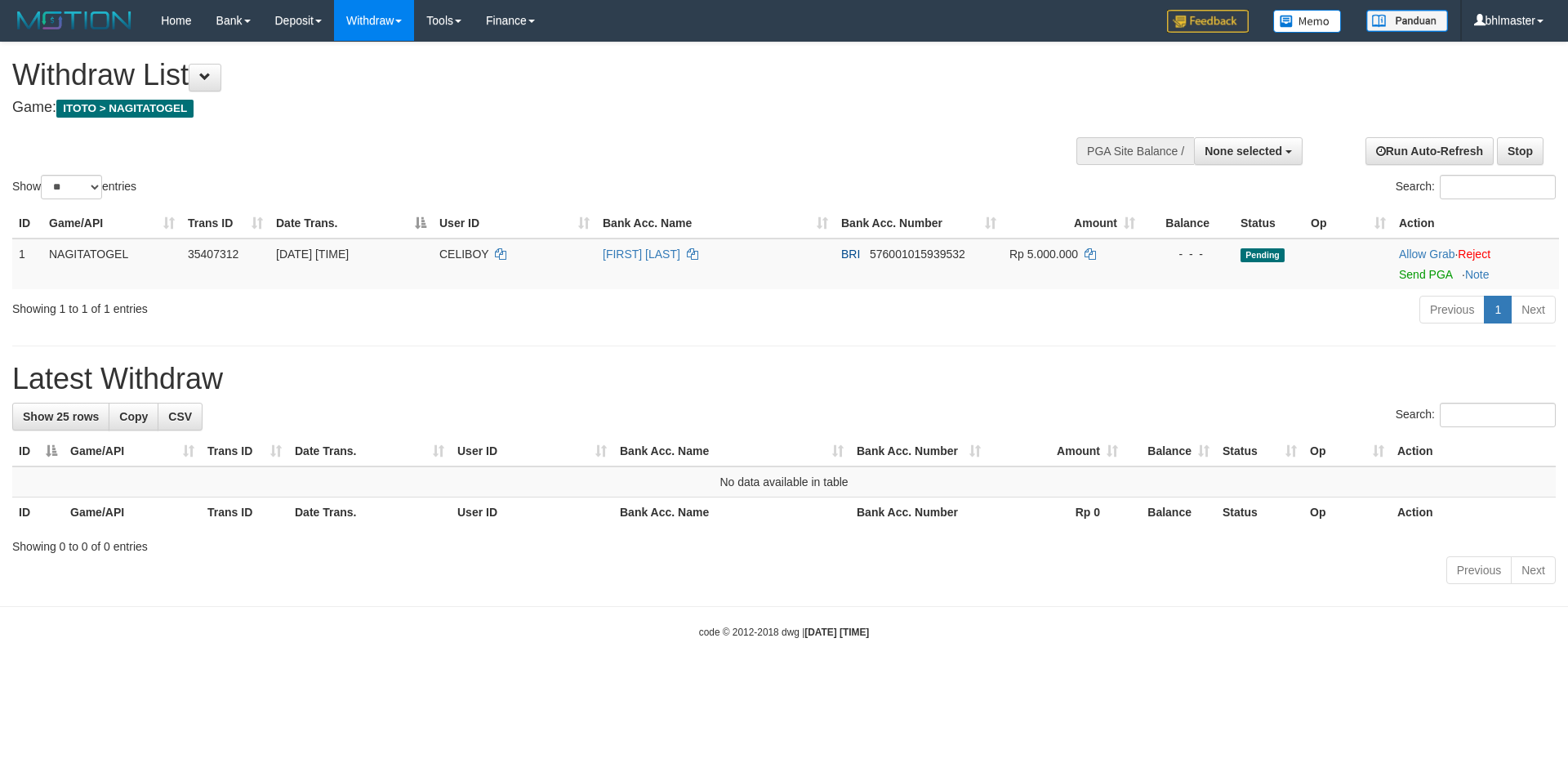select 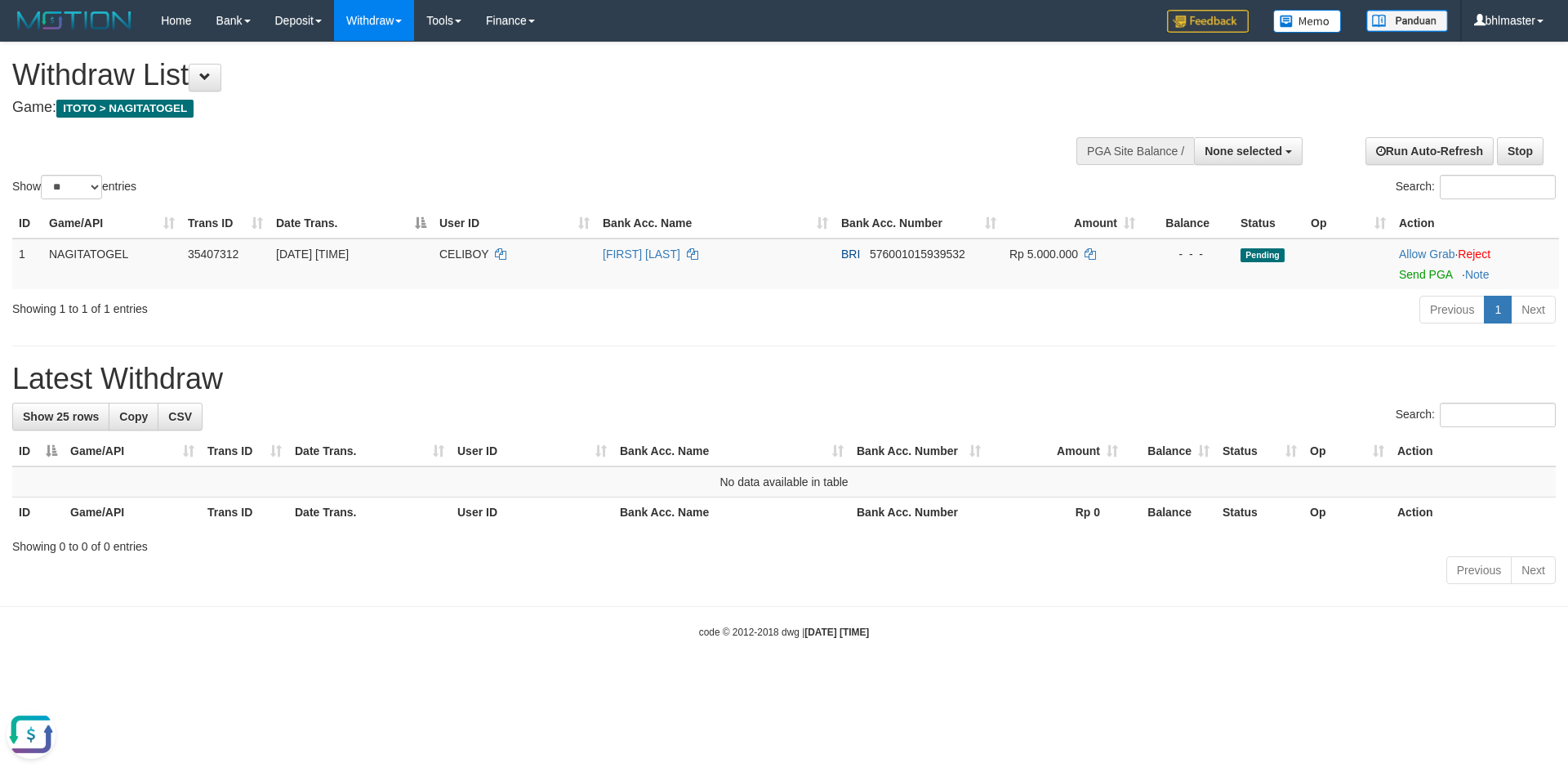 scroll, scrollTop: 0, scrollLeft: 0, axis: both 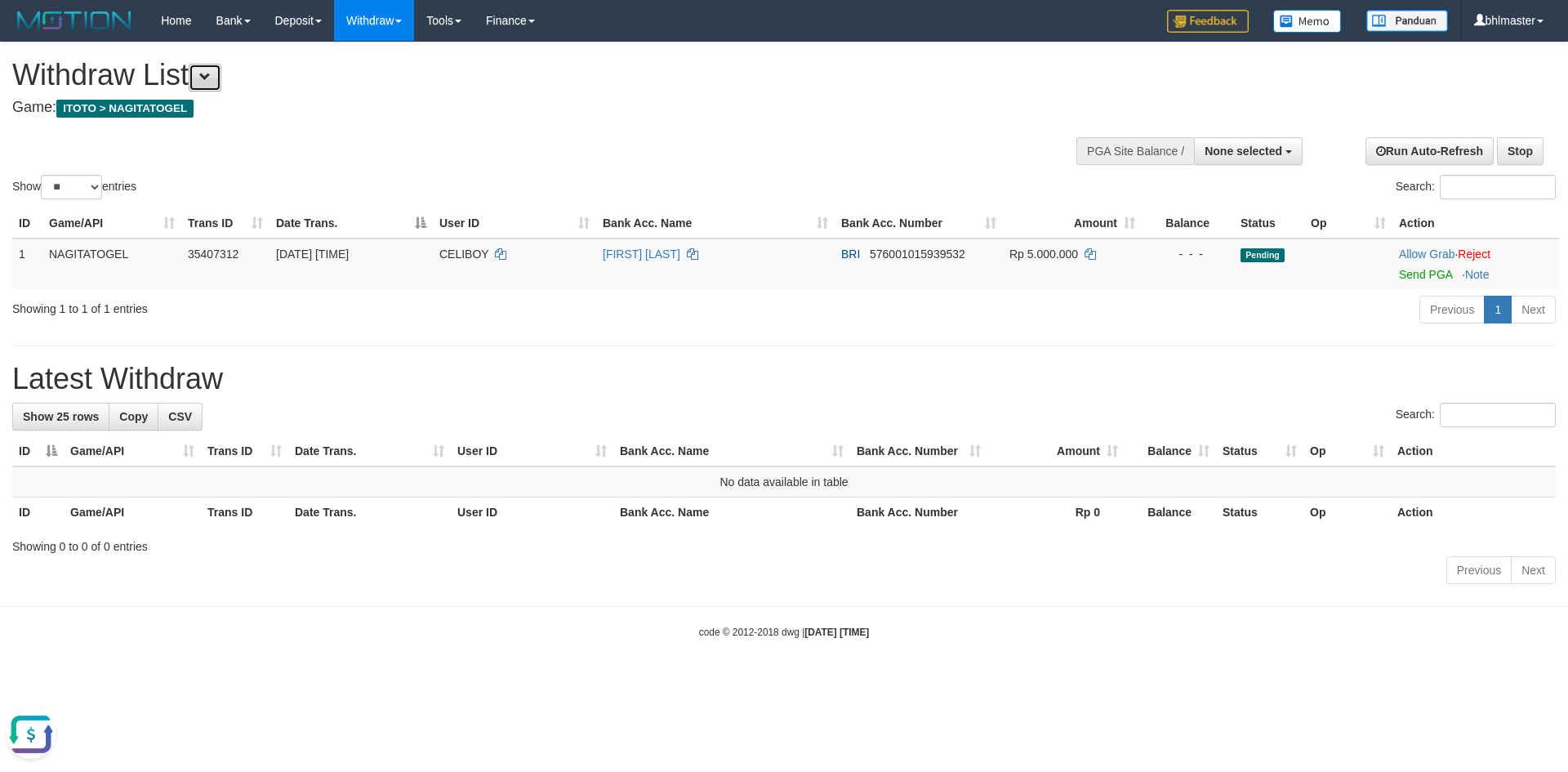 click at bounding box center [205, 77] 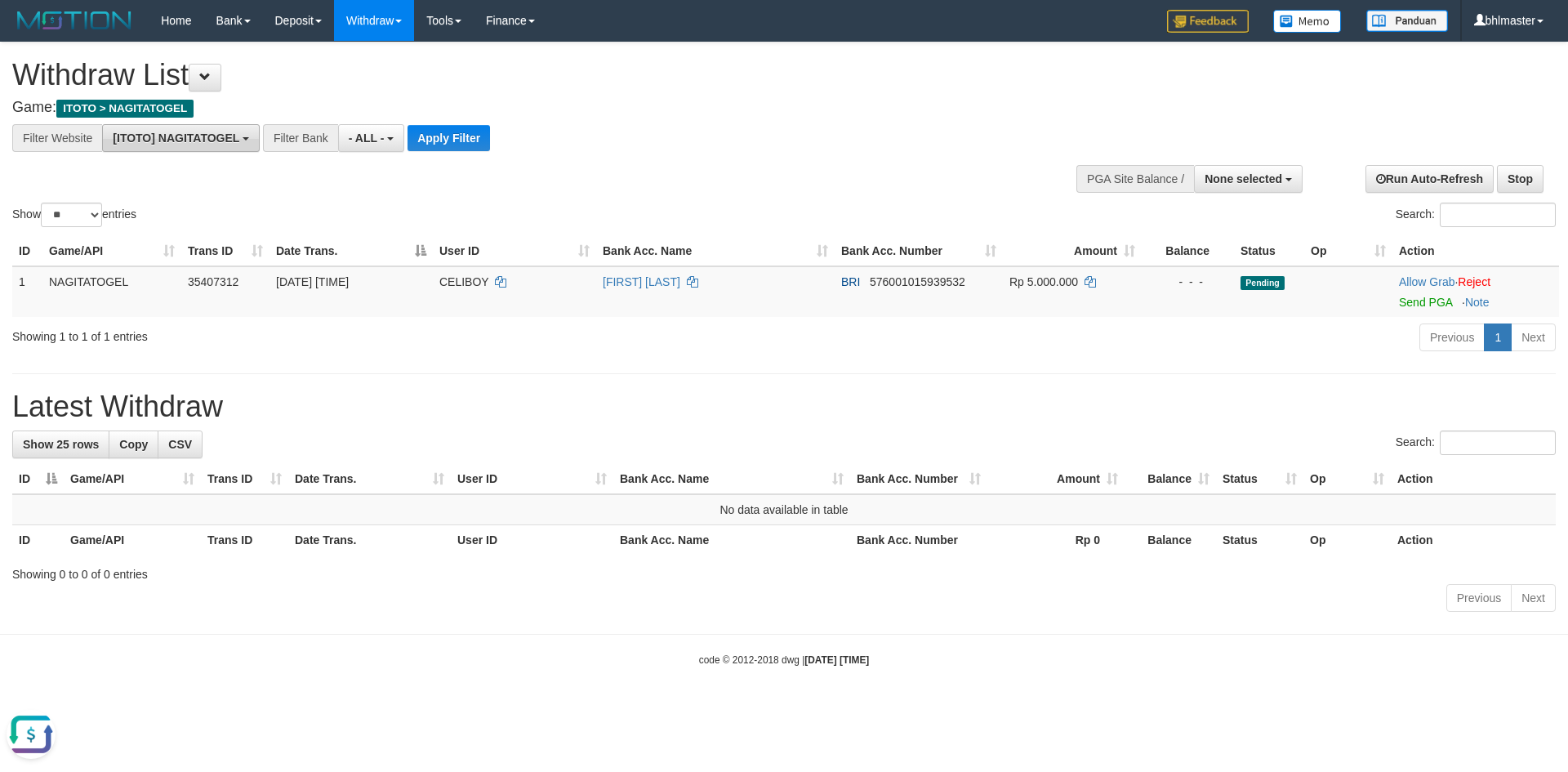 click on "[ITOTO] NAGITATOGEL" at bounding box center (176, 138) 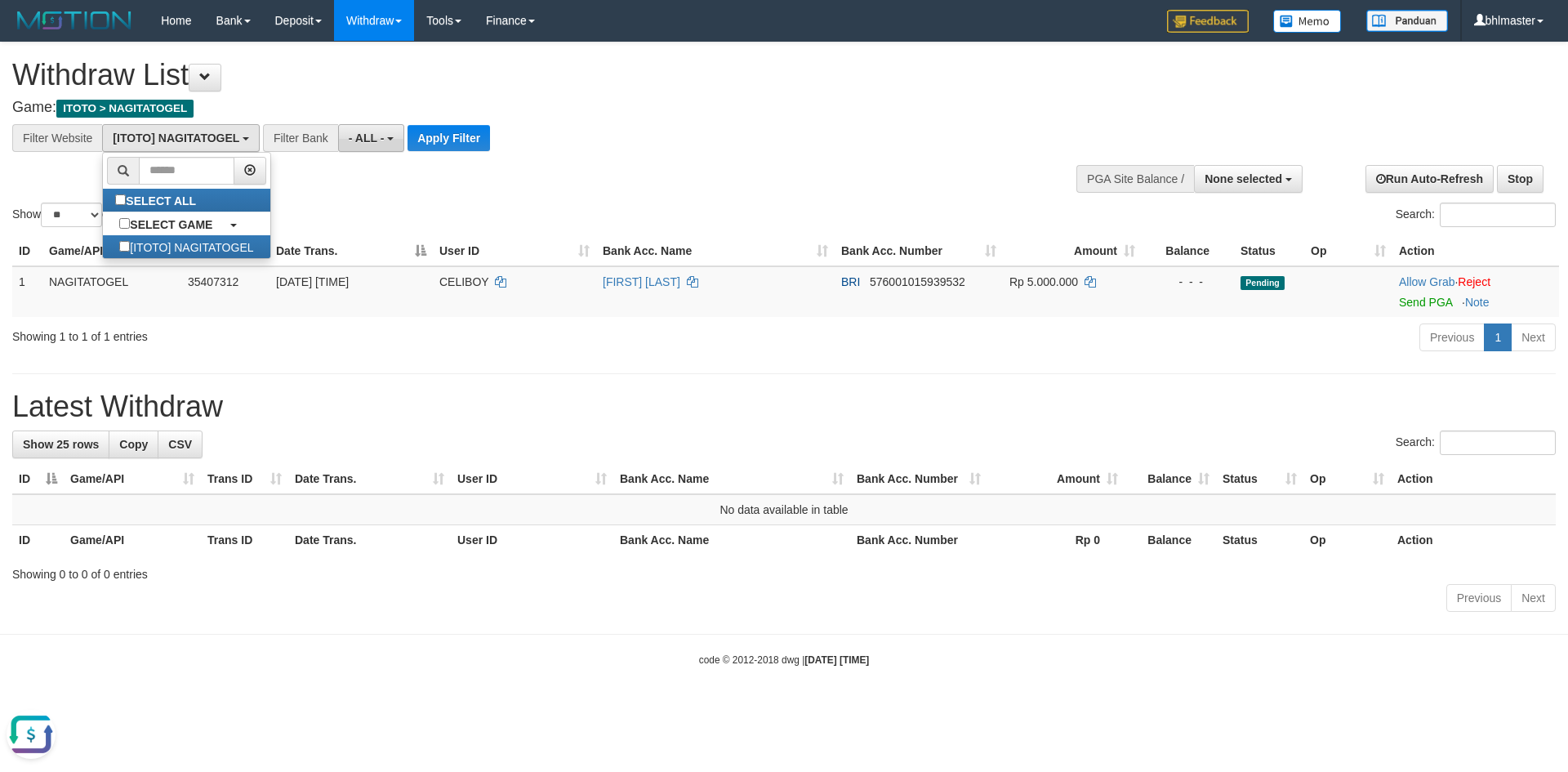 click on "- ALL -" at bounding box center [367, 138] 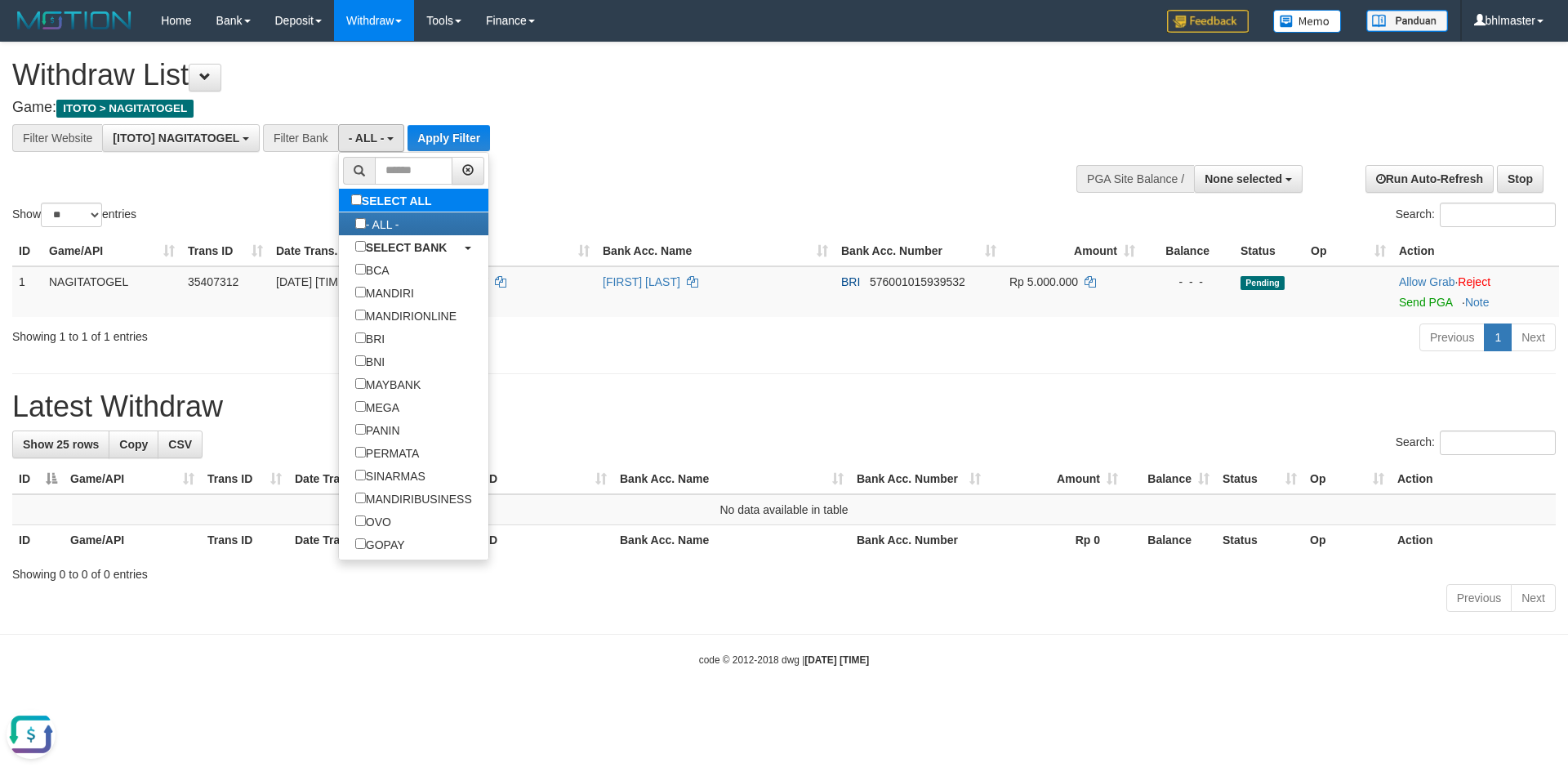 type 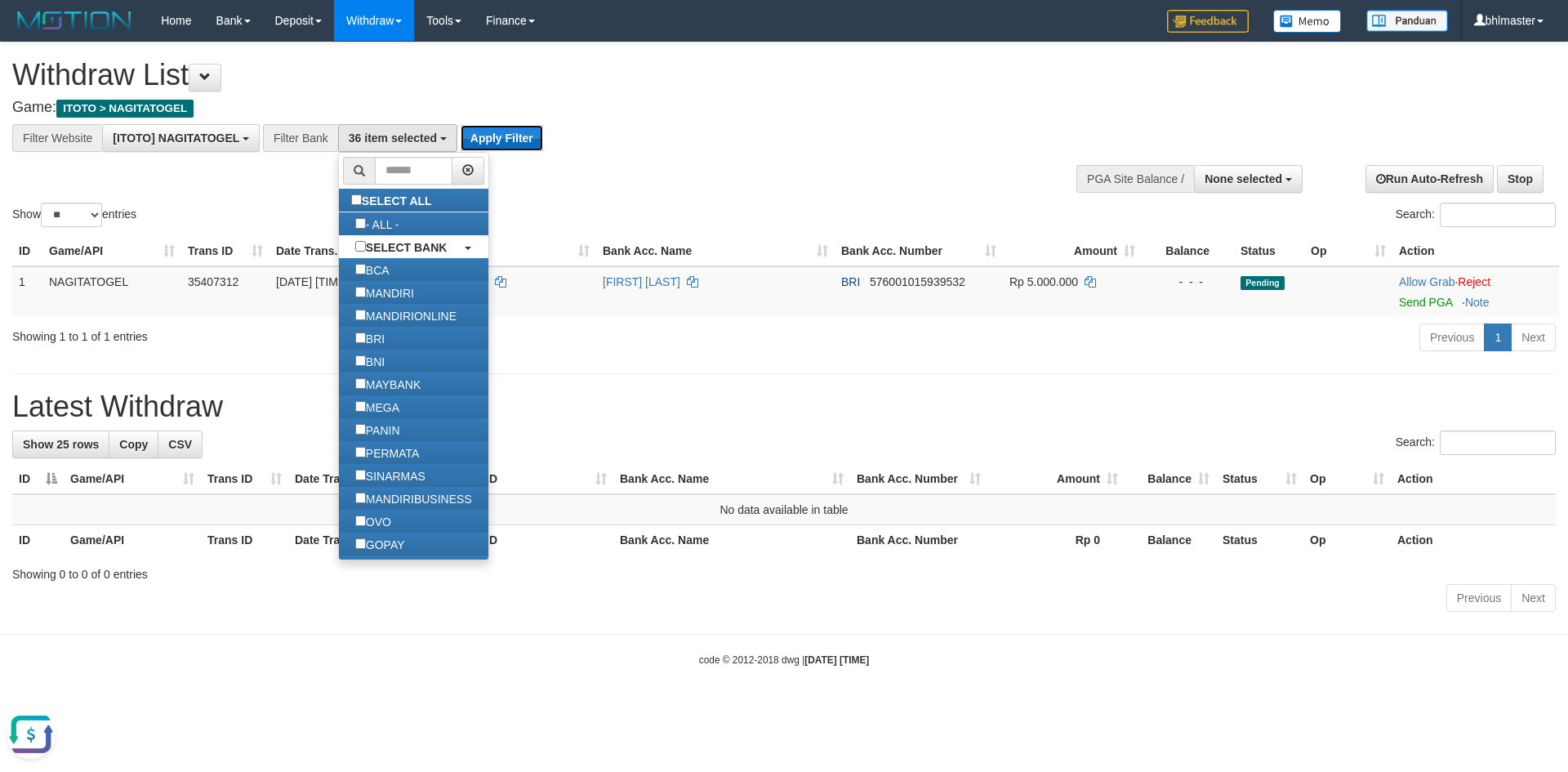 click on "Apply Filter" at bounding box center [501, 138] 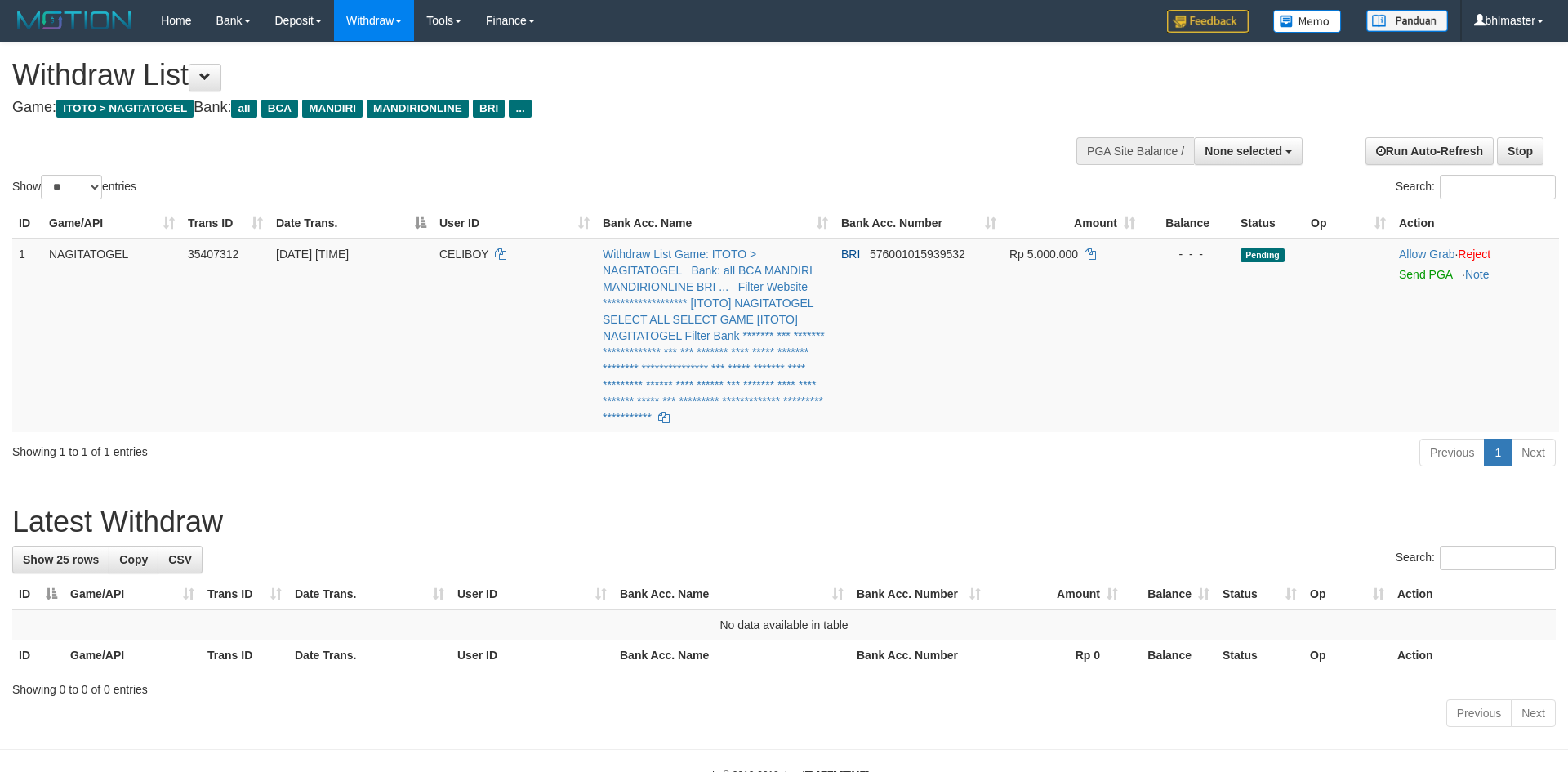 select 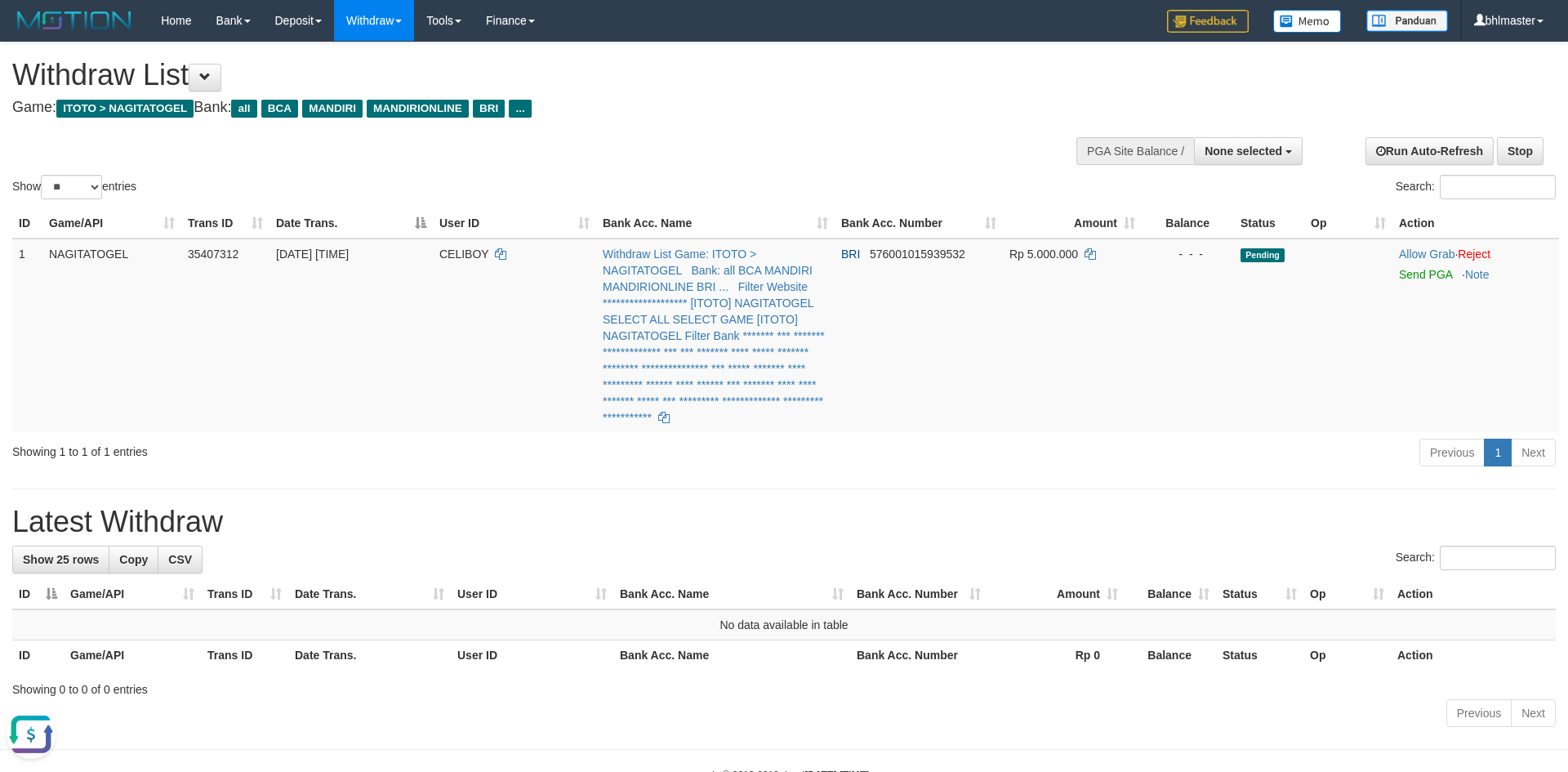 scroll, scrollTop: 0, scrollLeft: 0, axis: both 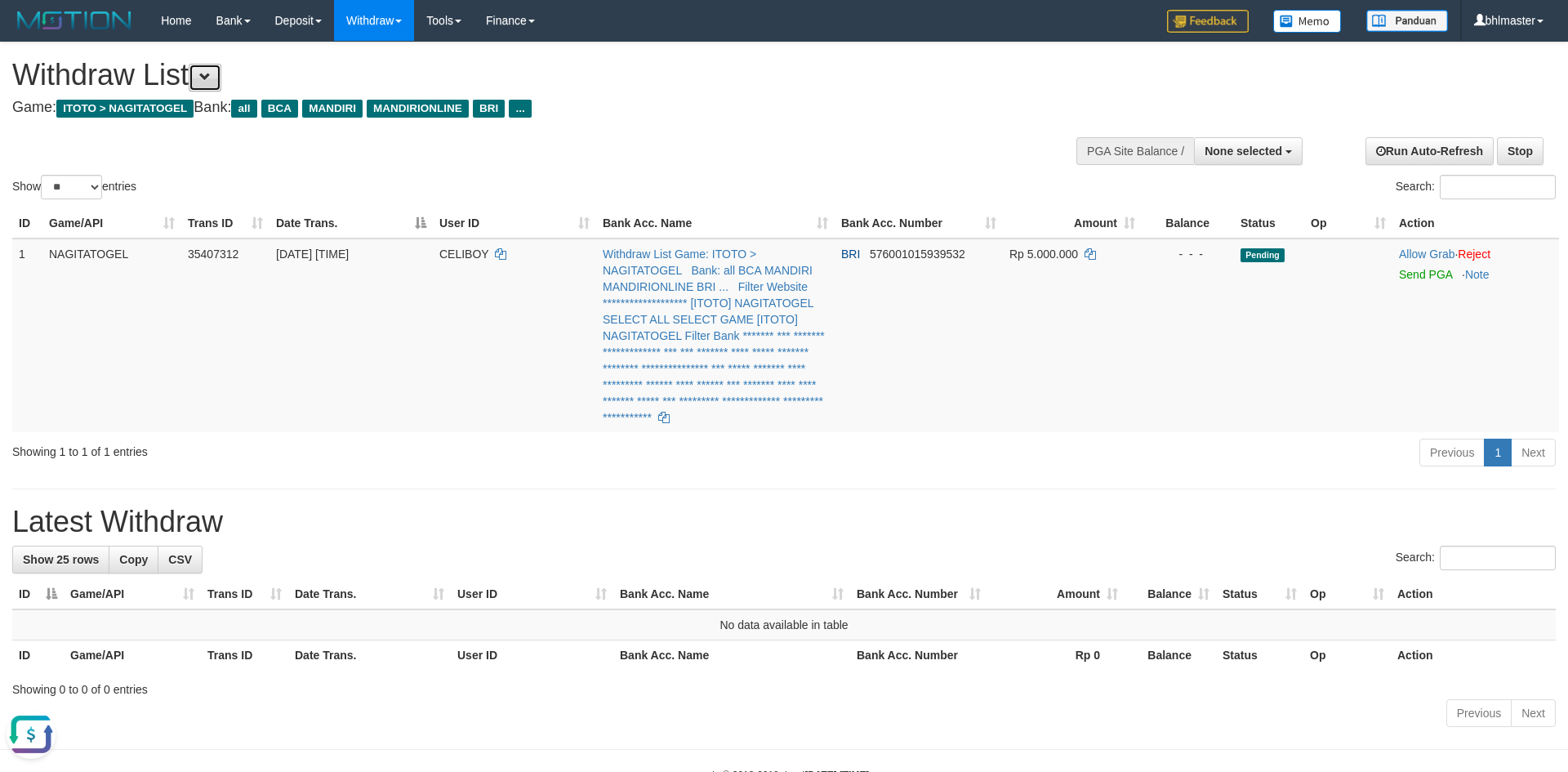 click at bounding box center (205, 77) 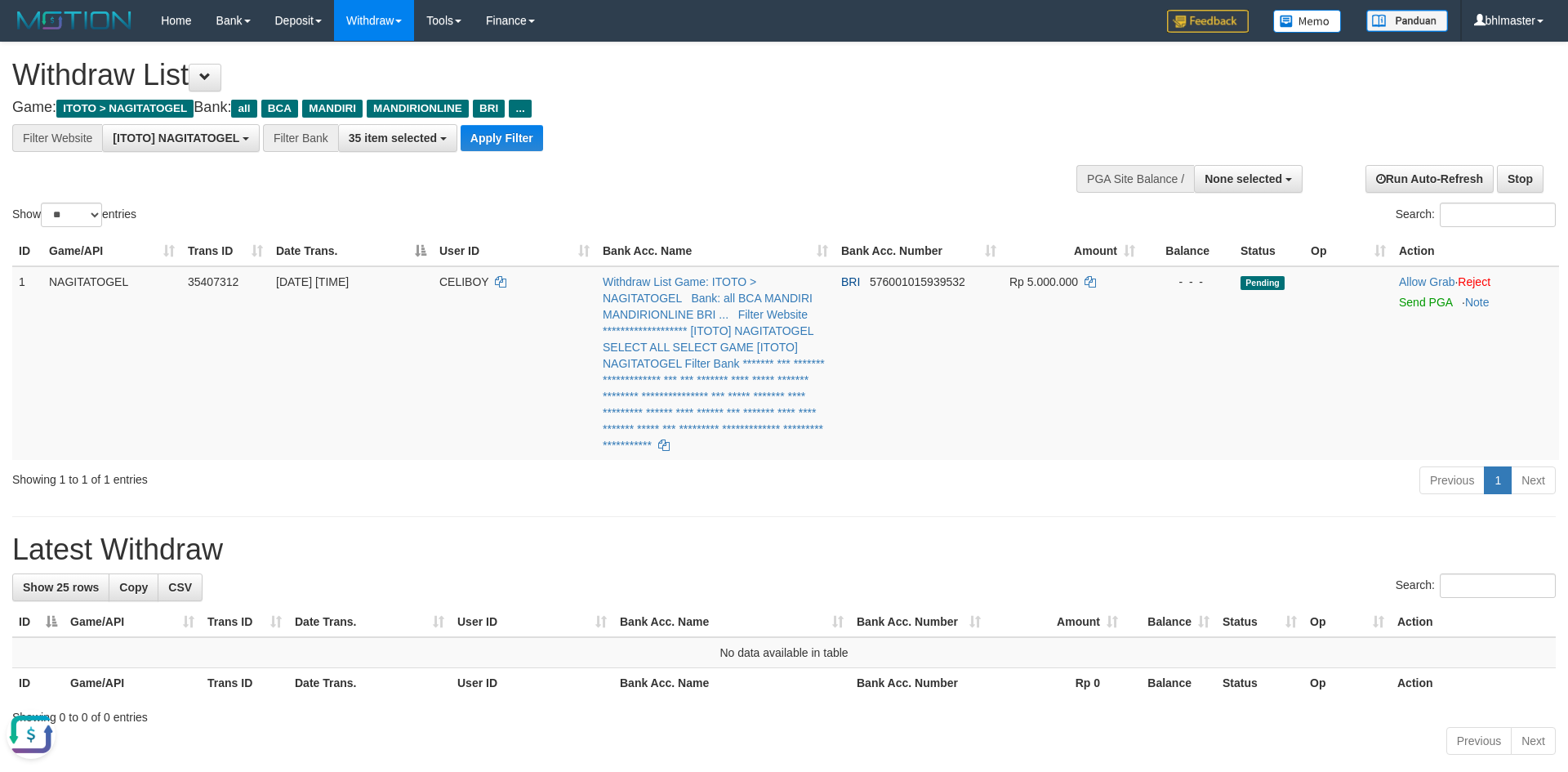 click on "**********" at bounding box center (527, 96) 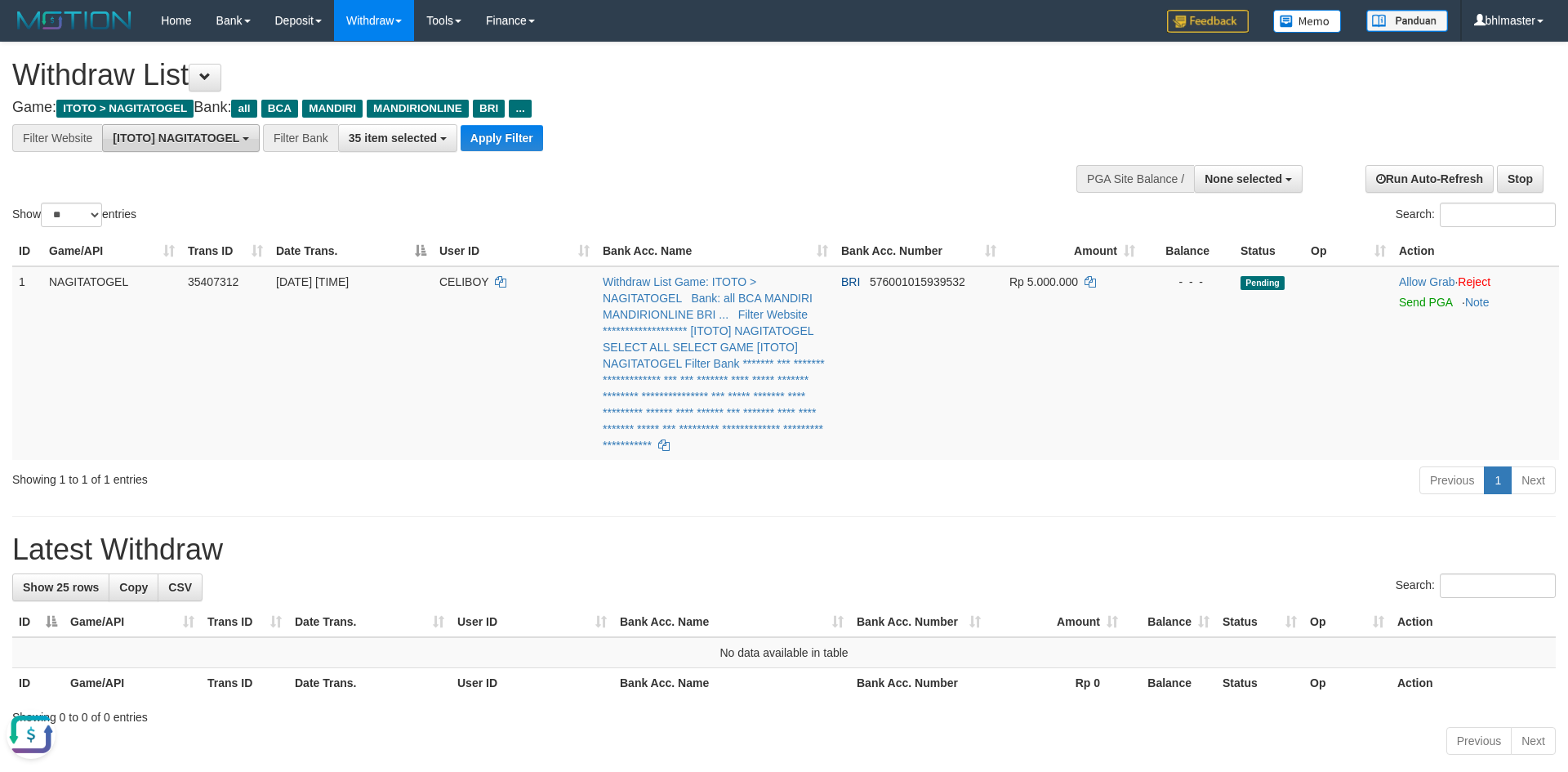 click on "[ITOTO] NAGITATOGEL" at bounding box center (176, 138) 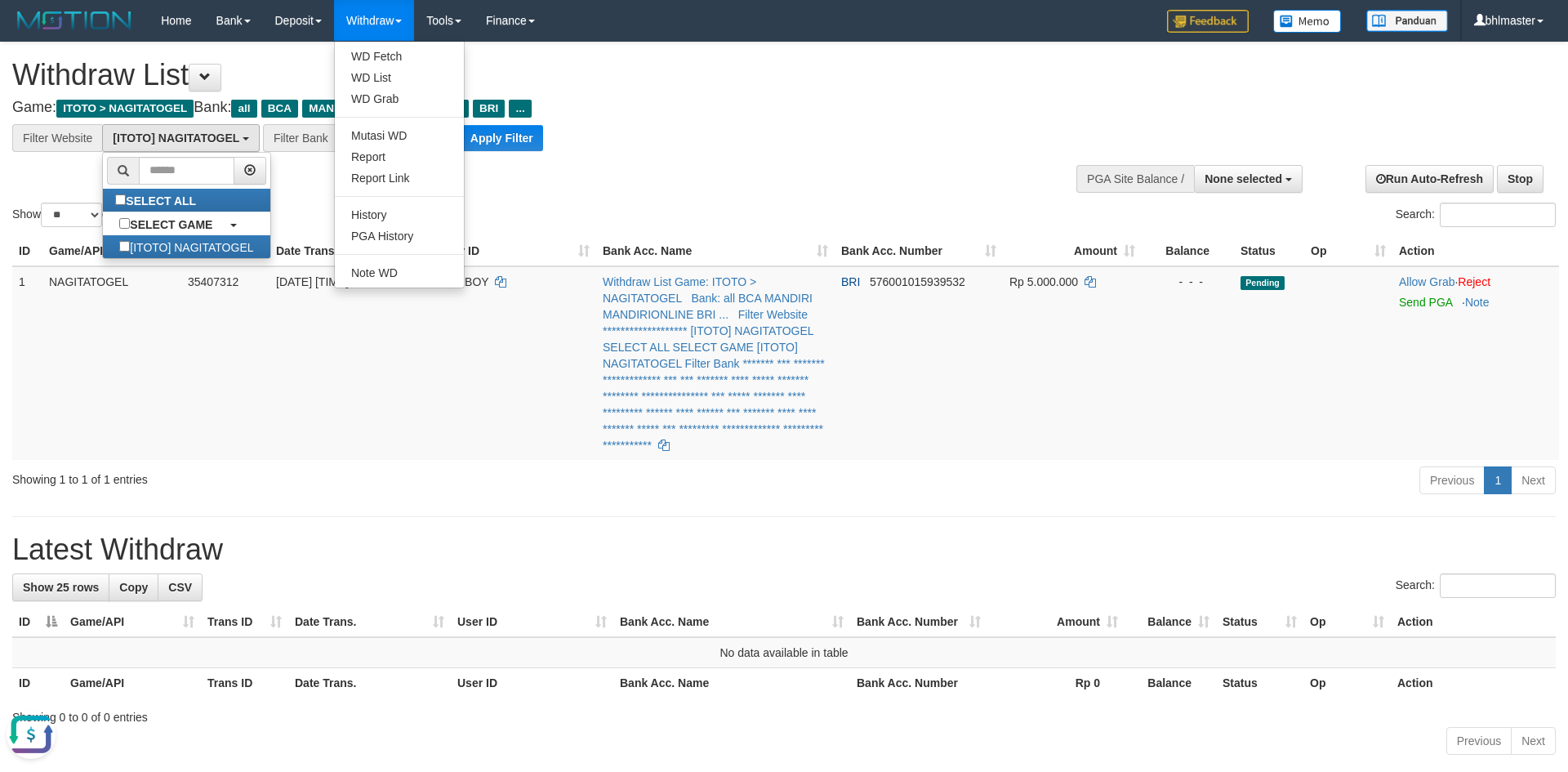 click on "Withdraw" at bounding box center [374, 20] 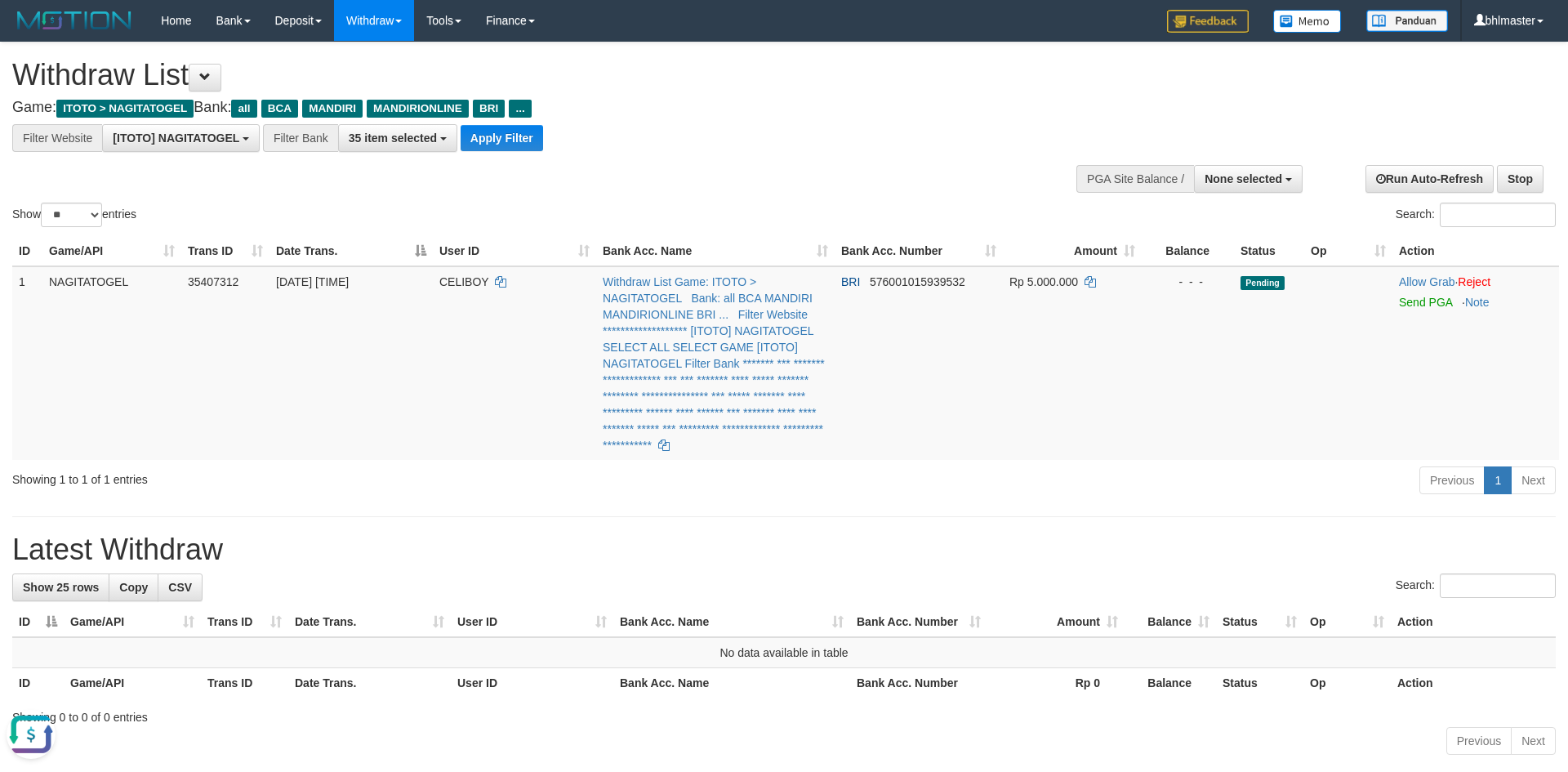 click on "Withdraw" at bounding box center (374, 20) 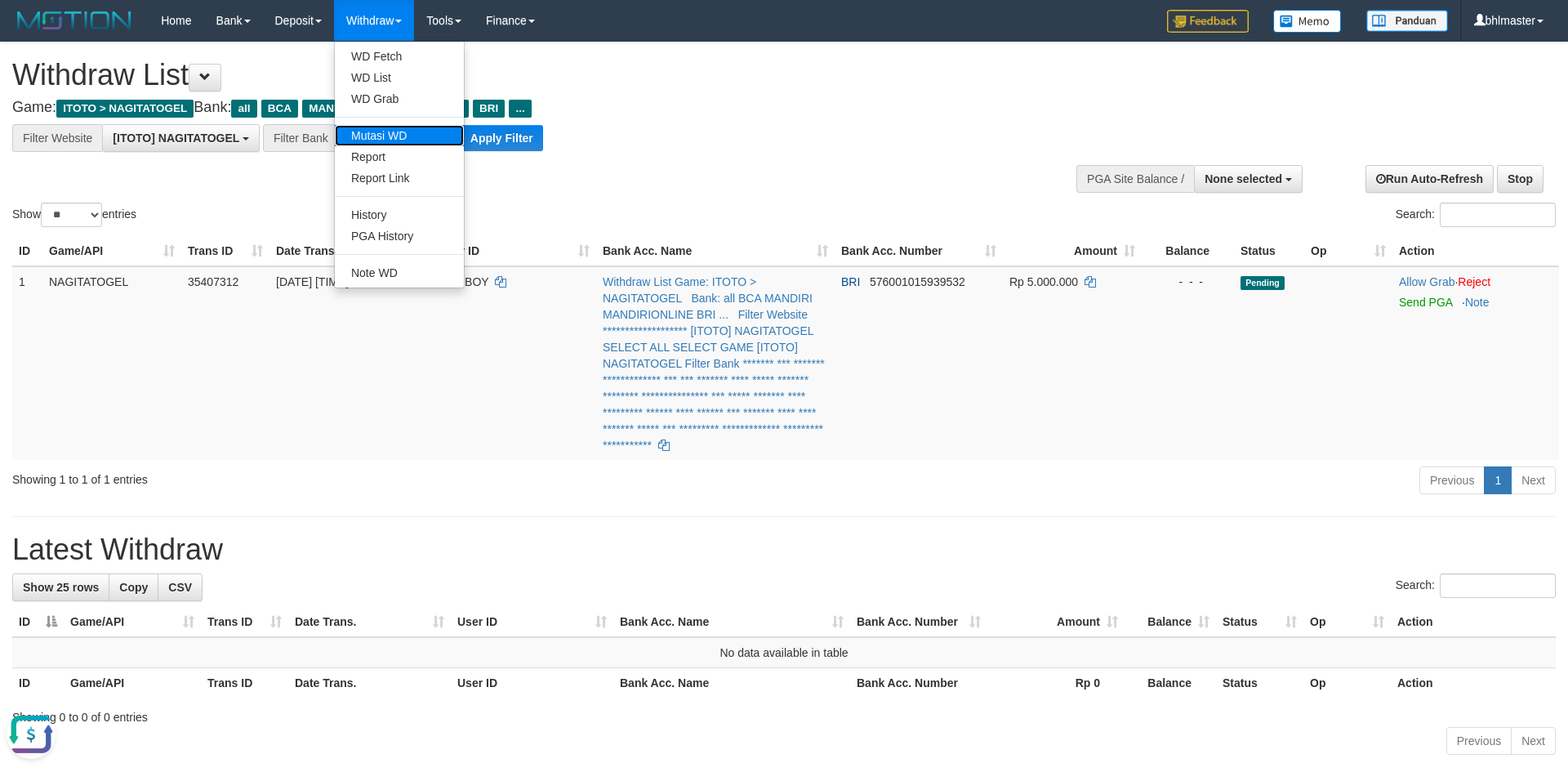 click on "Mutasi WD" at bounding box center [399, 136] 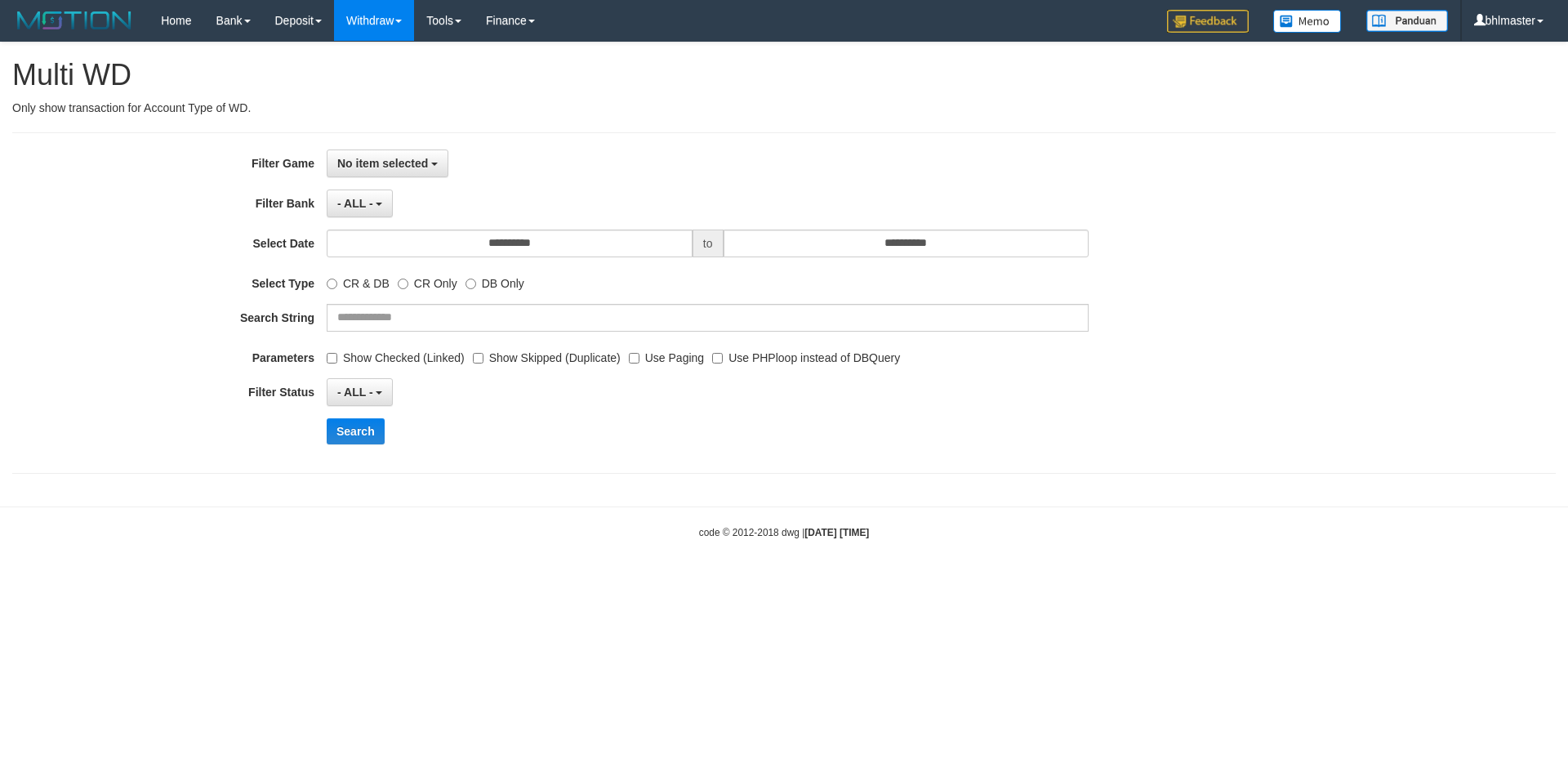 select 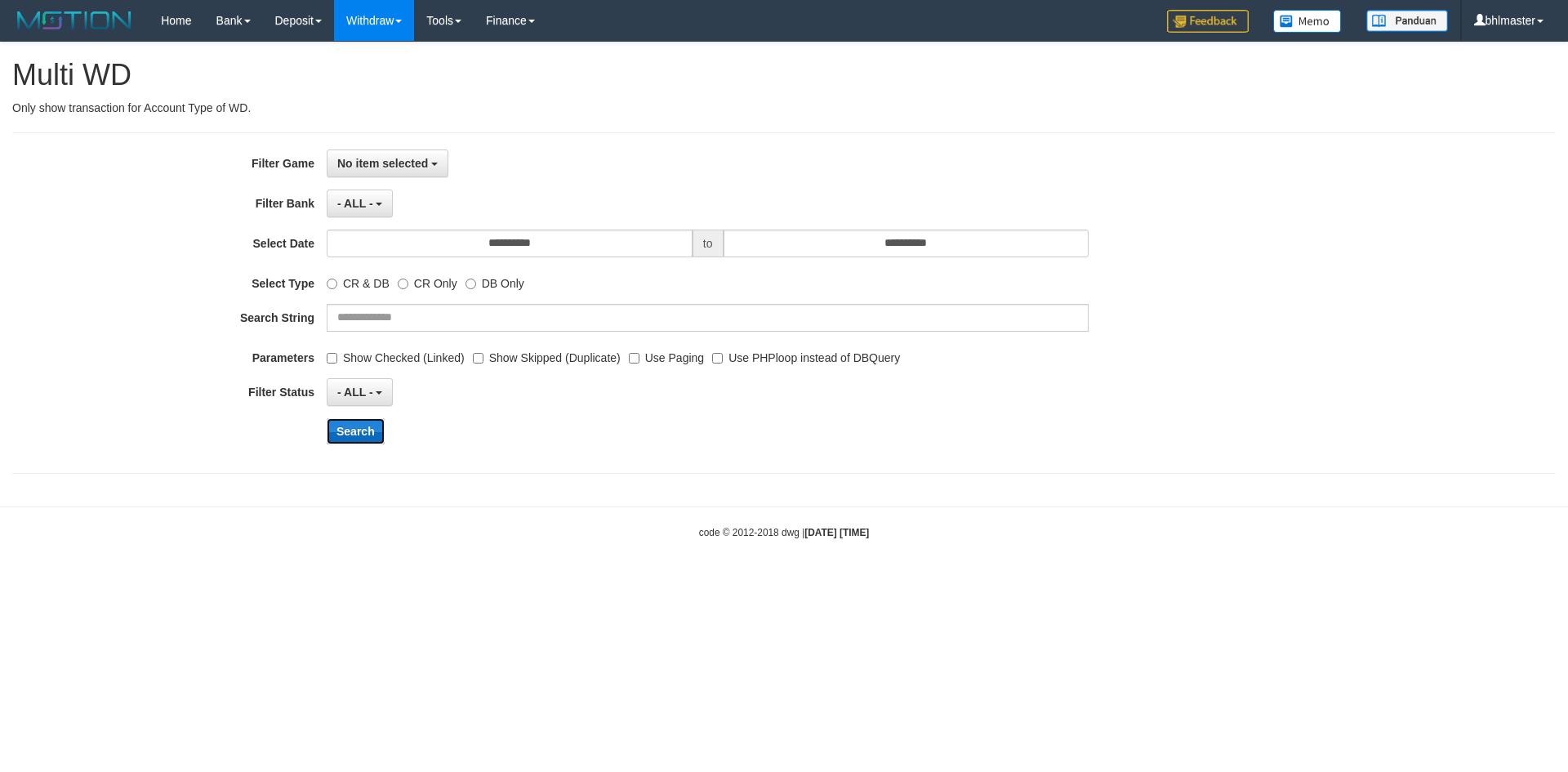 click on "Search" at bounding box center [355, 431] 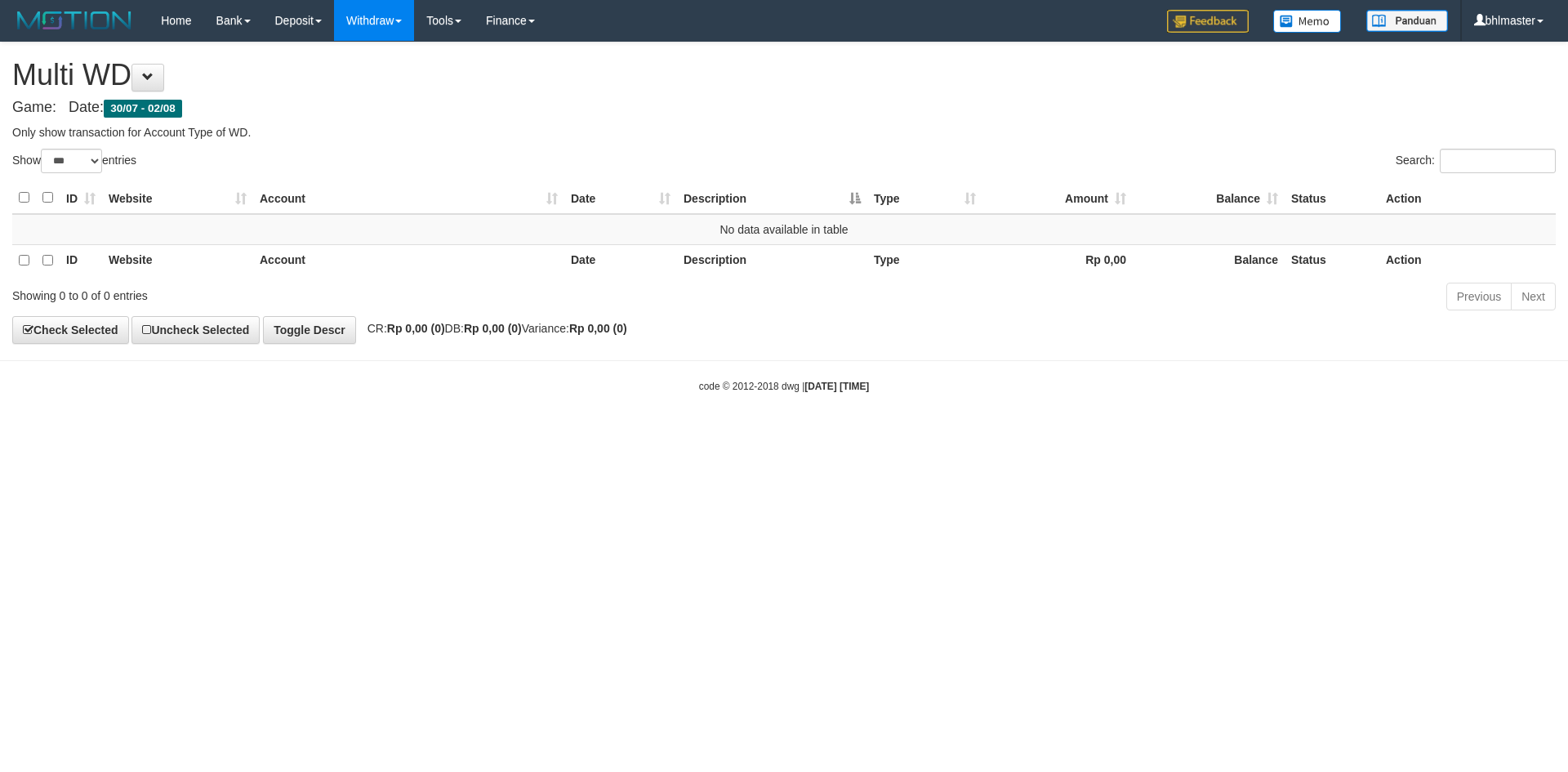 select on "***" 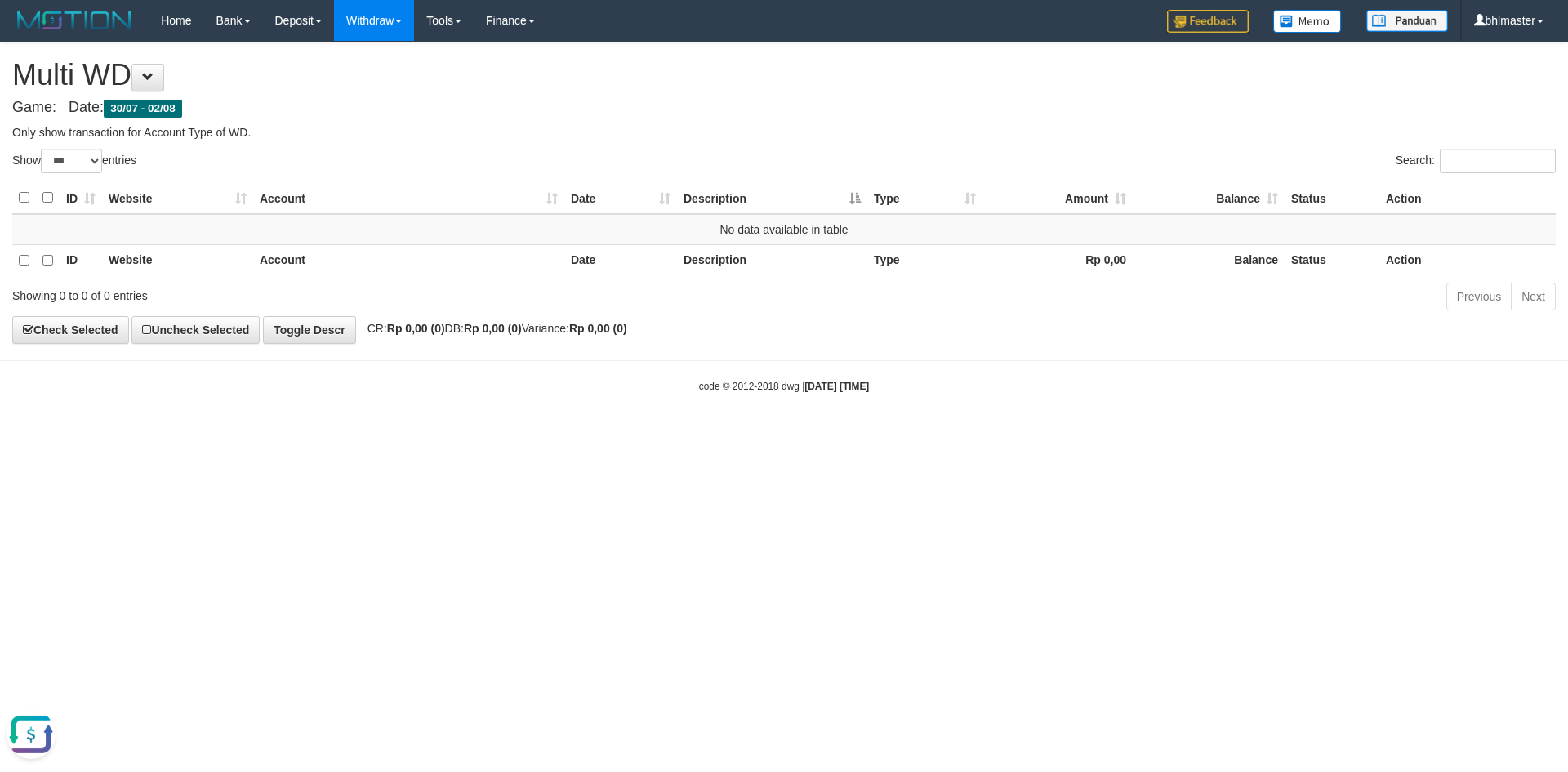 scroll, scrollTop: 0, scrollLeft: 0, axis: both 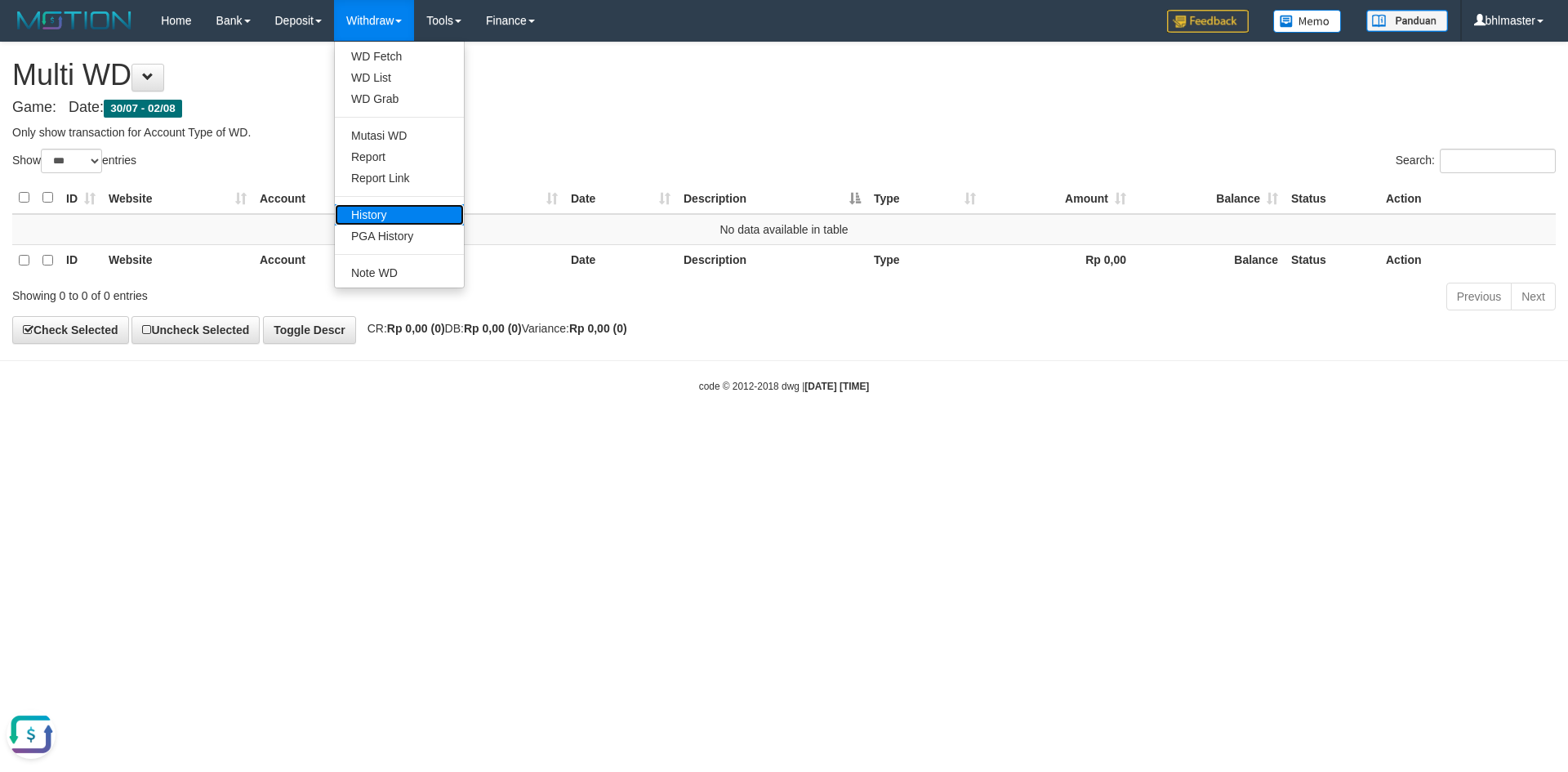 click on "History" at bounding box center [399, 215] 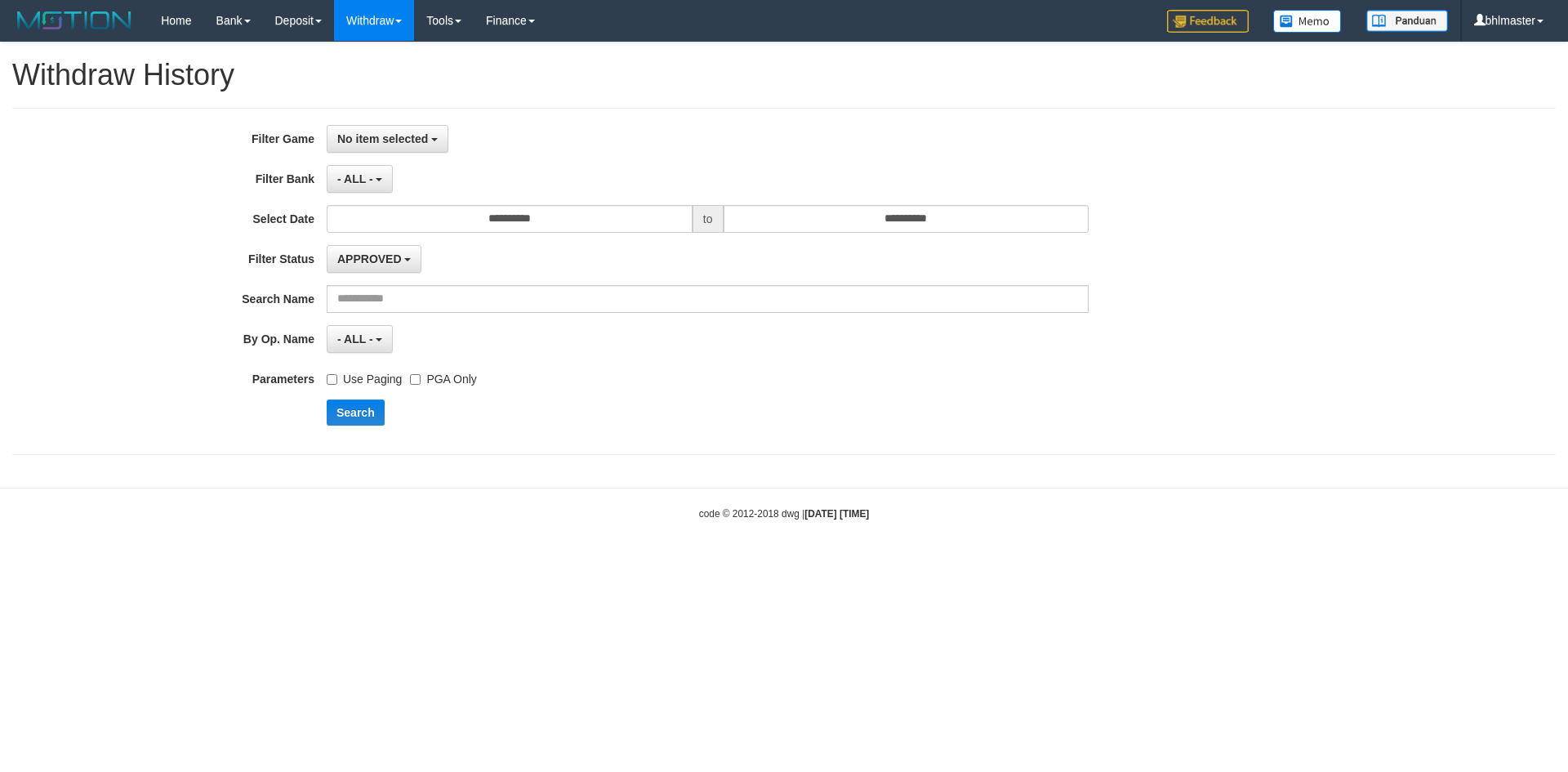 scroll, scrollTop: 0, scrollLeft: 0, axis: both 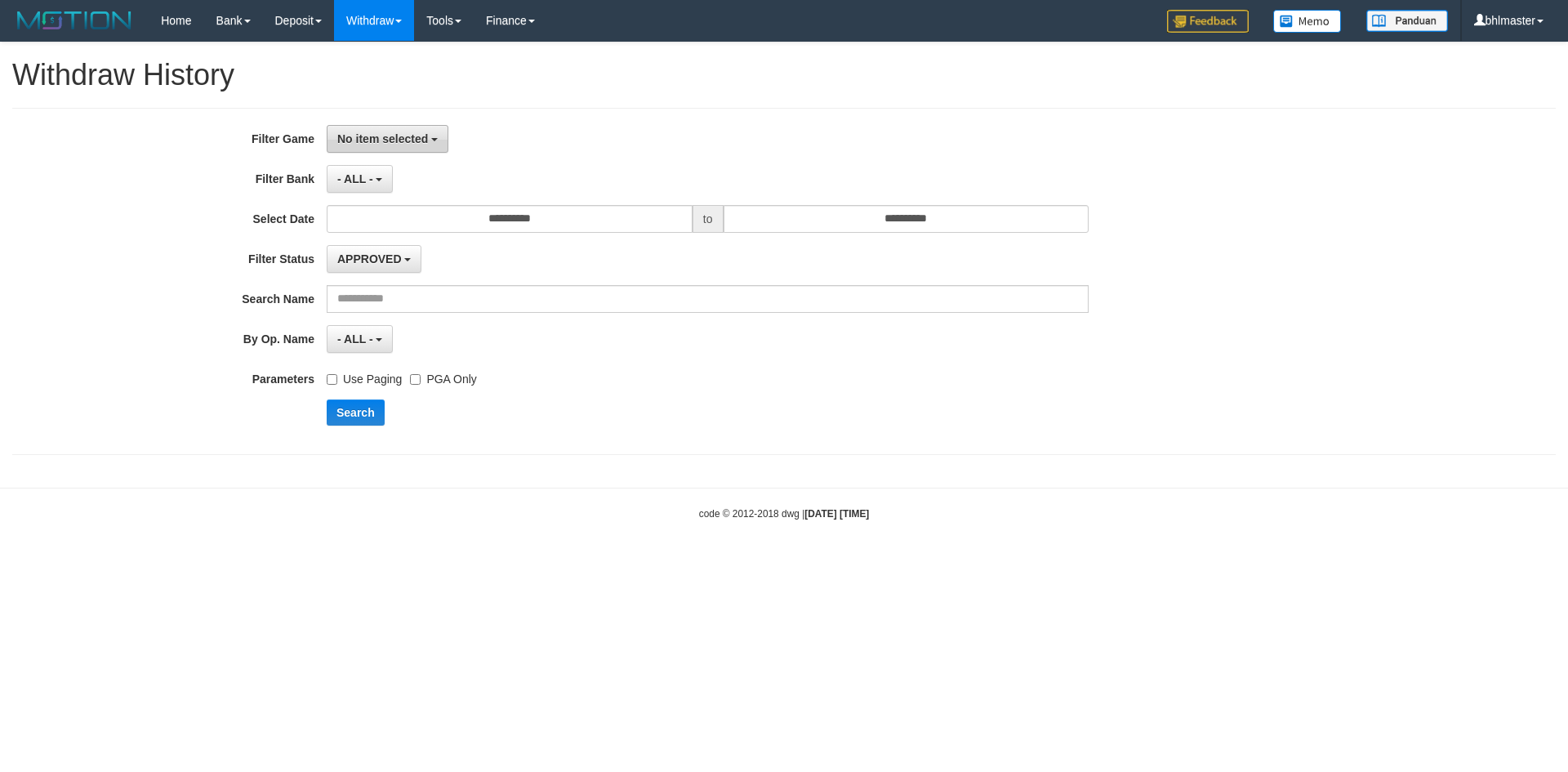 click on "No item selected" at bounding box center [387, 139] 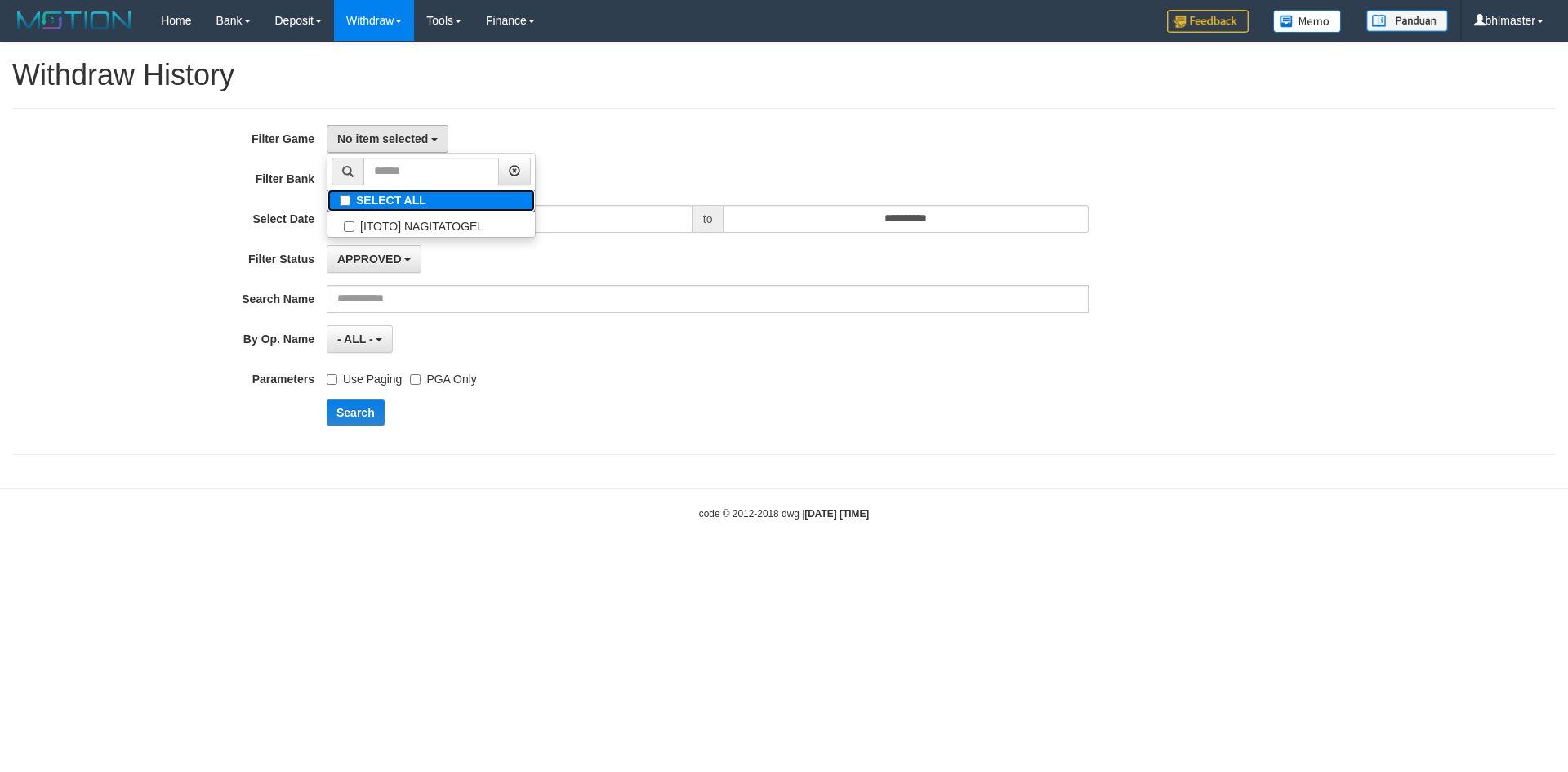 click on "SELECT ALL" at bounding box center (431, 200) 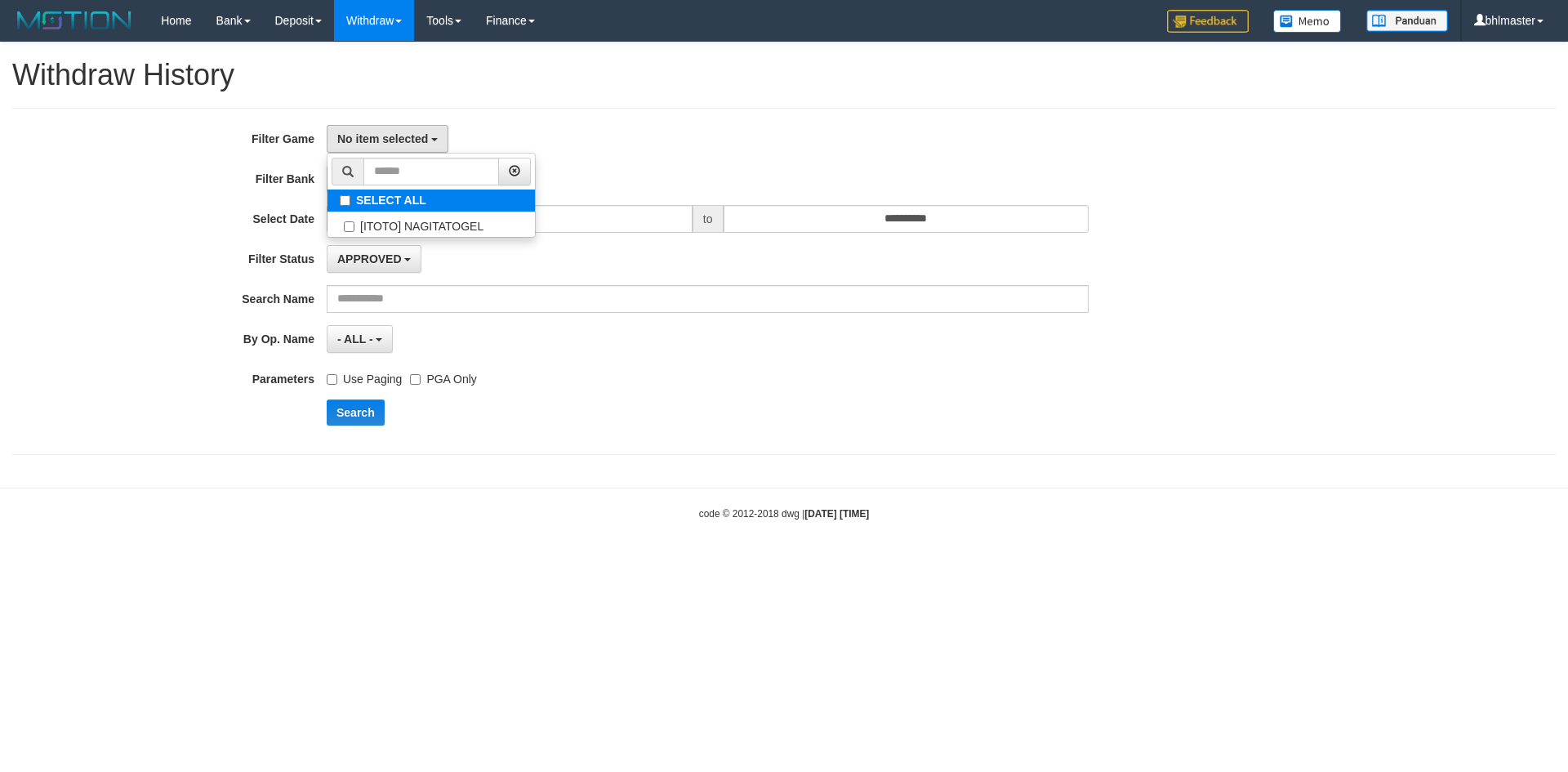 select on "****" 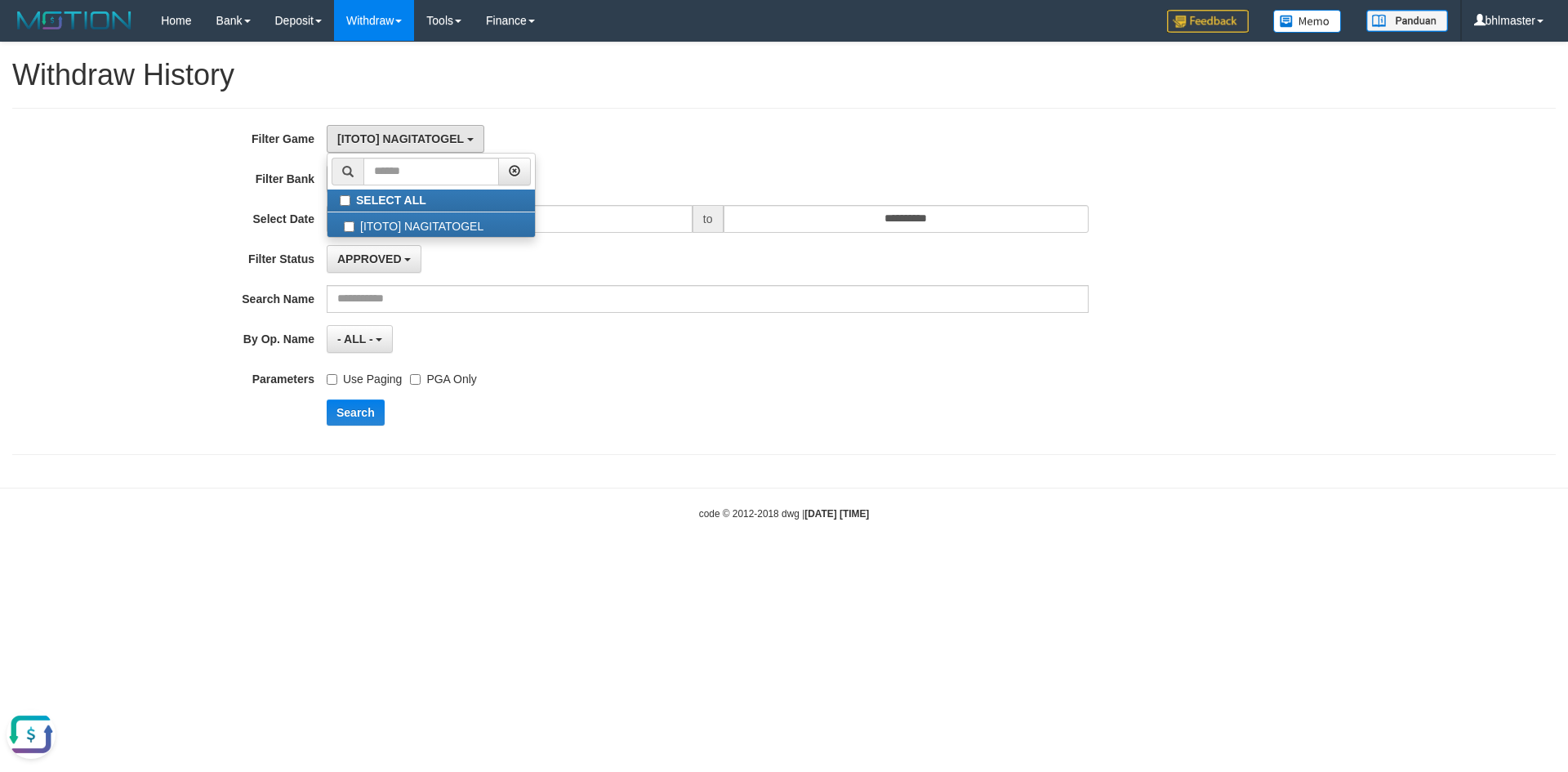 click on "**********" at bounding box center (784, 257) 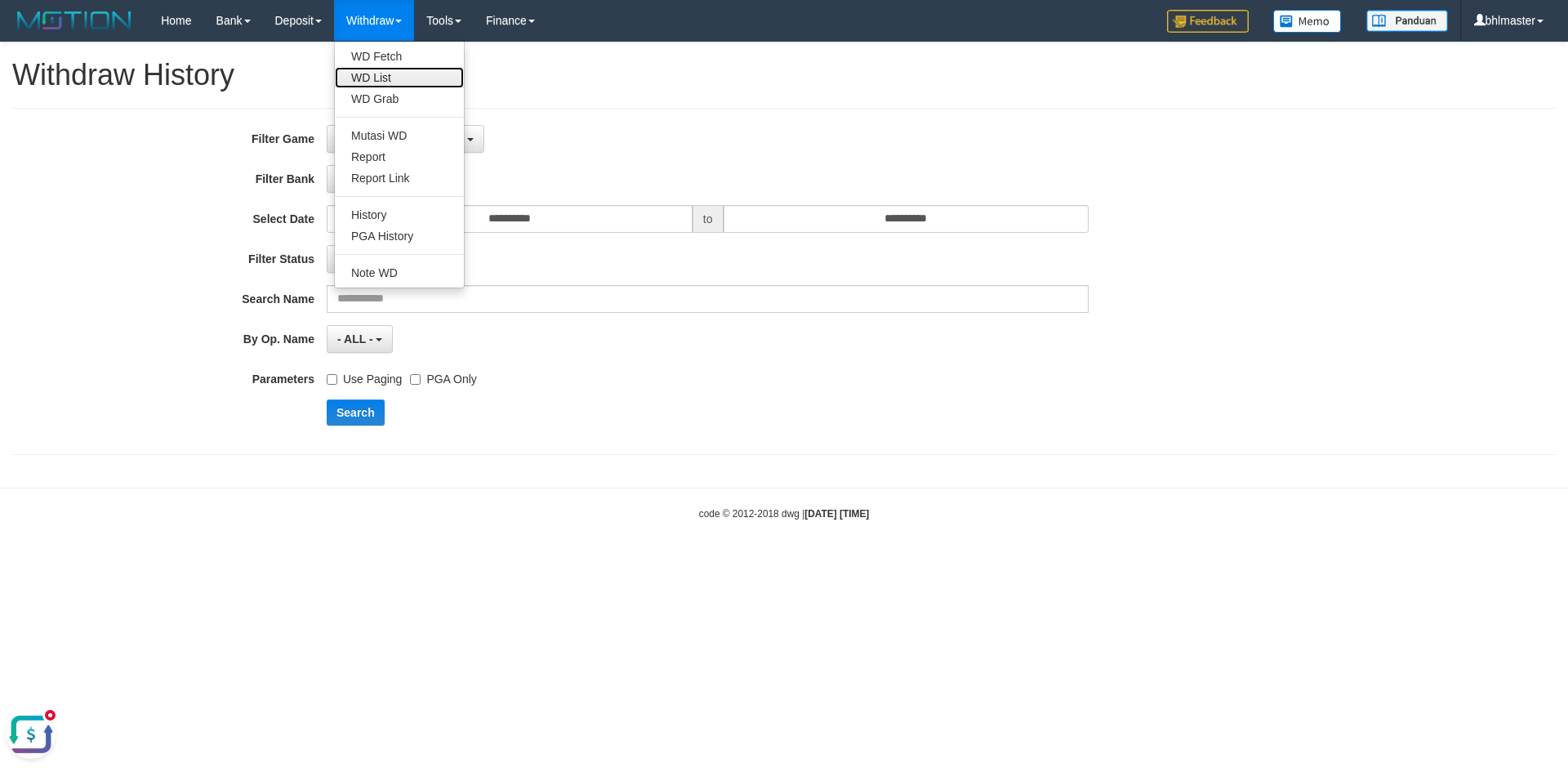 click on "WD List" at bounding box center [399, 78] 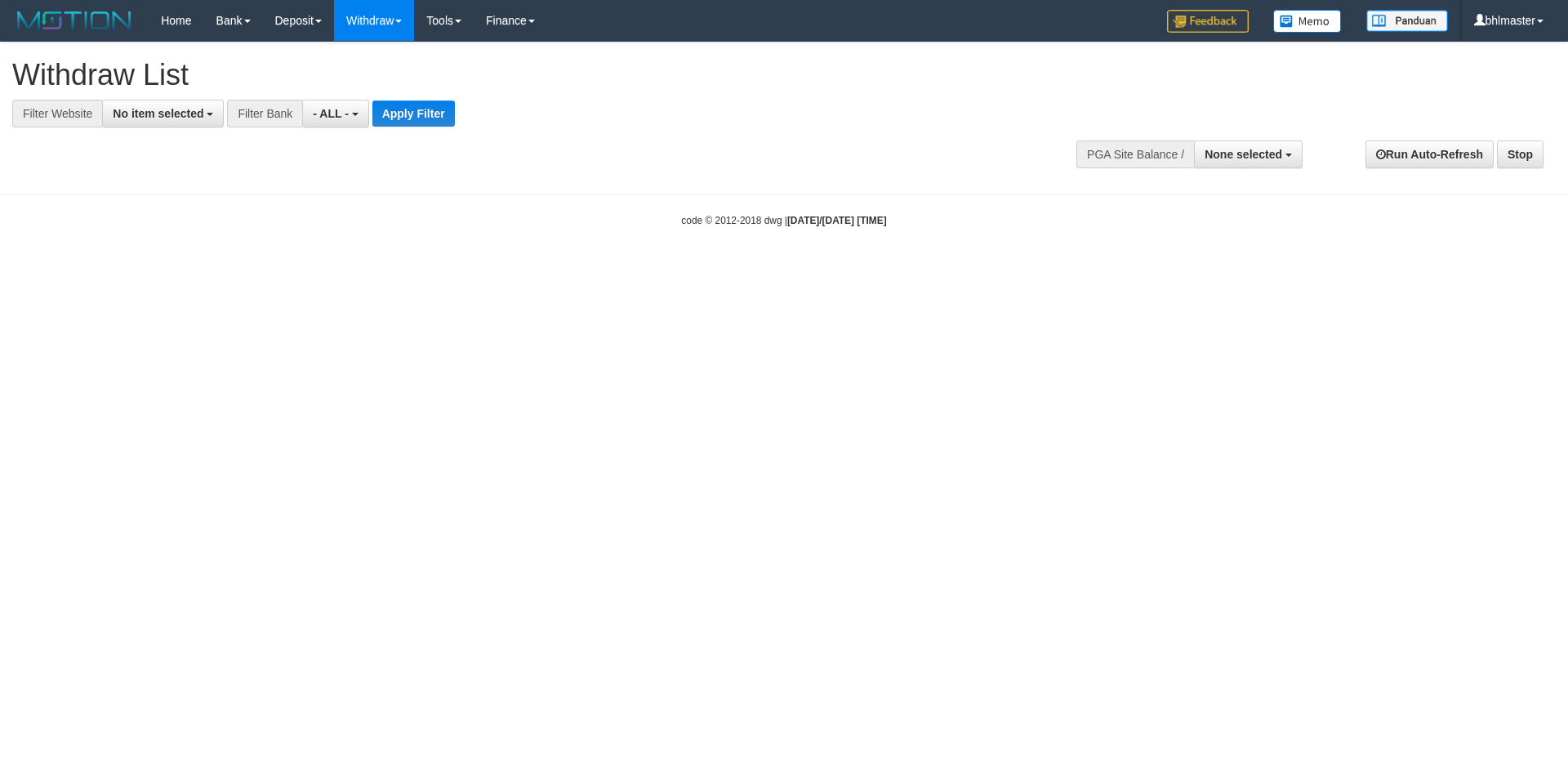 select 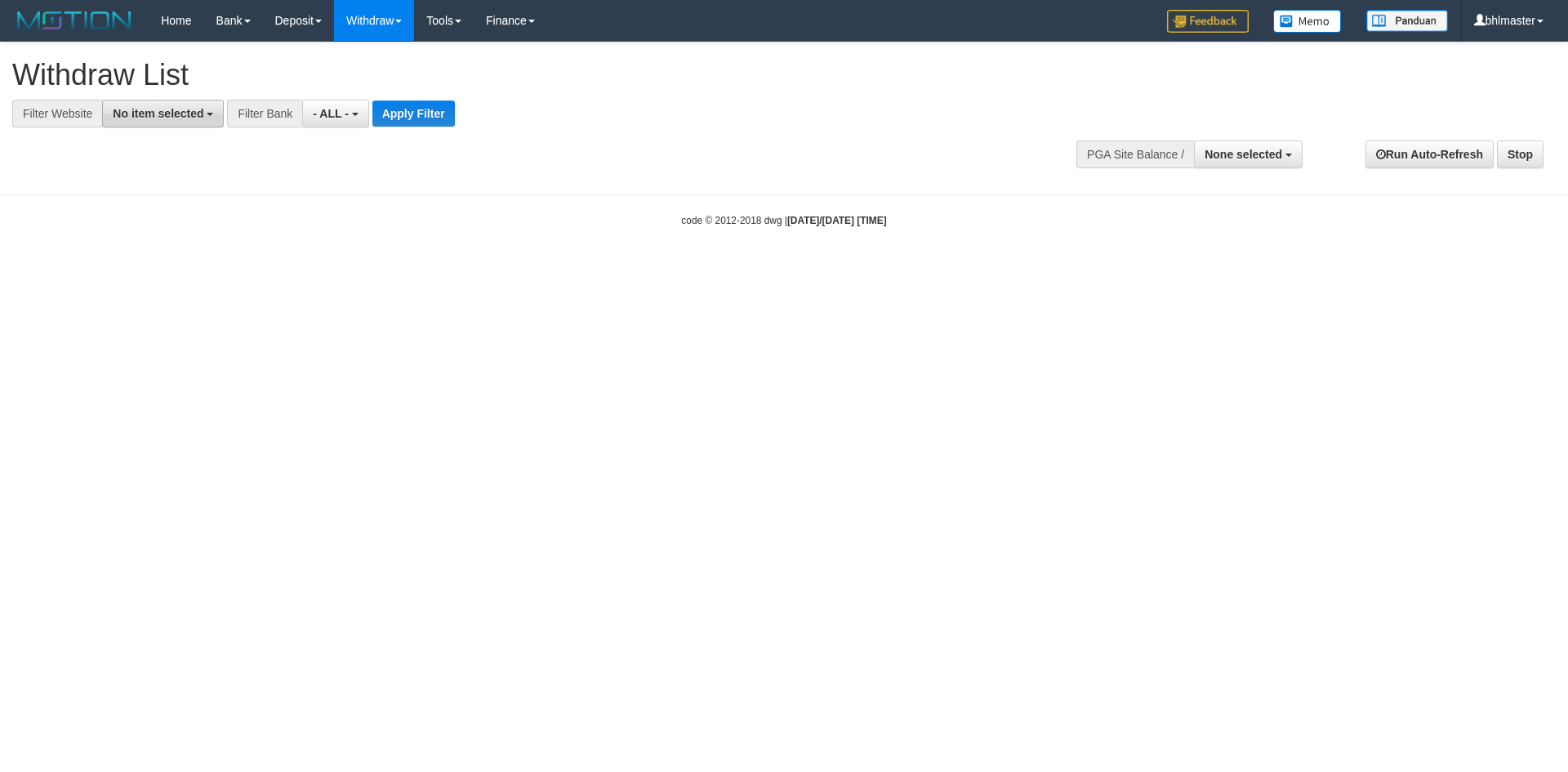 click on "No item selected" at bounding box center [158, 114] 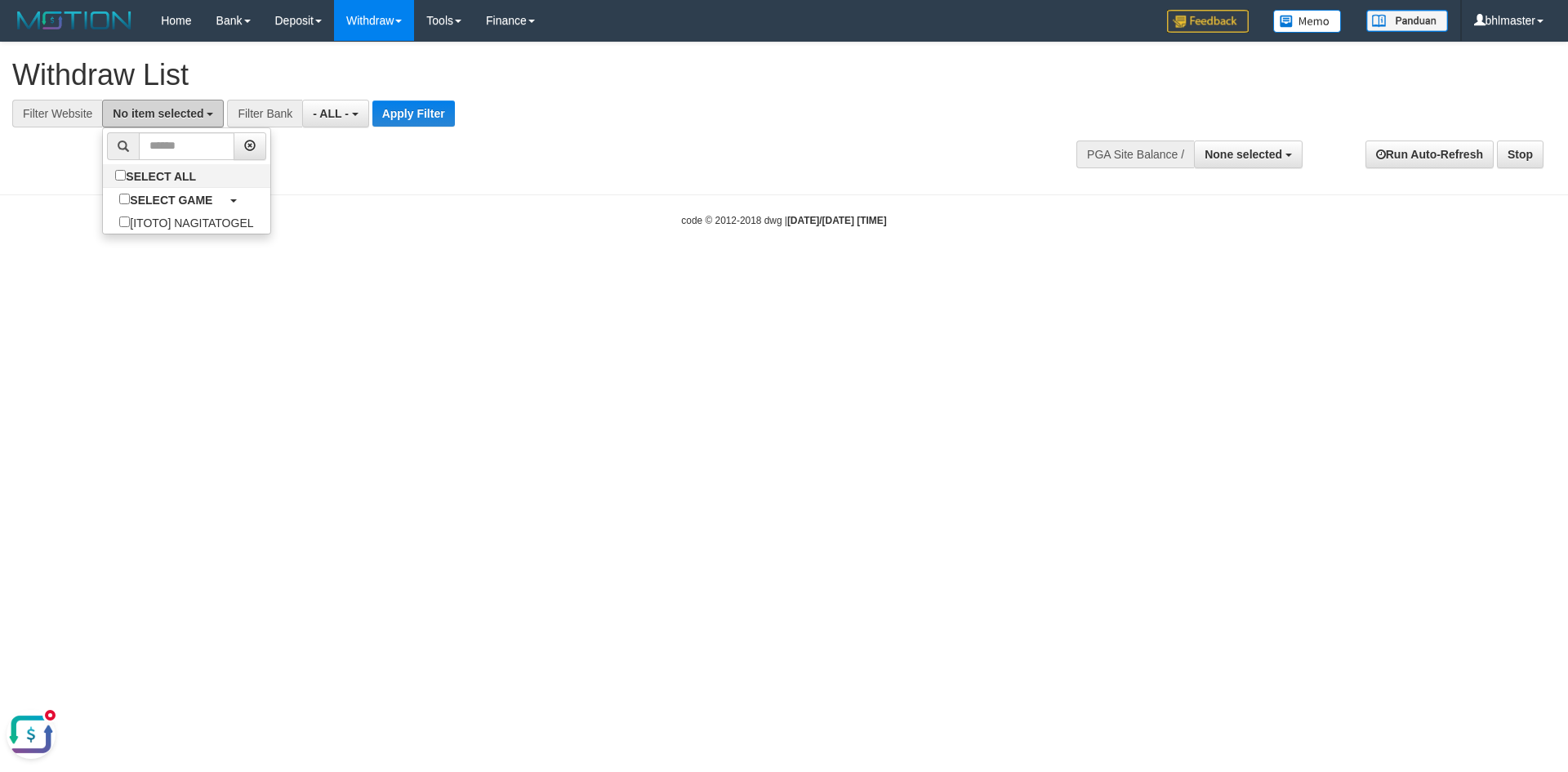 scroll, scrollTop: 0, scrollLeft: 0, axis: both 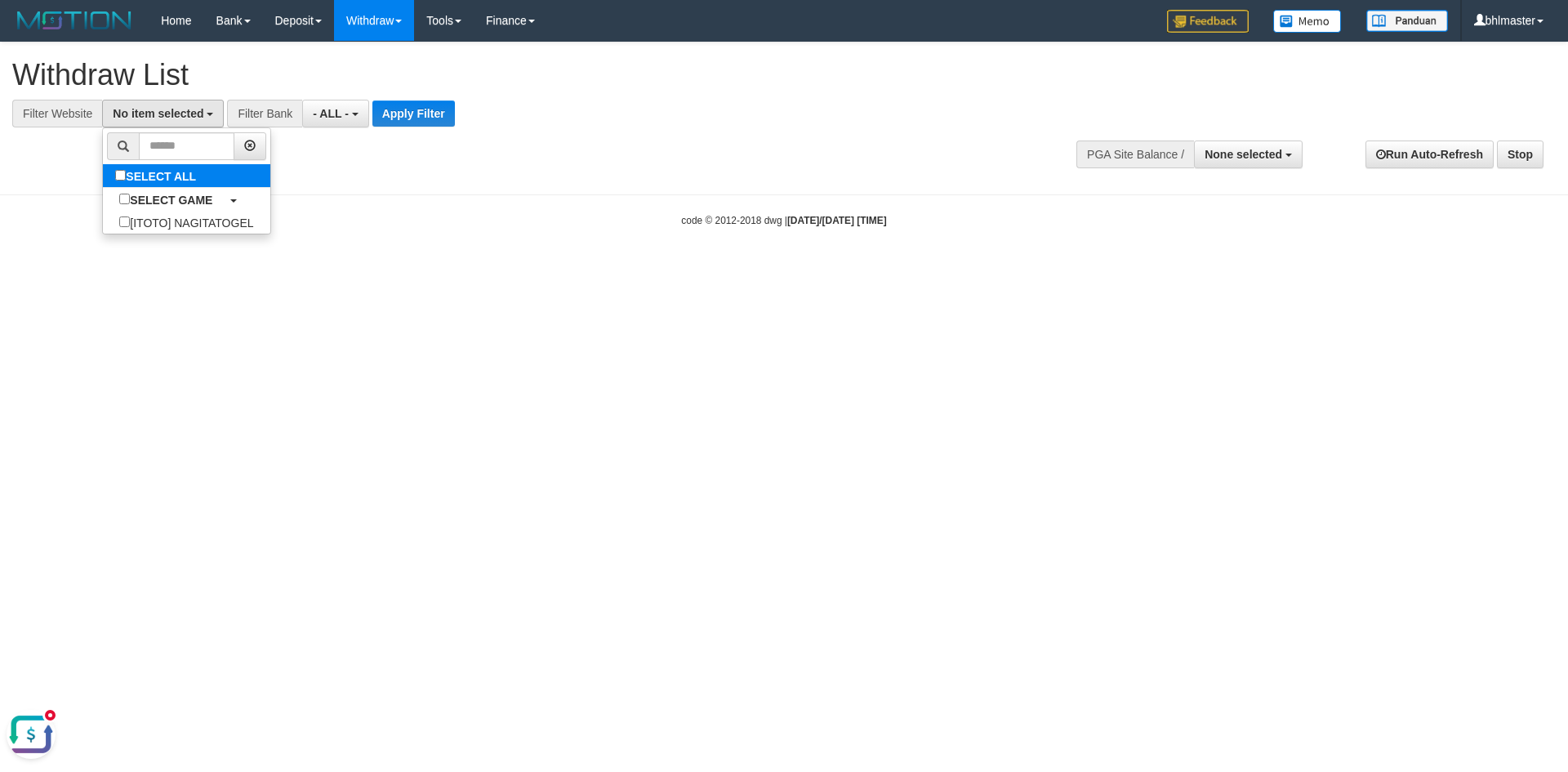 select on "****" 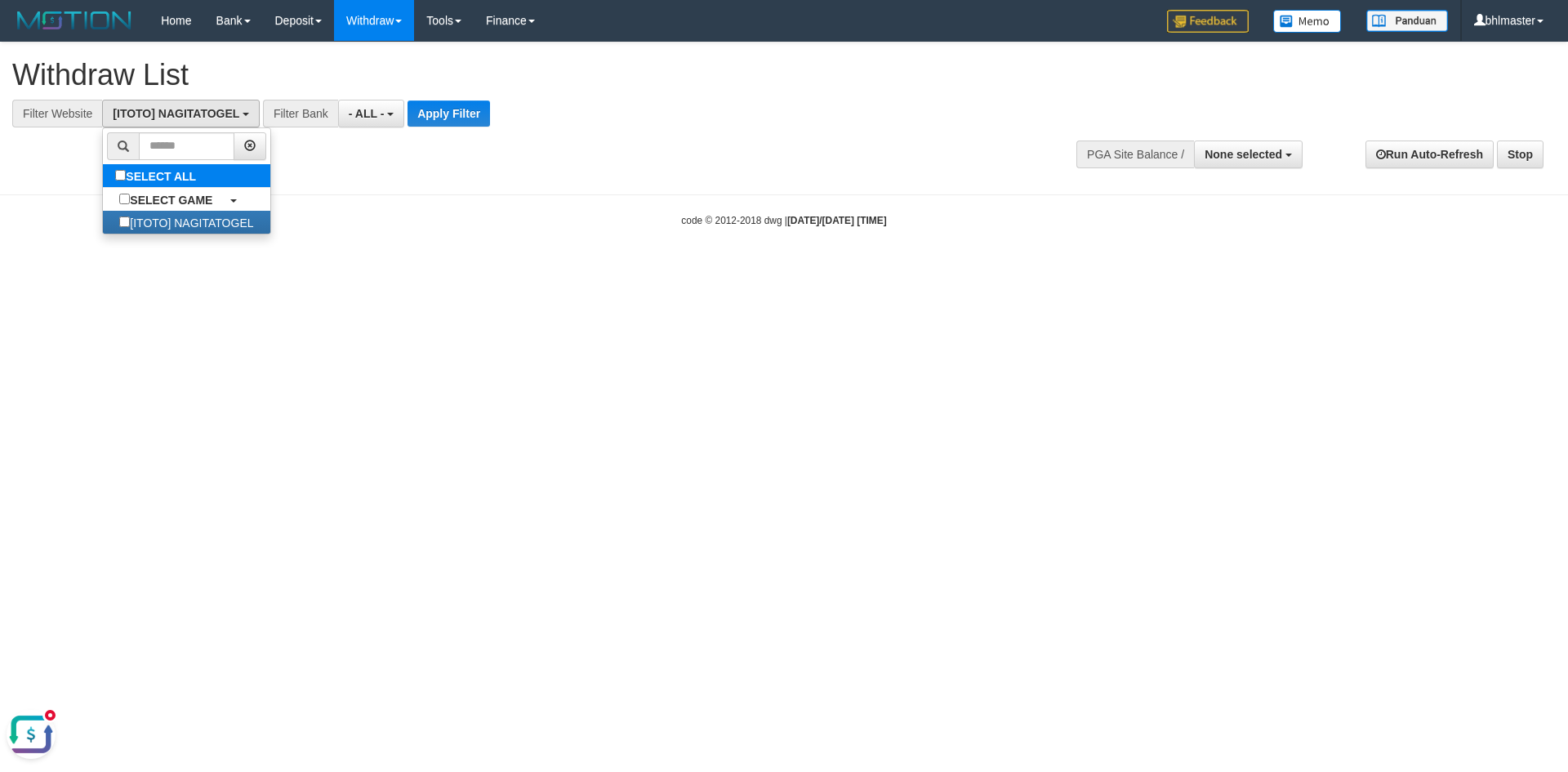 scroll, scrollTop: 15, scrollLeft: 0, axis: vertical 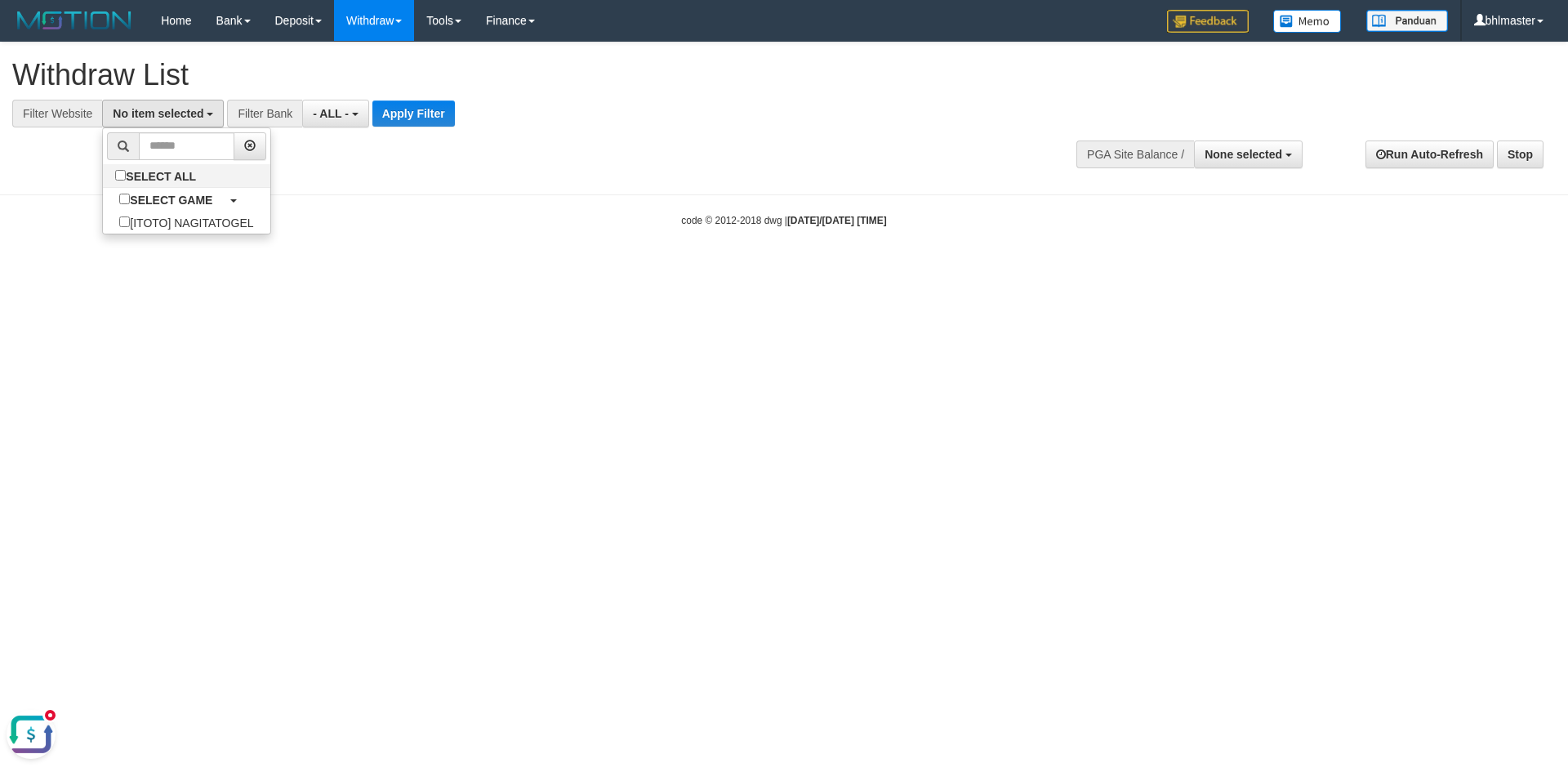 click on "**********" at bounding box center (784, 110) 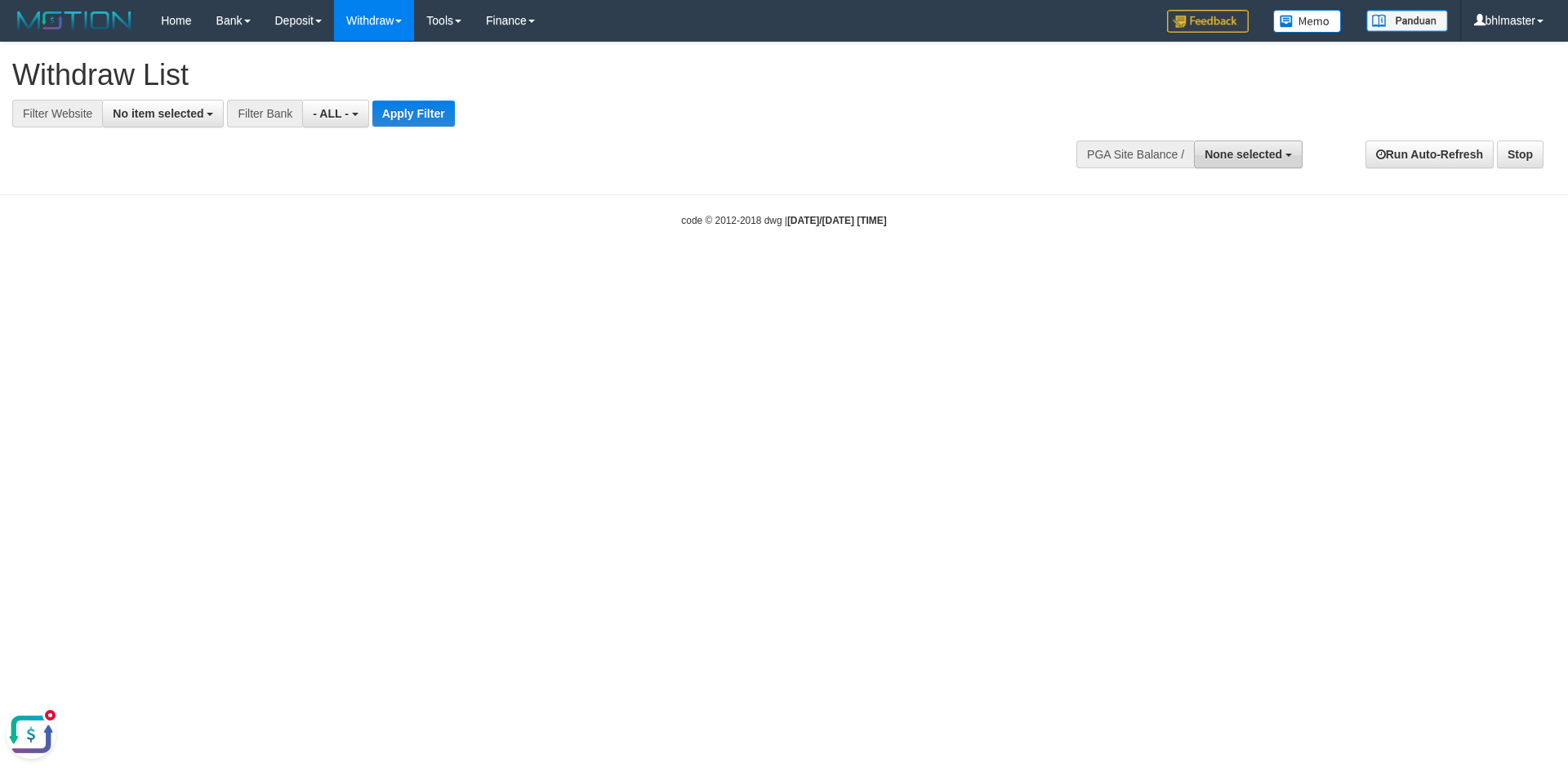 click on "None selected" at bounding box center [1243, 154] 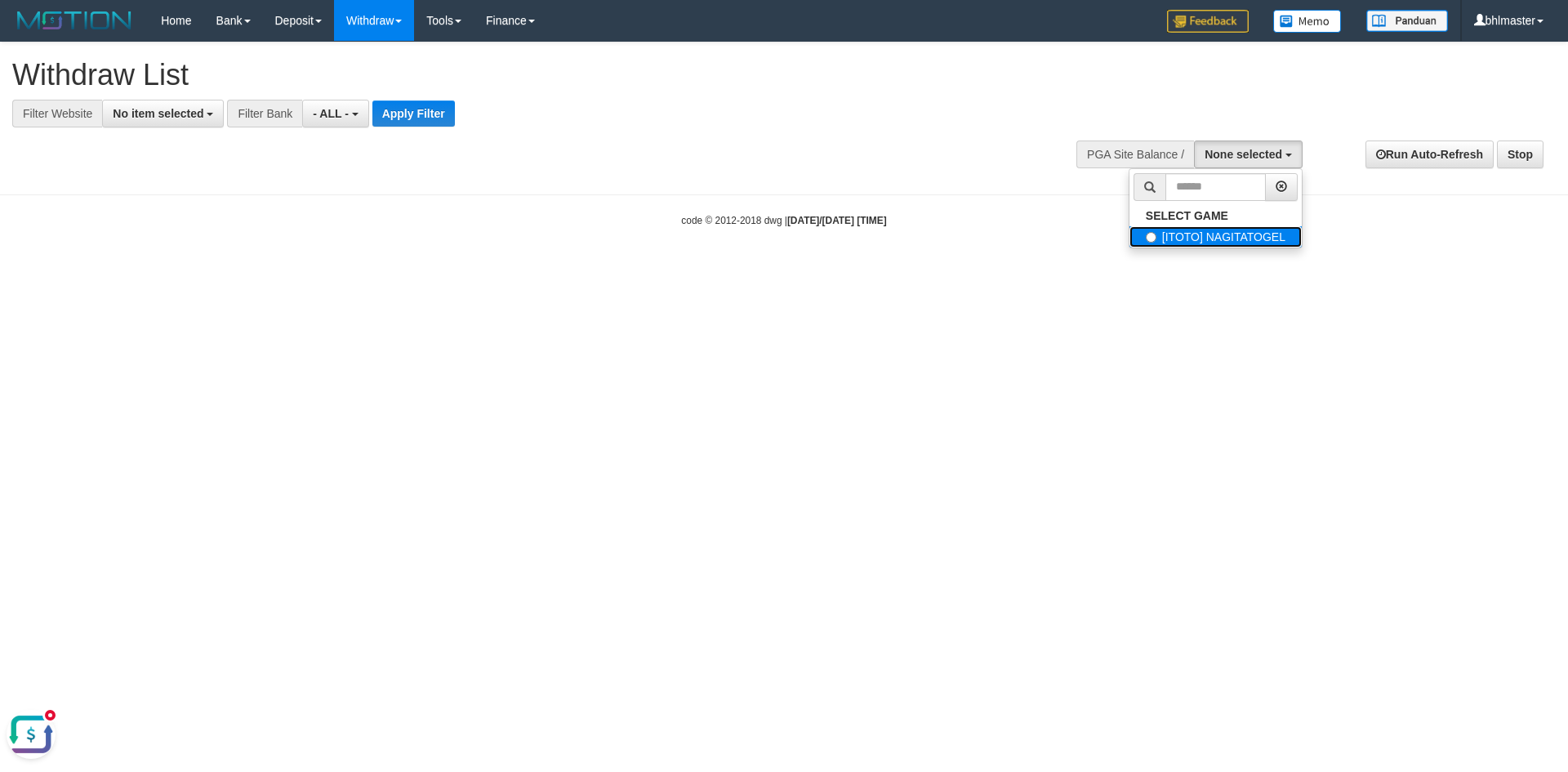 click on "[ITOTO] NAGITATOGEL" at bounding box center (1215, 237) 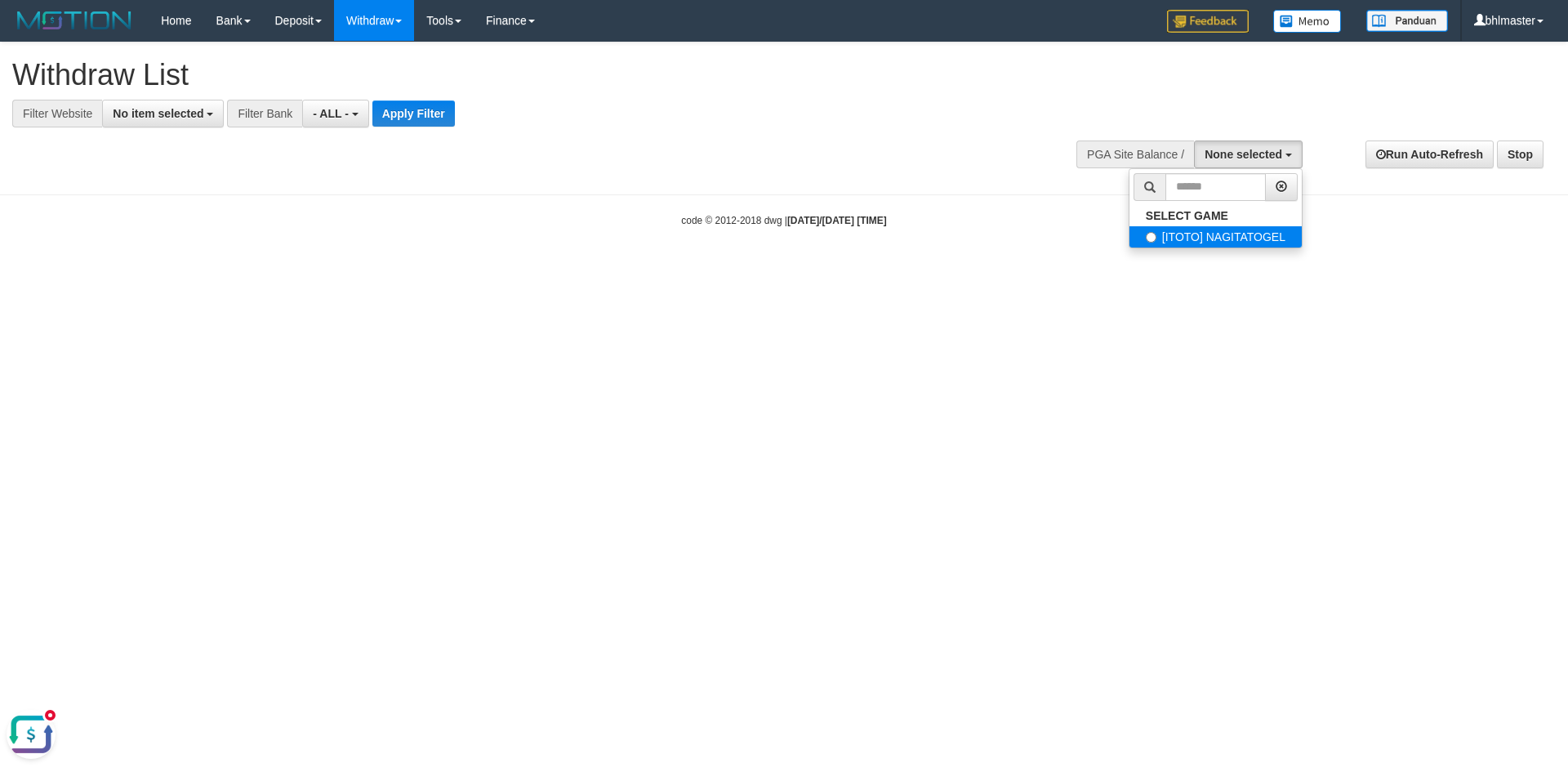 select on "****" 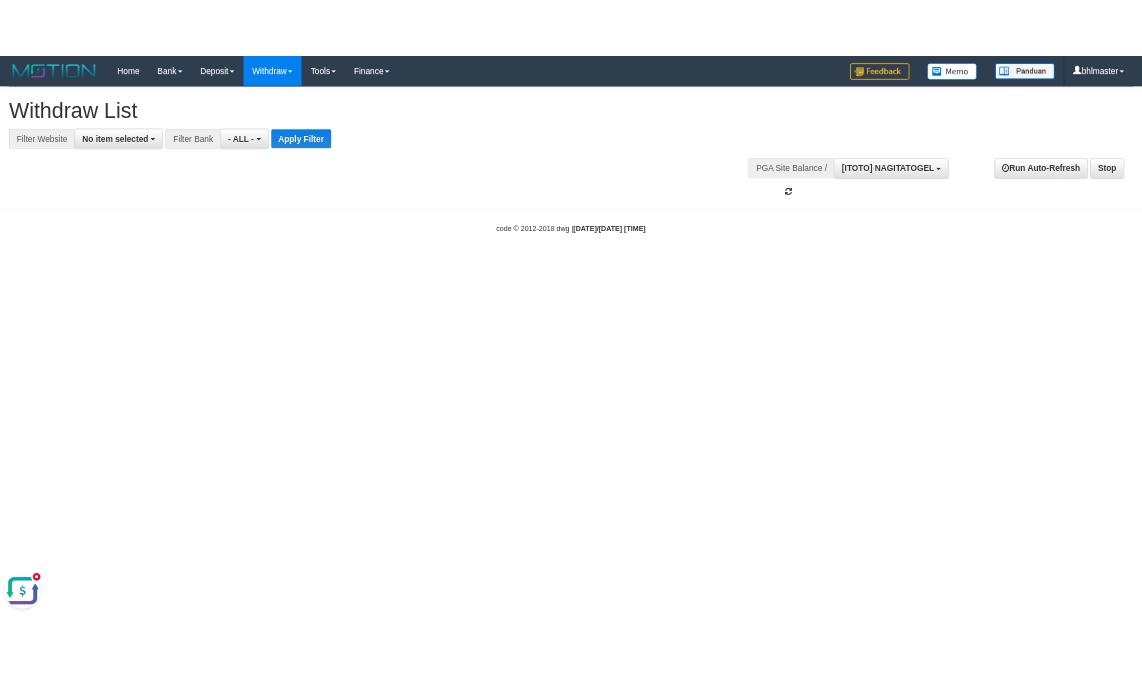 scroll, scrollTop: 18, scrollLeft: 0, axis: vertical 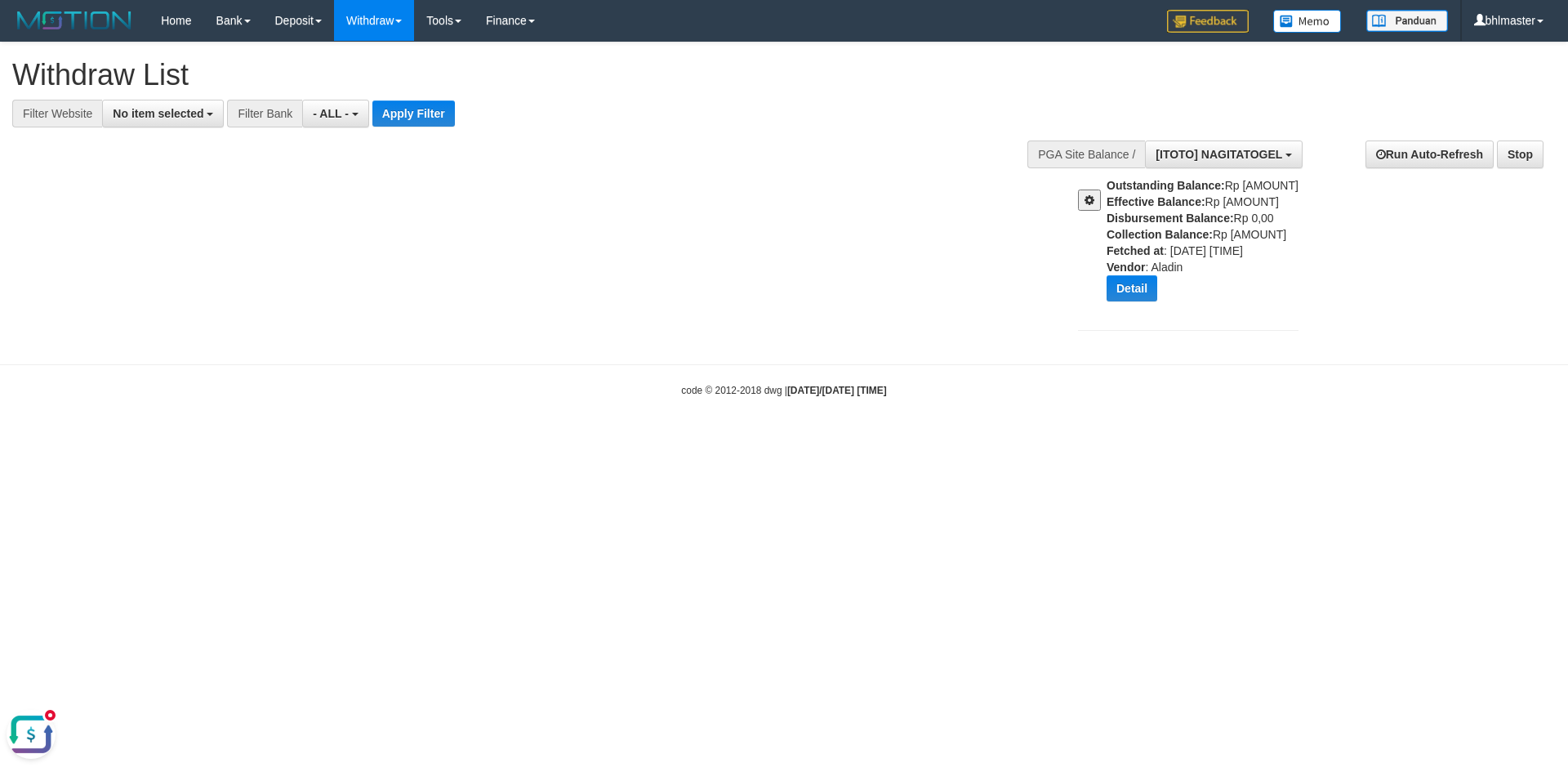 click on "Outstanding Balance:  Rp 28.873.076,00
Effective Balance:  Rp 74.894.649,00
Disbursement Balance:  Rp 0,00
Collection Balance:  Rp 767.391.939,00
Fetched at : 2025-08-02 19:28:30
Vendor : Aladin
Detail
Vendor Name
Outstanding Balance
Effective Balance
Disbursment Balance
Collection Balance
No data found
Fetched at:   2025-08-02 19:28:30
Vendor:   Aladin
Transfer to Available Vendor" at bounding box center (1209, 245) 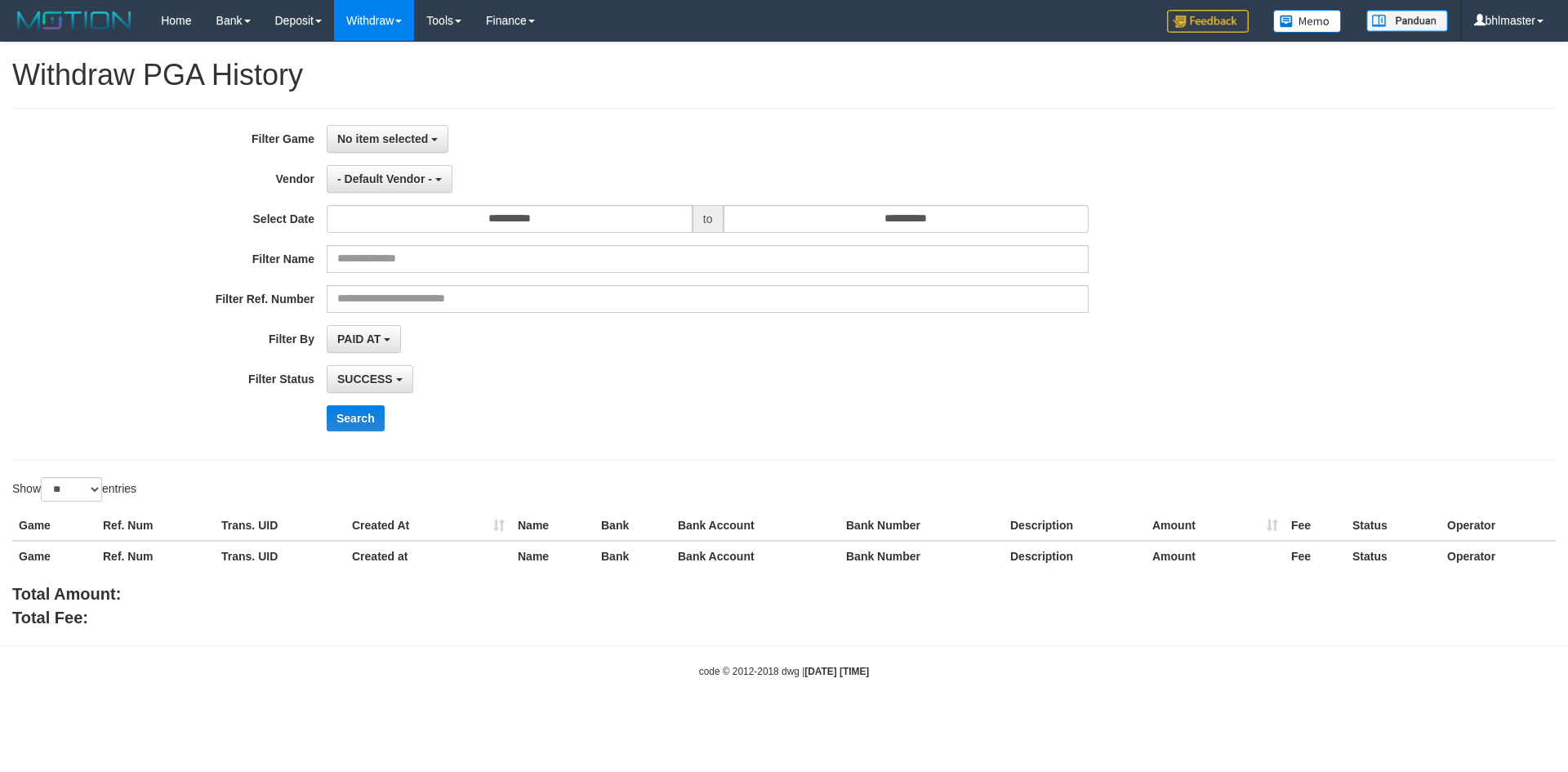 select 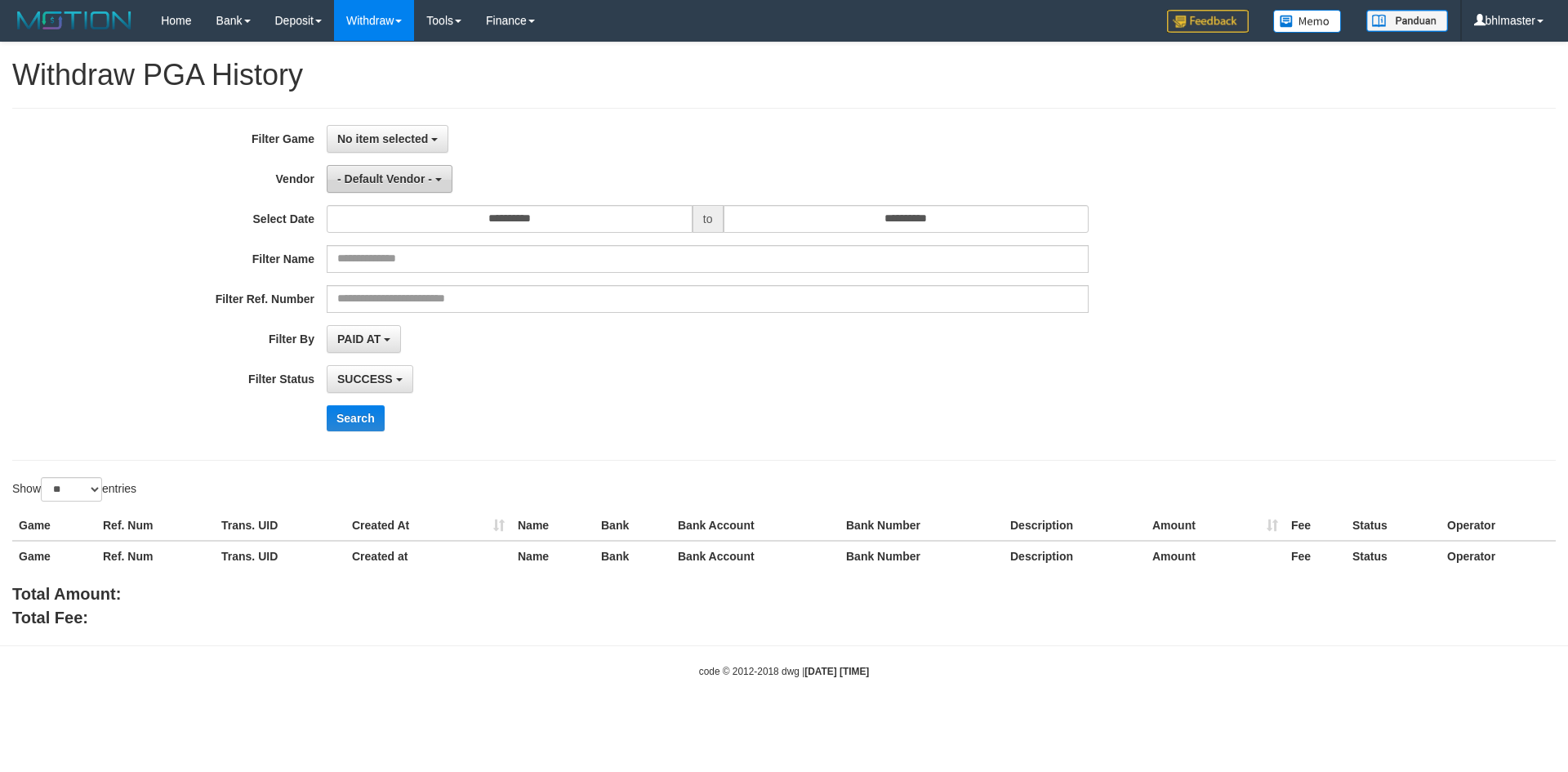 click on "- Default Vendor -" at bounding box center [390, 179] 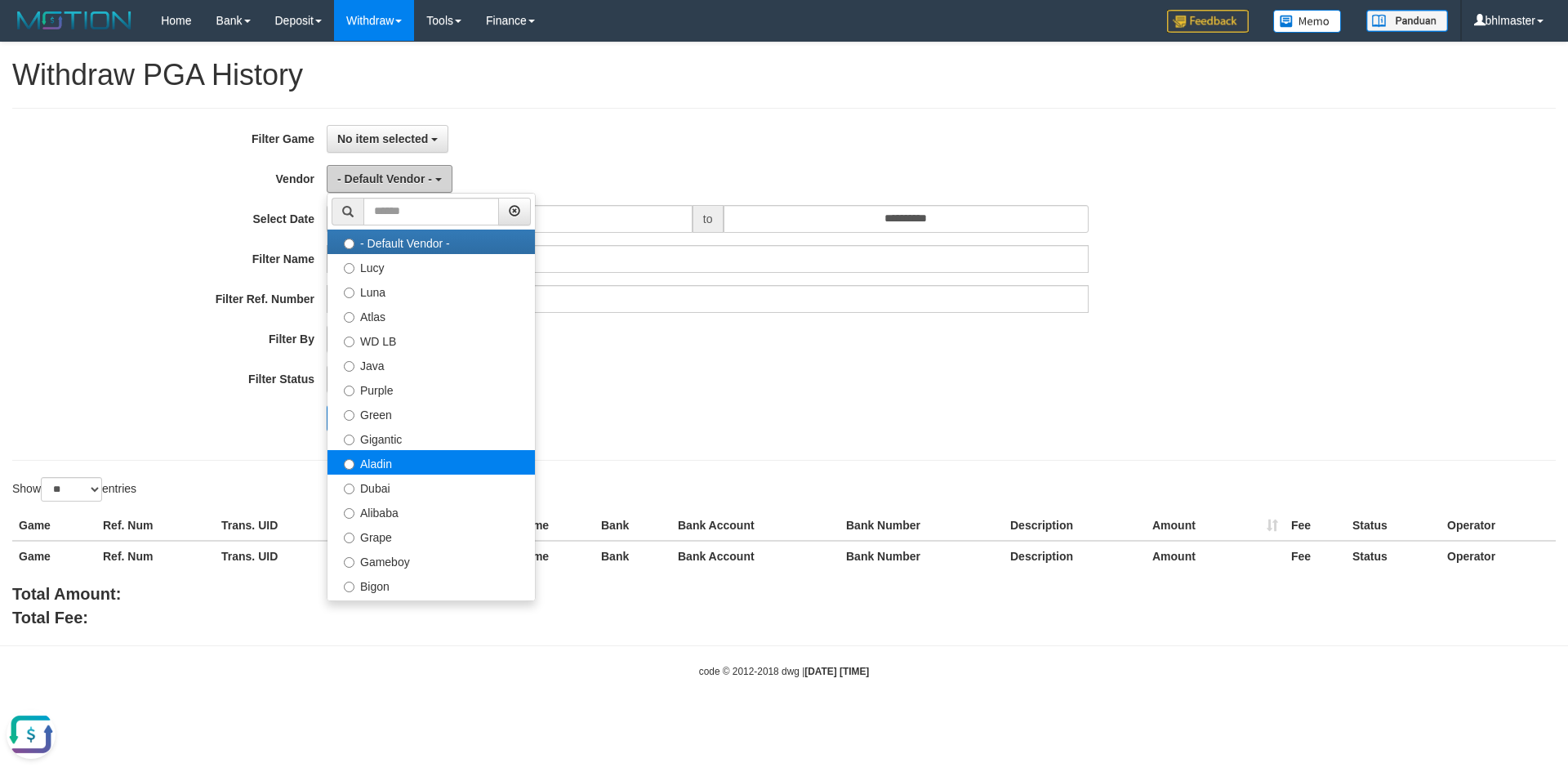 scroll, scrollTop: 0, scrollLeft: 0, axis: both 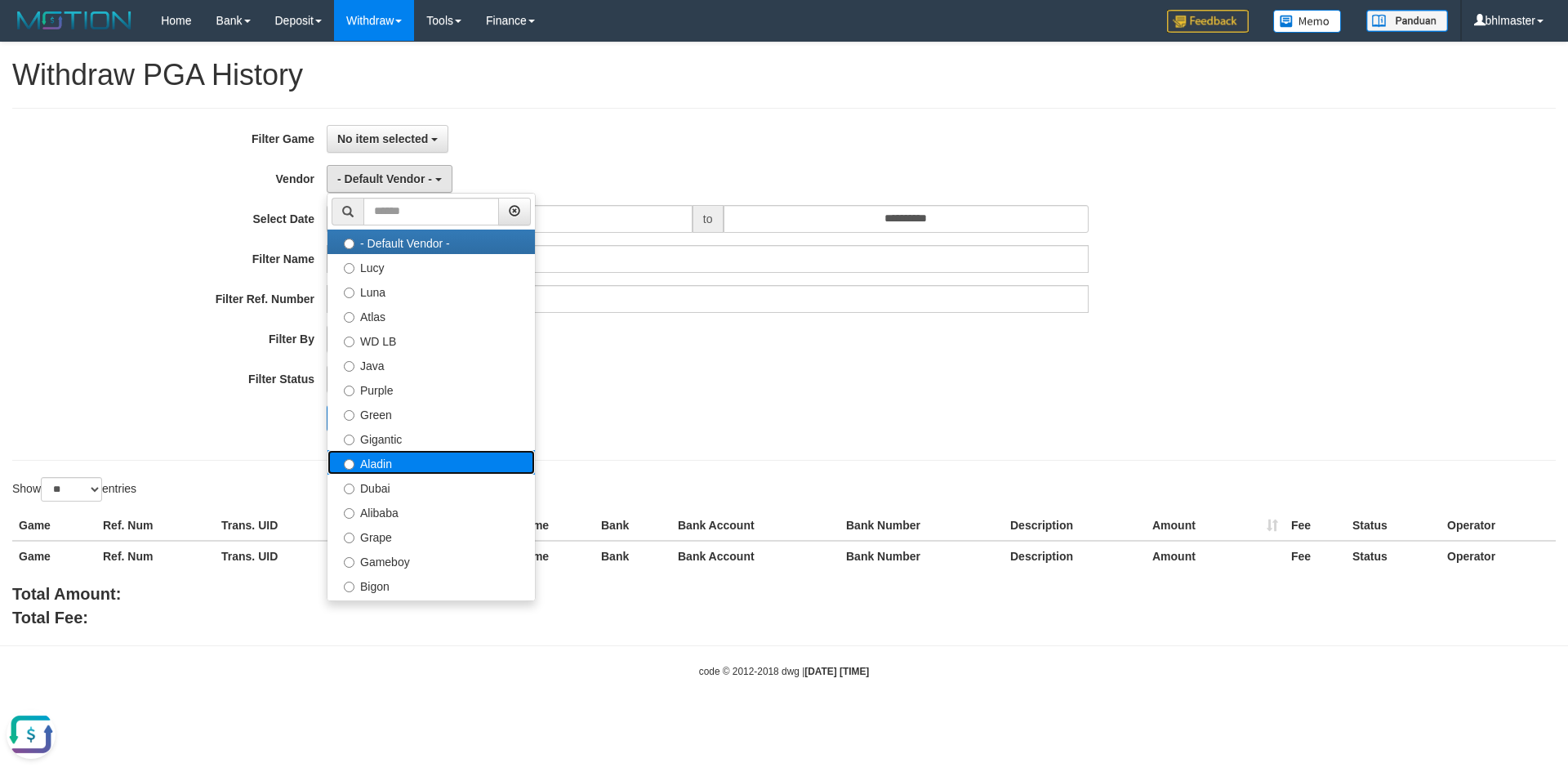 click on "Aladin" at bounding box center (431, 462) 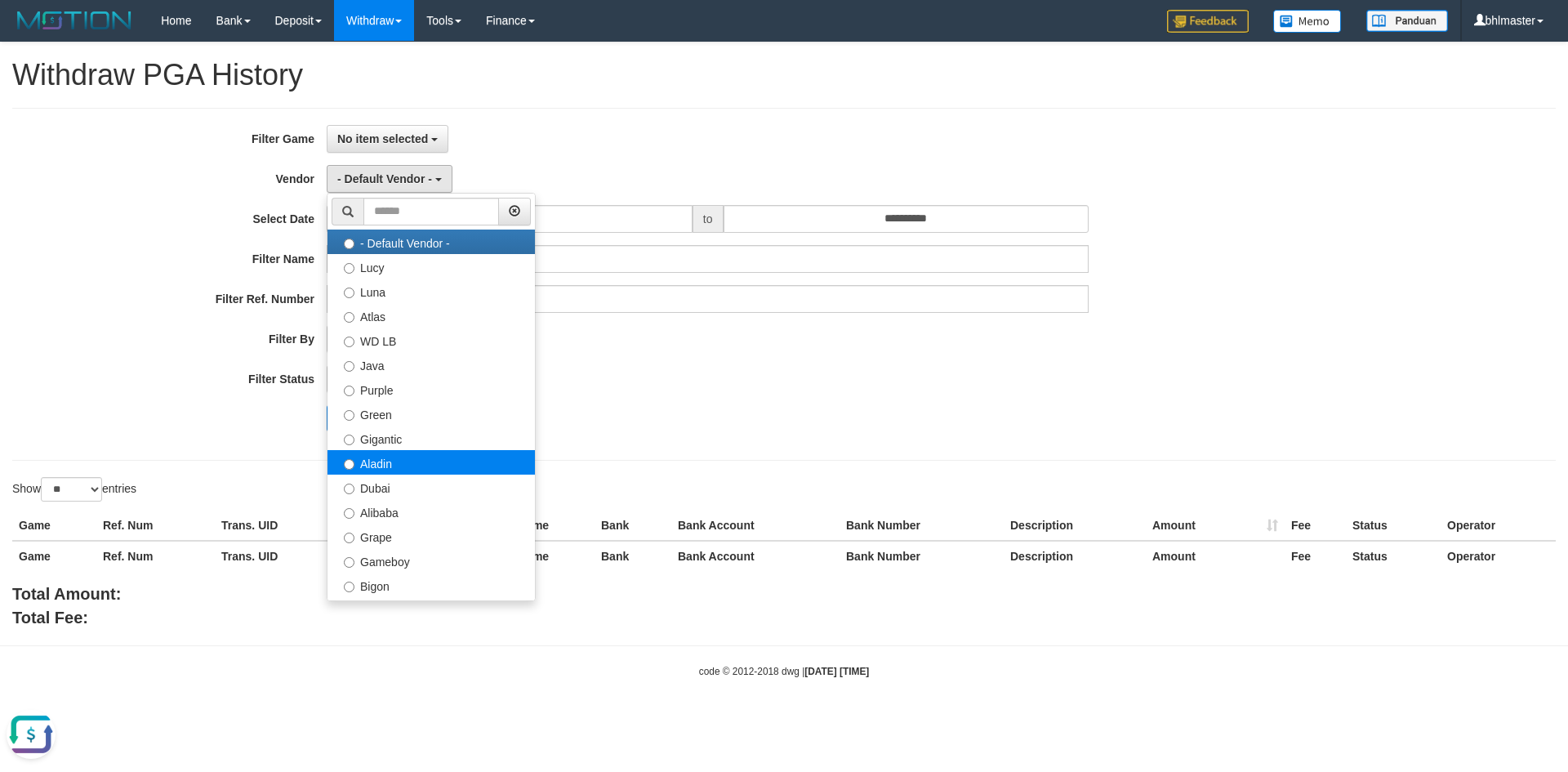select on "**********" 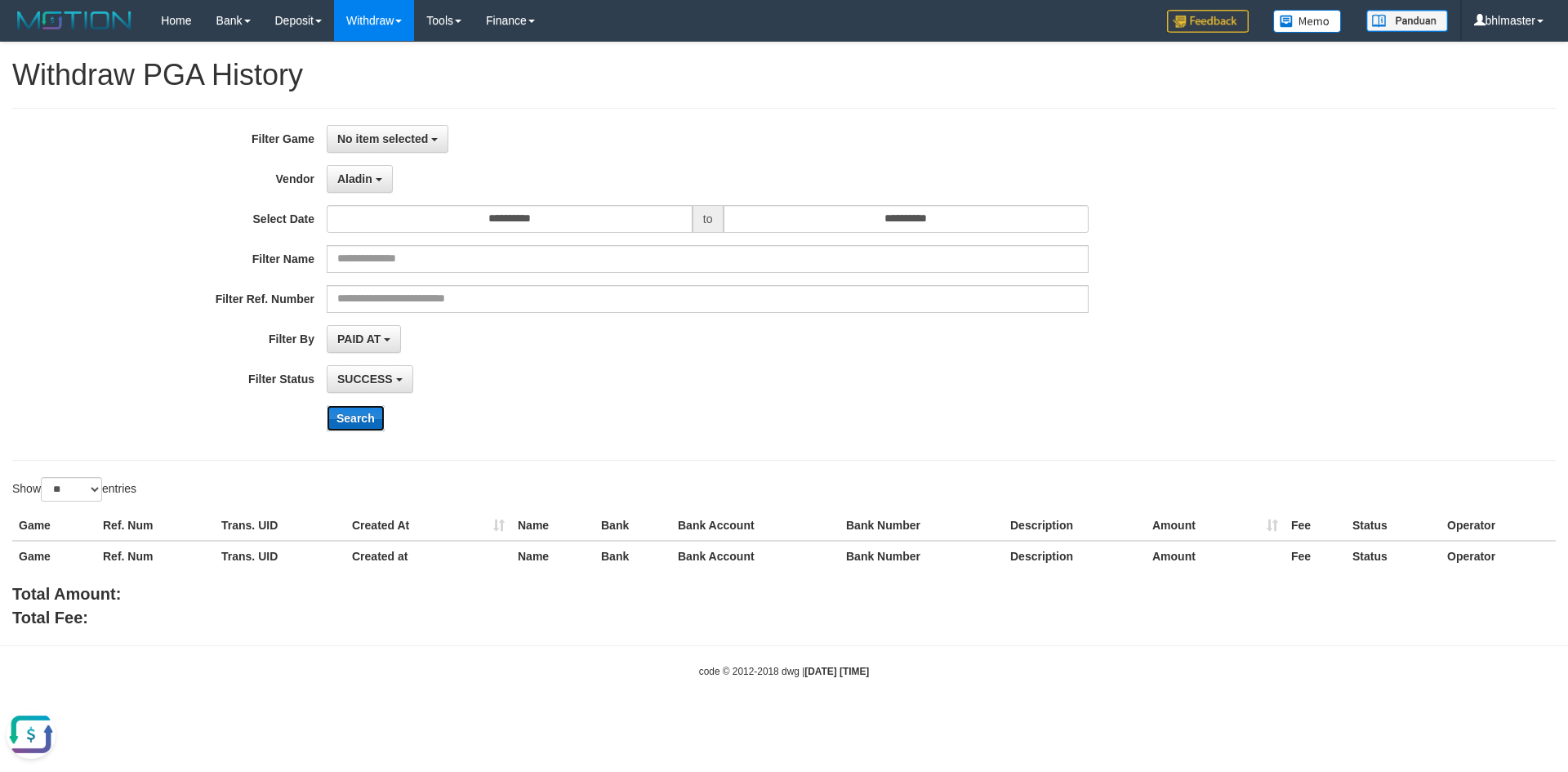 click on "Search" at bounding box center (355, 418) 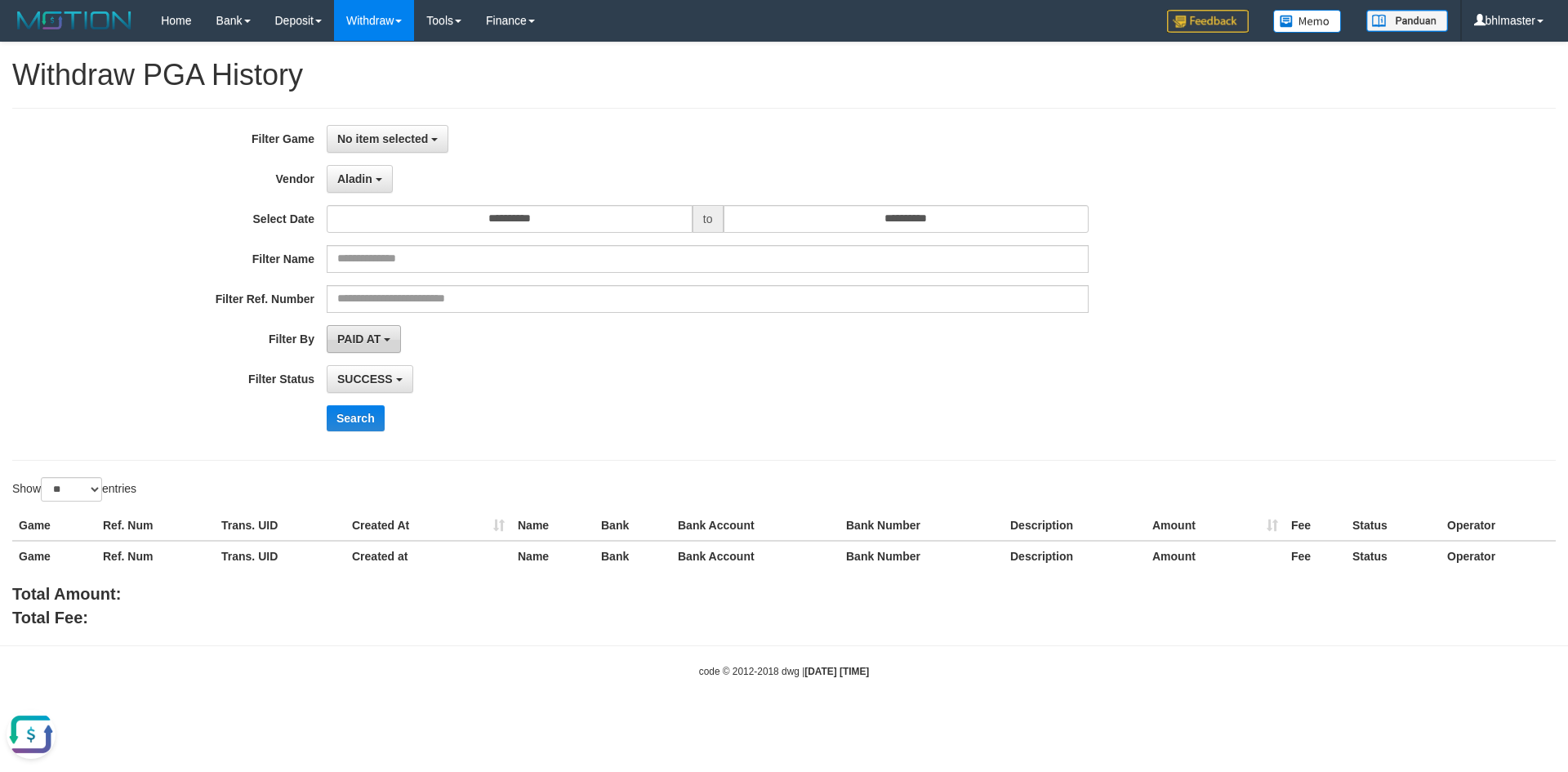 click on "PAID AT" at bounding box center [359, 339] 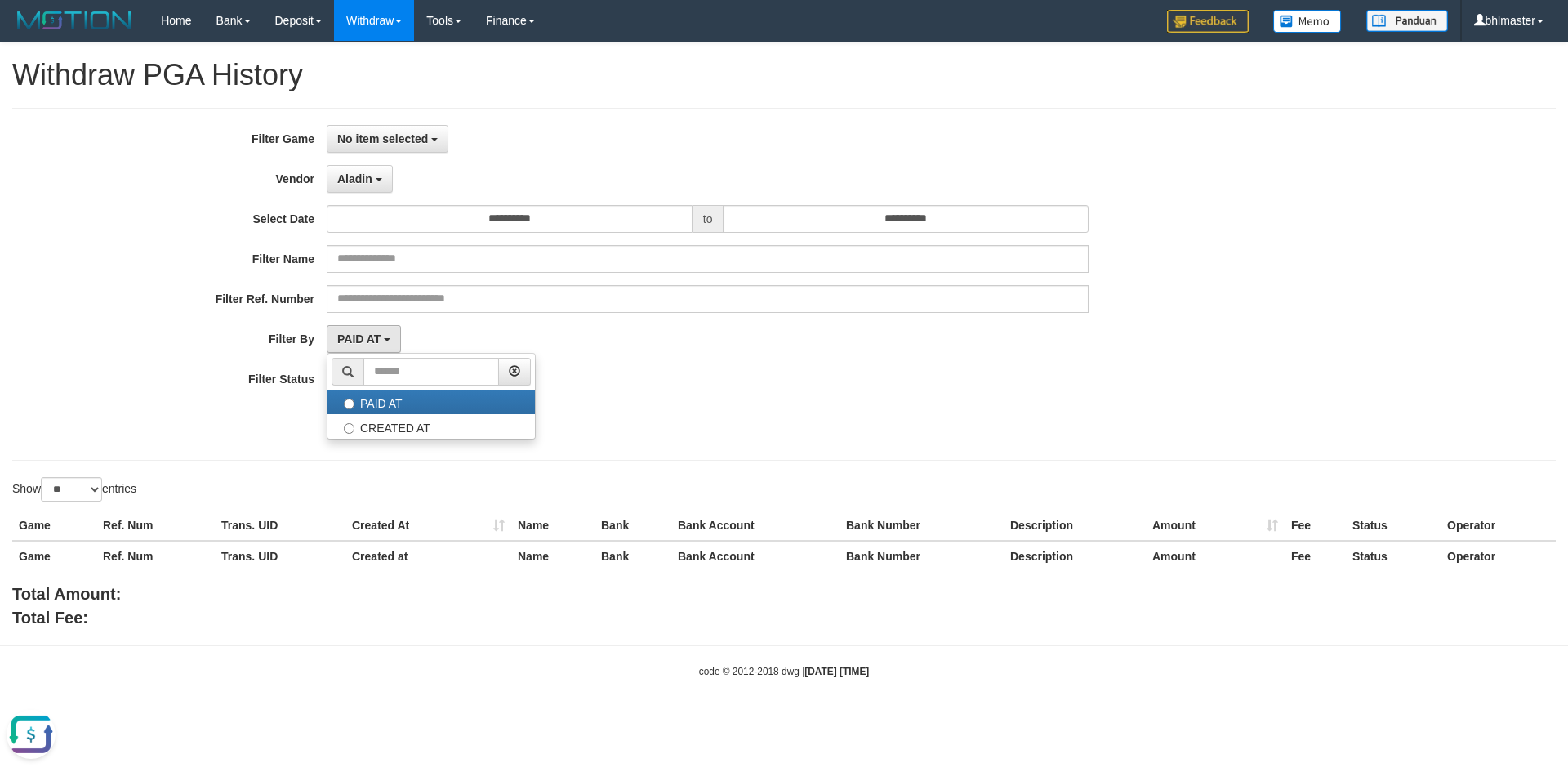 drag, startPoint x: 763, startPoint y: 393, endPoint x: 459, endPoint y: 386, distance: 304.081 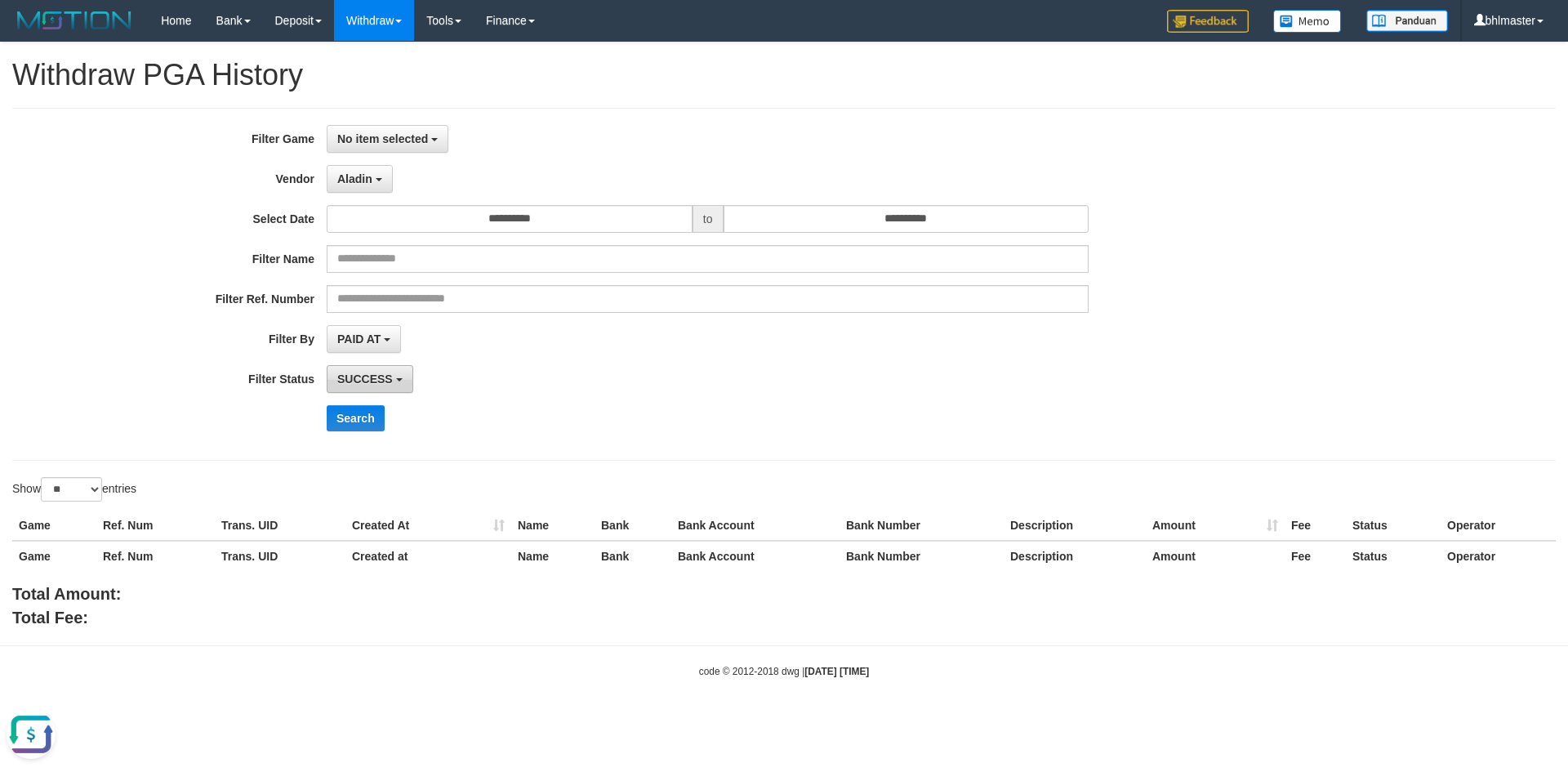 click on "SUCCESS" at bounding box center (365, 379) 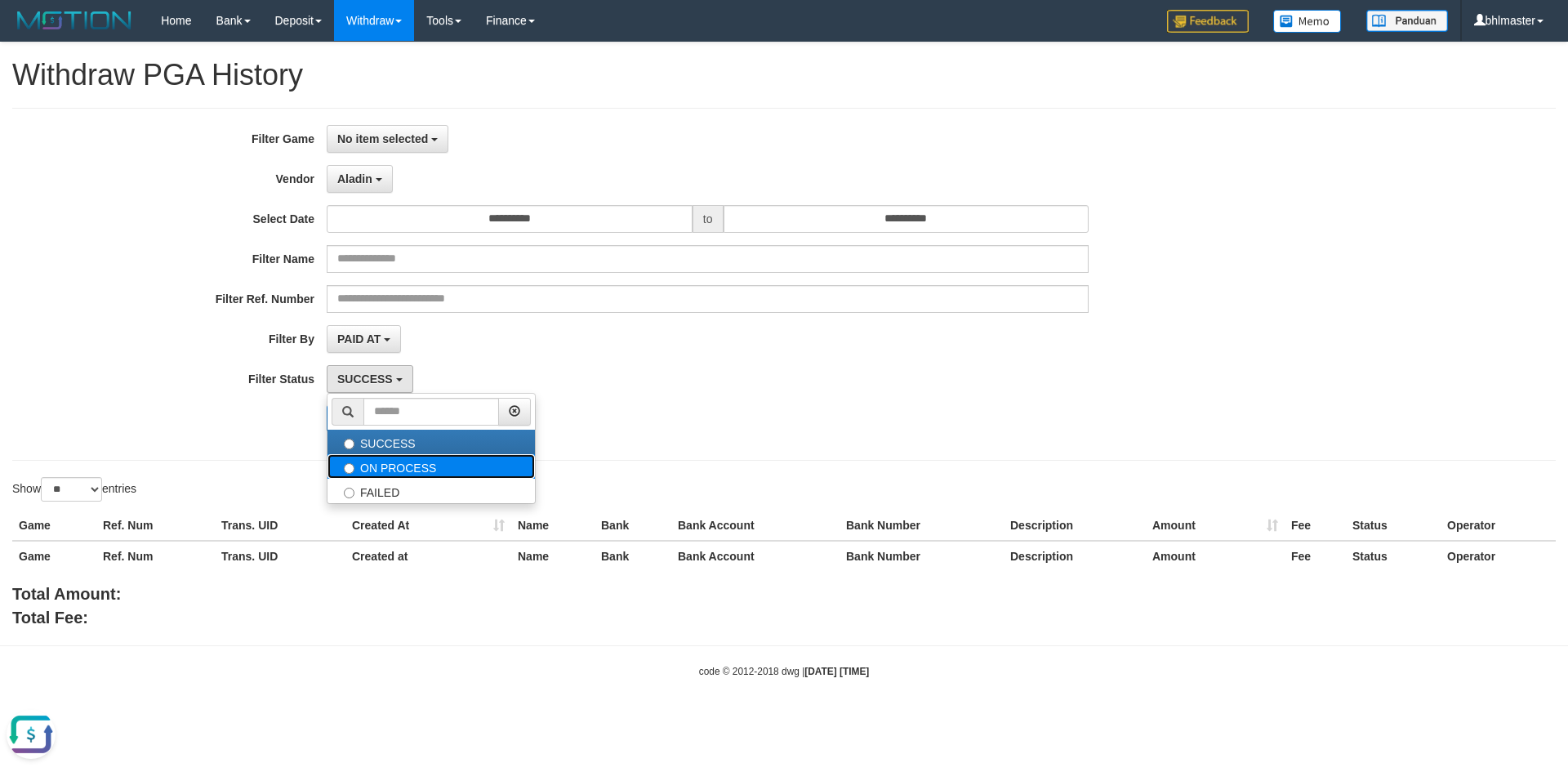 click on "ON PROCESS" at bounding box center (431, 466) 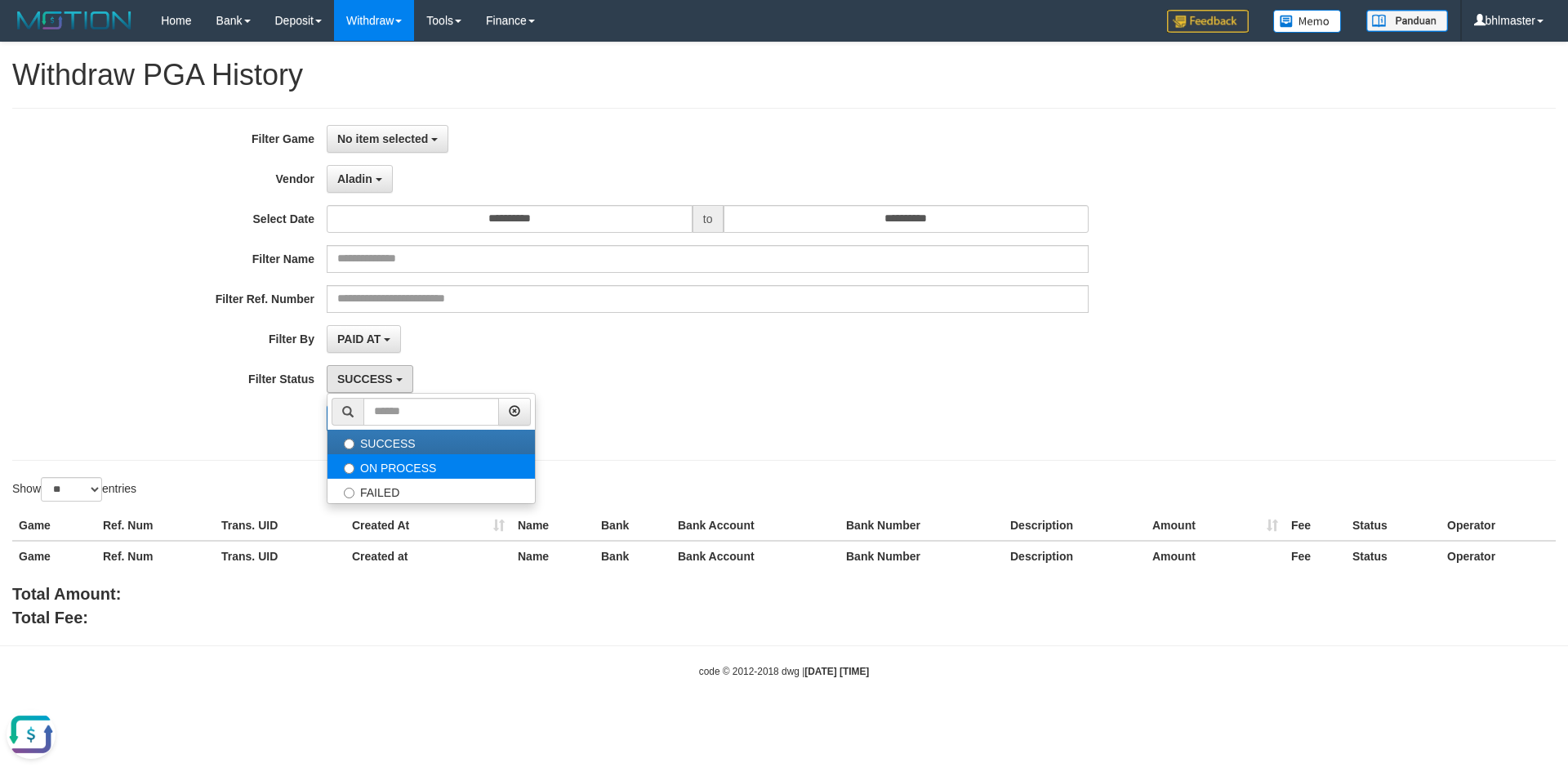 select on "*" 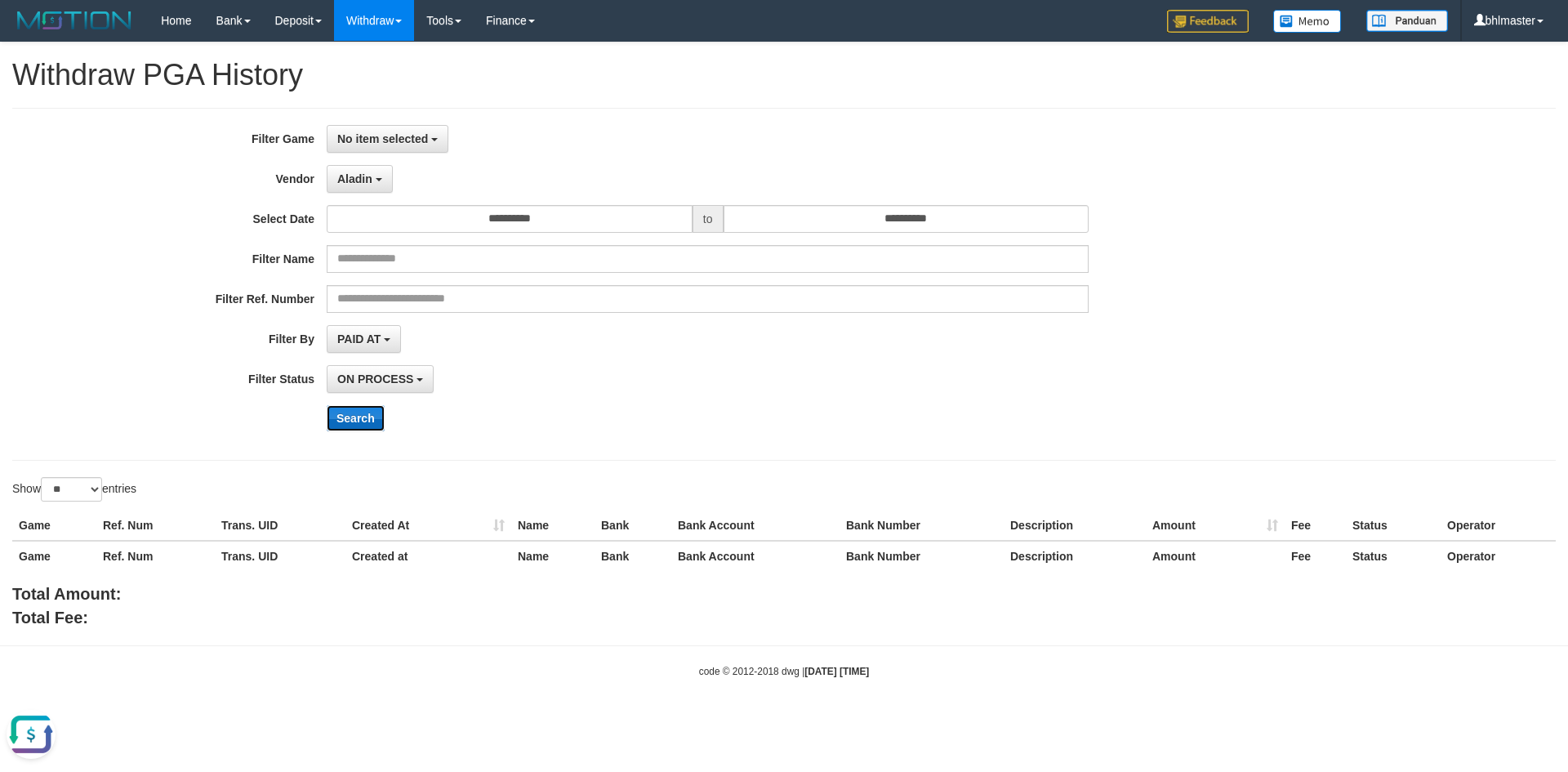 click on "Search" at bounding box center [355, 418] 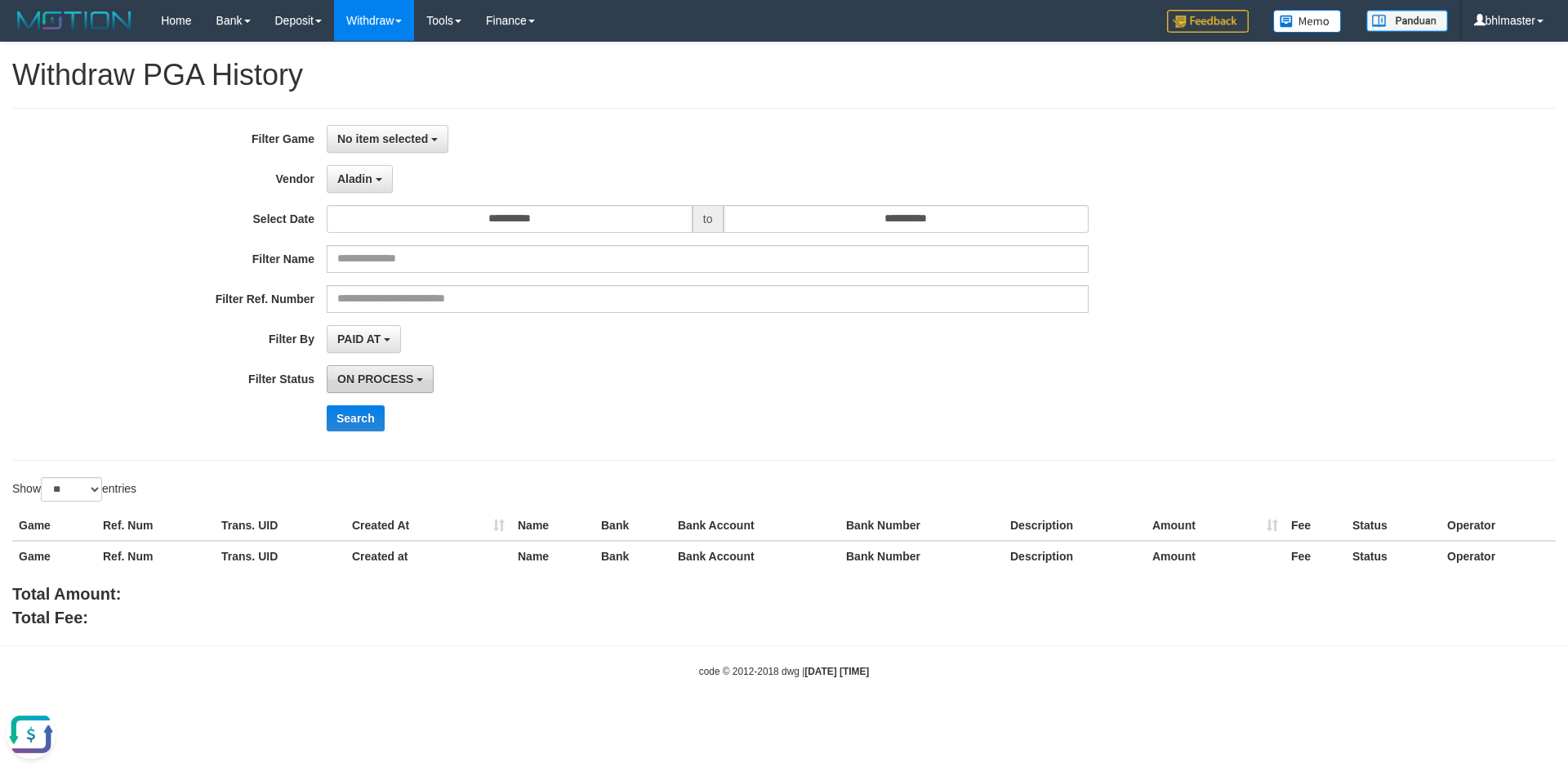 click on "ON PROCESS" at bounding box center (375, 379) 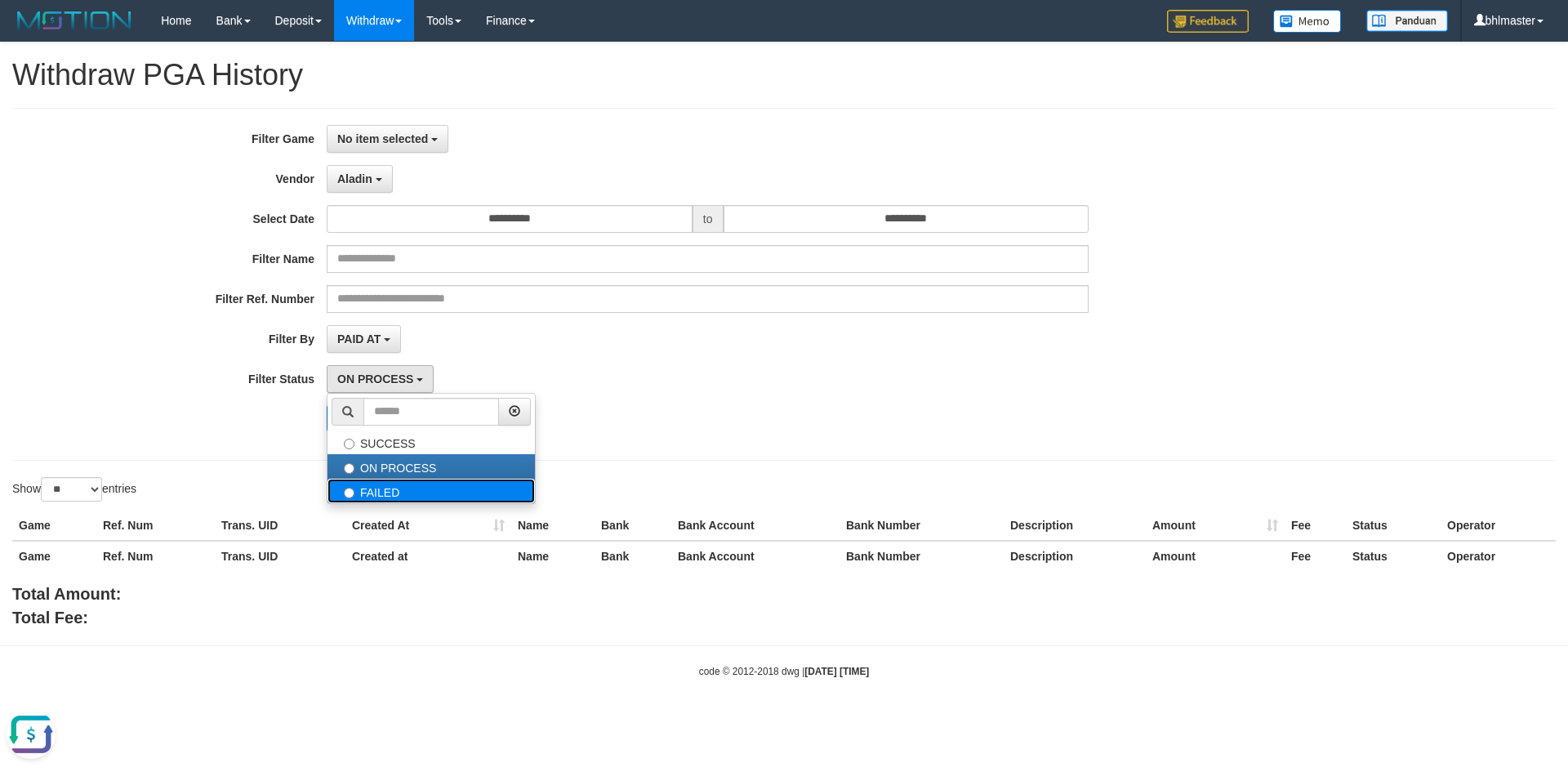 click on "FAILED" at bounding box center (431, 491) 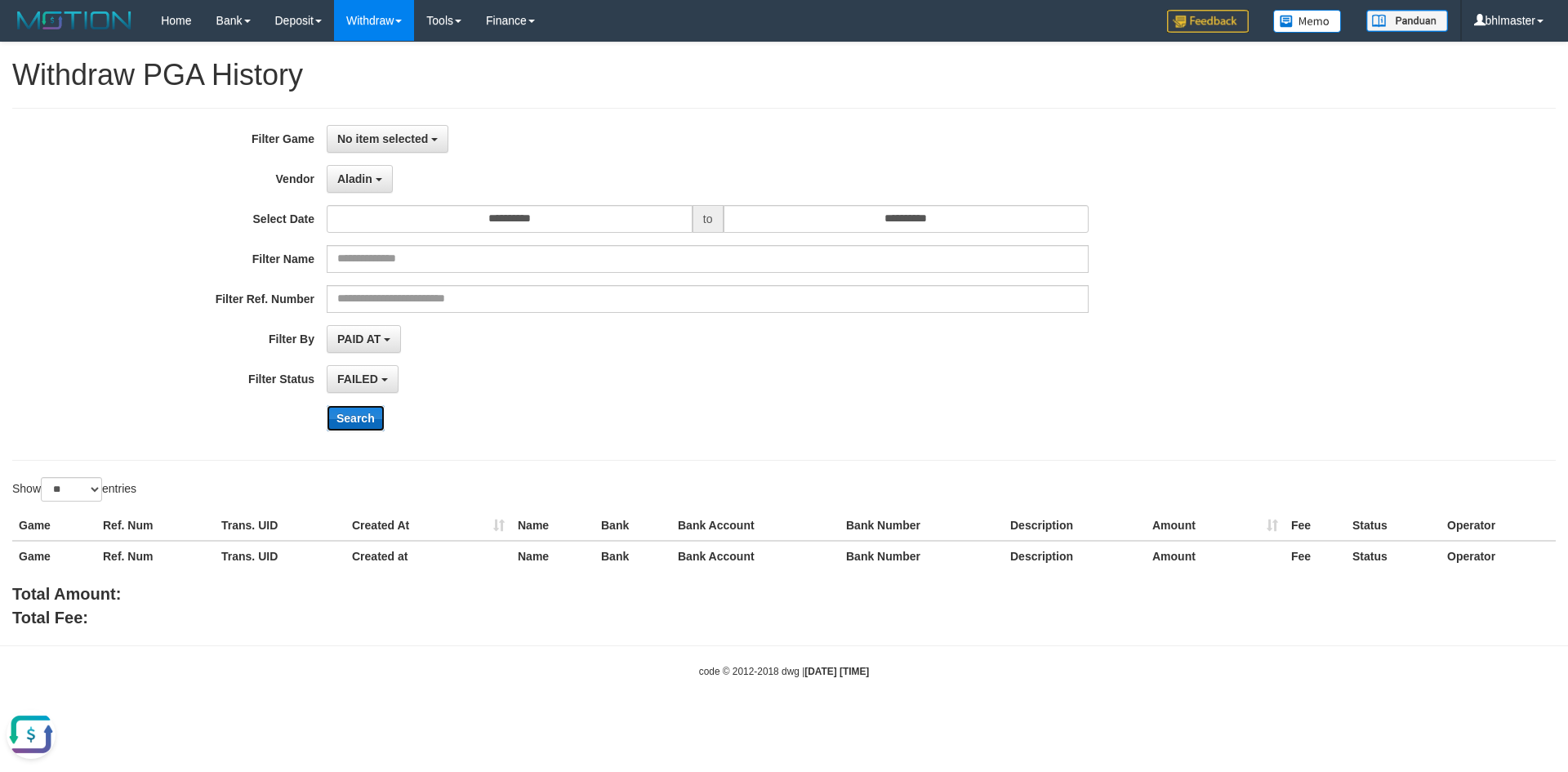 click on "Search" at bounding box center (355, 418) 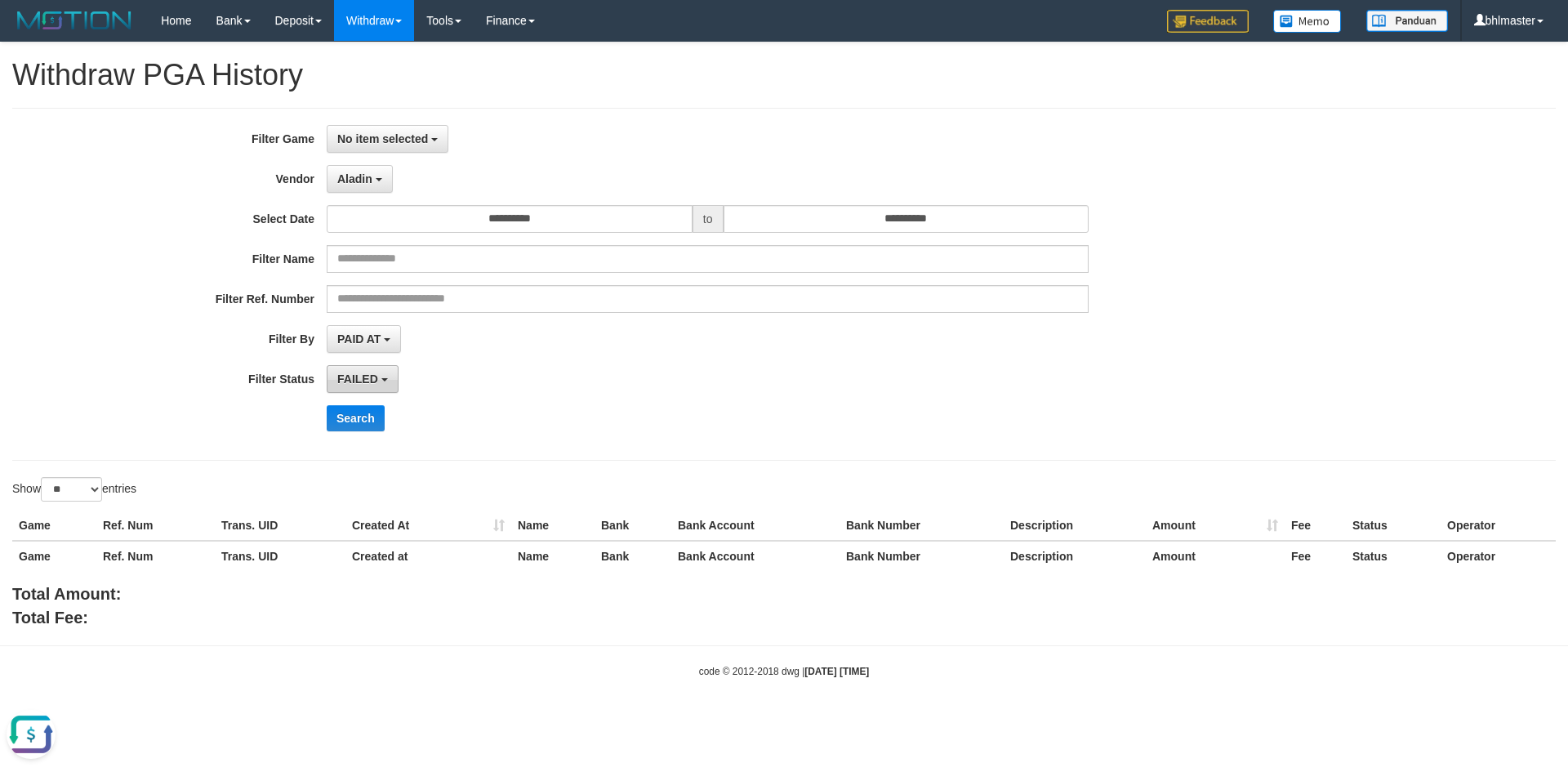 click on "FAILED" at bounding box center [358, 379] 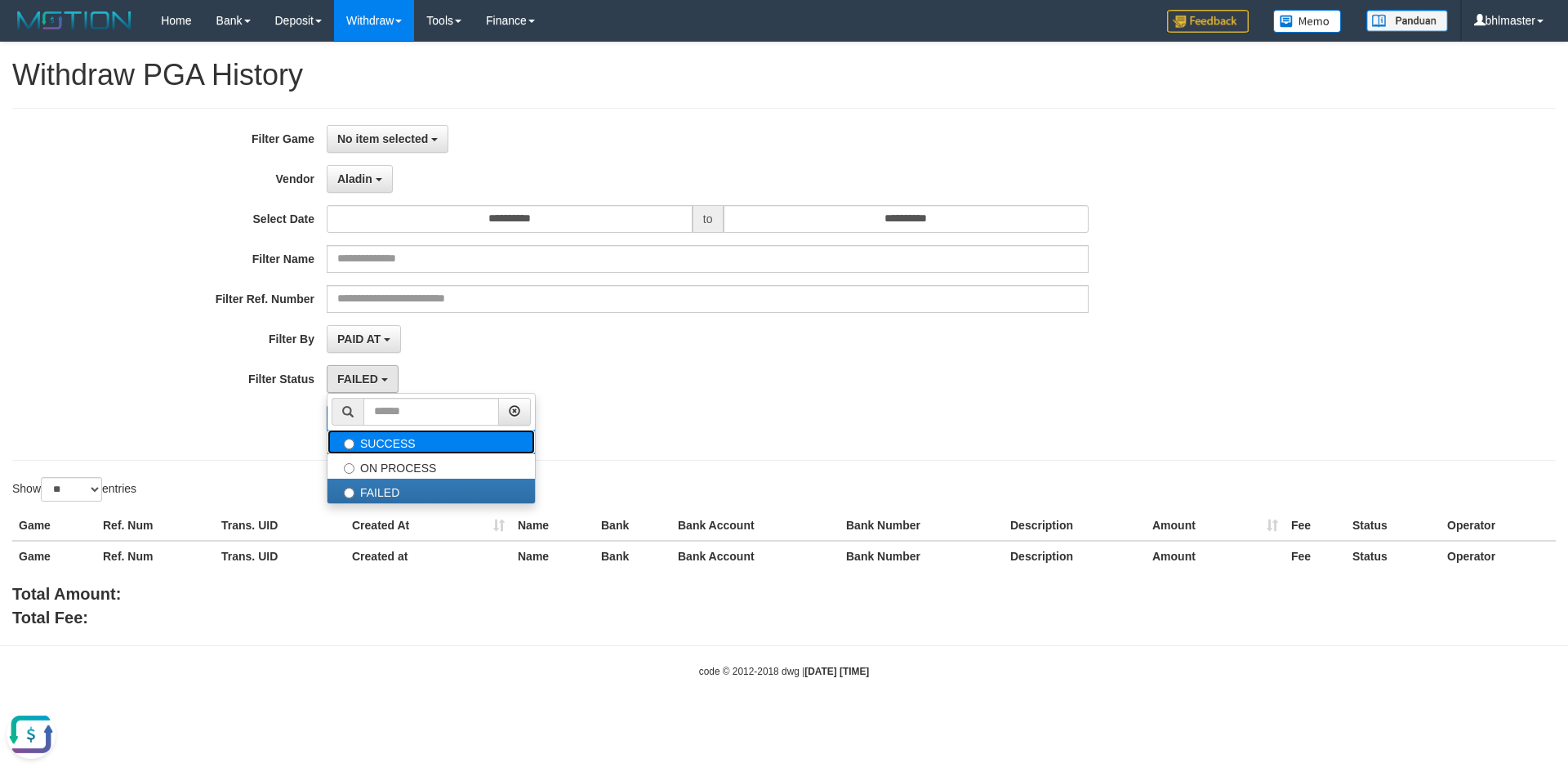 click on "SUCCESS" at bounding box center (431, 442) 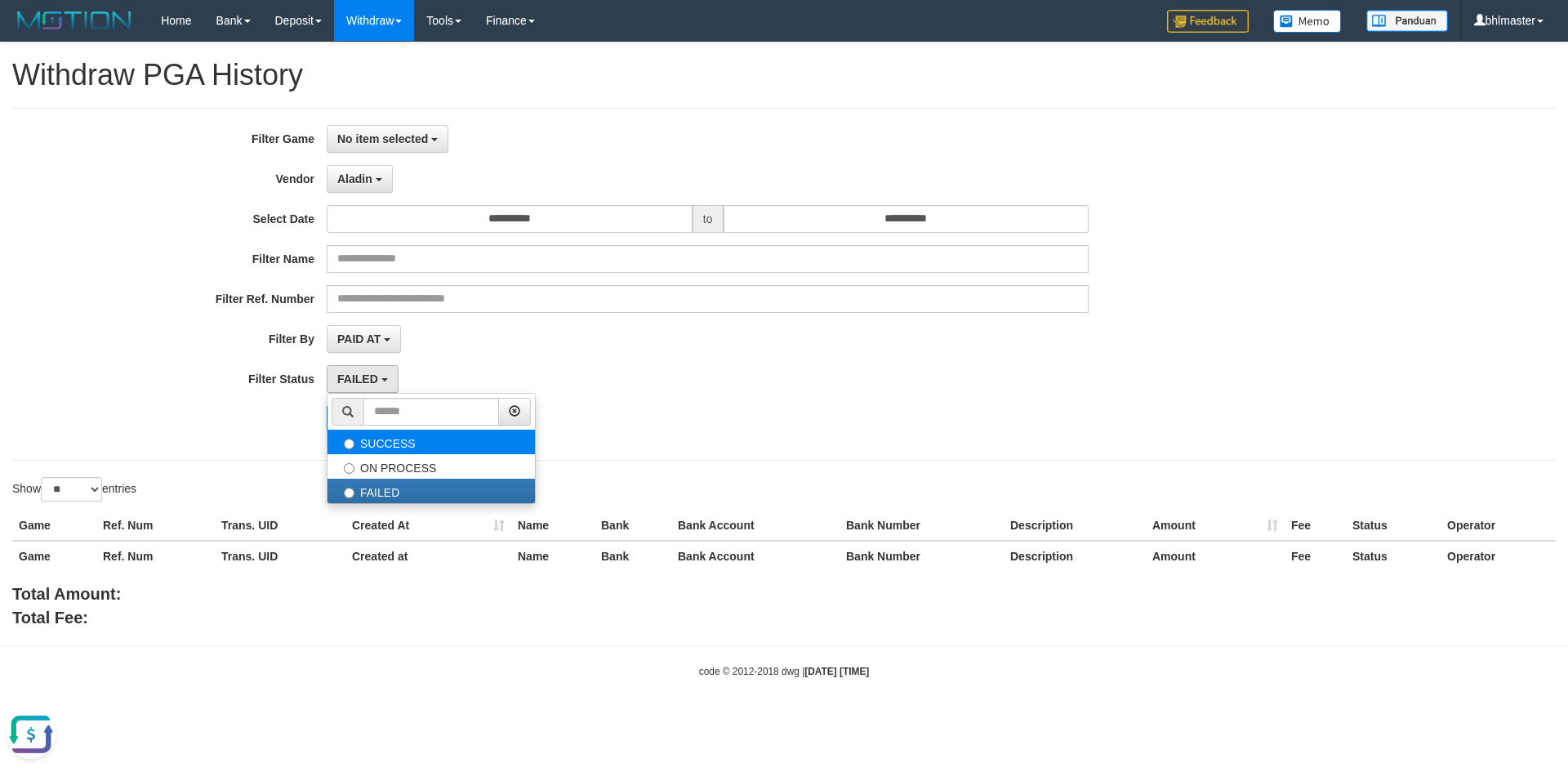 select on "*" 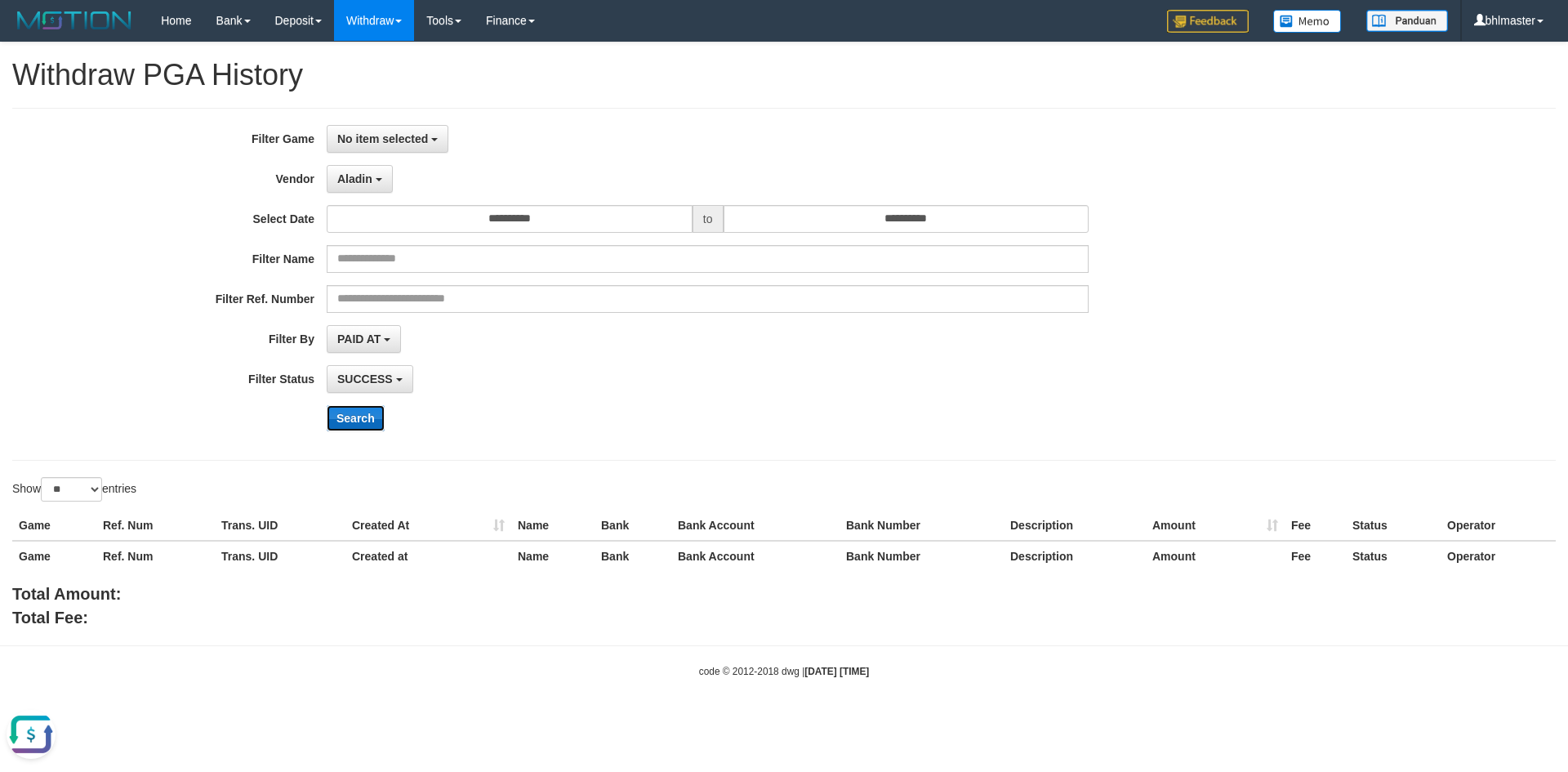 click on "Search" at bounding box center (355, 418) 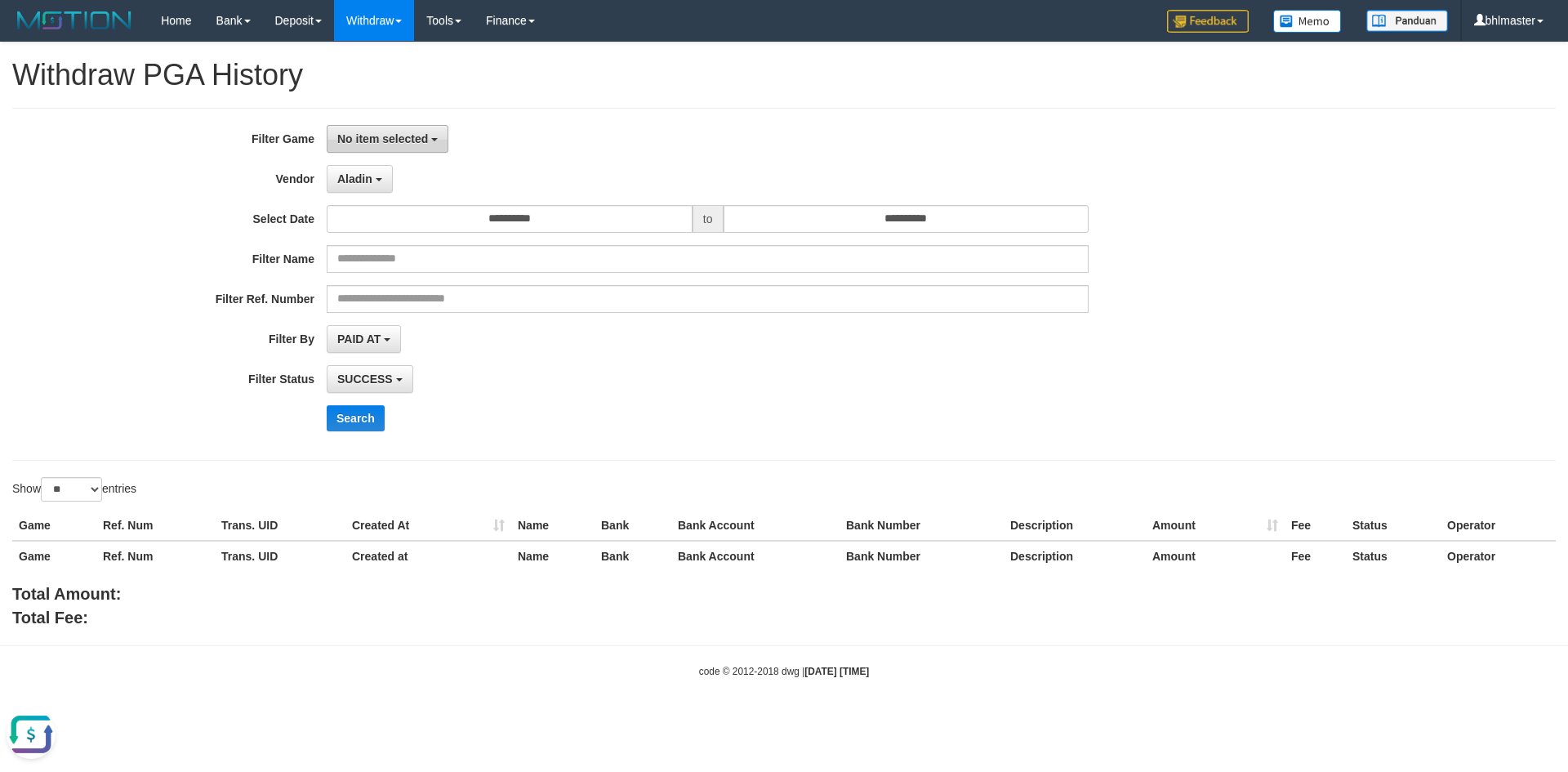 click on "No item selected" at bounding box center [382, 139] 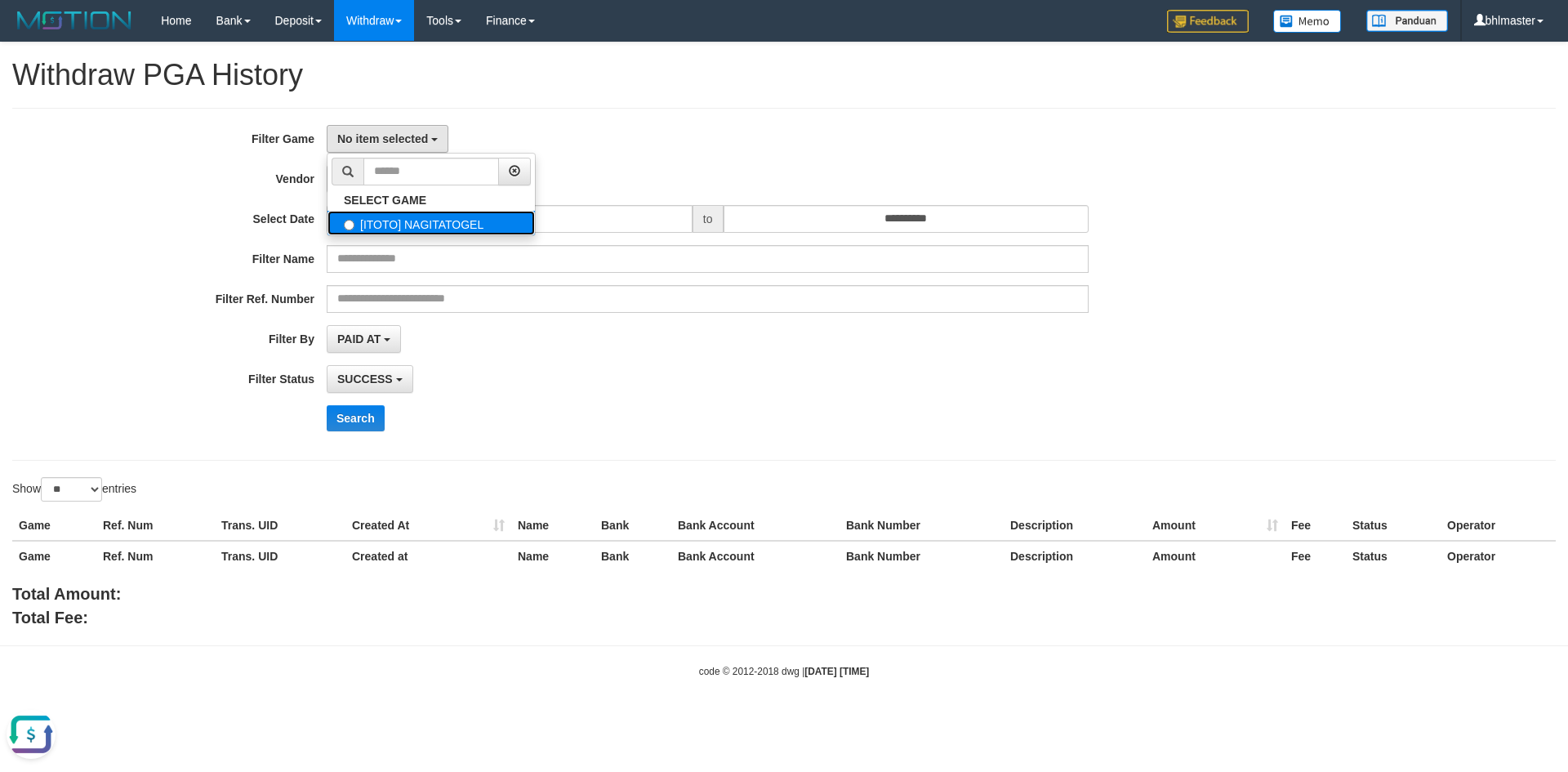 click on "[ITOTO] NAGITATOGEL" at bounding box center [431, 223] 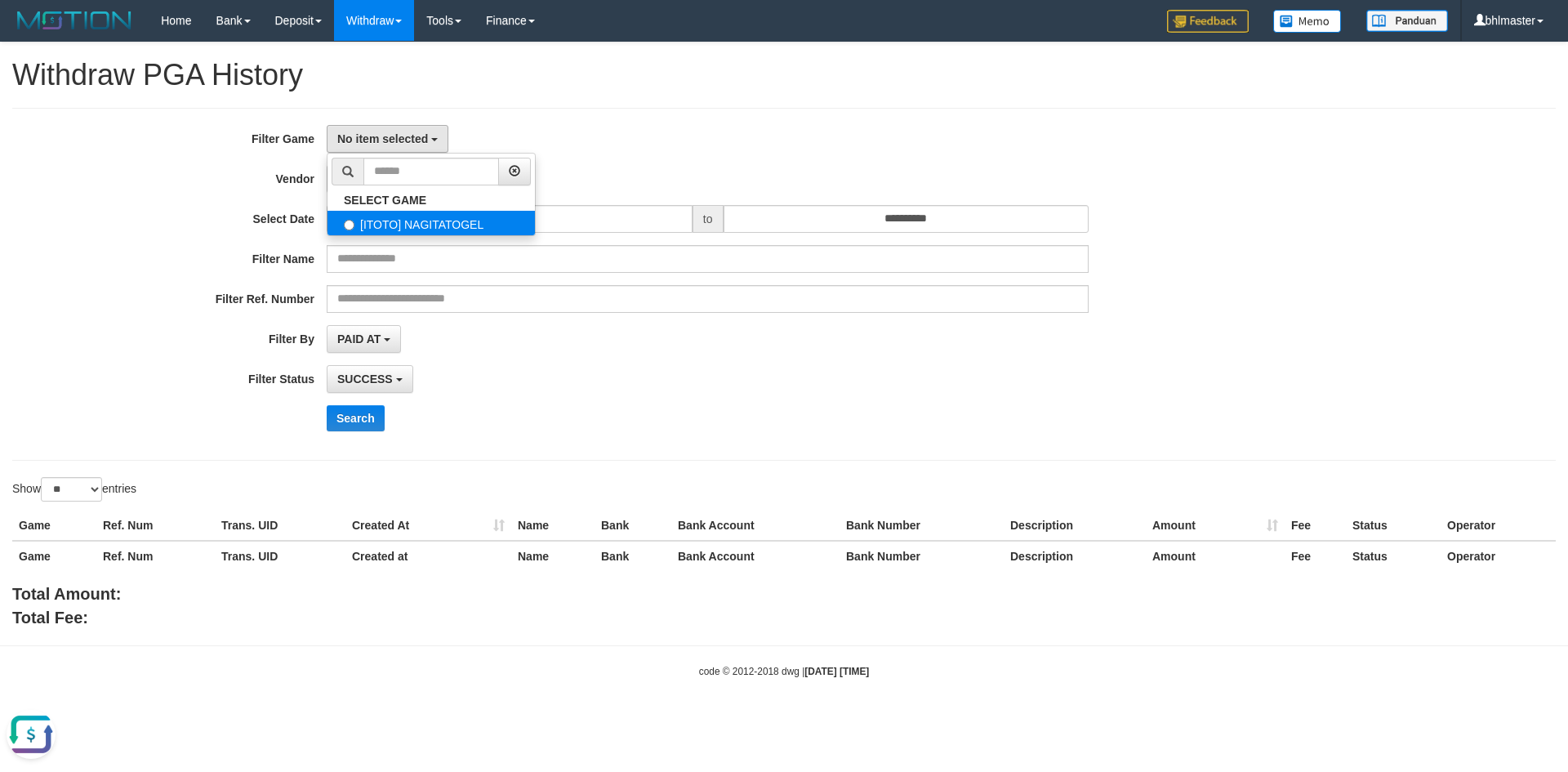 select on "****" 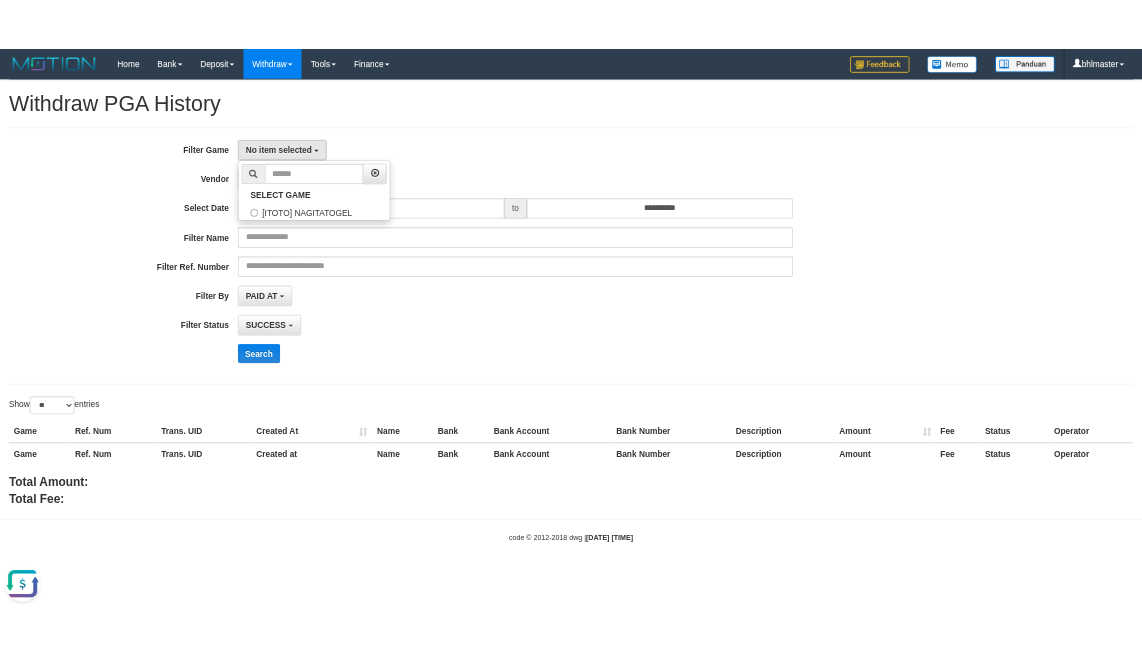 scroll, scrollTop: 18, scrollLeft: 0, axis: vertical 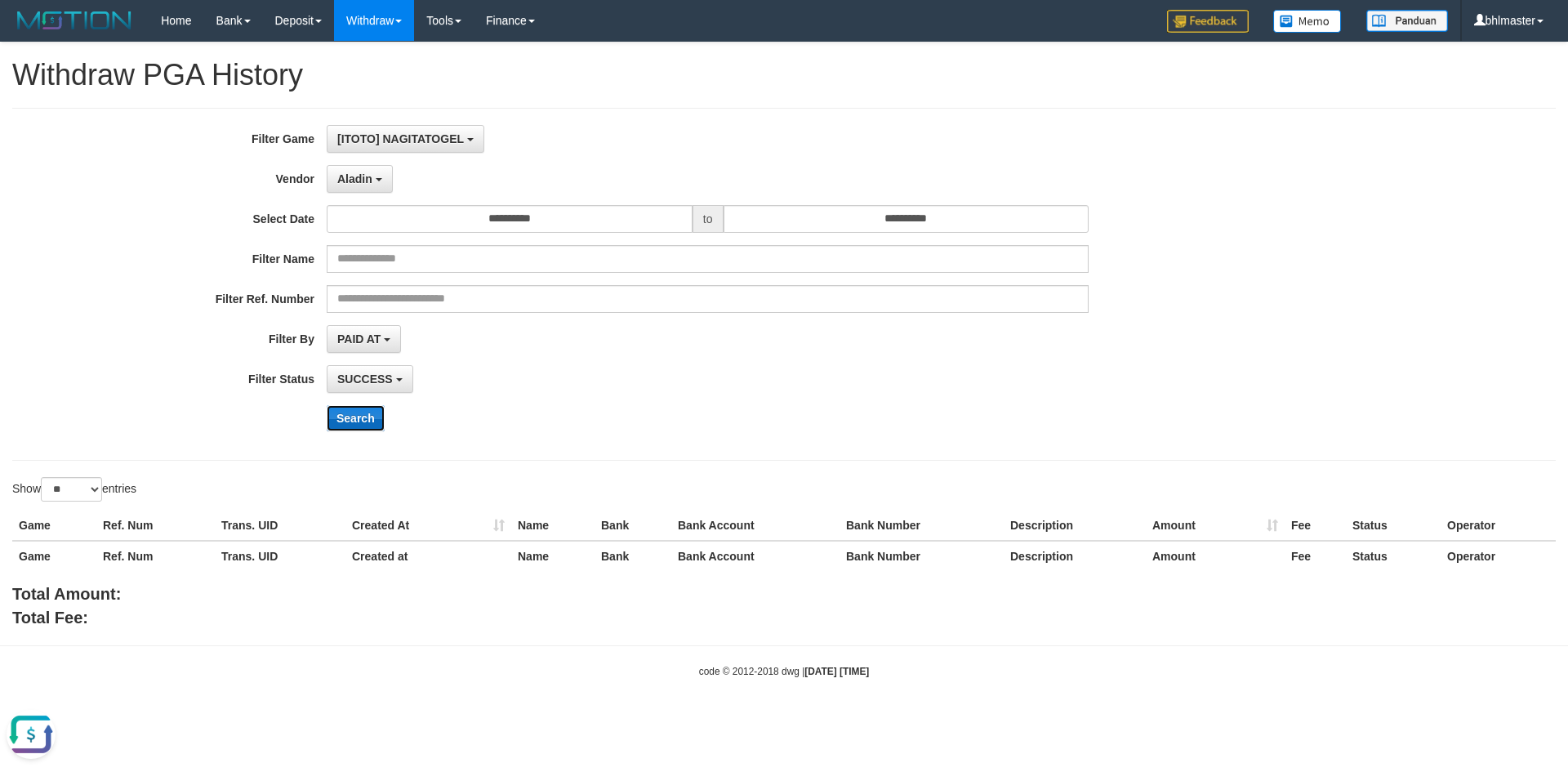 click on "Search" at bounding box center [355, 418] 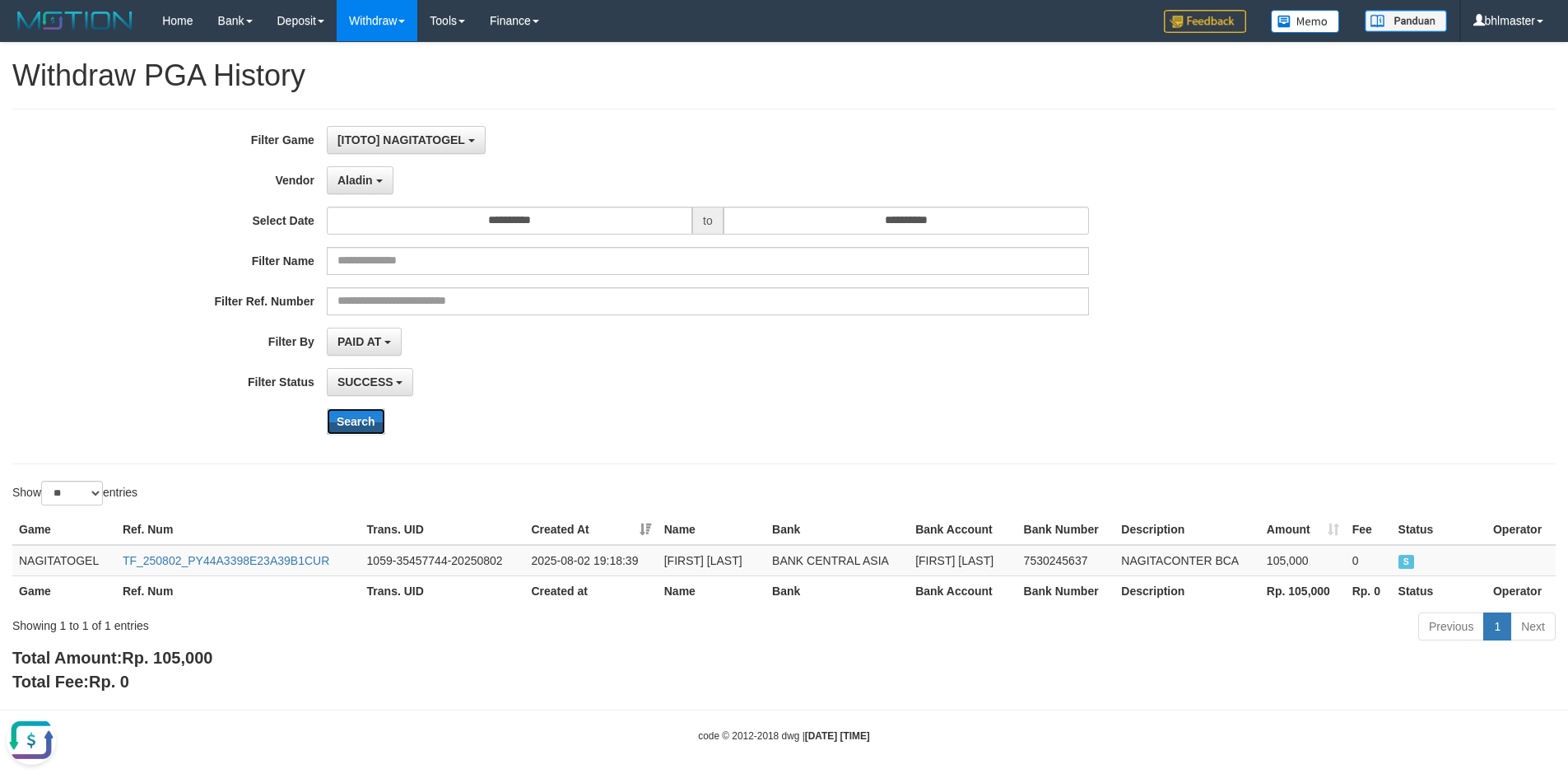 type 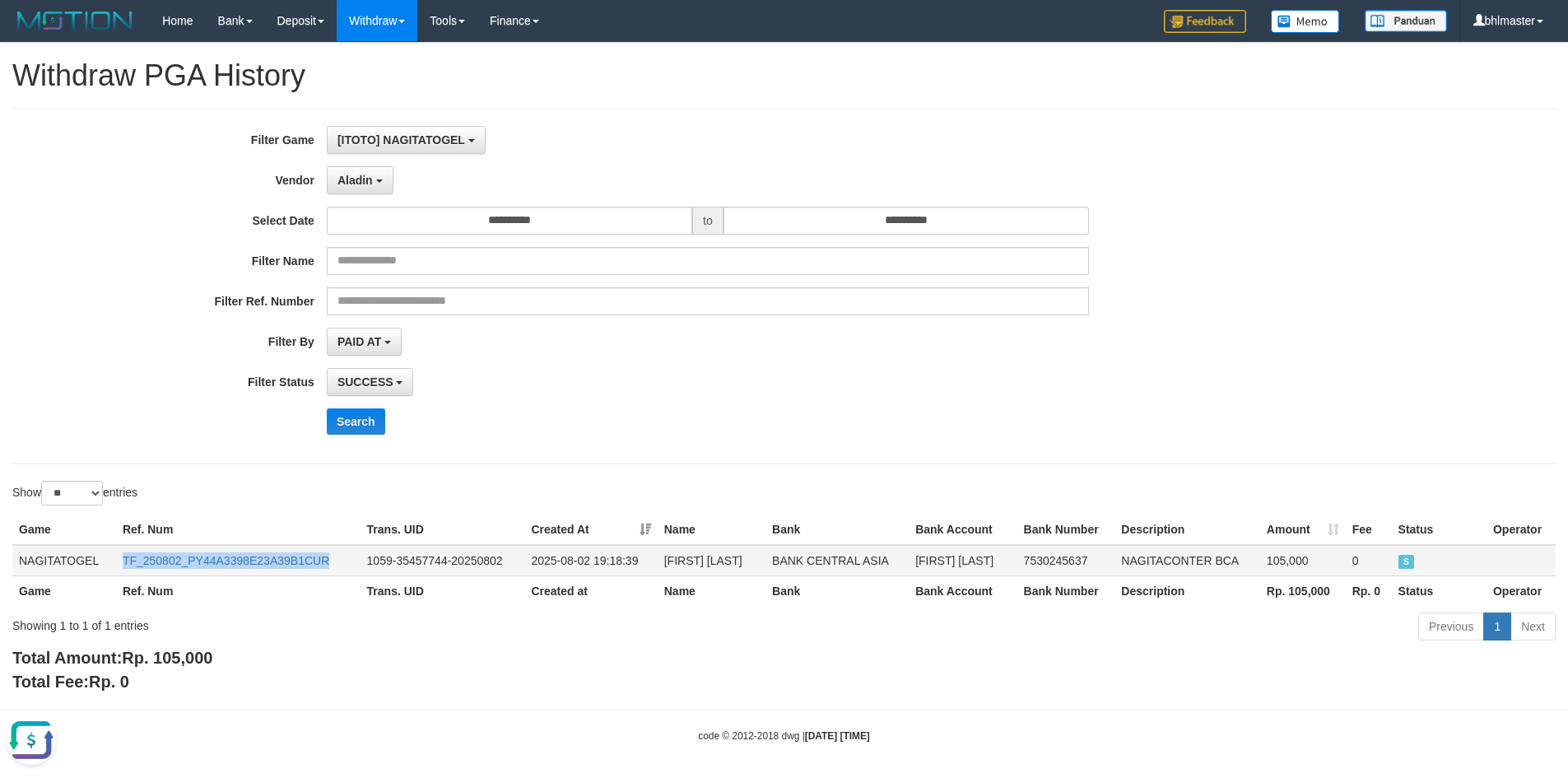 copy on "TF_250802_PY44A3398E23A39B1CUR" 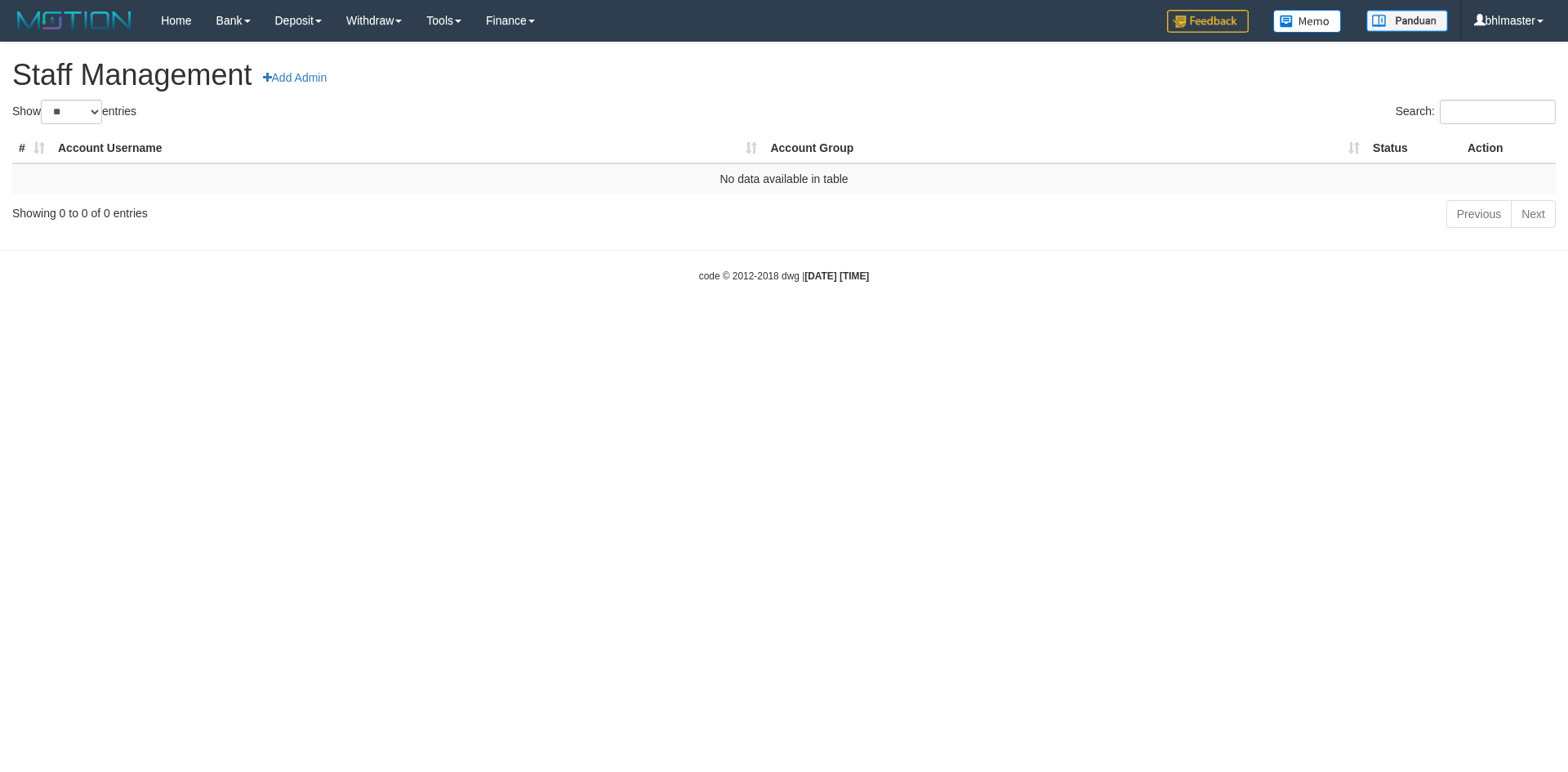 scroll, scrollTop: 0, scrollLeft: 0, axis: both 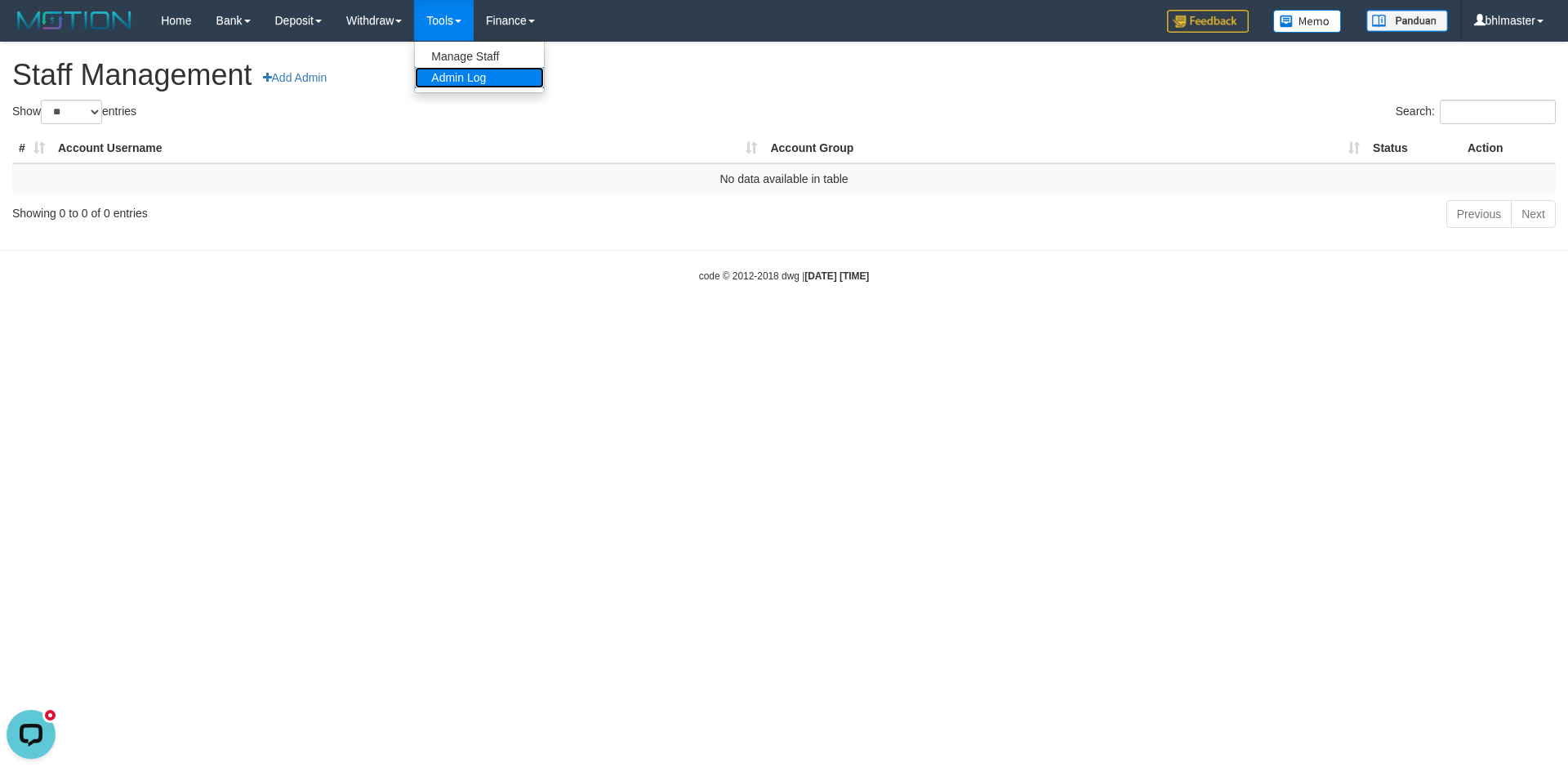 click on "Admin Log" at bounding box center (479, 78) 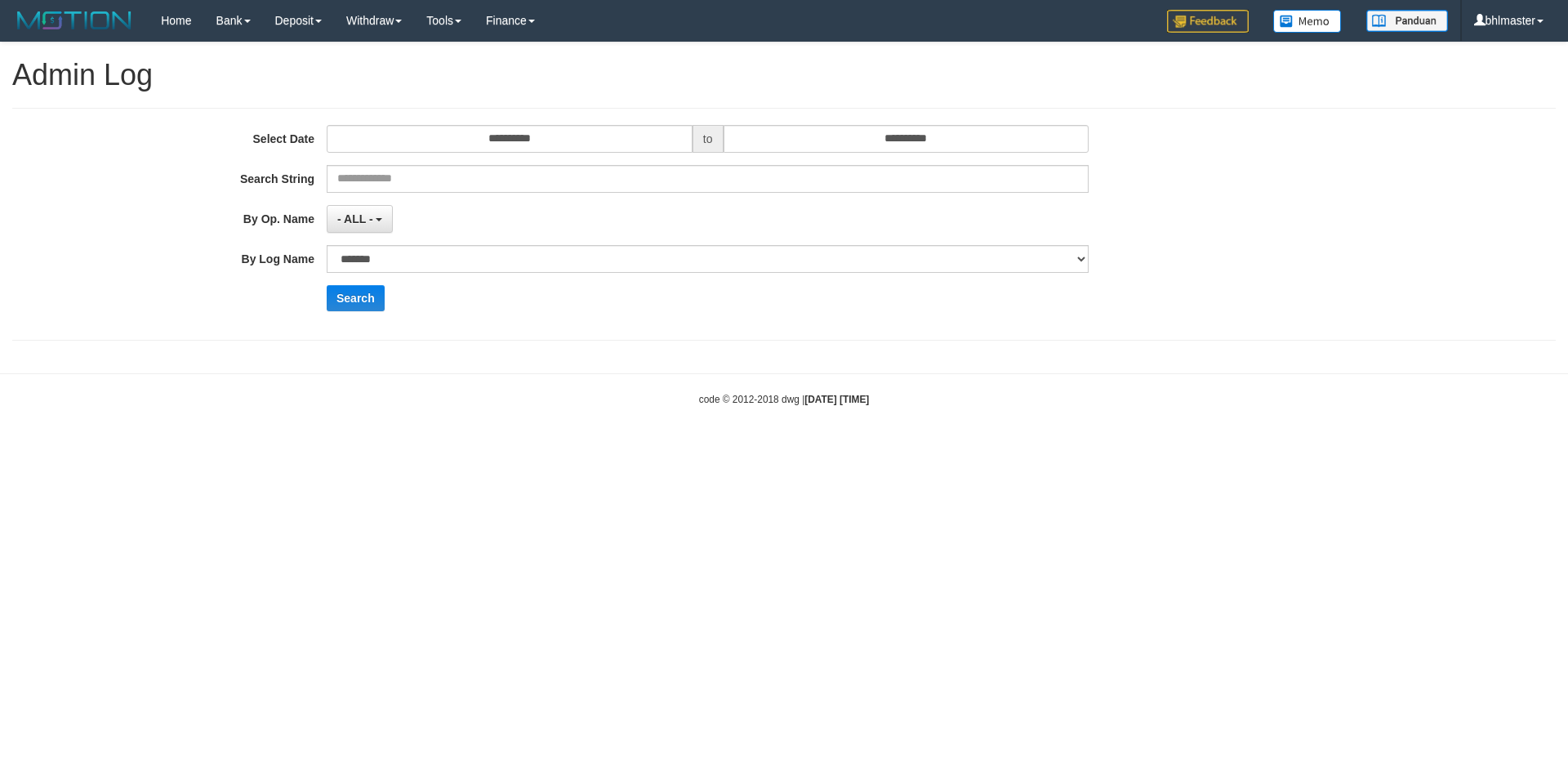 scroll, scrollTop: 0, scrollLeft: 0, axis: both 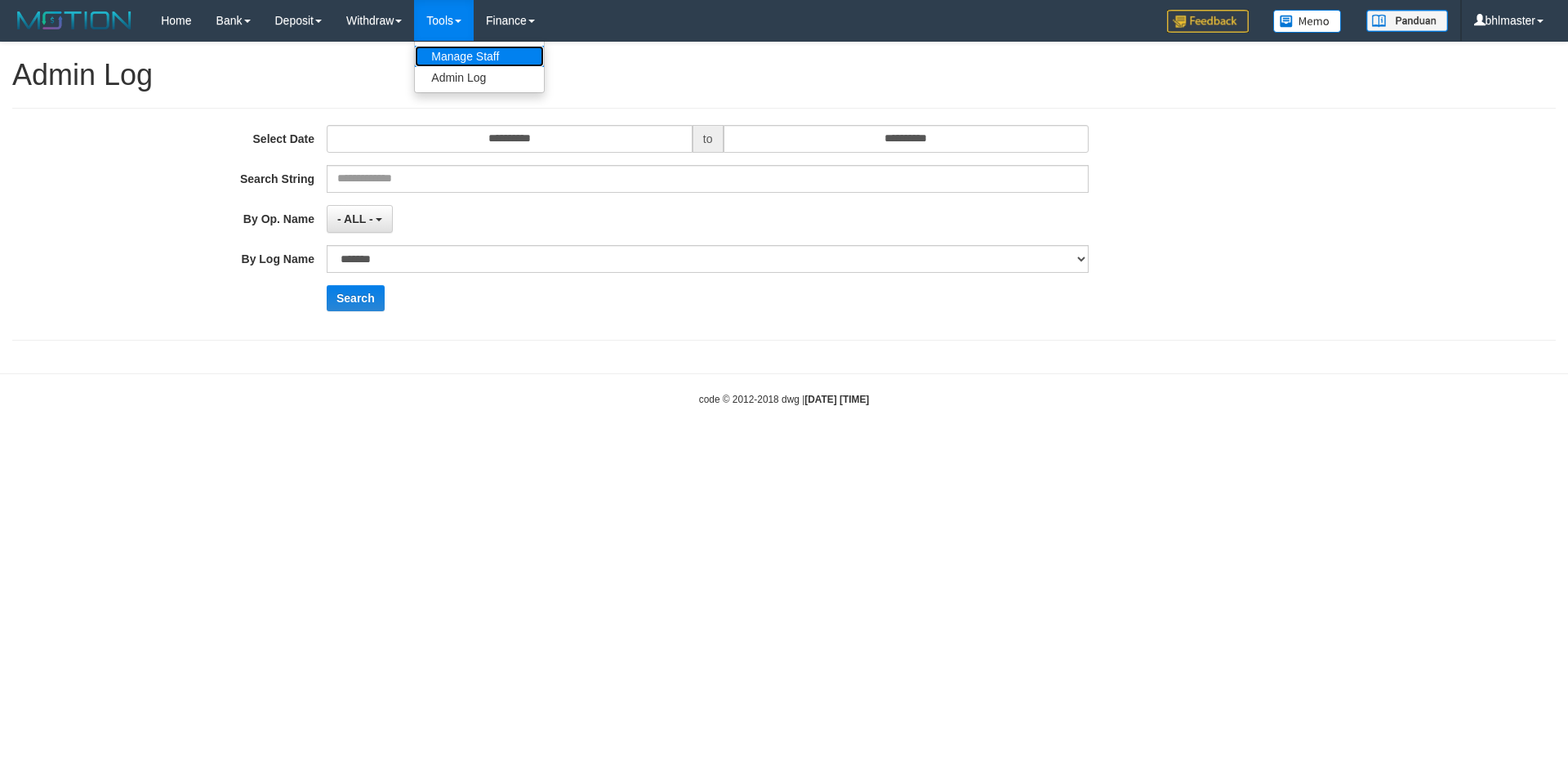 click on "Manage Staff" at bounding box center [479, 56] 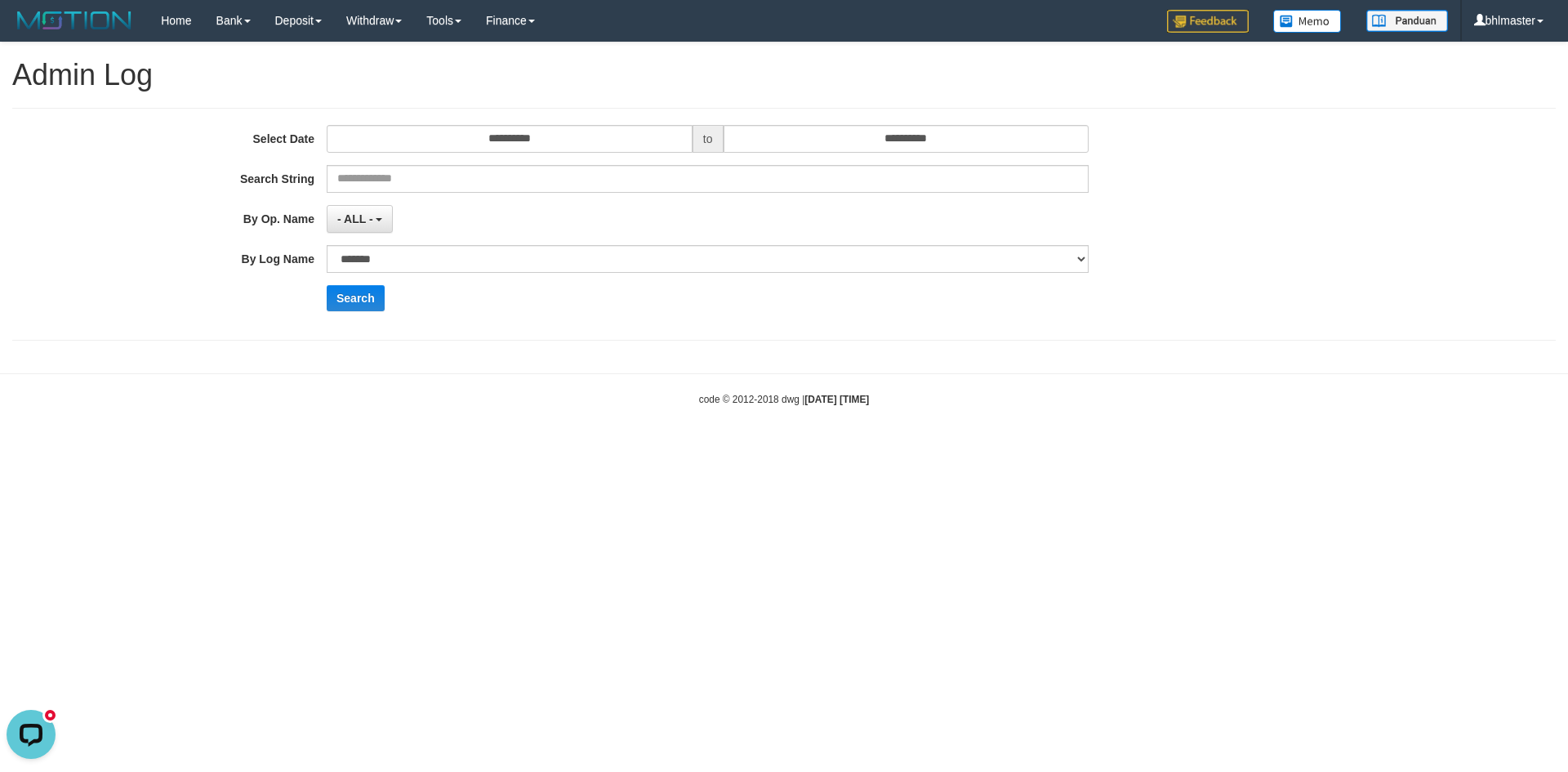 scroll, scrollTop: 0, scrollLeft: 0, axis: both 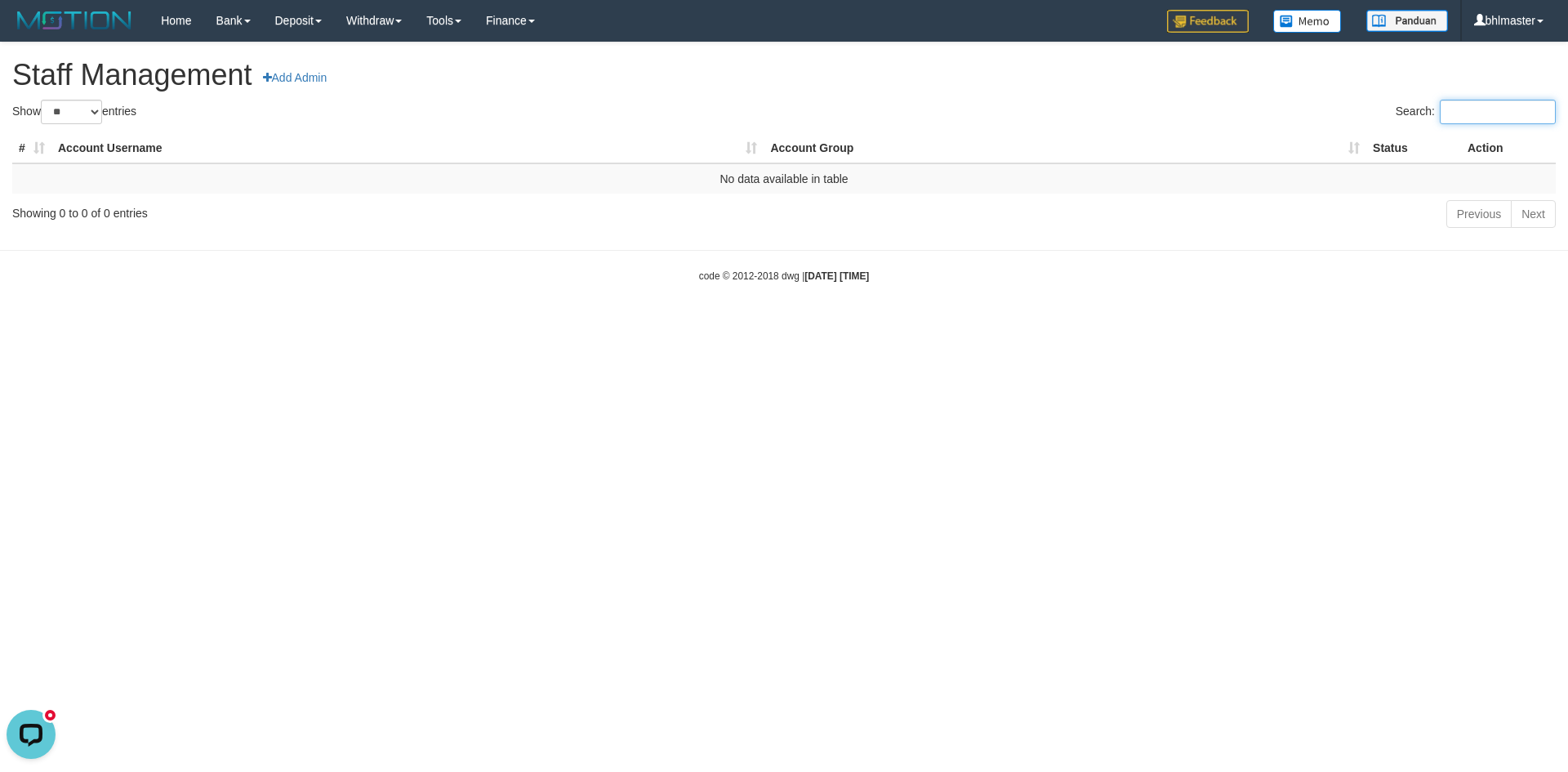click on "Search:" at bounding box center (1498, 112) 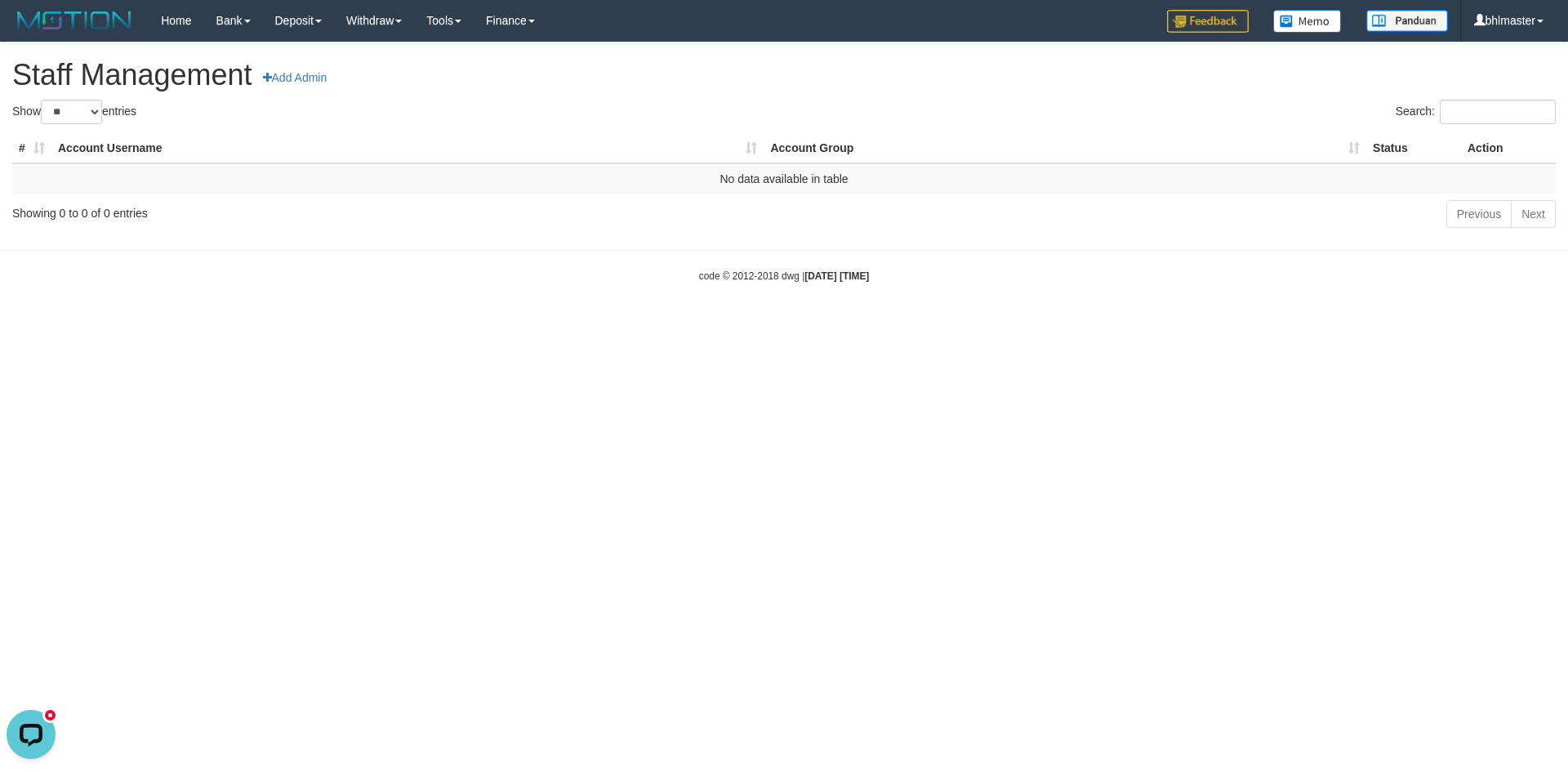click on "Action" at bounding box center (1508, 148) 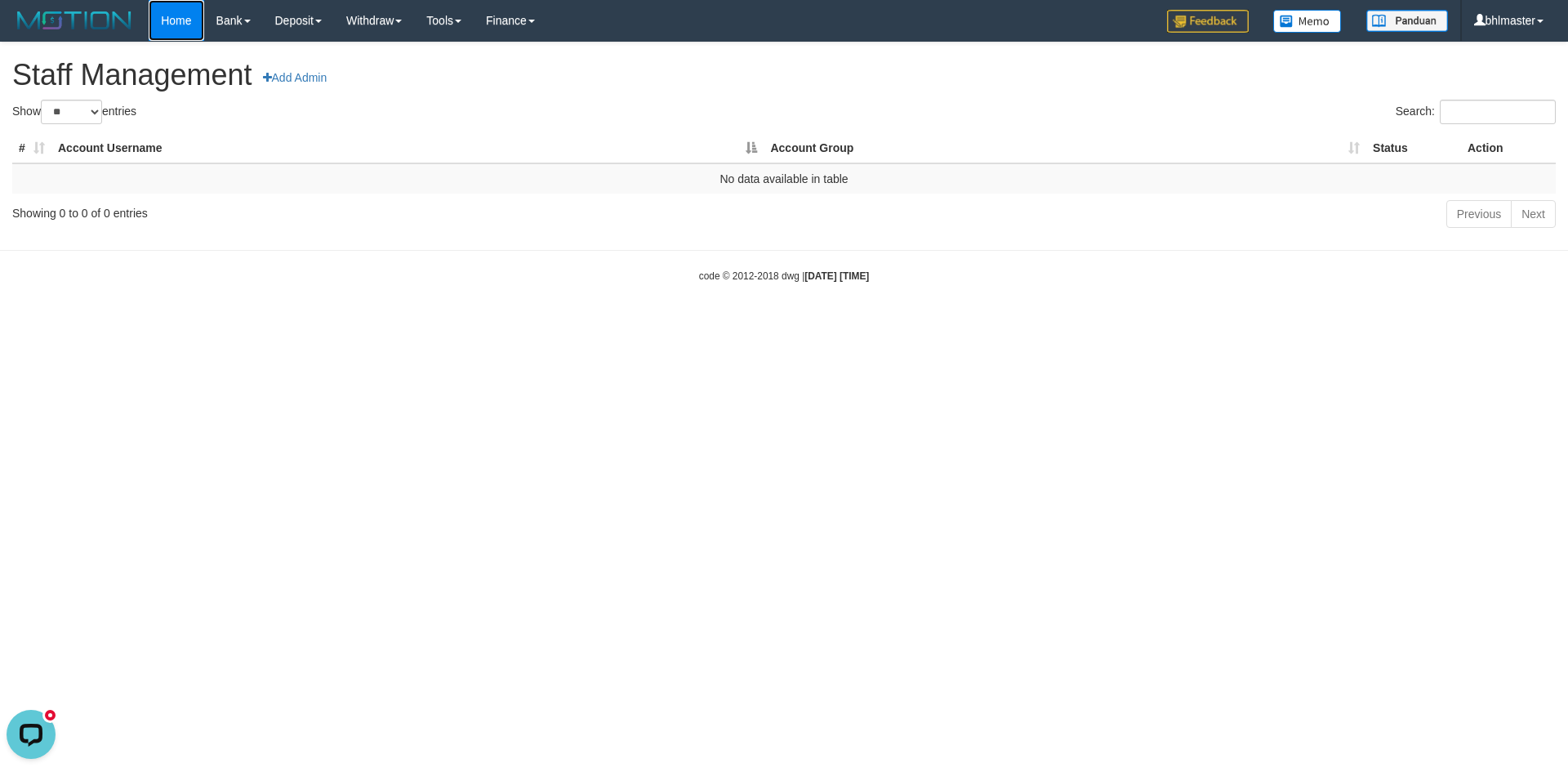 click on "Home" at bounding box center (176, 20) 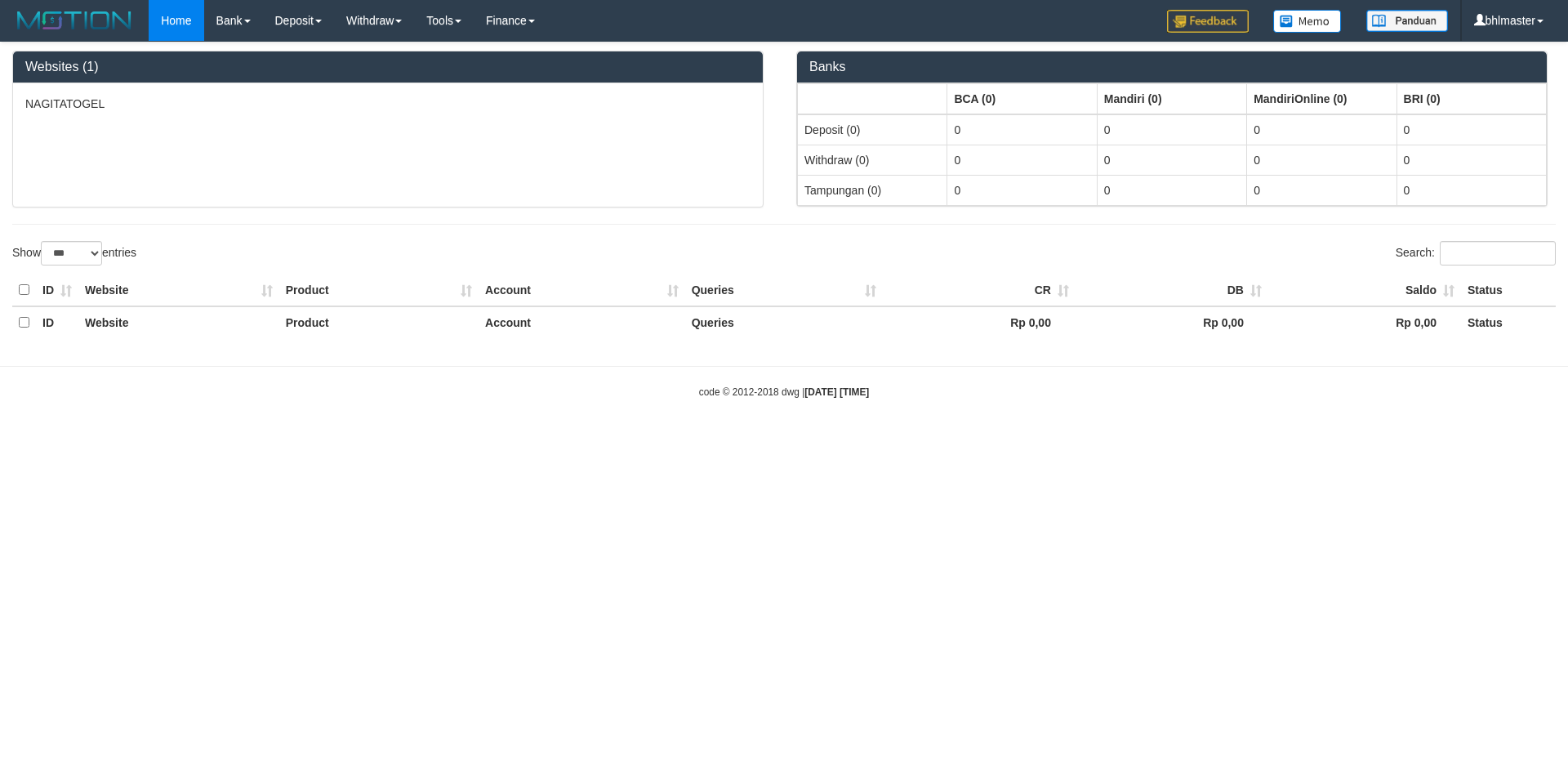 select on "***" 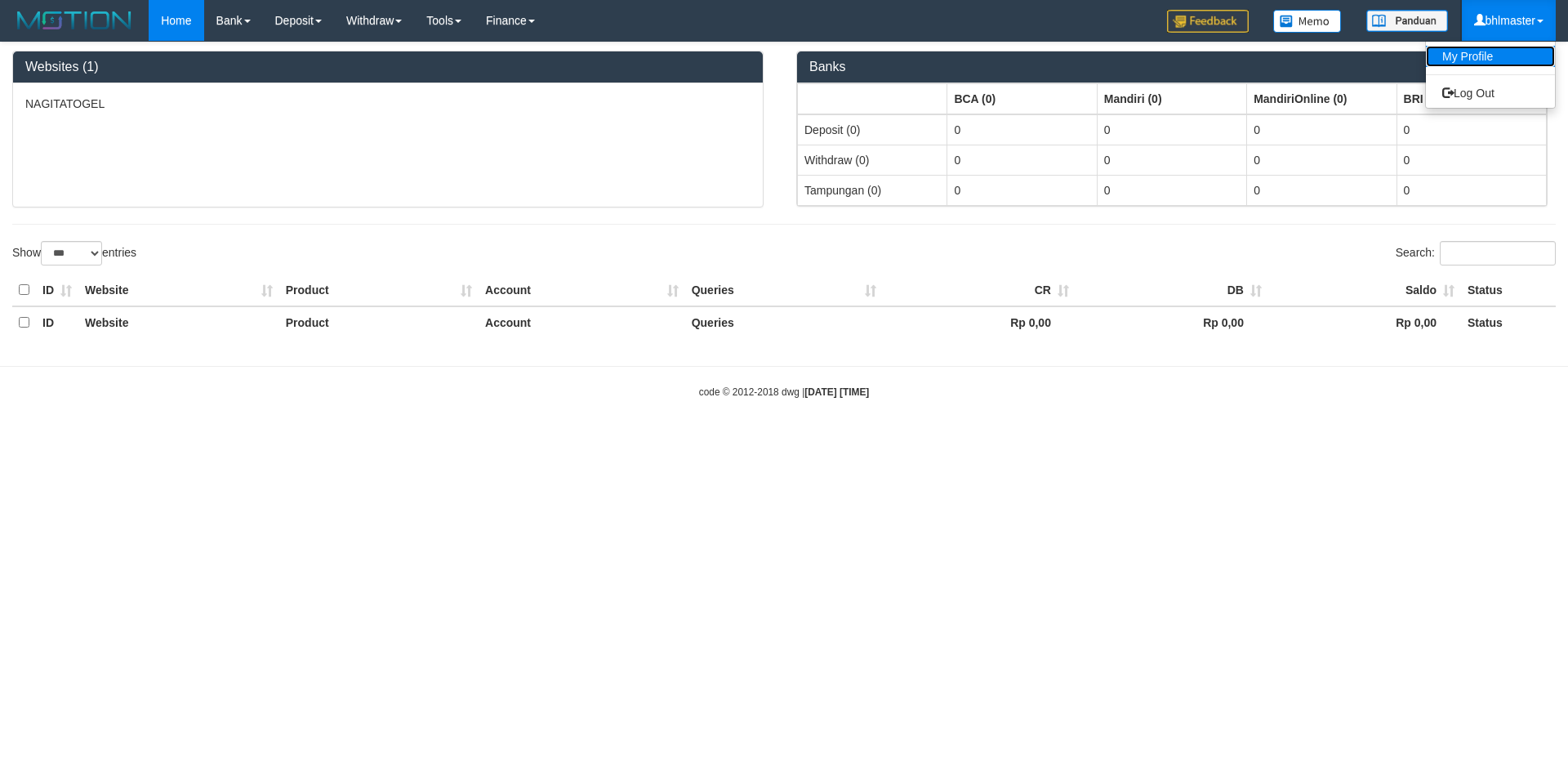 click on "My Profile" at bounding box center (1490, 56) 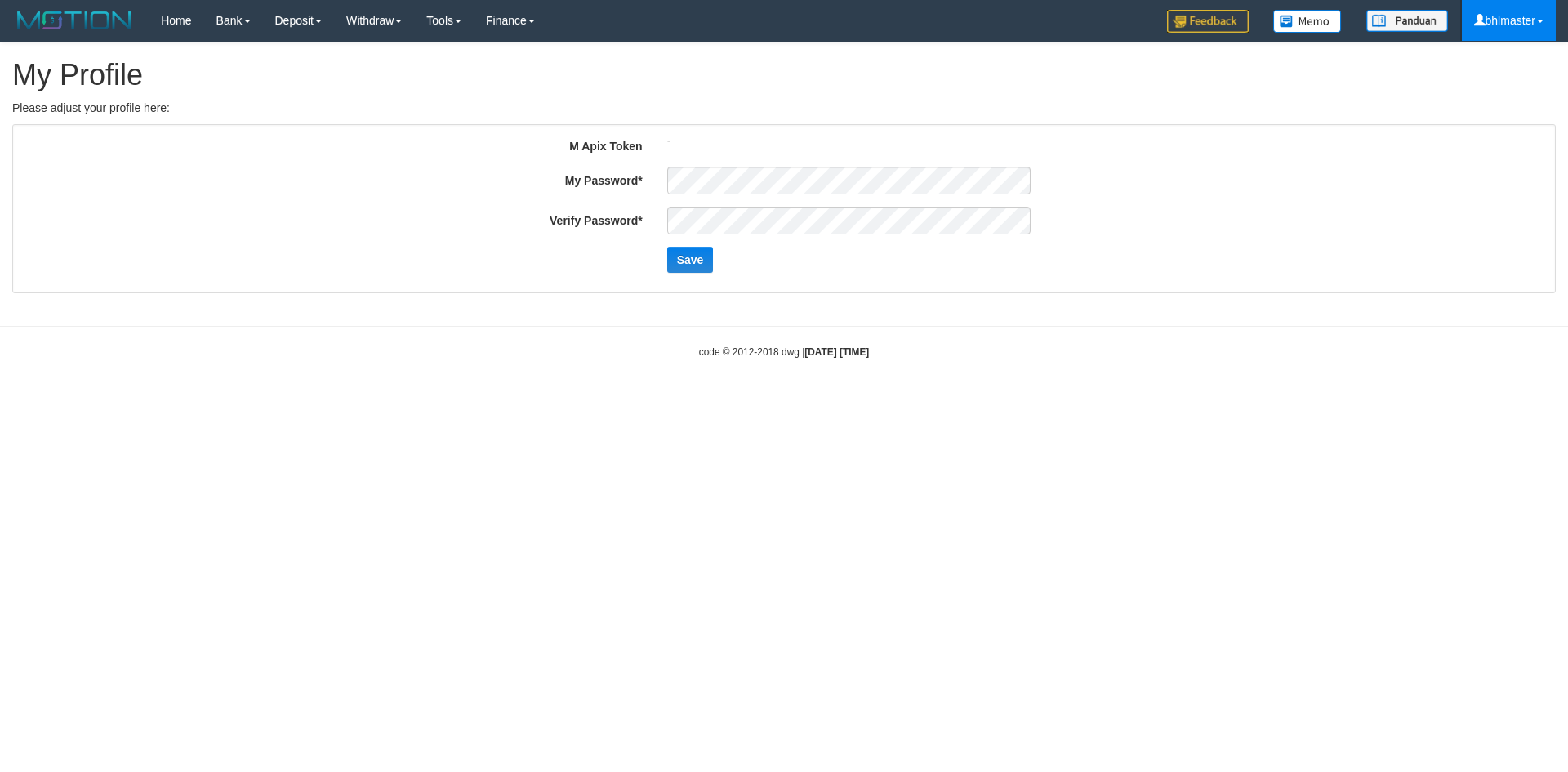 scroll, scrollTop: 0, scrollLeft: 0, axis: both 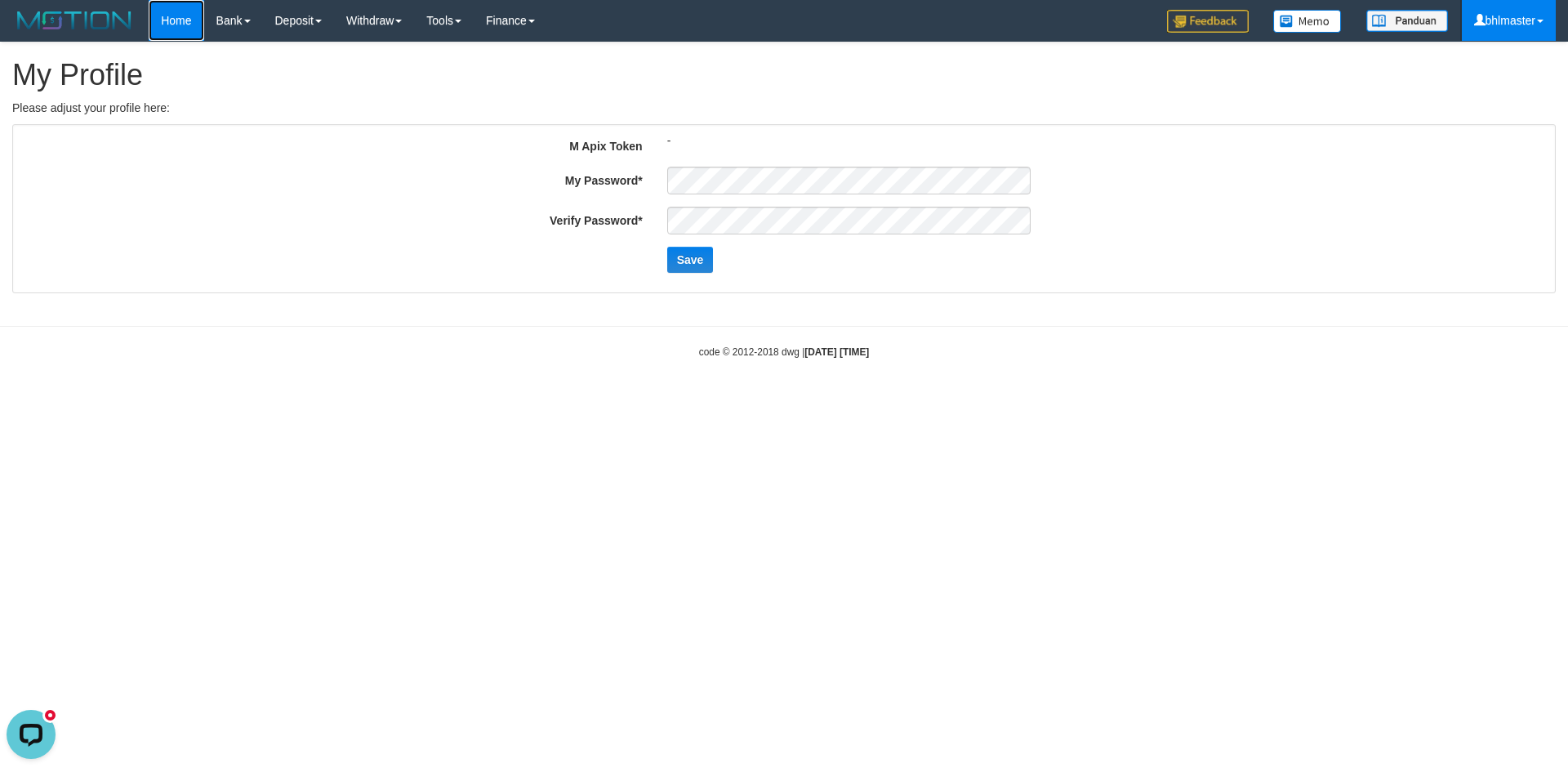 click on "Home" at bounding box center (176, 20) 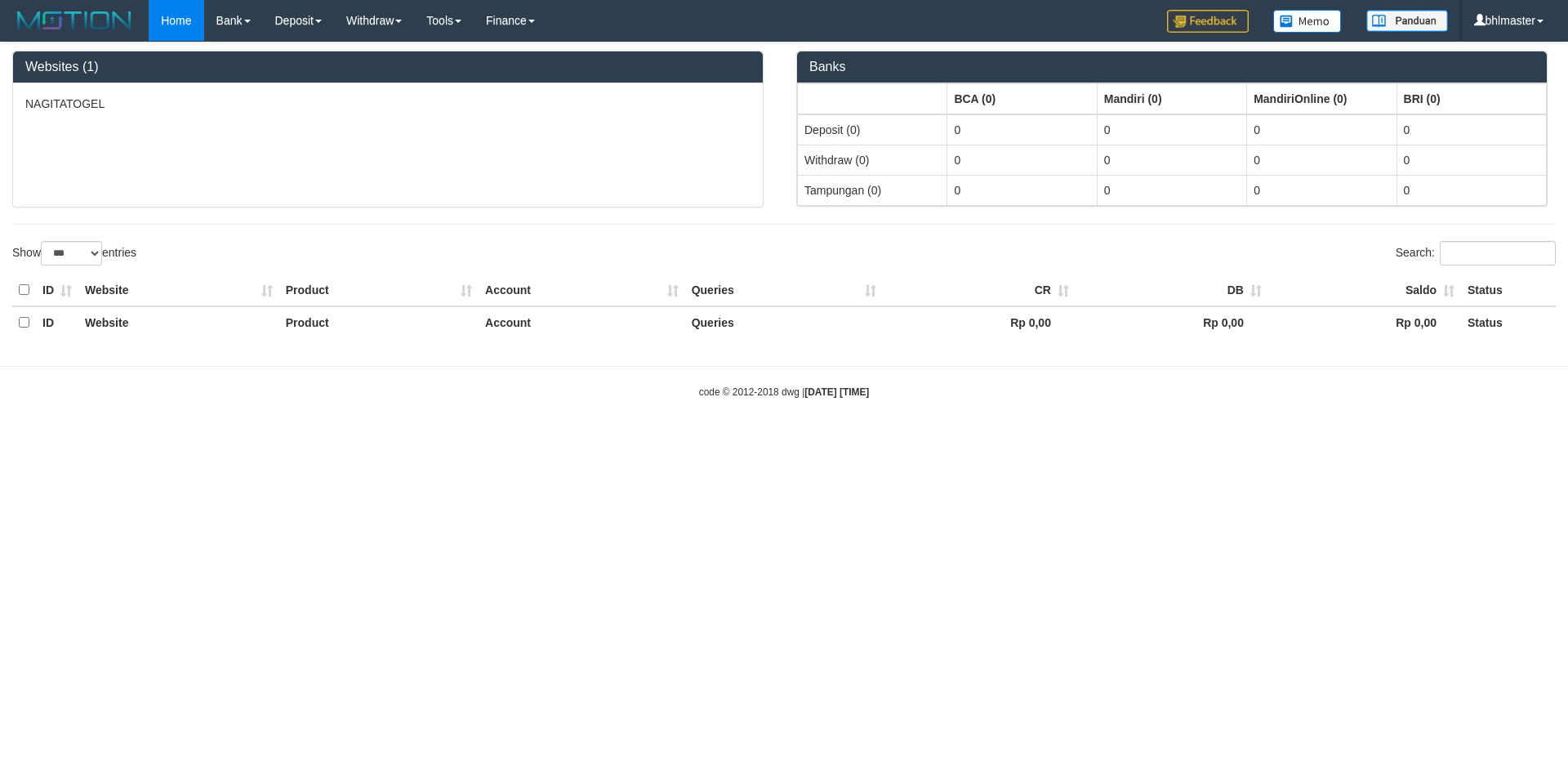 select on "***" 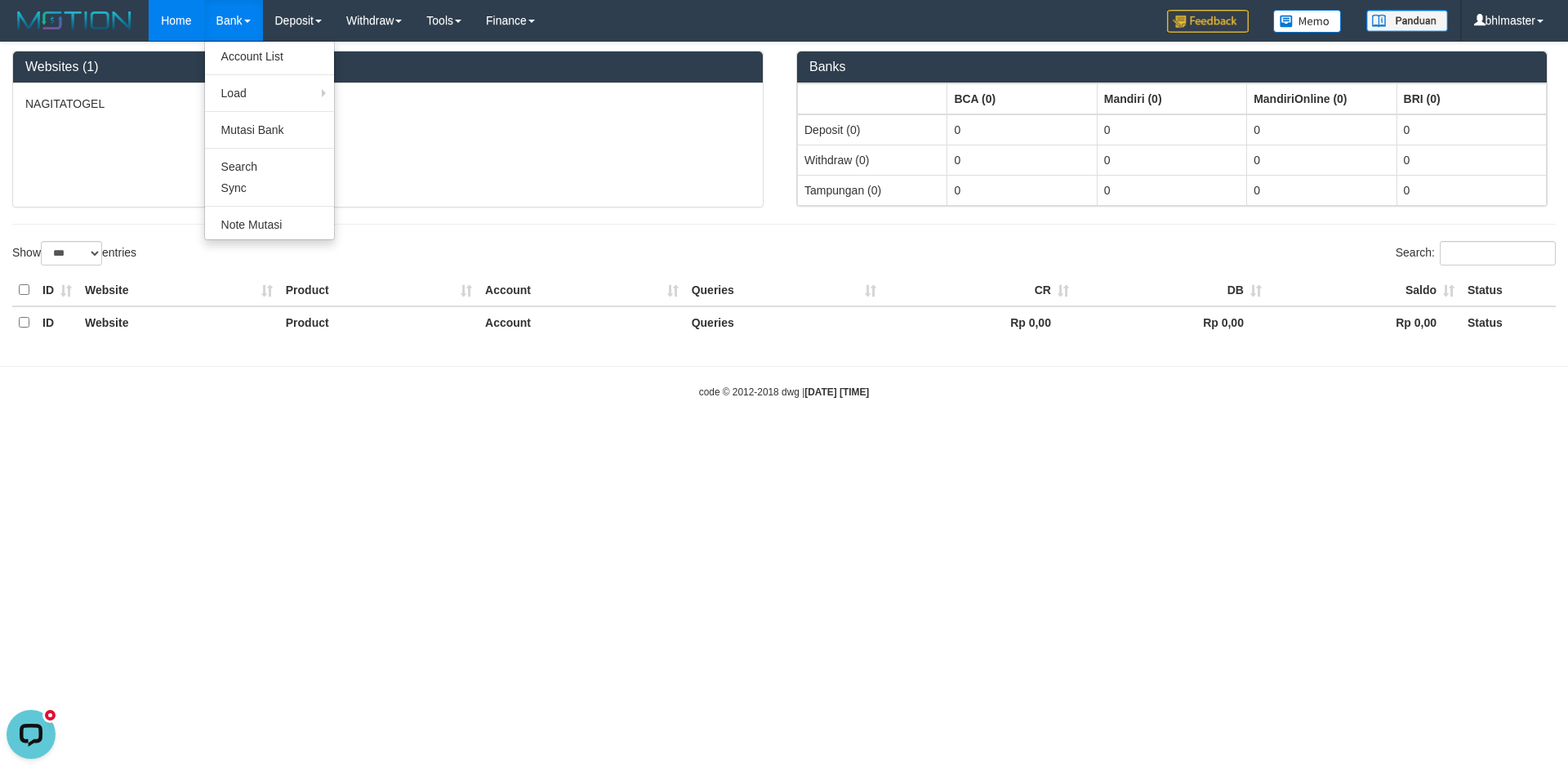 scroll, scrollTop: 0, scrollLeft: 0, axis: both 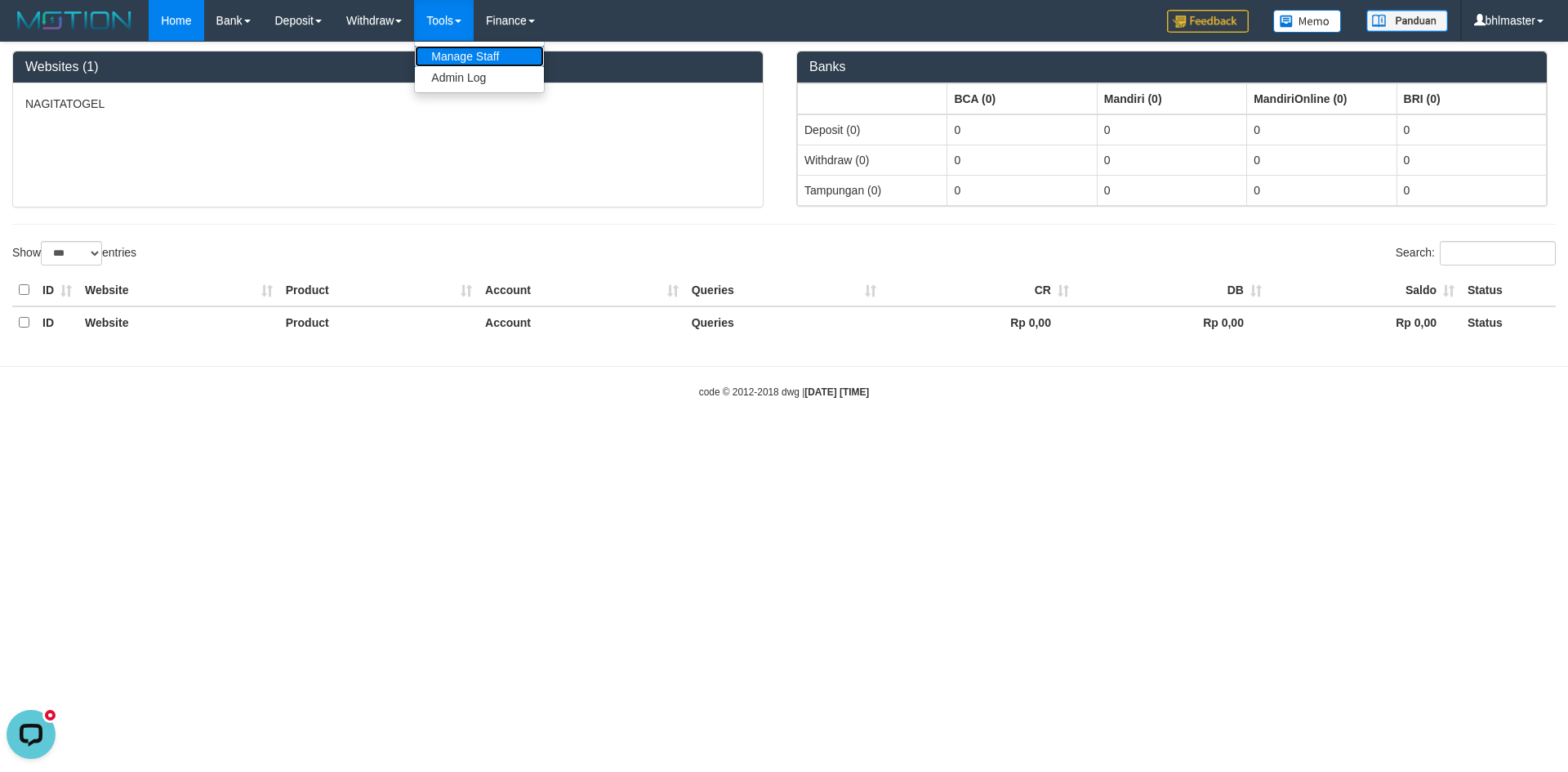 click on "Manage Staff" at bounding box center (479, 56) 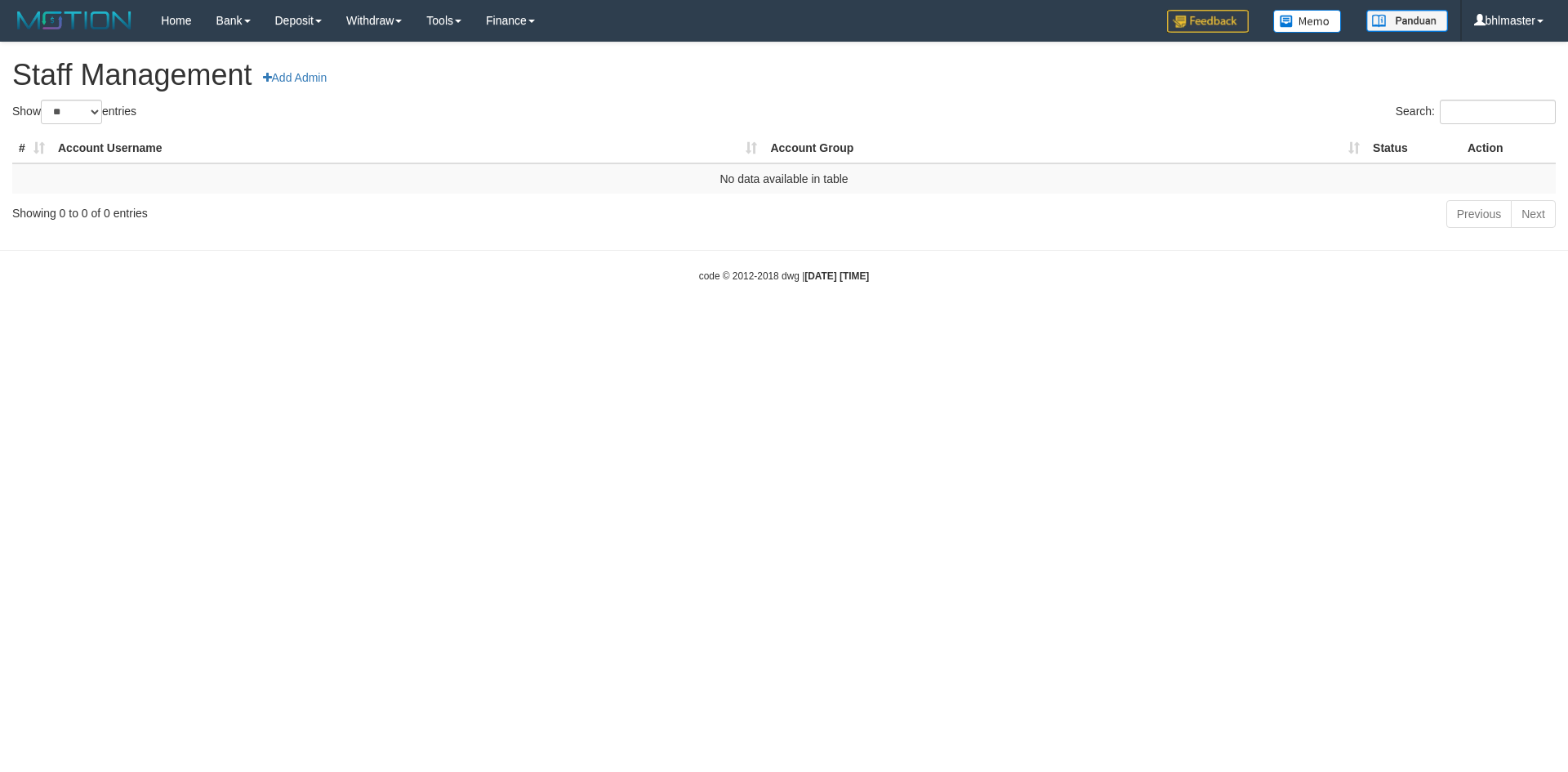 scroll, scrollTop: 0, scrollLeft: 0, axis: both 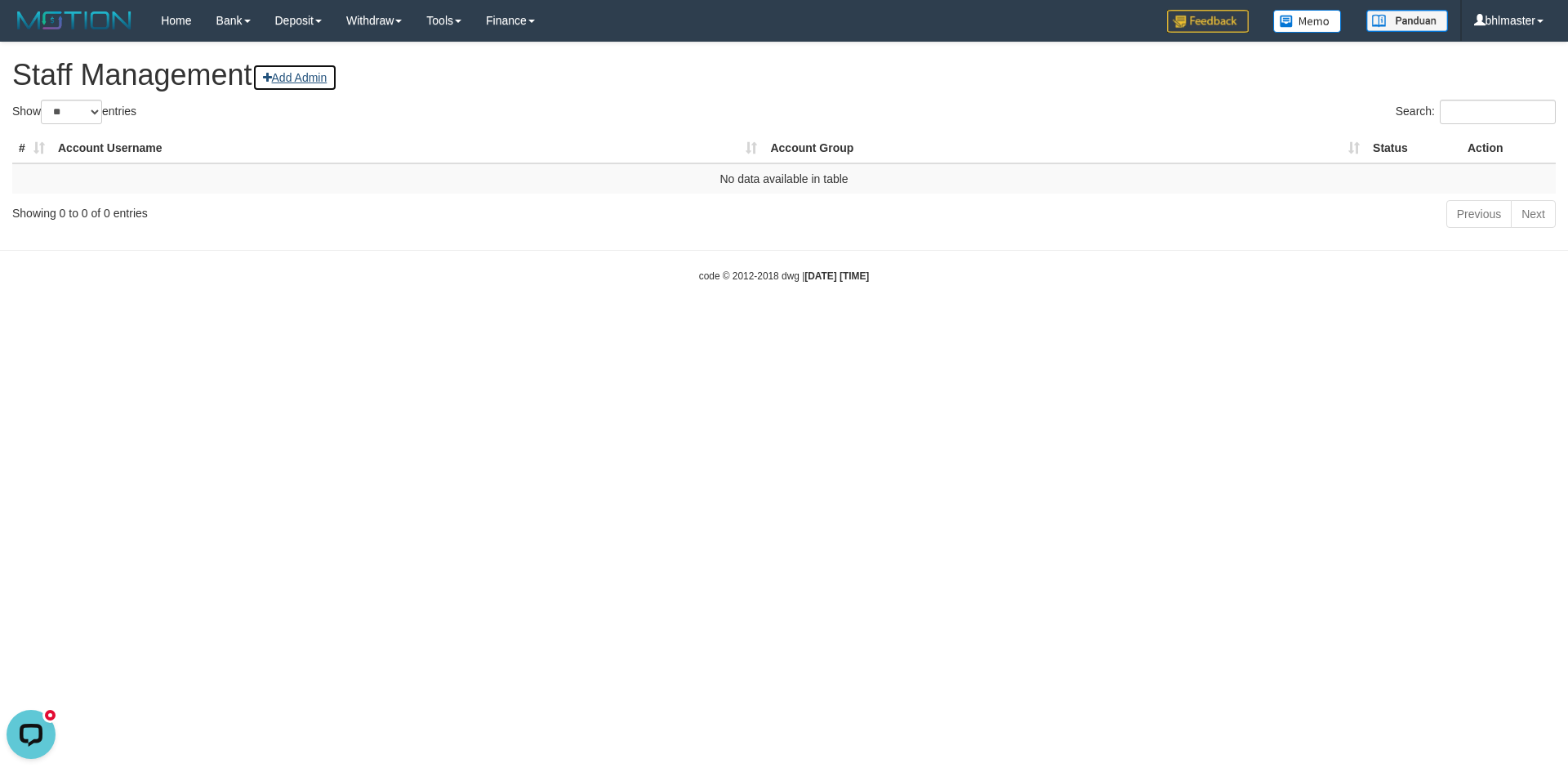 click on "Add Admin" at bounding box center (295, 78) 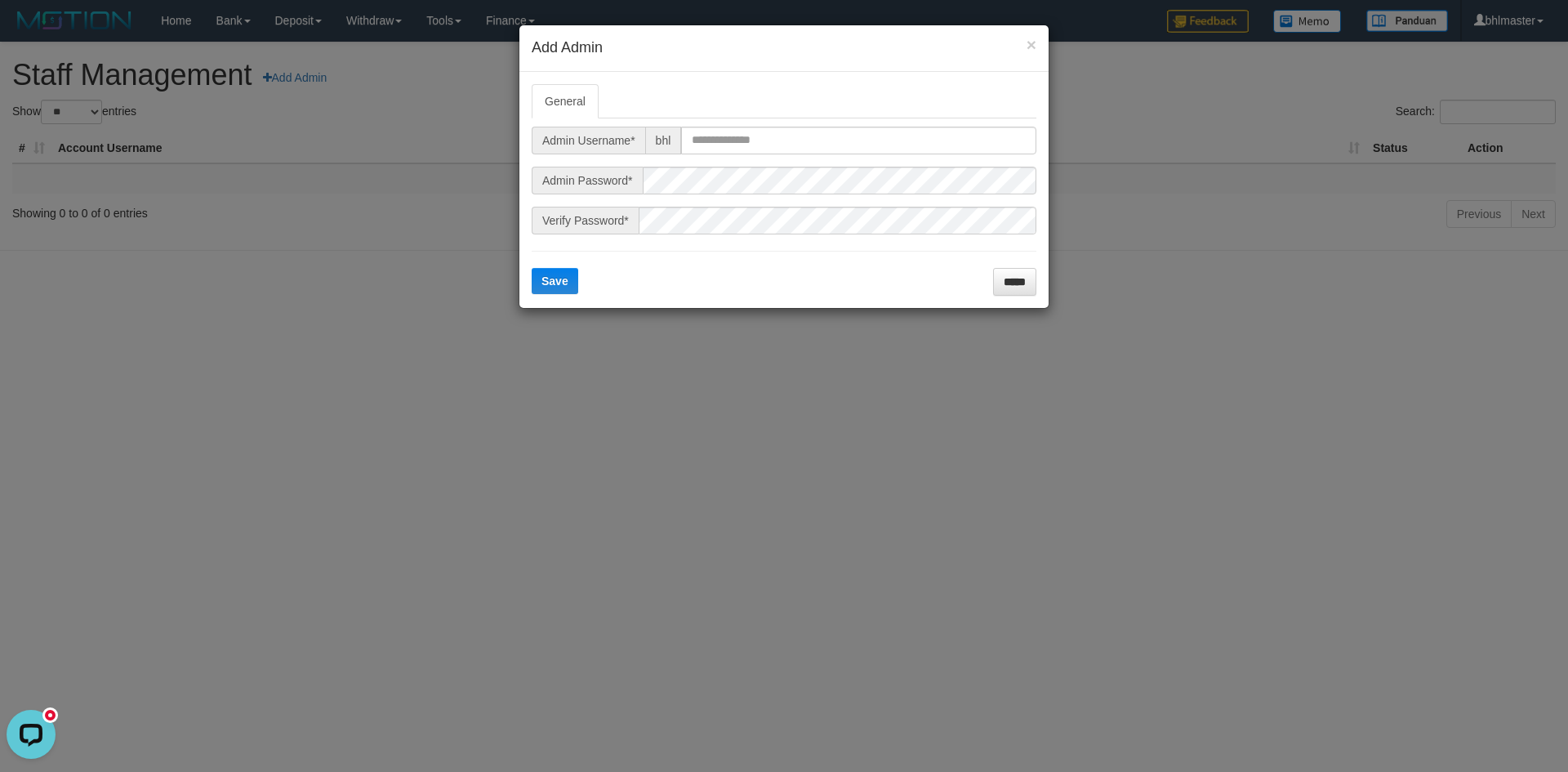 click on "Admin Username*" at bounding box center (588, 141) 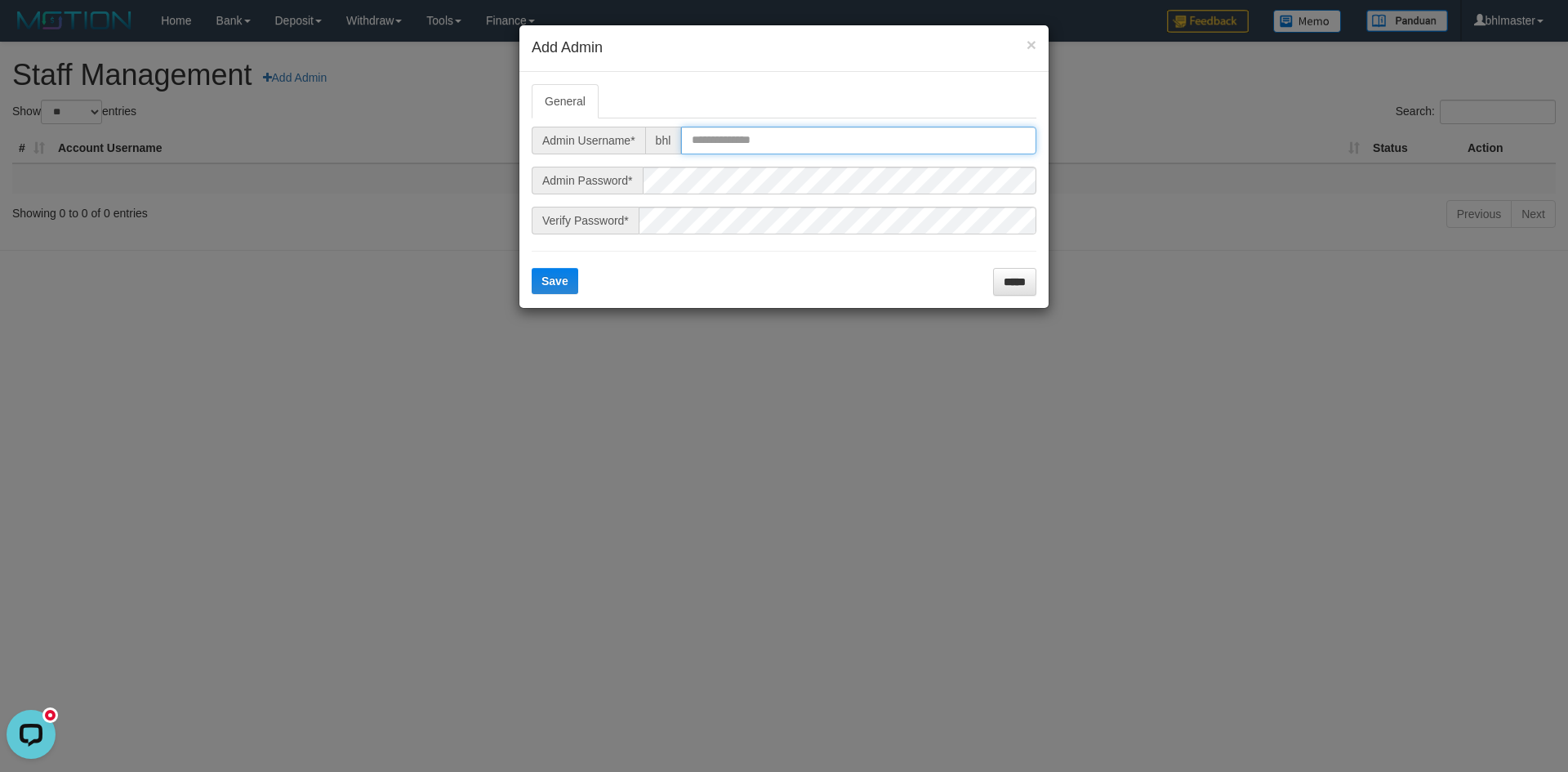 click at bounding box center [858, 141] 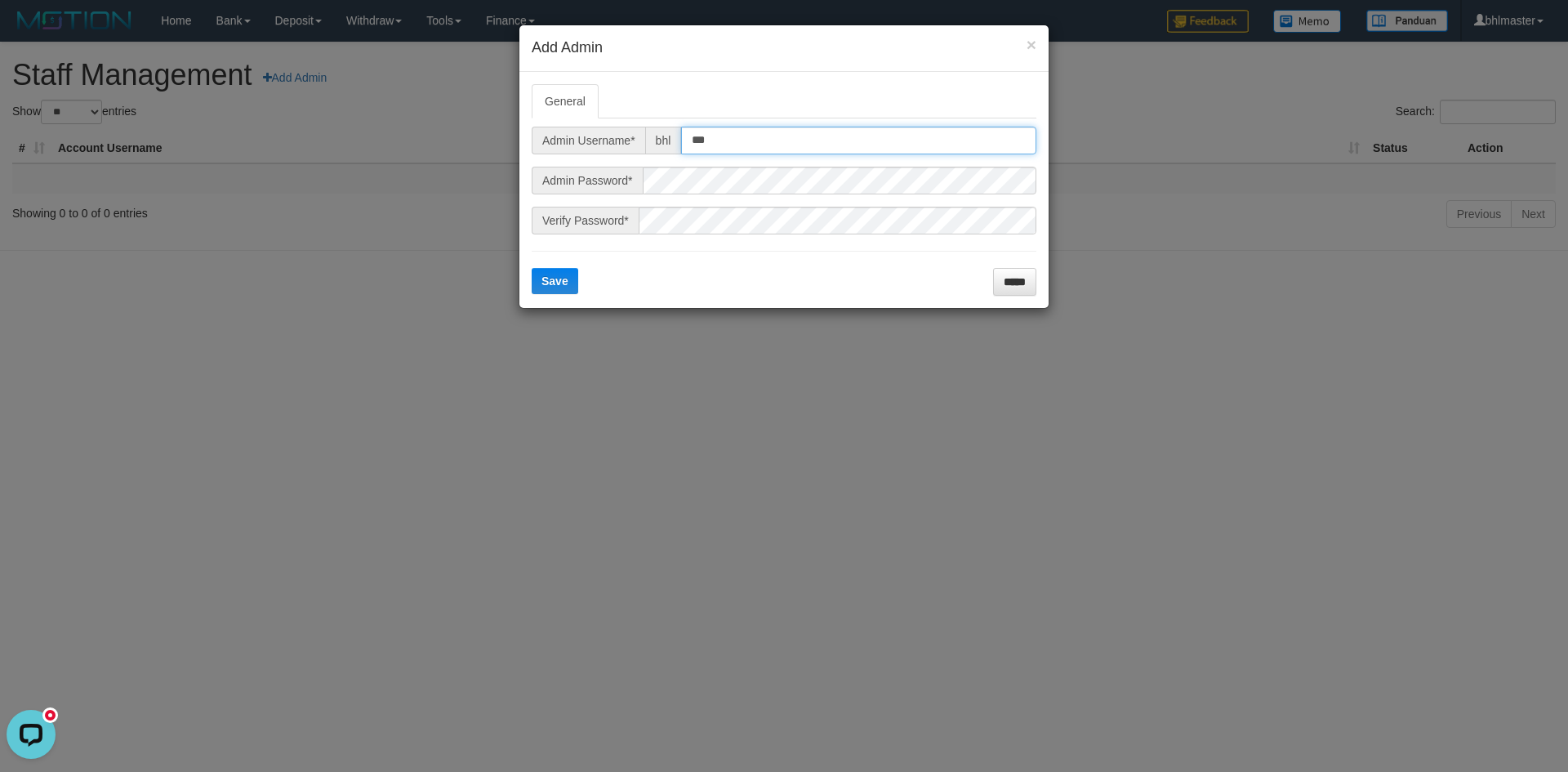 type on "****" 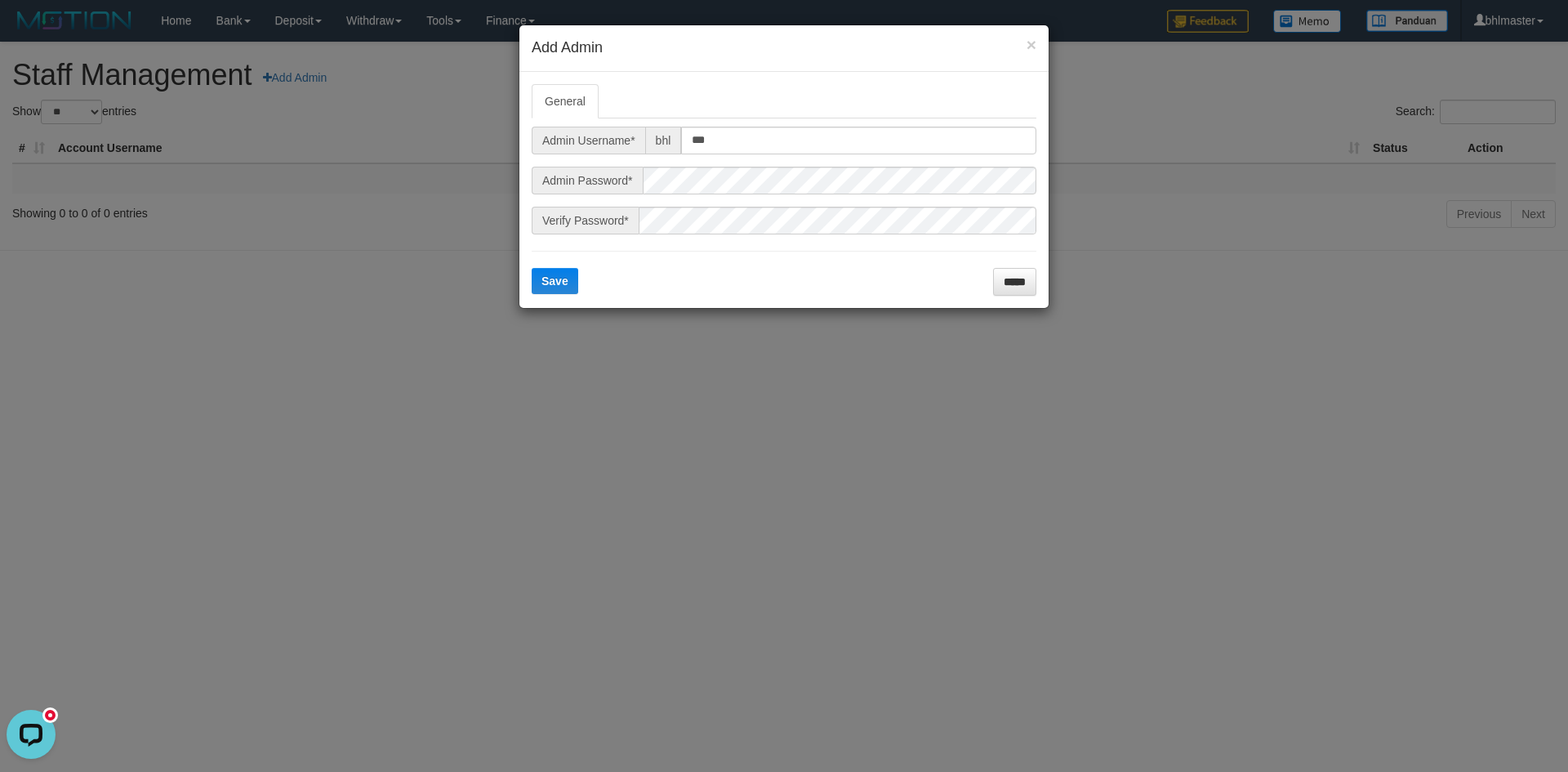 click on "bhl" at bounding box center [663, 141] 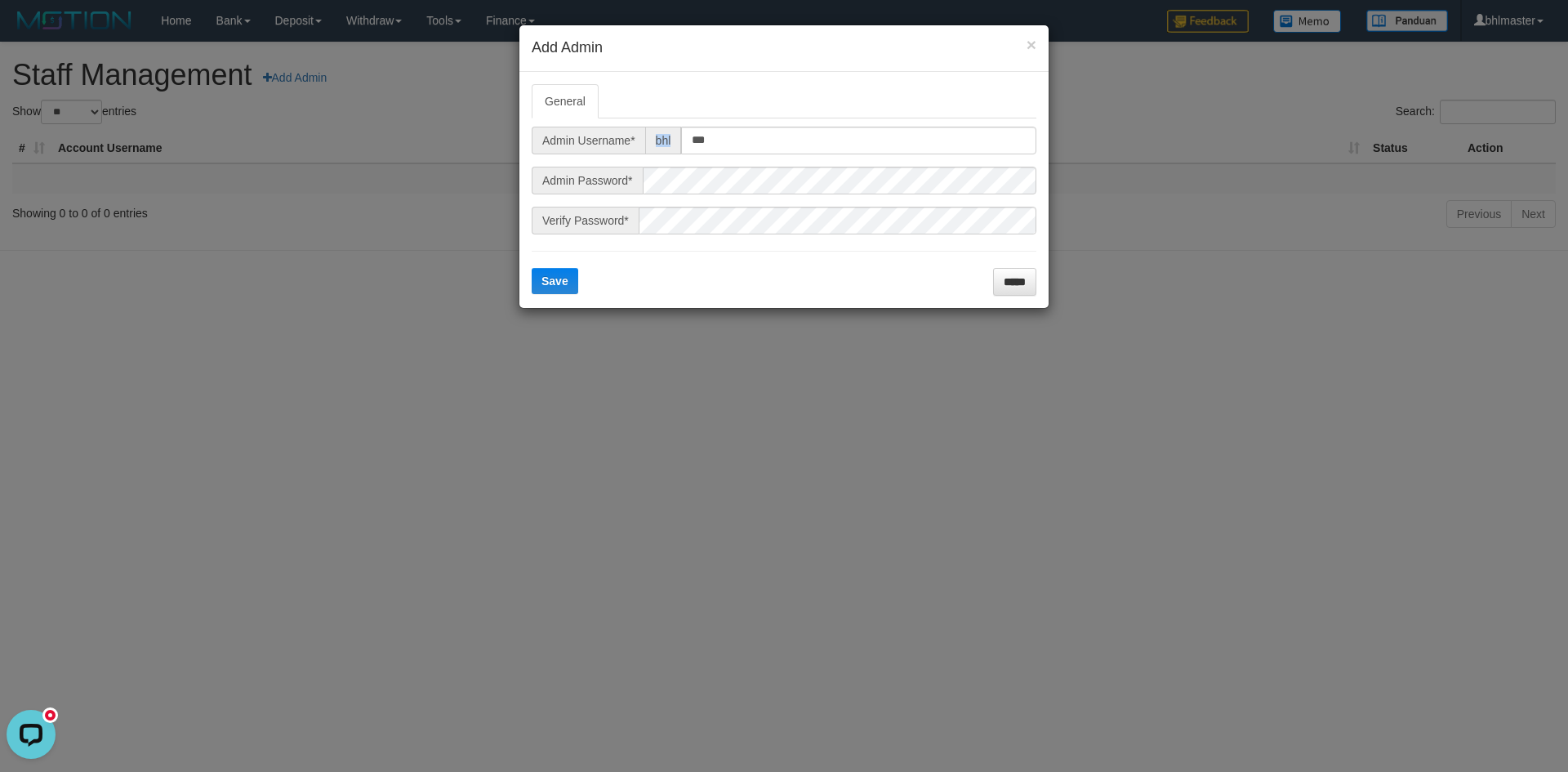 click on "bhl" at bounding box center [663, 141] 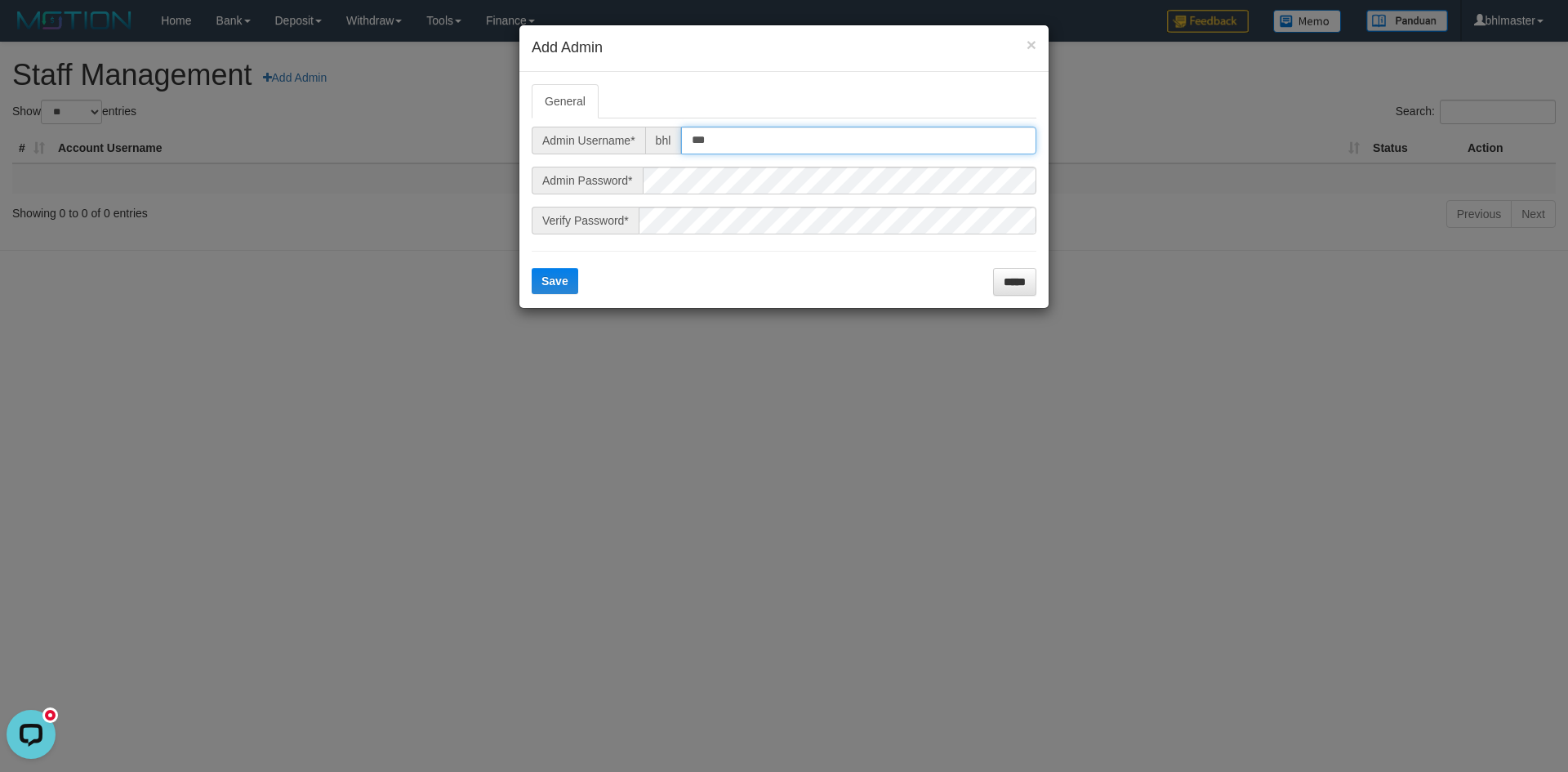 click on "***" at bounding box center [858, 141] 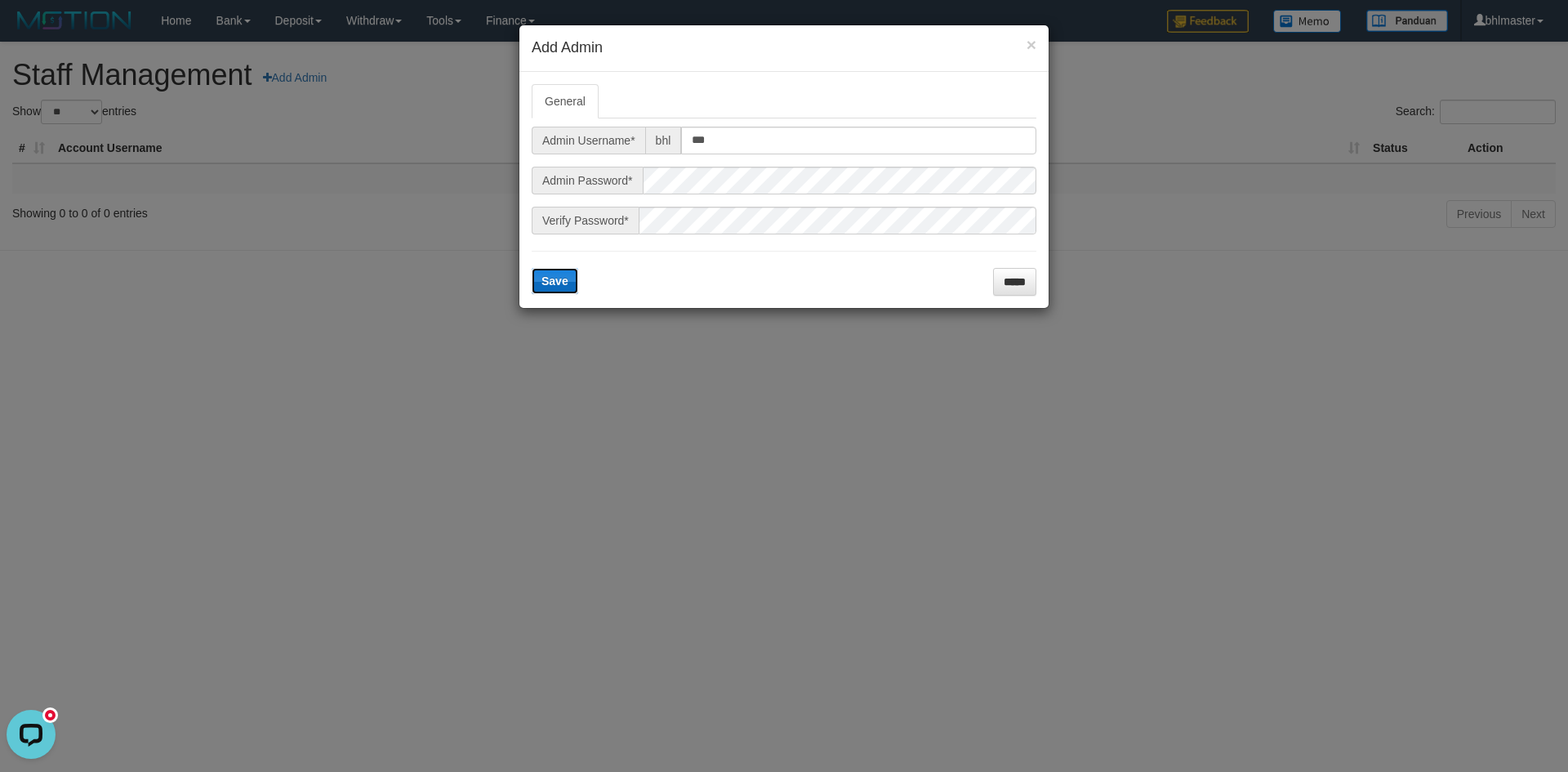 click on "Save" at bounding box center (555, 281) 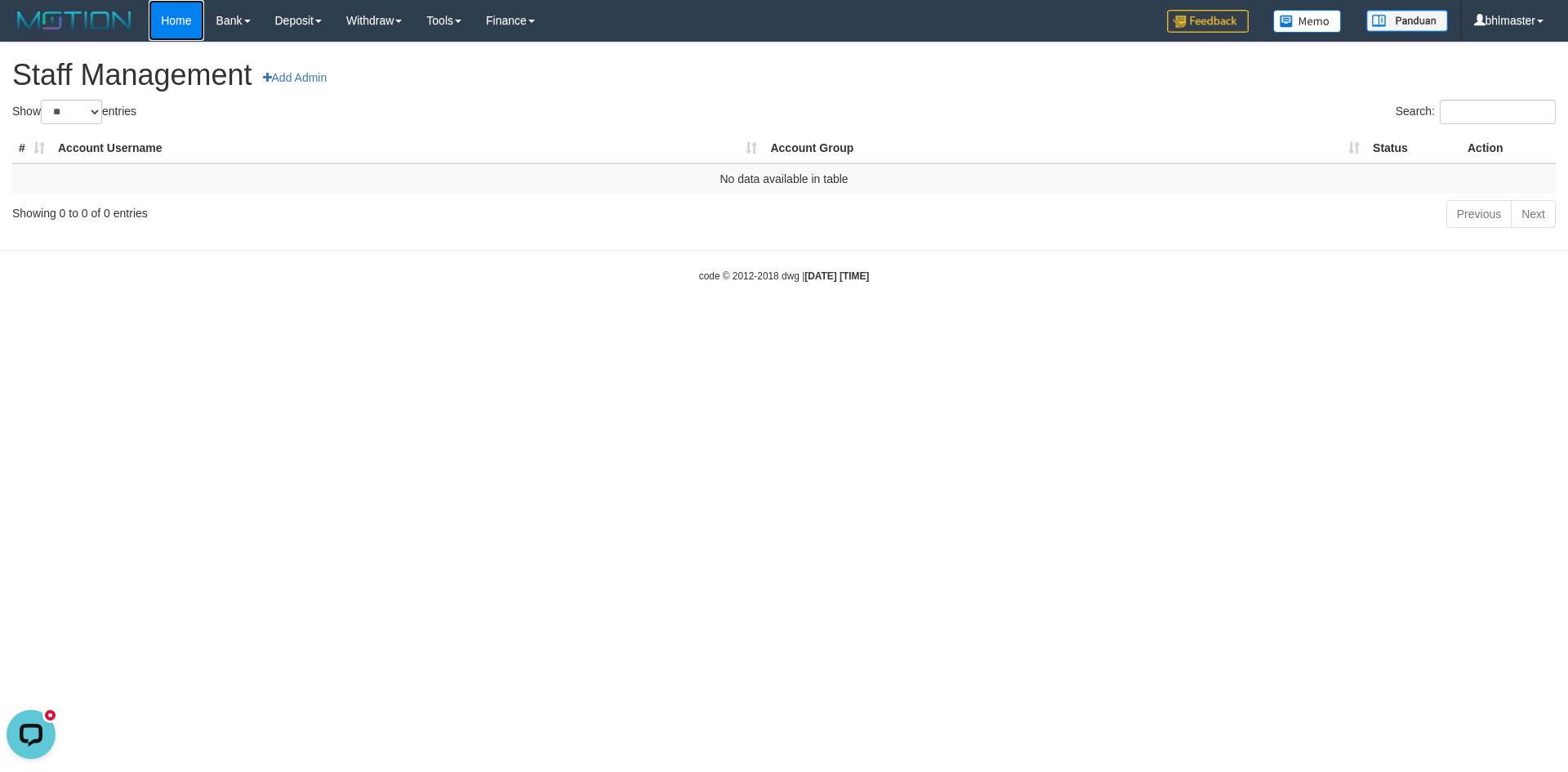 click on "Home" at bounding box center [176, 20] 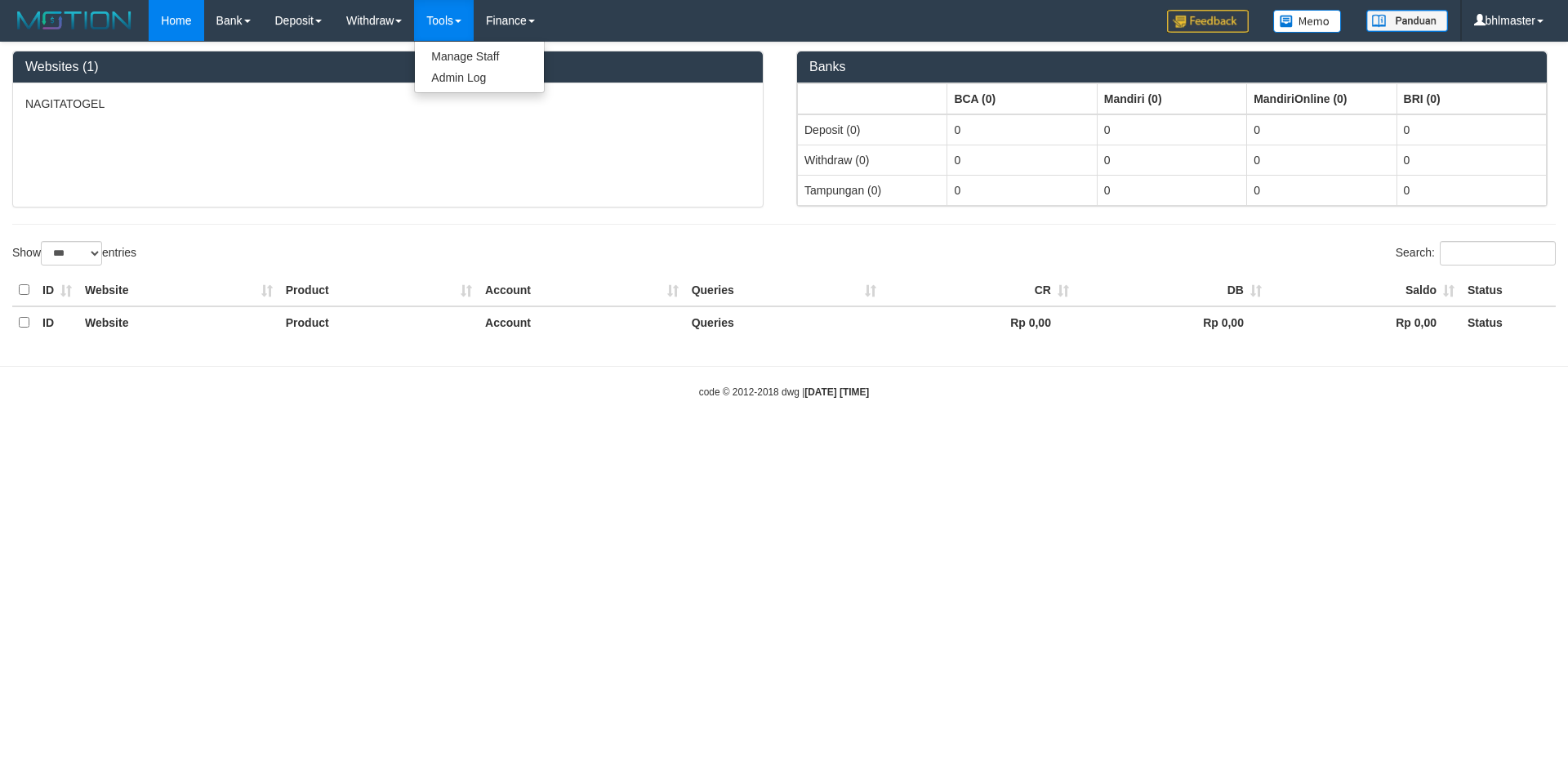select on "***" 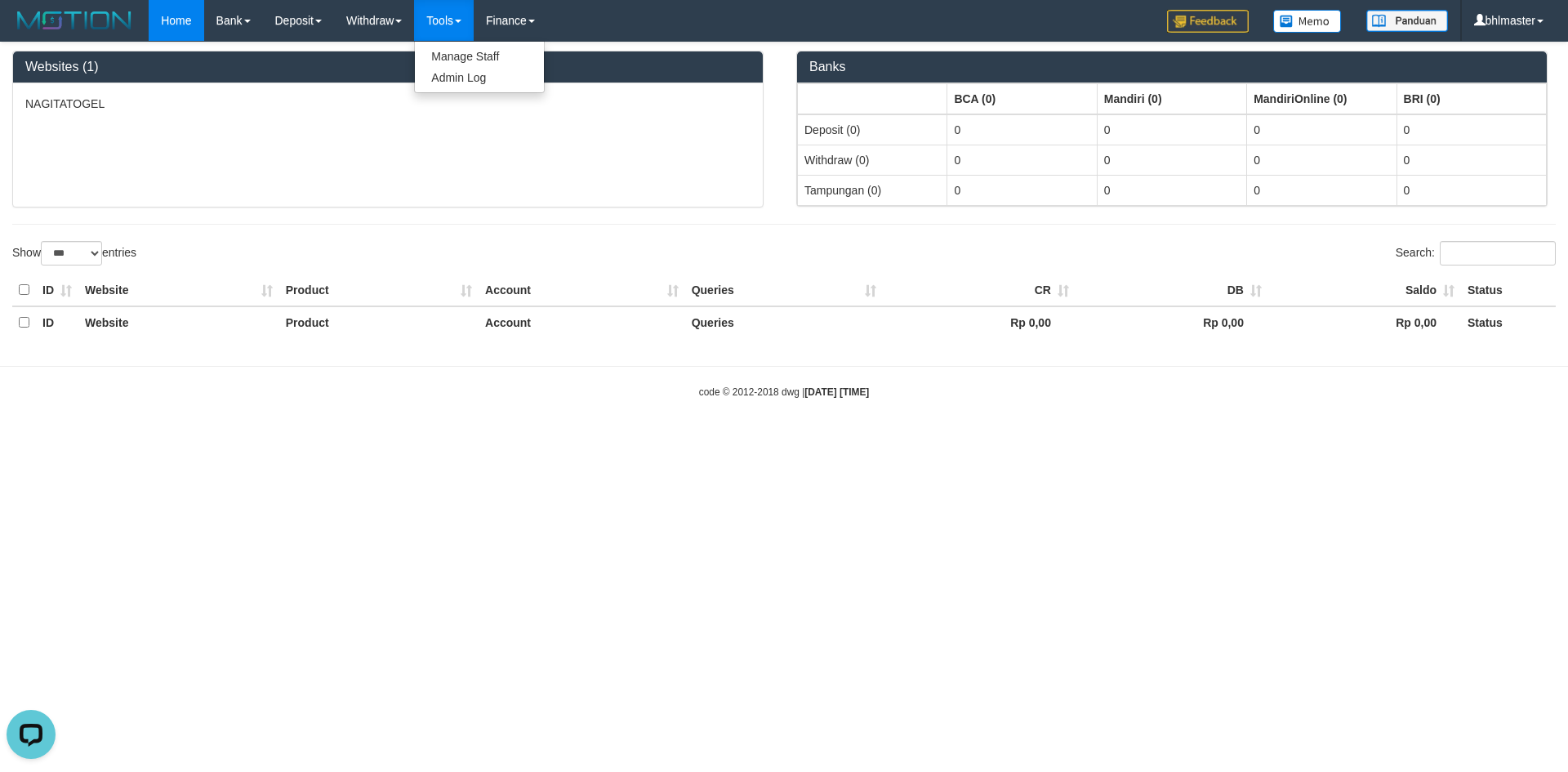 scroll, scrollTop: 0, scrollLeft: 0, axis: both 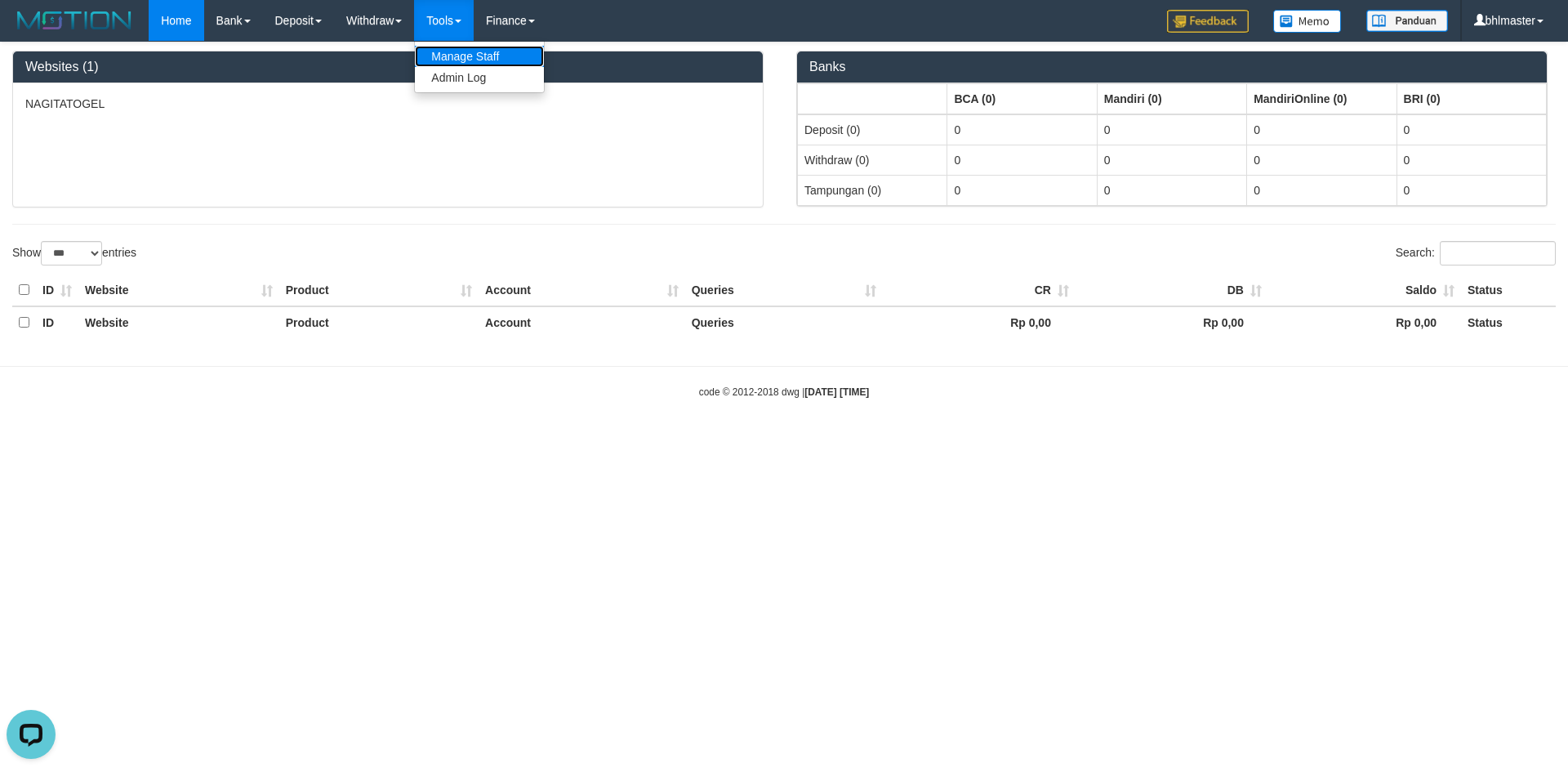 click on "Manage Staff" at bounding box center (479, 56) 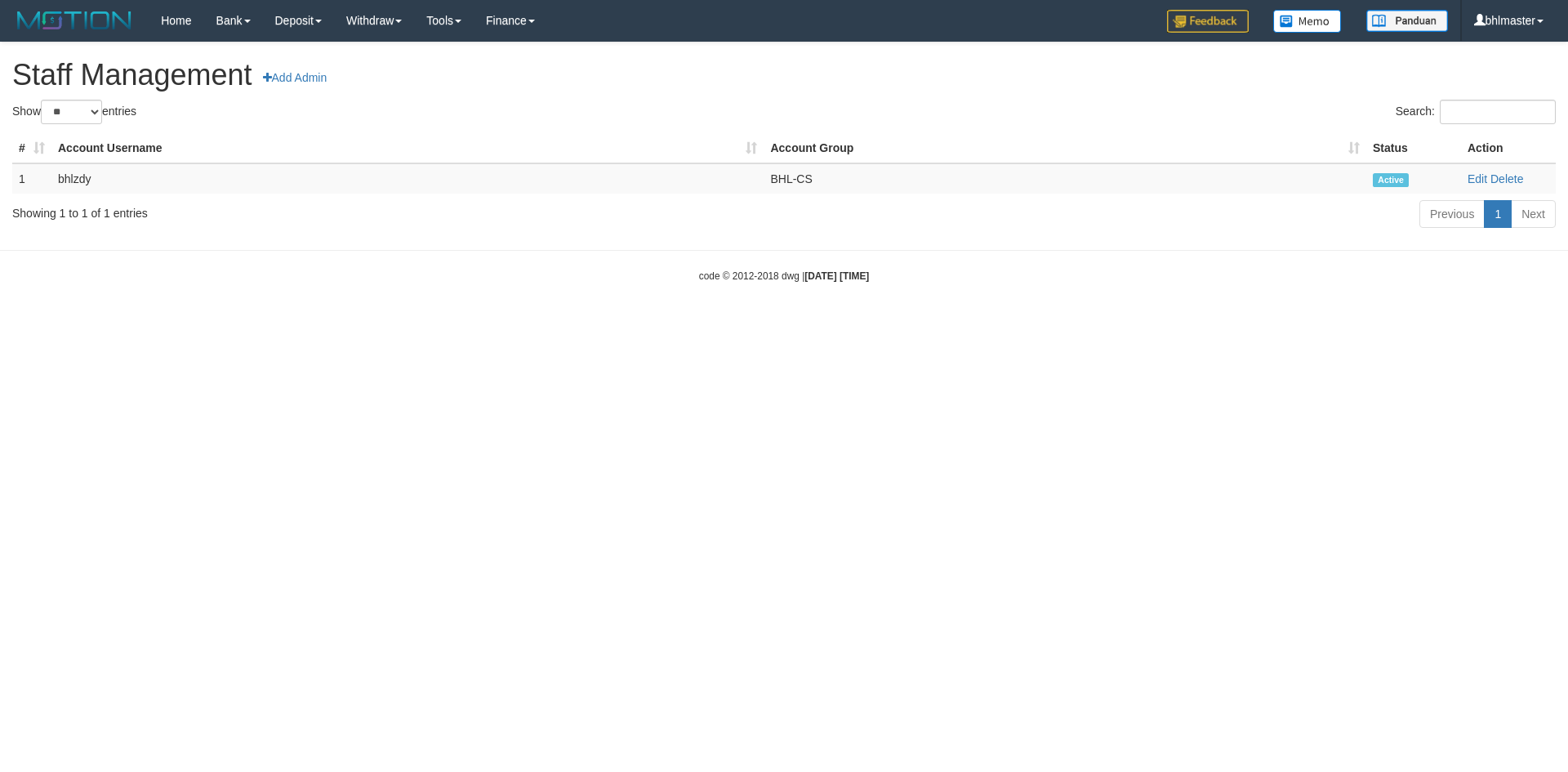 scroll, scrollTop: 0, scrollLeft: 0, axis: both 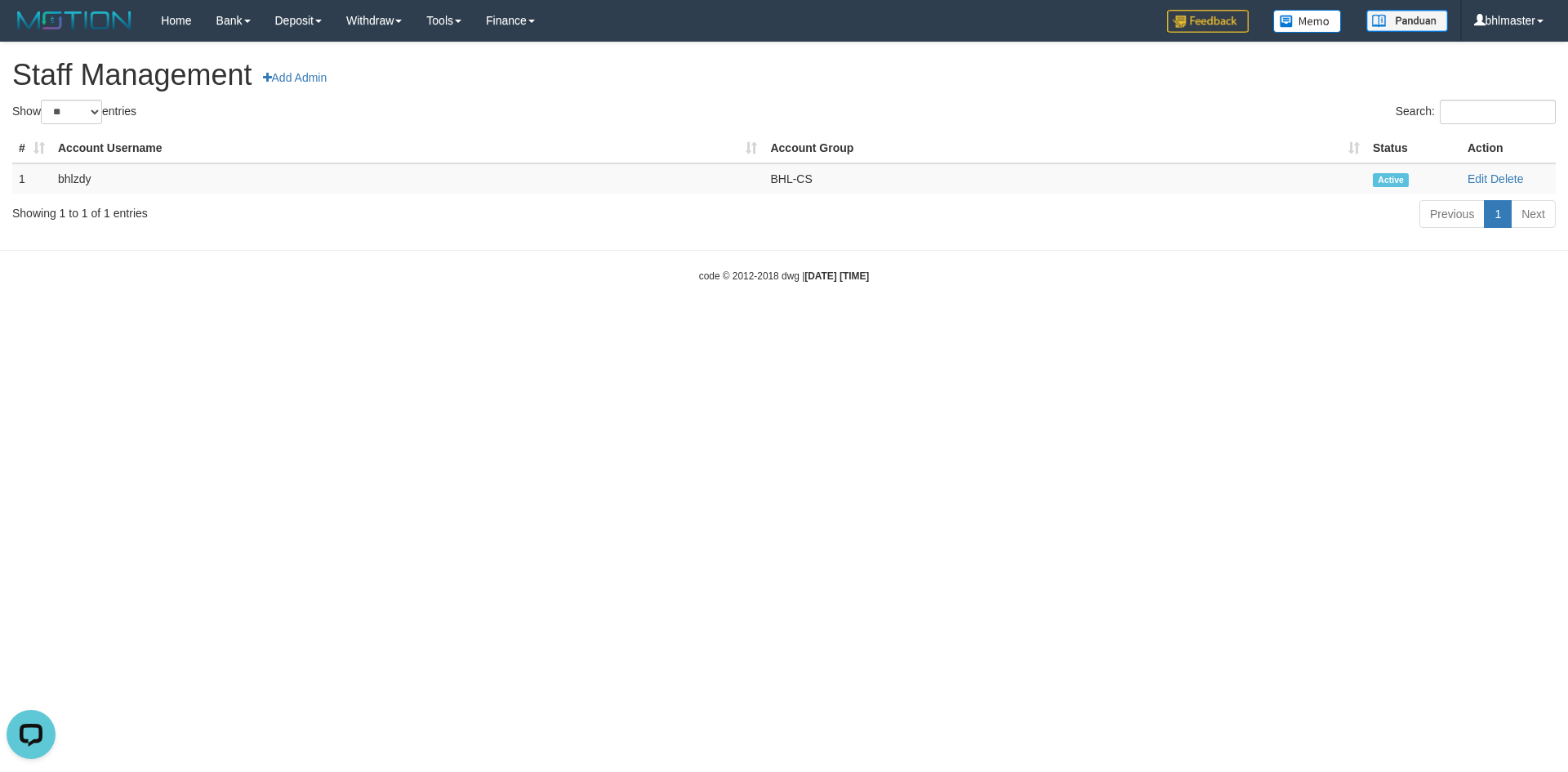 click on "Account Group" at bounding box center [1065, 148] 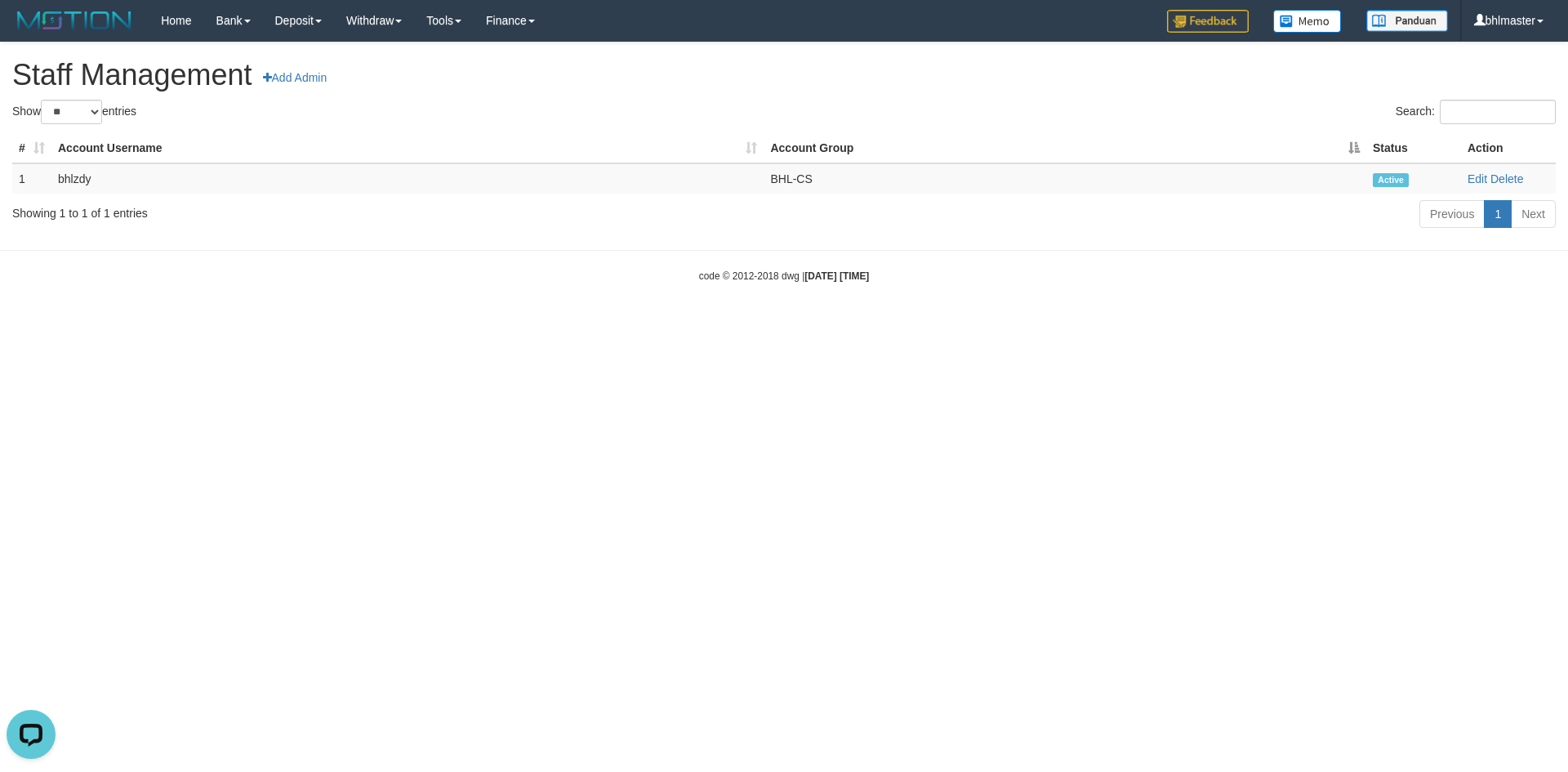 click on "Account Group" at bounding box center (1065, 148) 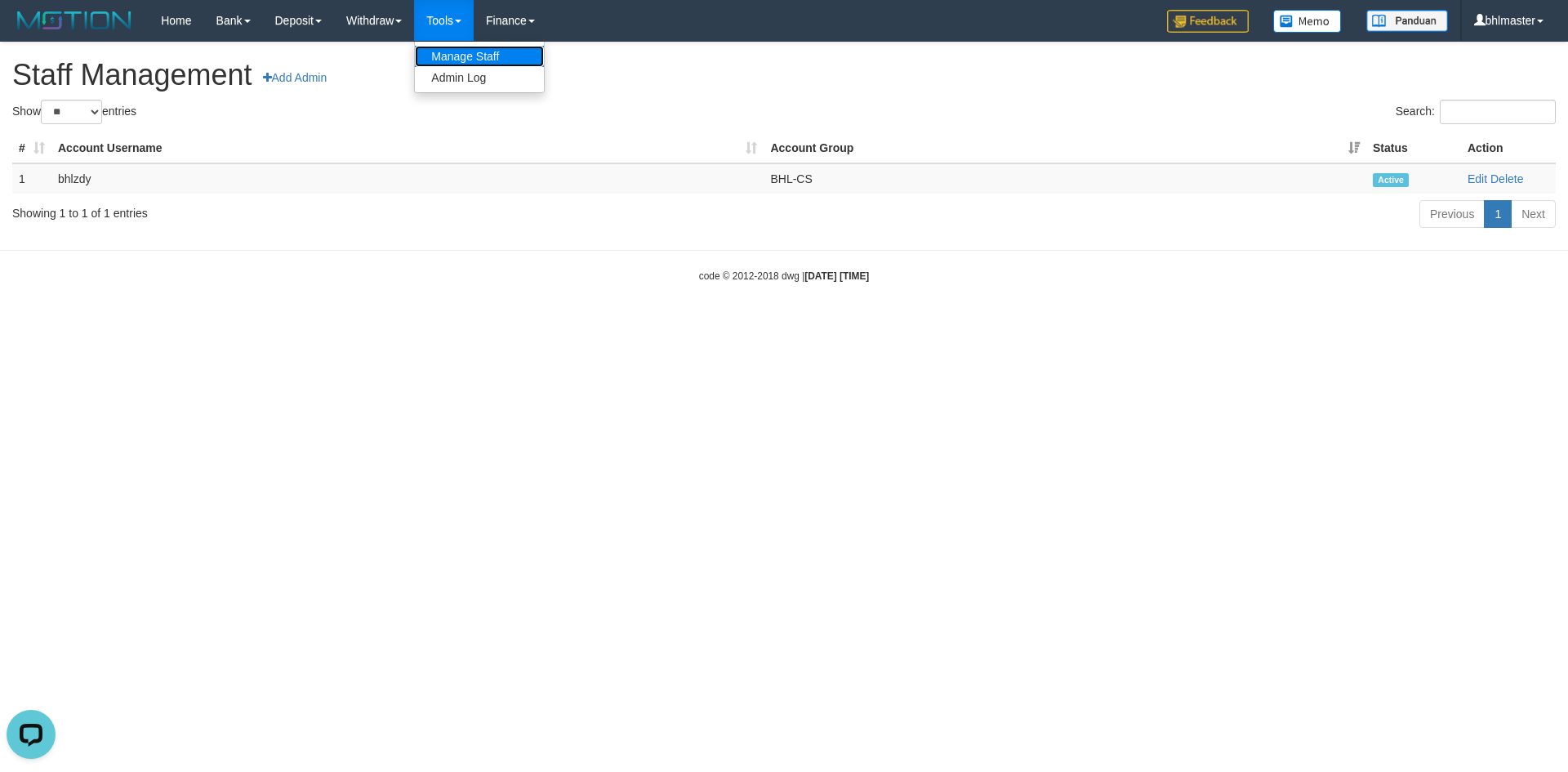 click on "Manage Staff" at bounding box center [479, 56] 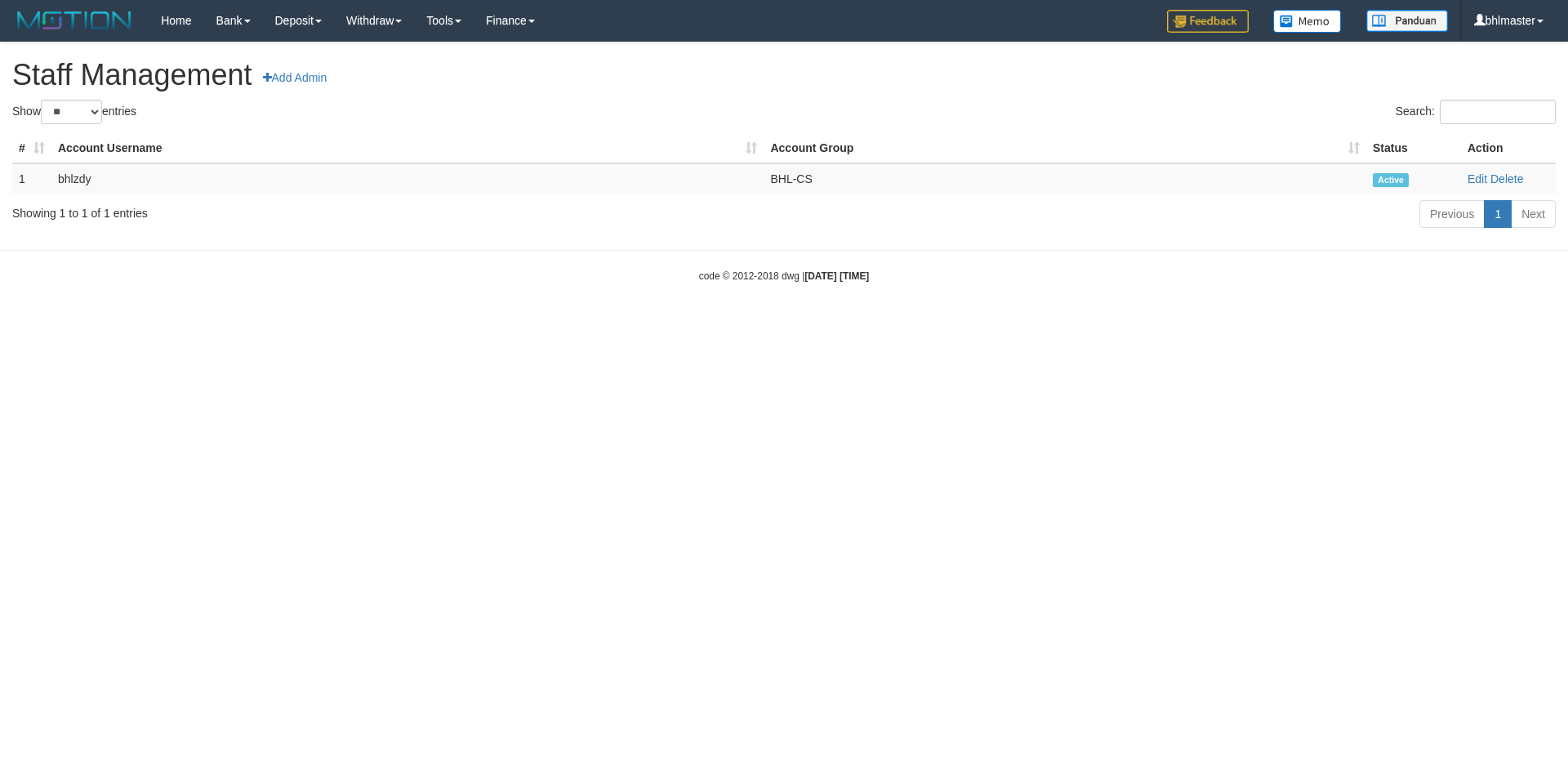 scroll, scrollTop: 0, scrollLeft: 0, axis: both 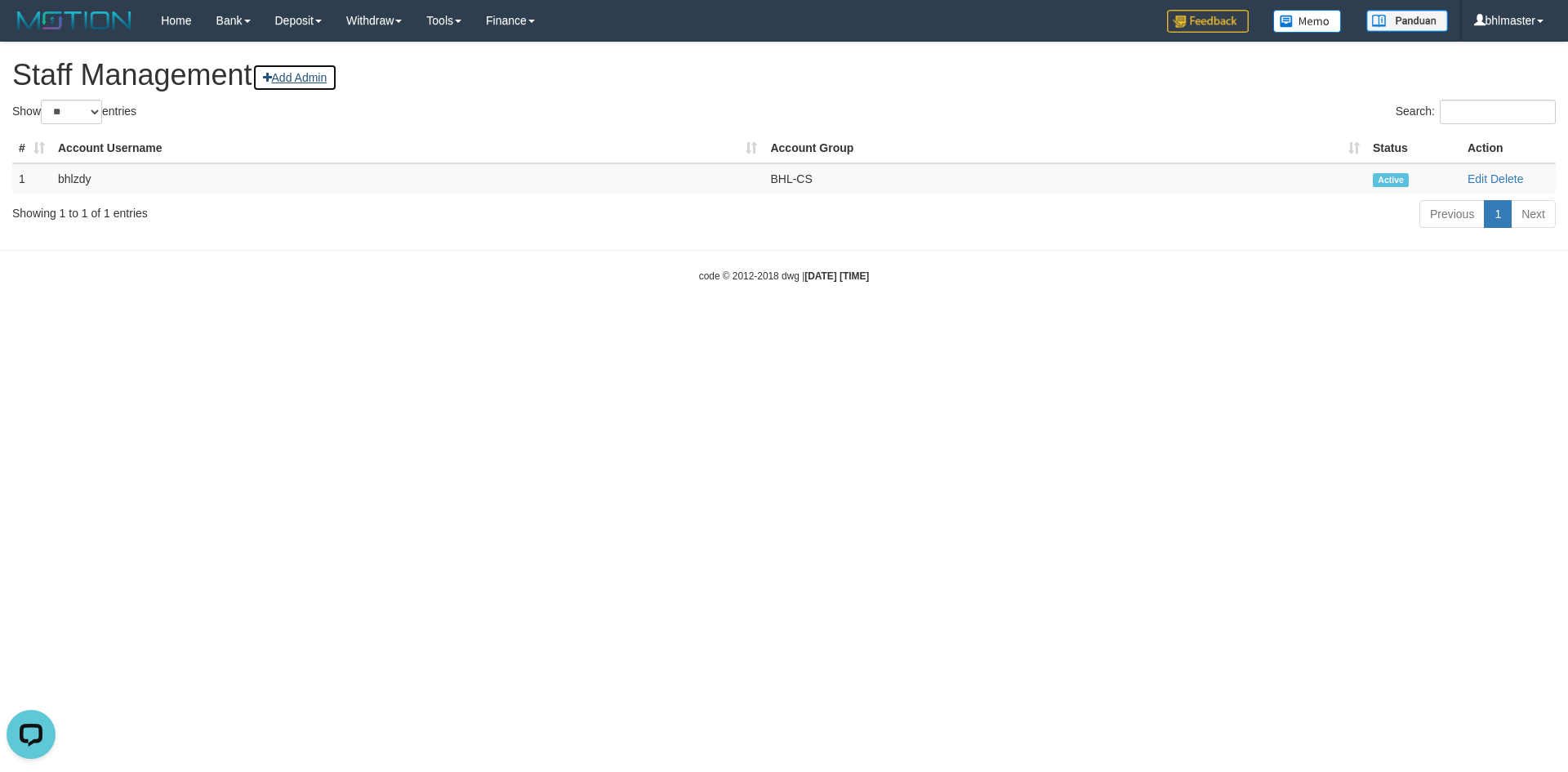 click on "Add Admin" at bounding box center [295, 78] 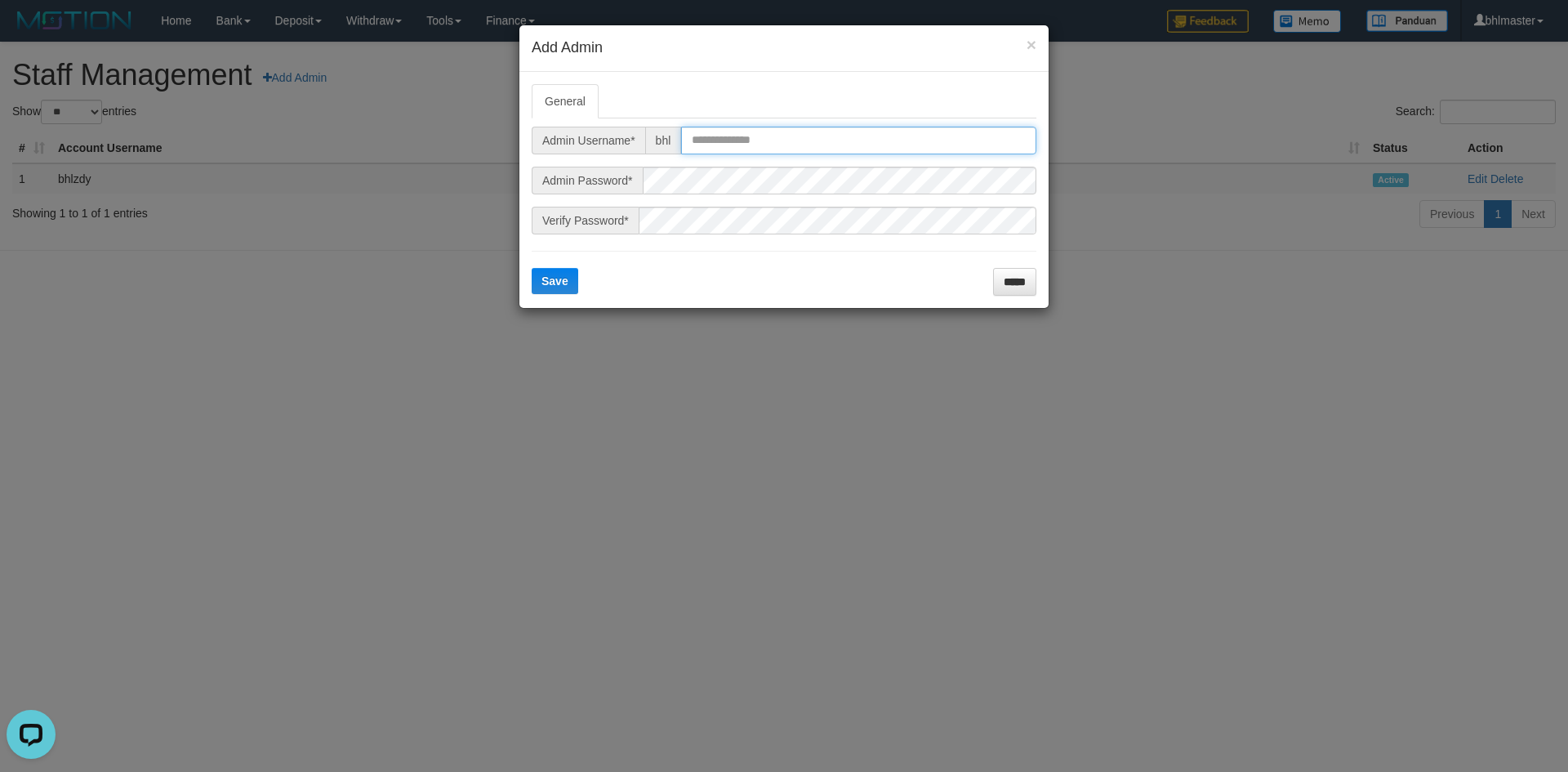 click at bounding box center (858, 141) 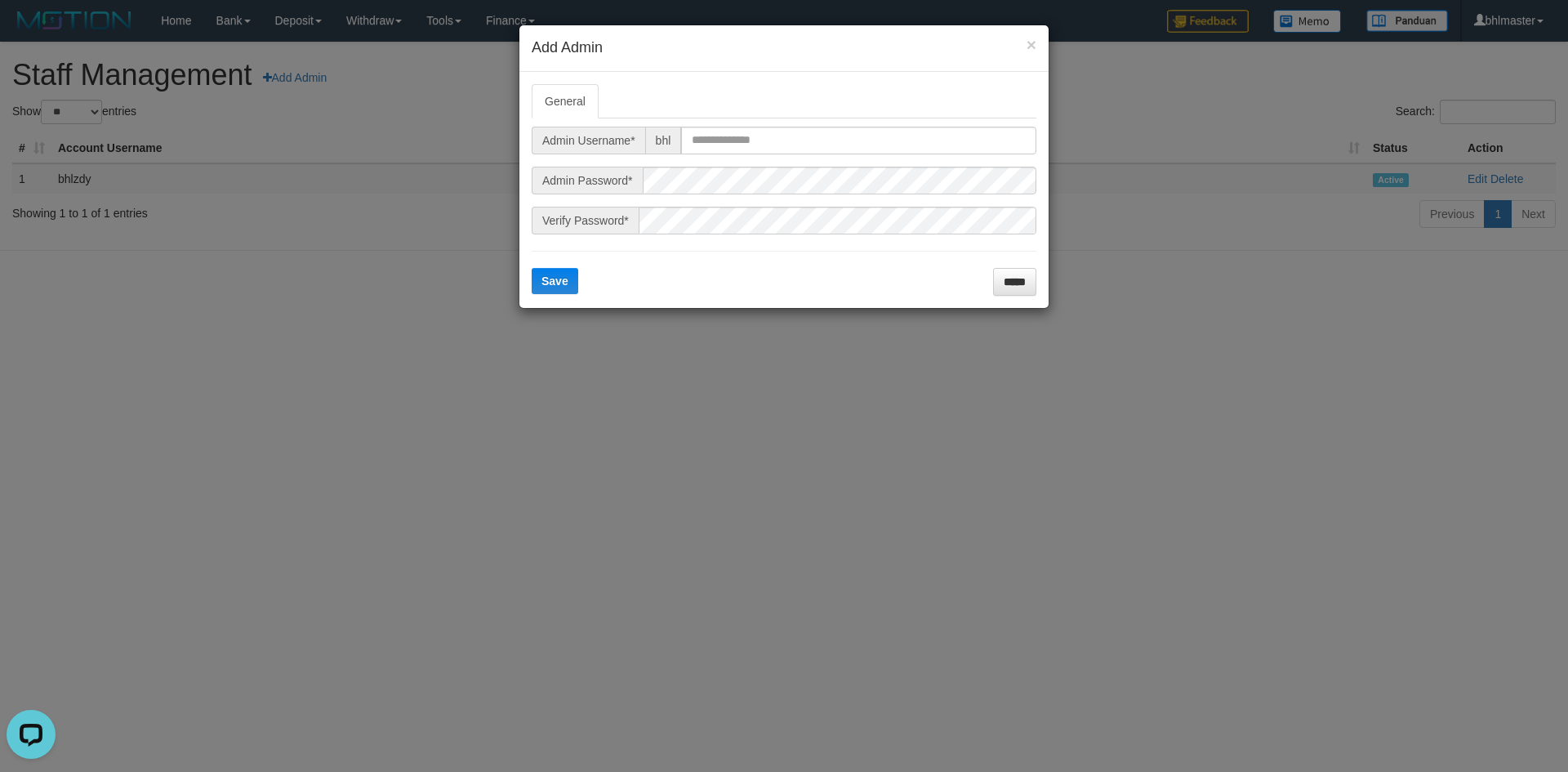 click on "bhl" at bounding box center [663, 141] 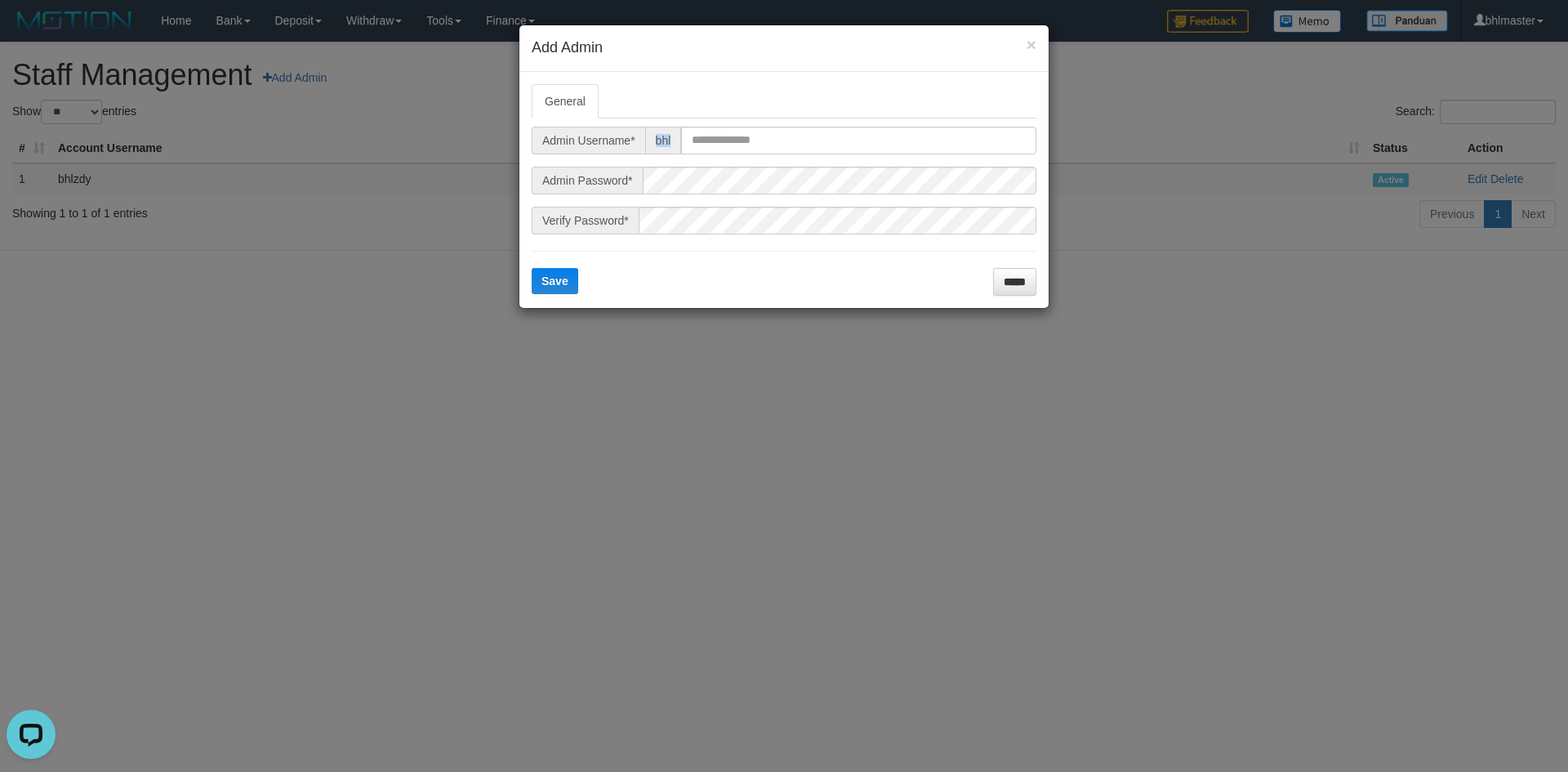 click on "bhl" at bounding box center [663, 141] 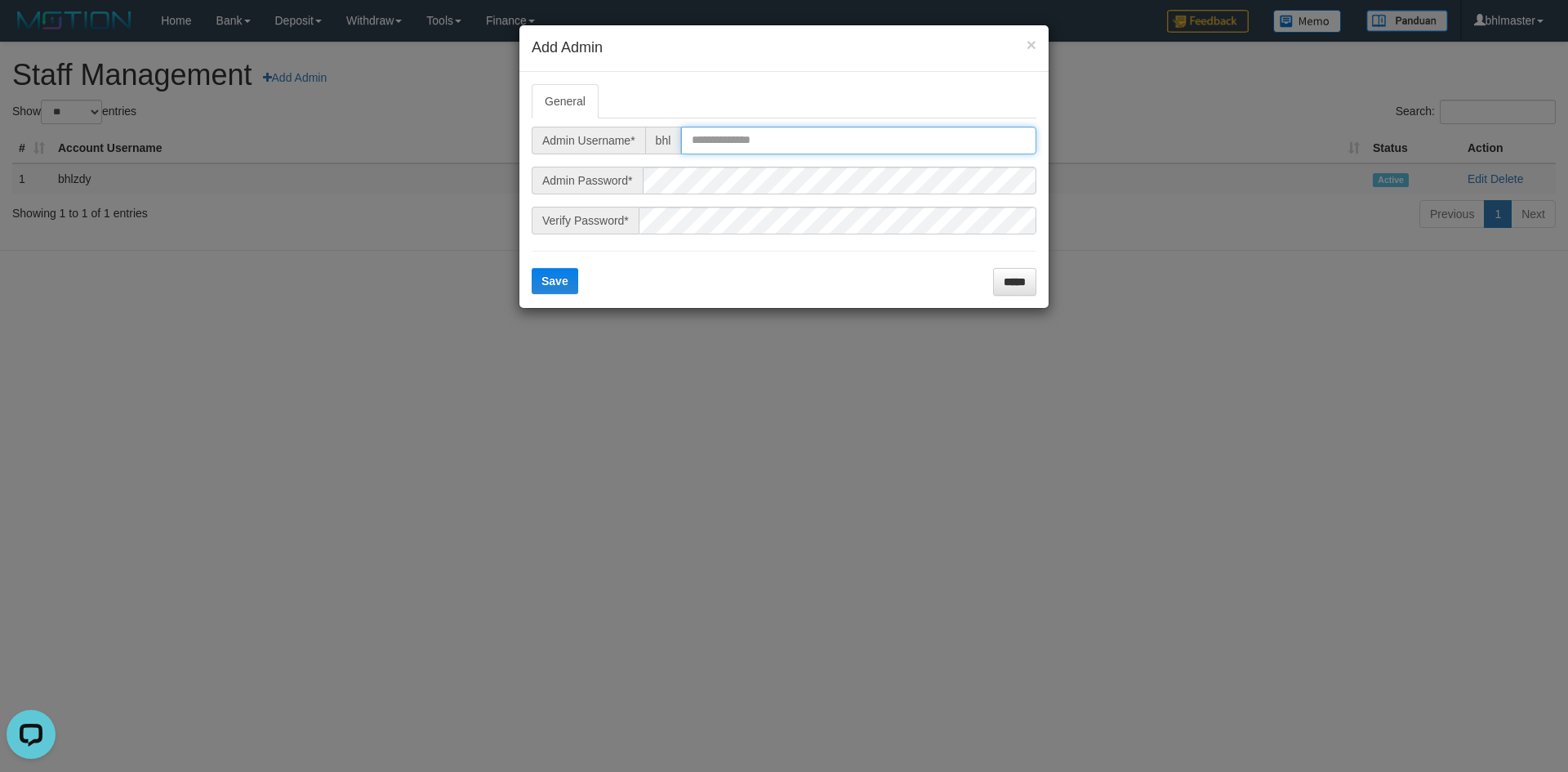 click at bounding box center [858, 141] 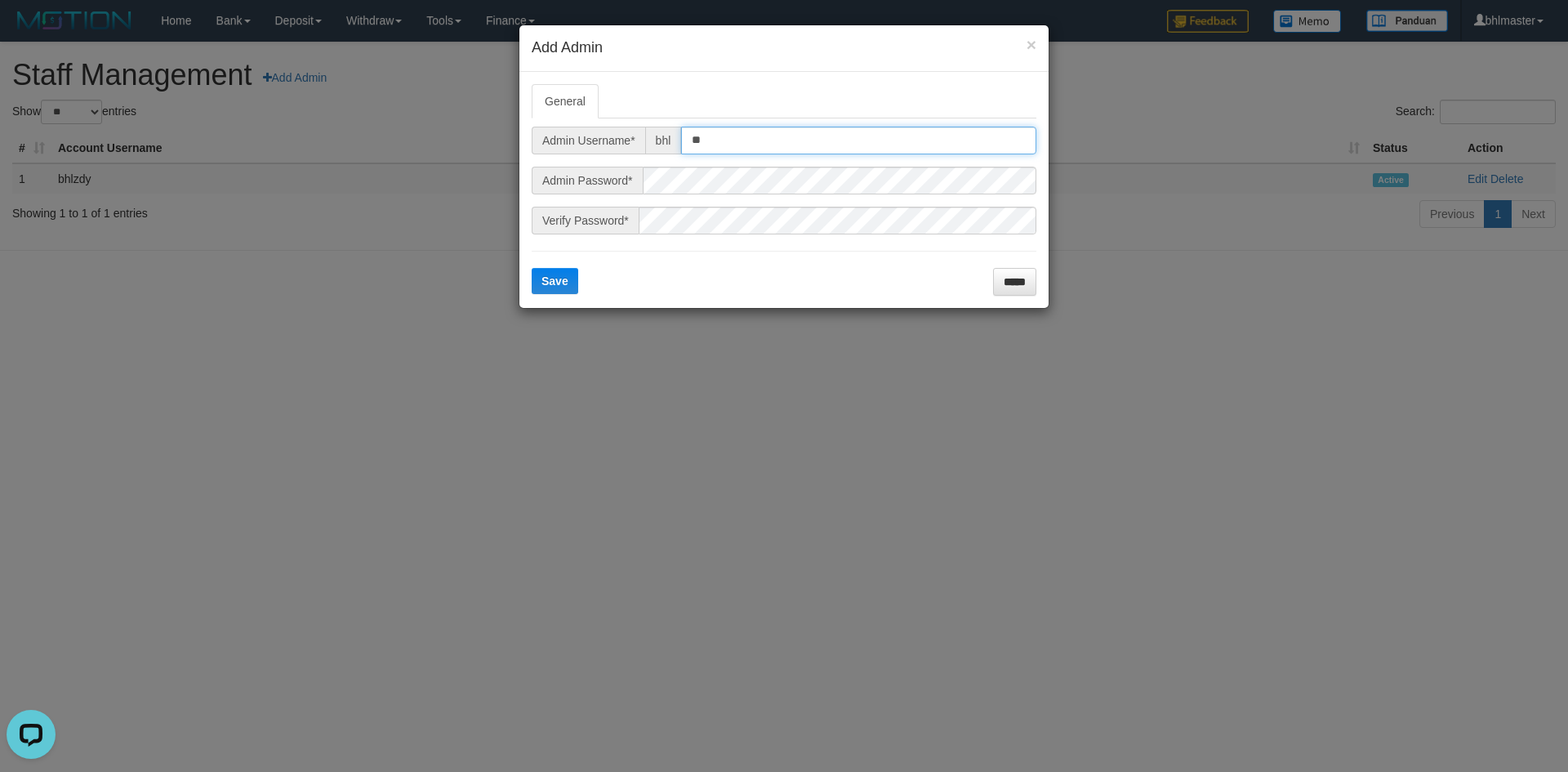 type on "**" 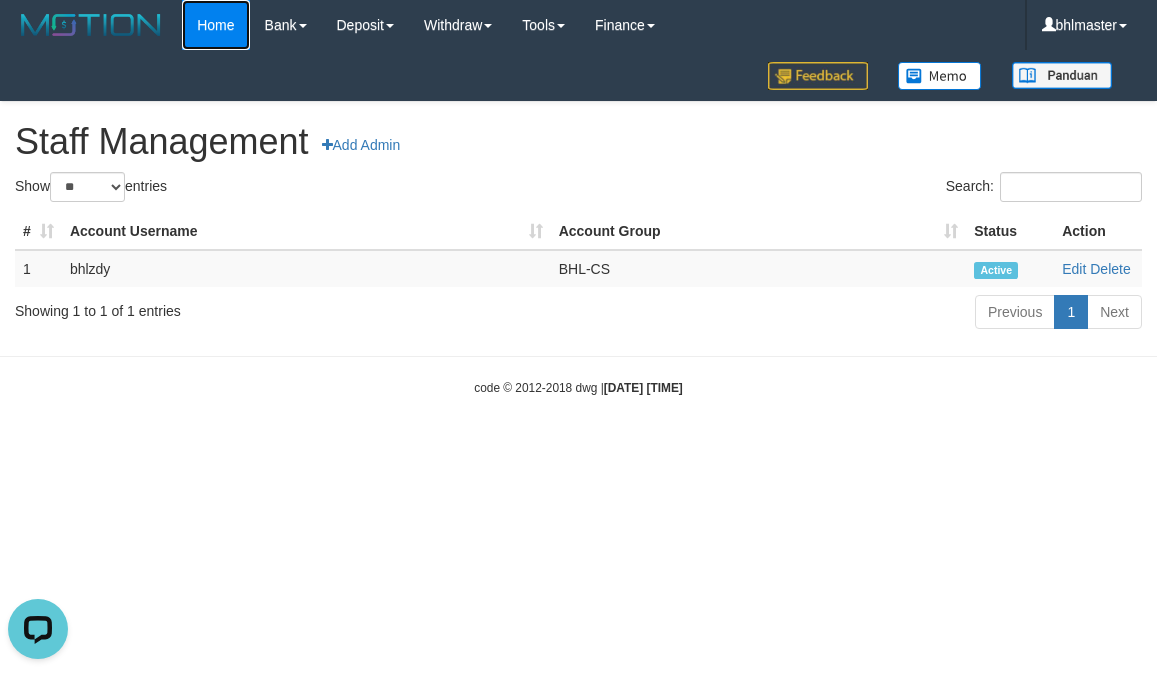 click on "Home" at bounding box center (215, 25) 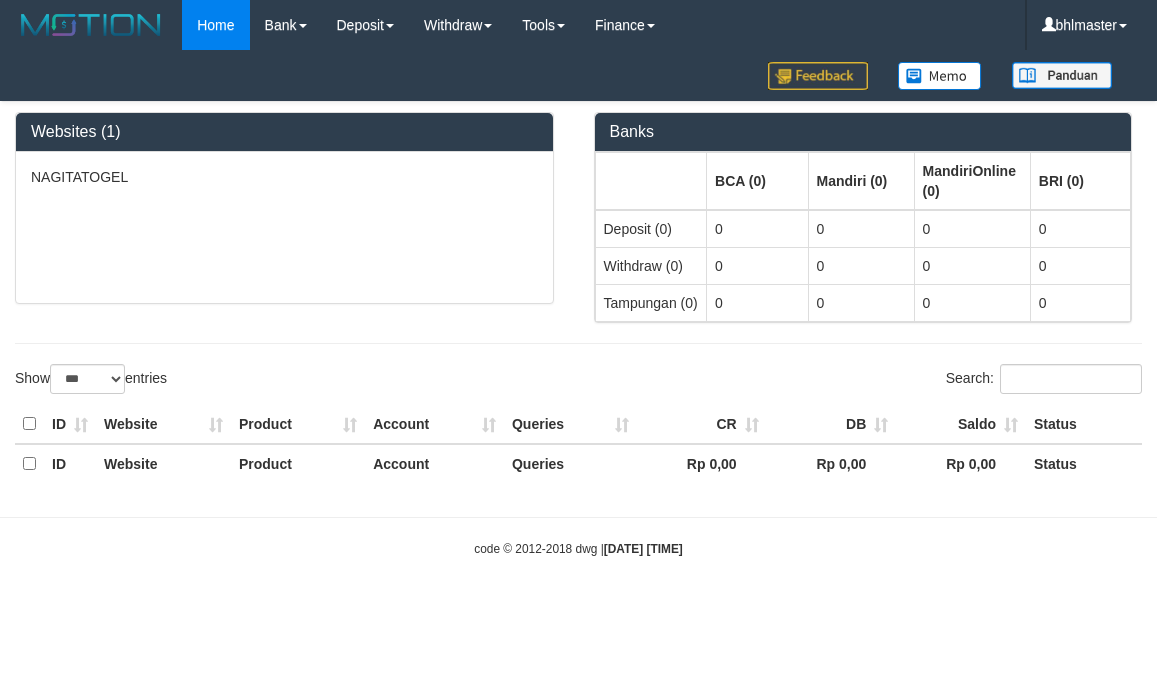 select on "***" 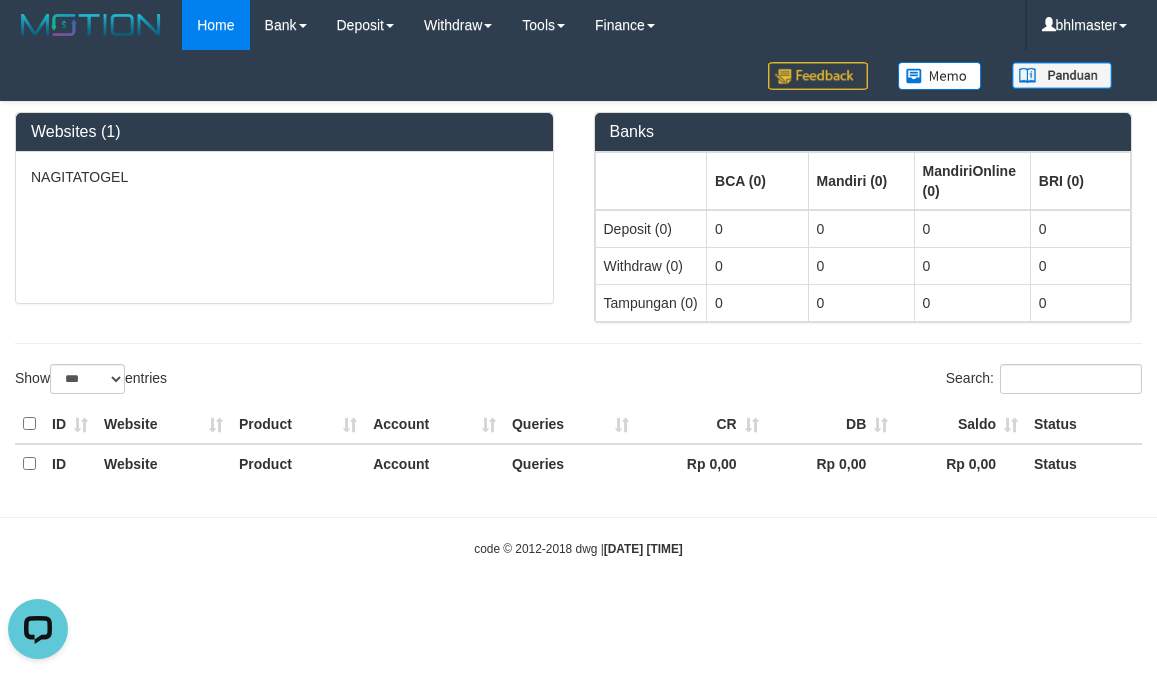 scroll, scrollTop: 0, scrollLeft: 0, axis: both 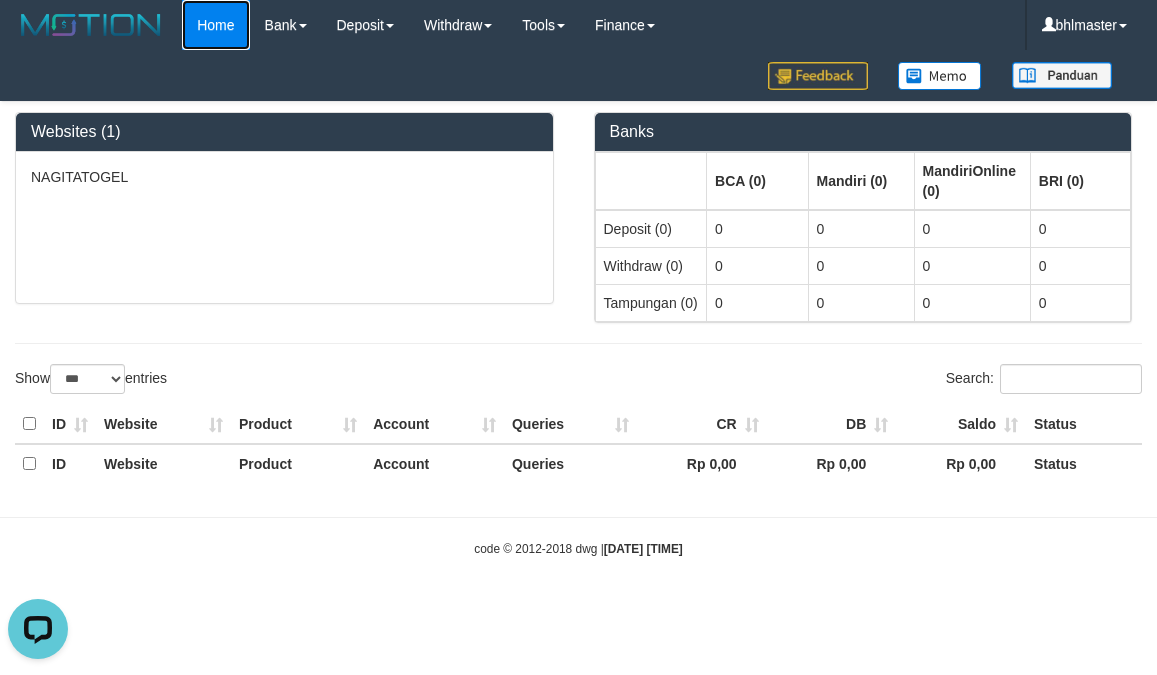 click on "Home" at bounding box center (215, 25) 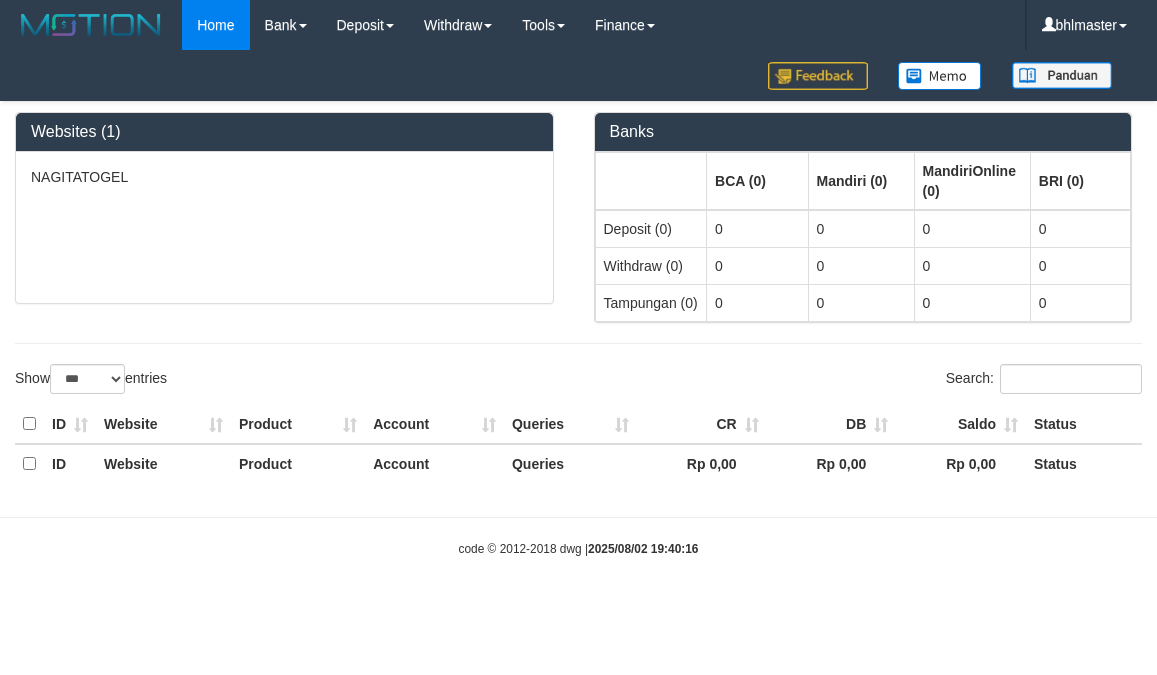 select on "***" 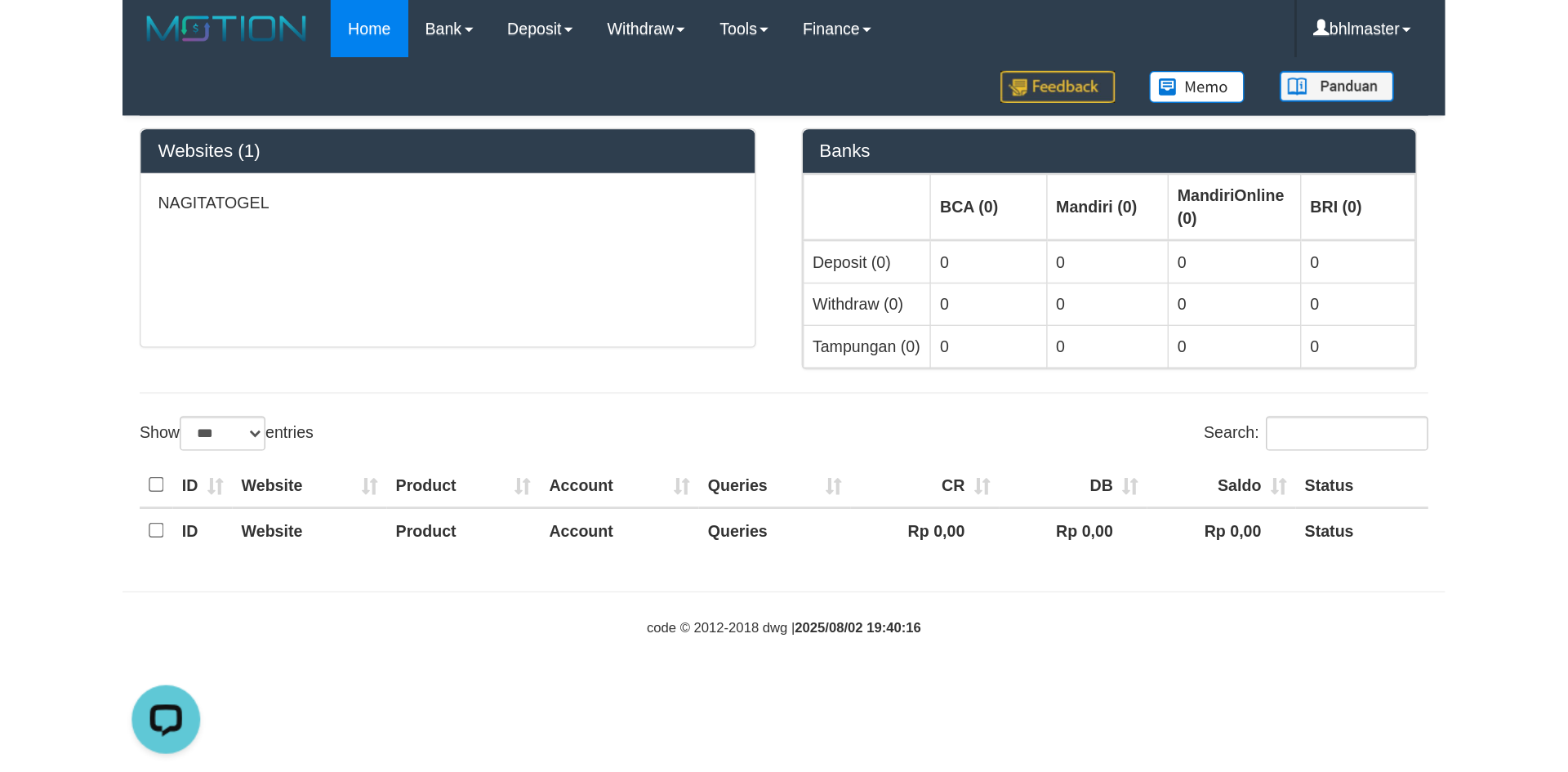 scroll, scrollTop: 0, scrollLeft: 0, axis: both 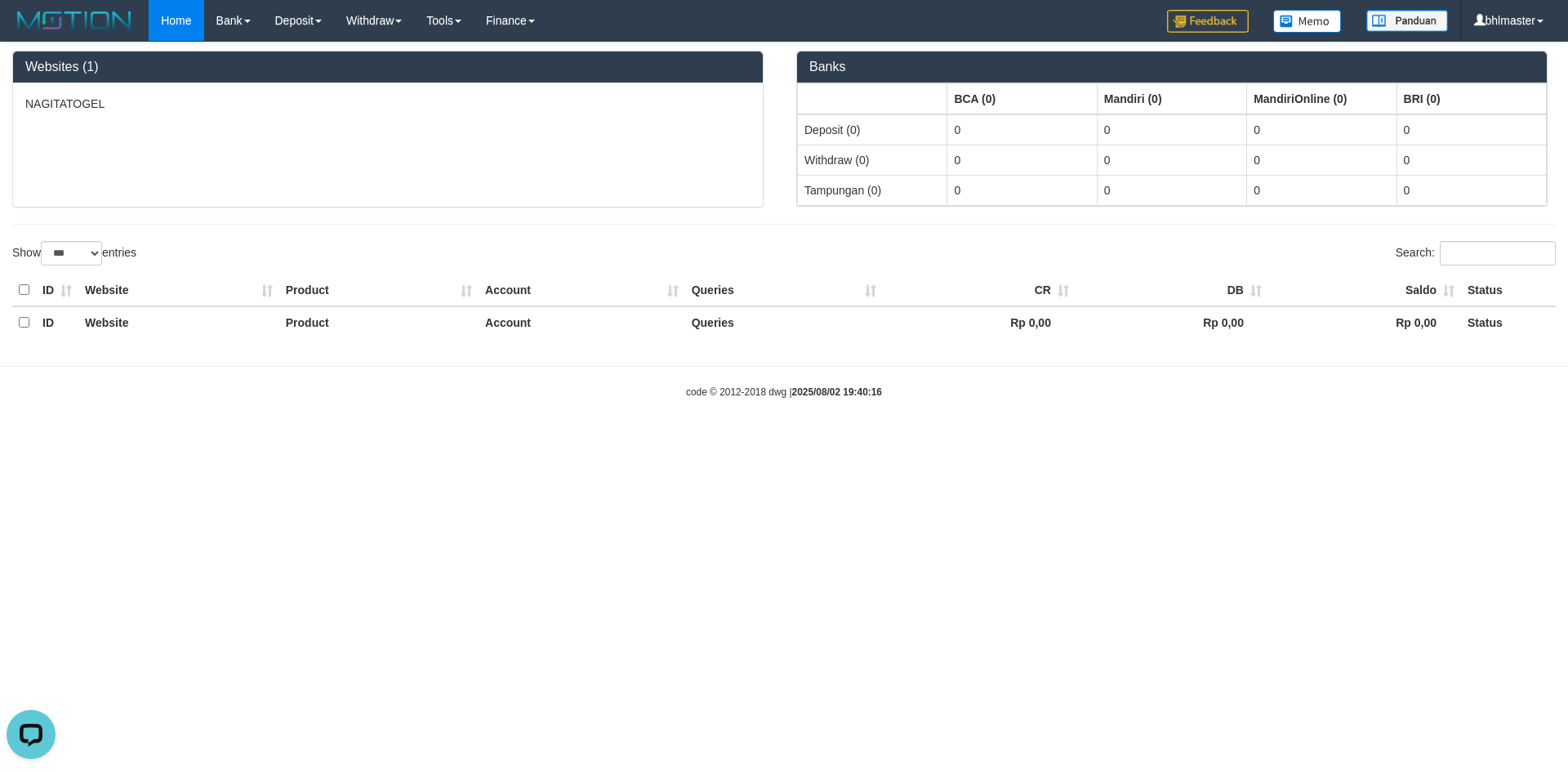 click on "Website" at bounding box center (179, 290) 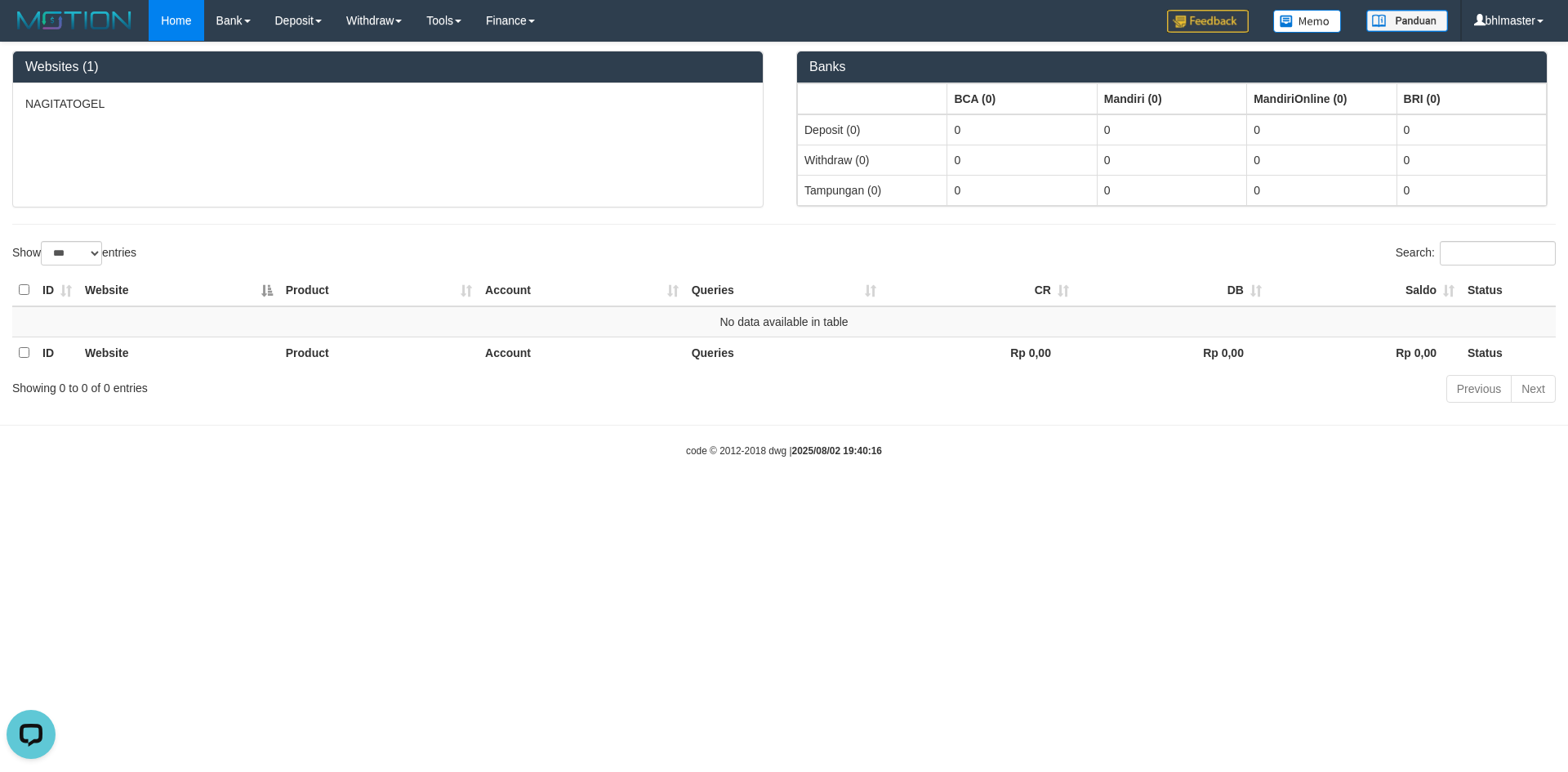 click on "Website" at bounding box center [179, 290] 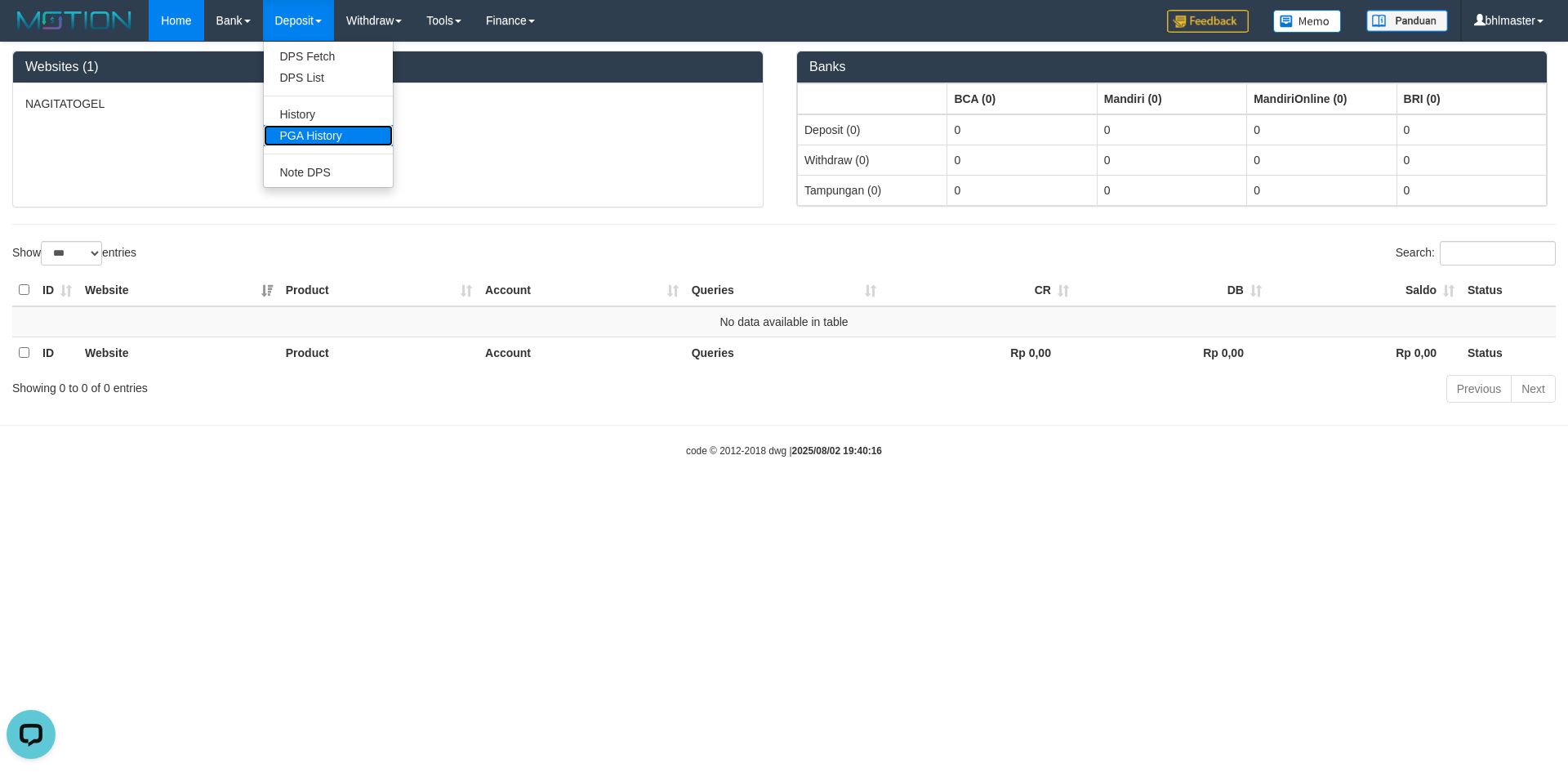 click on "PGA History" at bounding box center [328, 136] 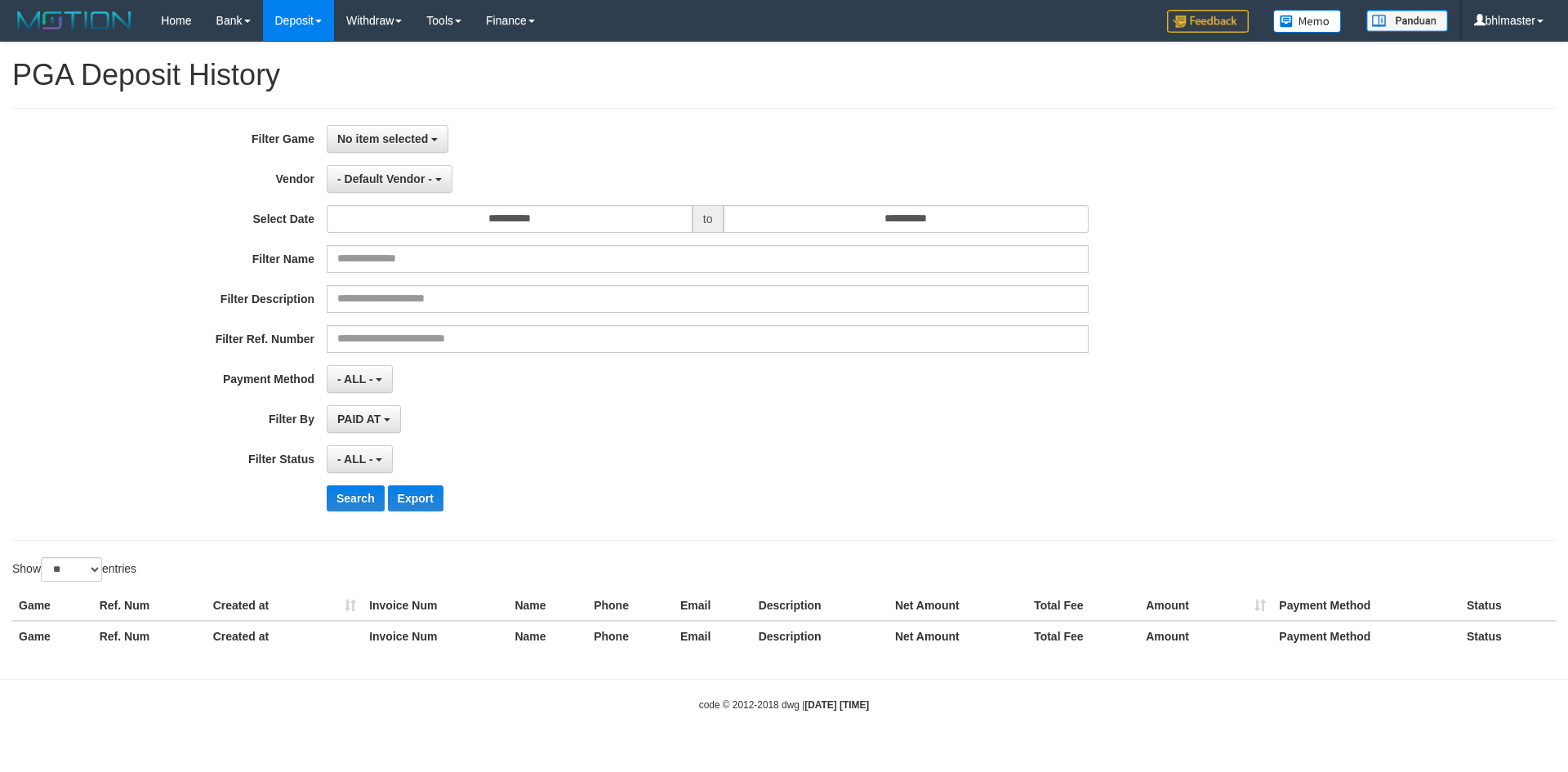 select 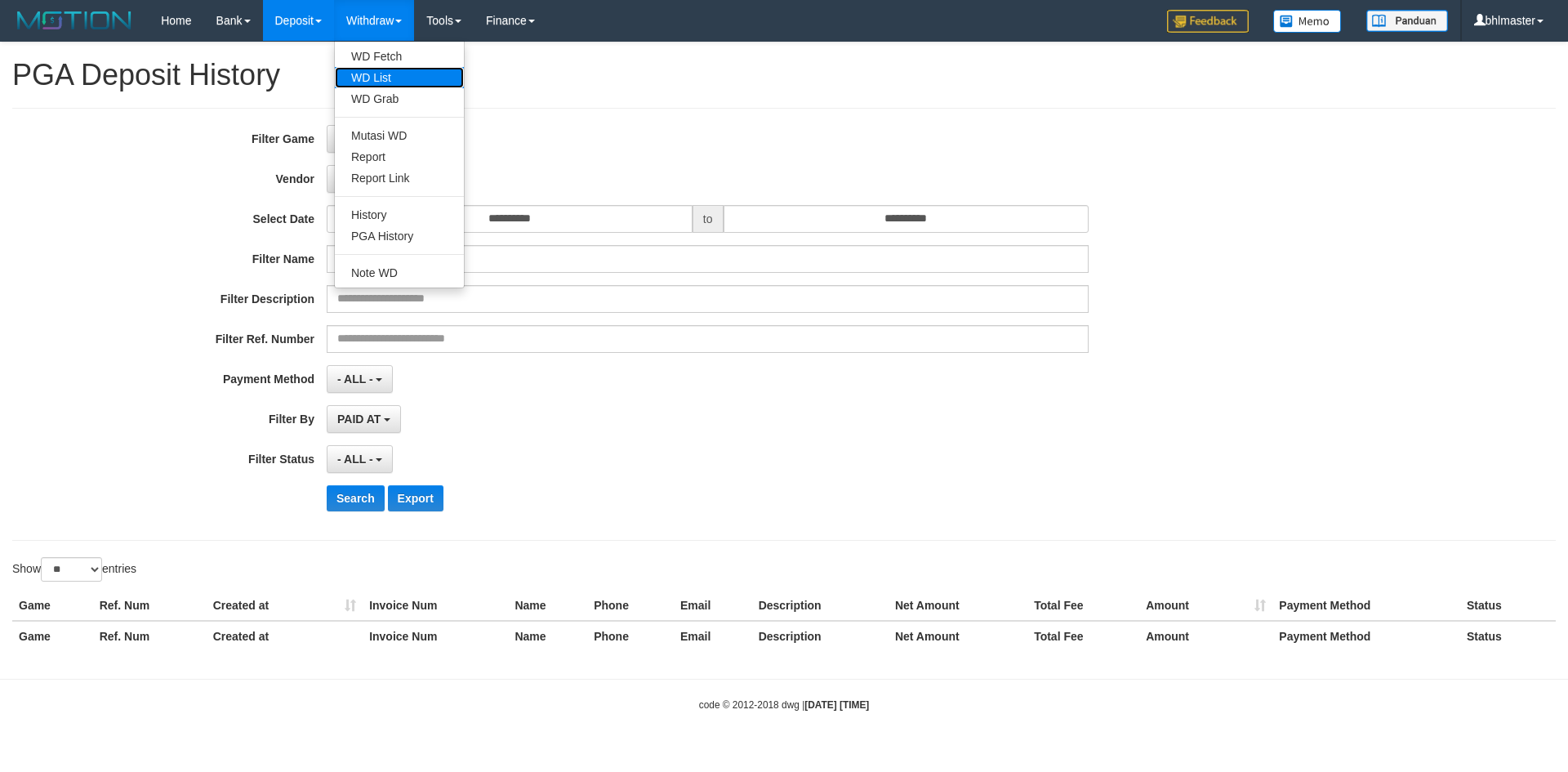 click on "WD List" at bounding box center [399, 78] 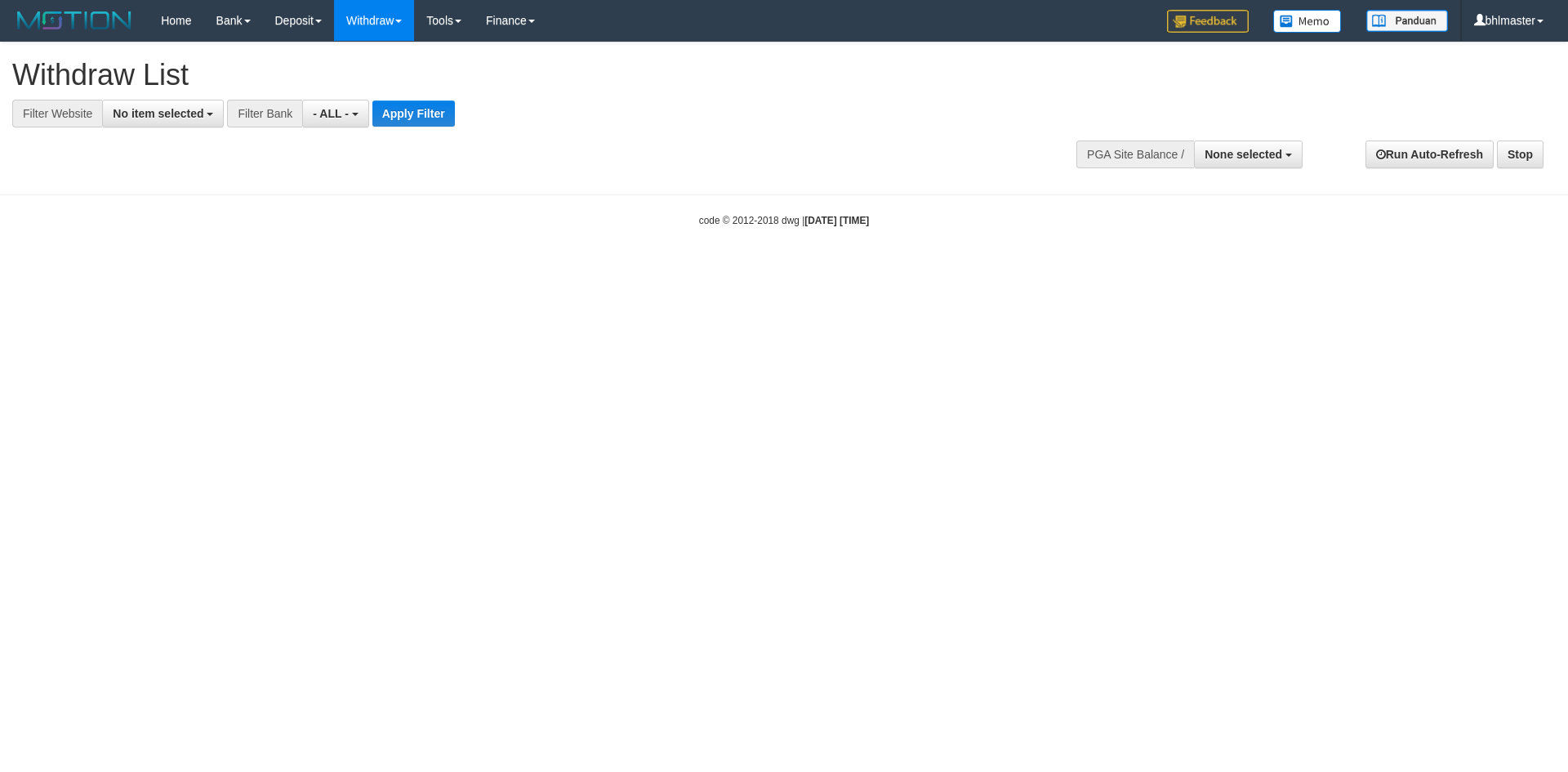 select 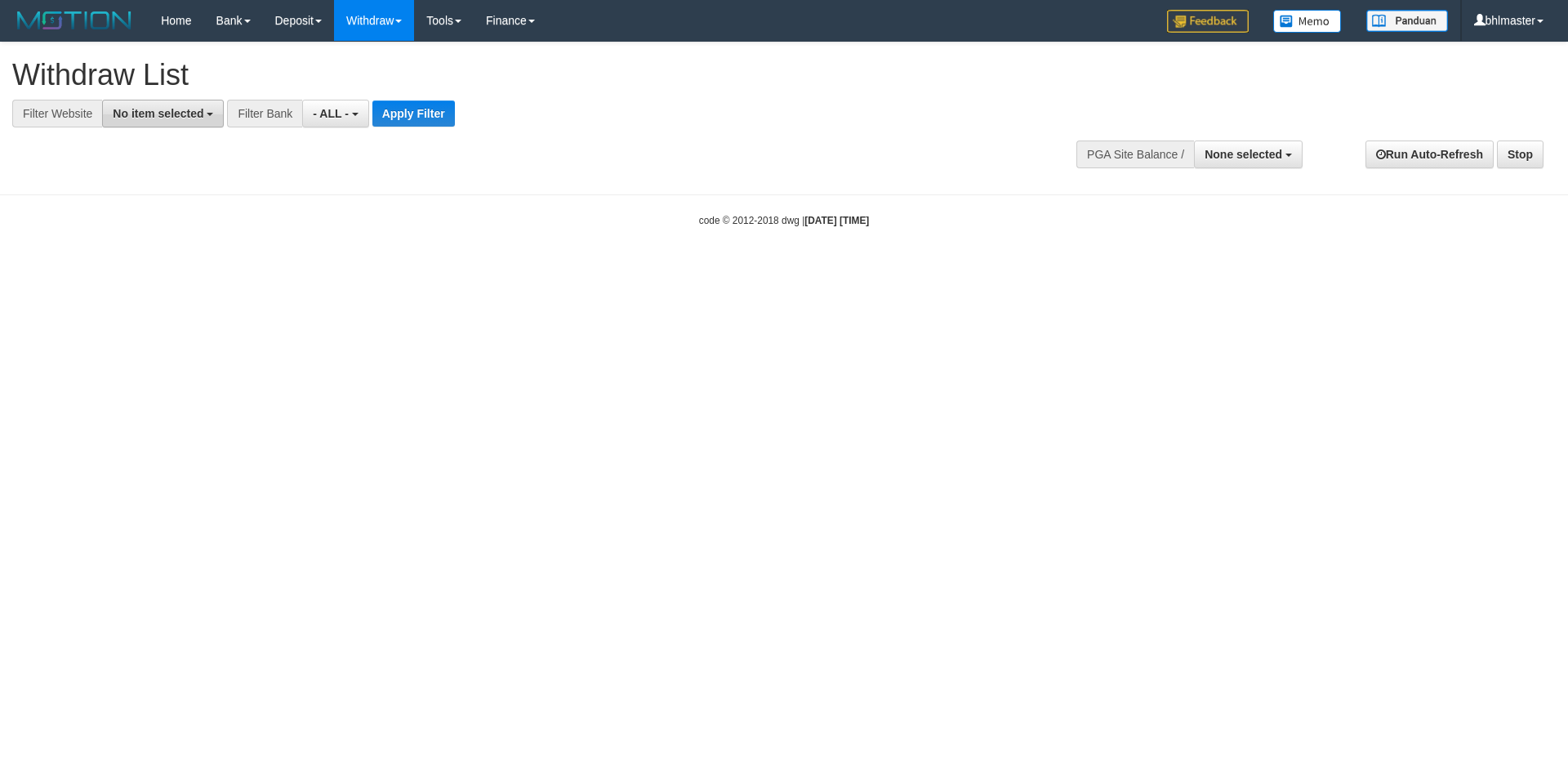 click on "No item selected" at bounding box center (158, 114) 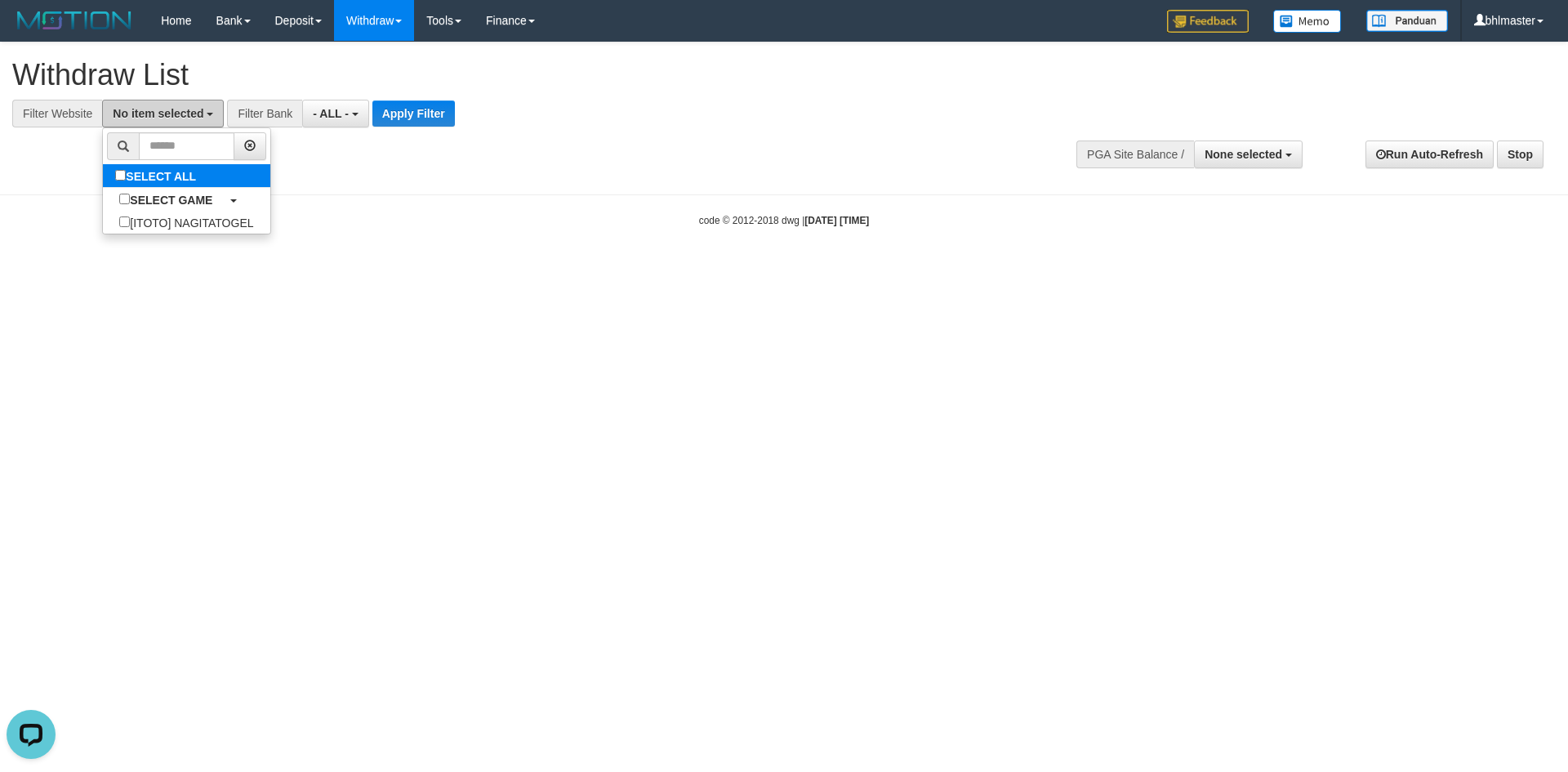 scroll, scrollTop: 0, scrollLeft: 0, axis: both 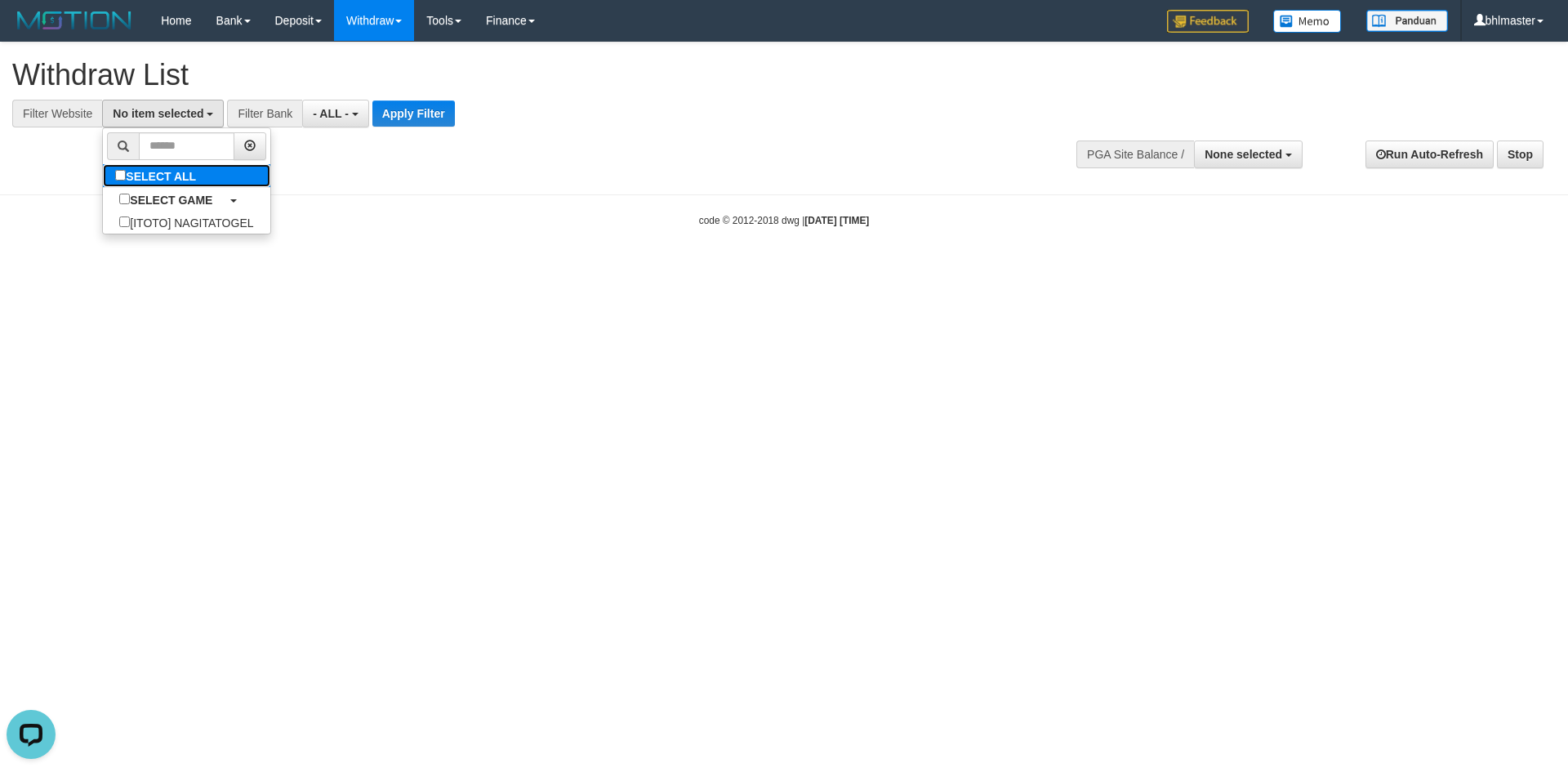 click on "SELECT ALL" at bounding box center (158, 176) 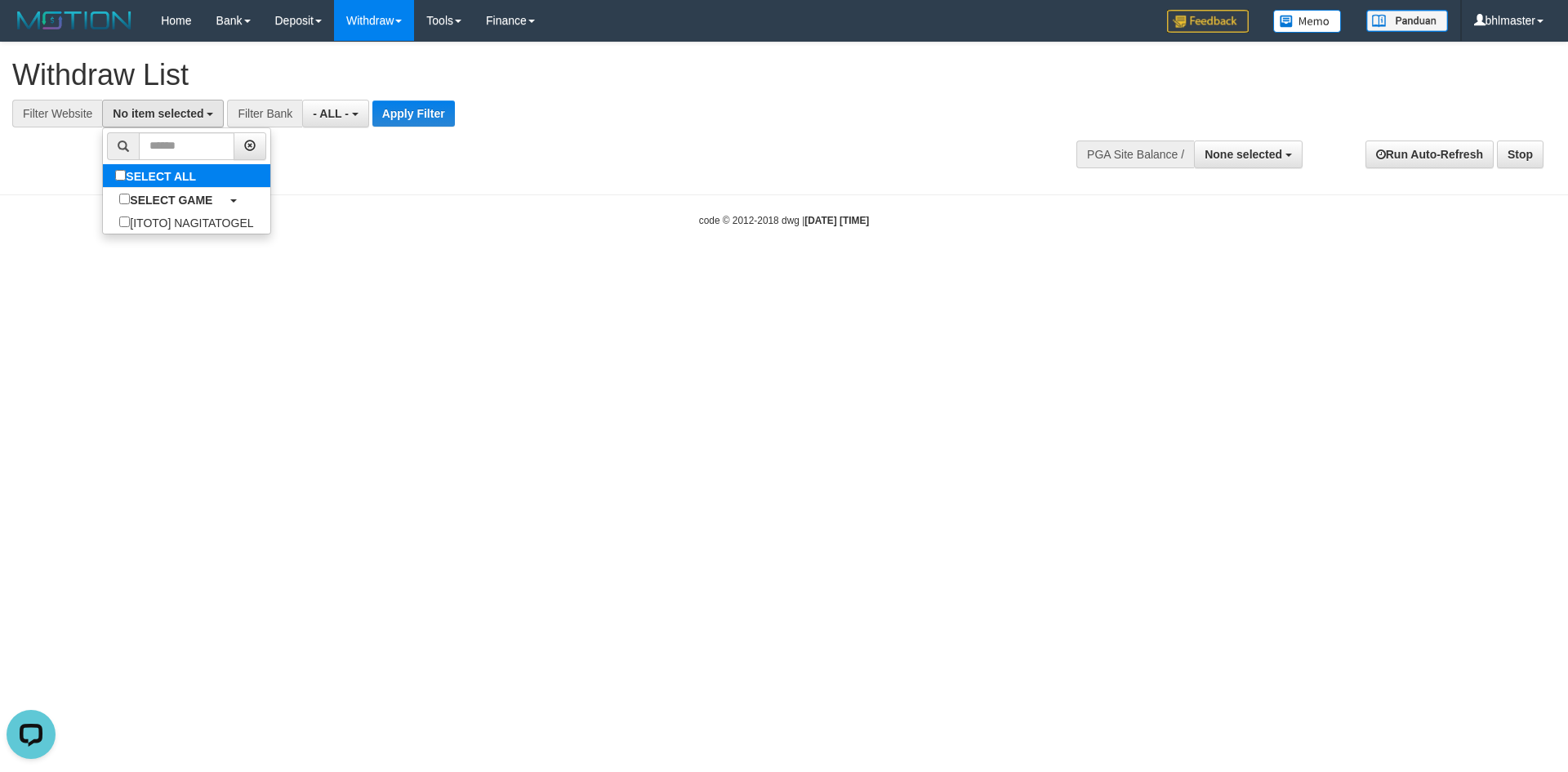 select on "****" 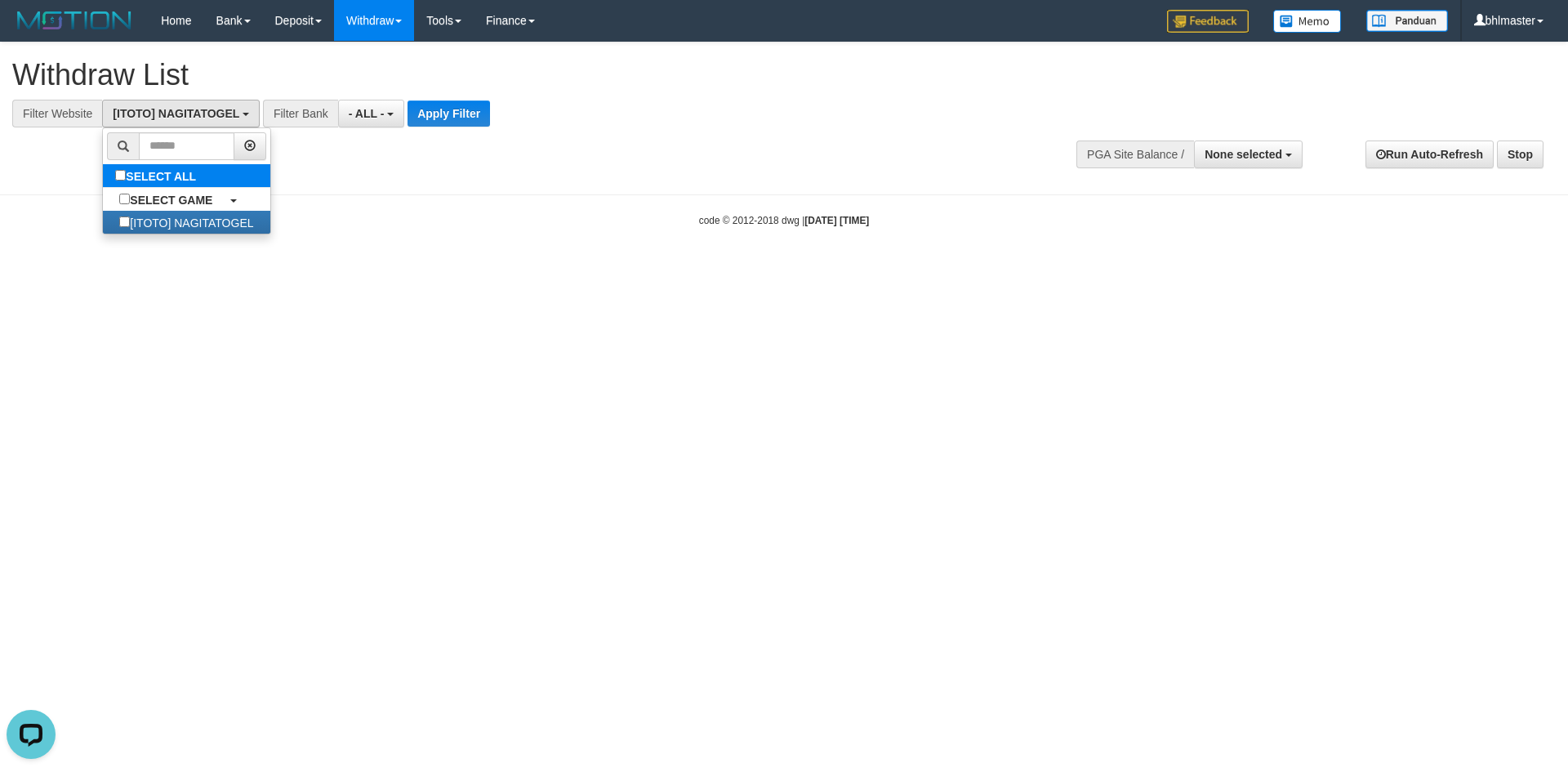 scroll, scrollTop: 15, scrollLeft: 0, axis: vertical 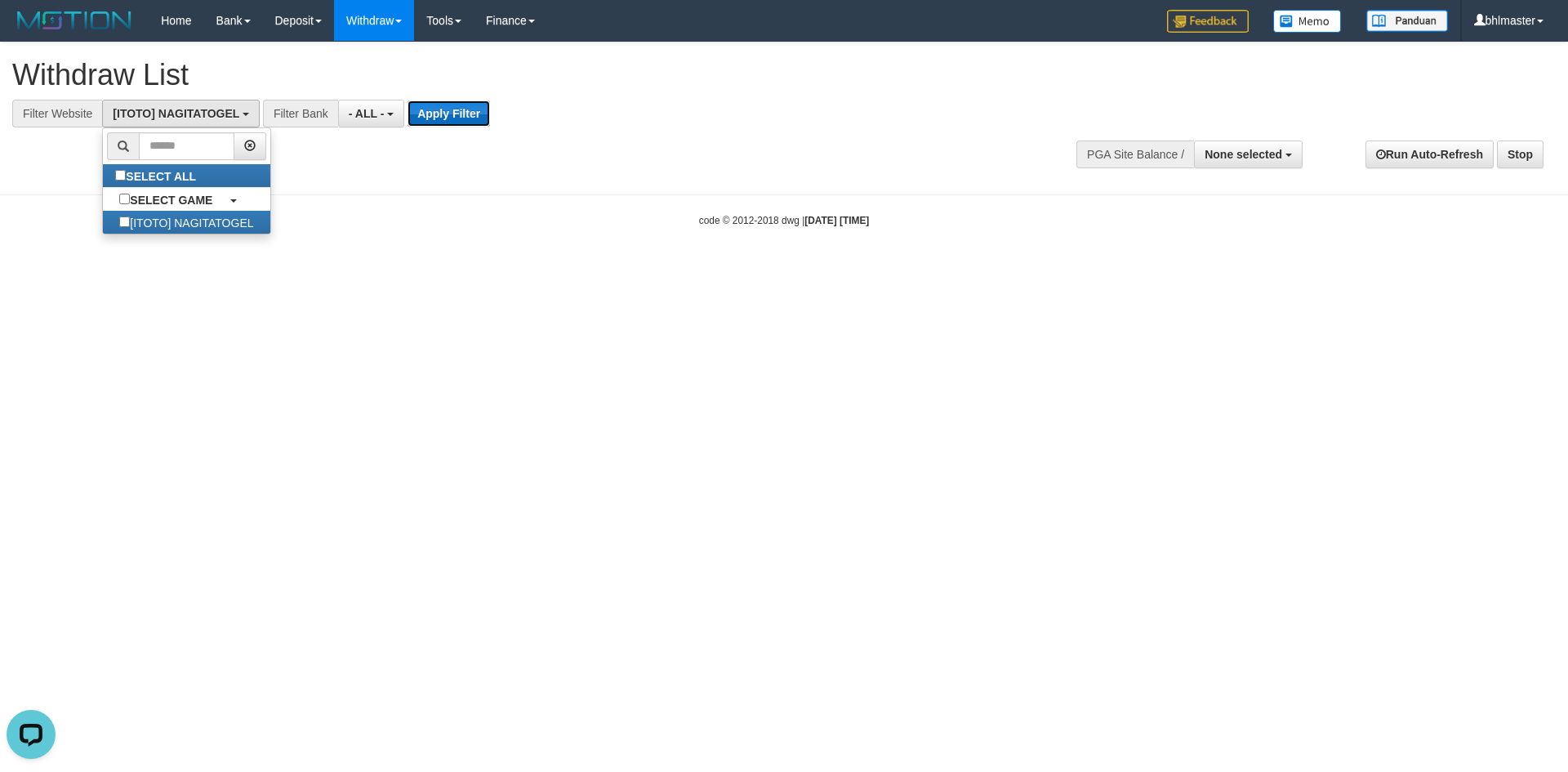 click on "Apply Filter" at bounding box center [448, 114] 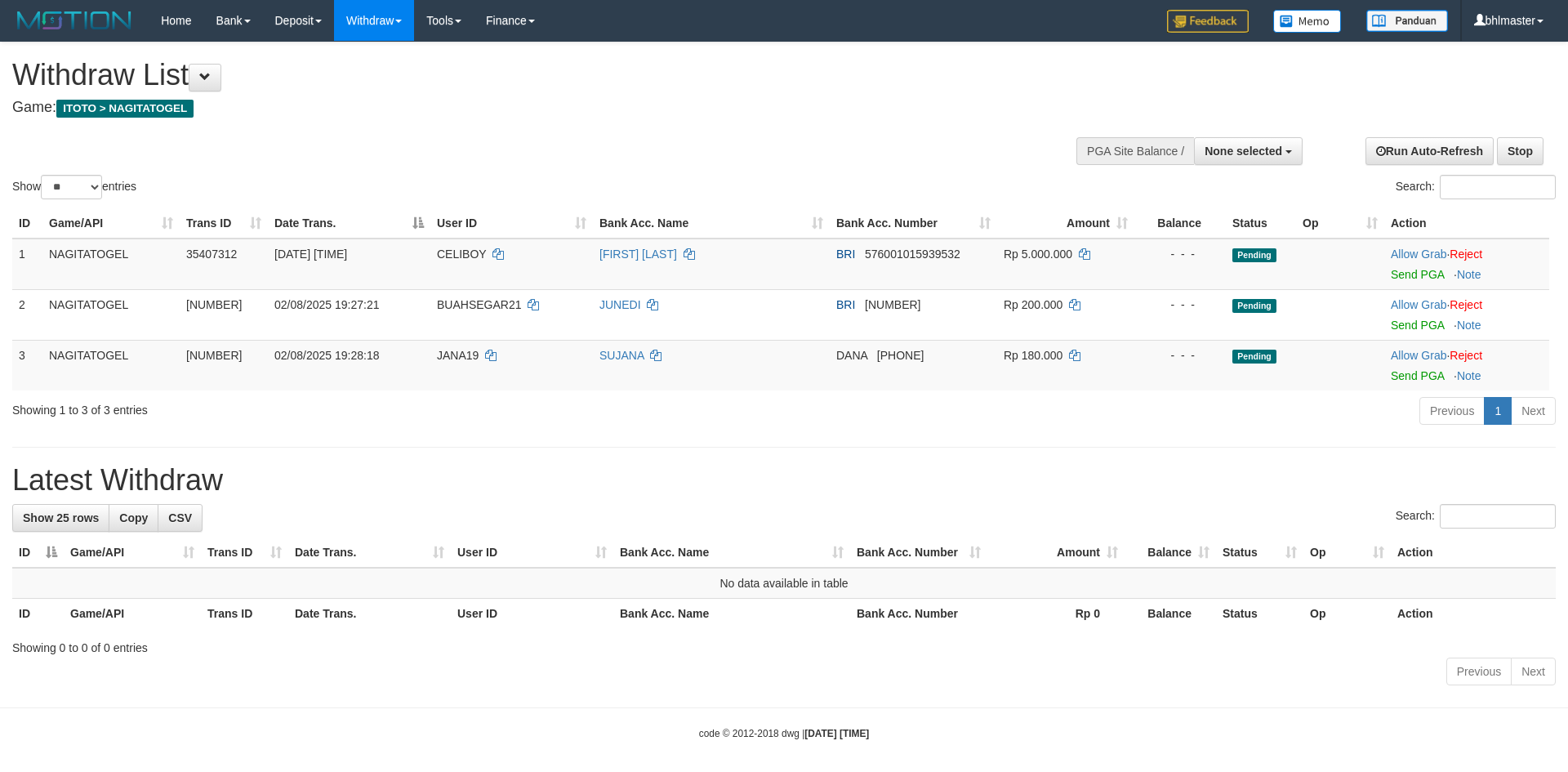 select 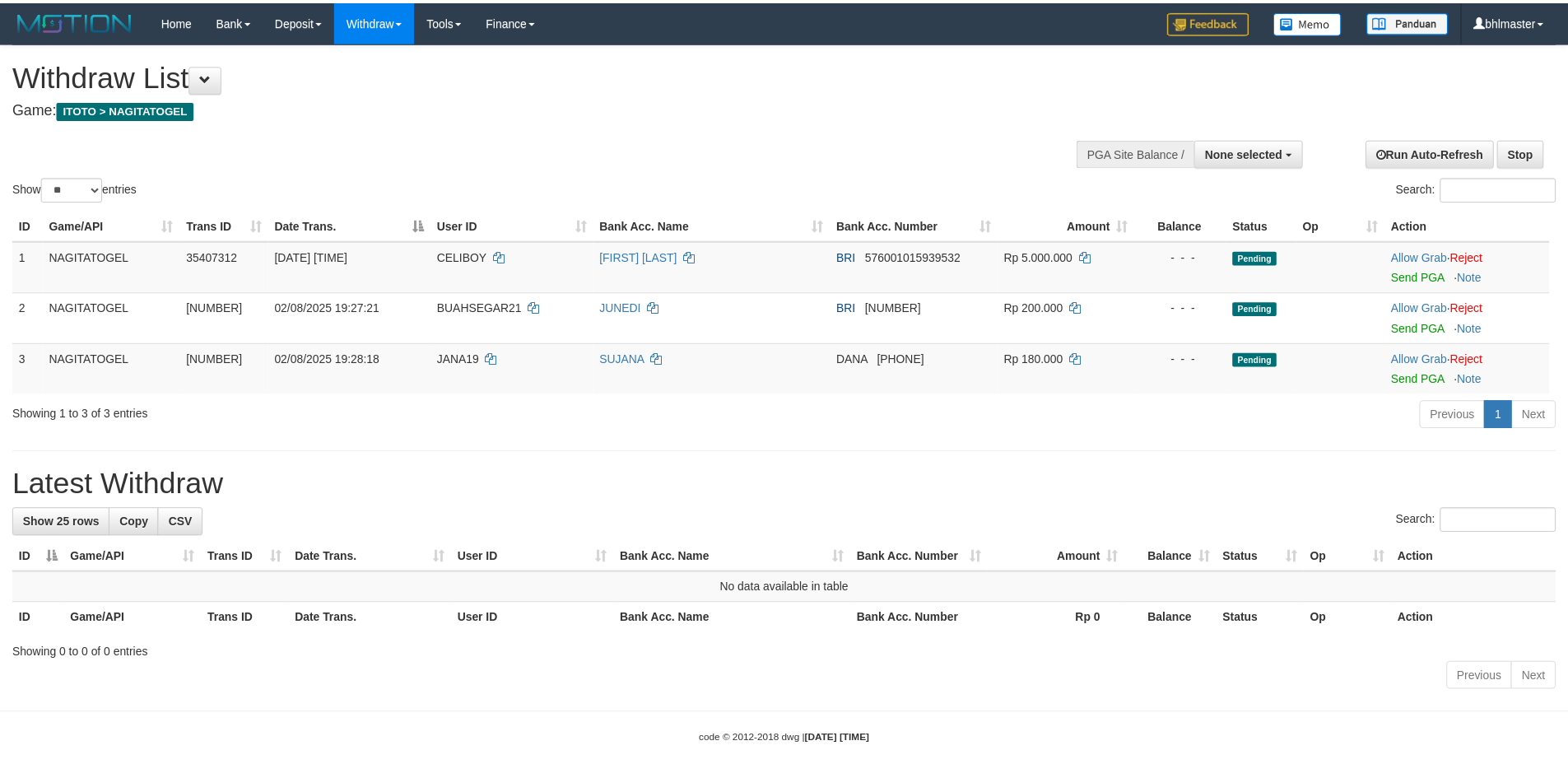 scroll, scrollTop: 0, scrollLeft: 0, axis: both 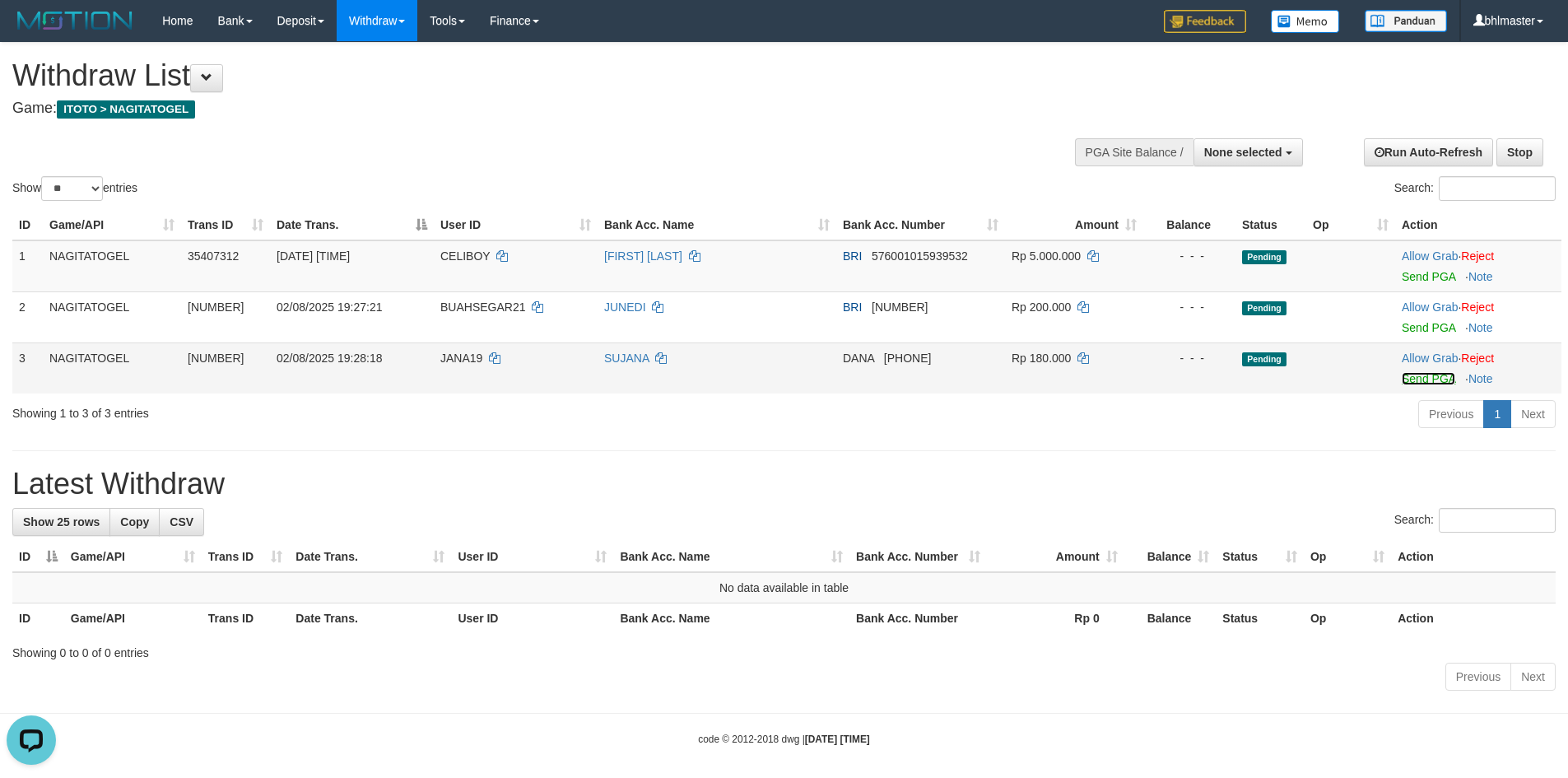 click on "Send PGA" at bounding box center [1428, 379] 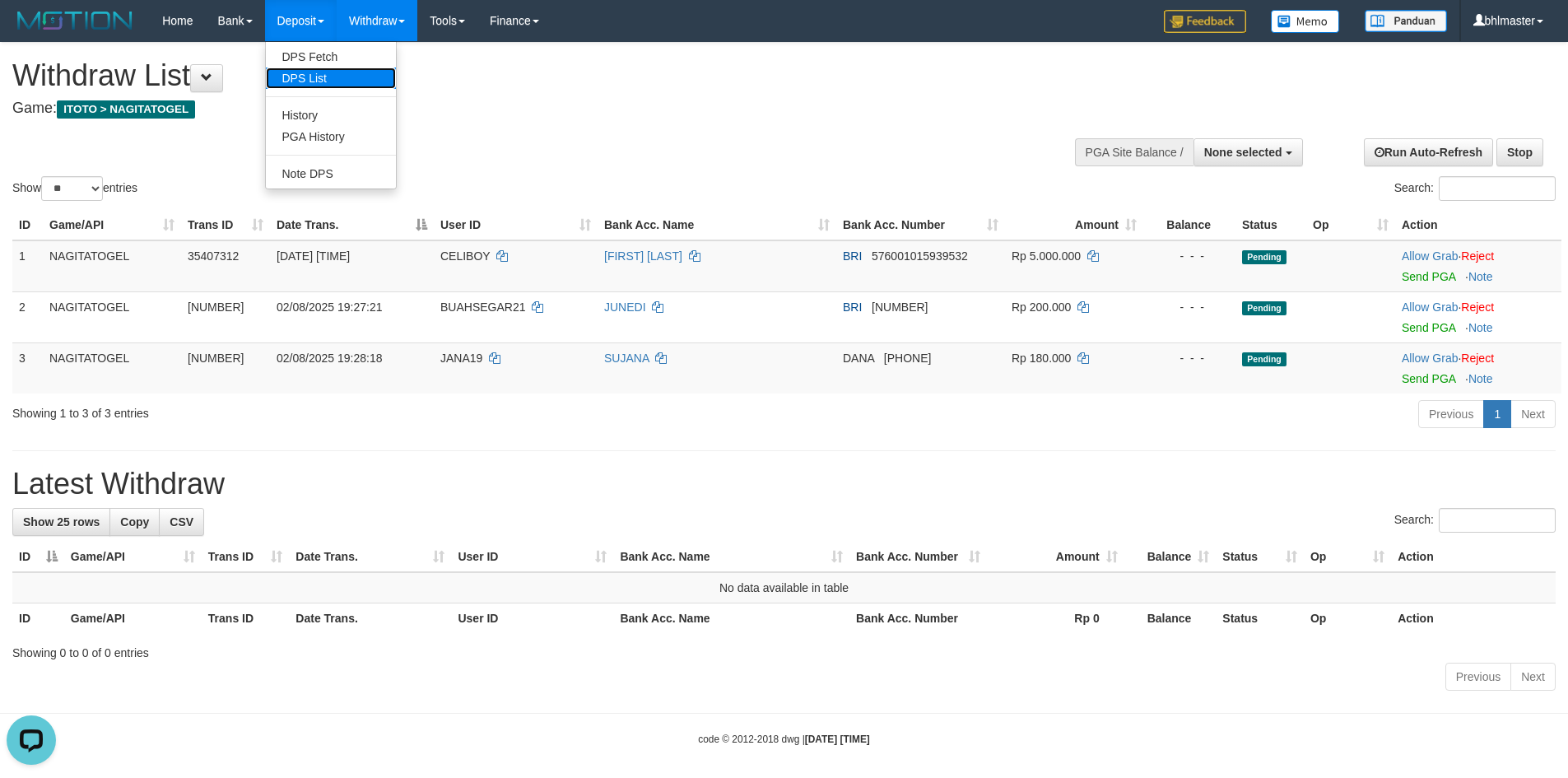 click on "DPS List" at bounding box center (331, 78) 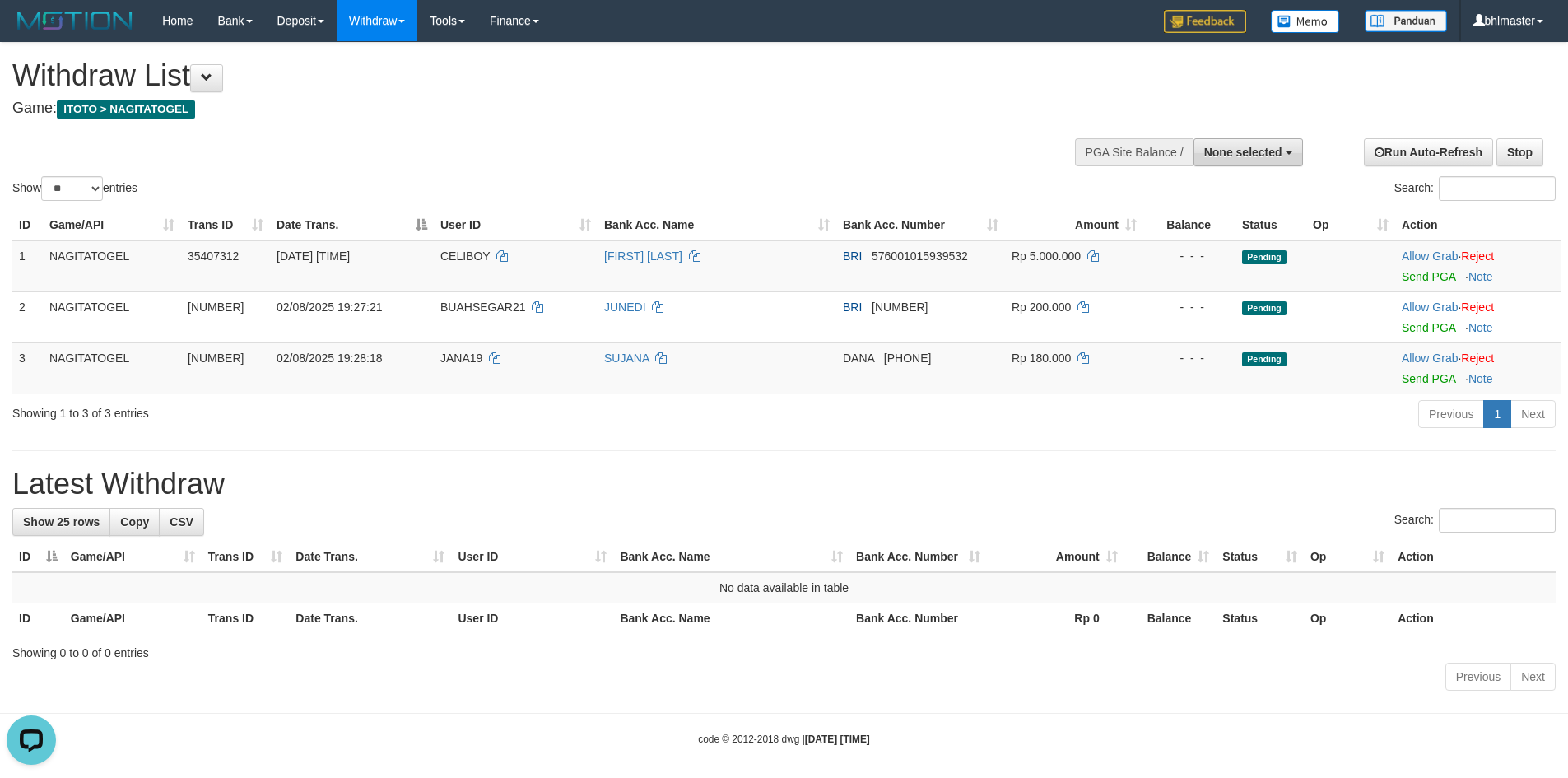 click on "None selected" at bounding box center [1243, 152] 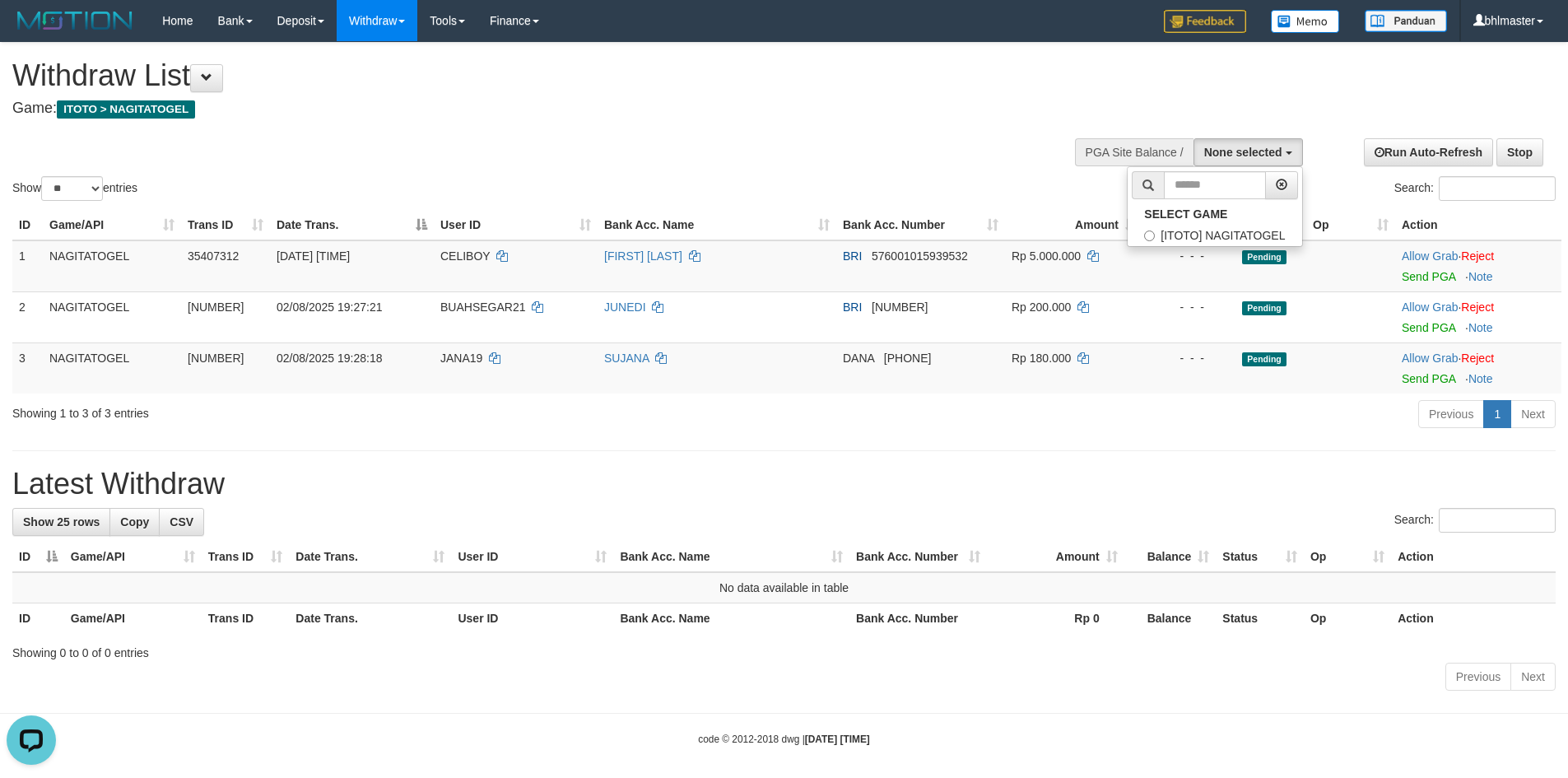 click on "Show  ** ** ** ***  entries Search:" at bounding box center (784, 123) 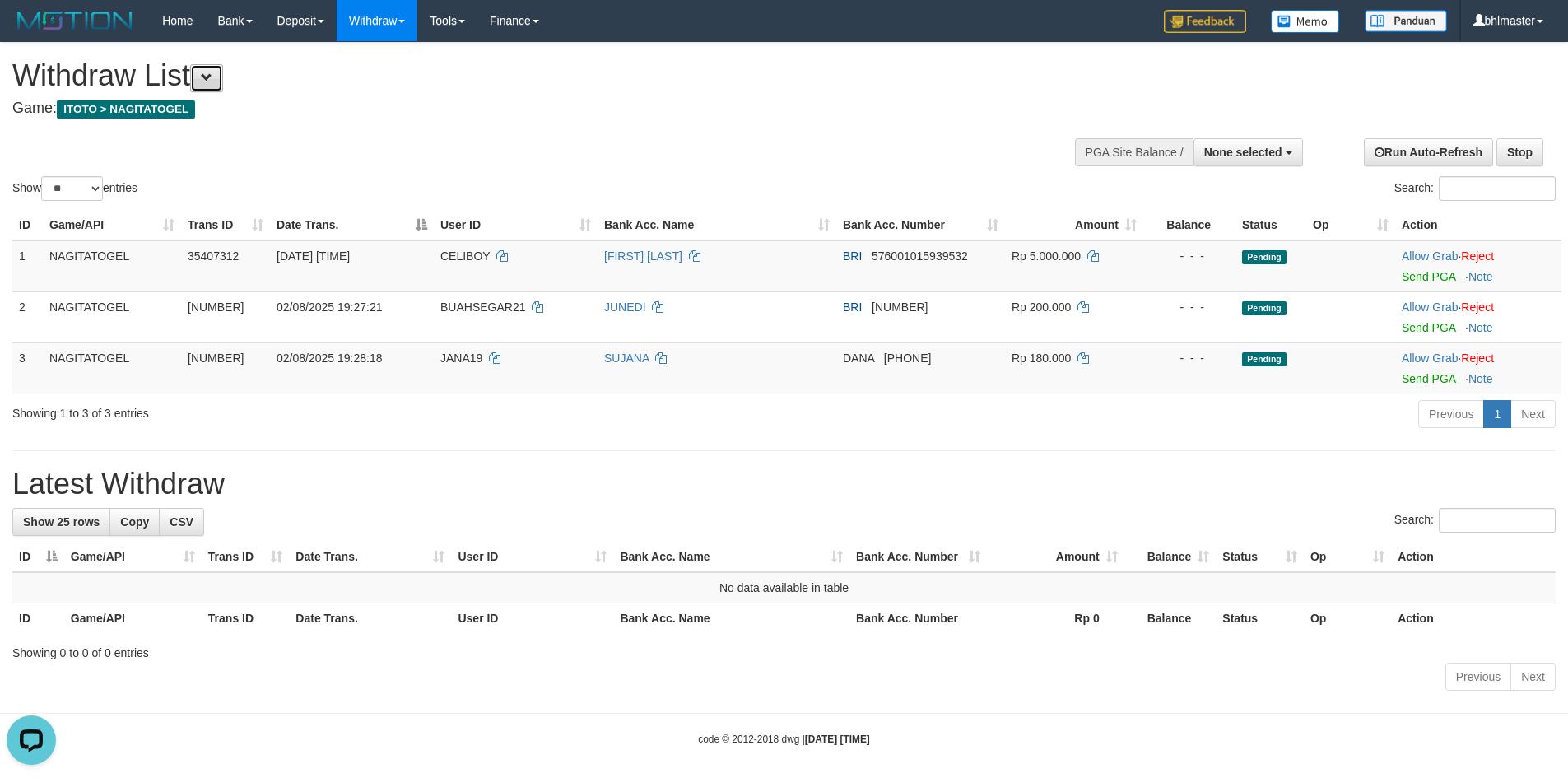 click at bounding box center [207, 78] 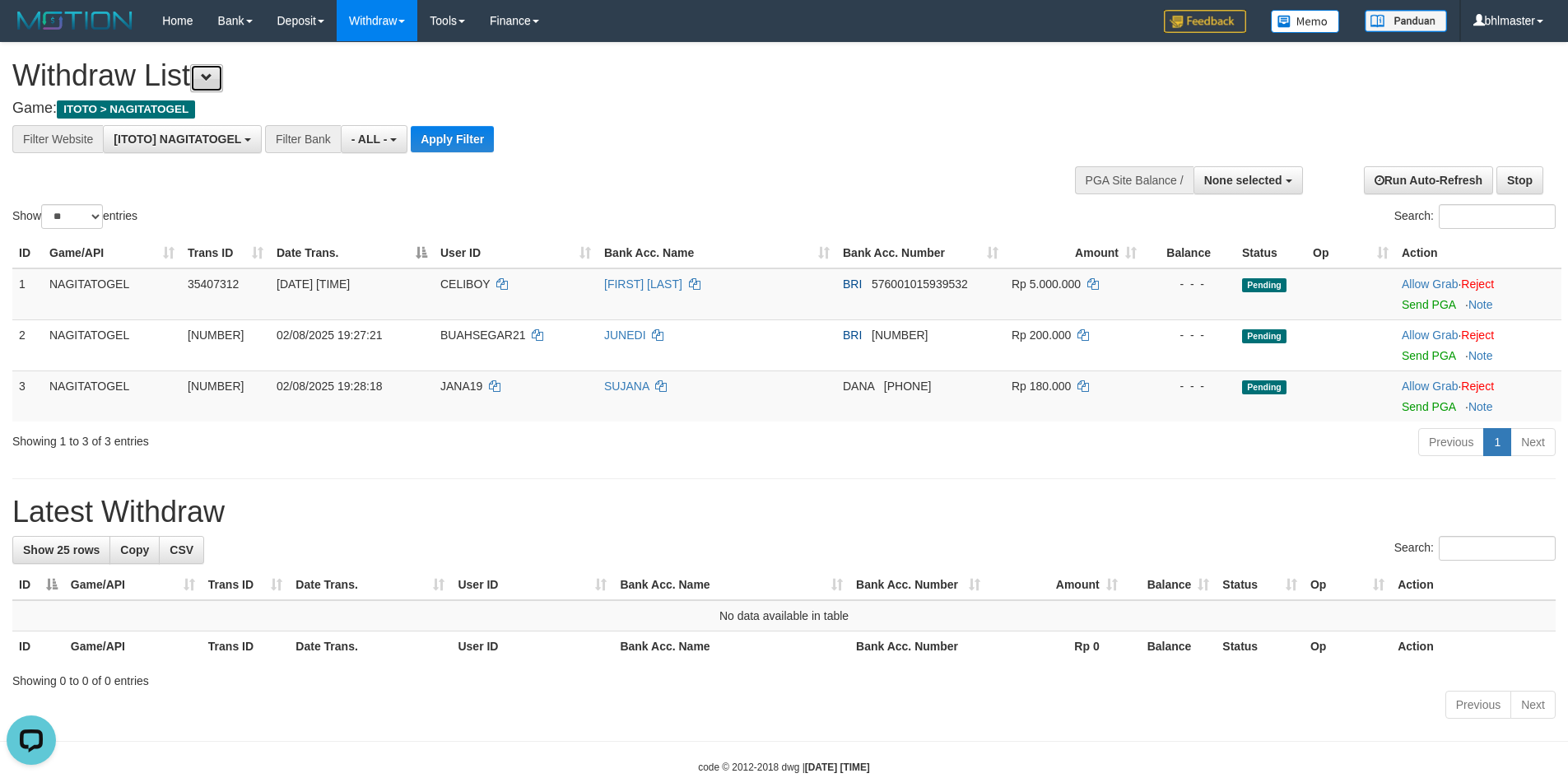 click at bounding box center (207, 78) 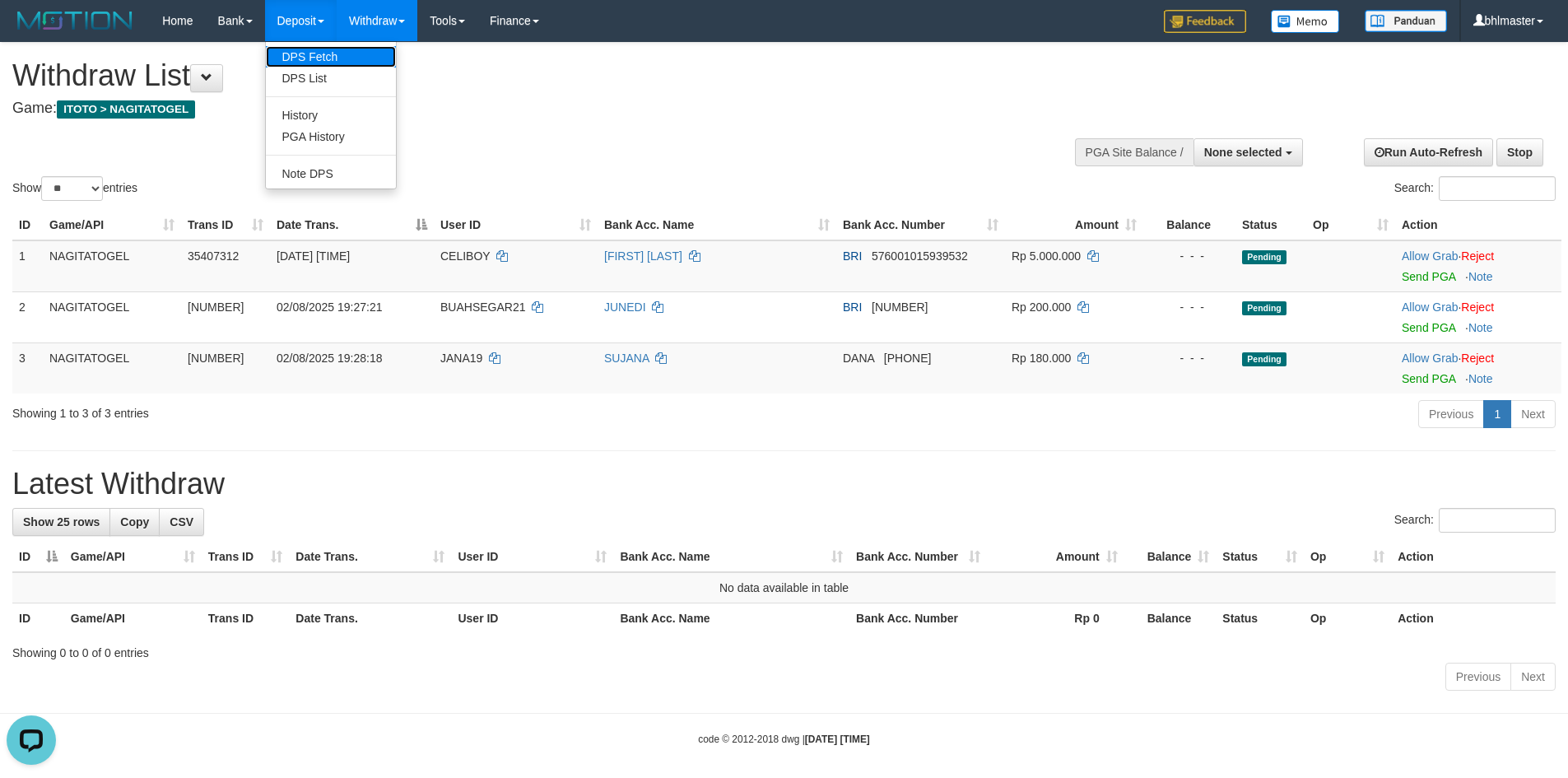 click on "DPS Fetch" at bounding box center [331, 57] 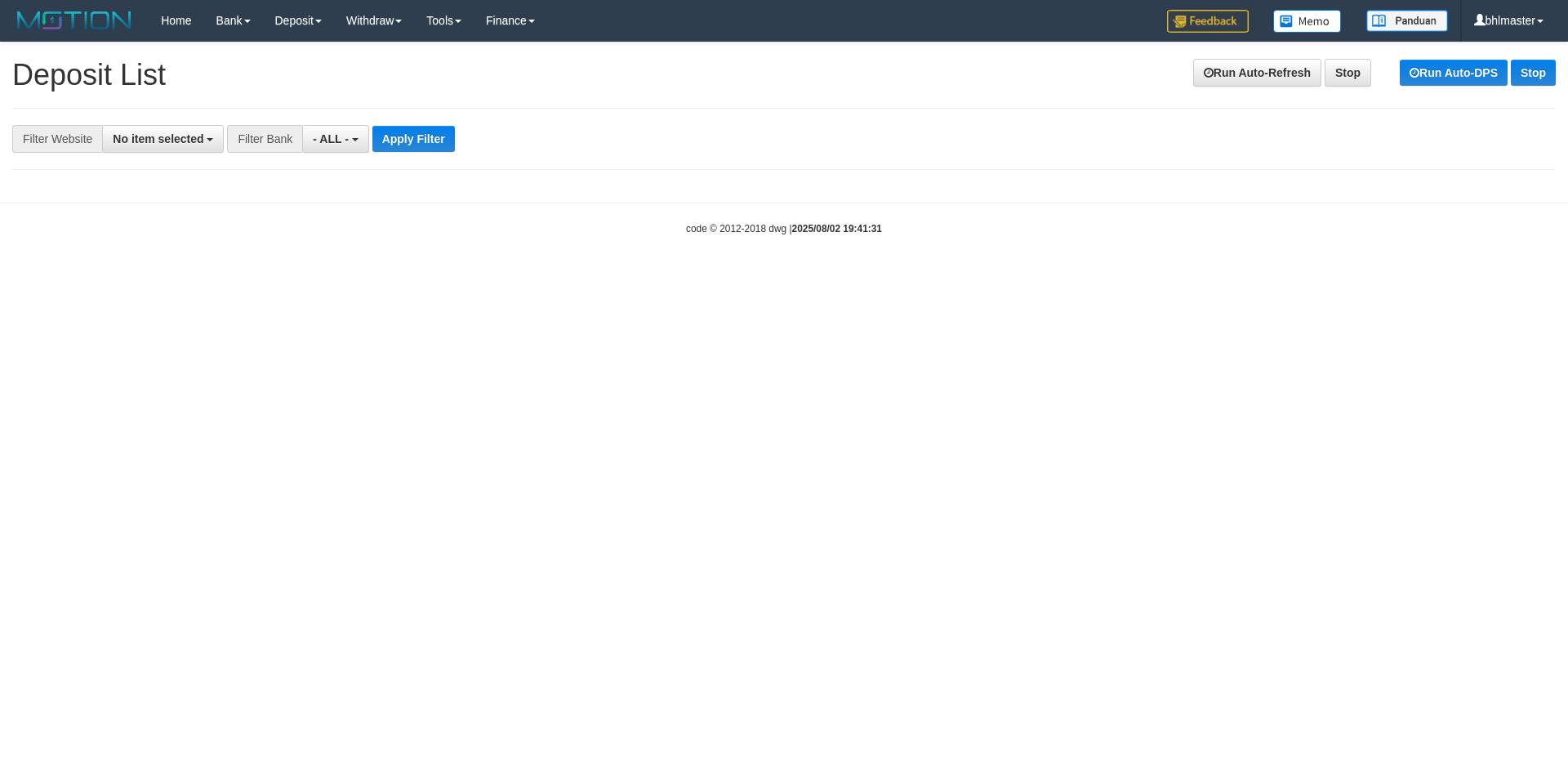 scroll, scrollTop: 0, scrollLeft: 0, axis: both 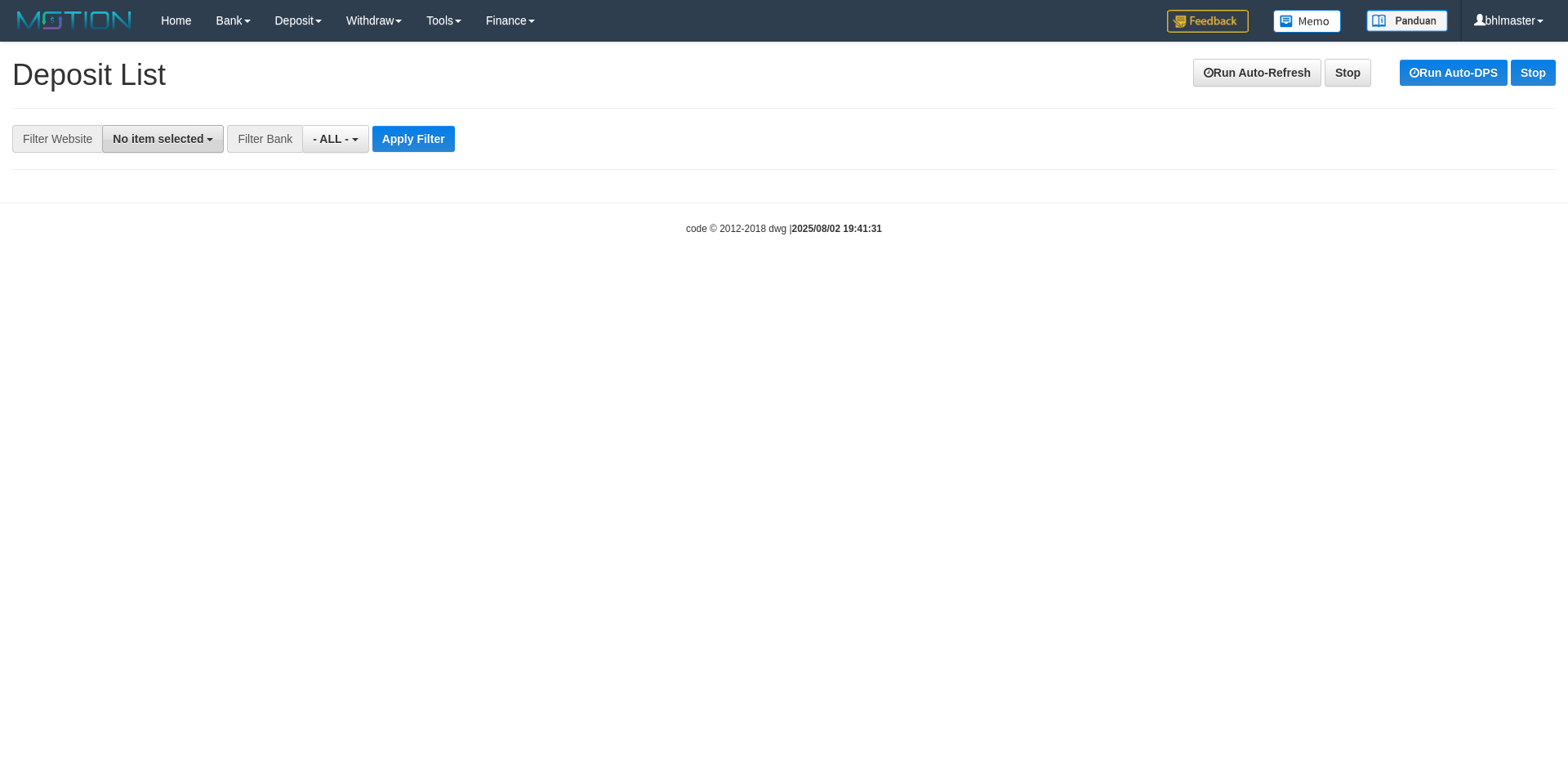 drag, startPoint x: 228, startPoint y: 141, endPoint x: 193, endPoint y: 141, distance: 35 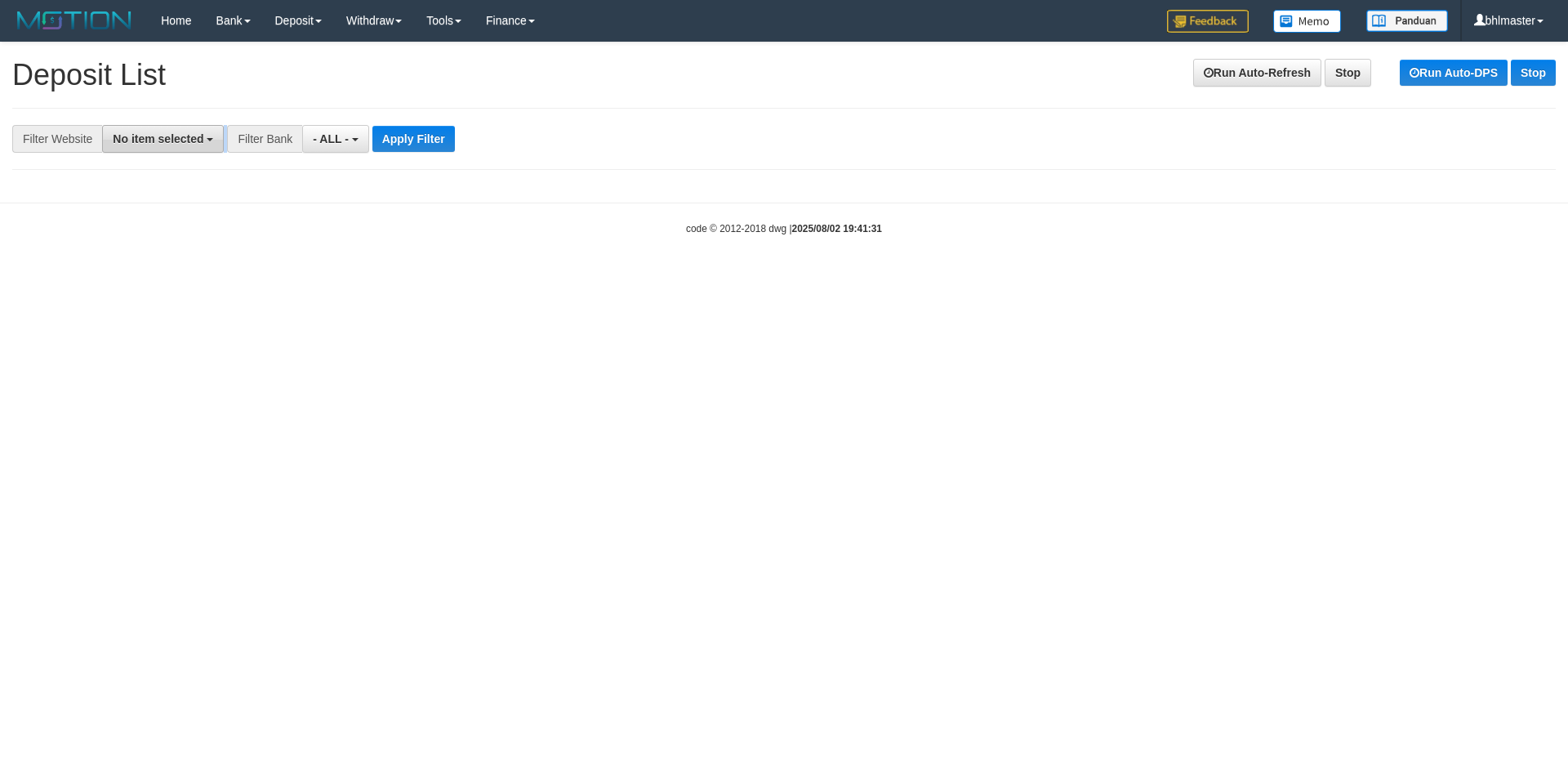 click on "No item selected" at bounding box center (158, 139) 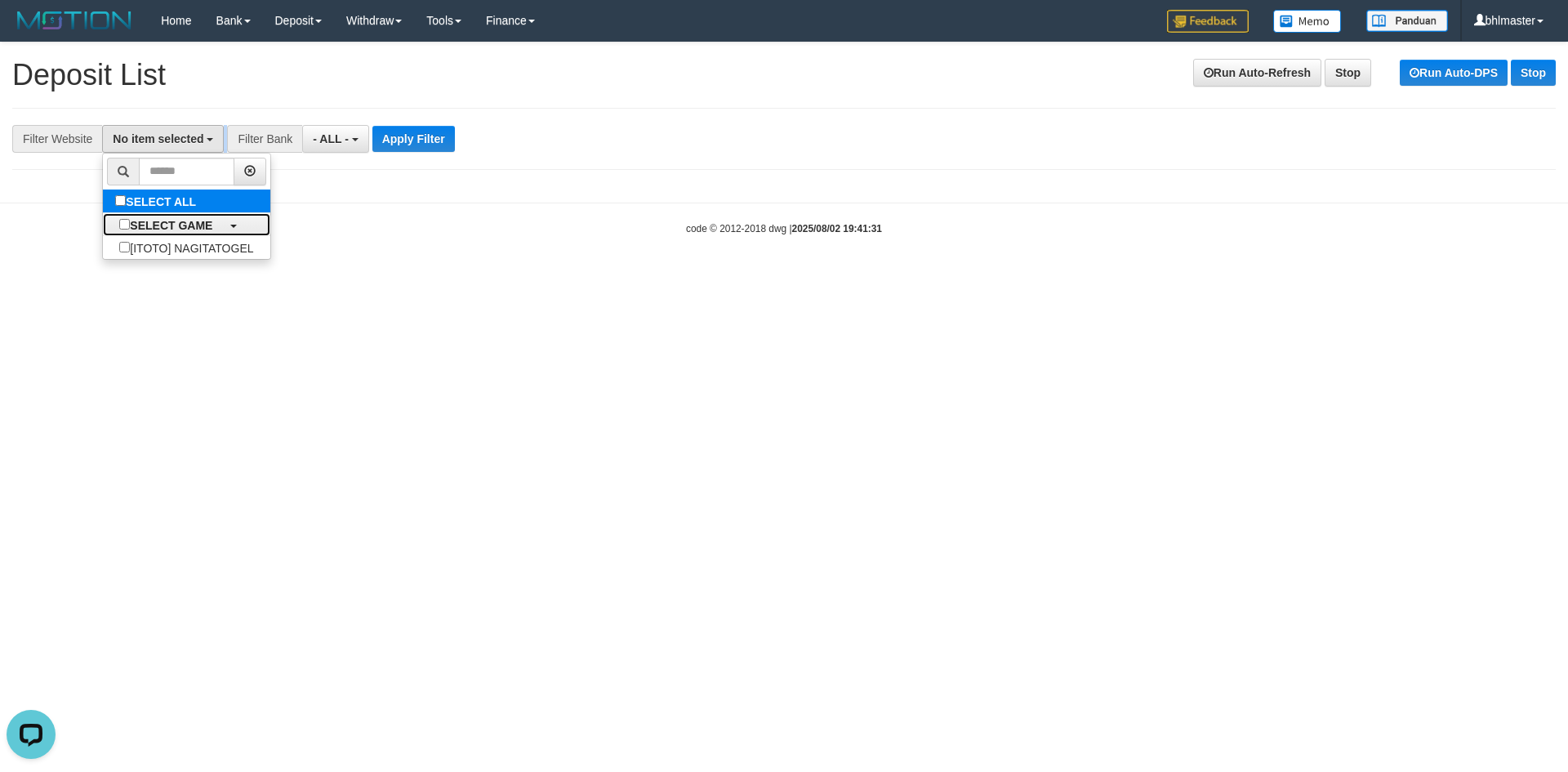 scroll, scrollTop: 0, scrollLeft: 0, axis: both 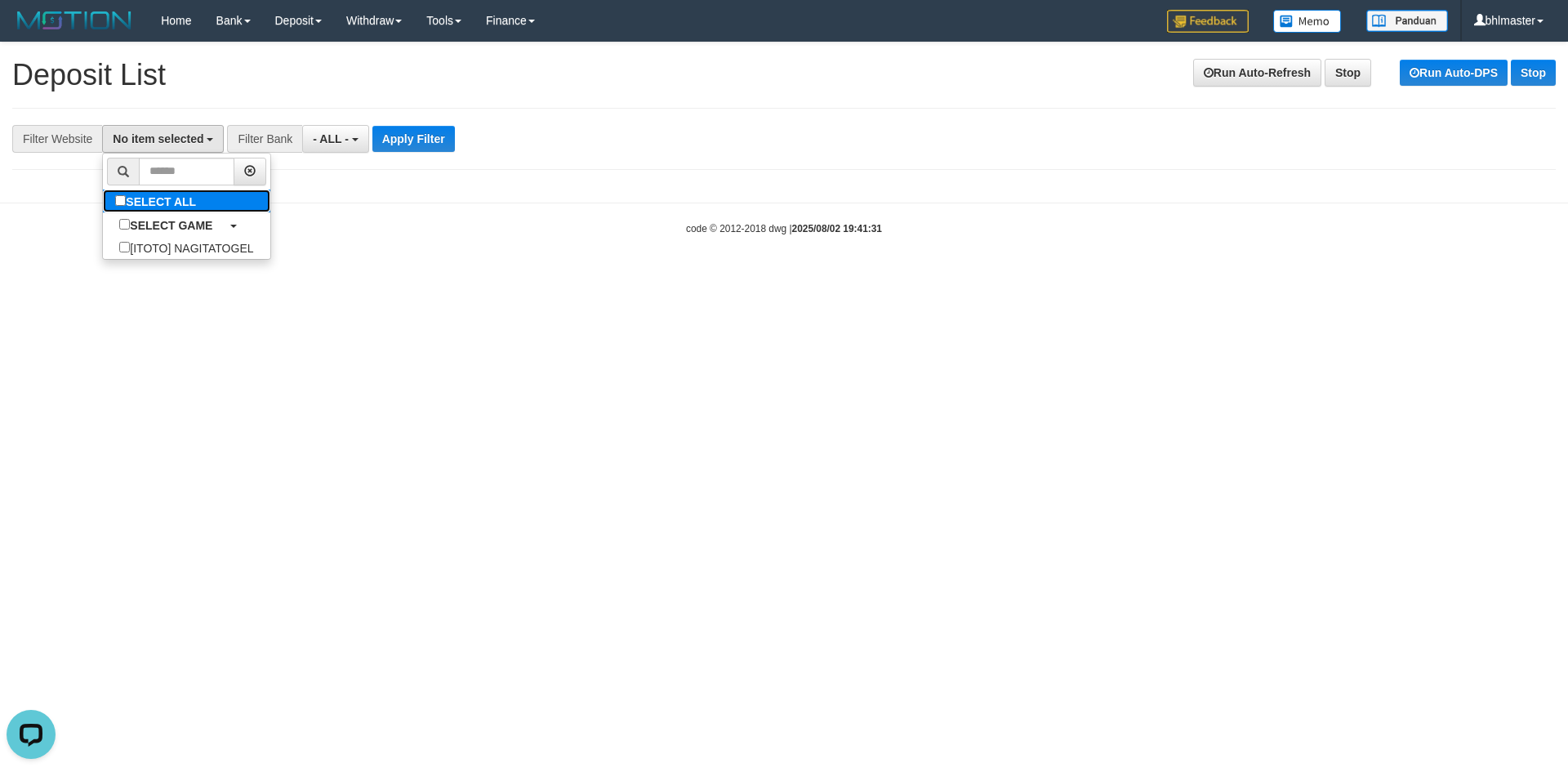 click on "SELECT ALL" at bounding box center (158, 201) 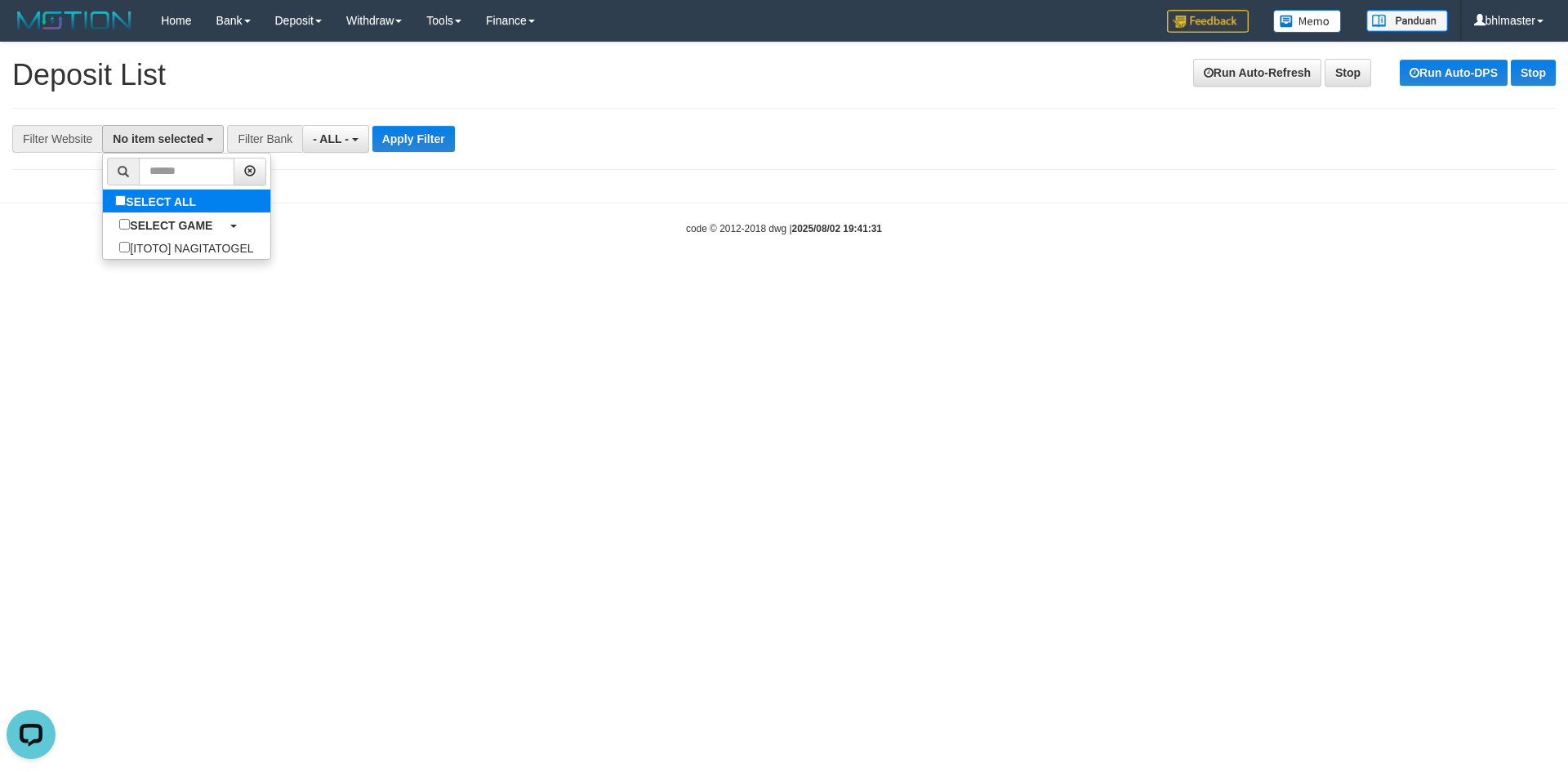 select on "****" 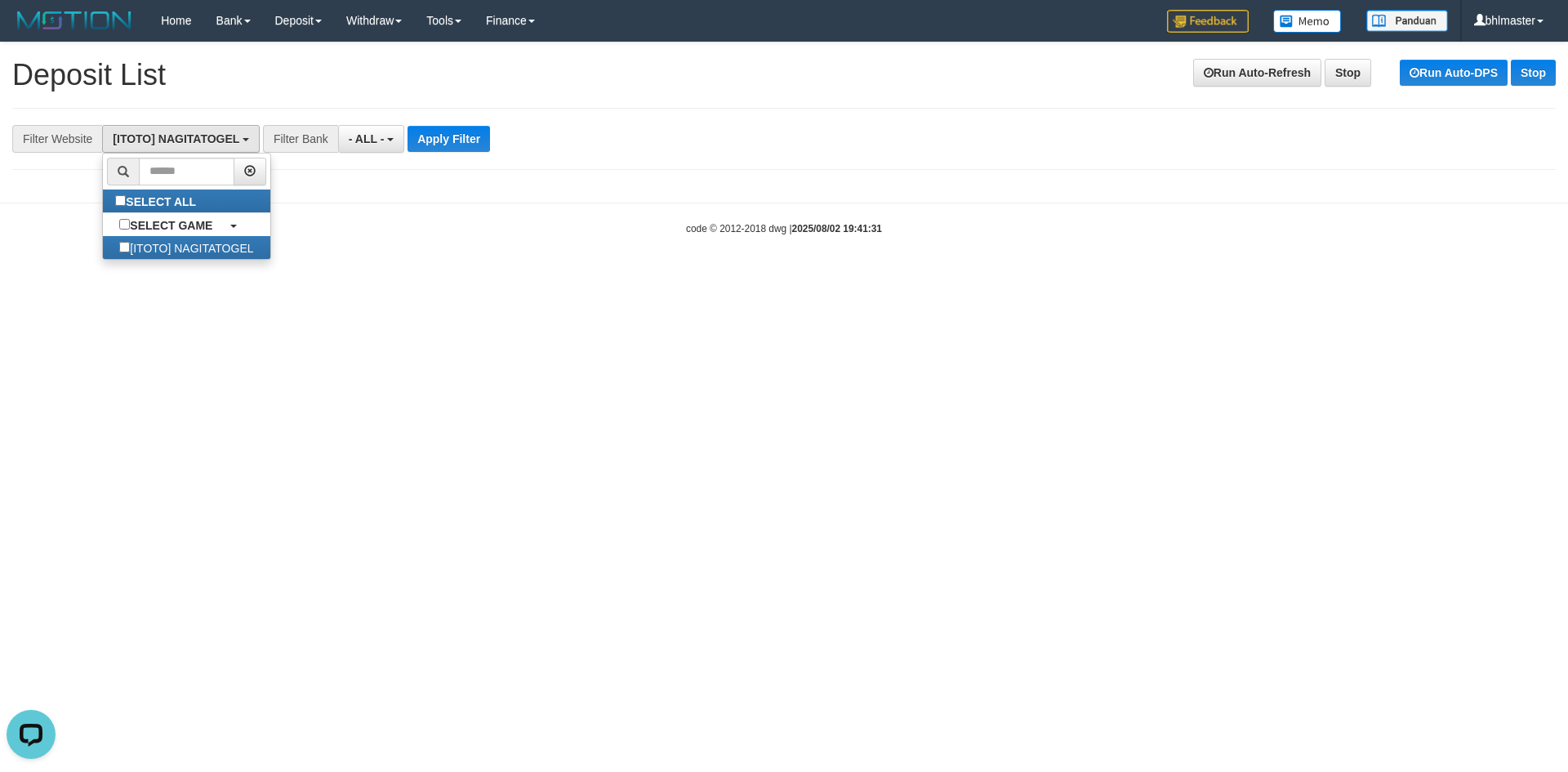 scroll, scrollTop: 15, scrollLeft: 0, axis: vertical 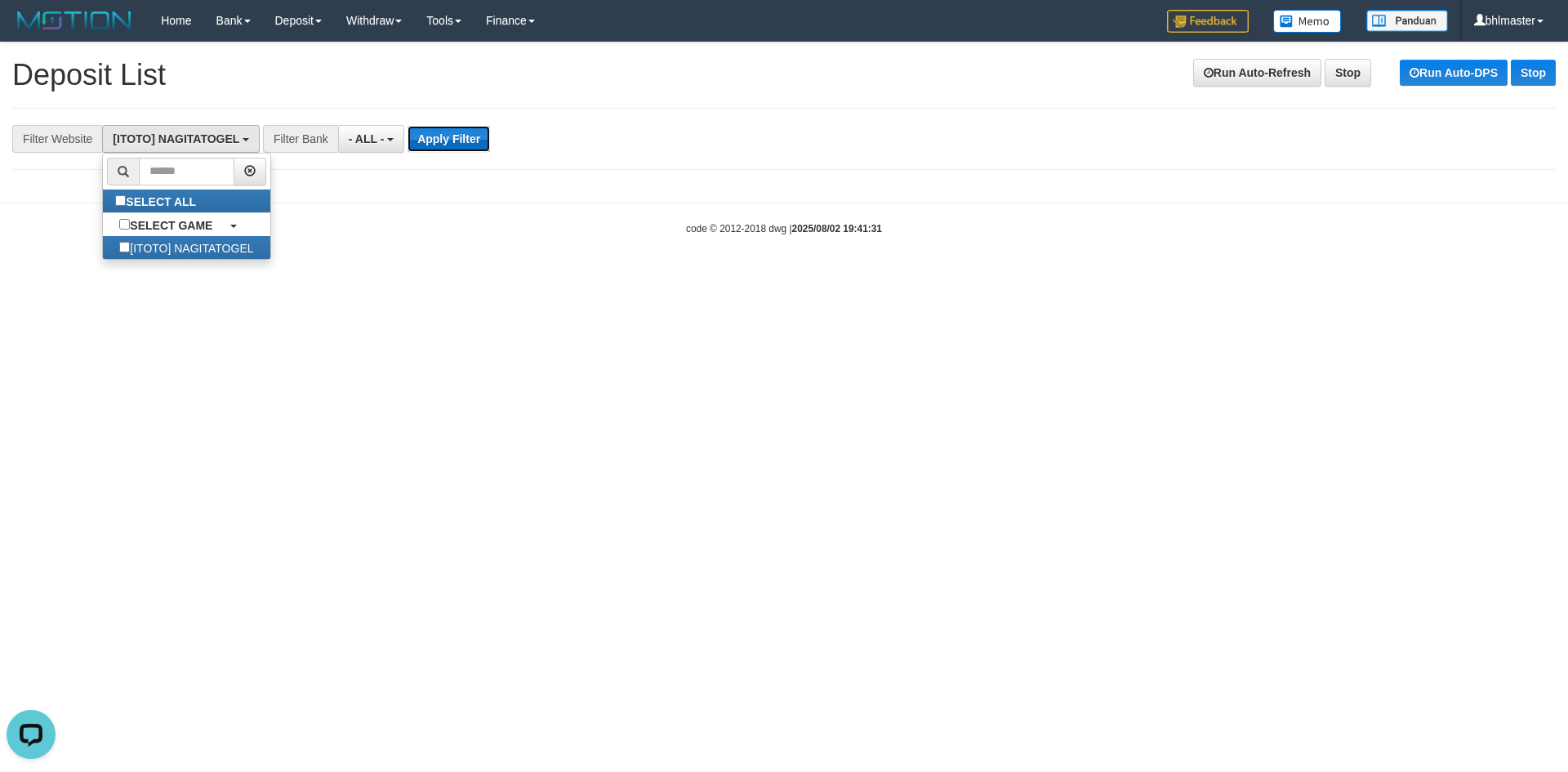click on "Apply Filter" at bounding box center (448, 139) 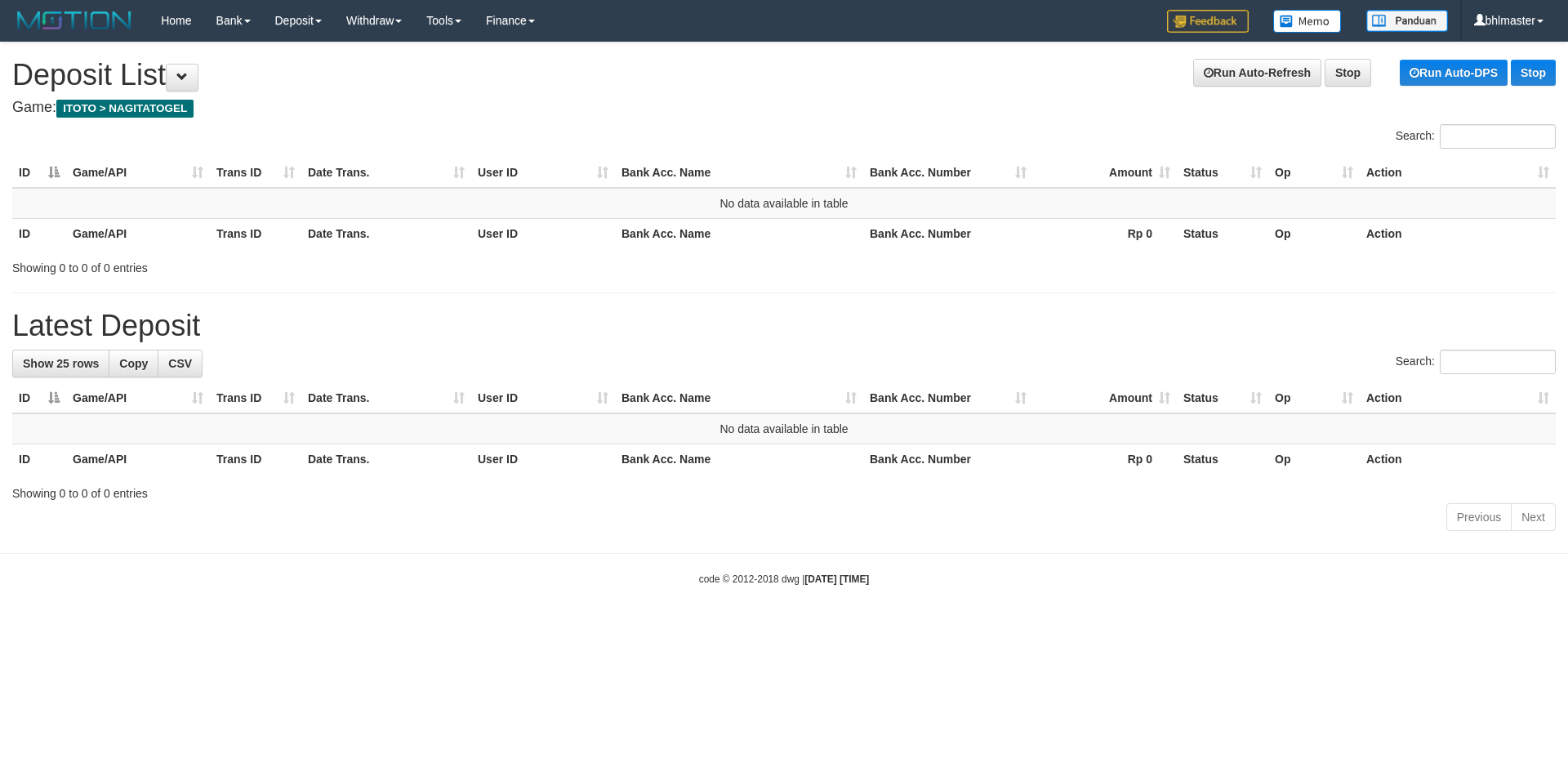 scroll, scrollTop: 0, scrollLeft: 0, axis: both 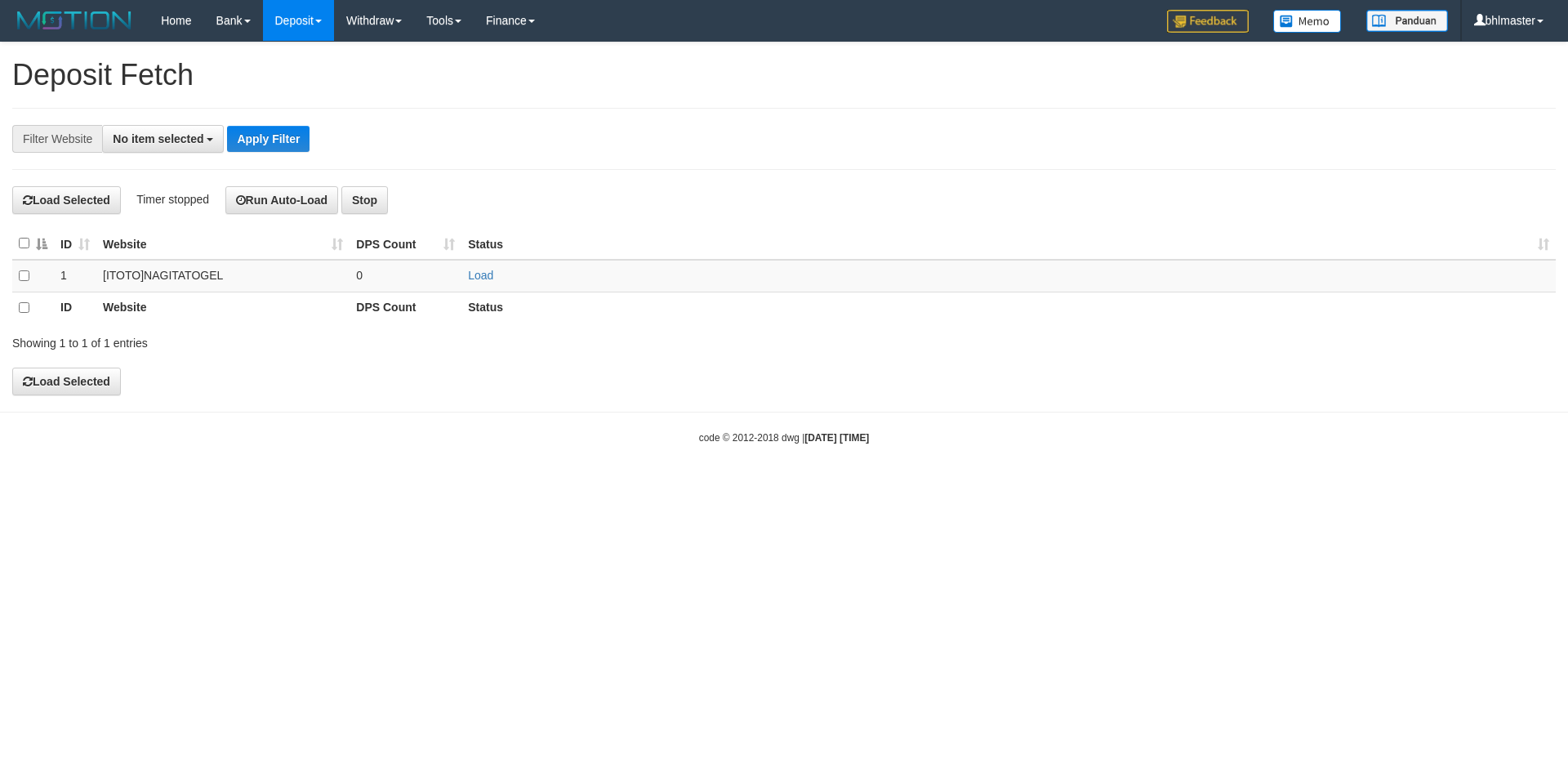 select 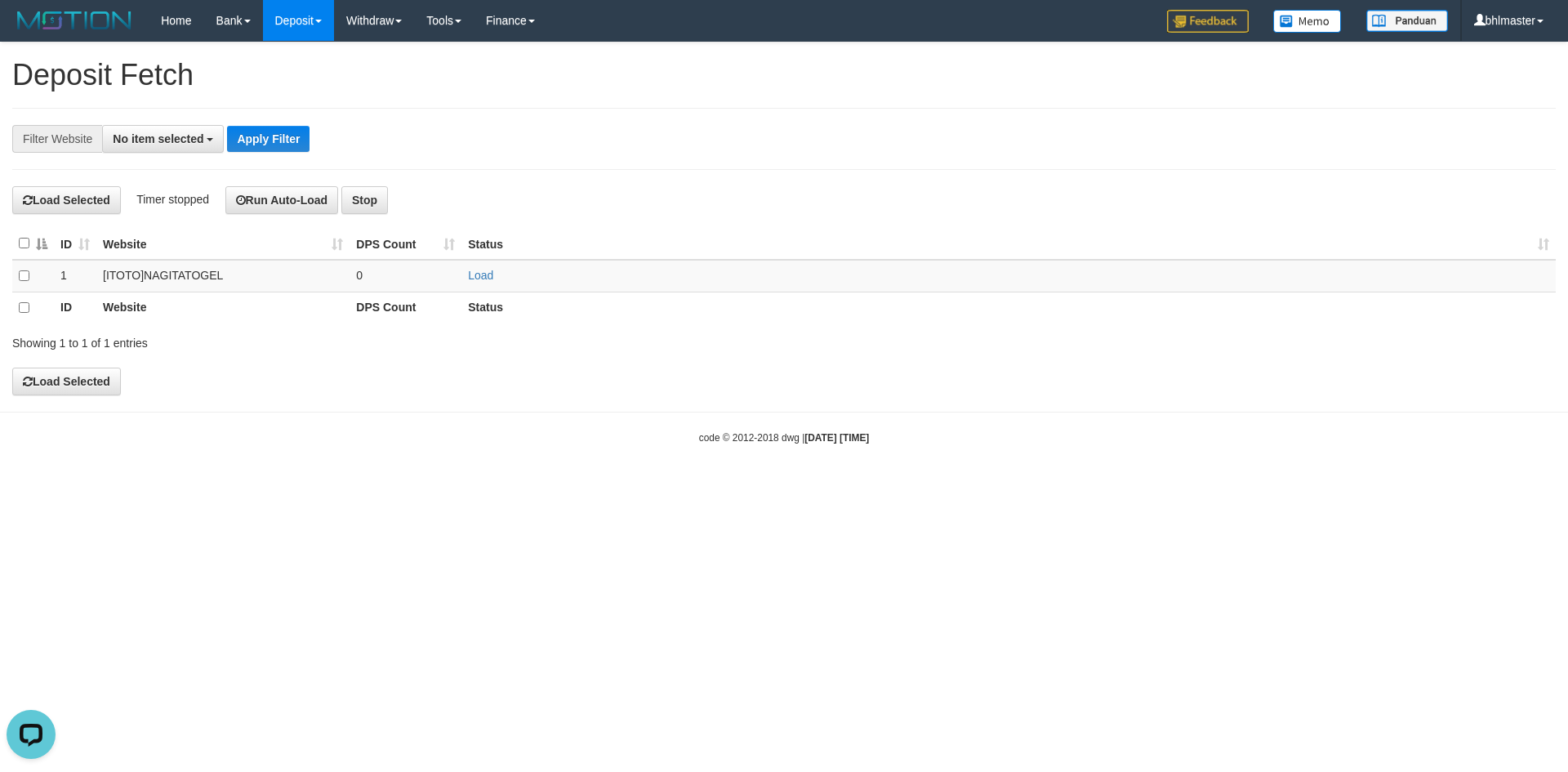 scroll, scrollTop: 0, scrollLeft: 0, axis: both 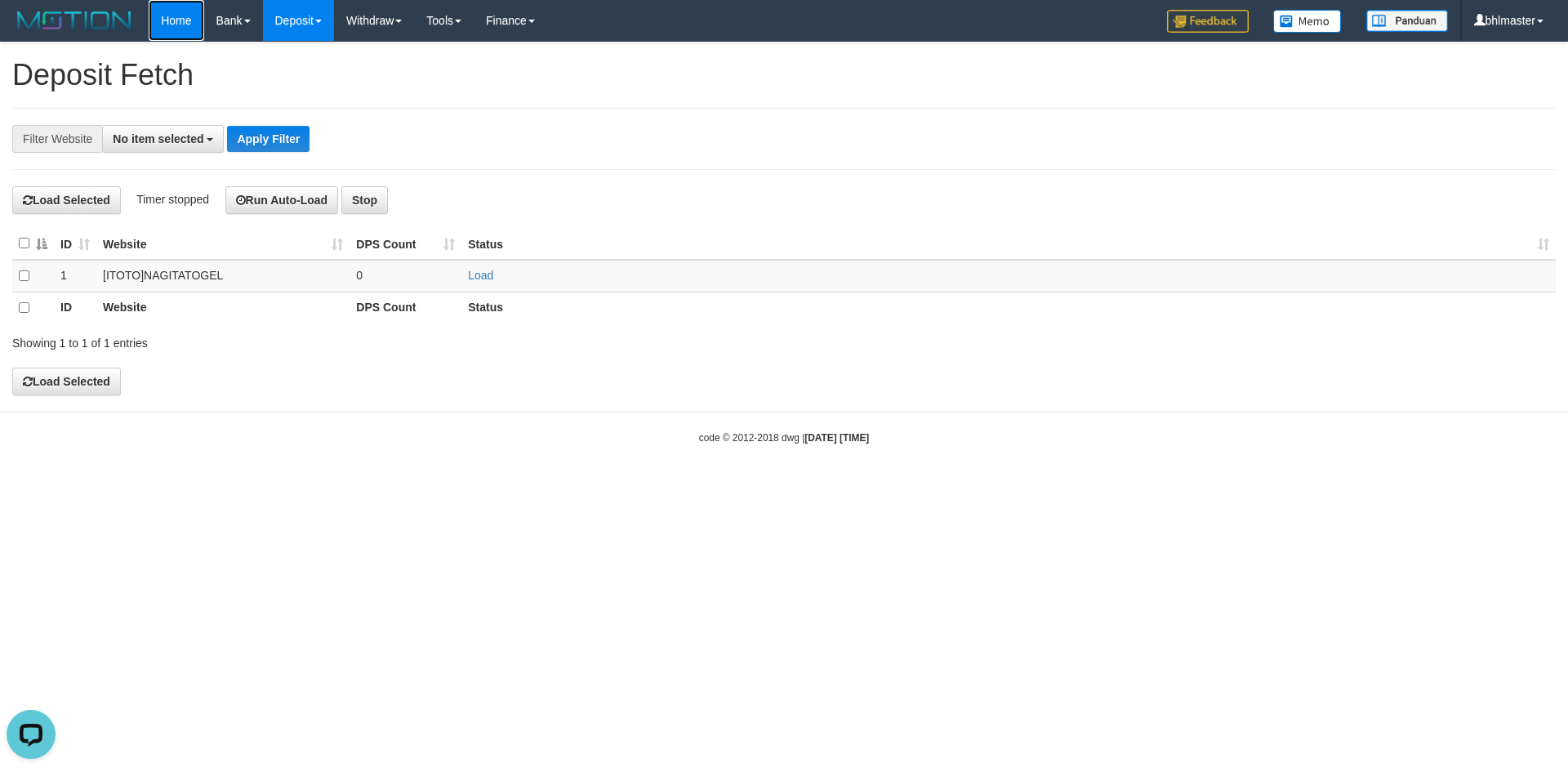 click on "Home" at bounding box center [176, 20] 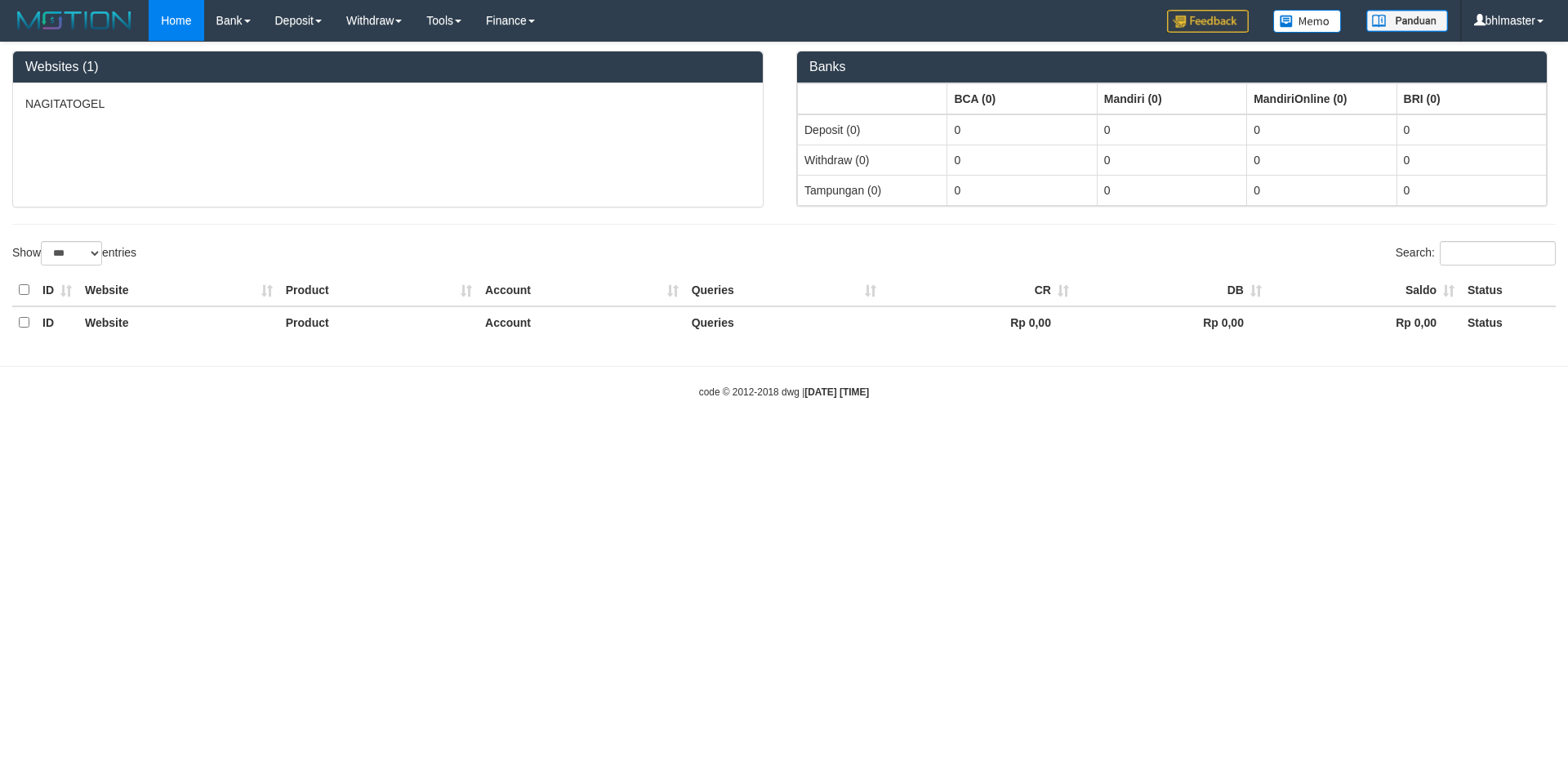 select on "***" 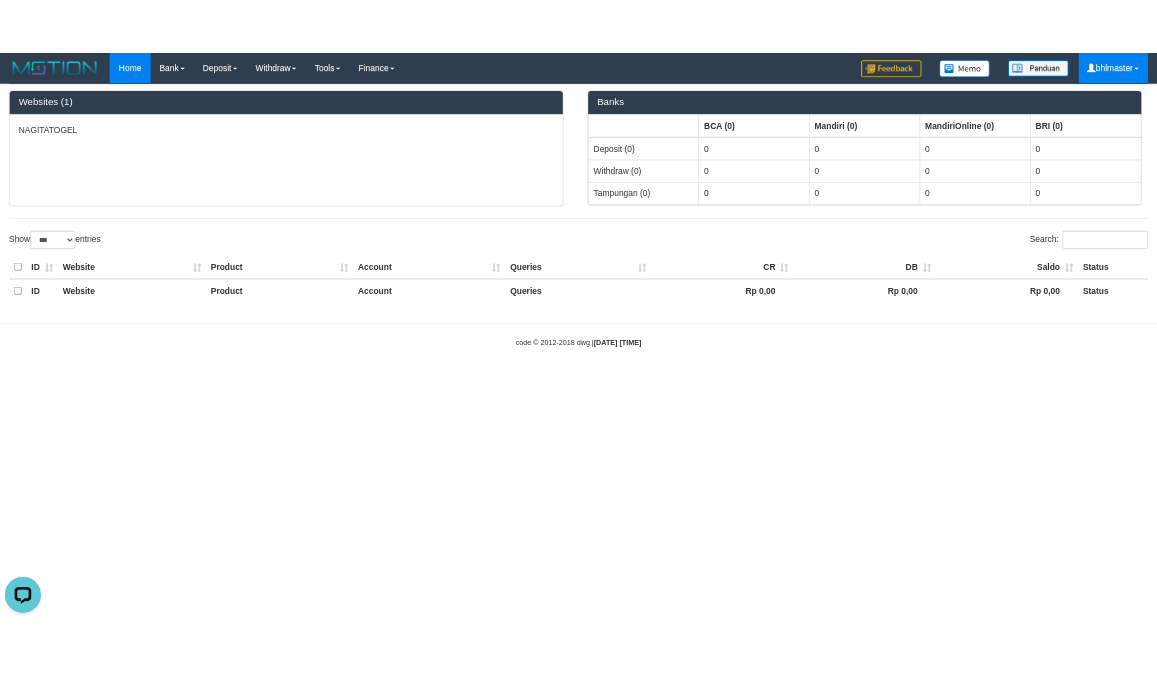 scroll, scrollTop: 0, scrollLeft: 0, axis: both 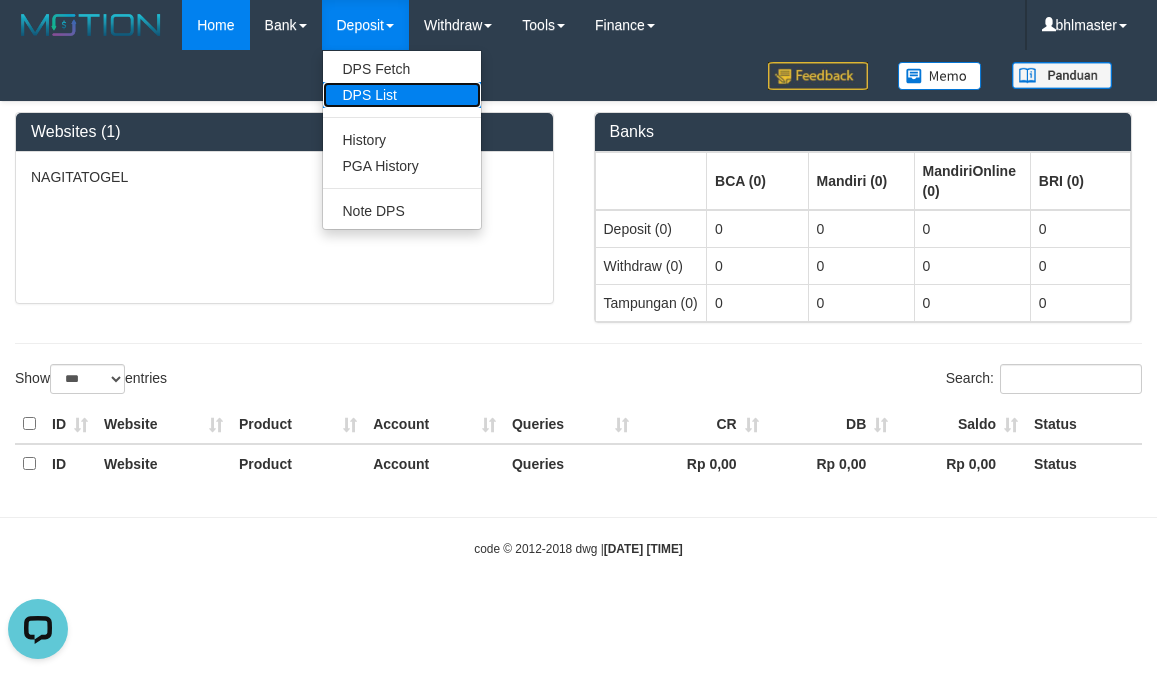click on "DPS List" at bounding box center [402, 95] 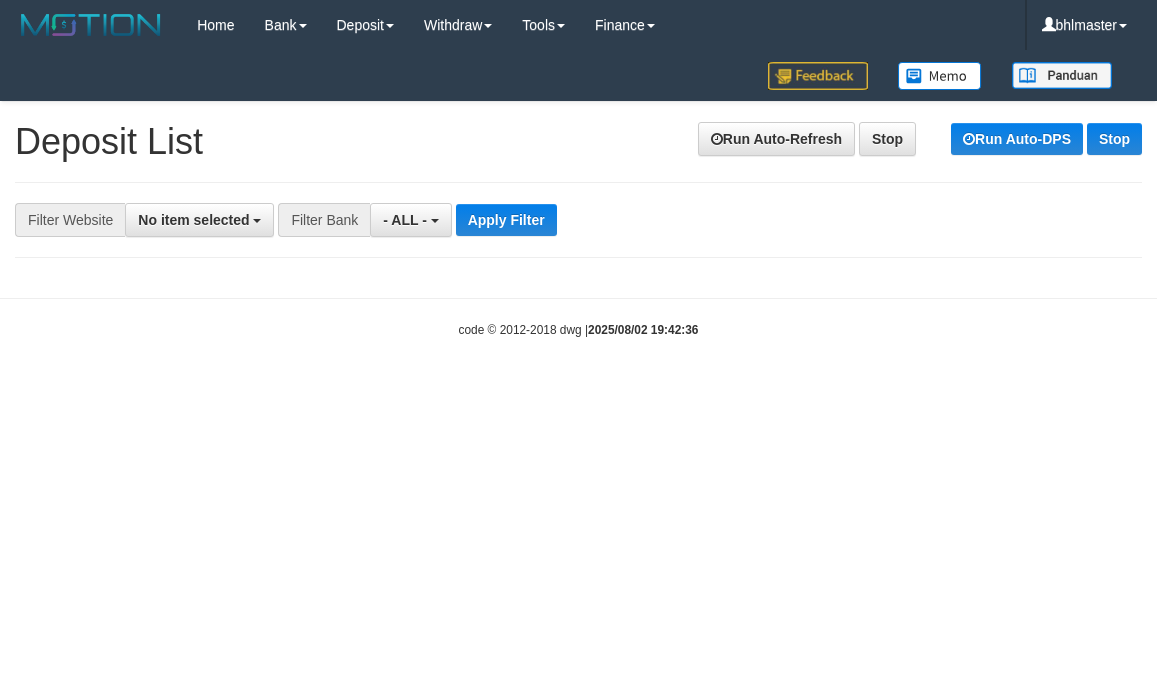 scroll, scrollTop: 0, scrollLeft: 0, axis: both 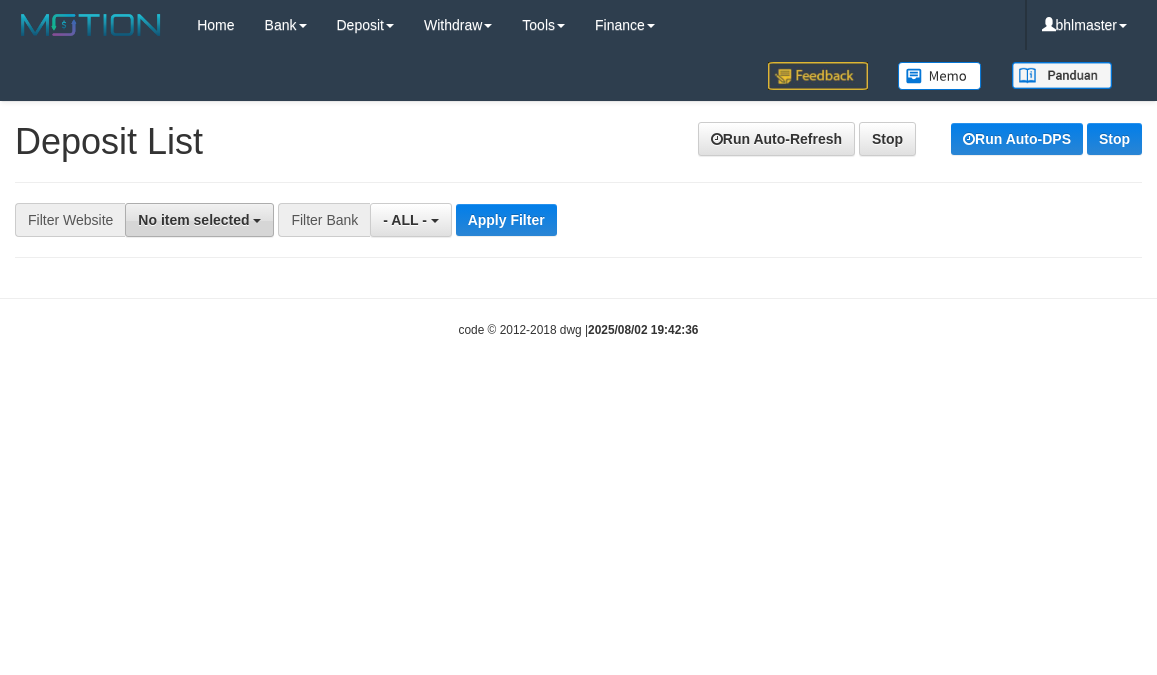 click on "No item selected" at bounding box center [193, 220] 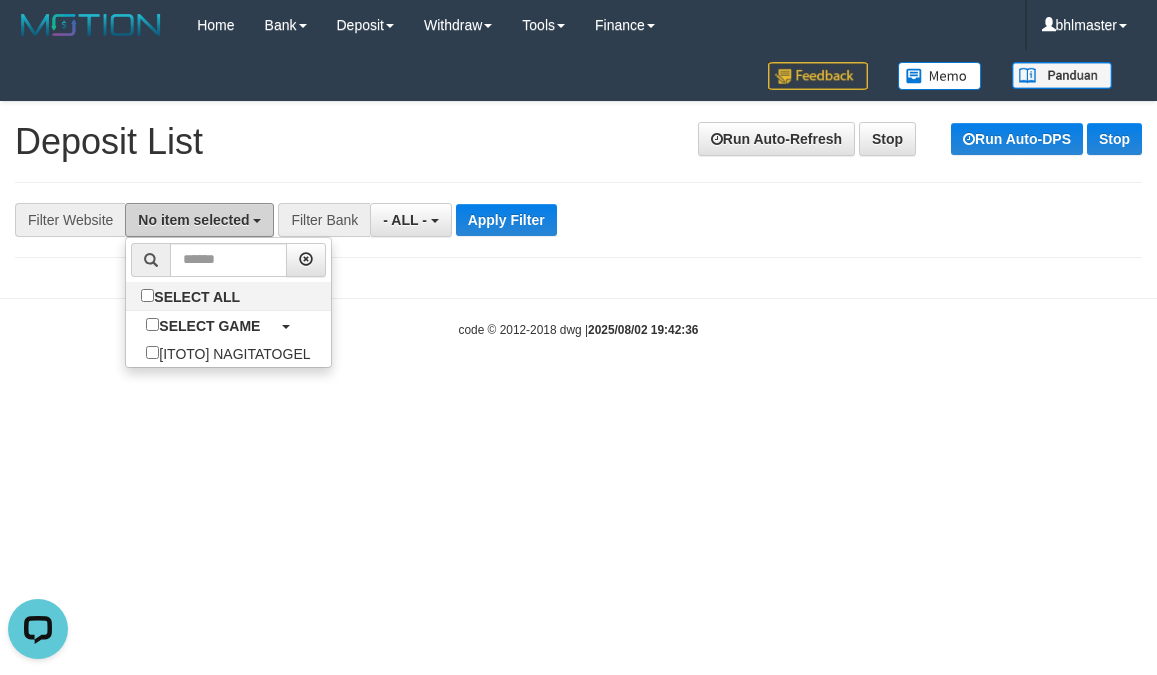 scroll, scrollTop: 0, scrollLeft: 0, axis: both 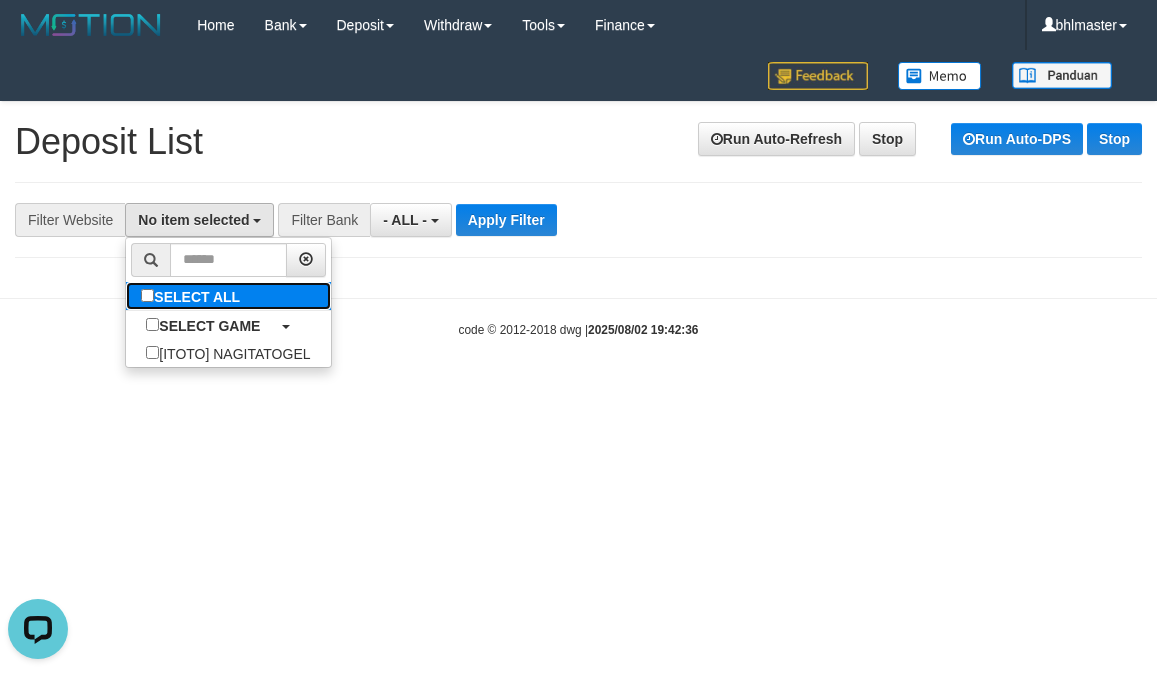 drag, startPoint x: 191, startPoint y: 296, endPoint x: 245, endPoint y: 283, distance: 55.542778 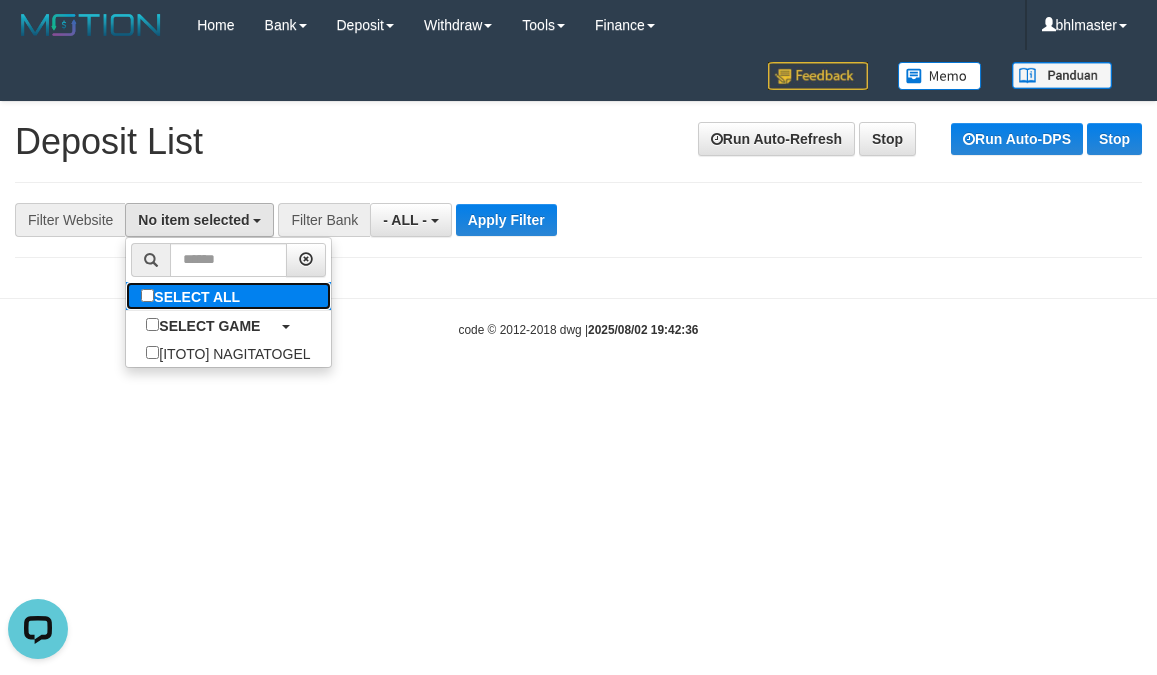 click on "SELECT ALL" at bounding box center (193, 296) 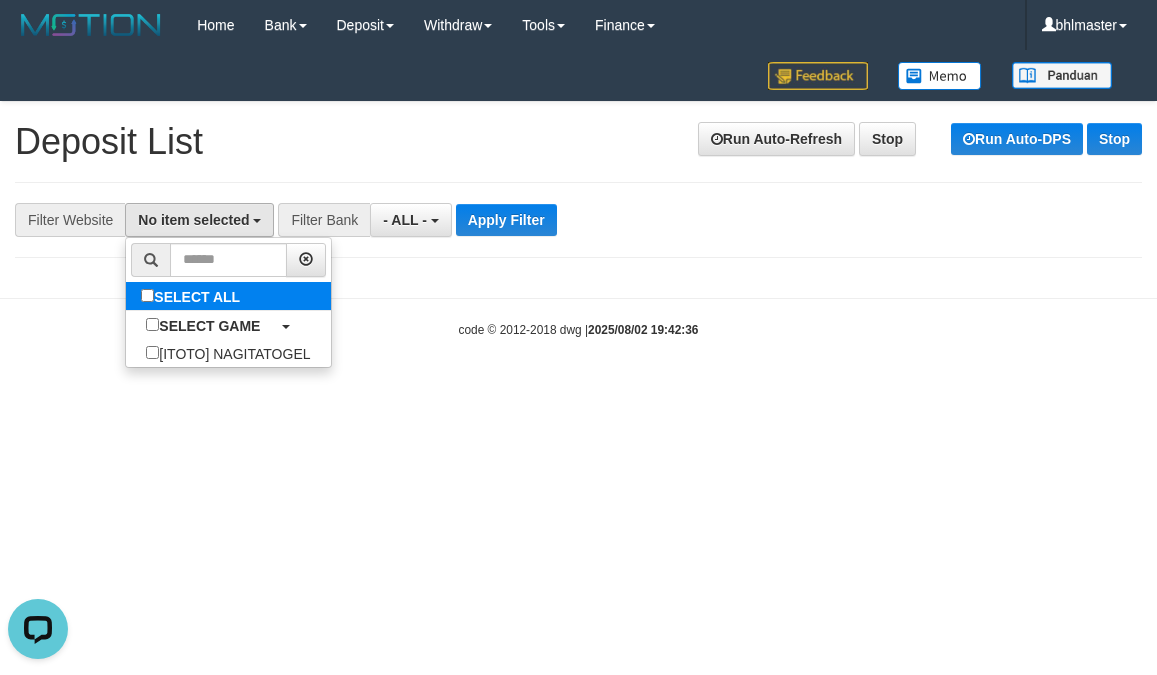 select on "****" 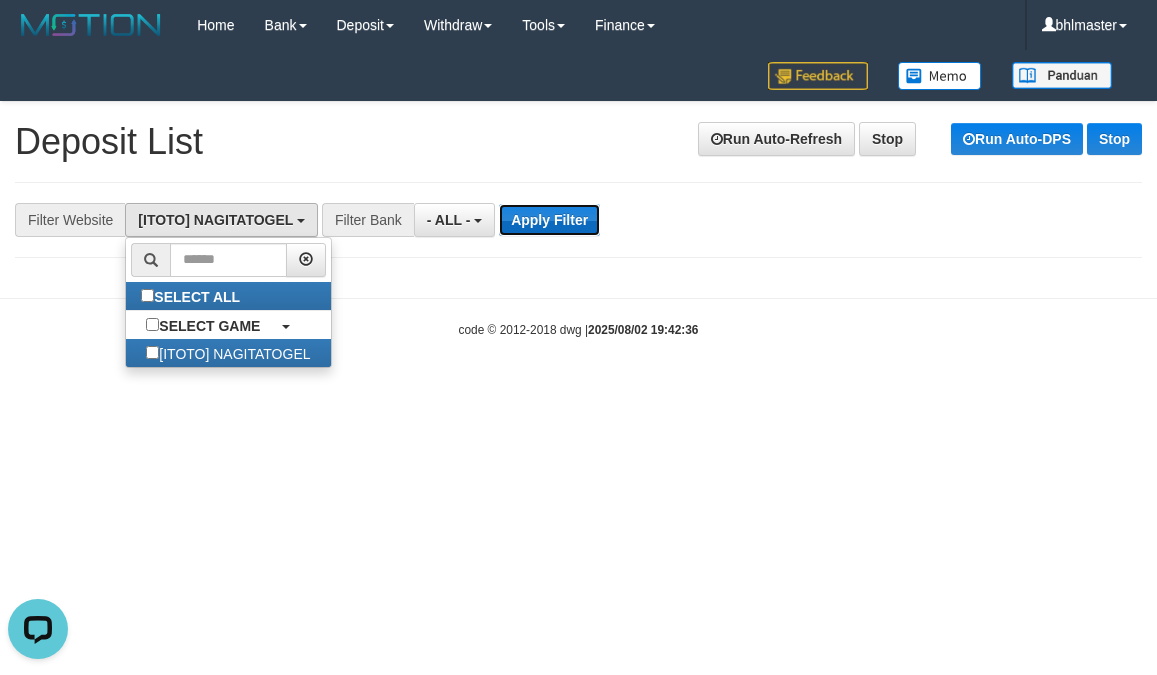 click on "Apply Filter" at bounding box center [549, 220] 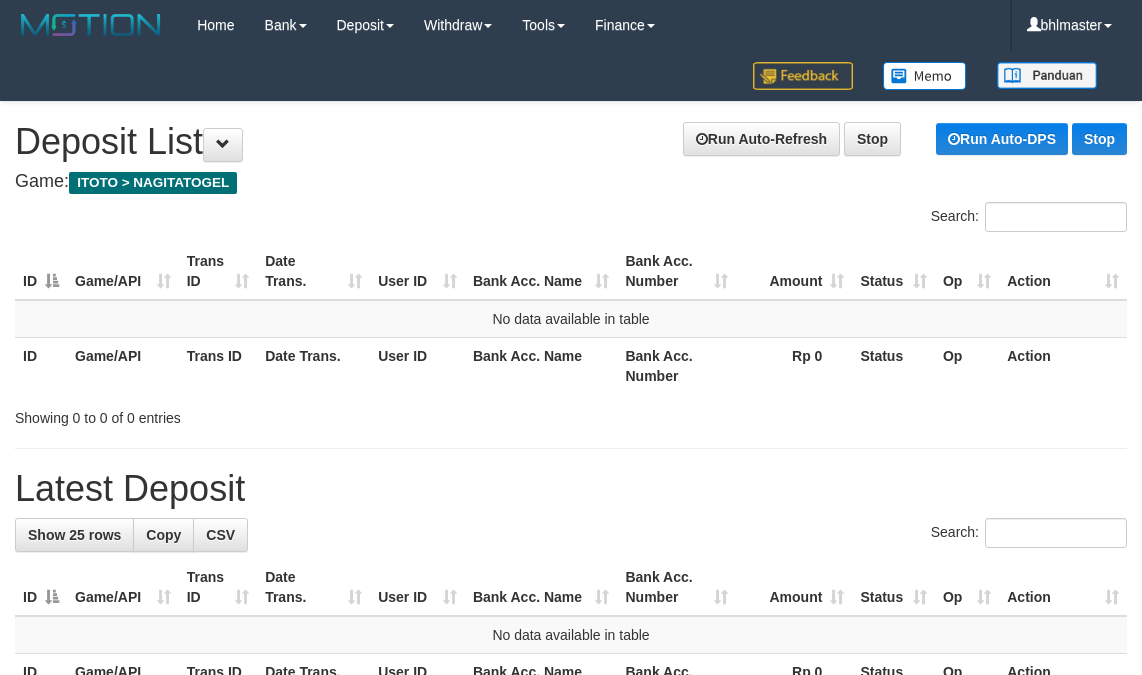 scroll, scrollTop: 0, scrollLeft: 0, axis: both 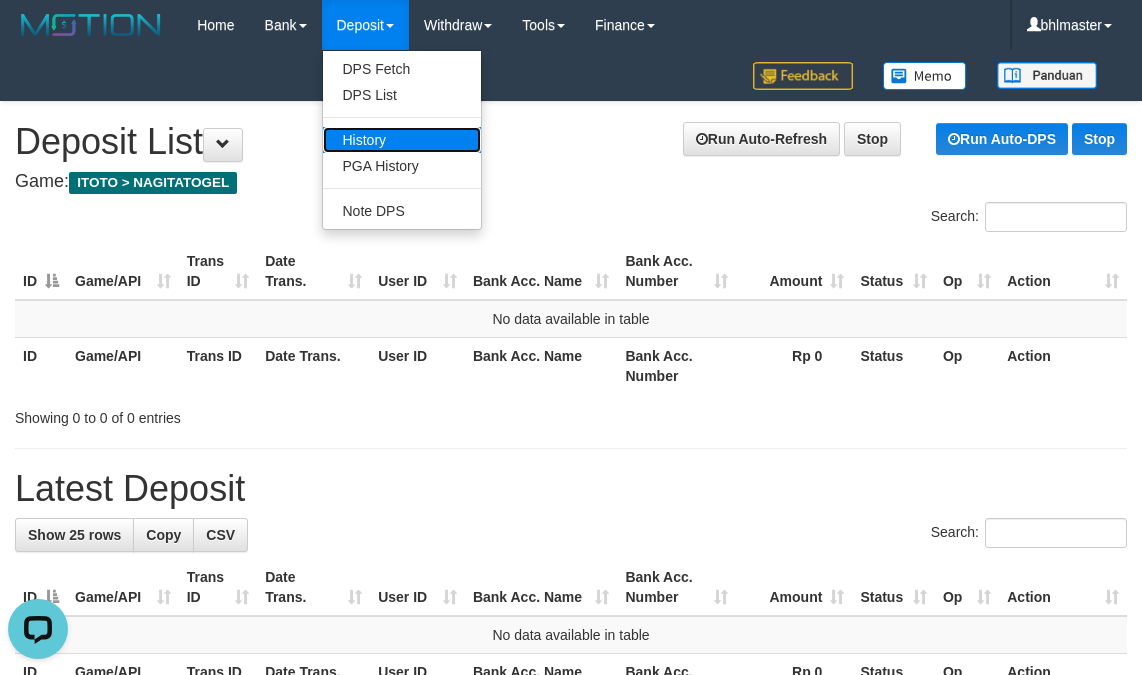 click on "History" at bounding box center [402, 140] 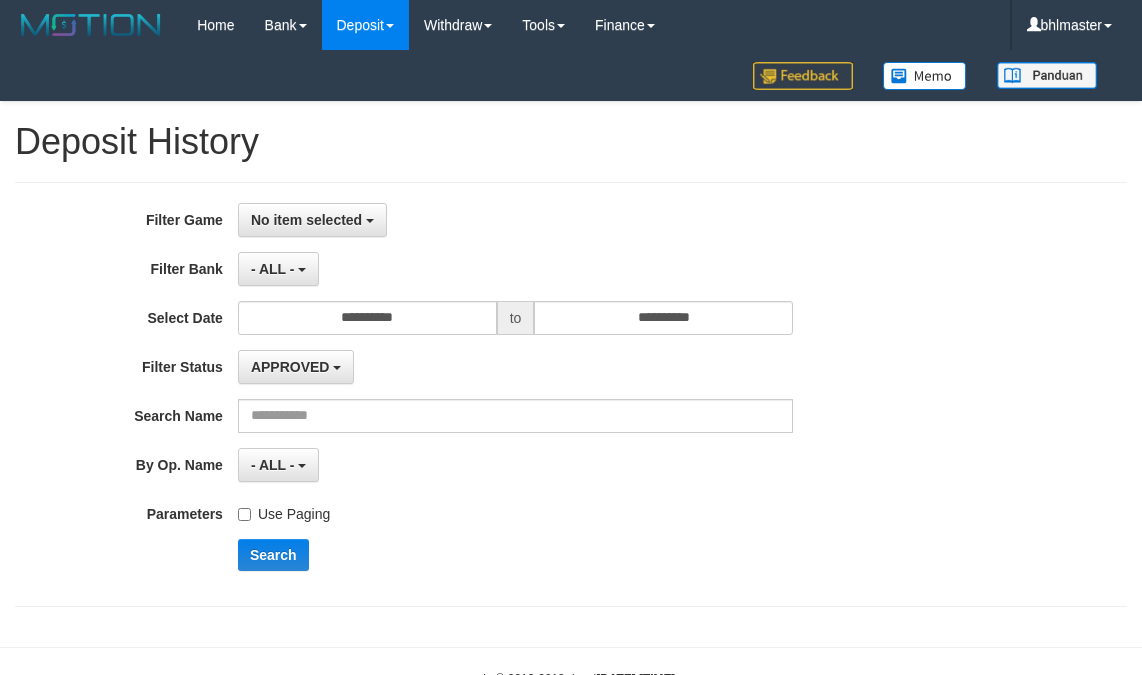 select 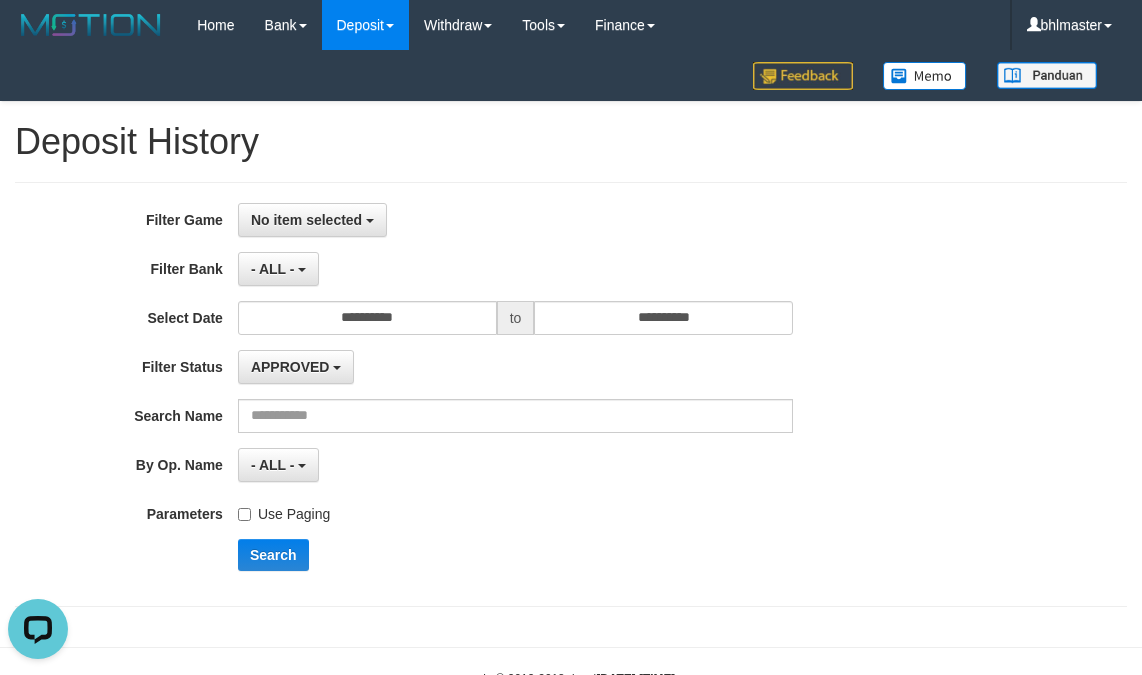 scroll, scrollTop: 0, scrollLeft: 0, axis: both 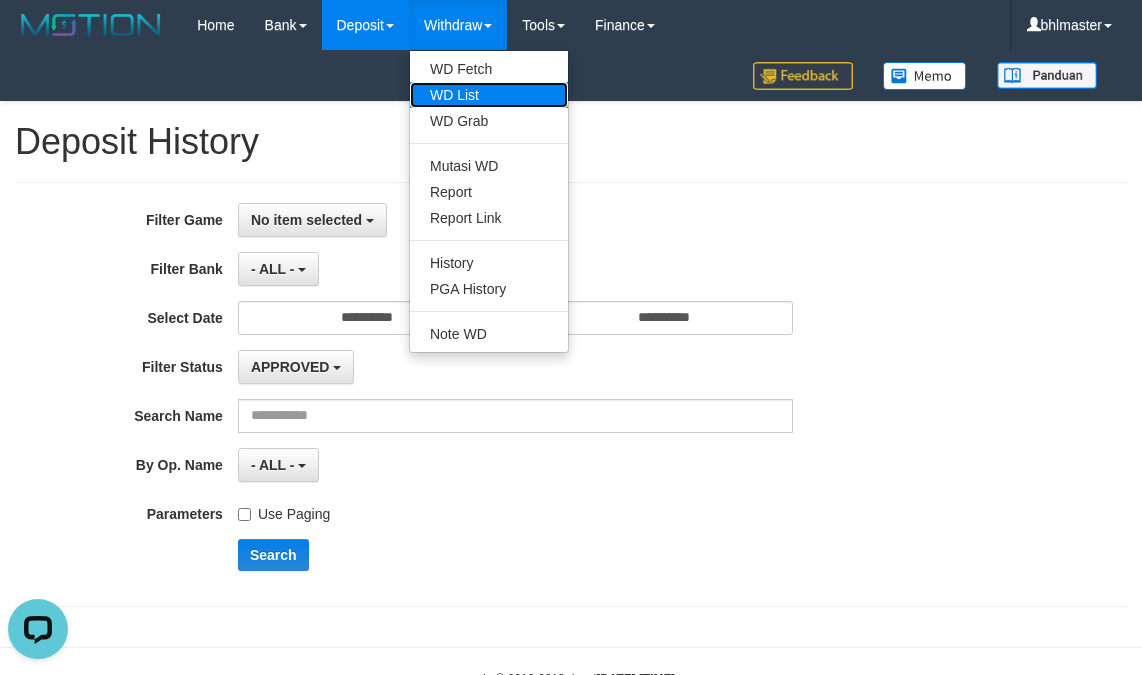 click on "WD List" at bounding box center (489, 95) 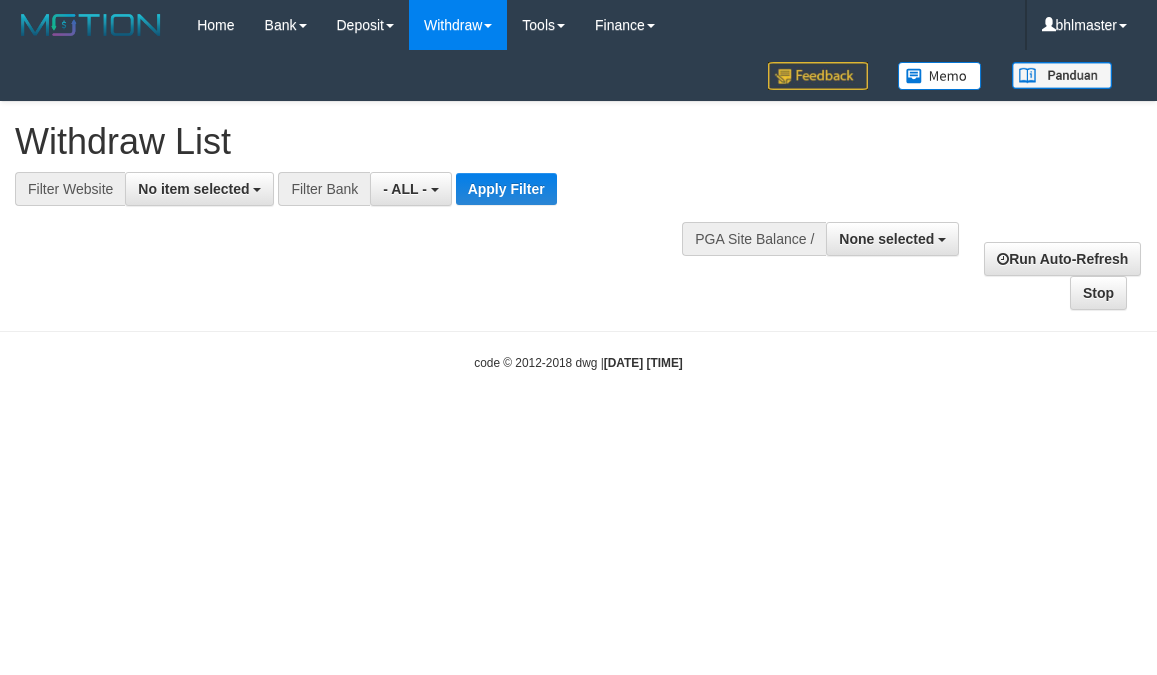 select 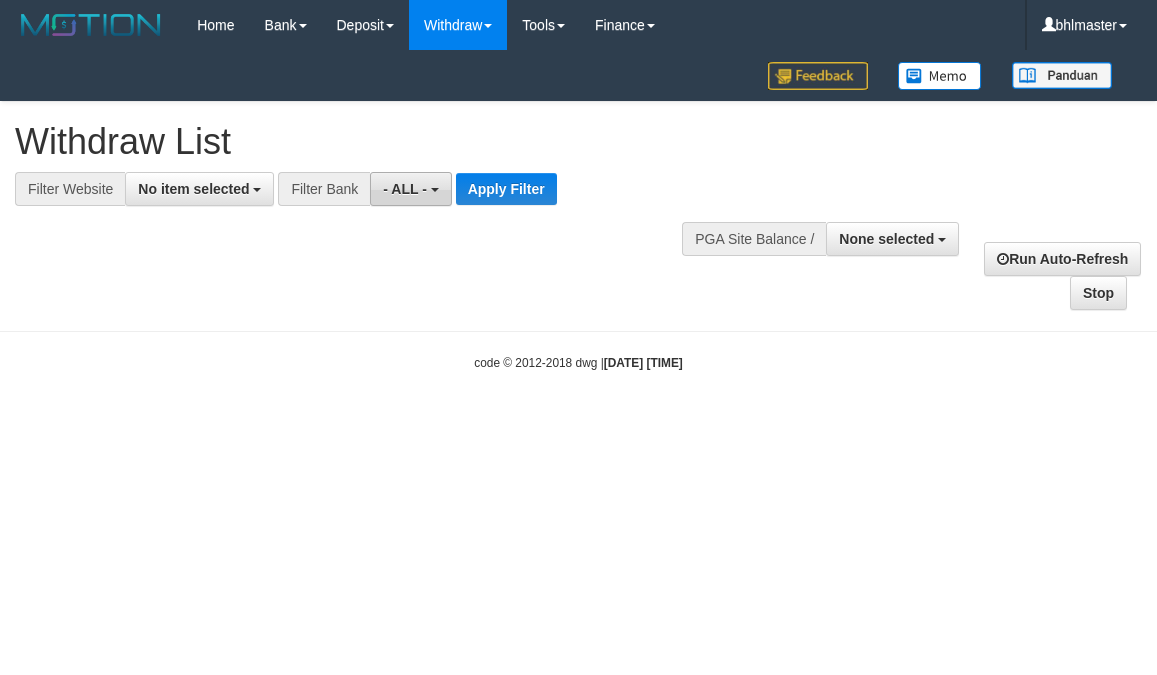 scroll, scrollTop: 0, scrollLeft: 0, axis: both 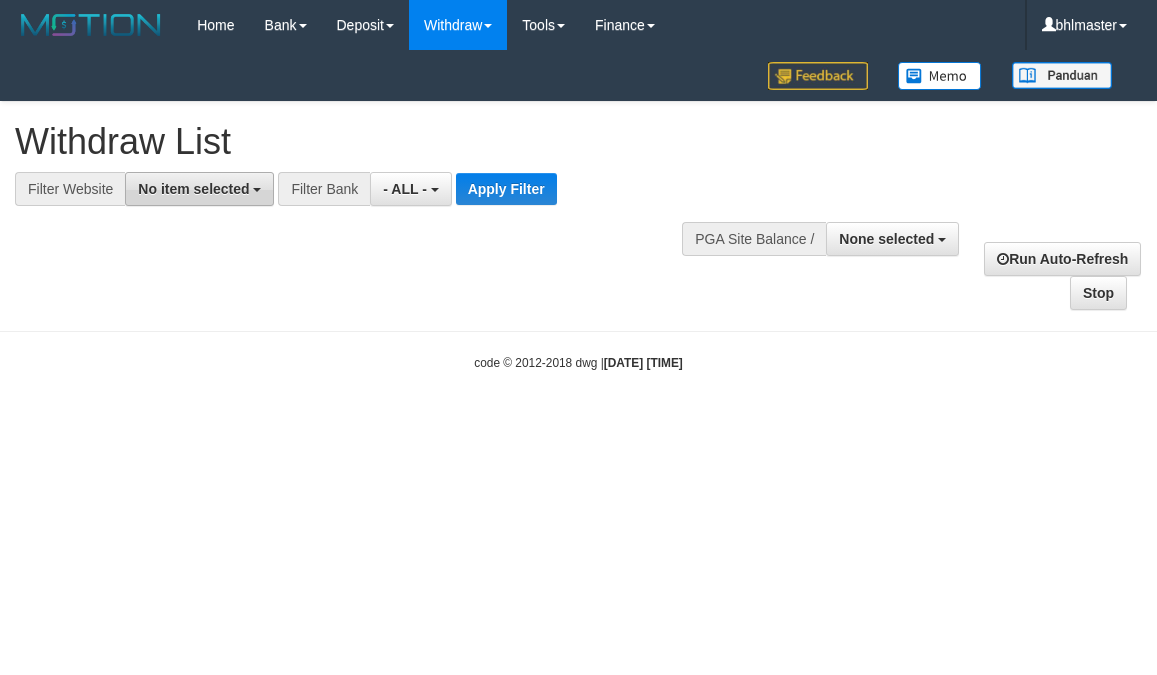 click on "No item selected" at bounding box center [193, 189] 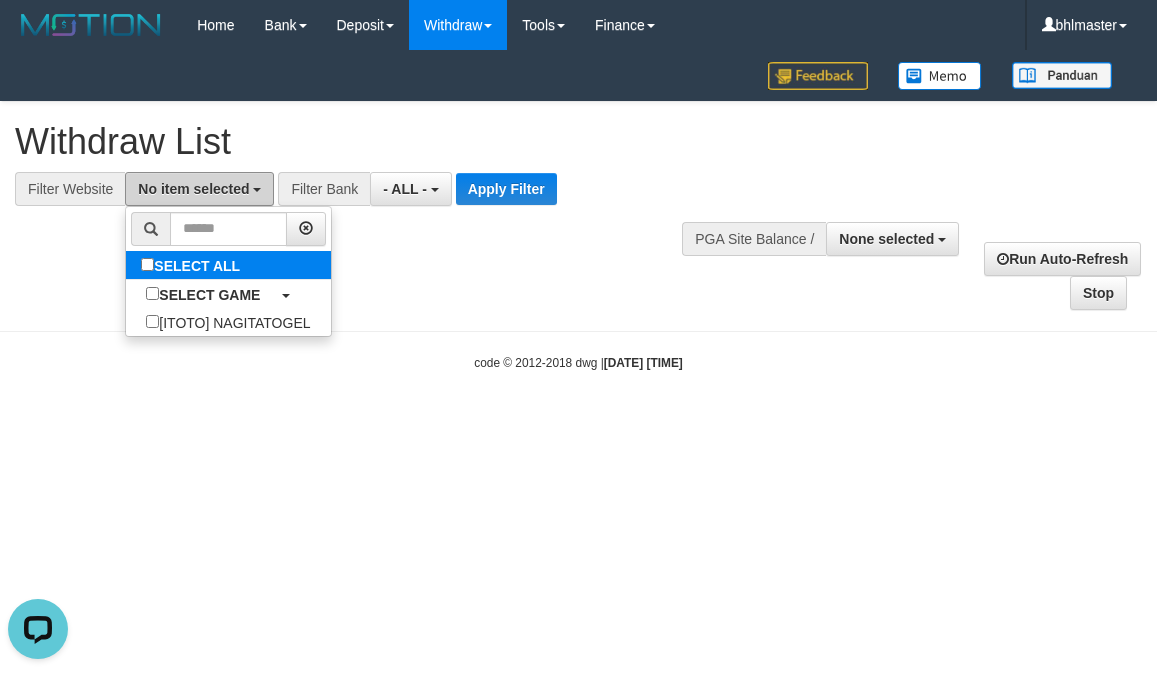 scroll, scrollTop: 0, scrollLeft: 0, axis: both 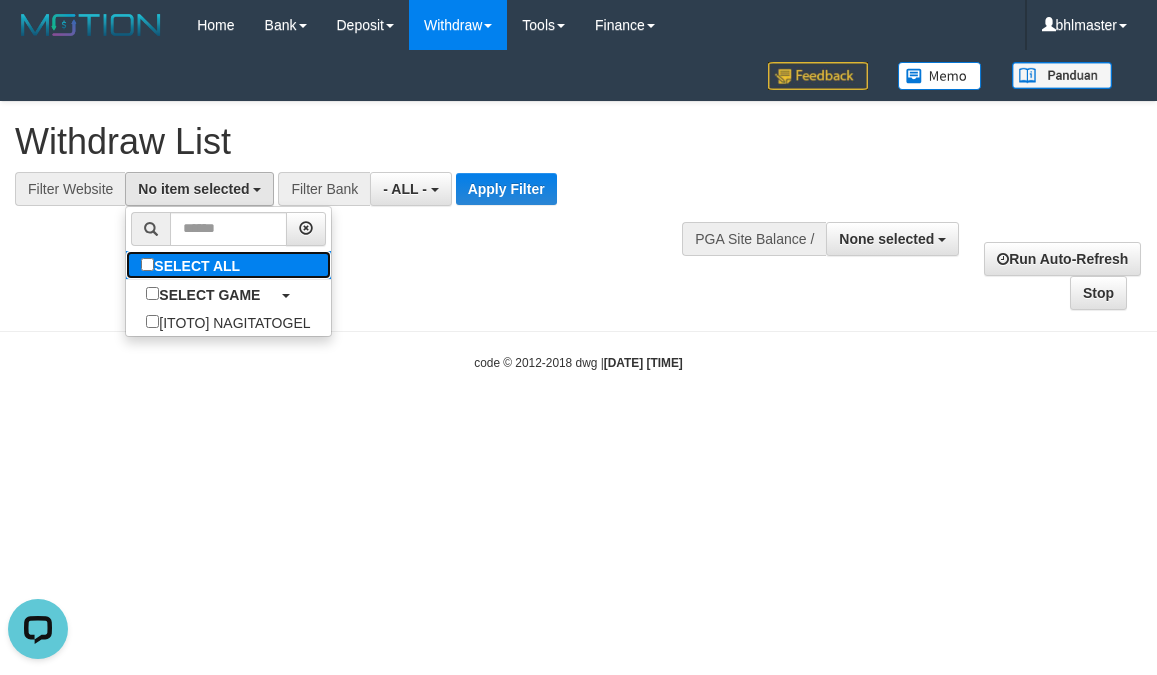 click on "SELECT ALL" at bounding box center [193, 265] 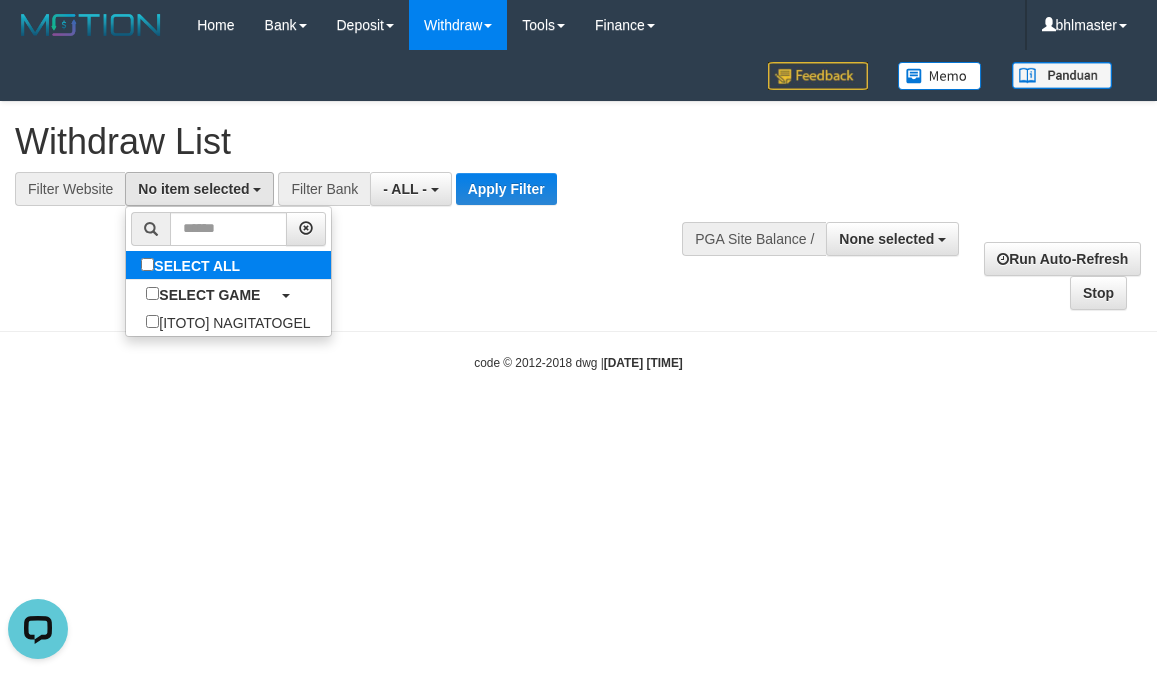 select on "****" 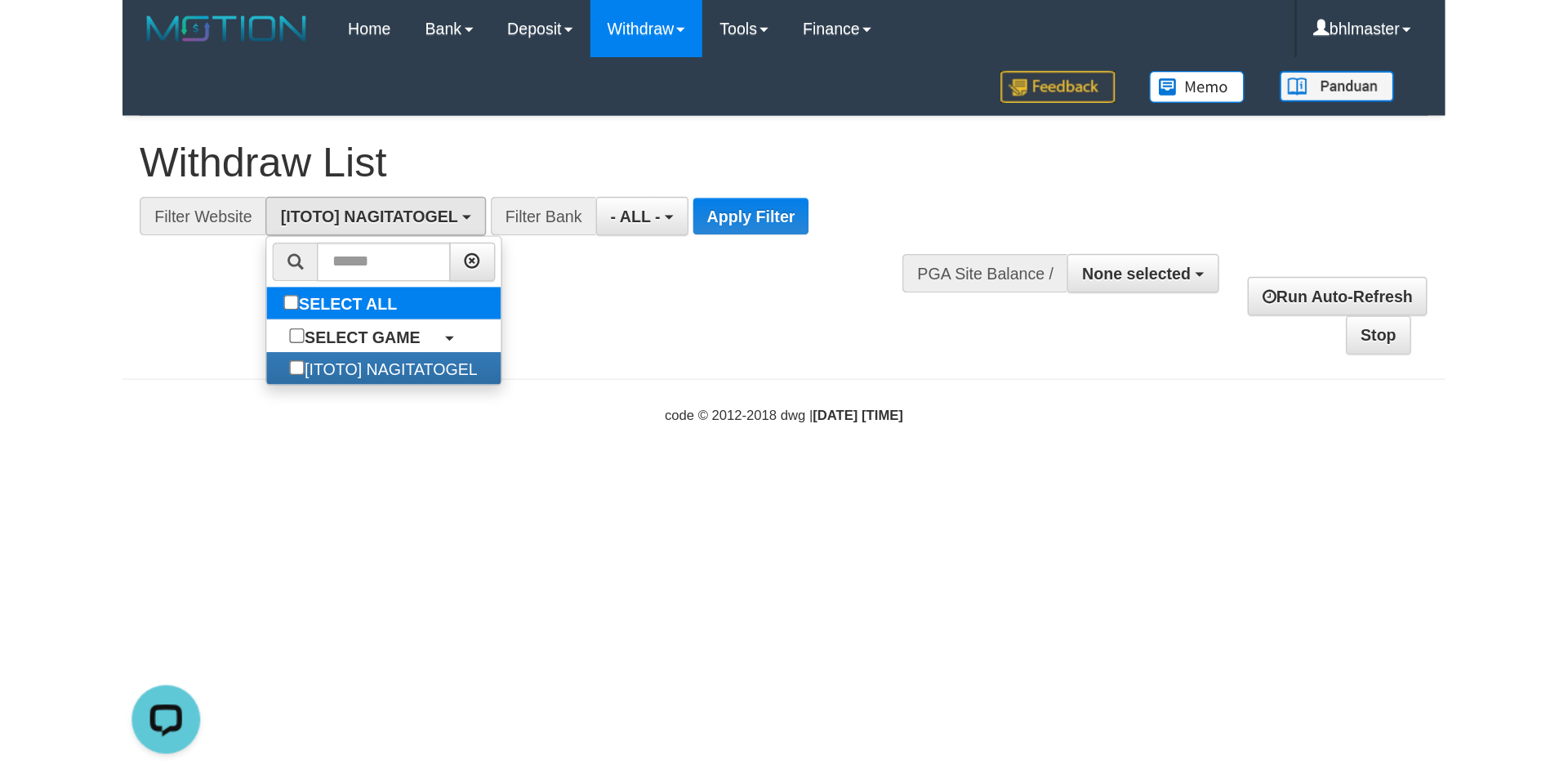 scroll, scrollTop: 15, scrollLeft: 0, axis: vertical 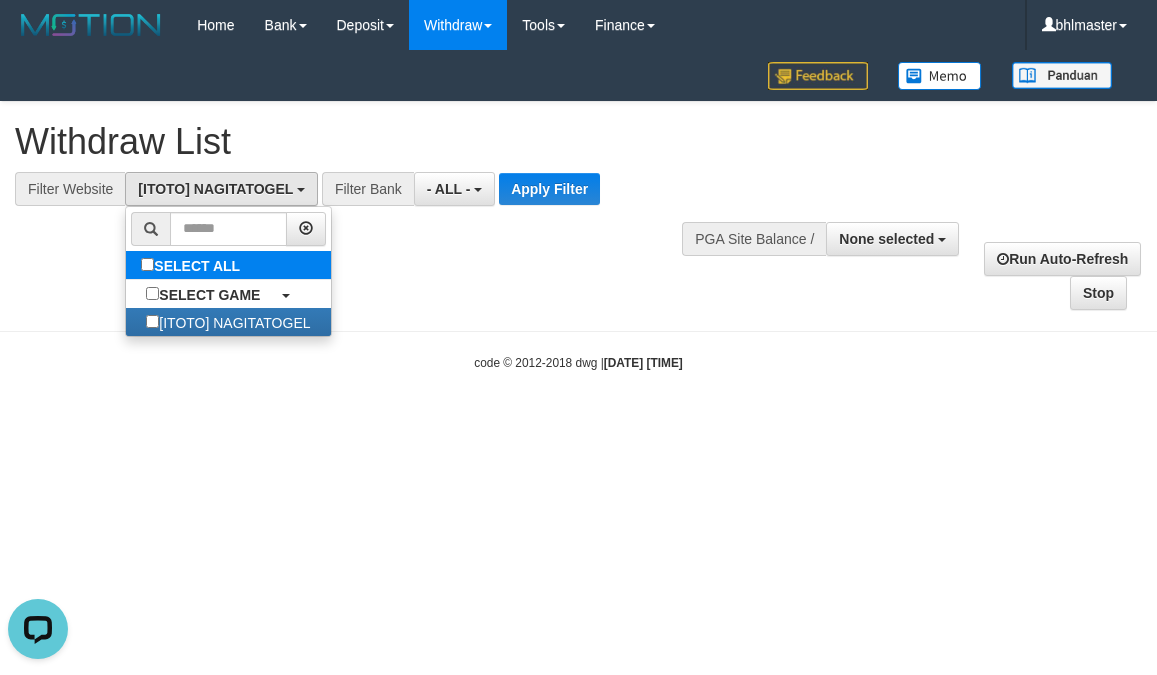 click on "SELECT ALL" at bounding box center (193, 265) 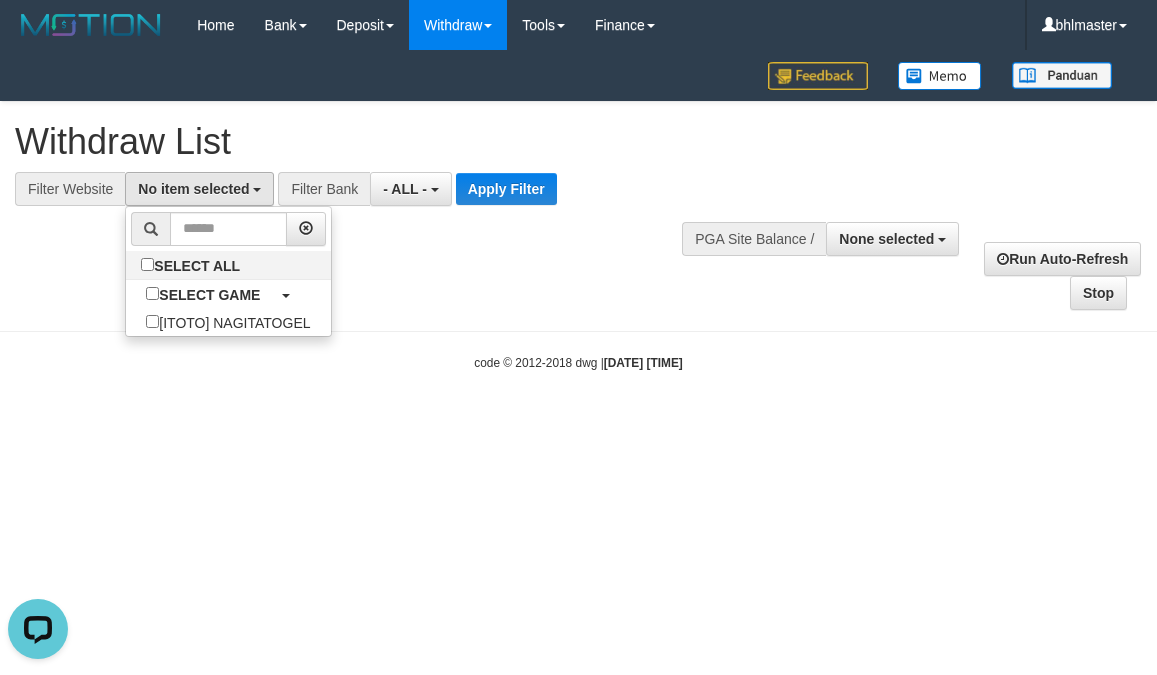 click on "**********" at bounding box center (390, 154) 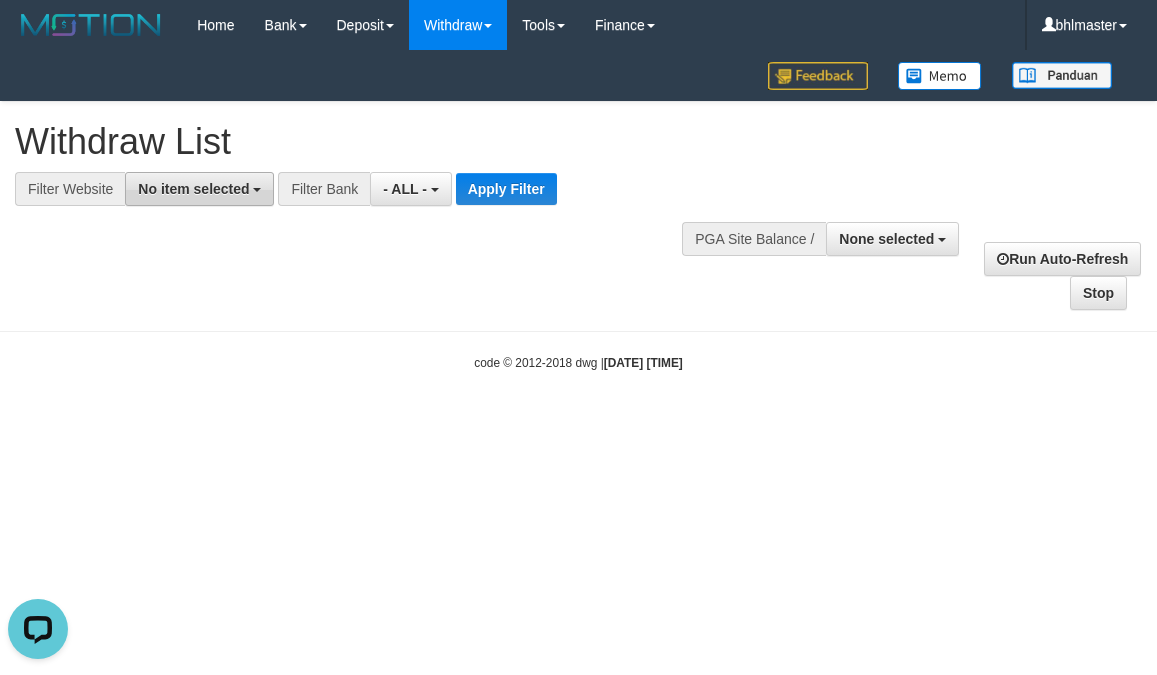 click on "No item selected" at bounding box center (199, 189) 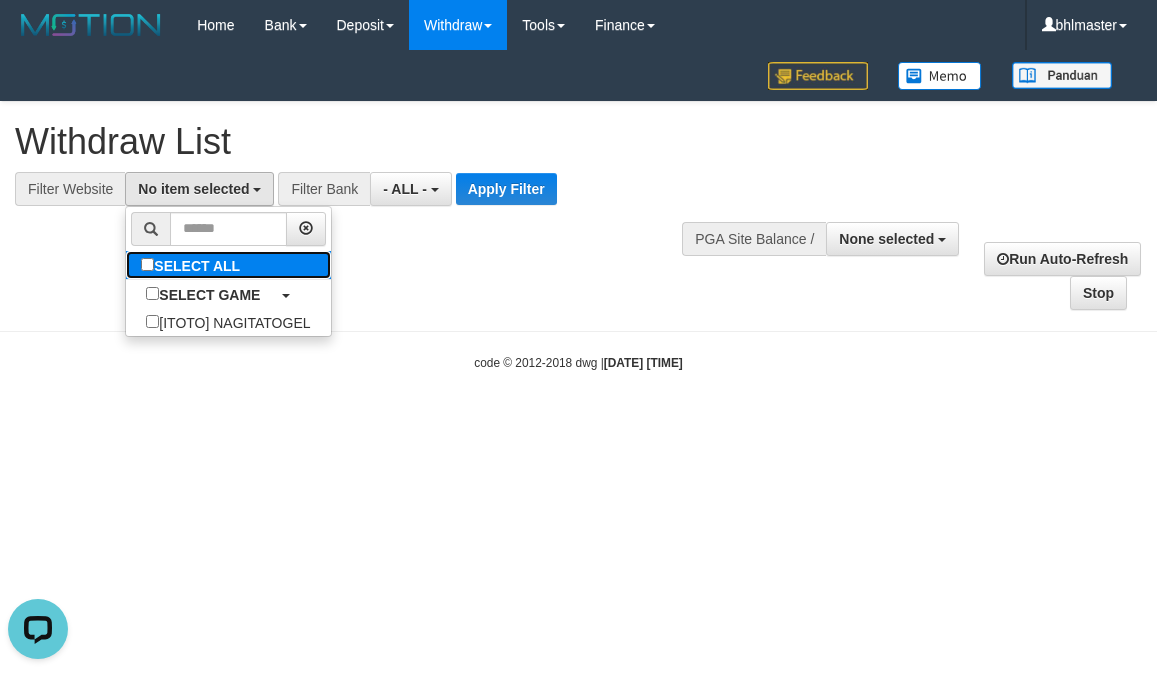 click on "SELECT ALL" at bounding box center [193, 265] 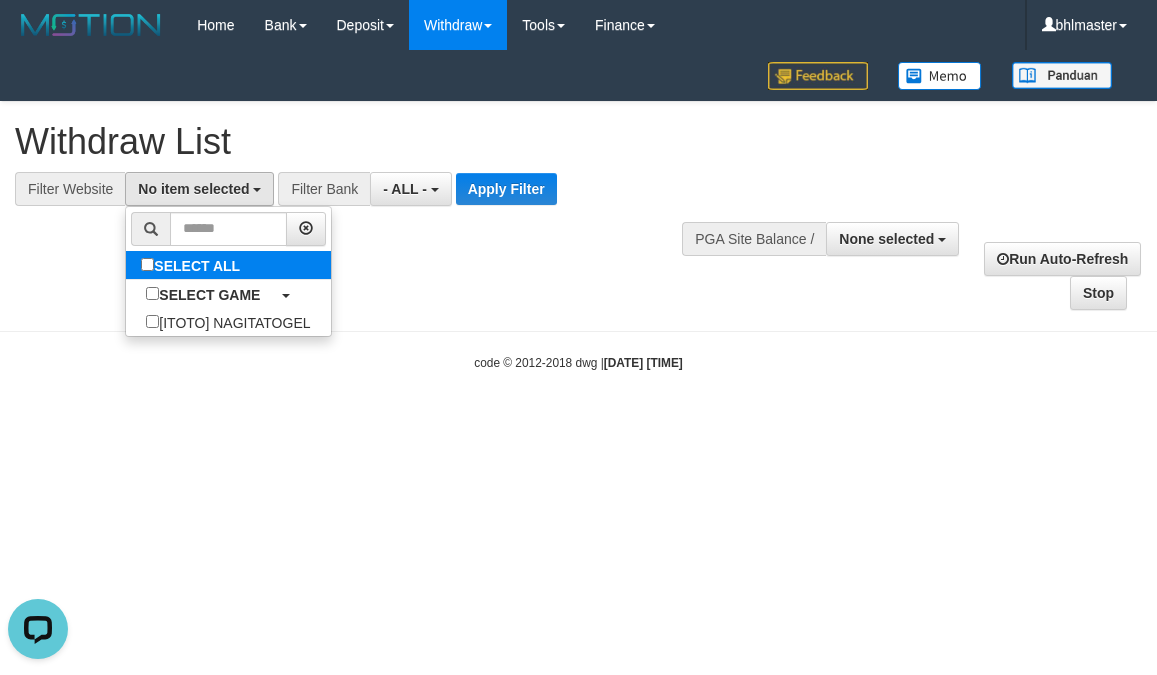 select on "****" 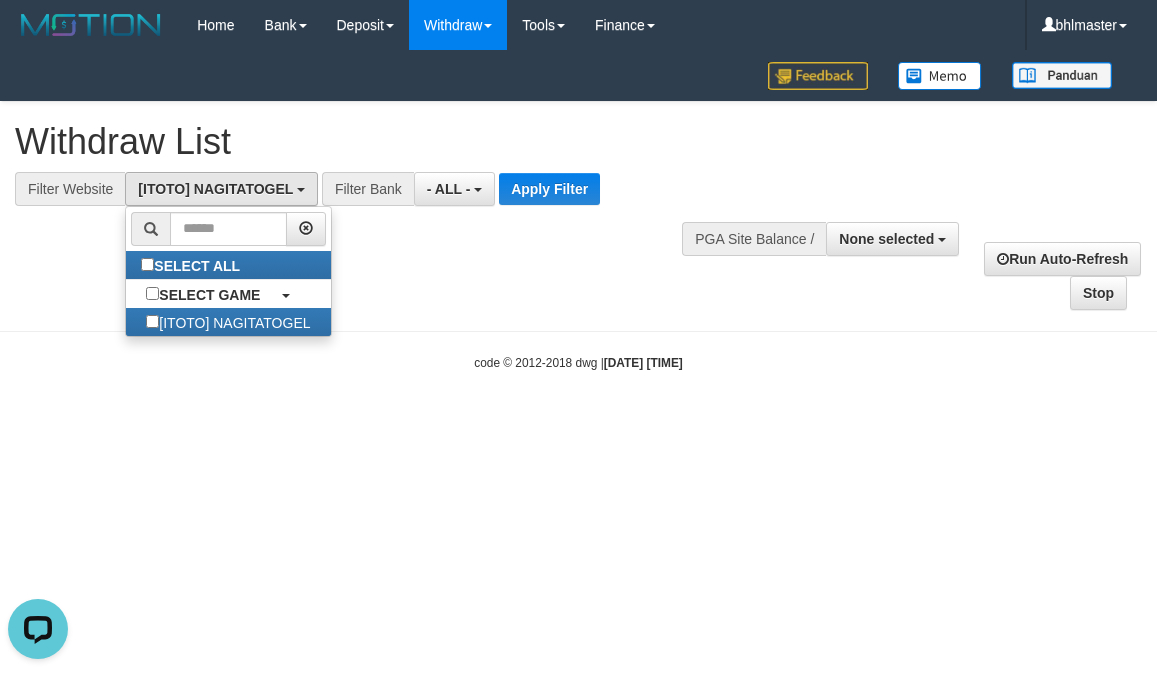 click on "Withdraw List" at bounding box center [383, 142] 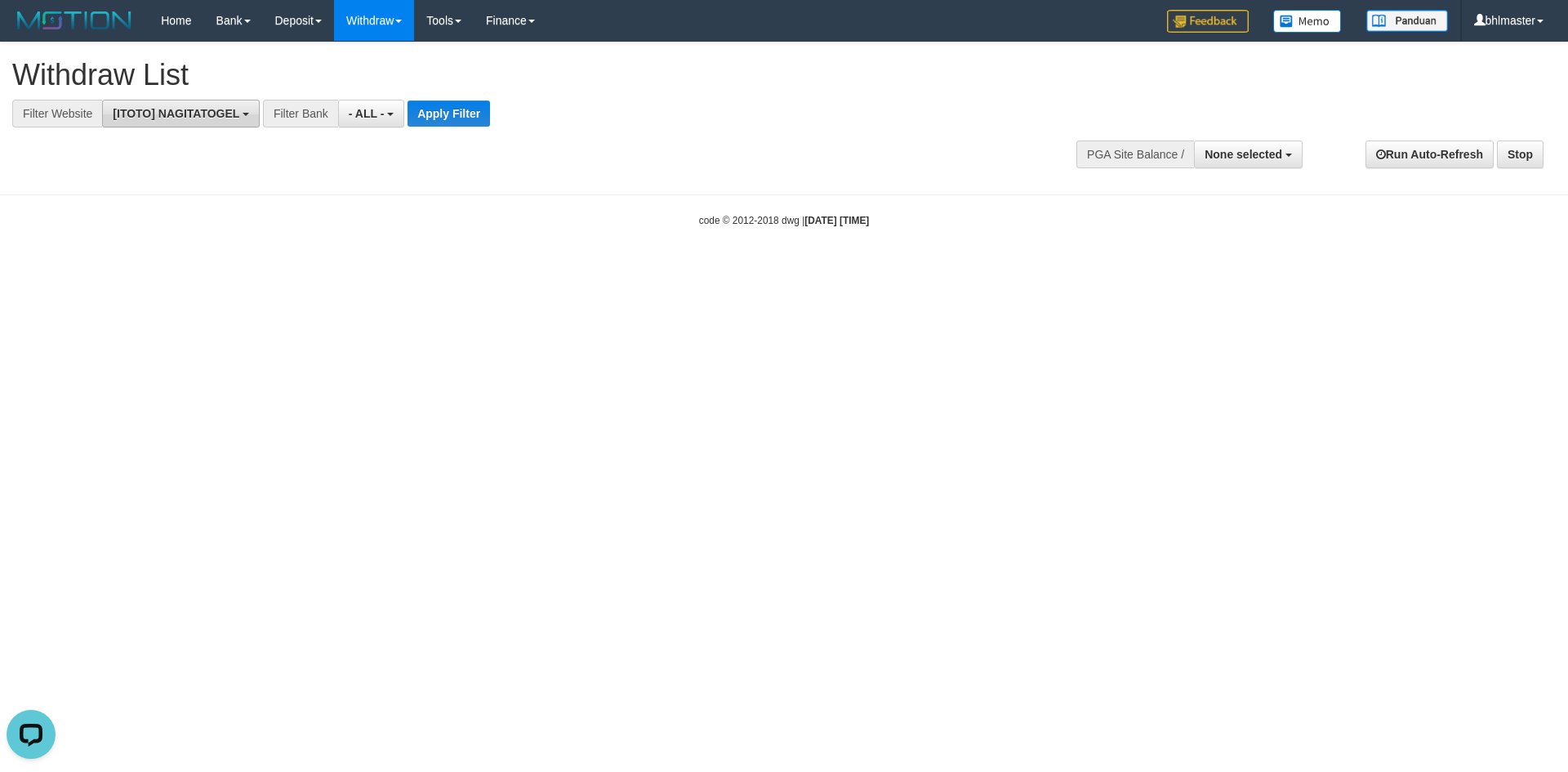 click on "[ITOTO] NAGITATOGEL" at bounding box center (176, 114) 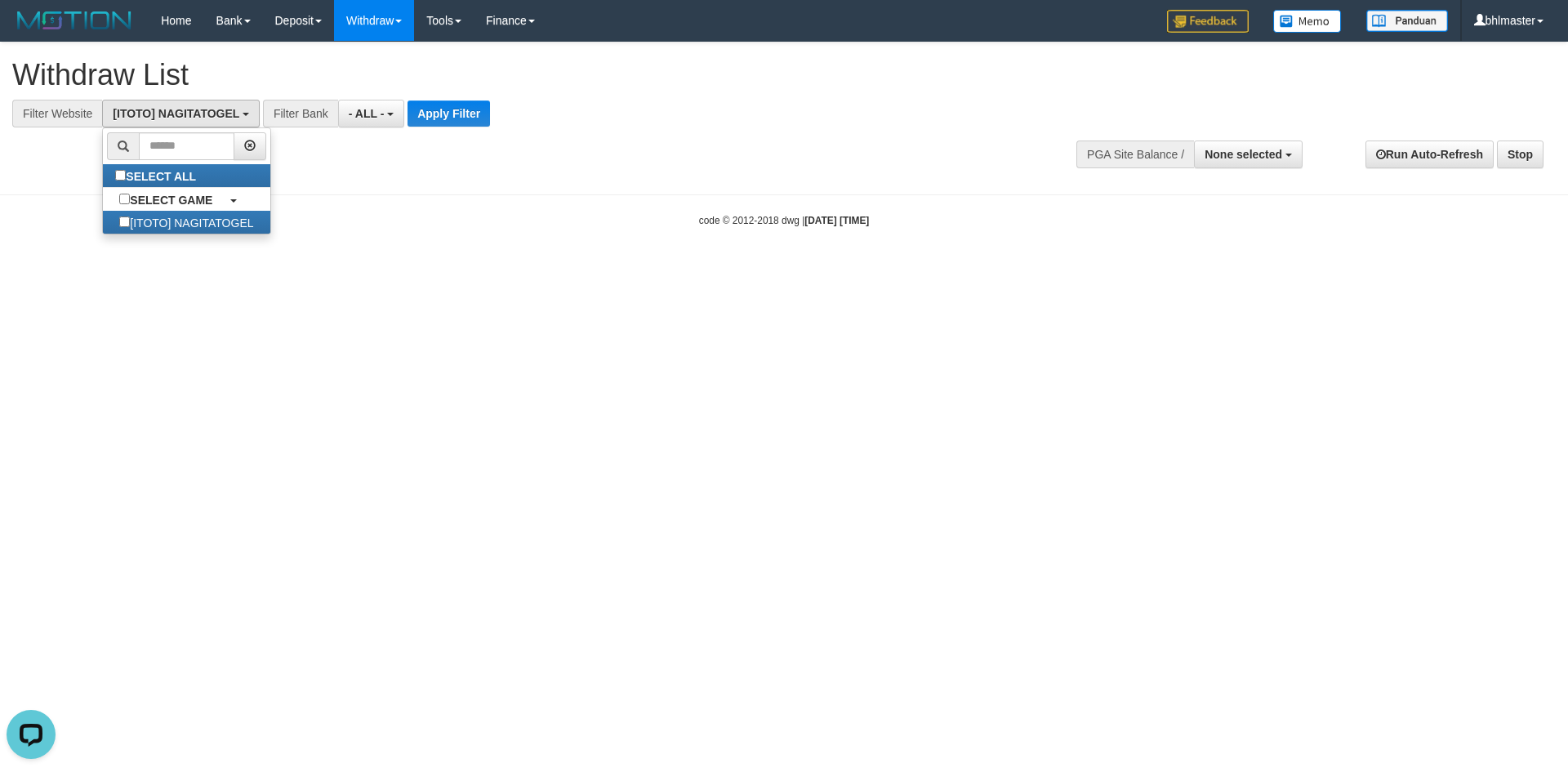 click on "**********" at bounding box center [434, 114] 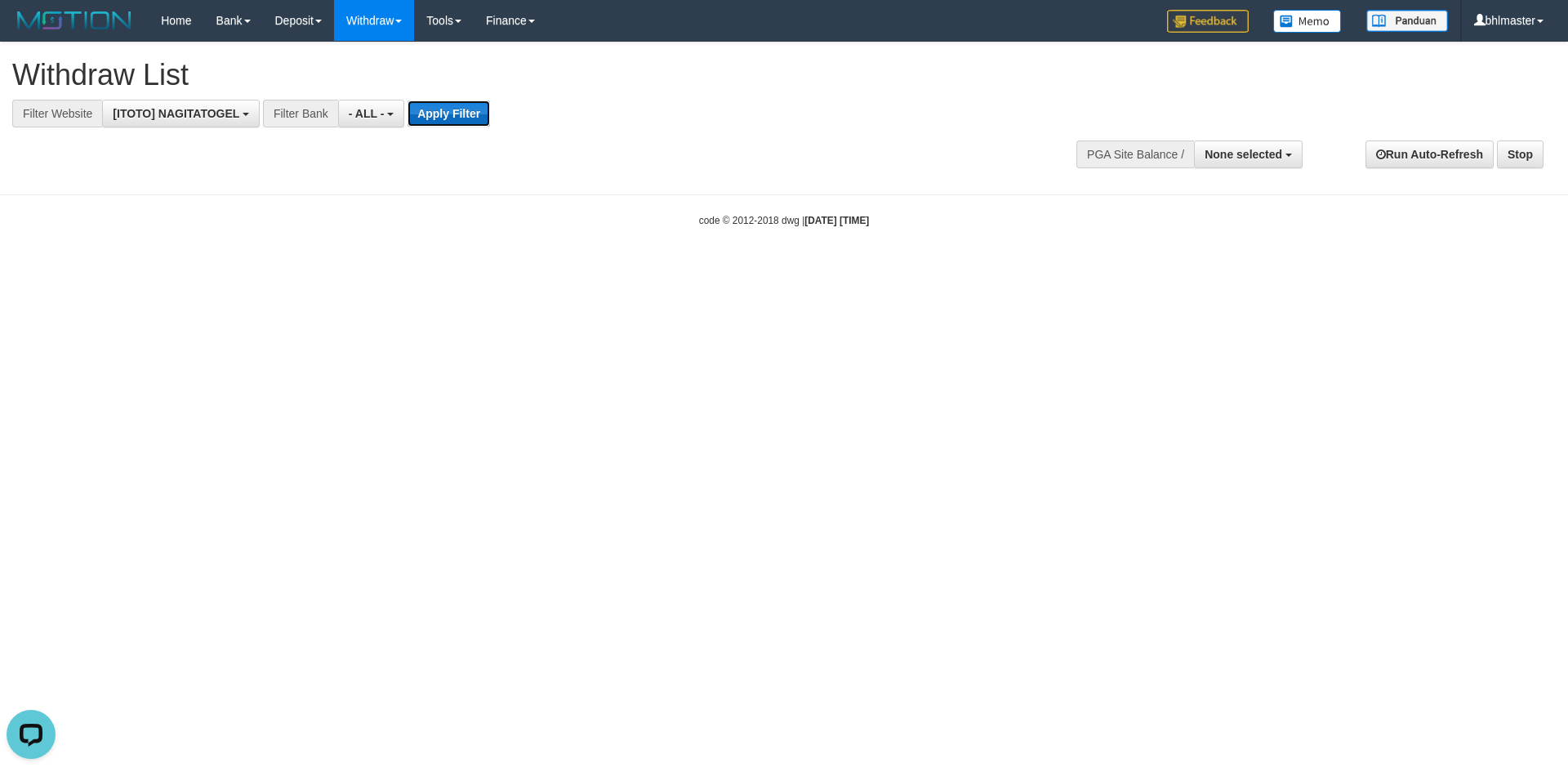 click on "Apply Filter" at bounding box center [448, 114] 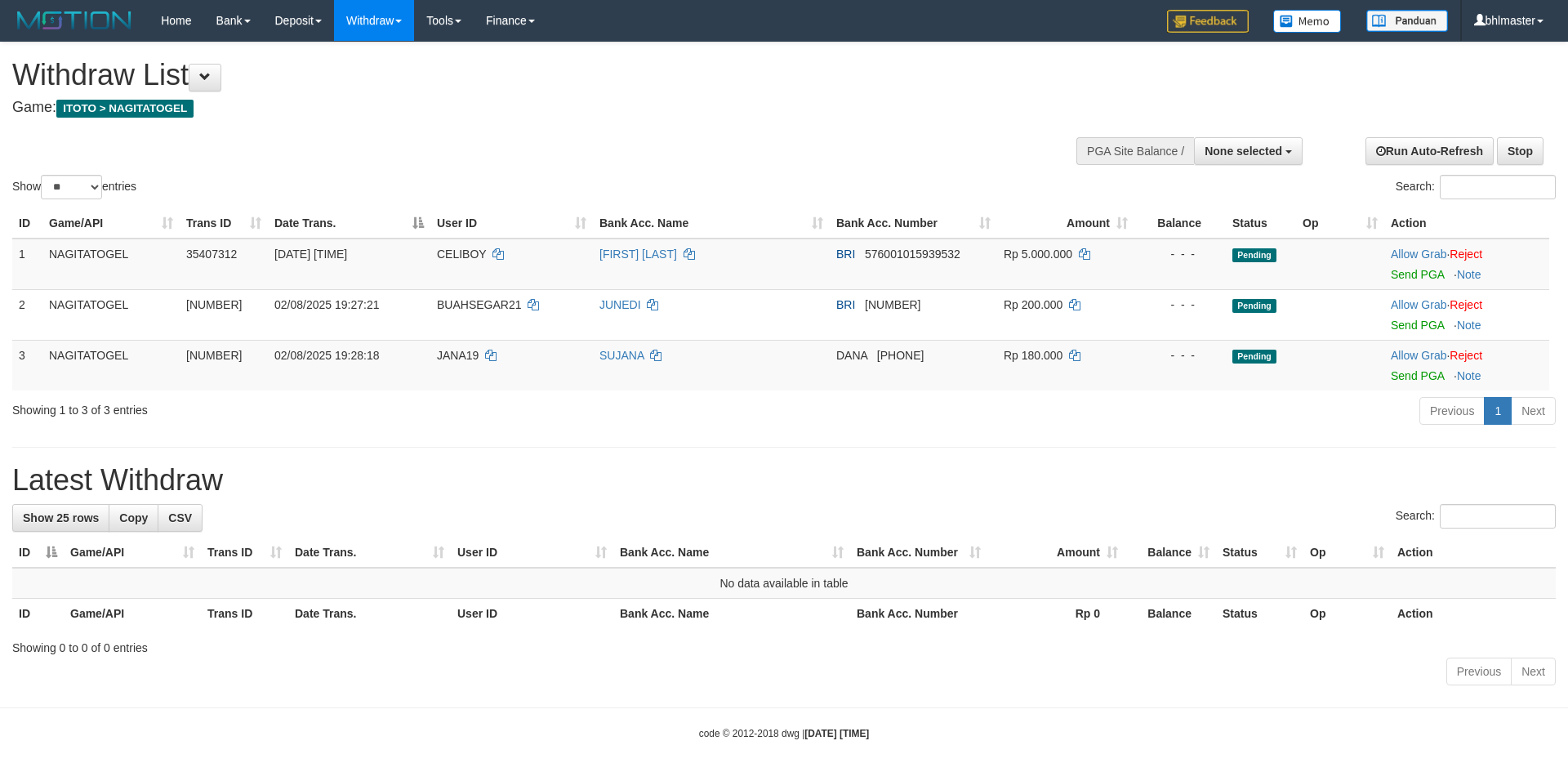 select 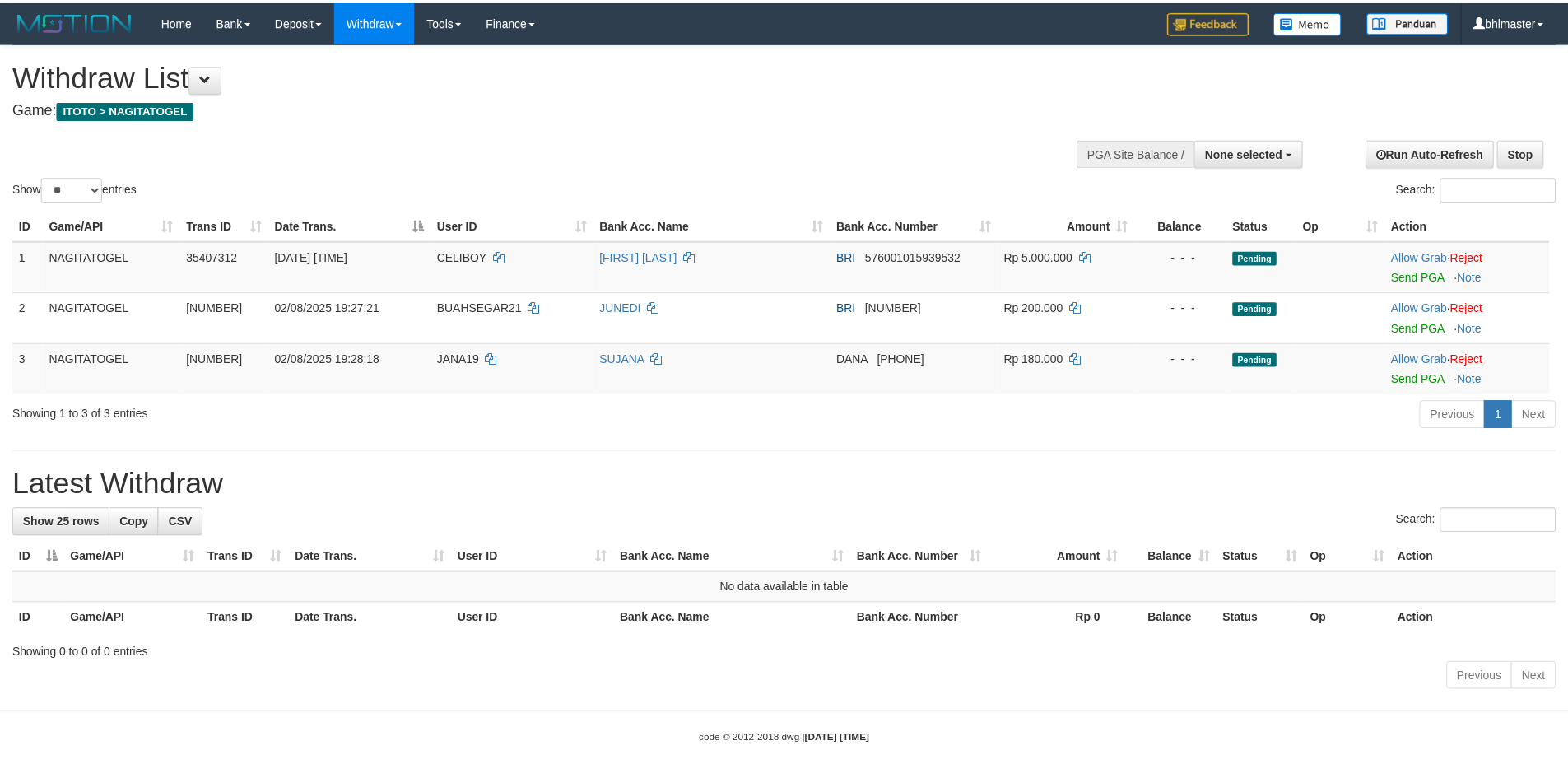 scroll, scrollTop: 0, scrollLeft: 0, axis: both 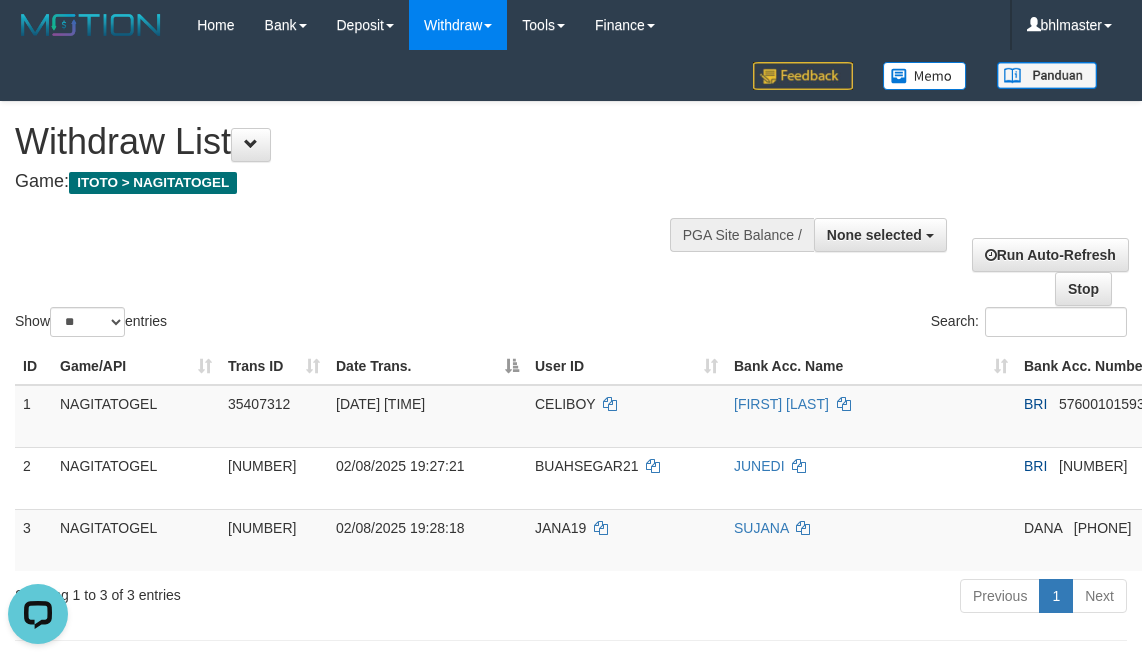 click on "**********" at bounding box center (385, 151) 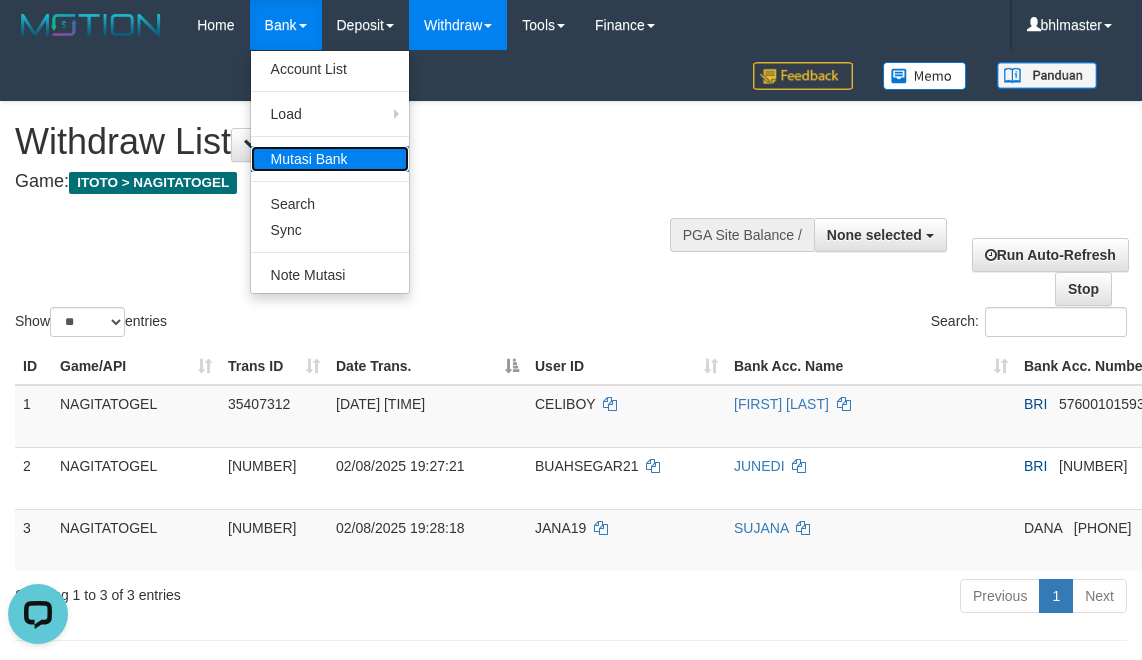 click on "Account List
Load
By Website
Group
[ITOTO]													NAGITATOGEL
Mutasi Bank
Search
Sync
Note Mutasi" at bounding box center [330, 172] 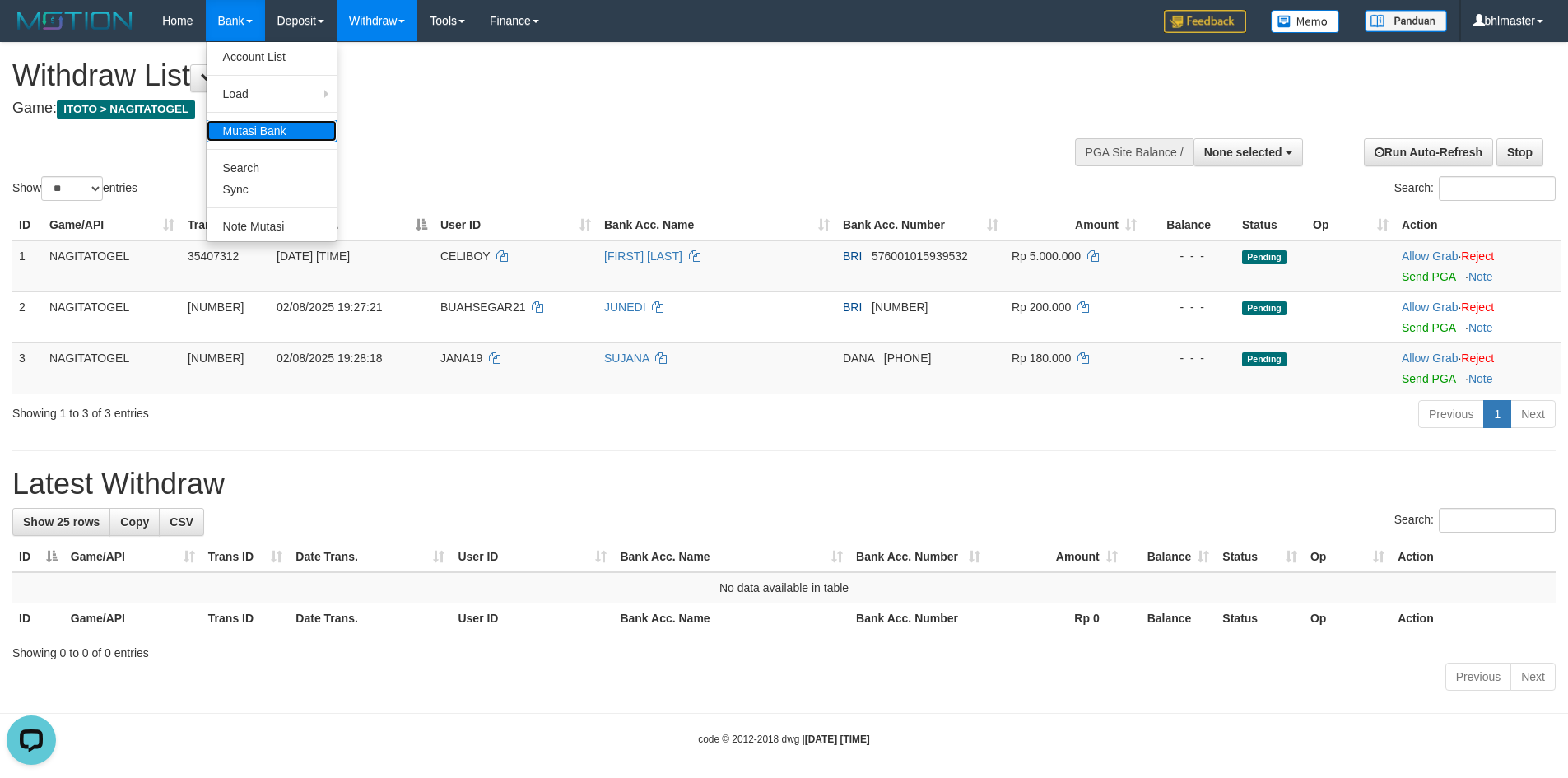 click on "Mutasi Bank" at bounding box center (272, 131) 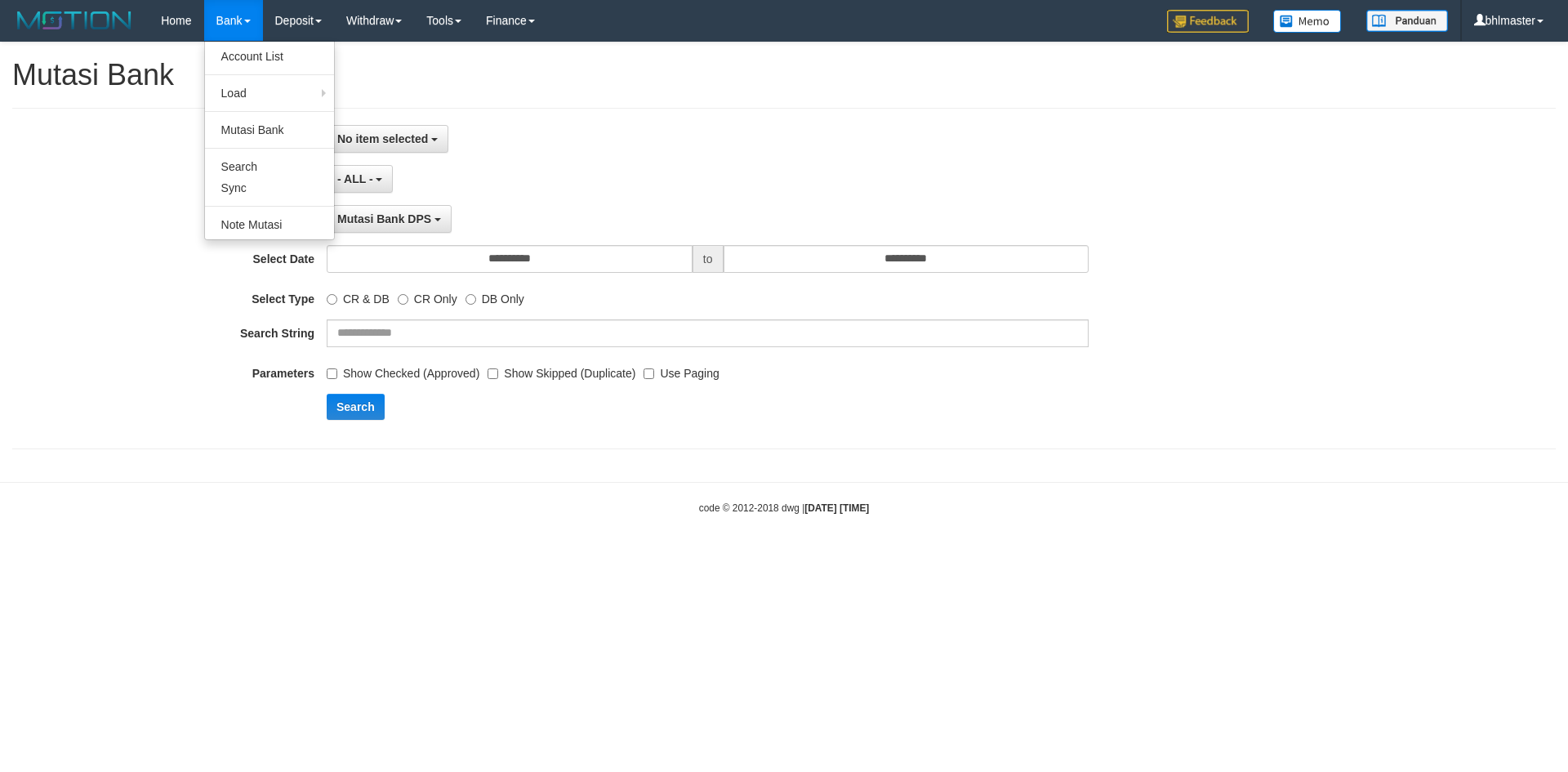 select 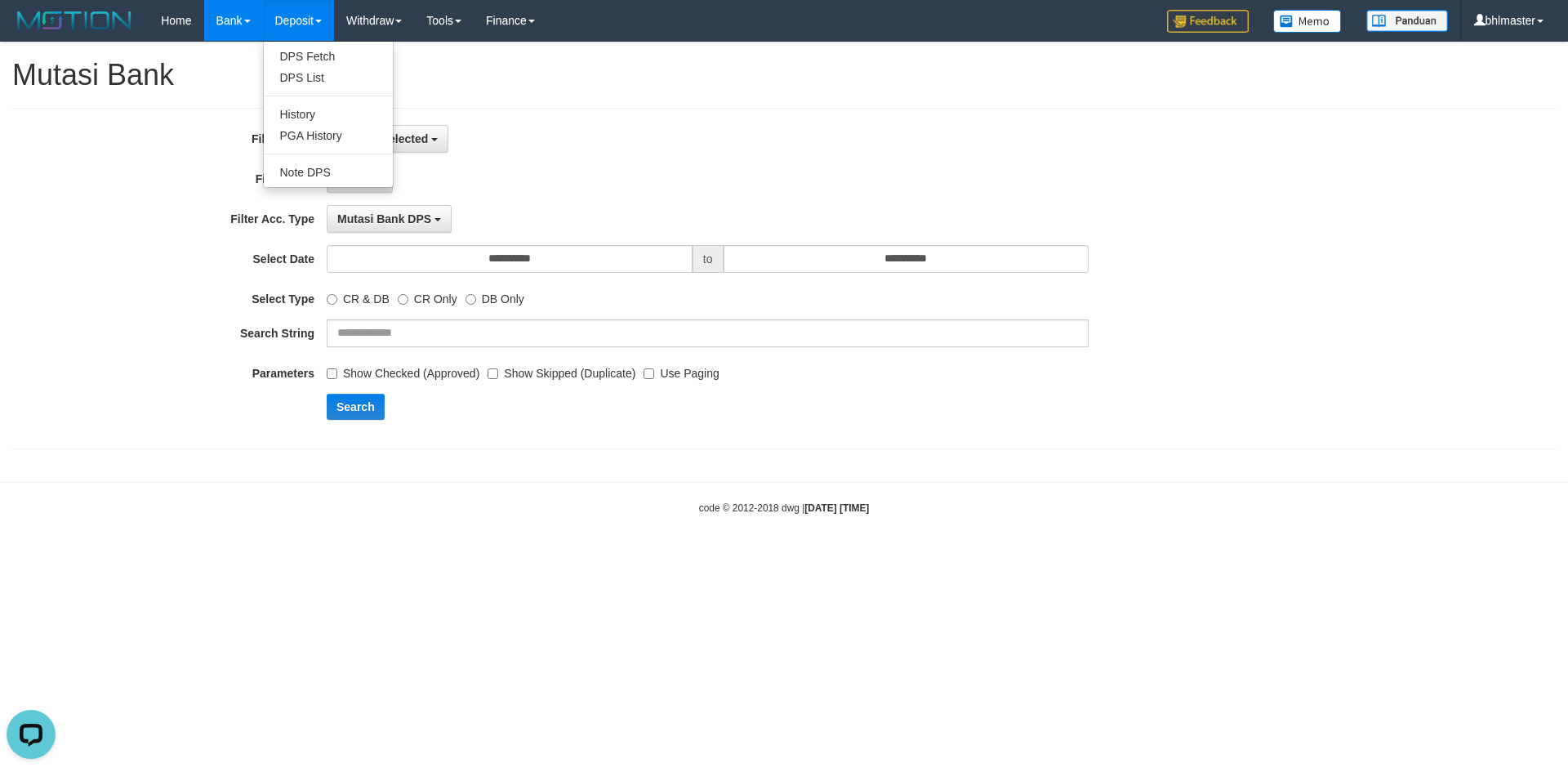scroll, scrollTop: 0, scrollLeft: 0, axis: both 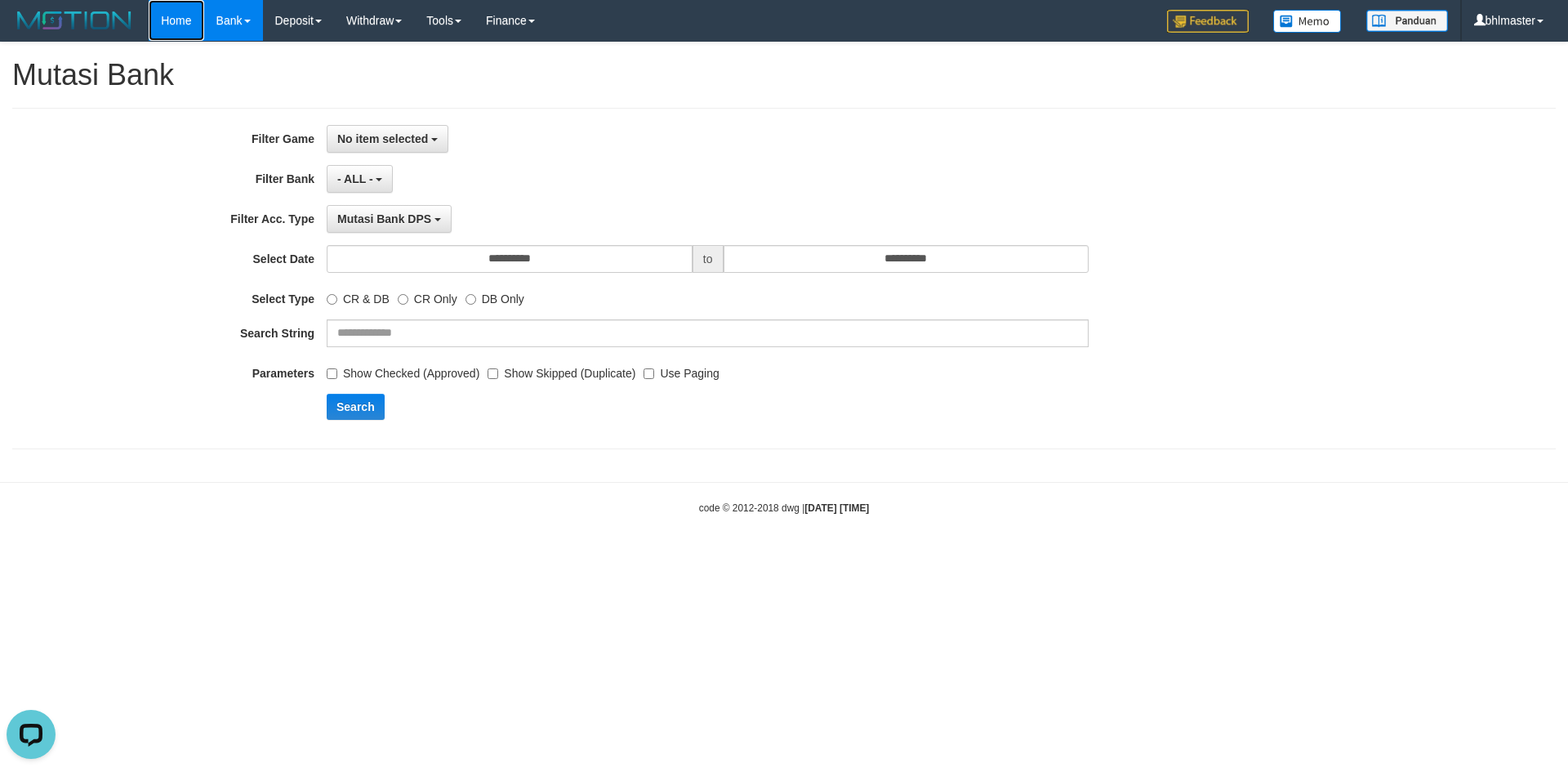 click on "Home" at bounding box center [176, 20] 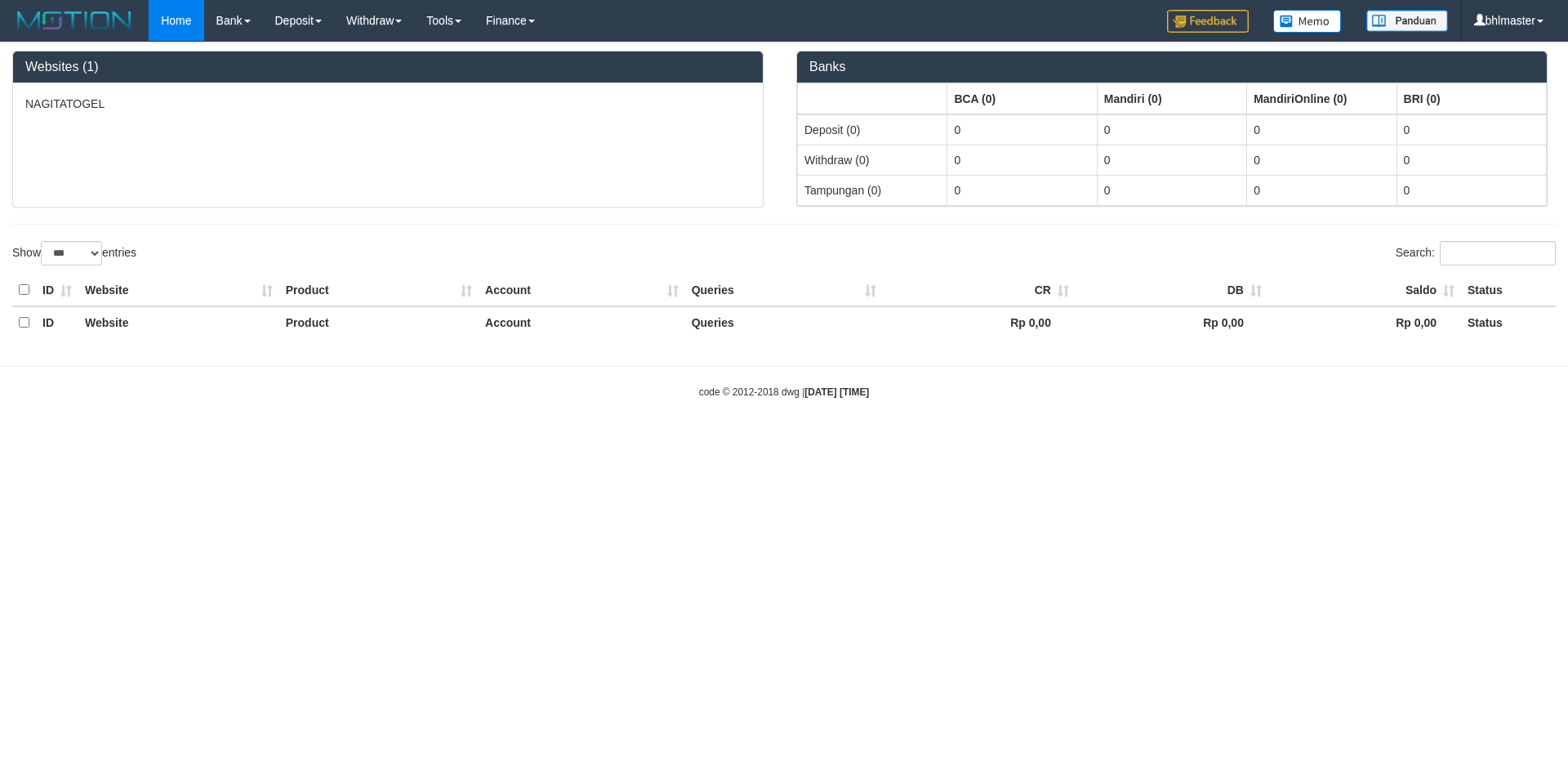 select on "***" 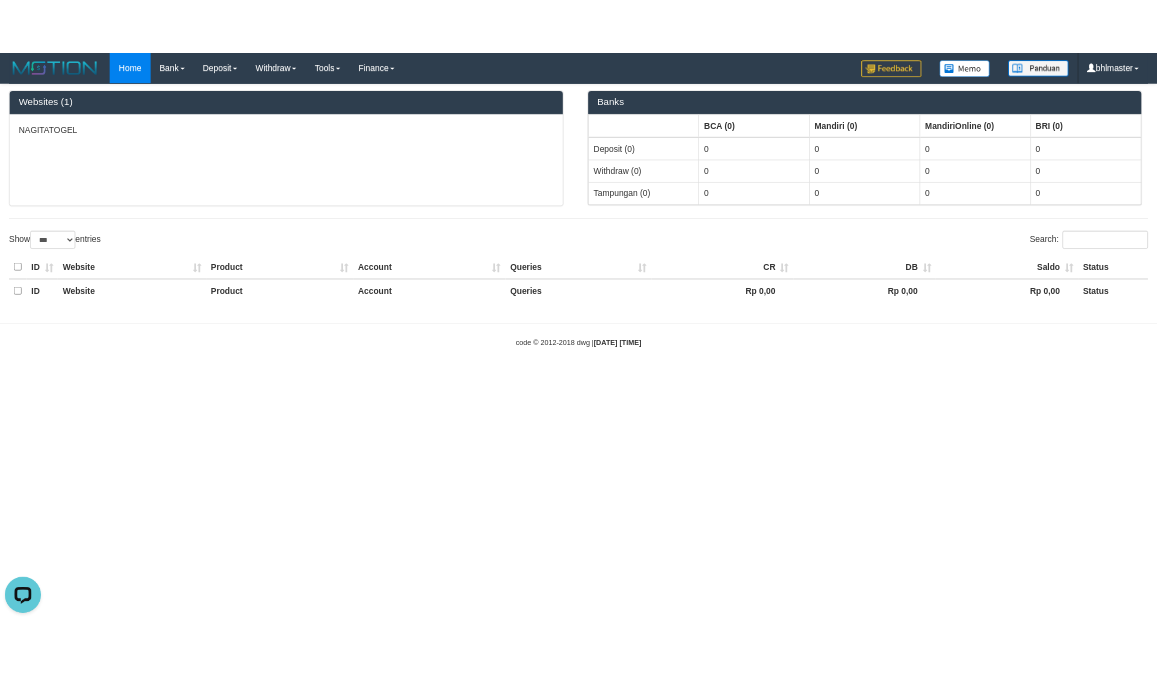 scroll, scrollTop: 0, scrollLeft: 0, axis: both 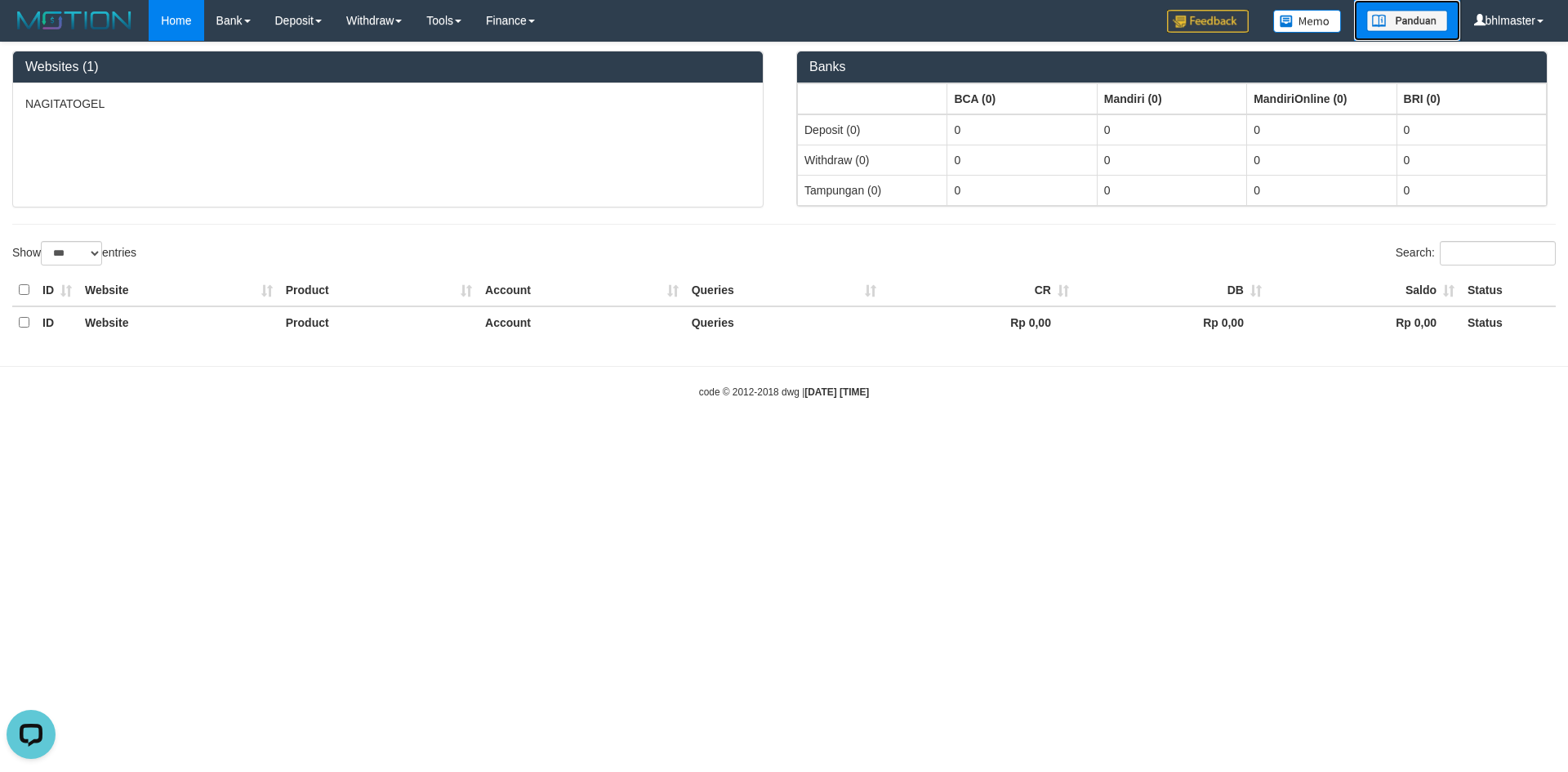 click at bounding box center [1407, 20] 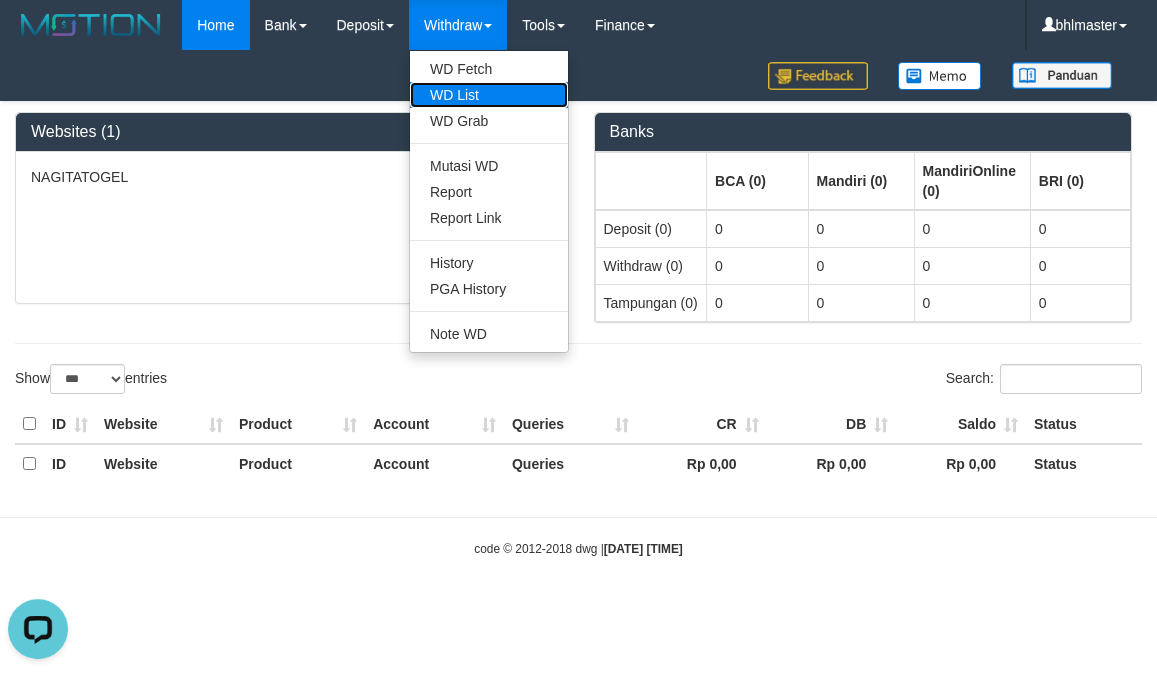 click on "WD List" at bounding box center (489, 95) 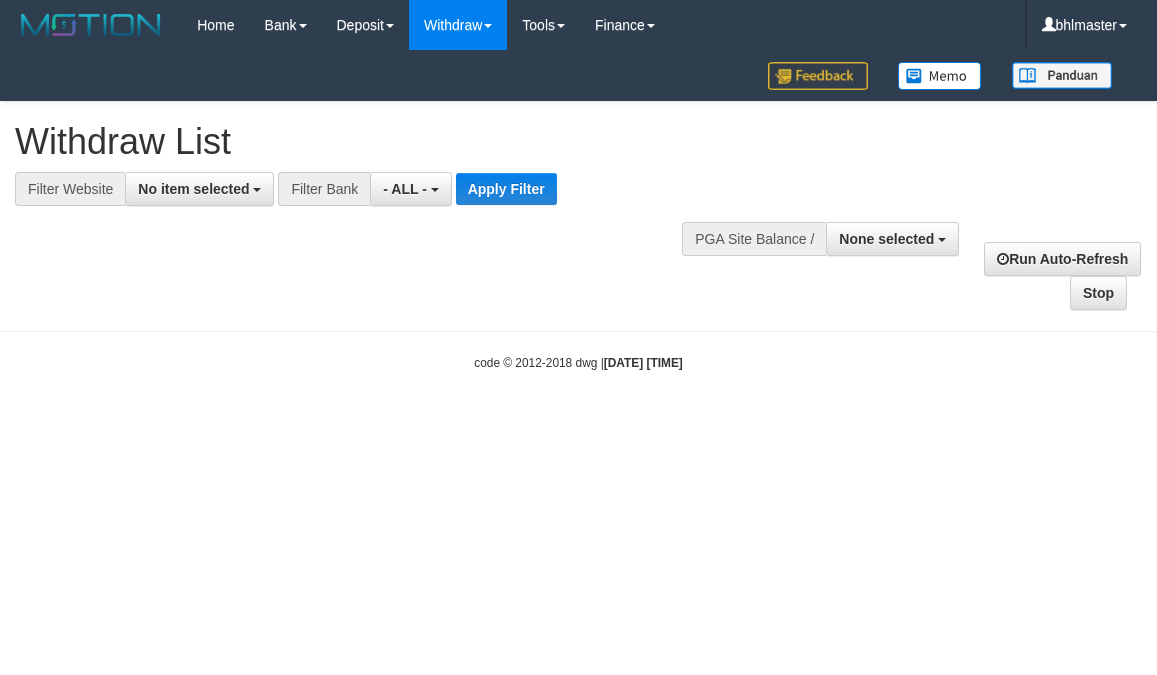 select 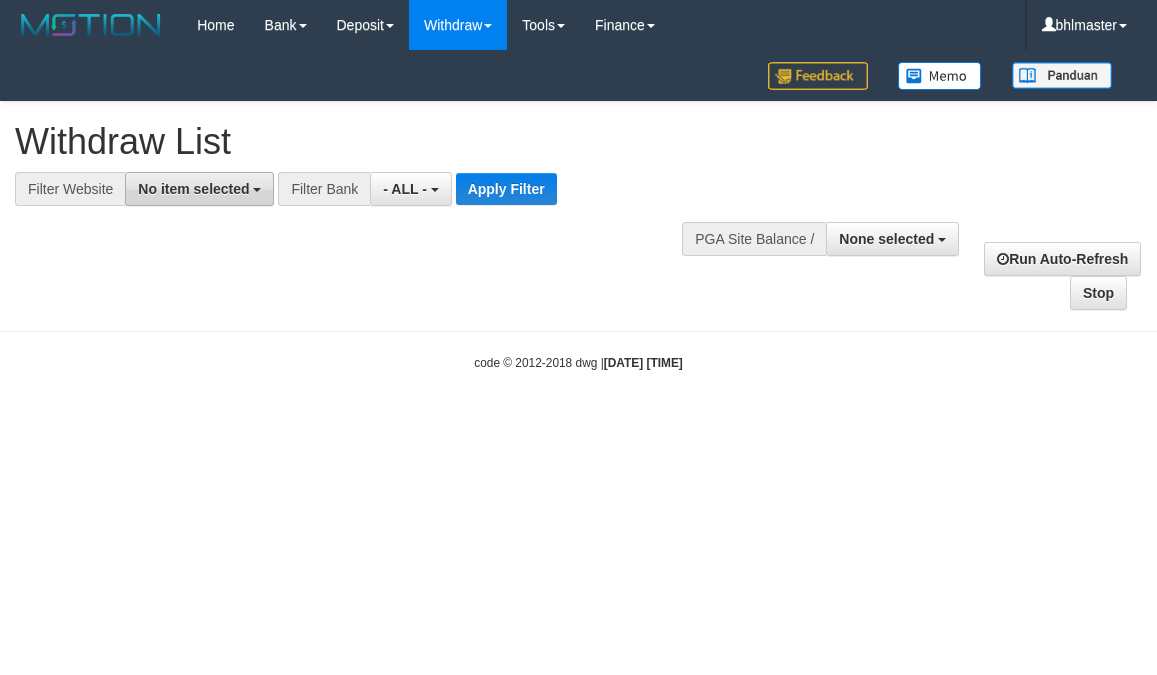 click on "No item selected" at bounding box center (193, 189) 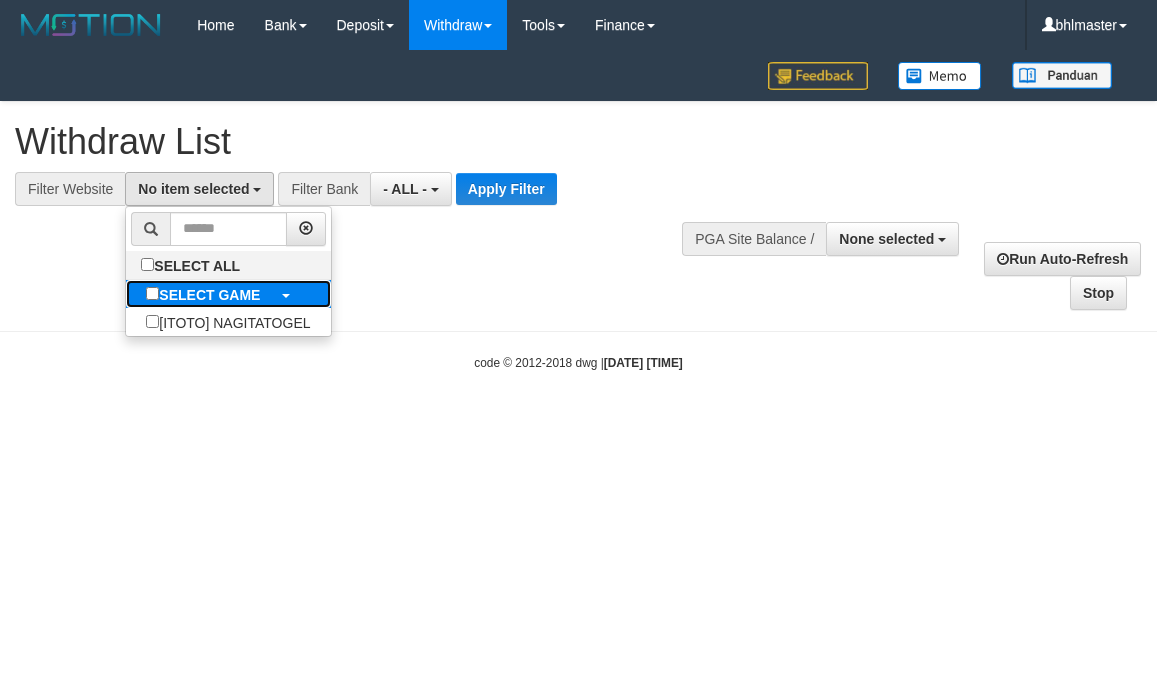 click on "SELECT GAME" at bounding box center [203, 294] 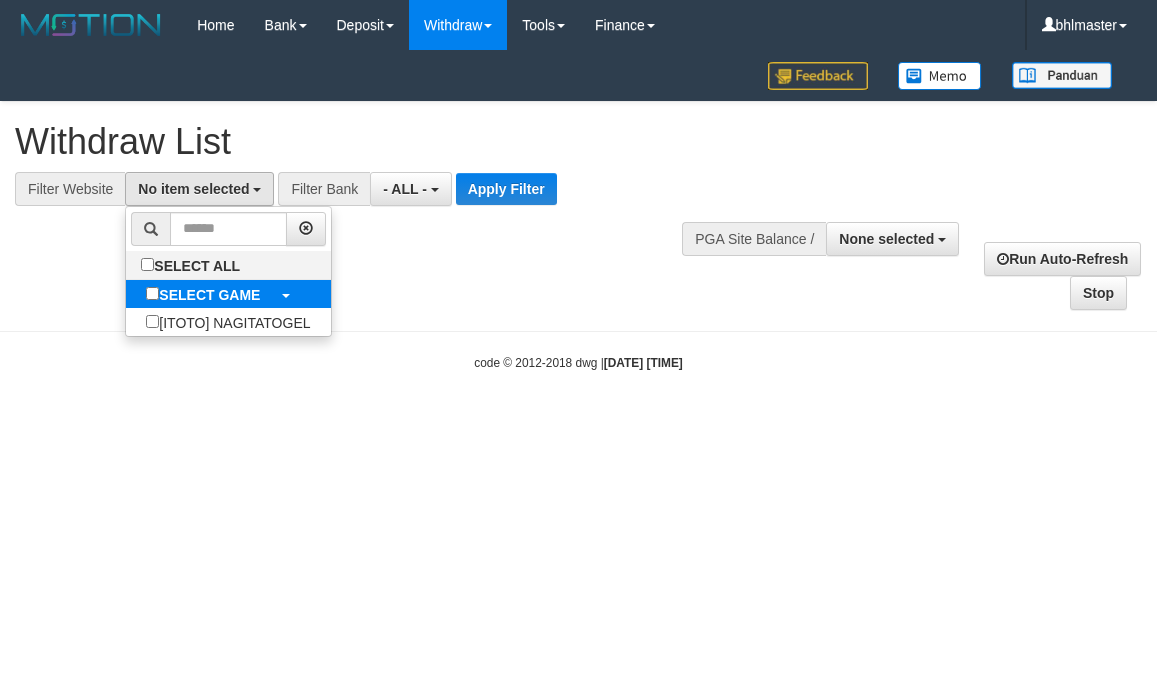 select on "****" 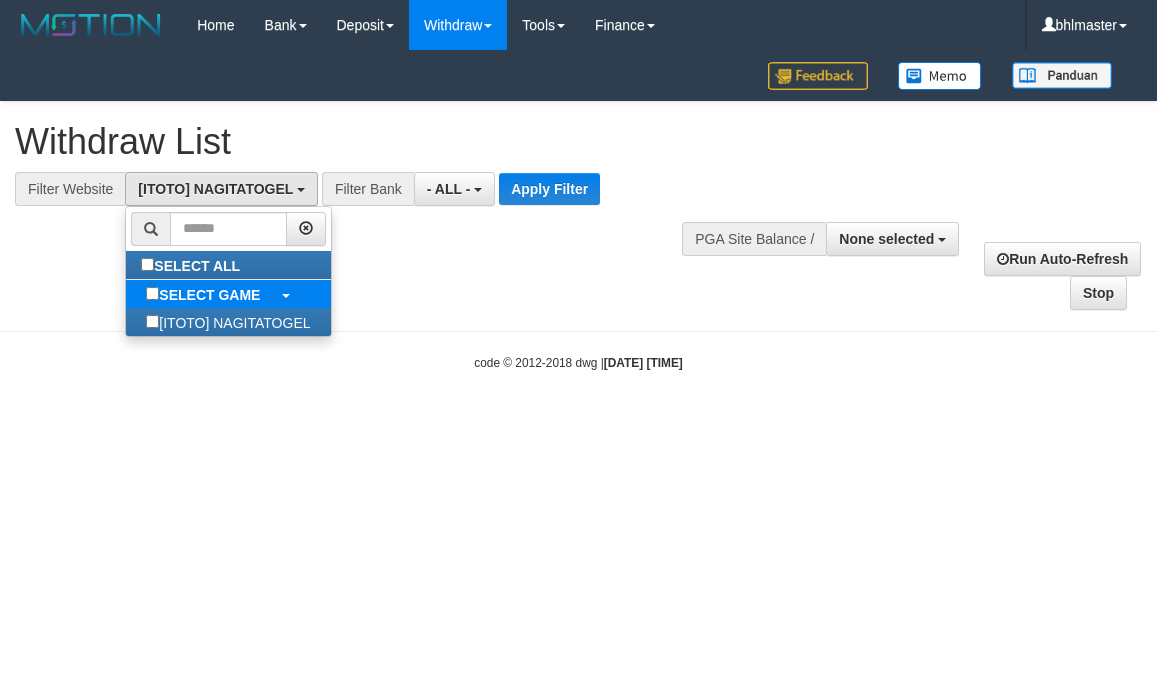 scroll, scrollTop: 18, scrollLeft: 0, axis: vertical 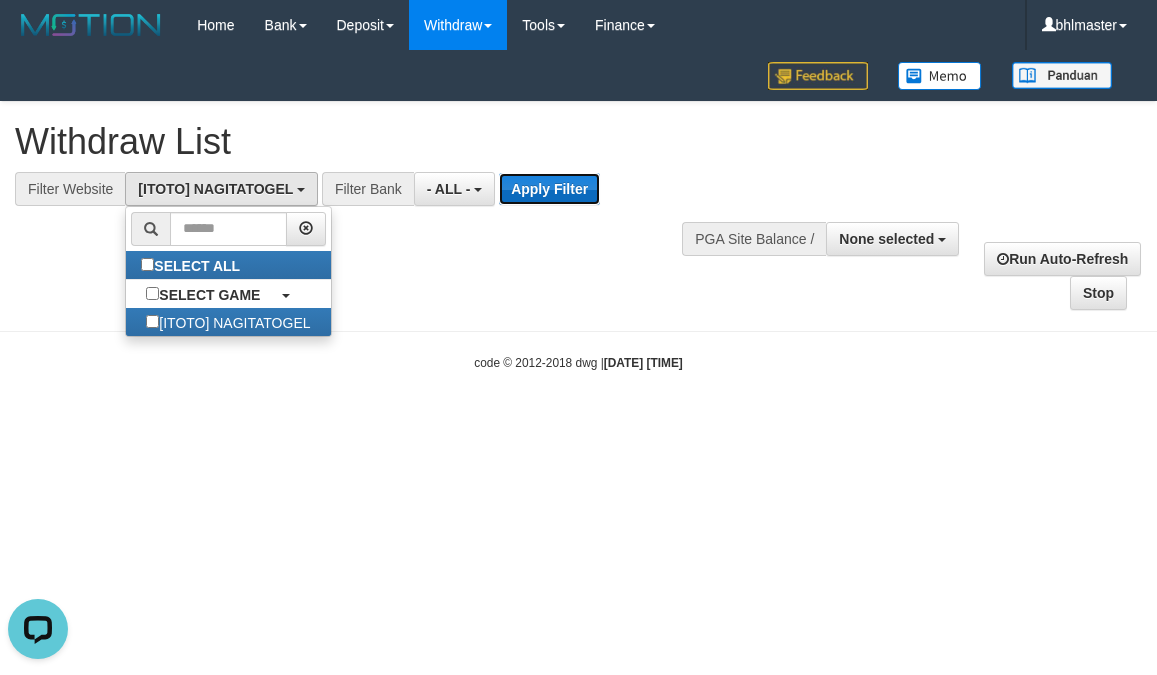 click on "Apply Filter" at bounding box center (549, 189) 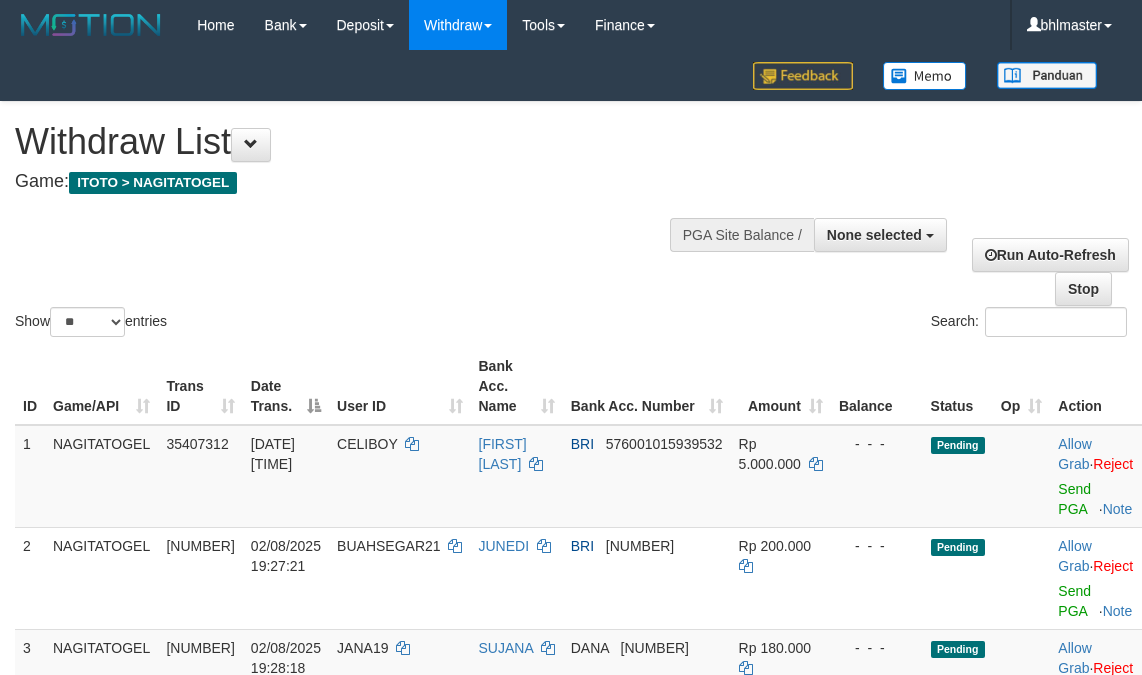 select 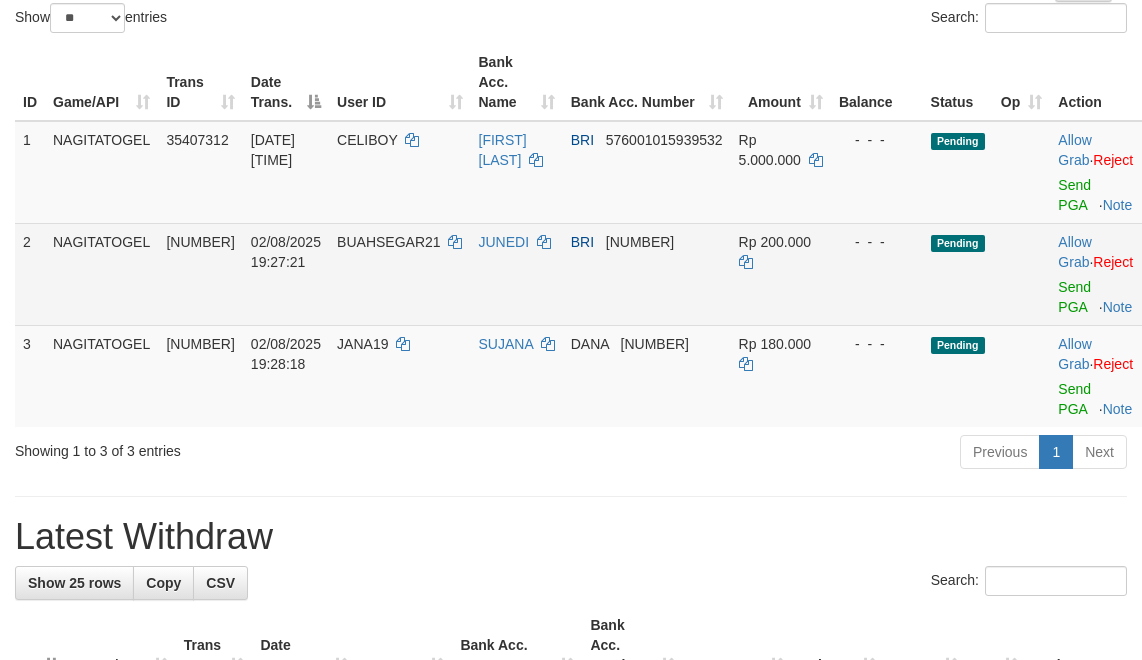scroll, scrollTop: 400, scrollLeft: 0, axis: vertical 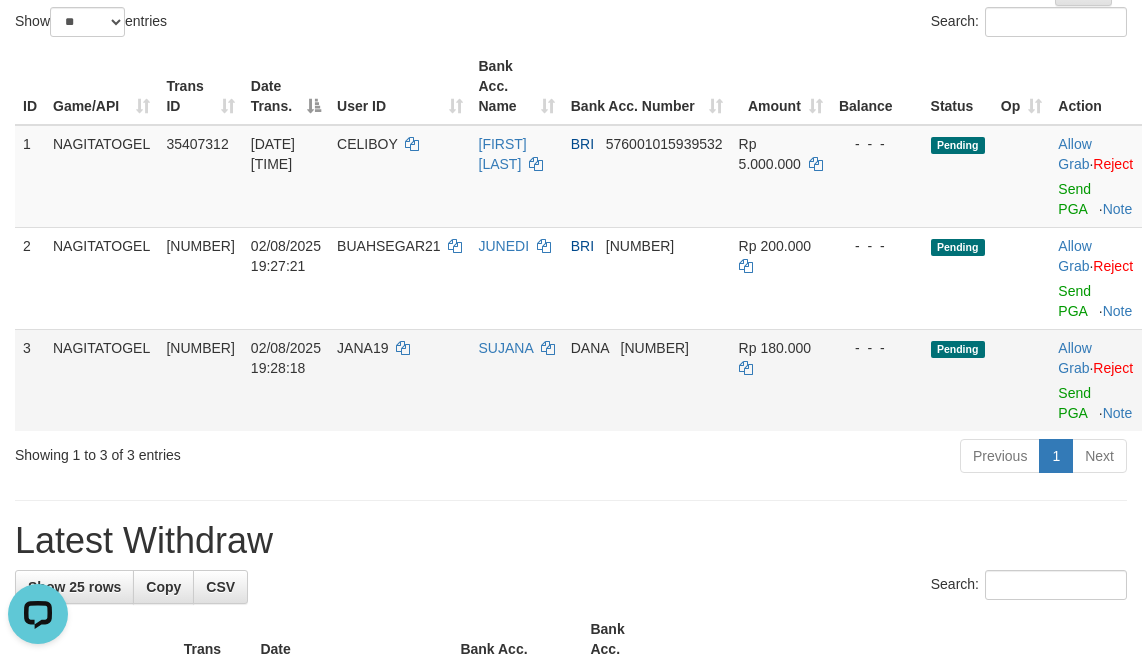 click on "JANA19" at bounding box center [362, 348] 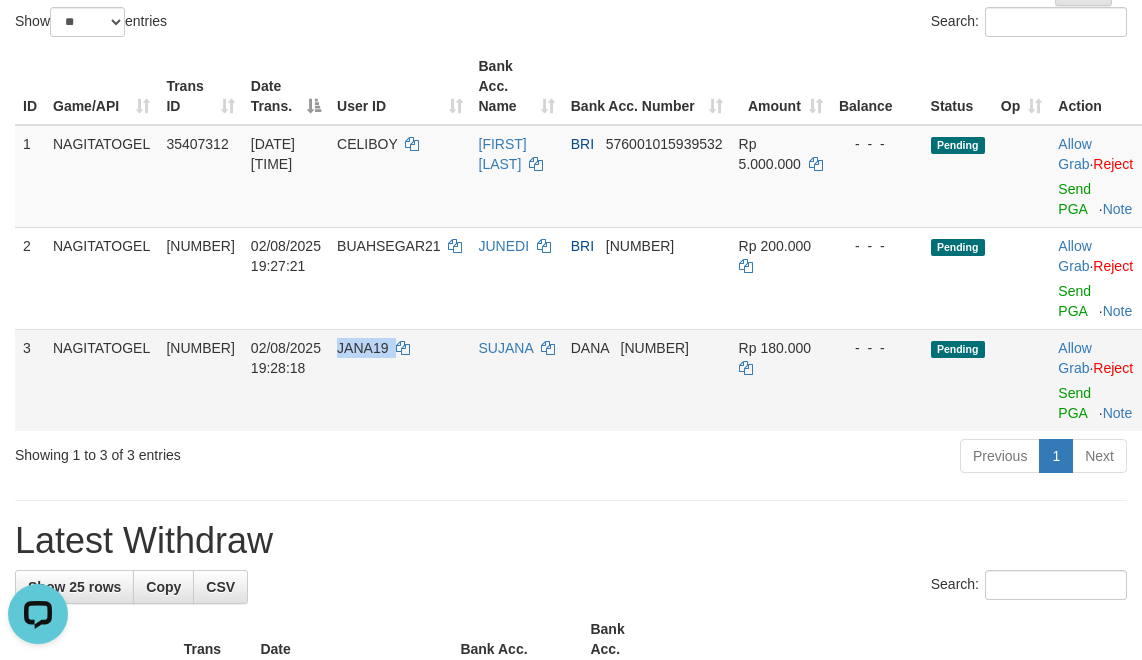 click on "JANA19" at bounding box center (362, 348) 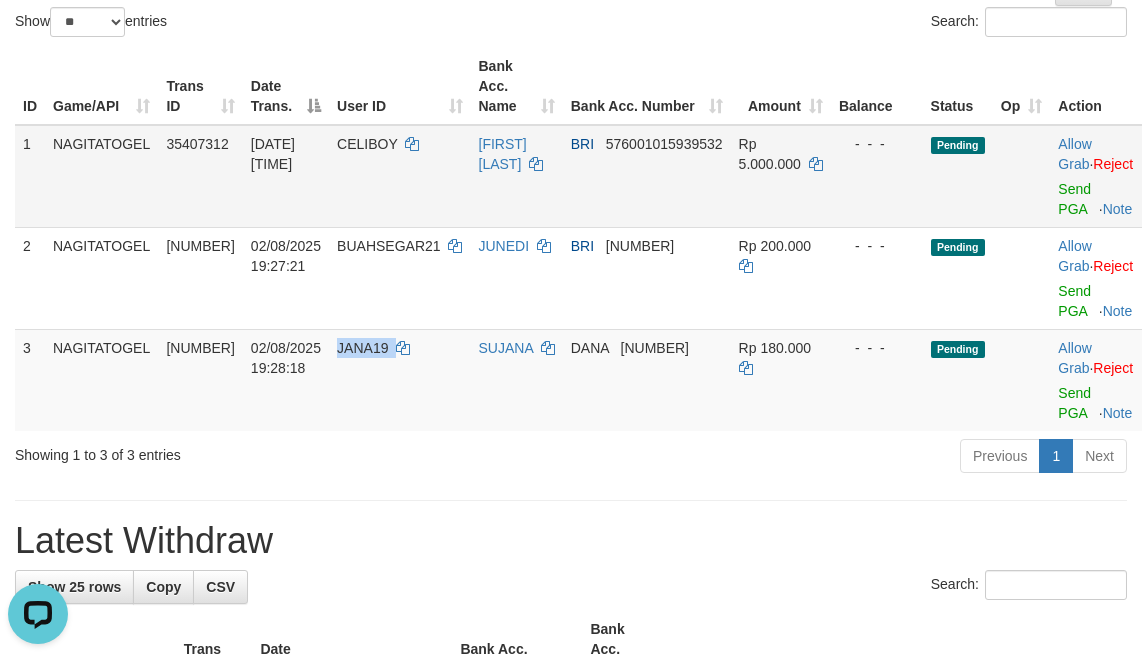 copy on "JANA19" 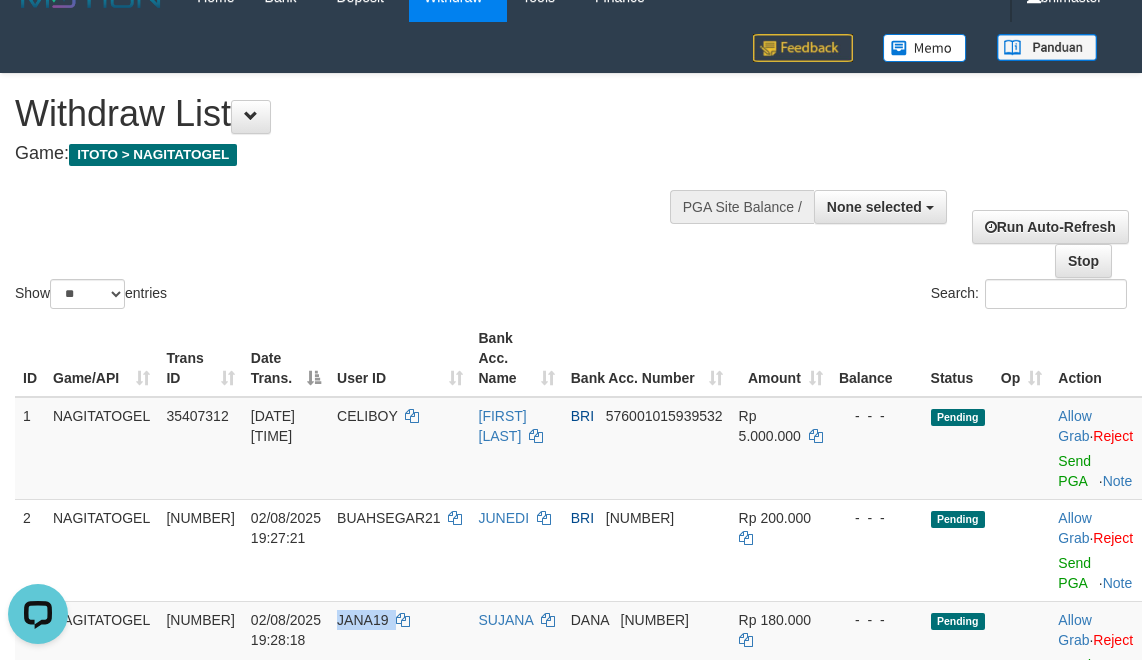scroll, scrollTop: 0, scrollLeft: 0, axis: both 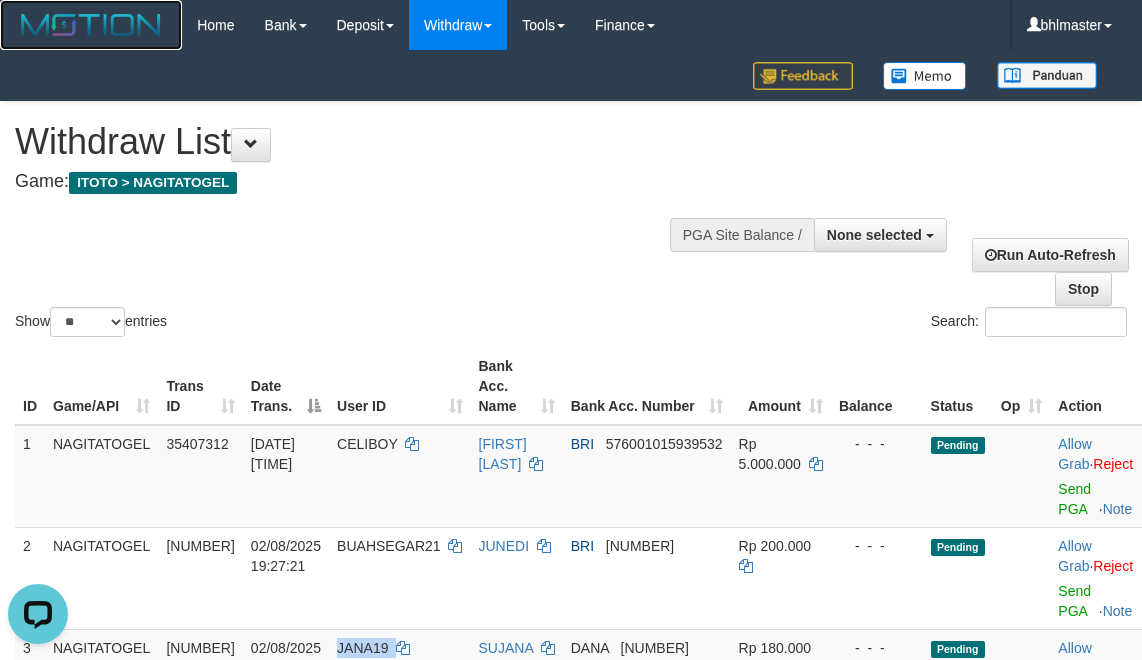 click at bounding box center [91, 25] 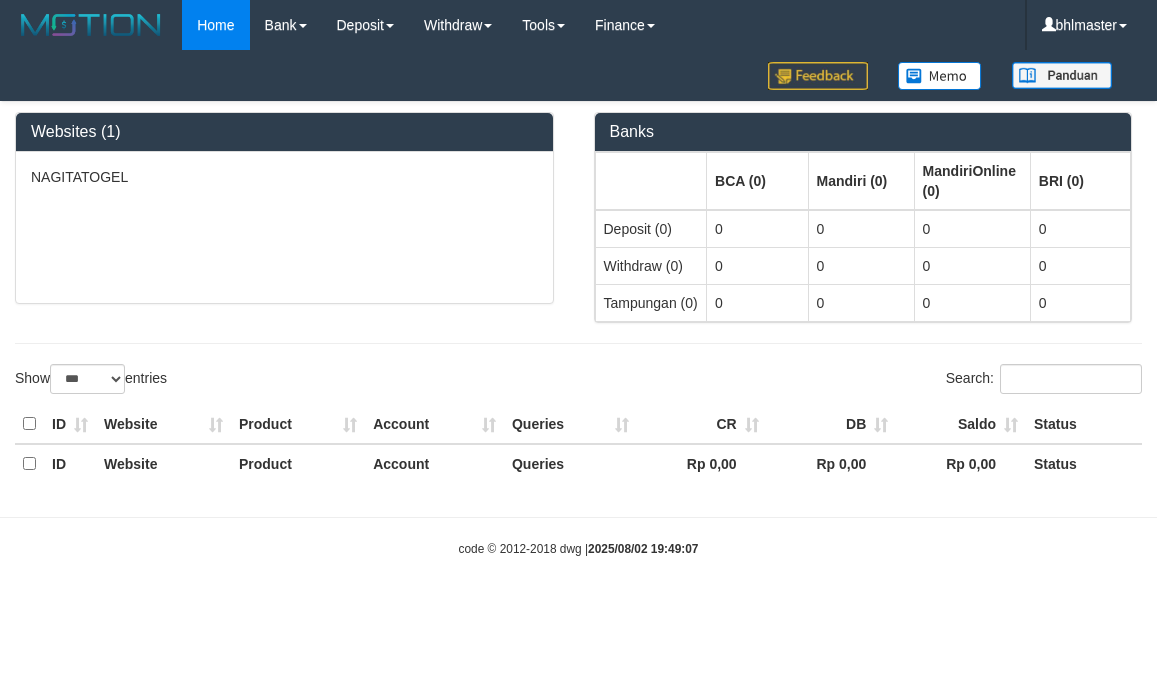 select on "***" 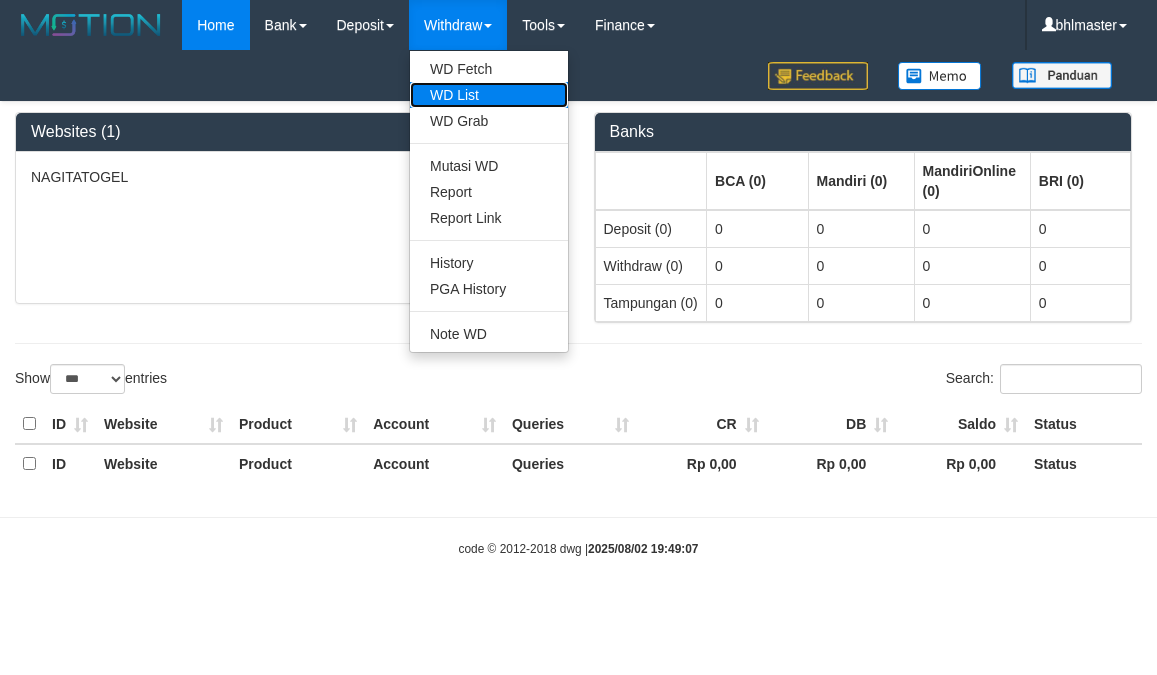 click on "WD List" at bounding box center (489, 95) 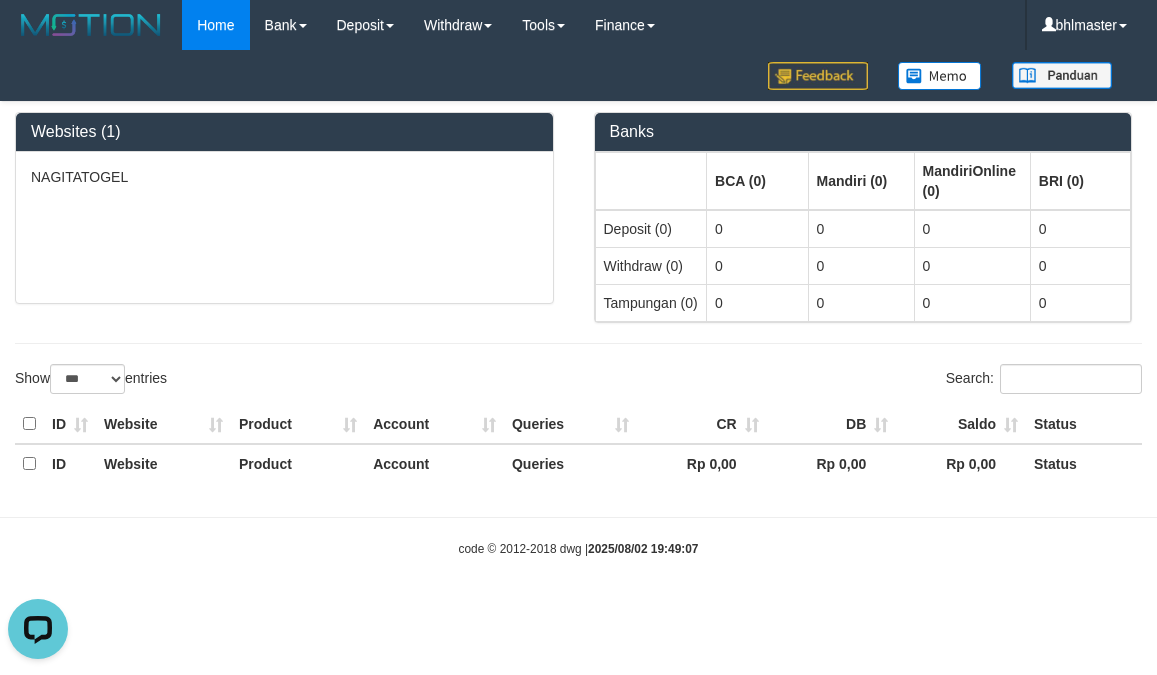 scroll, scrollTop: 0, scrollLeft: 0, axis: both 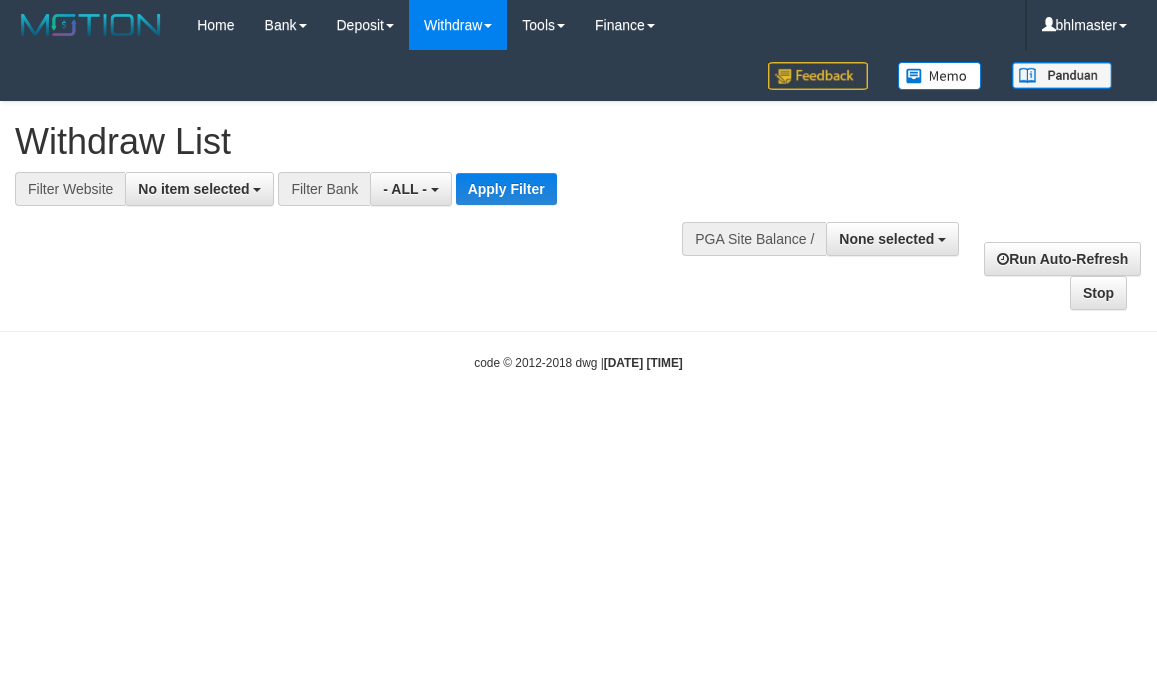 select 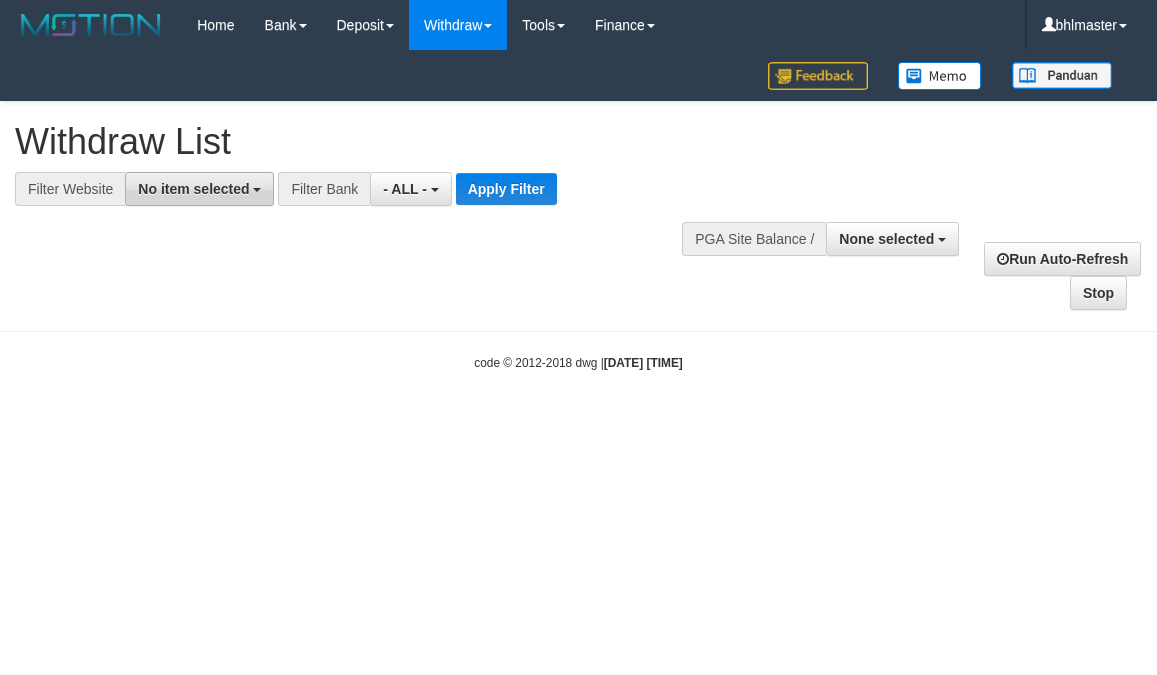 click on "No item selected" at bounding box center (193, 189) 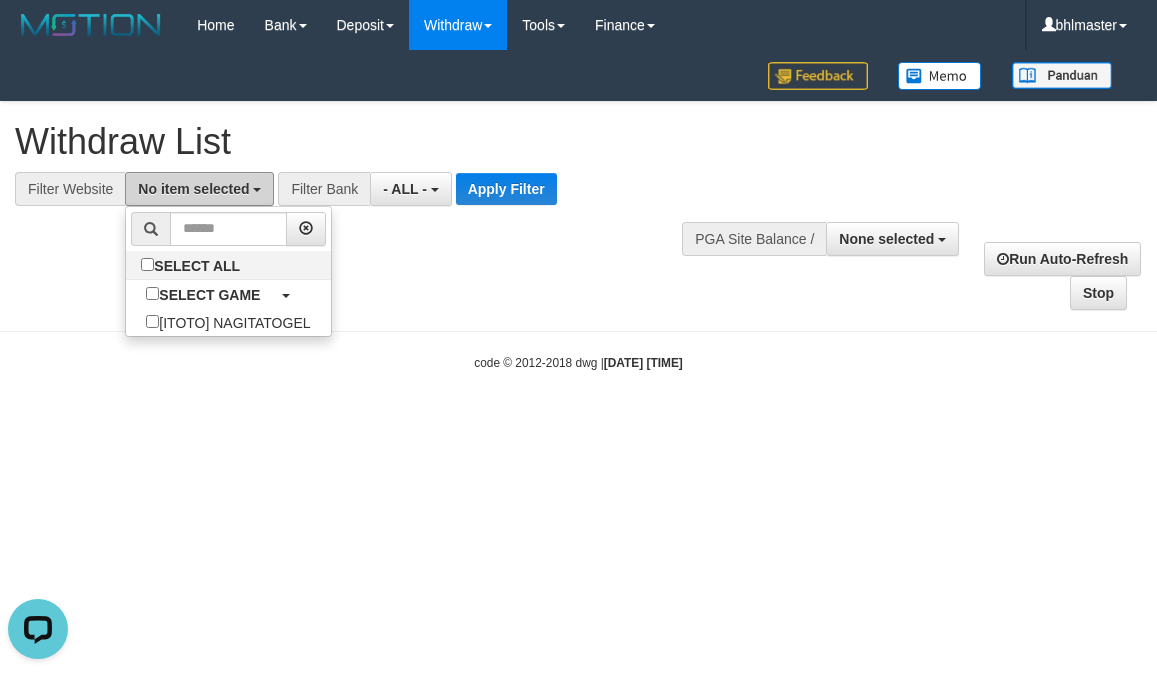 scroll, scrollTop: 0, scrollLeft: 0, axis: both 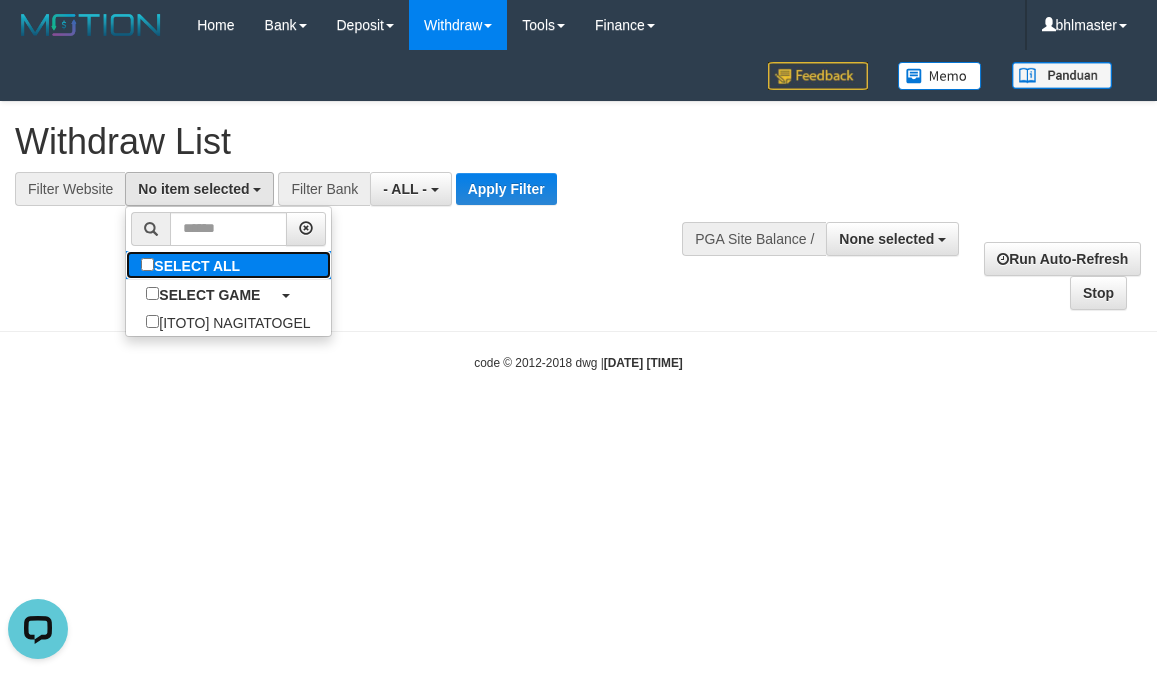 click on "SELECT ALL" at bounding box center [193, 265] 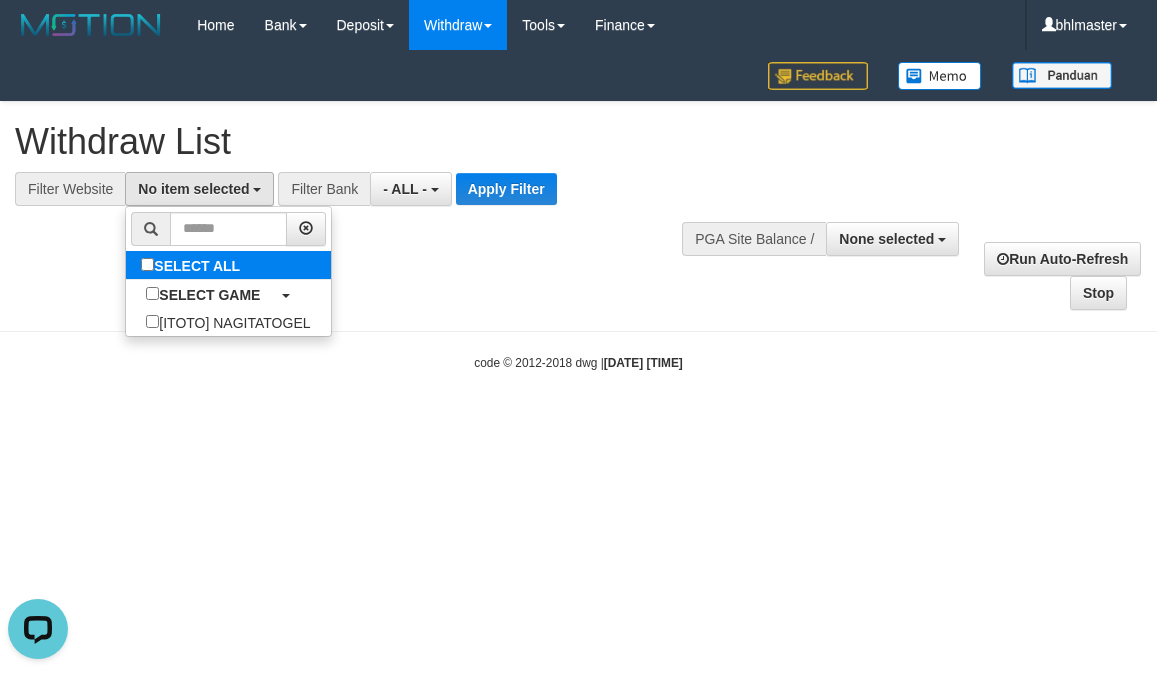 select on "****" 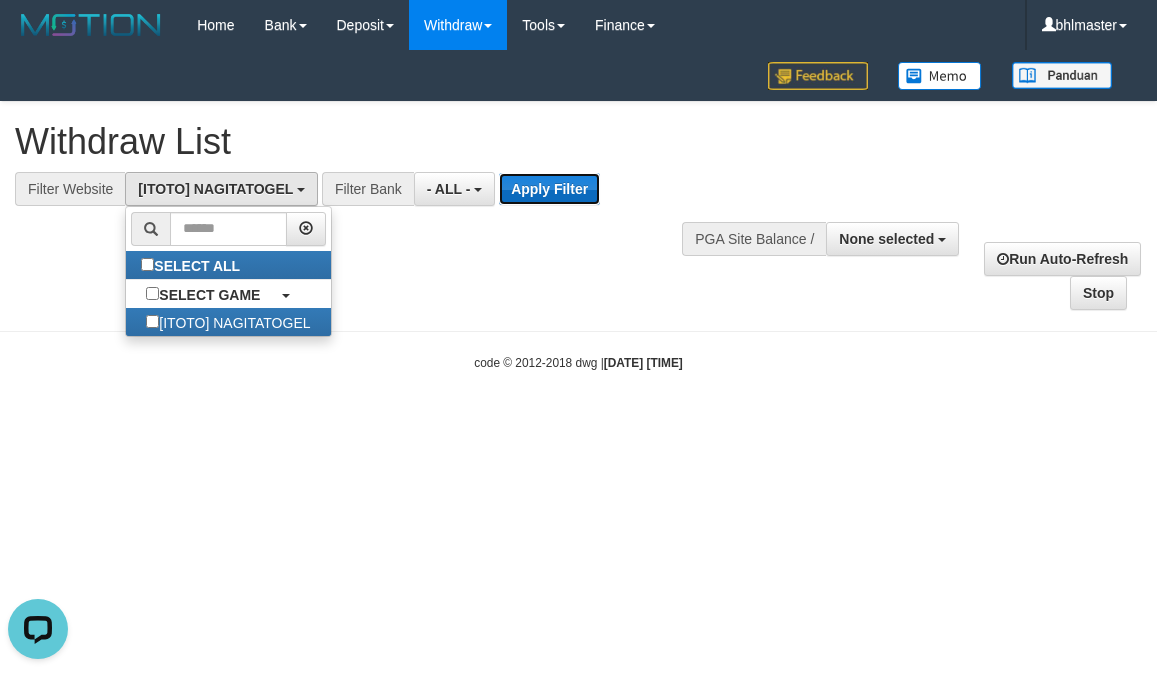 click on "Apply Filter" at bounding box center [549, 189] 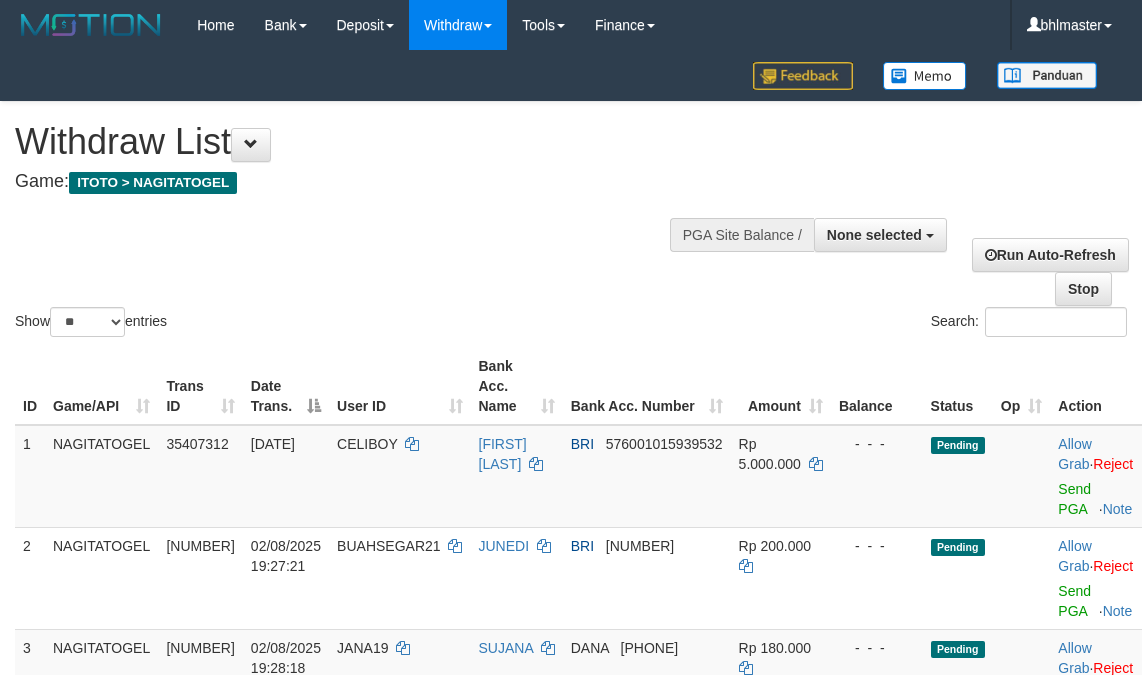select 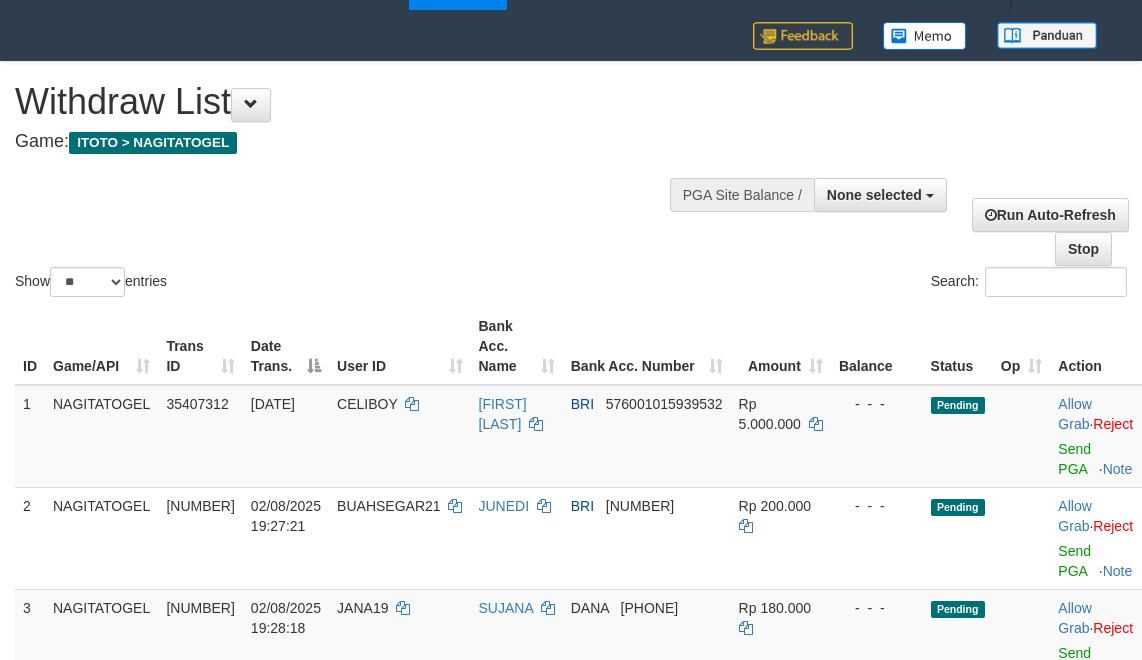 scroll, scrollTop: 200, scrollLeft: 0, axis: vertical 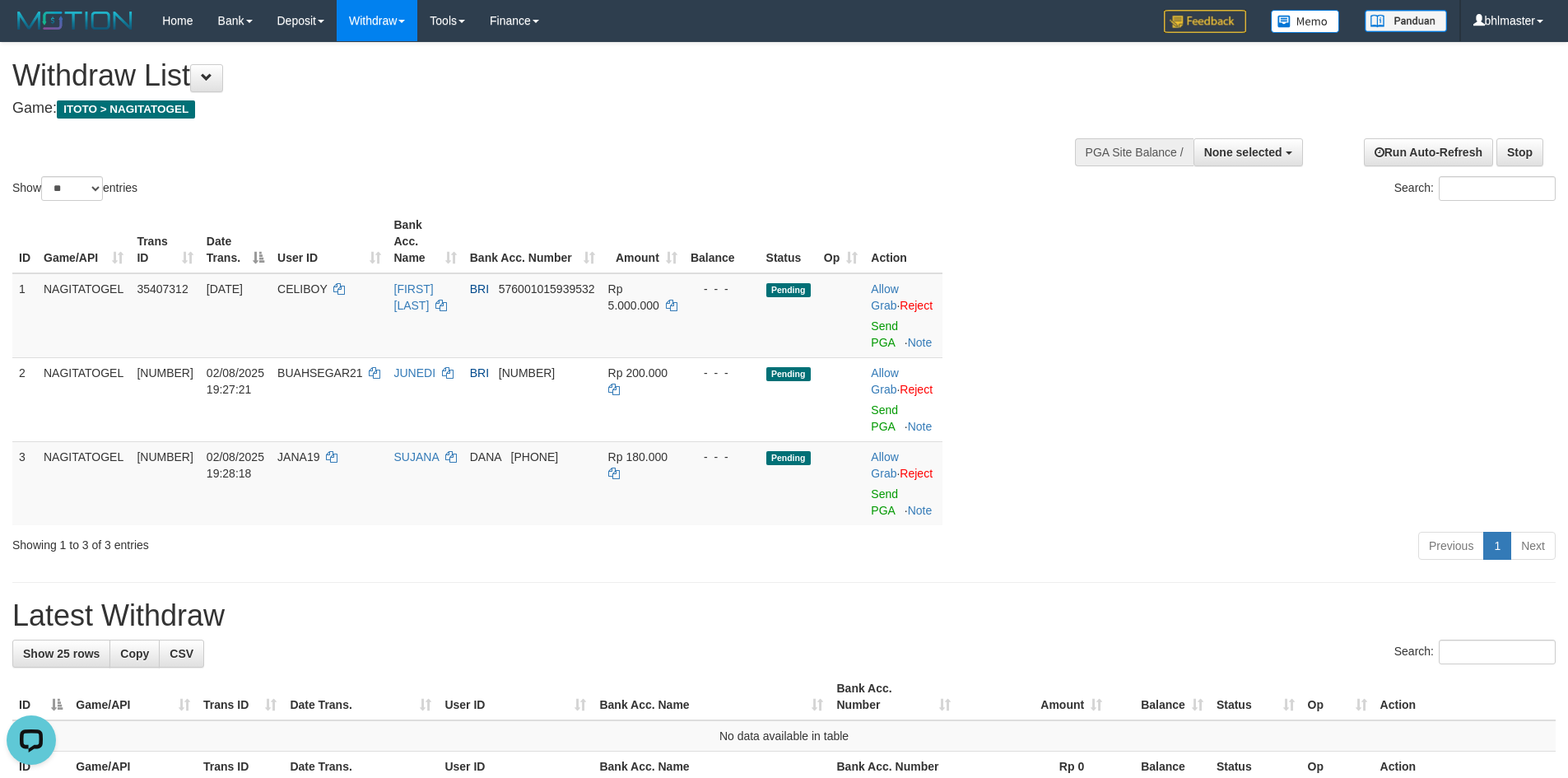 click on "PGA Site Balance /" at bounding box center [1134, 152] 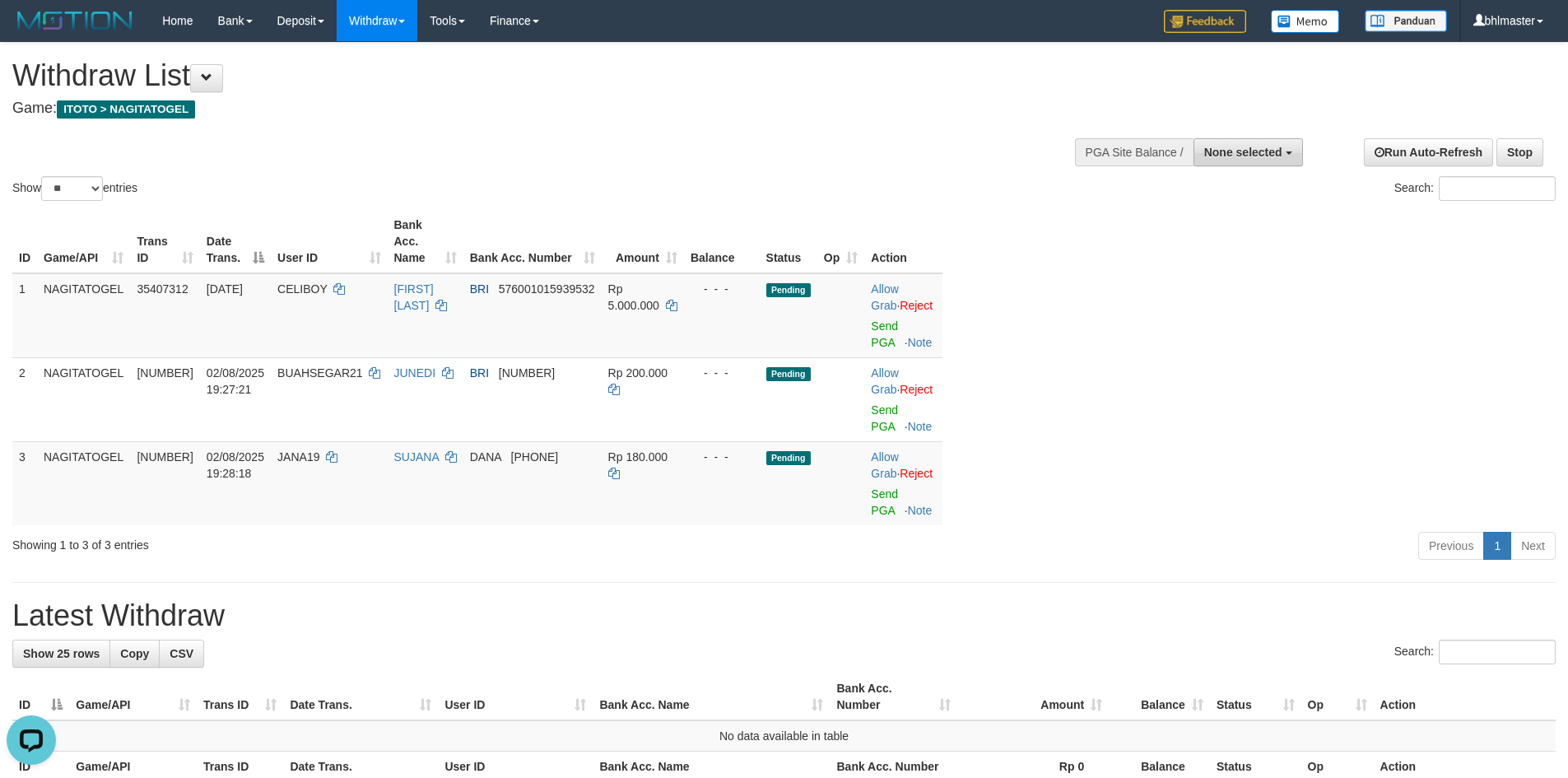 click on "None selected" at bounding box center (1243, 152) 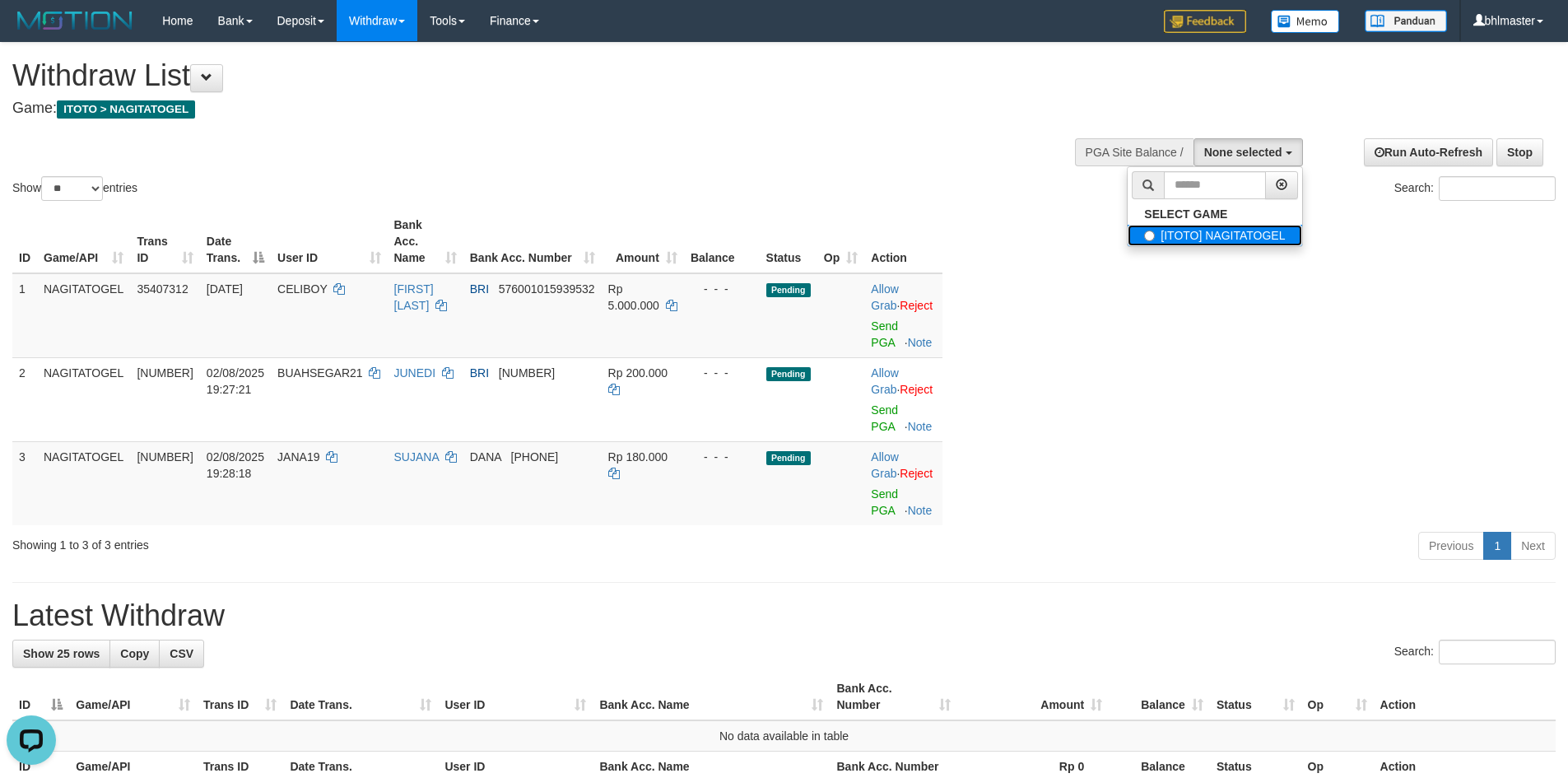 click on "[ITOTO] NAGITATOGEL" at bounding box center [1214, 235] 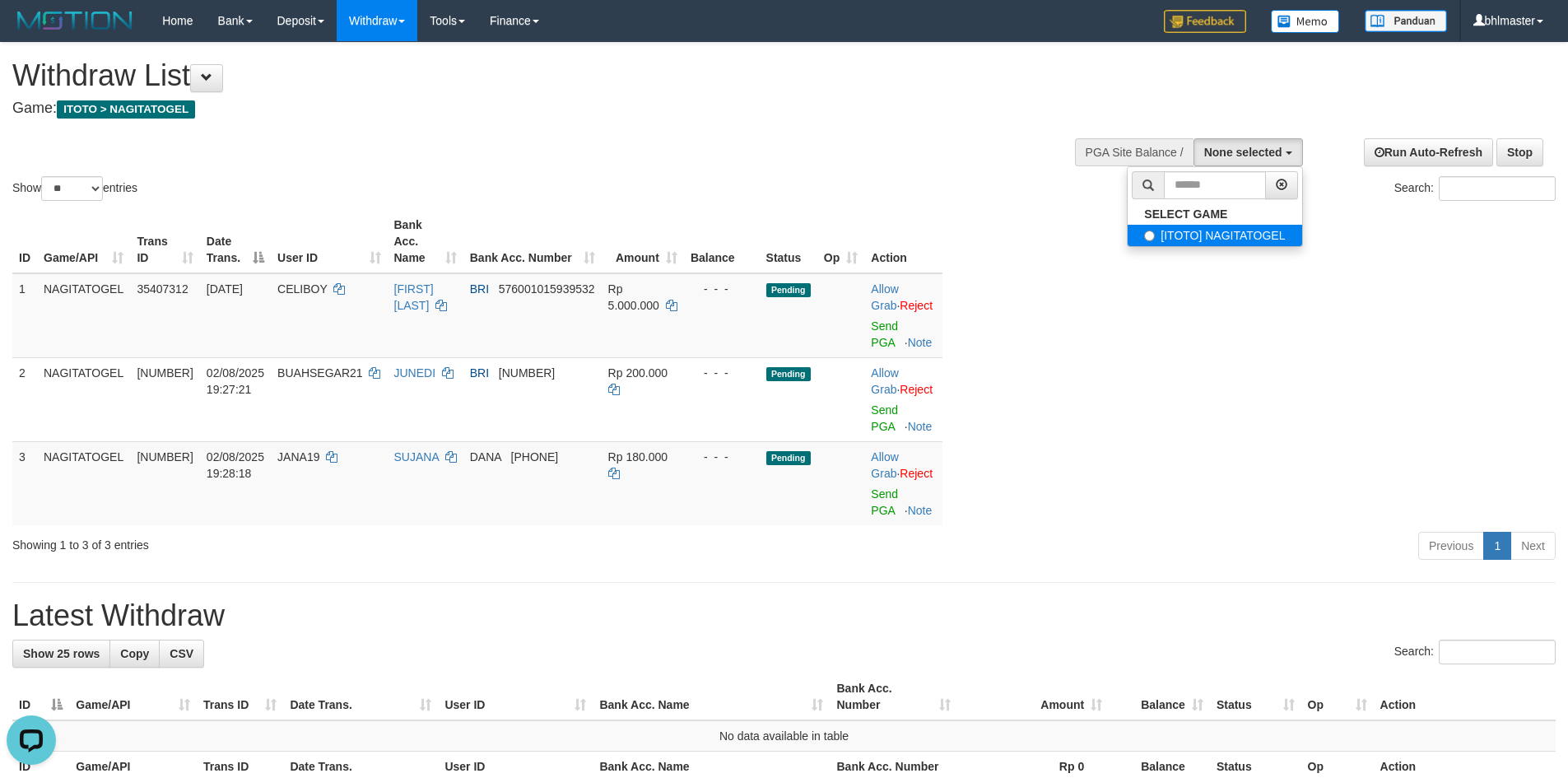 select on "****" 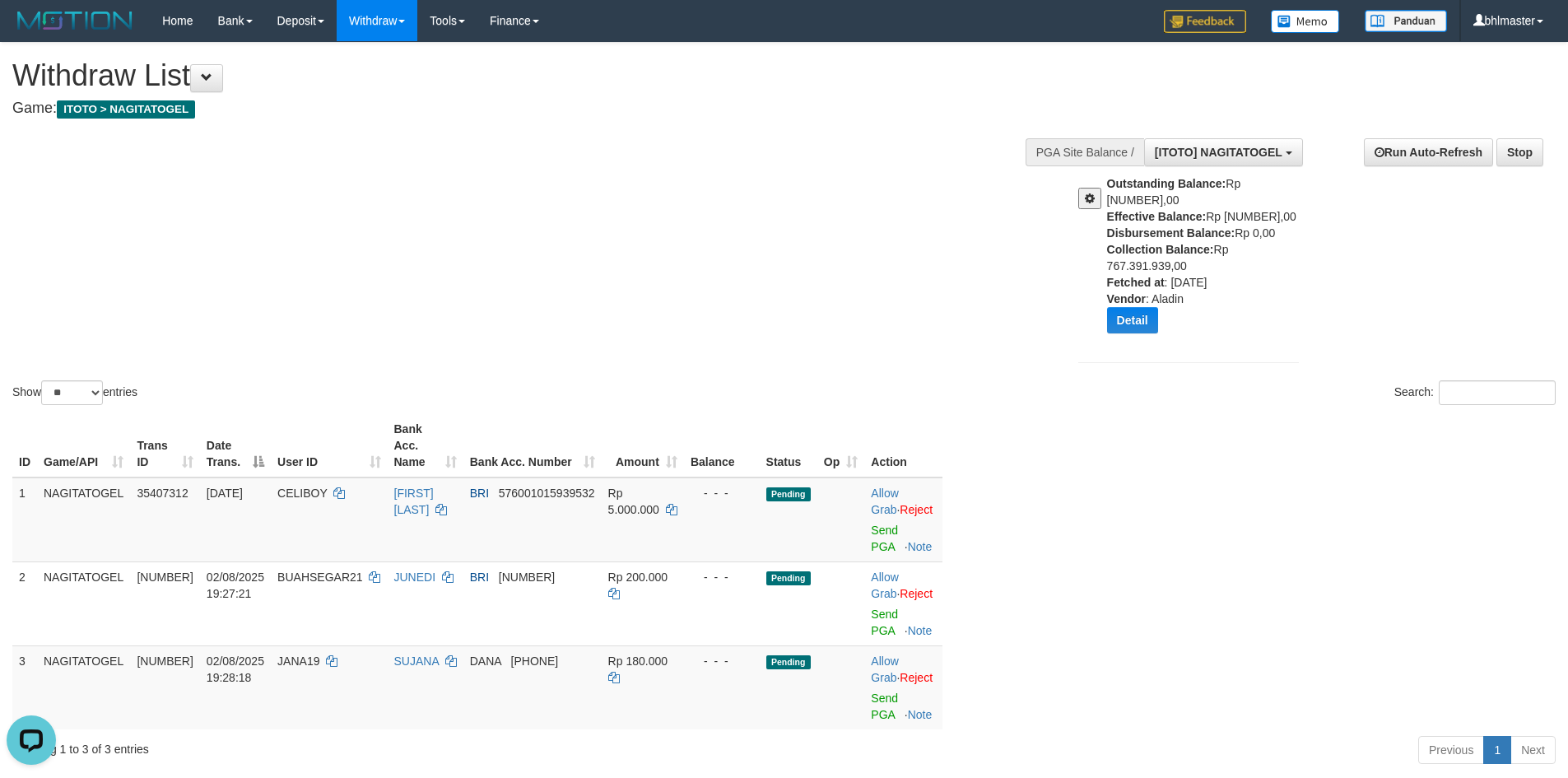 scroll, scrollTop: 82, scrollLeft: 0, axis: vertical 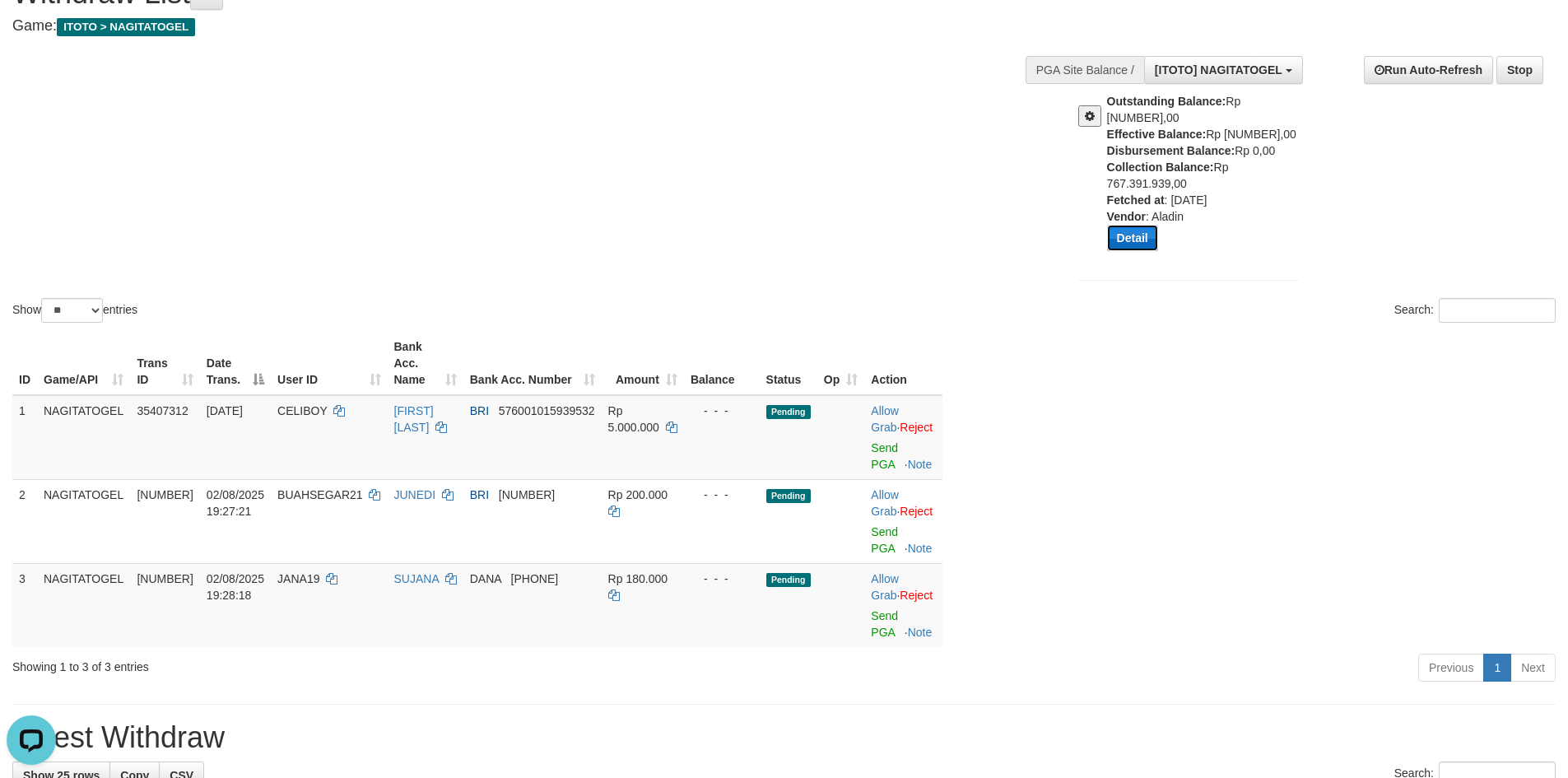 click on "Detail" at bounding box center (1133, 238) 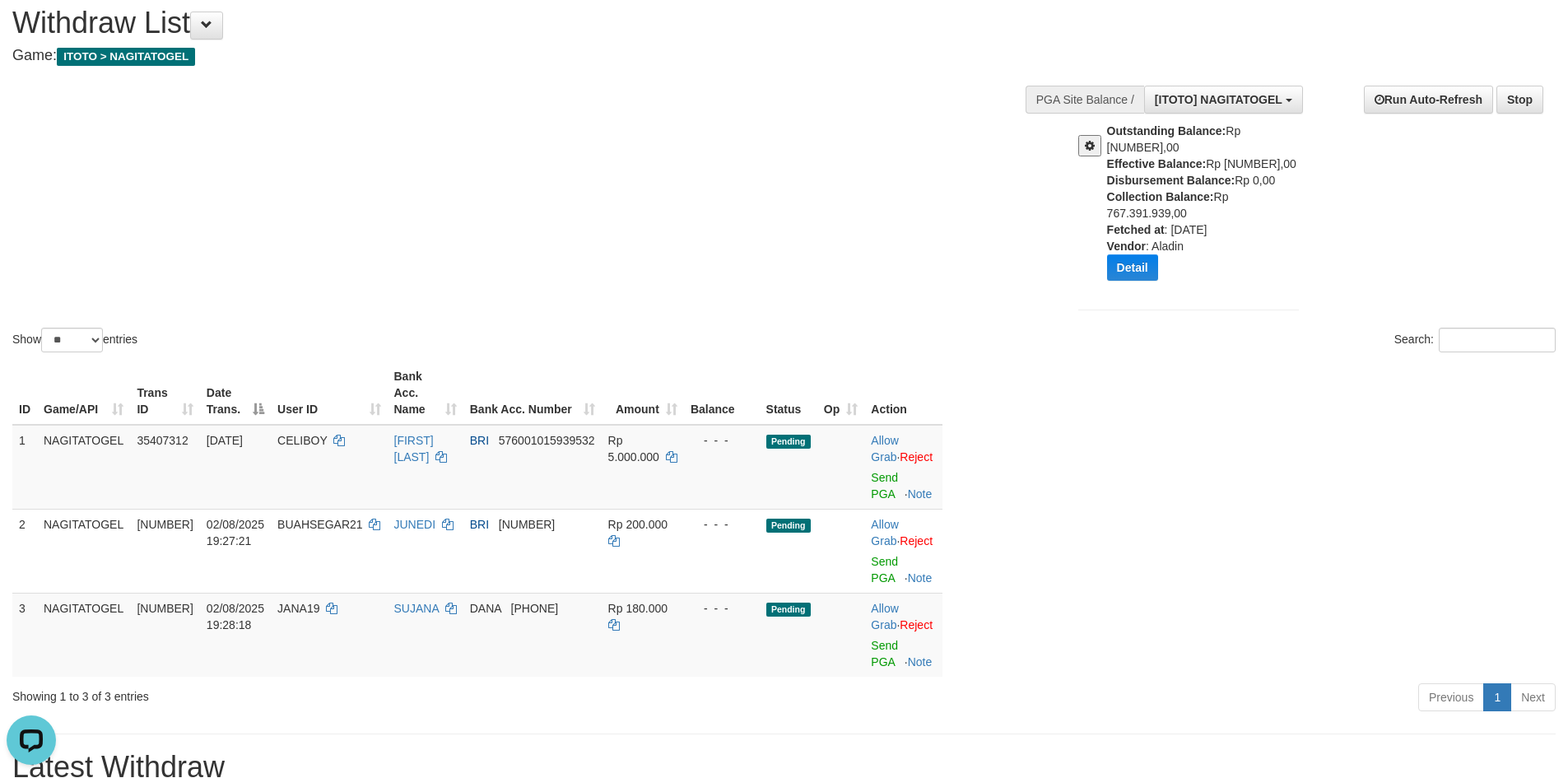 scroll, scrollTop: 0, scrollLeft: 0, axis: both 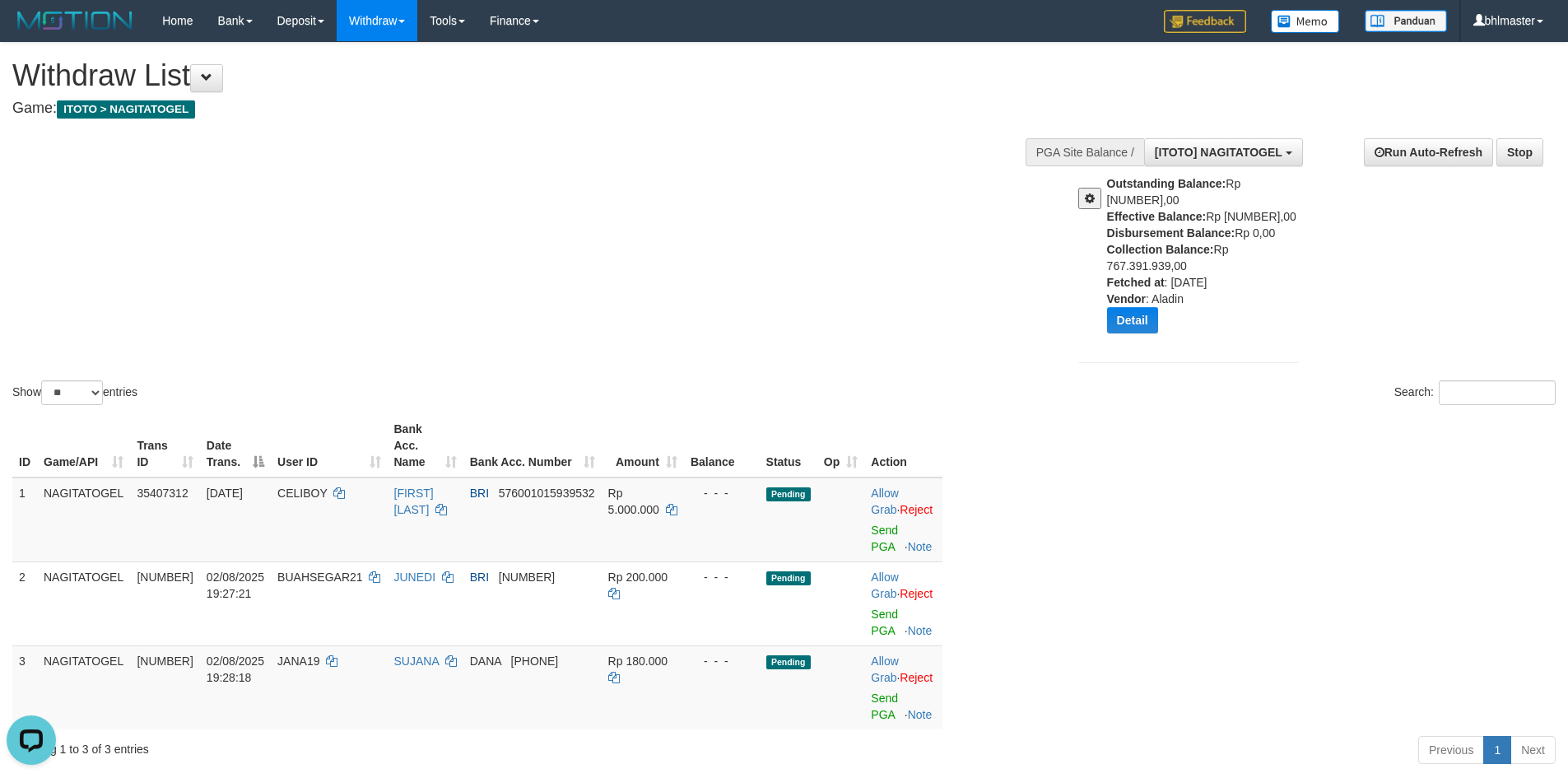 click on "Outstanding Balance:  Rp 29.042.528,00
Effective Balance:  Rp 74.894.649,00
Disbursement Balance:  Rp 0,00
Collection Balance:  Rp 767.391.939,00
Fetched at : 2025-08-02 19:50:26
Vendor : Aladin
Detail
Vendor Name
Outstanding Balance
Effective Balance
Disbursment Balance
Collection Balance
No data found
Fetched at:   2025-08-02 19:50:26
Vendor:   Aladin
Transfer to Available Vendor" at bounding box center [1209, 260] 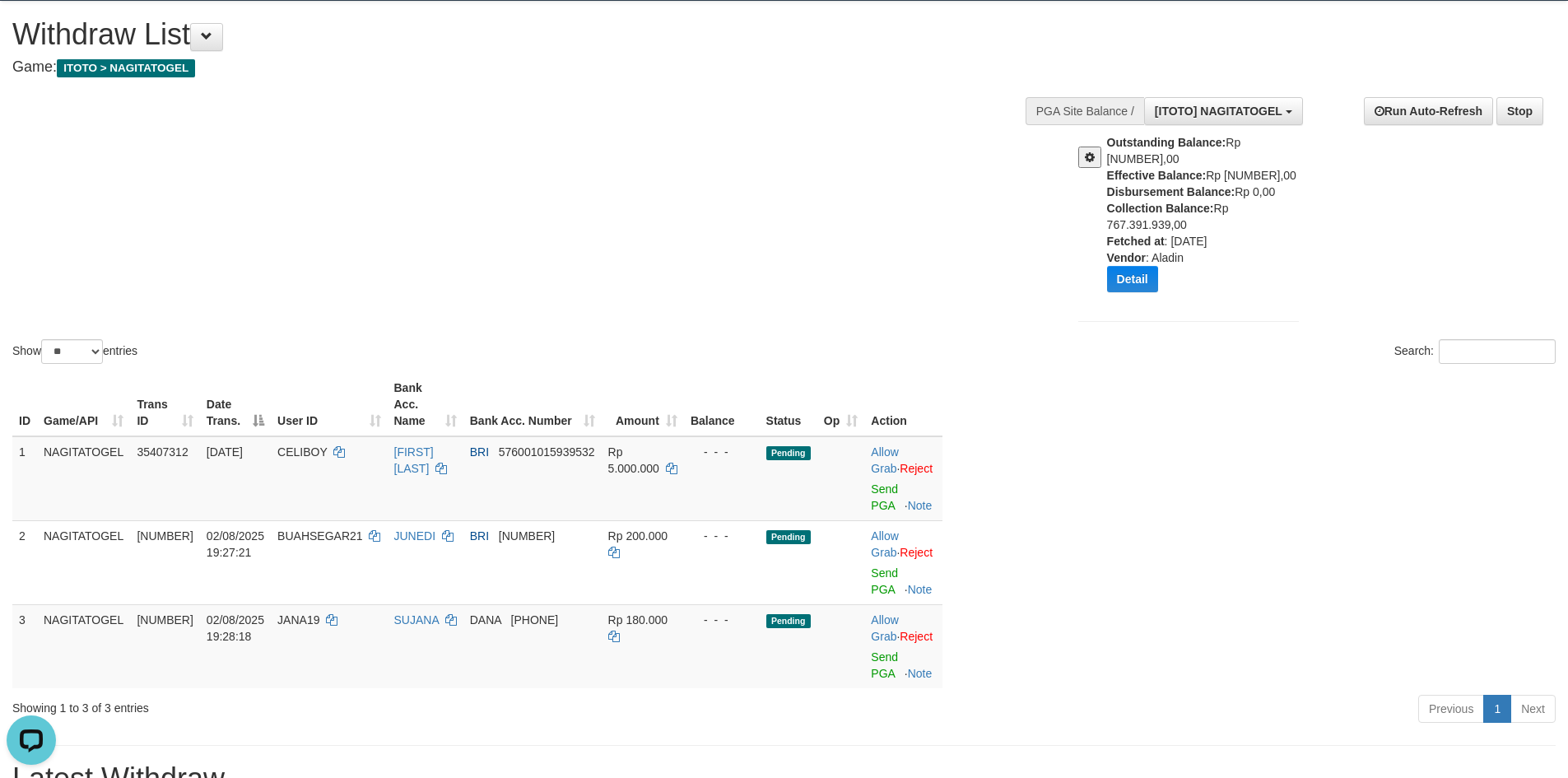 scroll, scrollTop: 0, scrollLeft: 0, axis: both 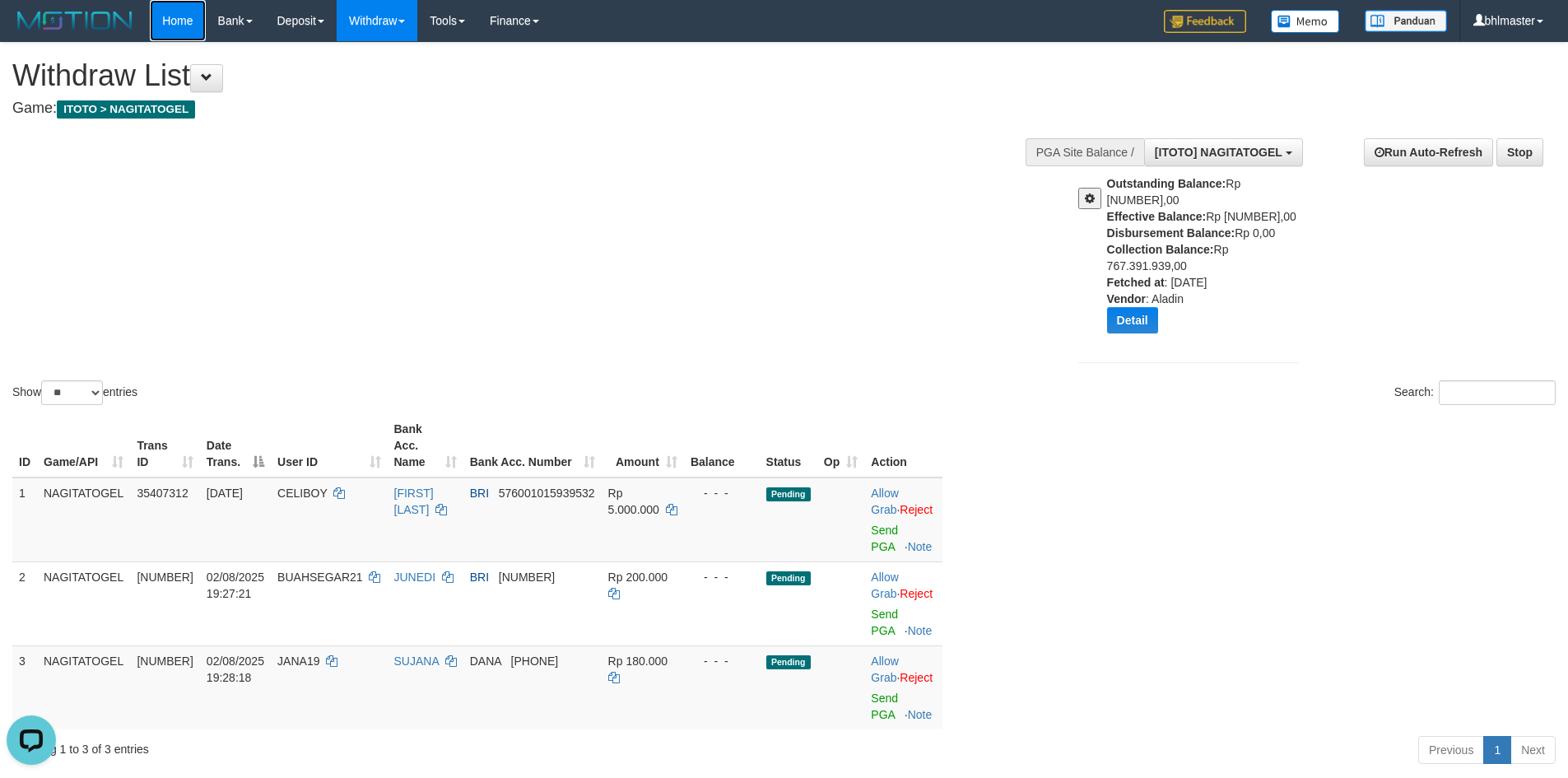 click on "Home" at bounding box center (177, 21) 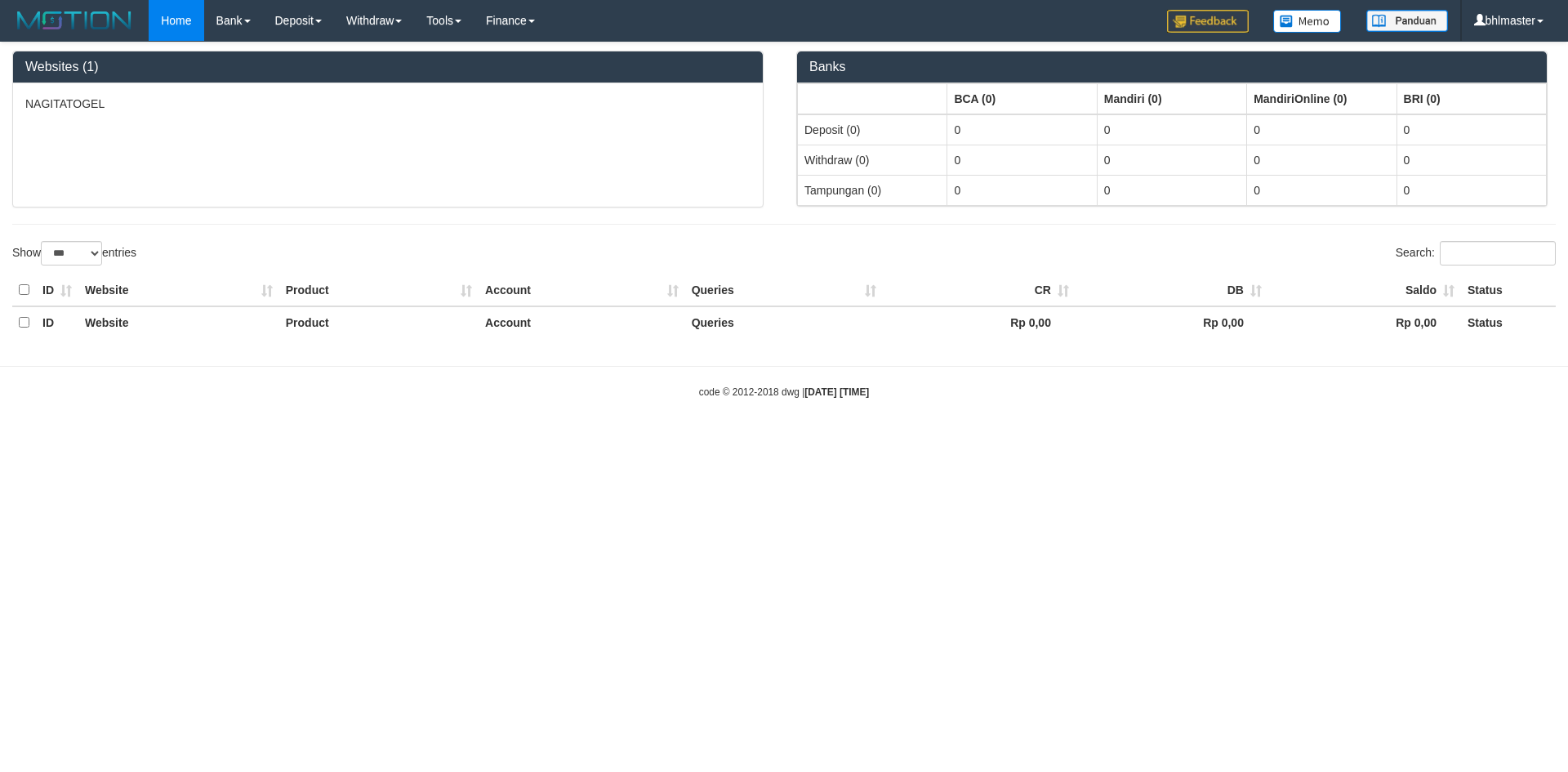 select on "***" 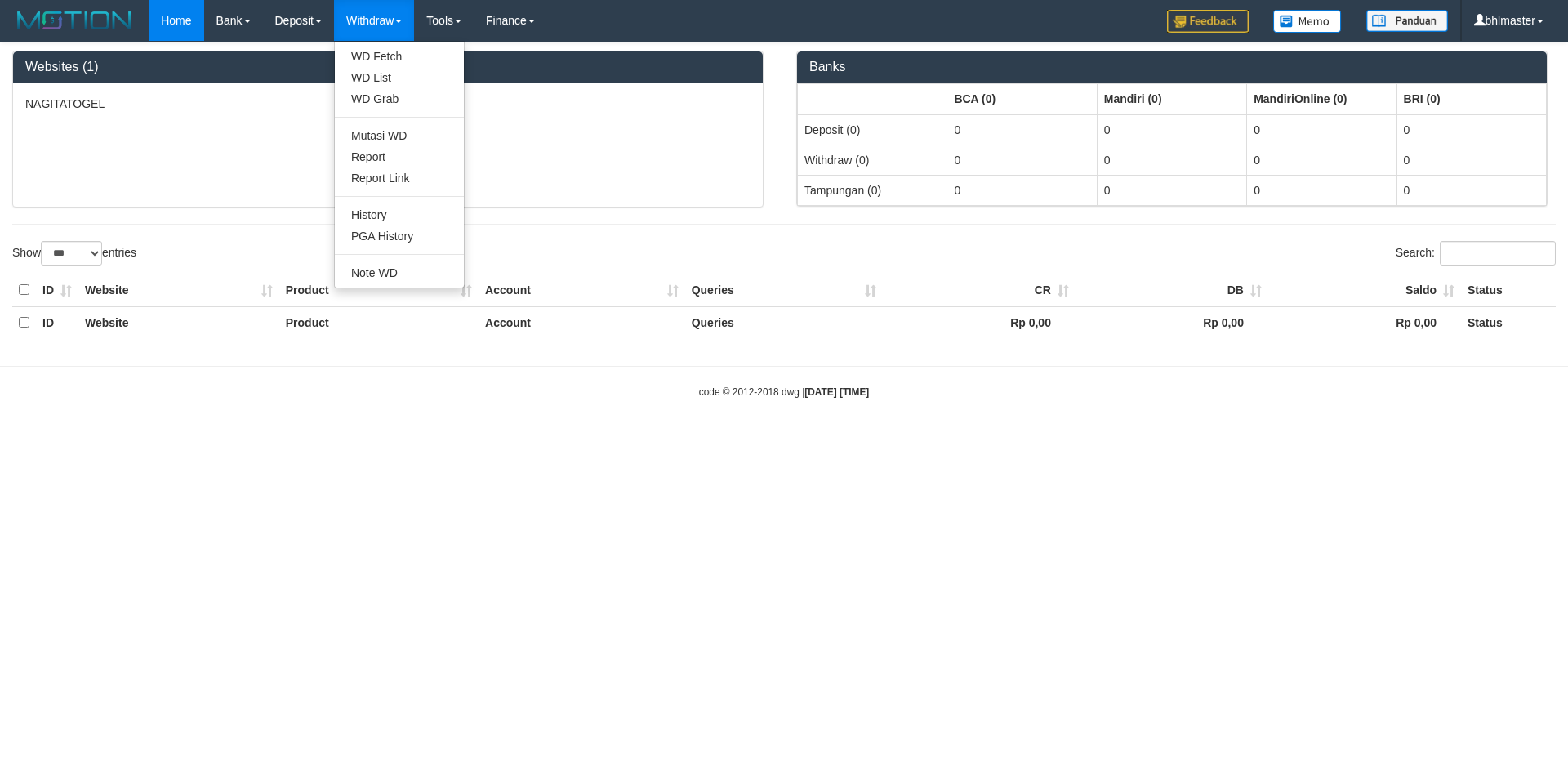 click on "Withdraw" at bounding box center (374, 20) 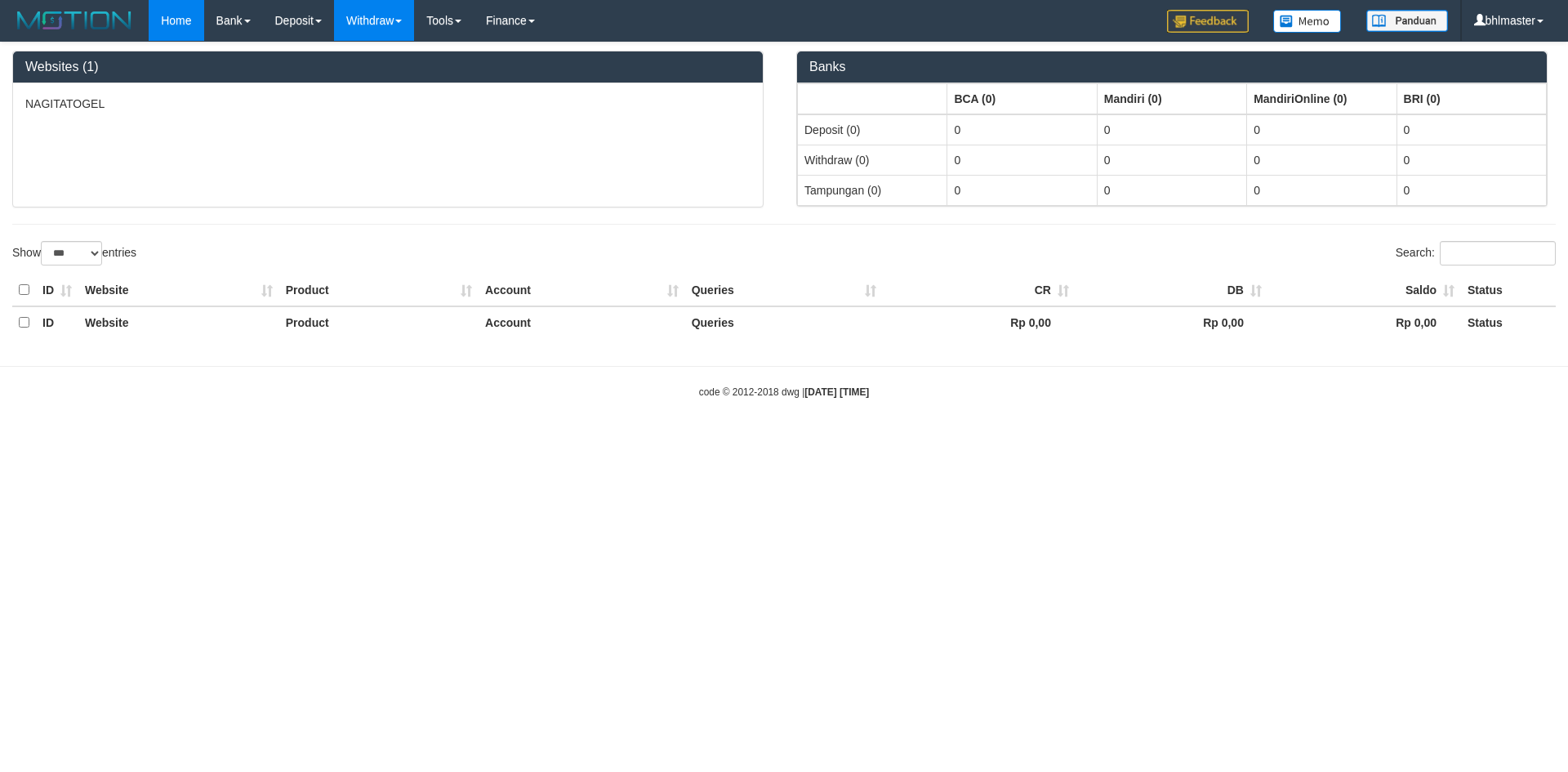 click on "Withdraw" at bounding box center (374, 20) 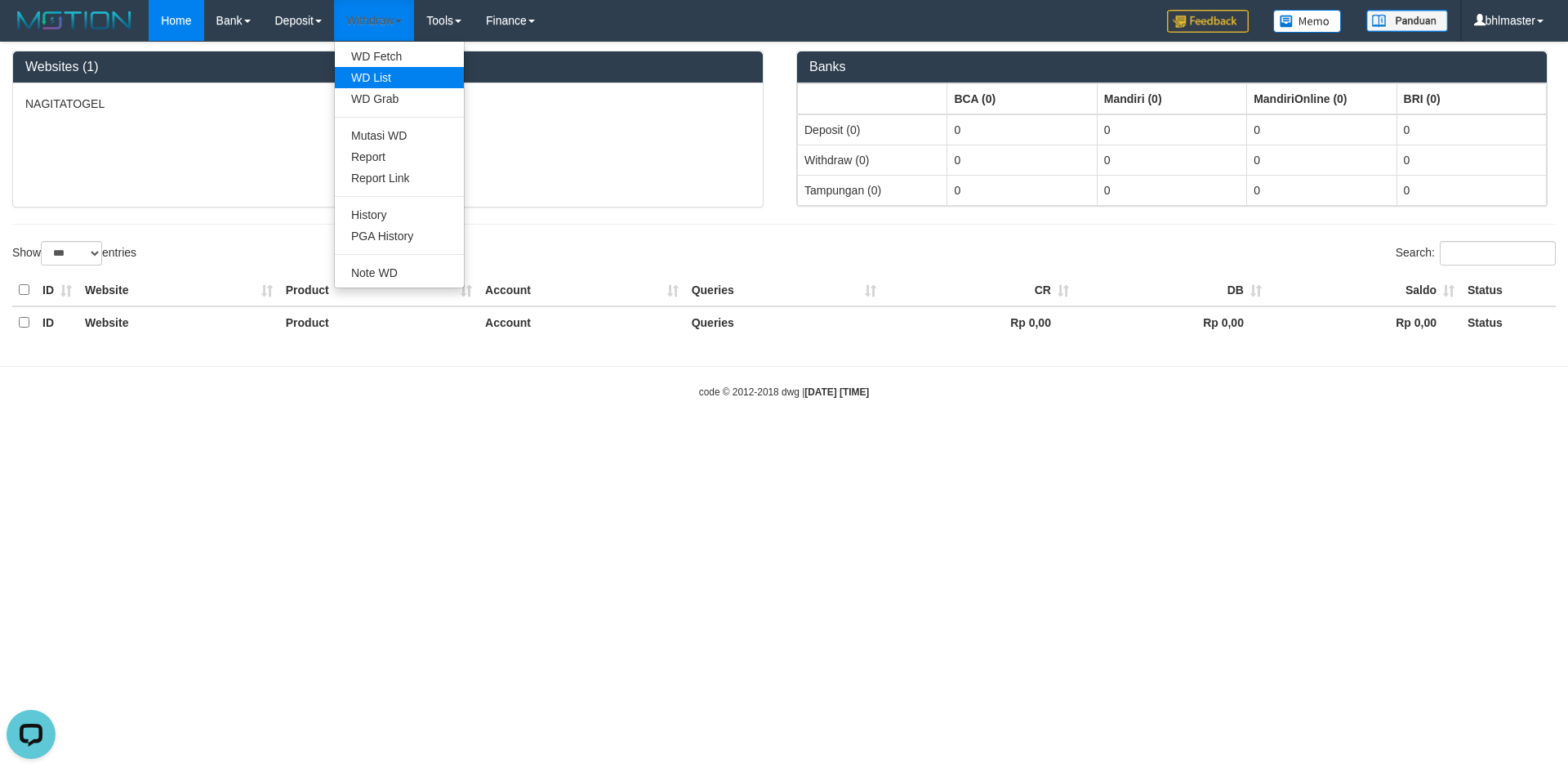 scroll, scrollTop: 0, scrollLeft: 0, axis: both 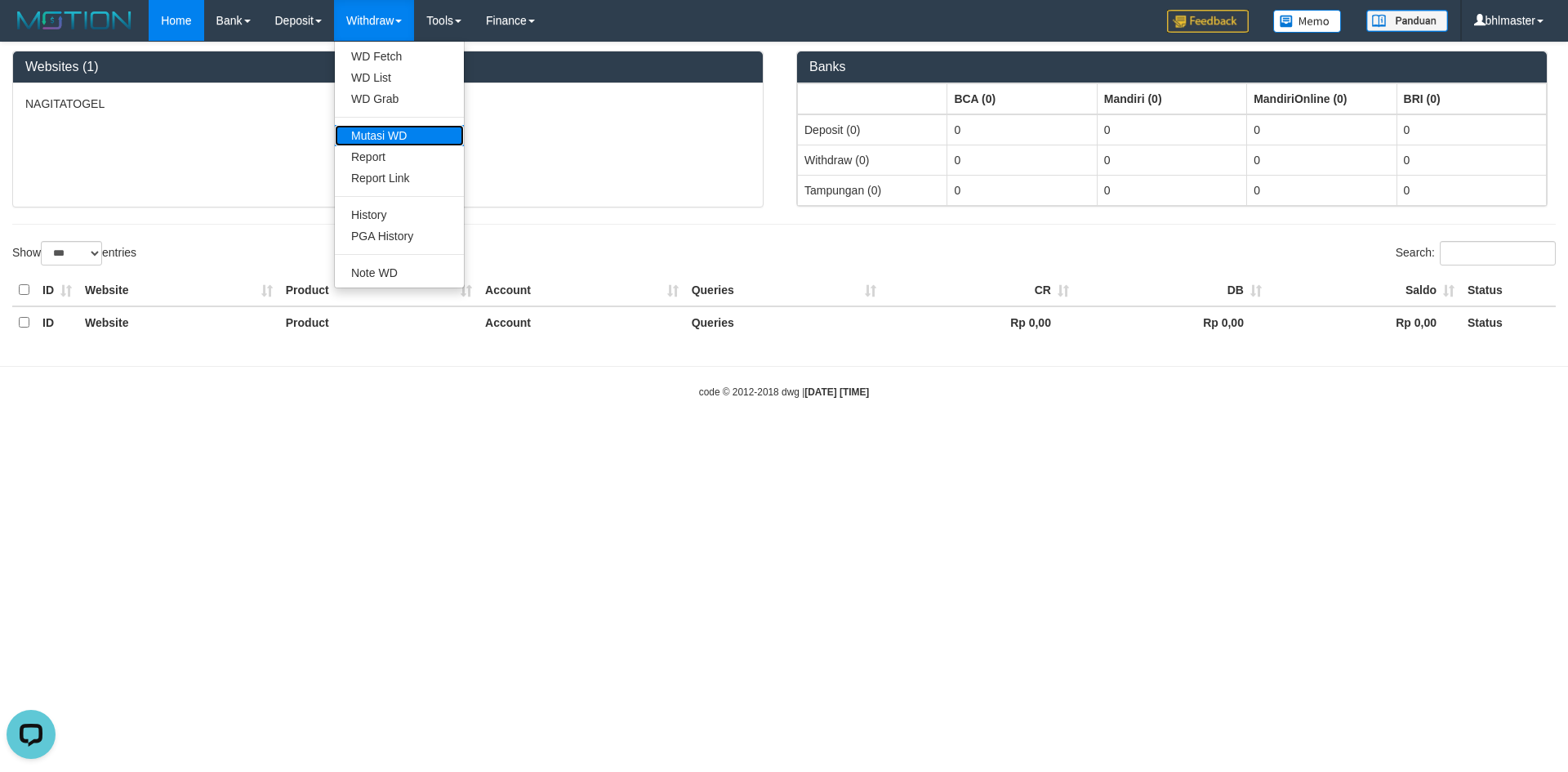 click on "Mutasi WD" at bounding box center (399, 136) 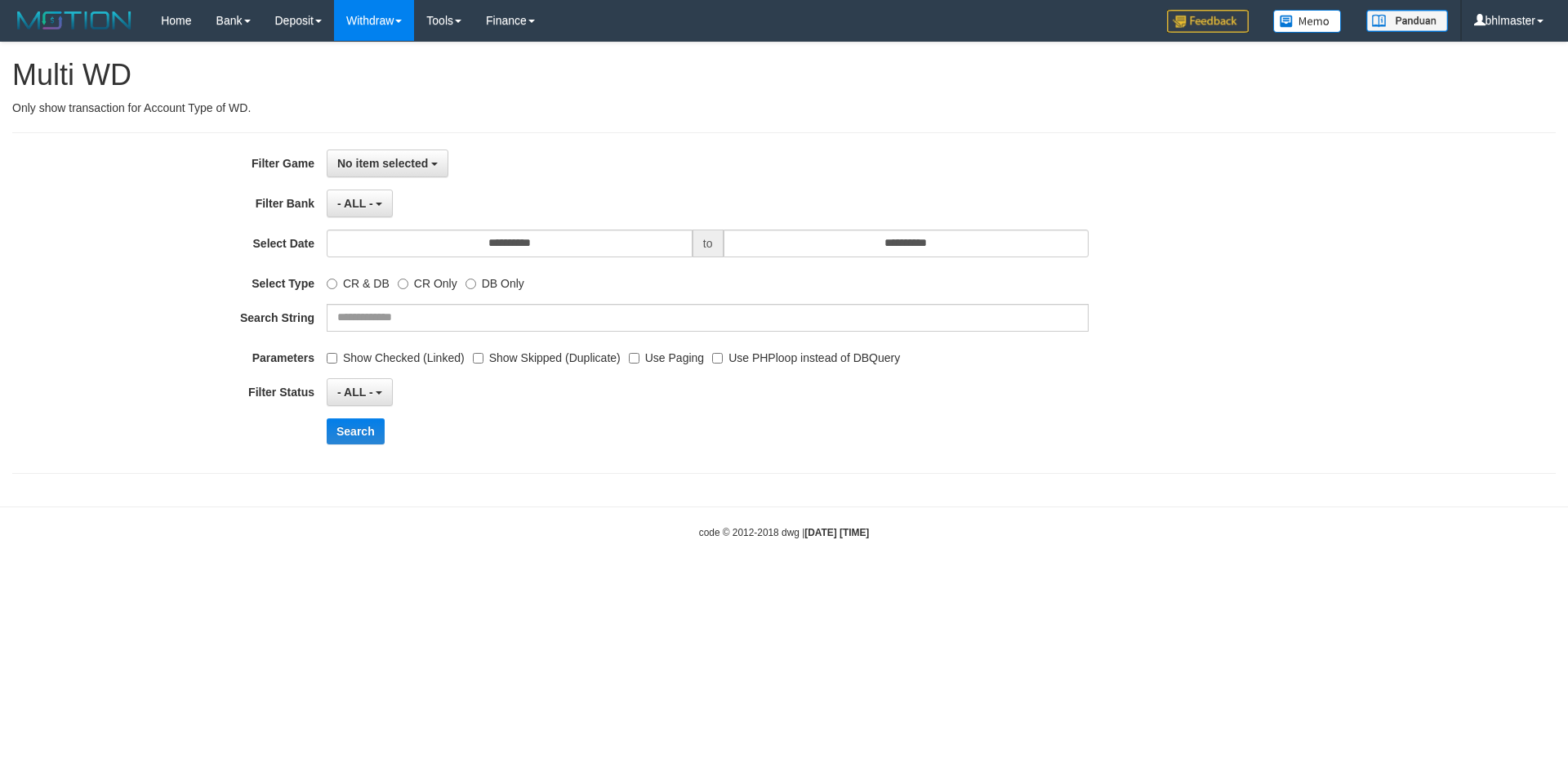 select 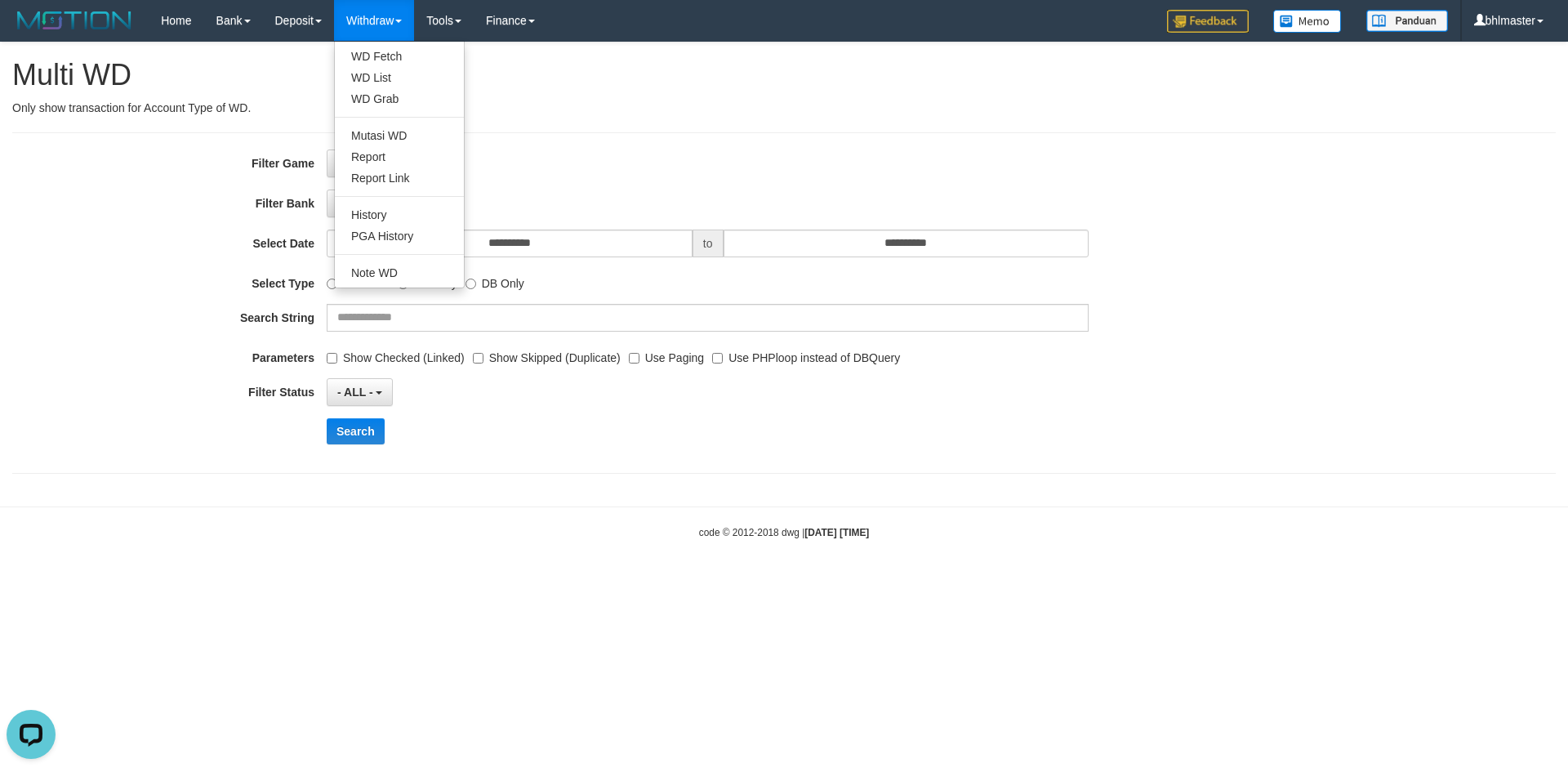 scroll, scrollTop: 0, scrollLeft: 0, axis: both 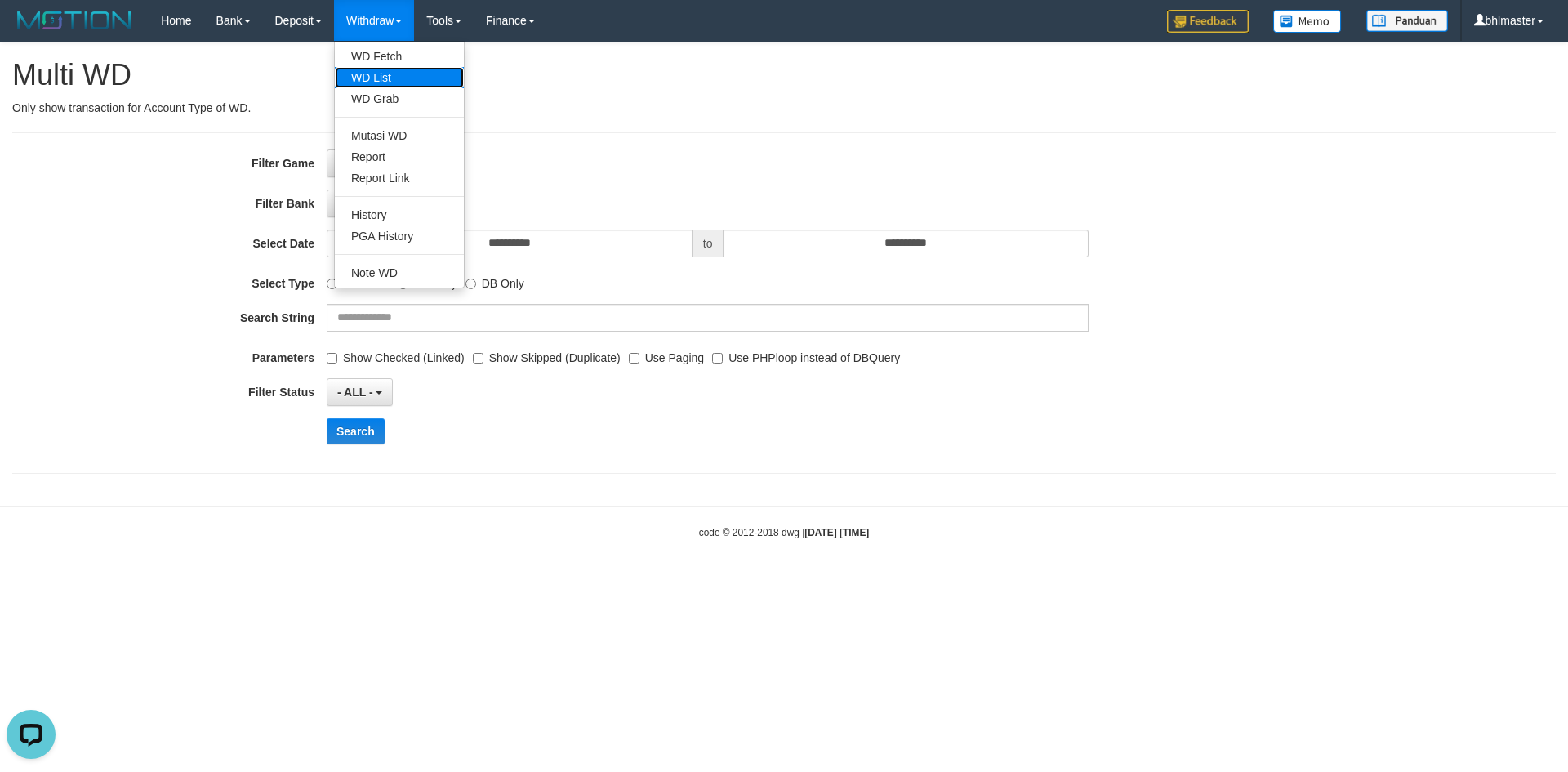 click on "WD List" at bounding box center (399, 78) 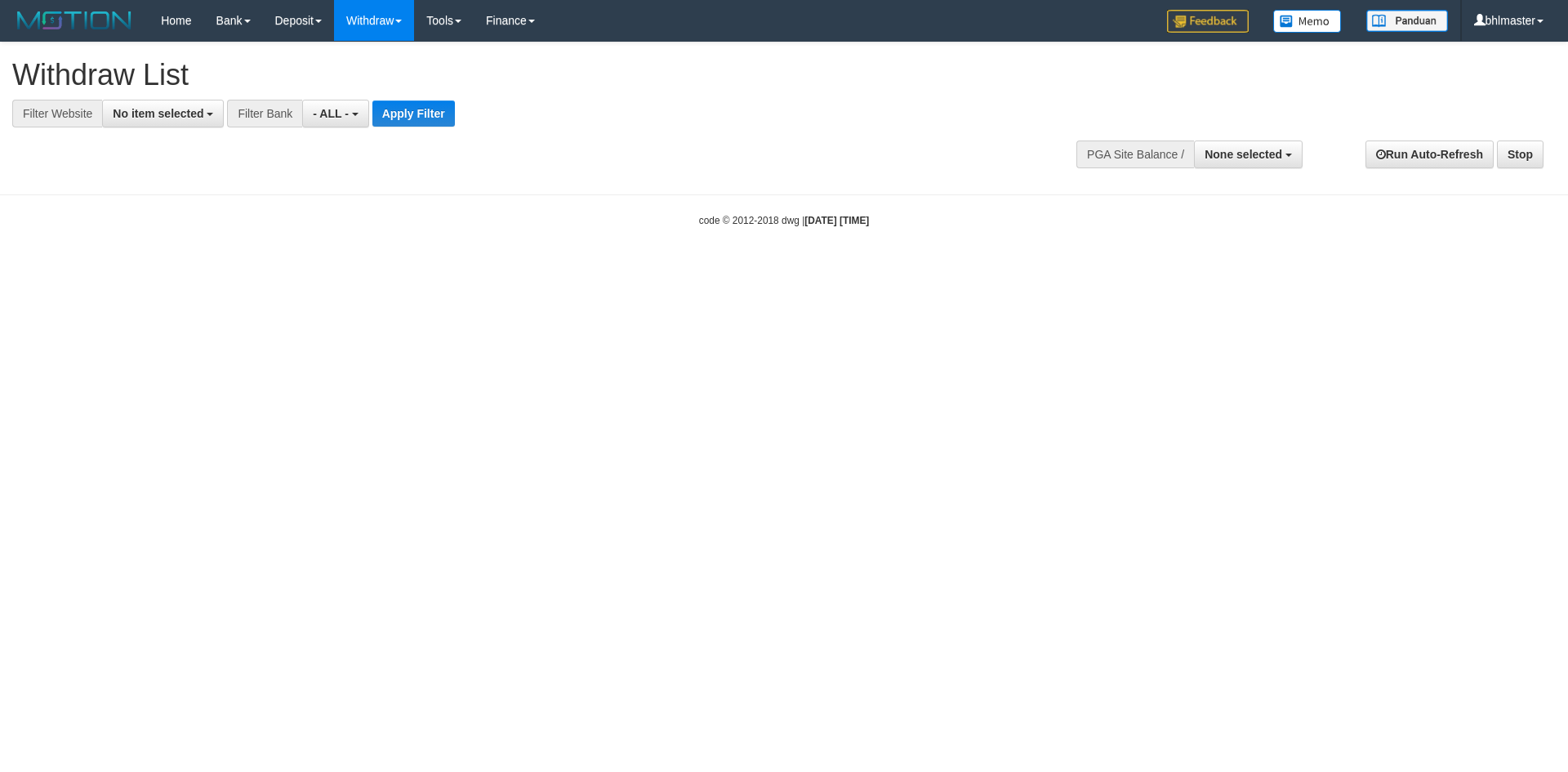select 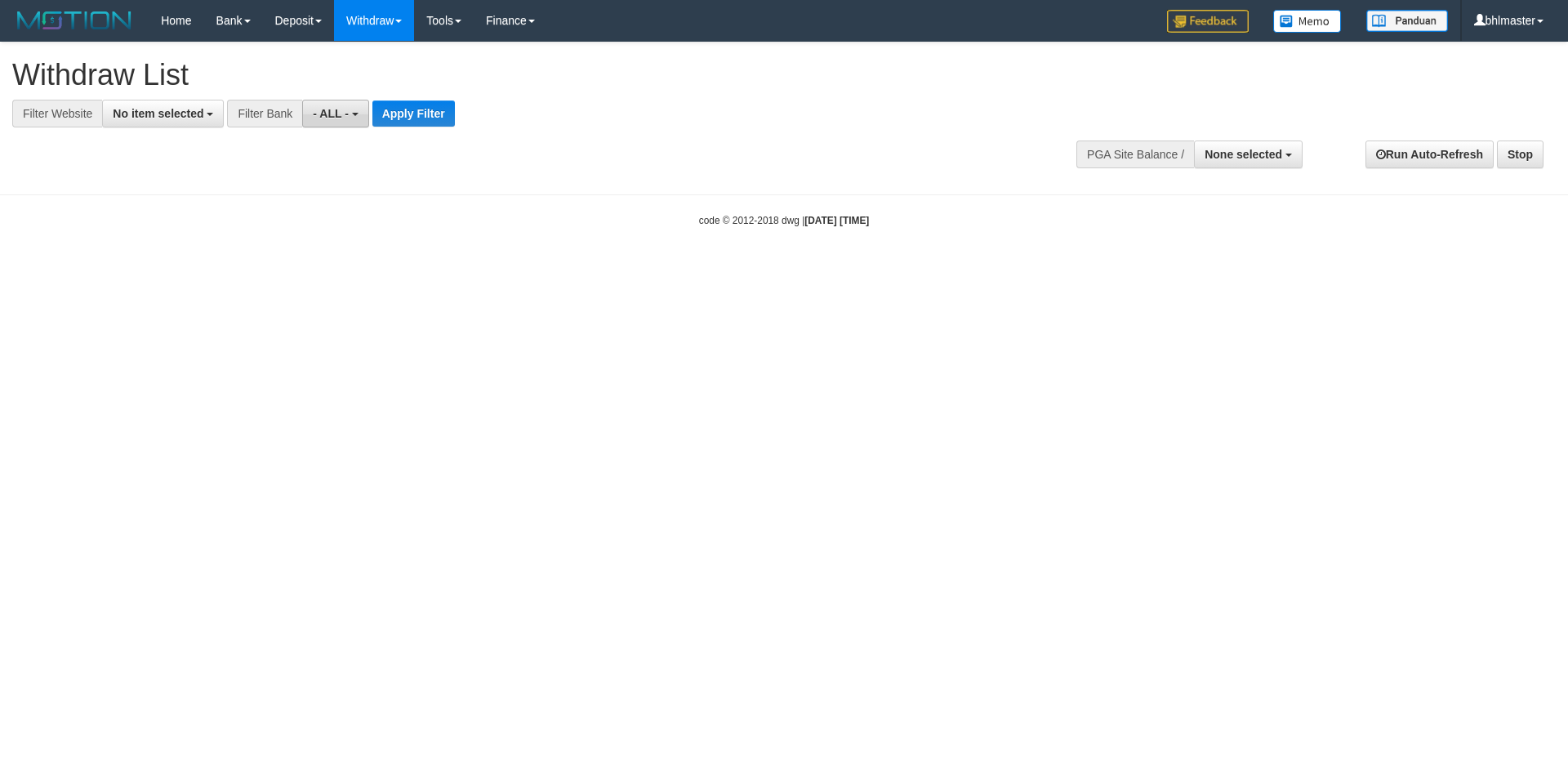 click on "- ALL -" at bounding box center [331, 114] 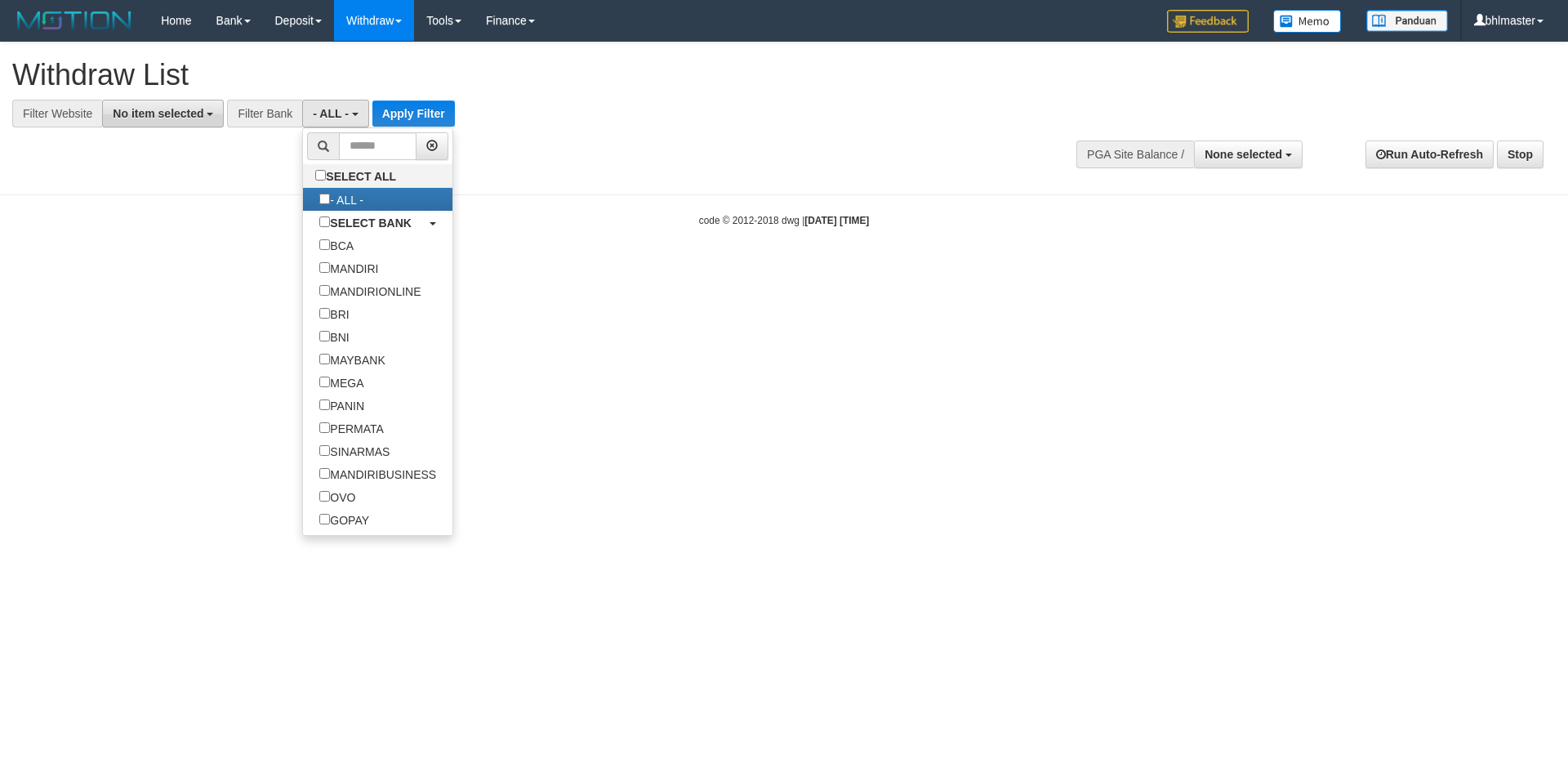 click on "No item selected" at bounding box center (163, 114) 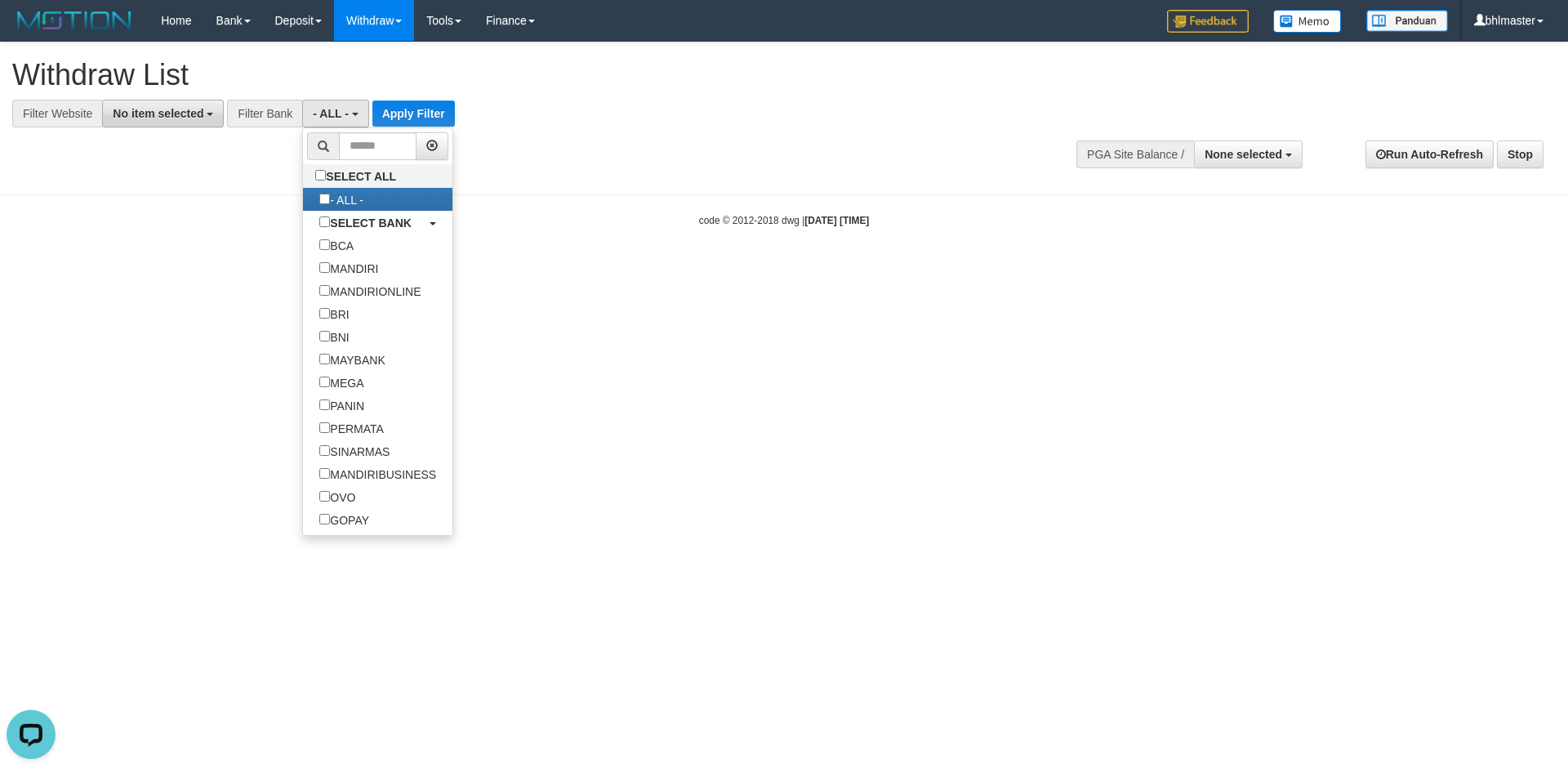 scroll, scrollTop: 0, scrollLeft: 0, axis: both 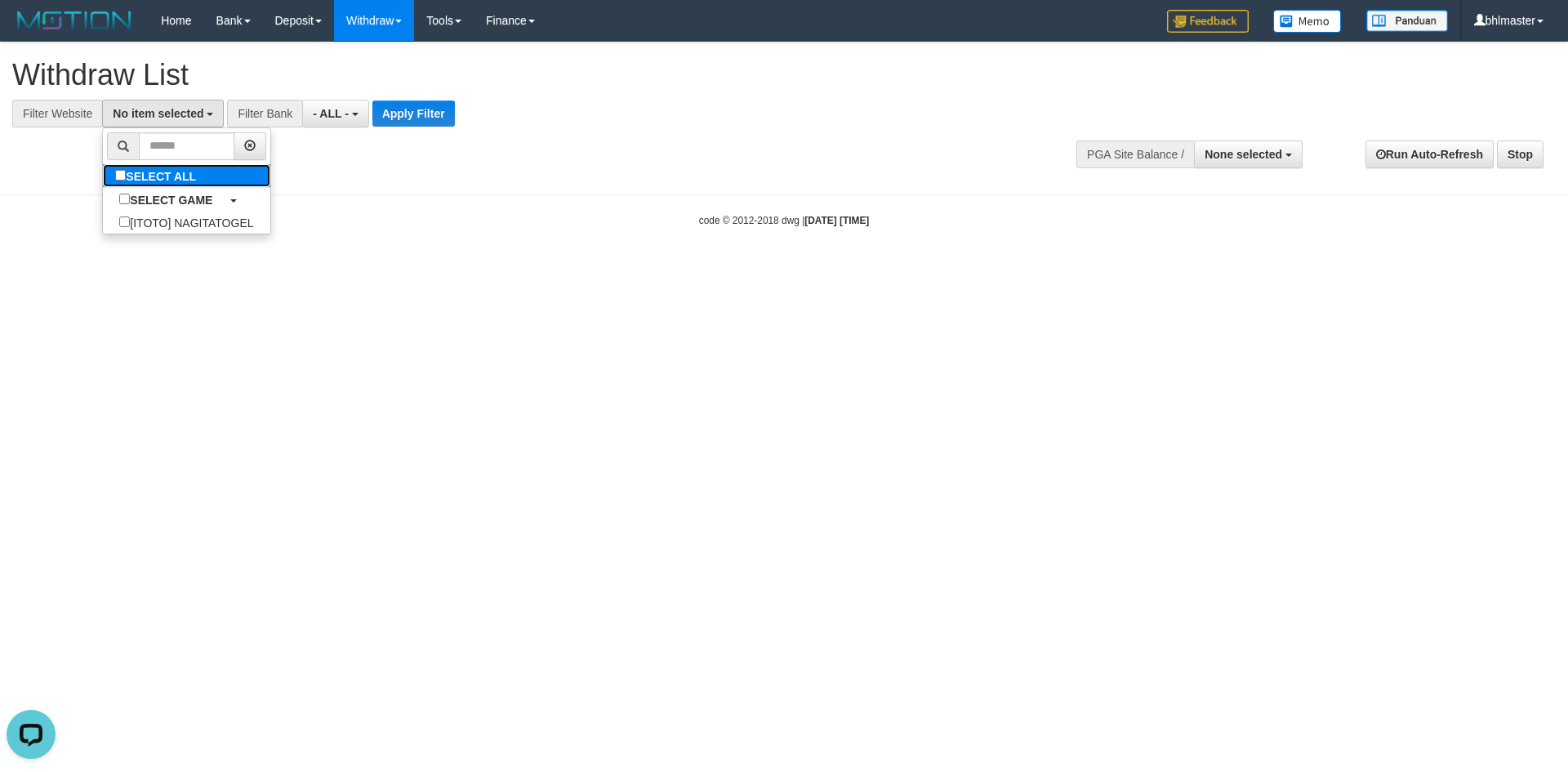 click on "SELECT ALL" at bounding box center [158, 176] 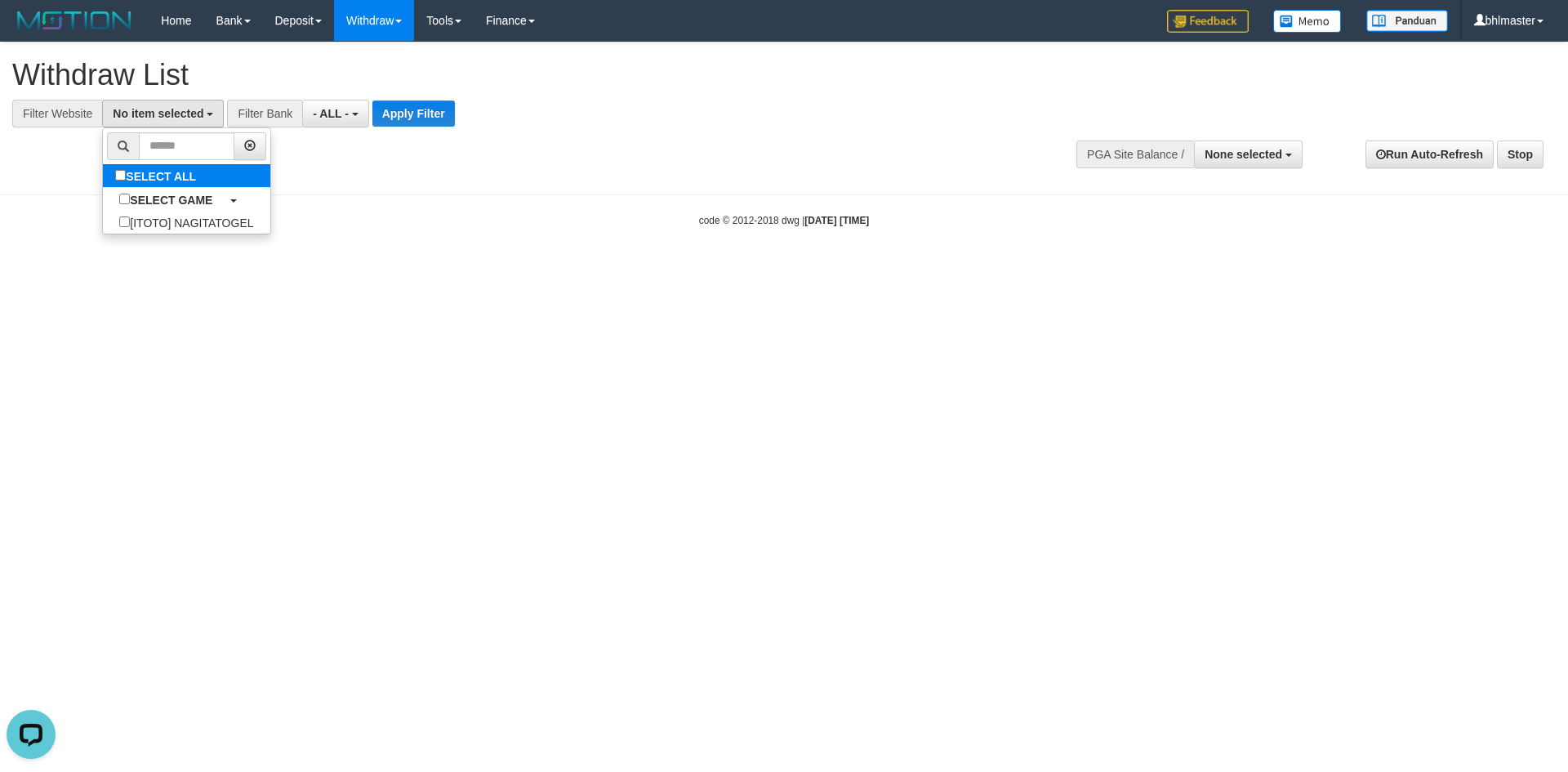 select on "****" 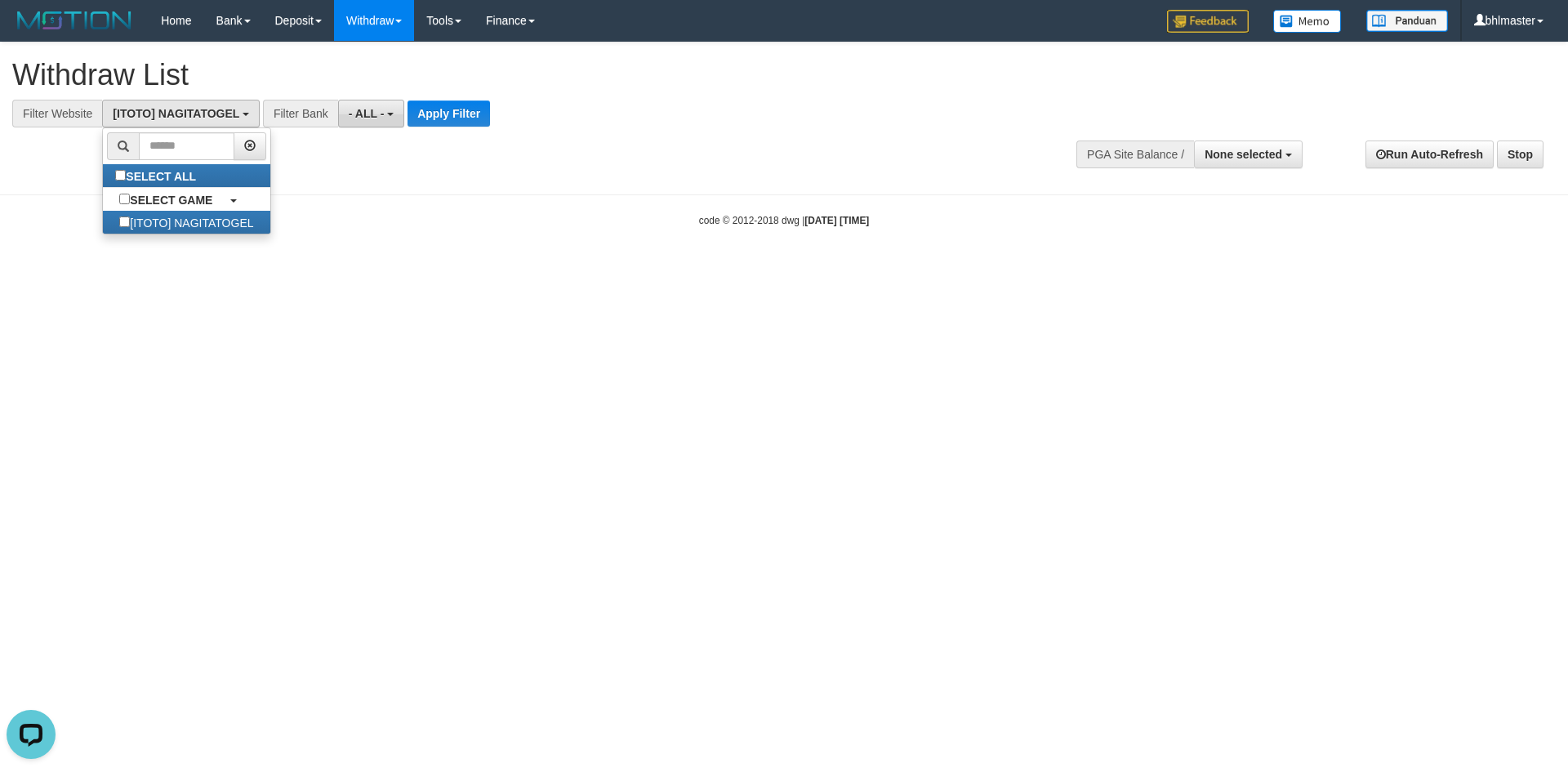click on "- ALL -" at bounding box center (367, 114) 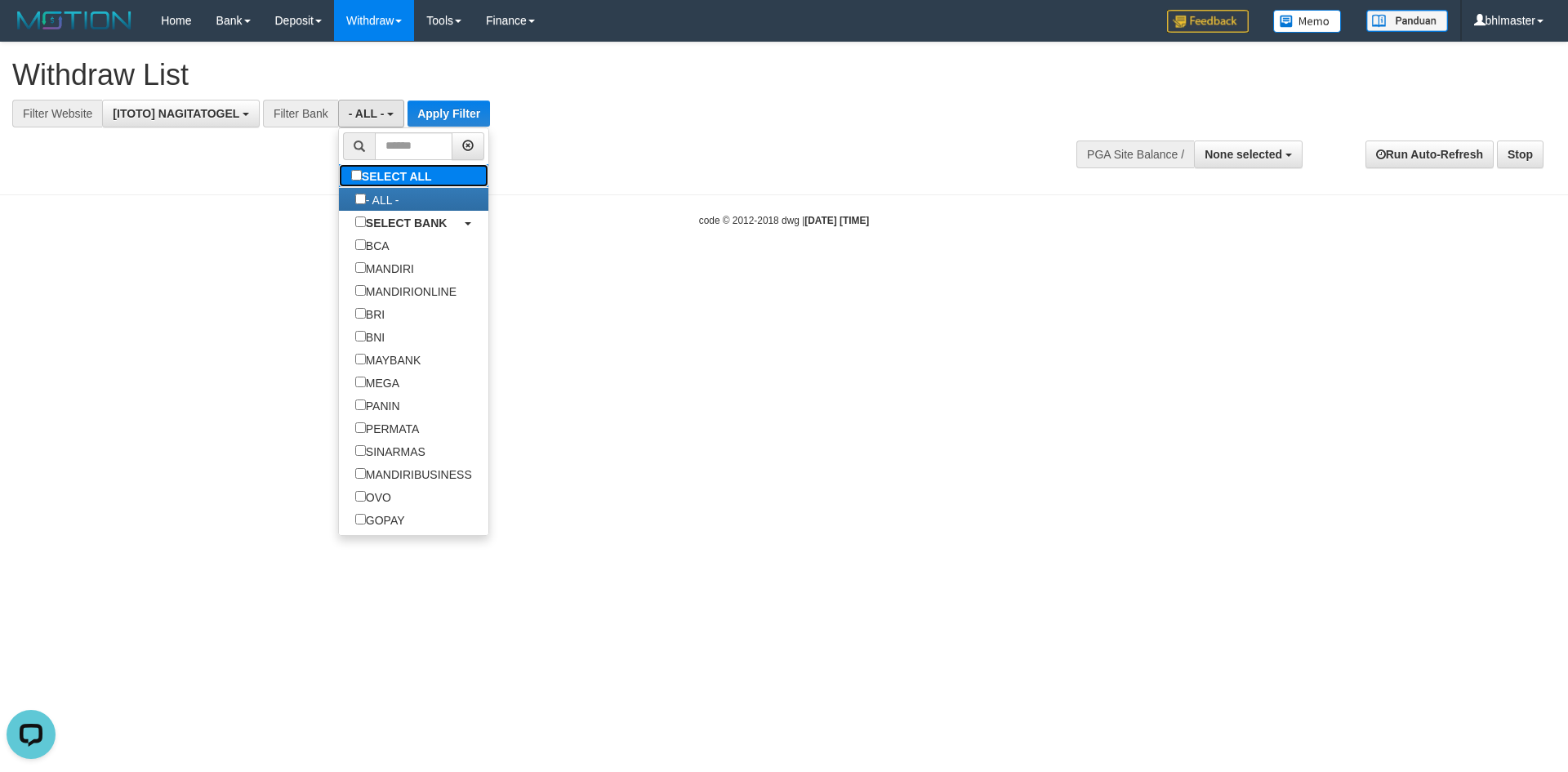 click on "SELECT ALL" at bounding box center (394, 176) 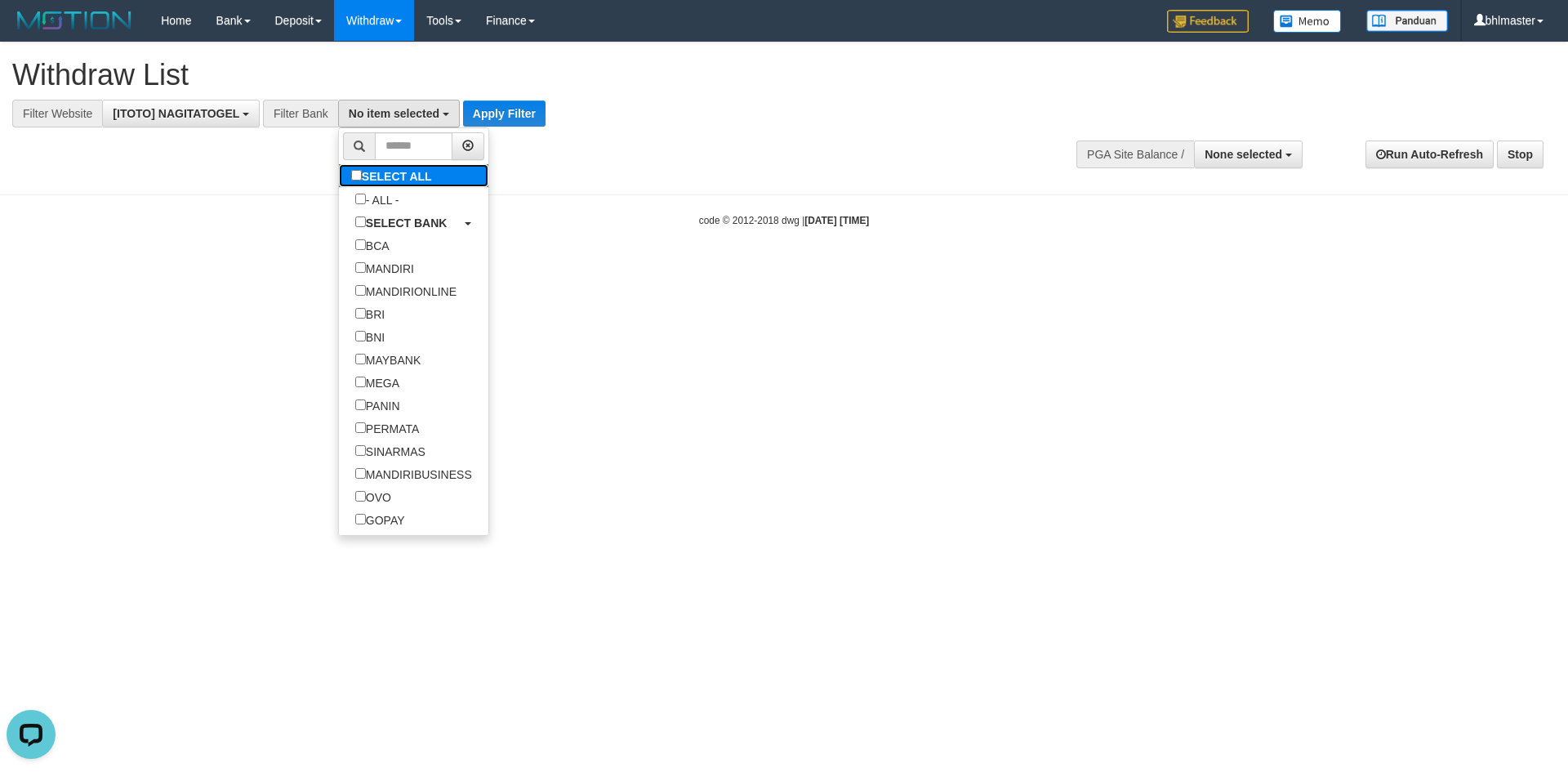click on "SELECT ALL" at bounding box center [394, 176] 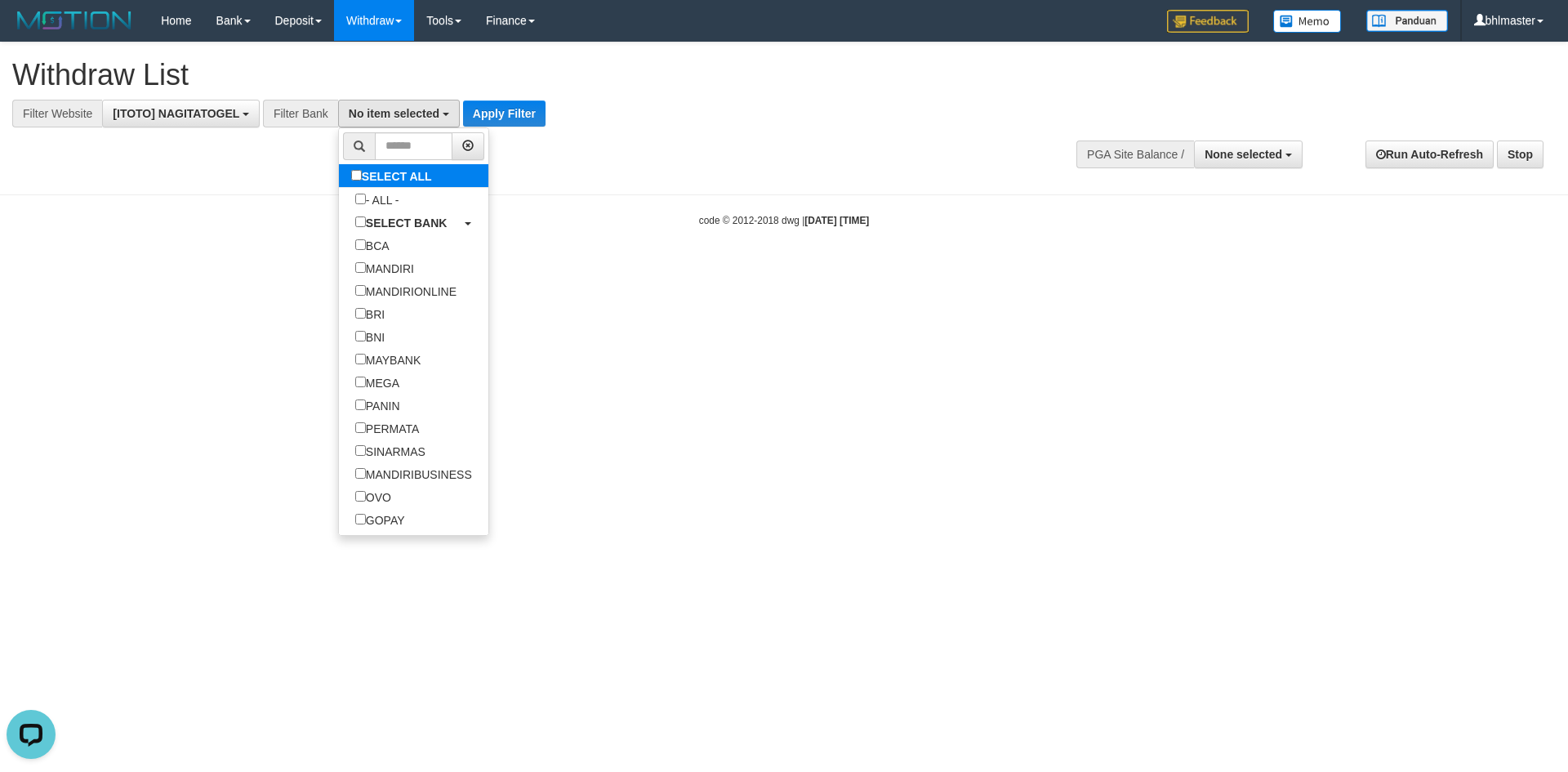 select on "***" 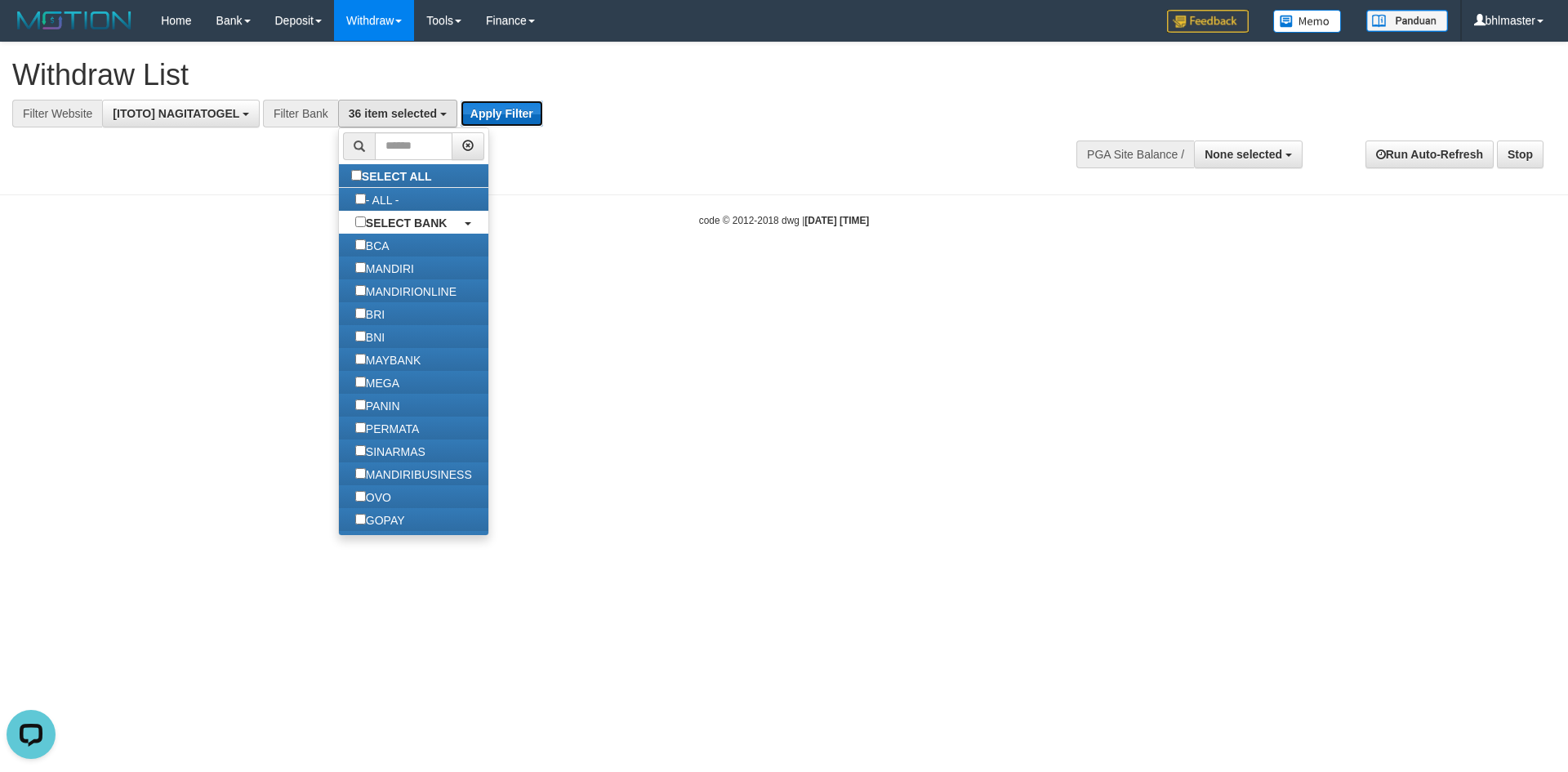 click on "Apply Filter" at bounding box center (501, 114) 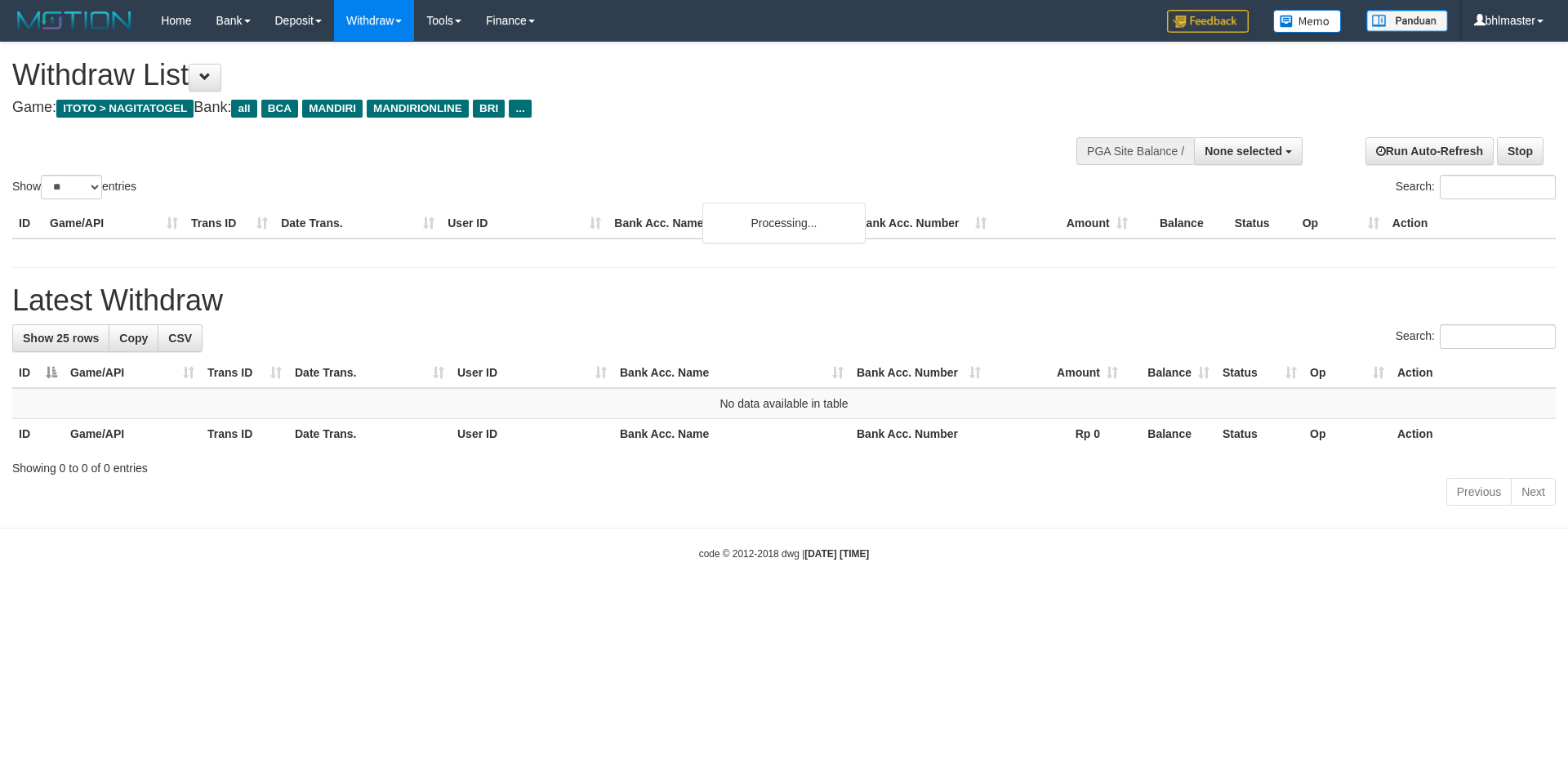 select 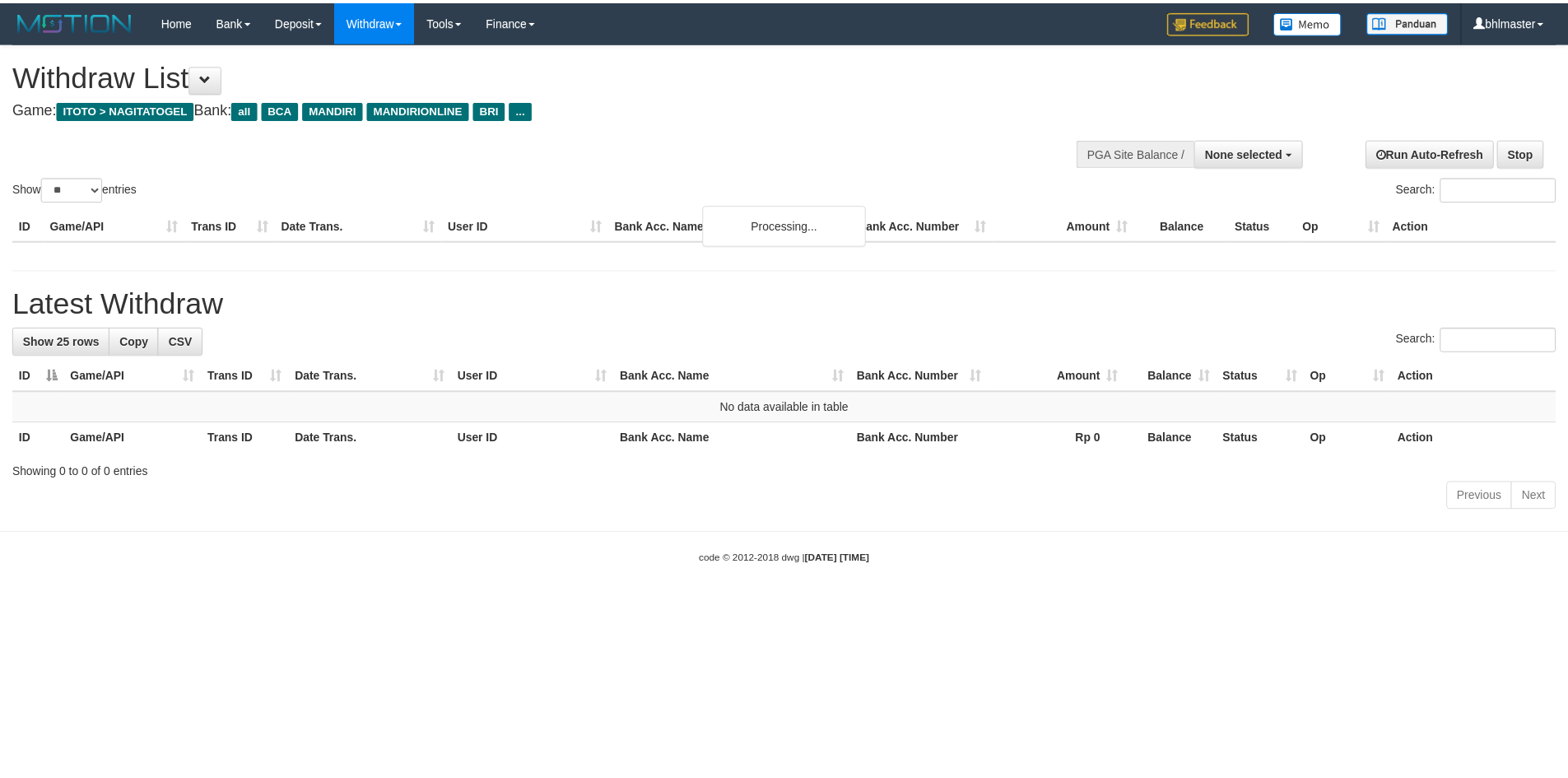 scroll, scrollTop: 0, scrollLeft: 0, axis: both 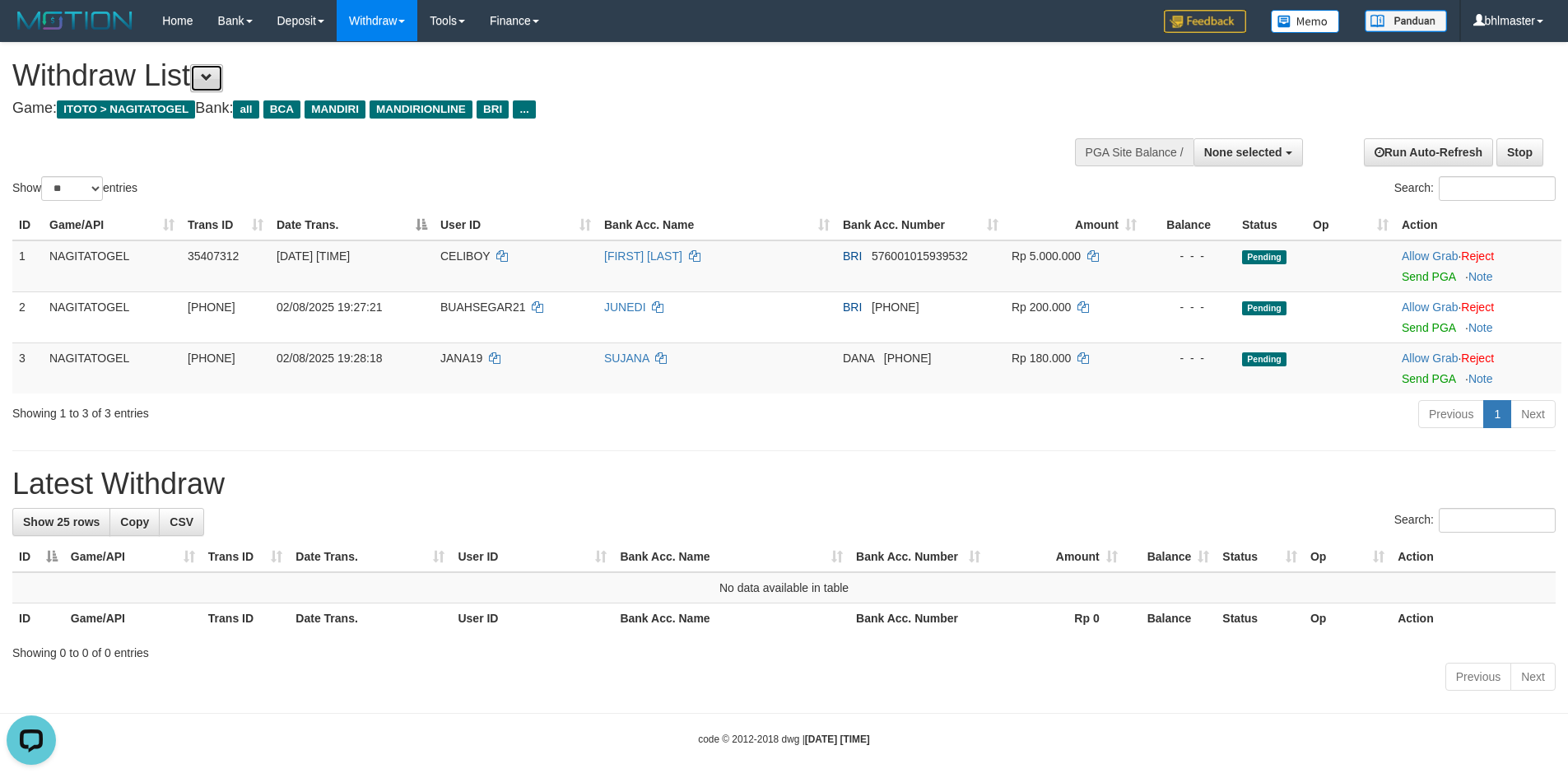 click at bounding box center [207, 78] 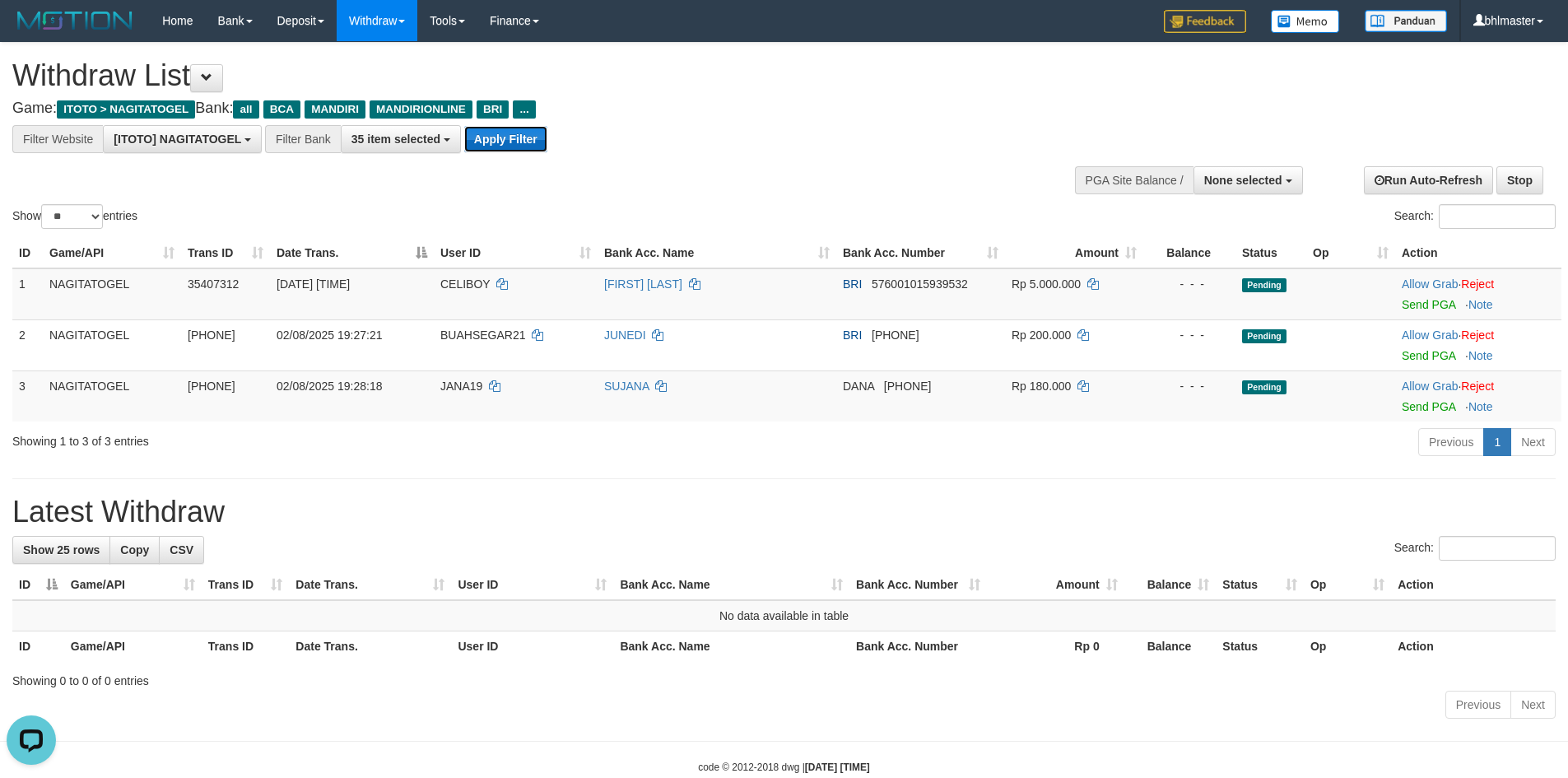 click on "Apply Filter" at bounding box center [505, 139] 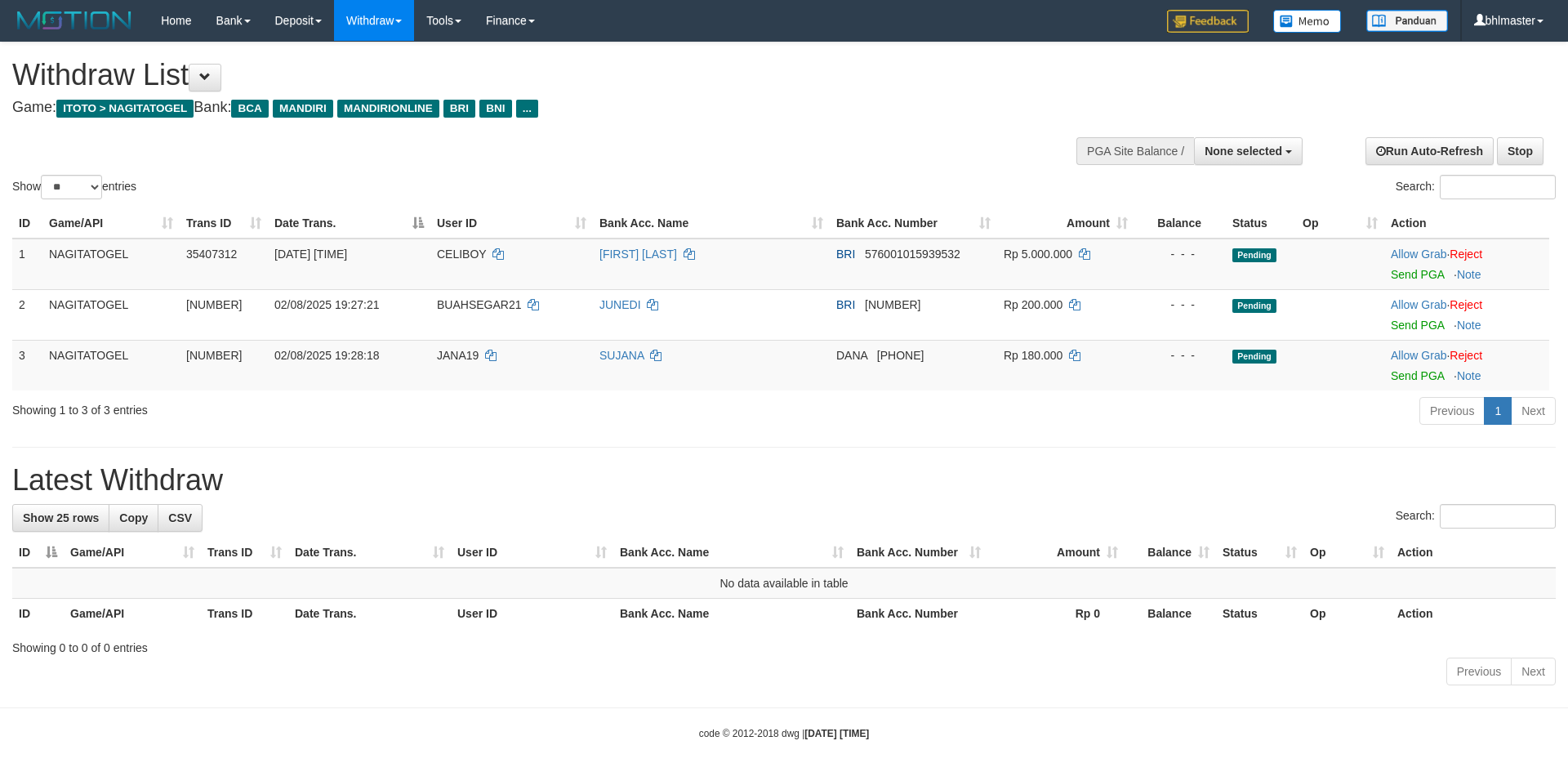 select 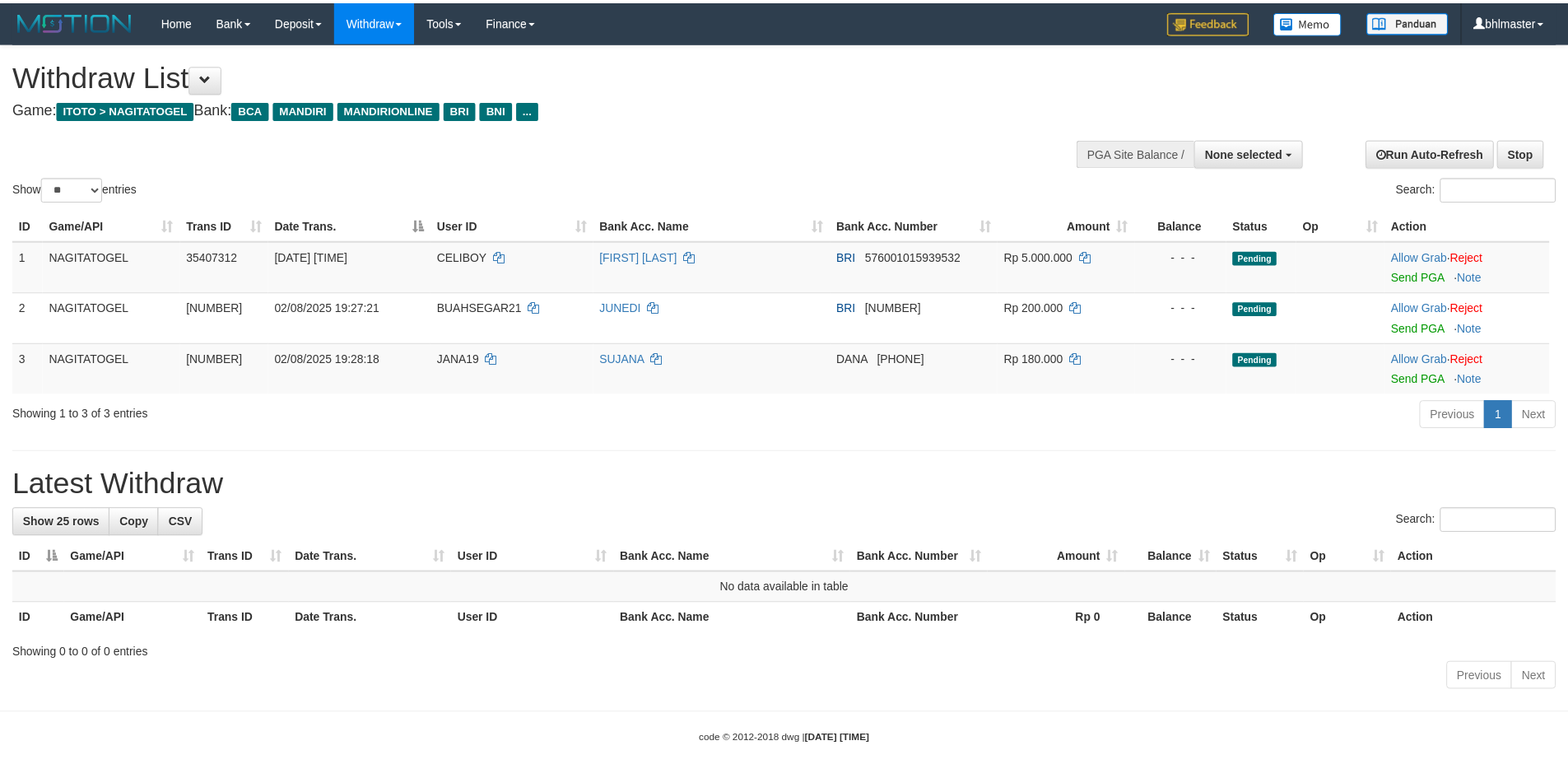 scroll, scrollTop: 0, scrollLeft: 0, axis: both 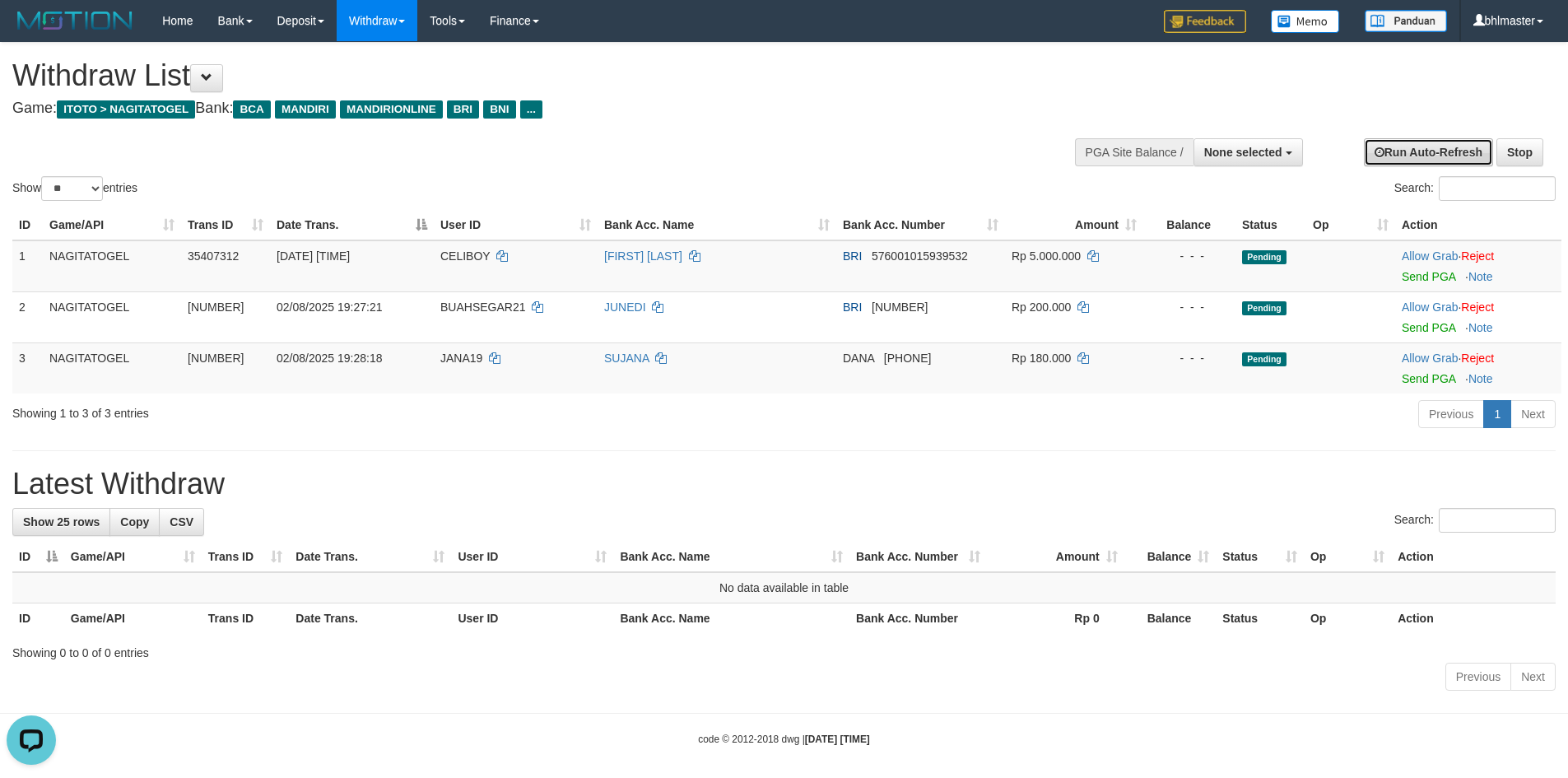 click on "Run Auto-Refresh" at bounding box center [1428, 152] 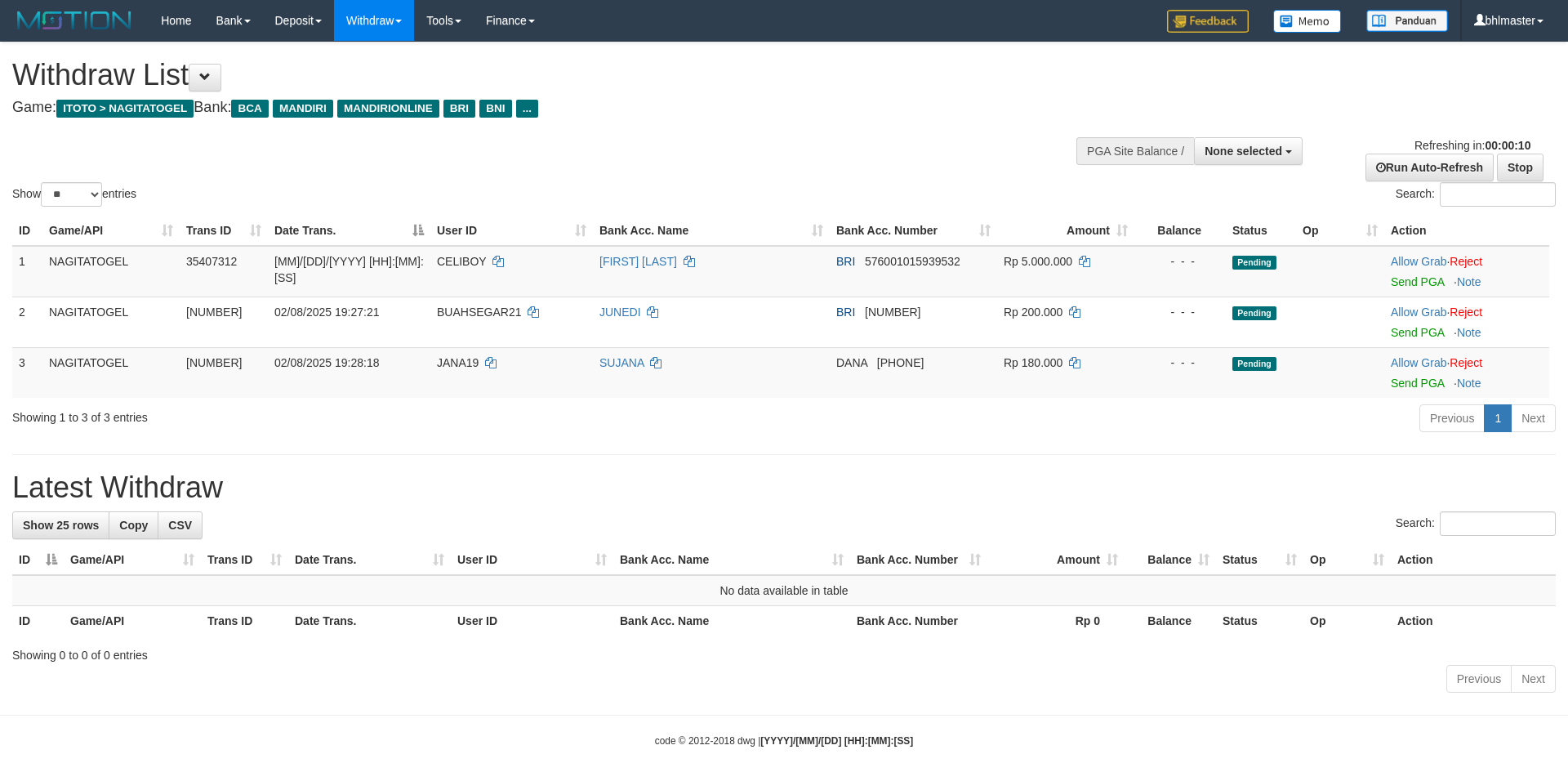 select 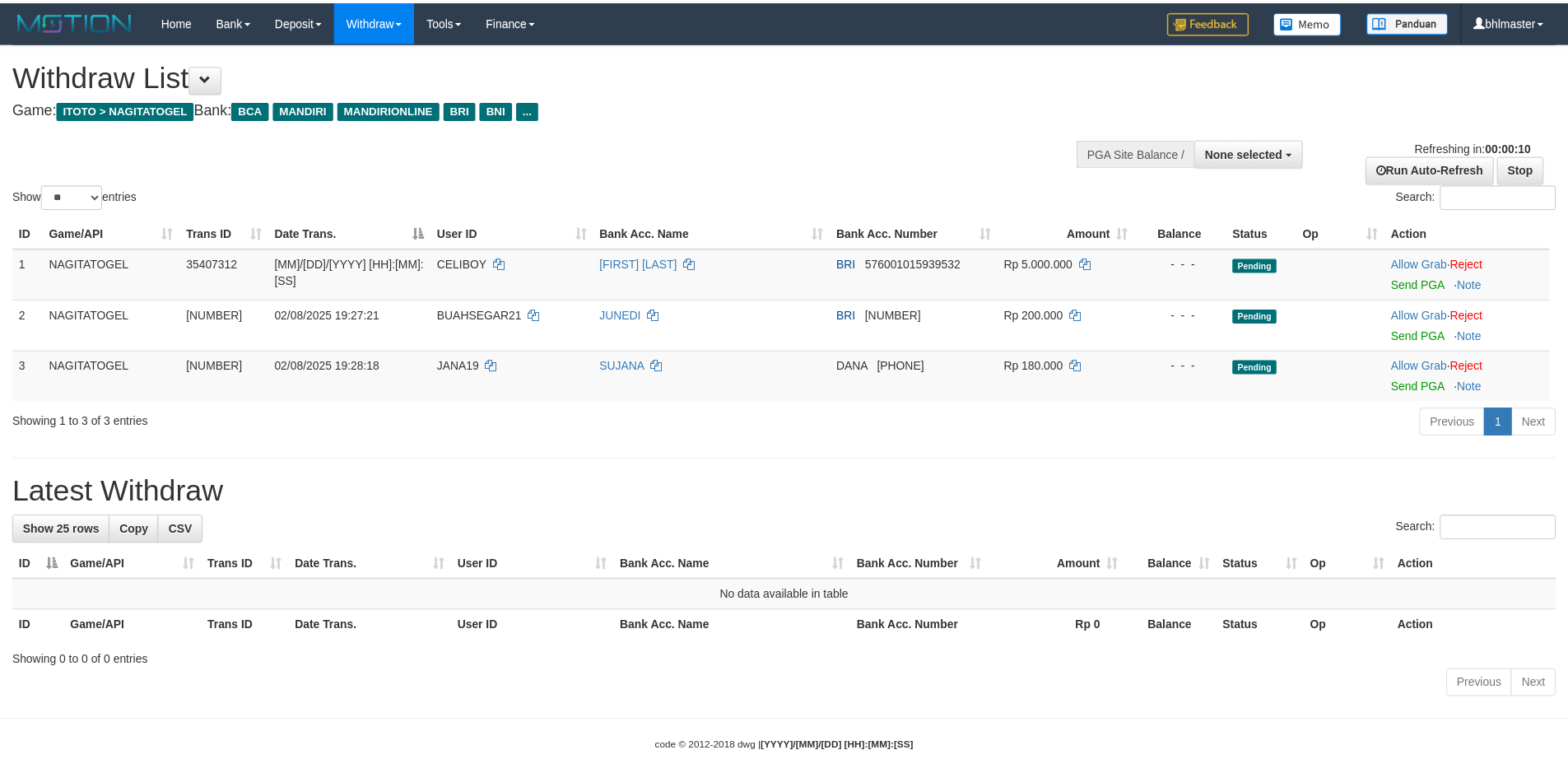 scroll, scrollTop: 0, scrollLeft: 0, axis: both 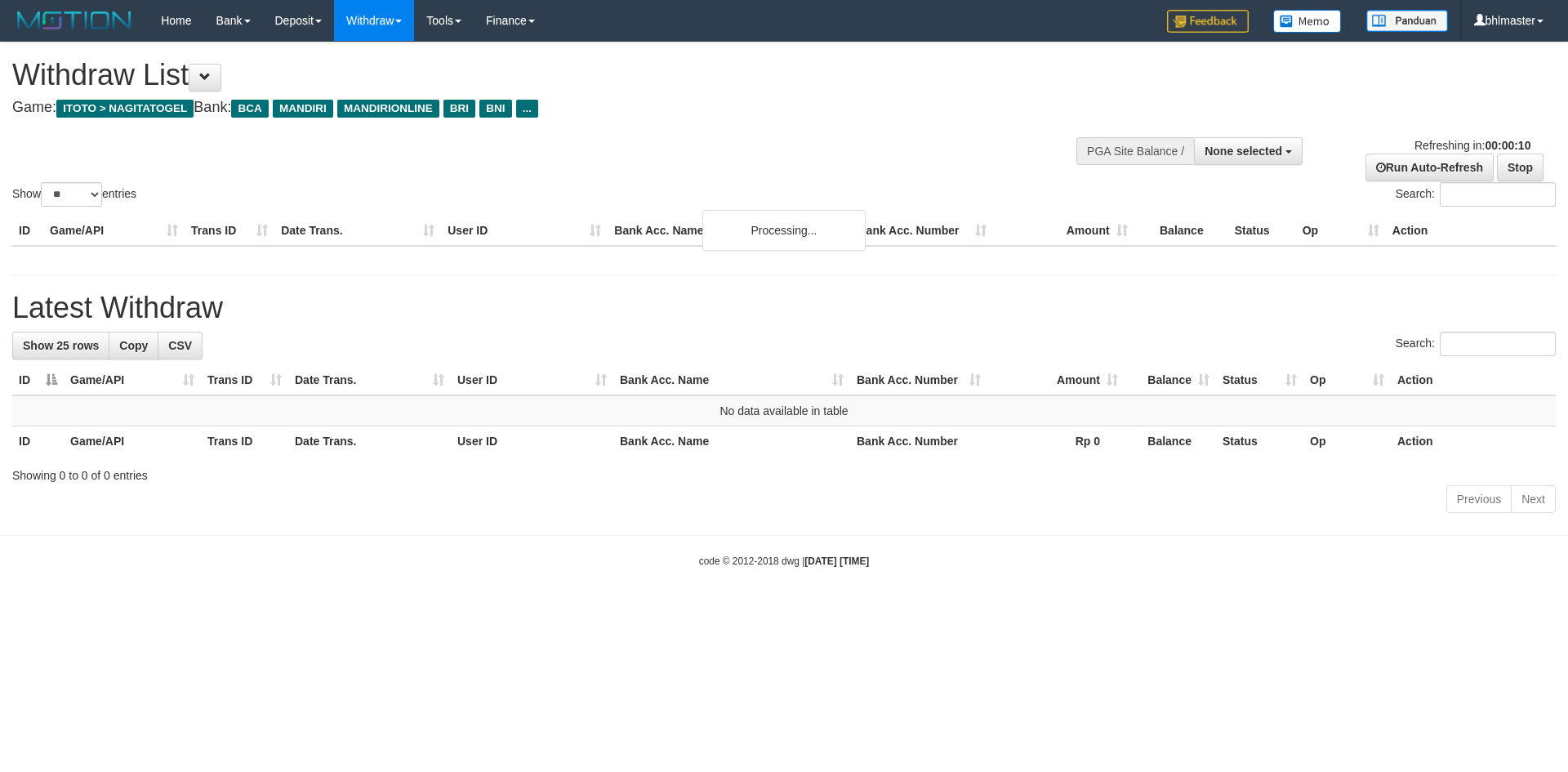 select 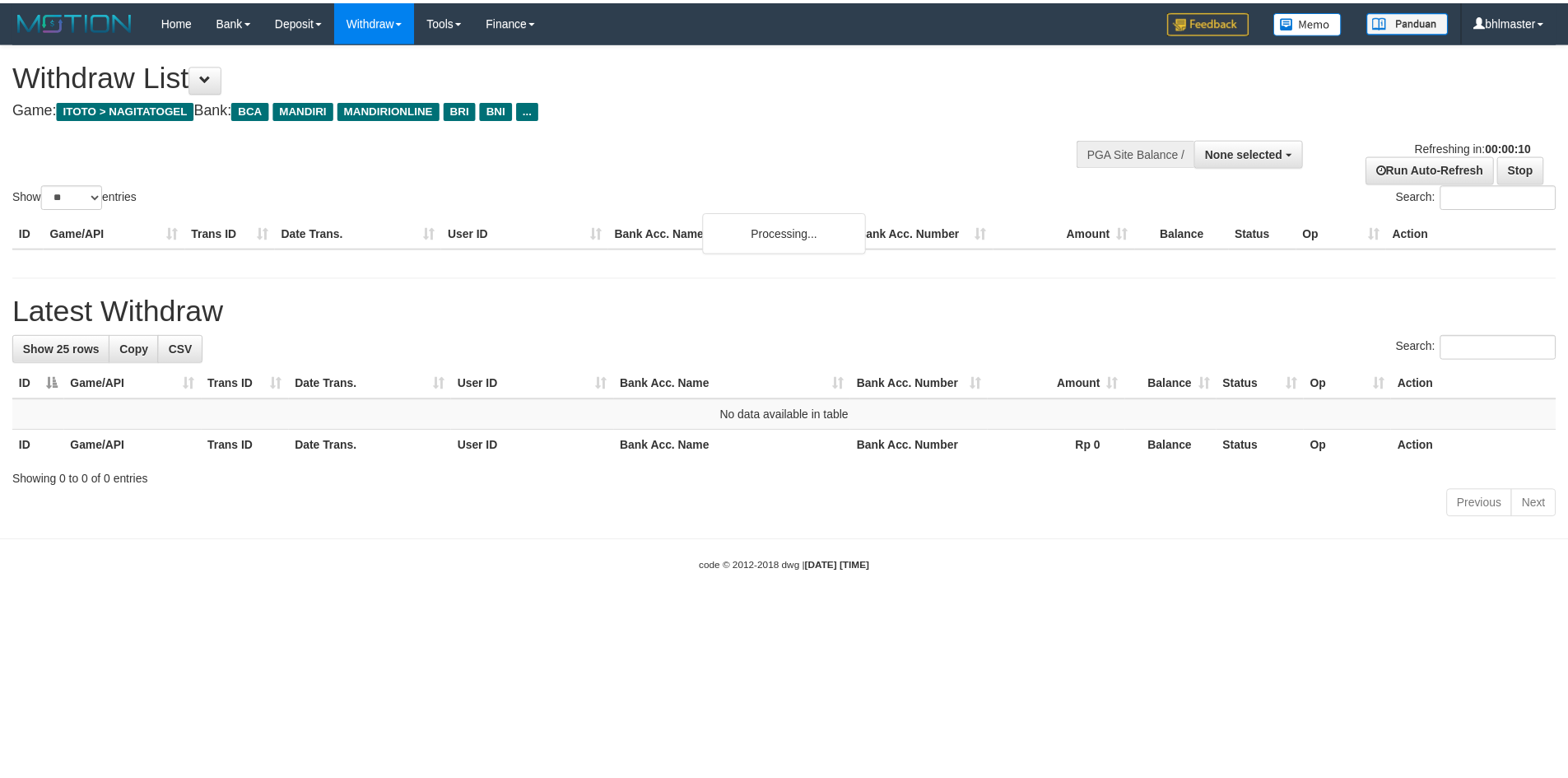 scroll, scrollTop: 0, scrollLeft: 0, axis: both 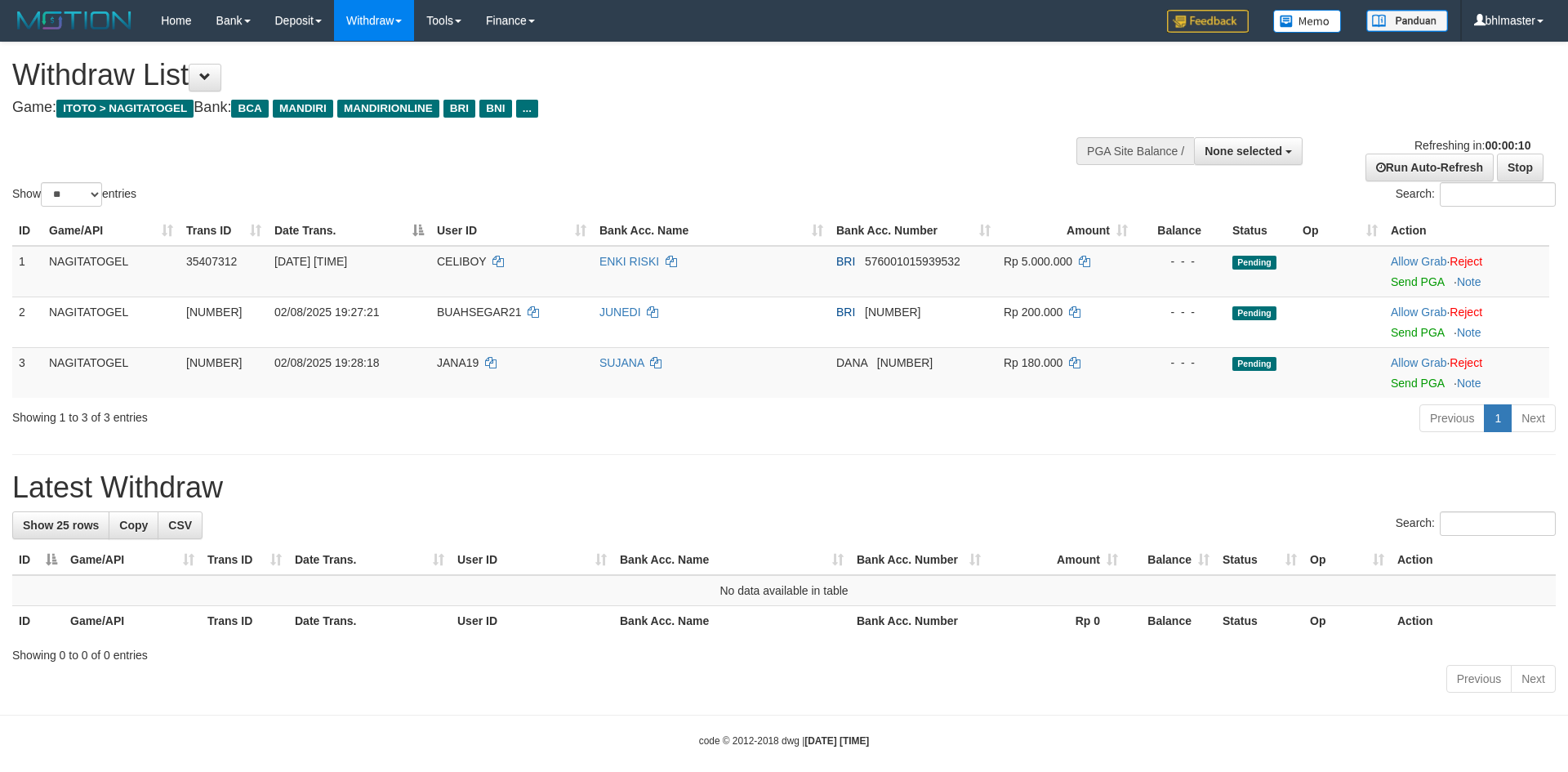 select 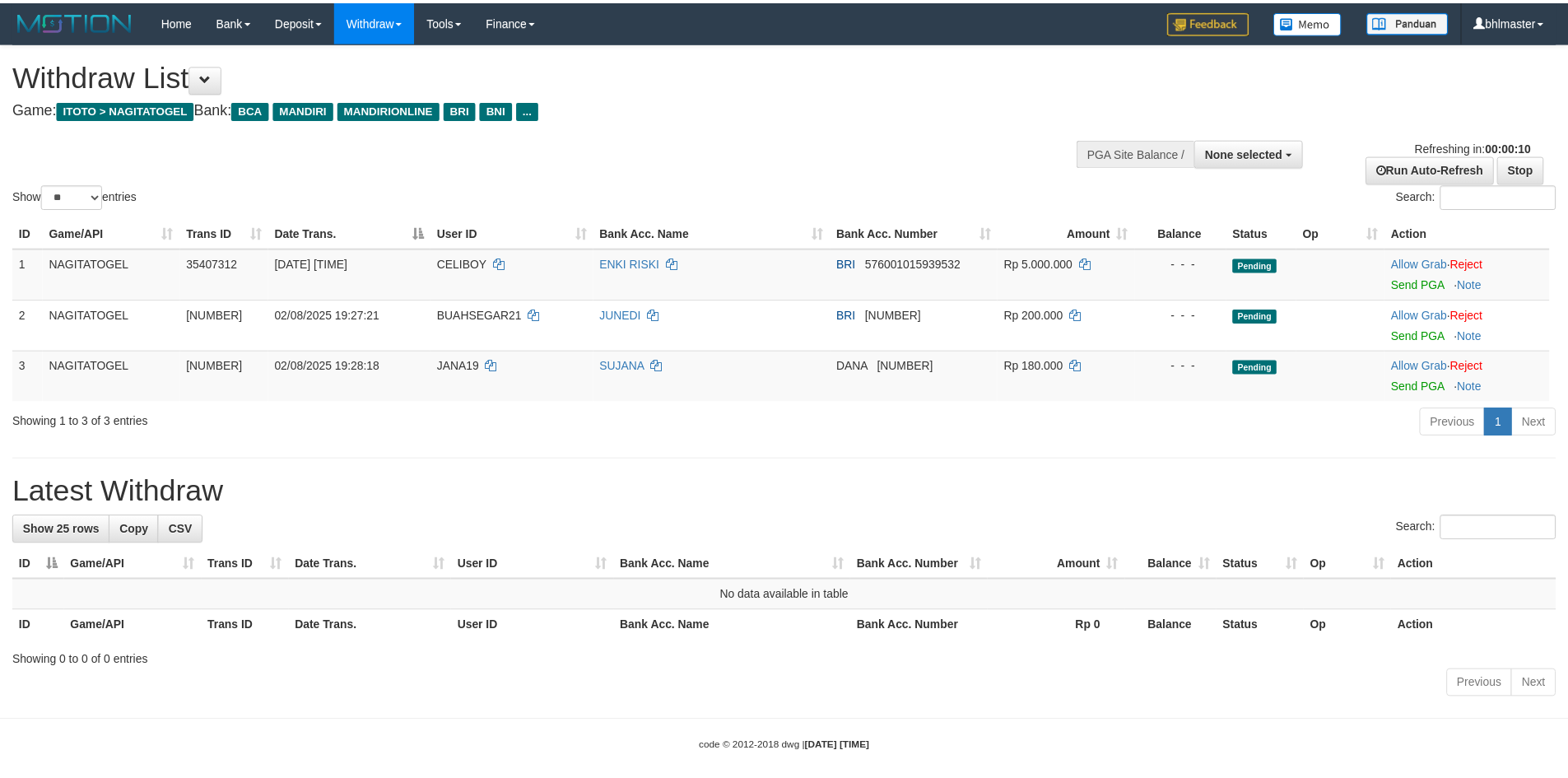 scroll, scrollTop: 0, scrollLeft: 0, axis: both 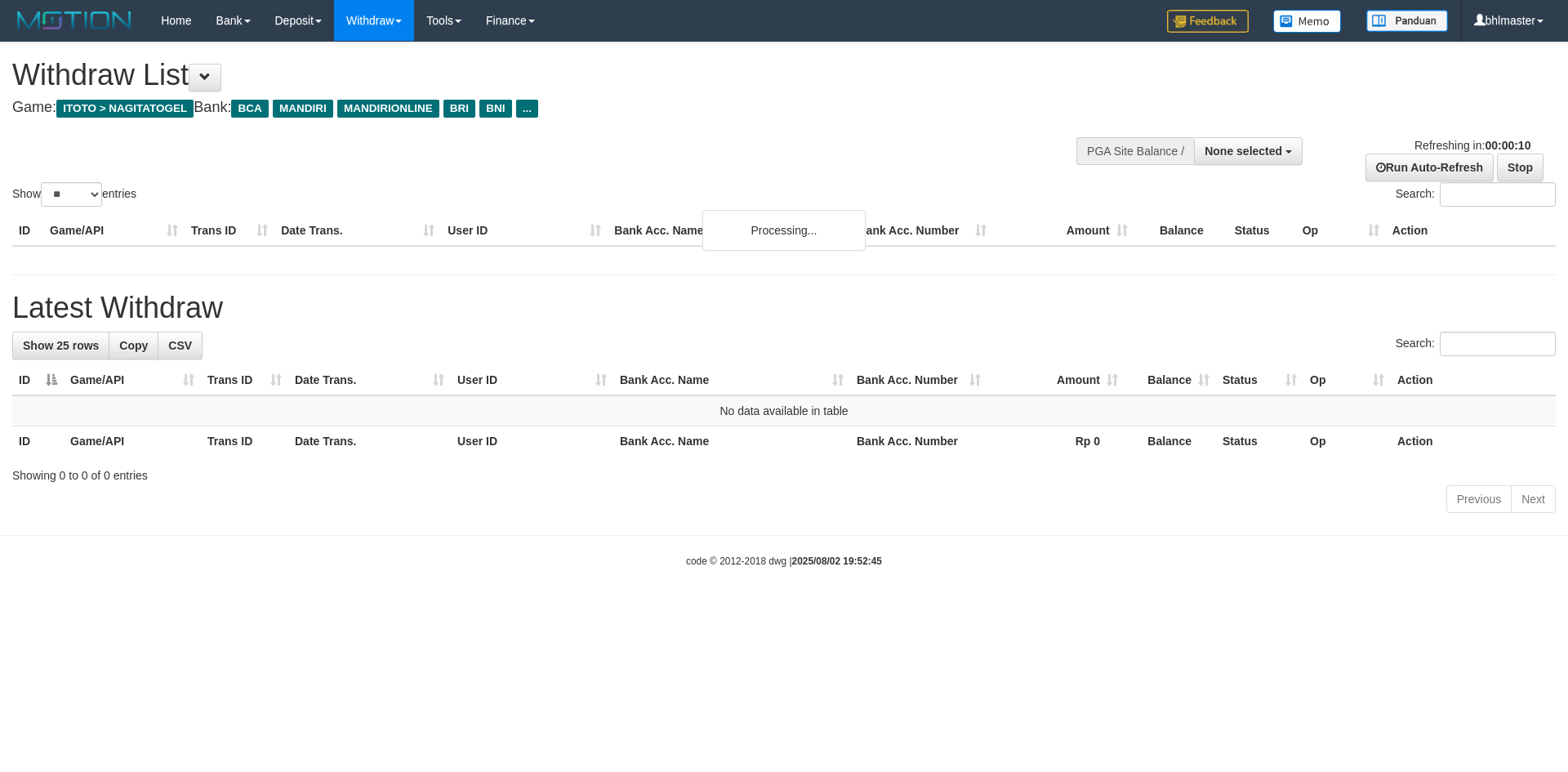 select 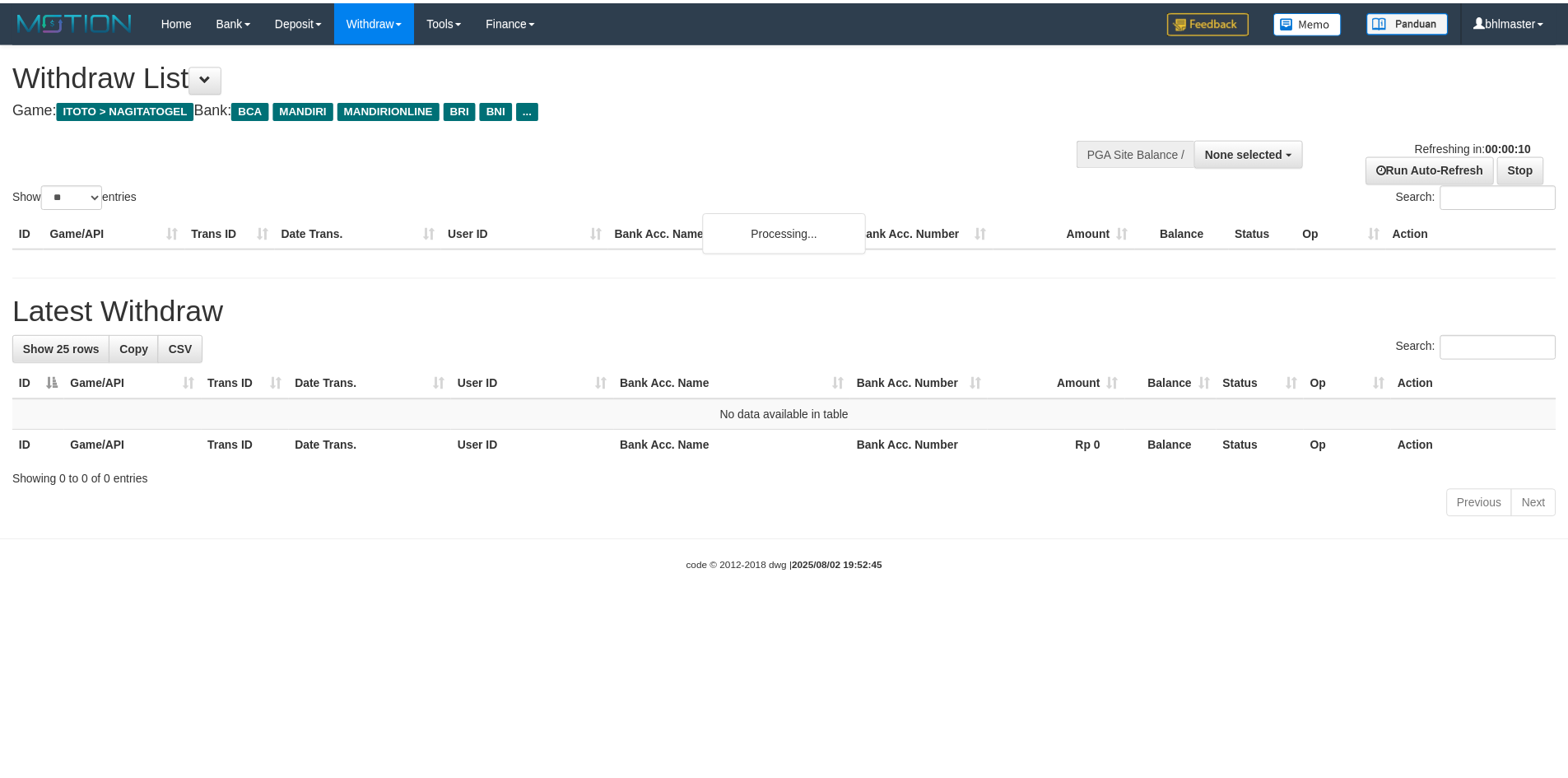 scroll, scrollTop: 0, scrollLeft: 0, axis: both 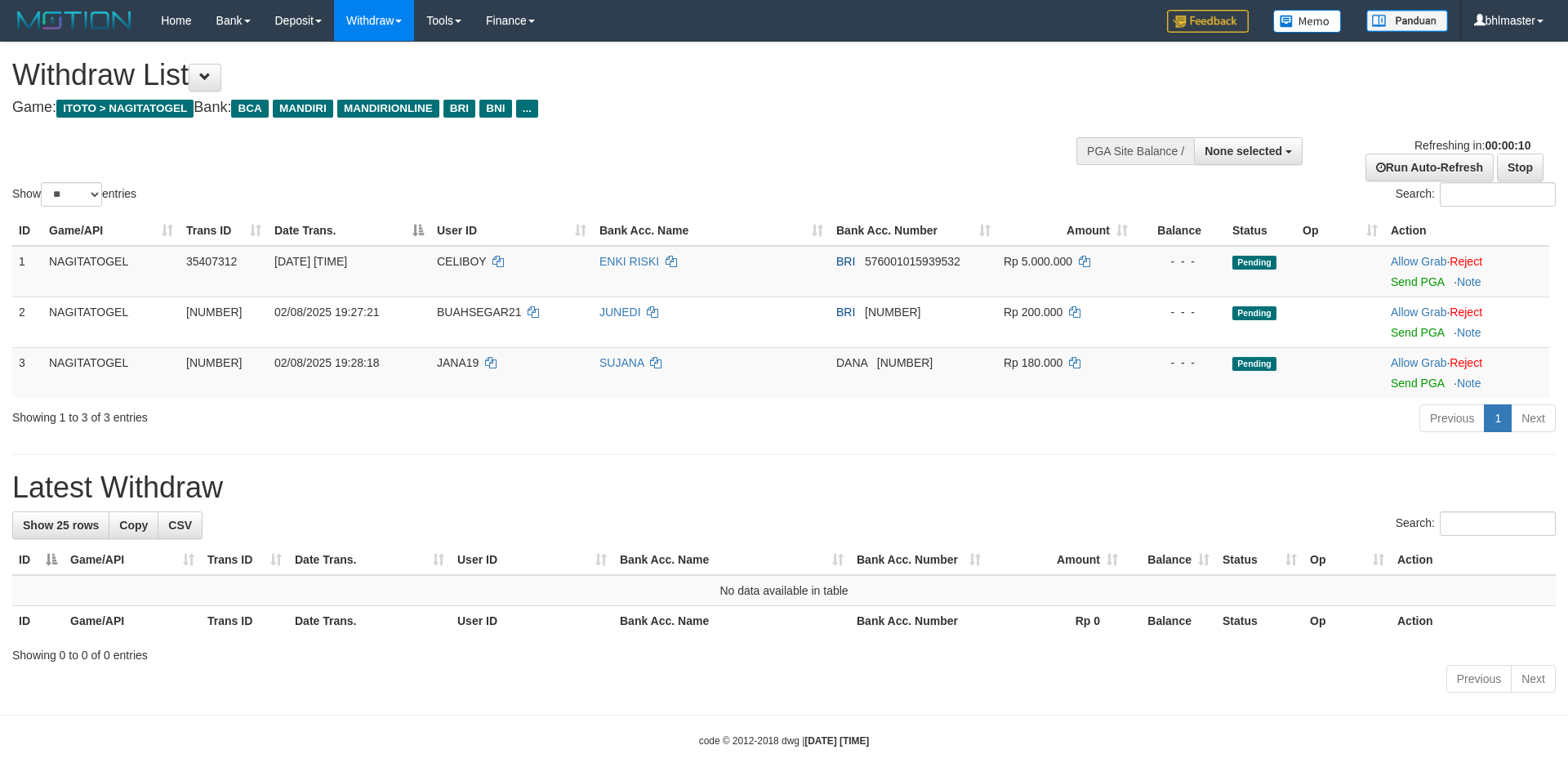 select 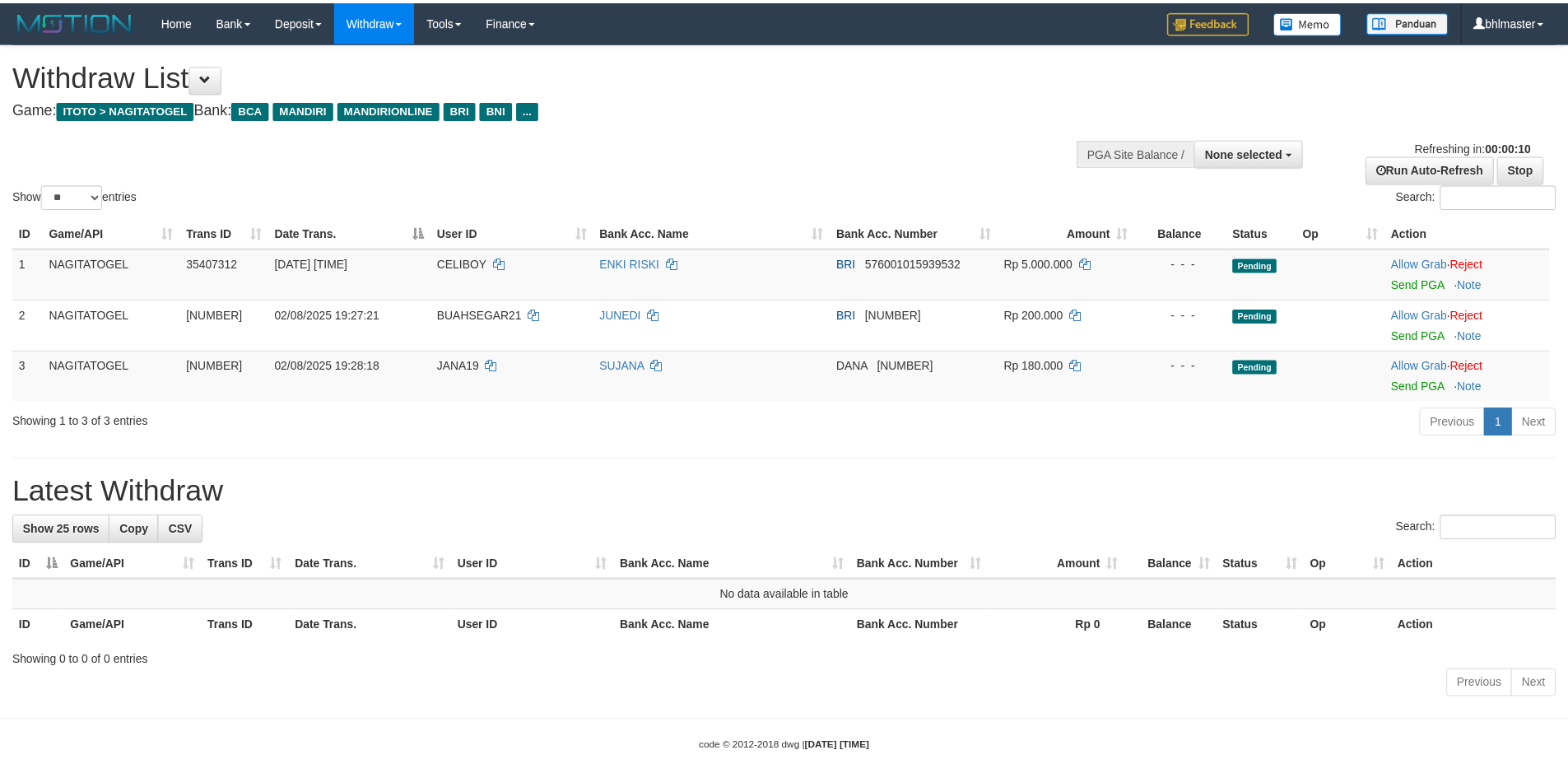 scroll, scrollTop: 0, scrollLeft: 0, axis: both 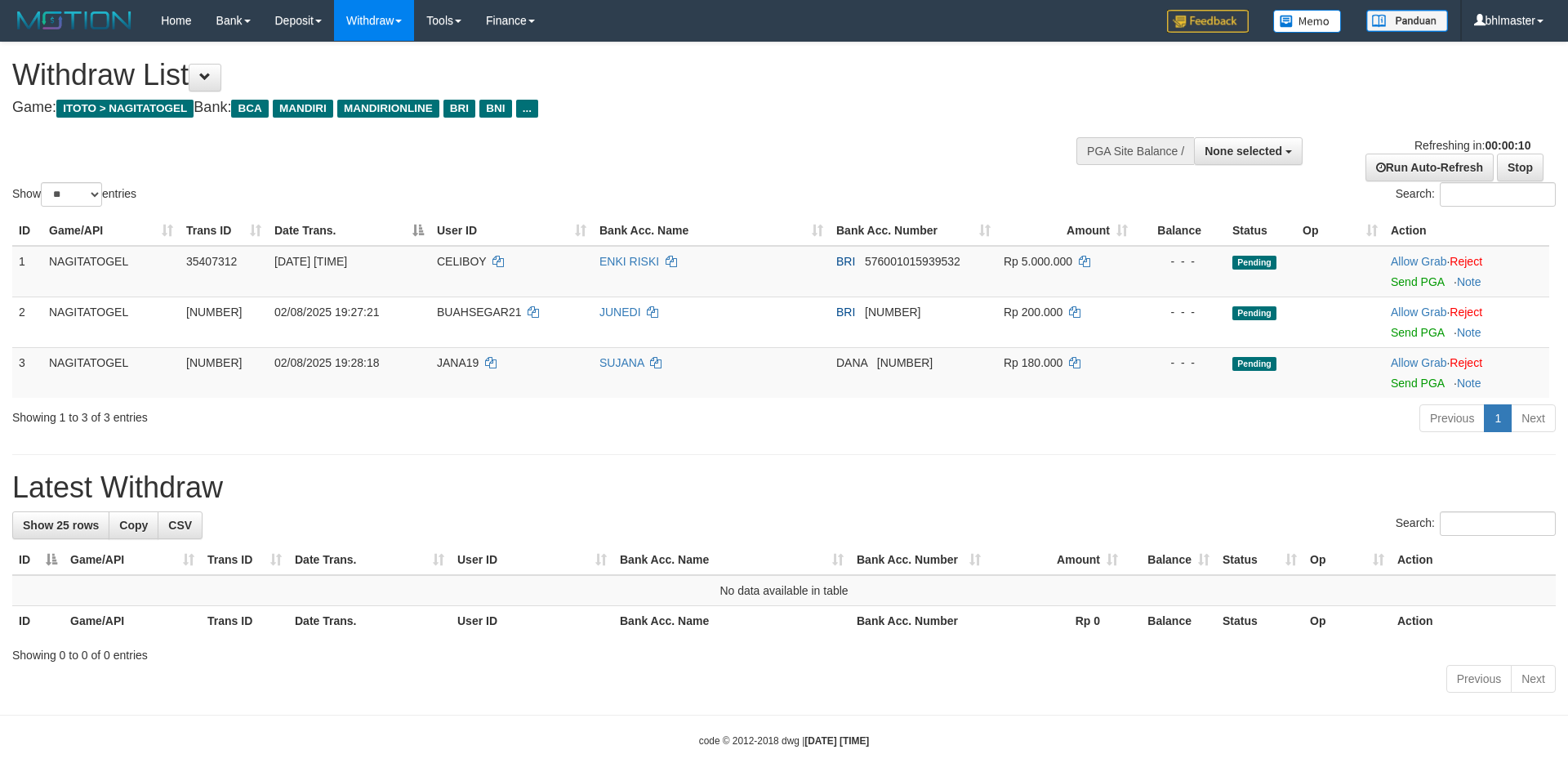 select 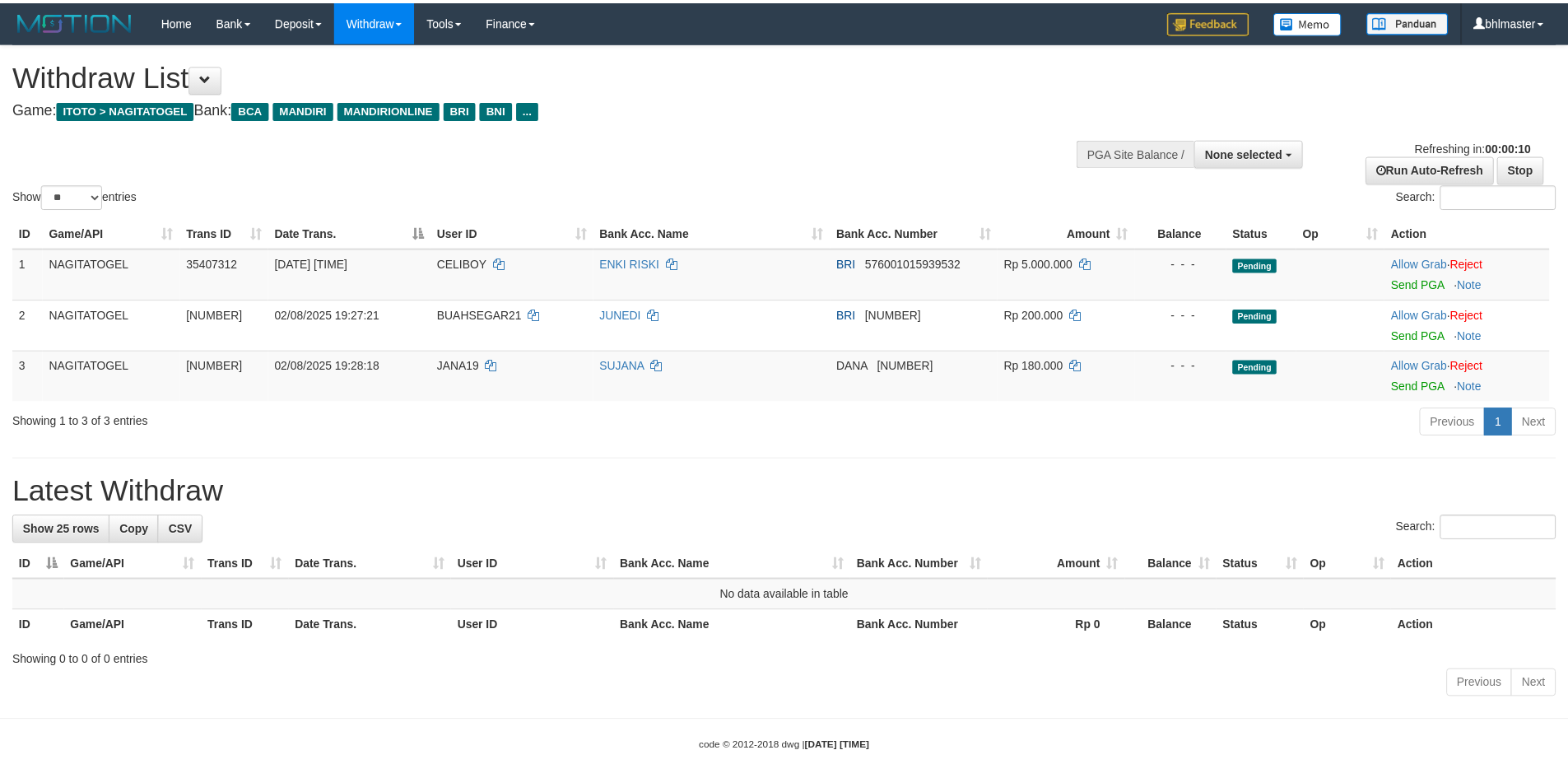 scroll, scrollTop: 0, scrollLeft: 0, axis: both 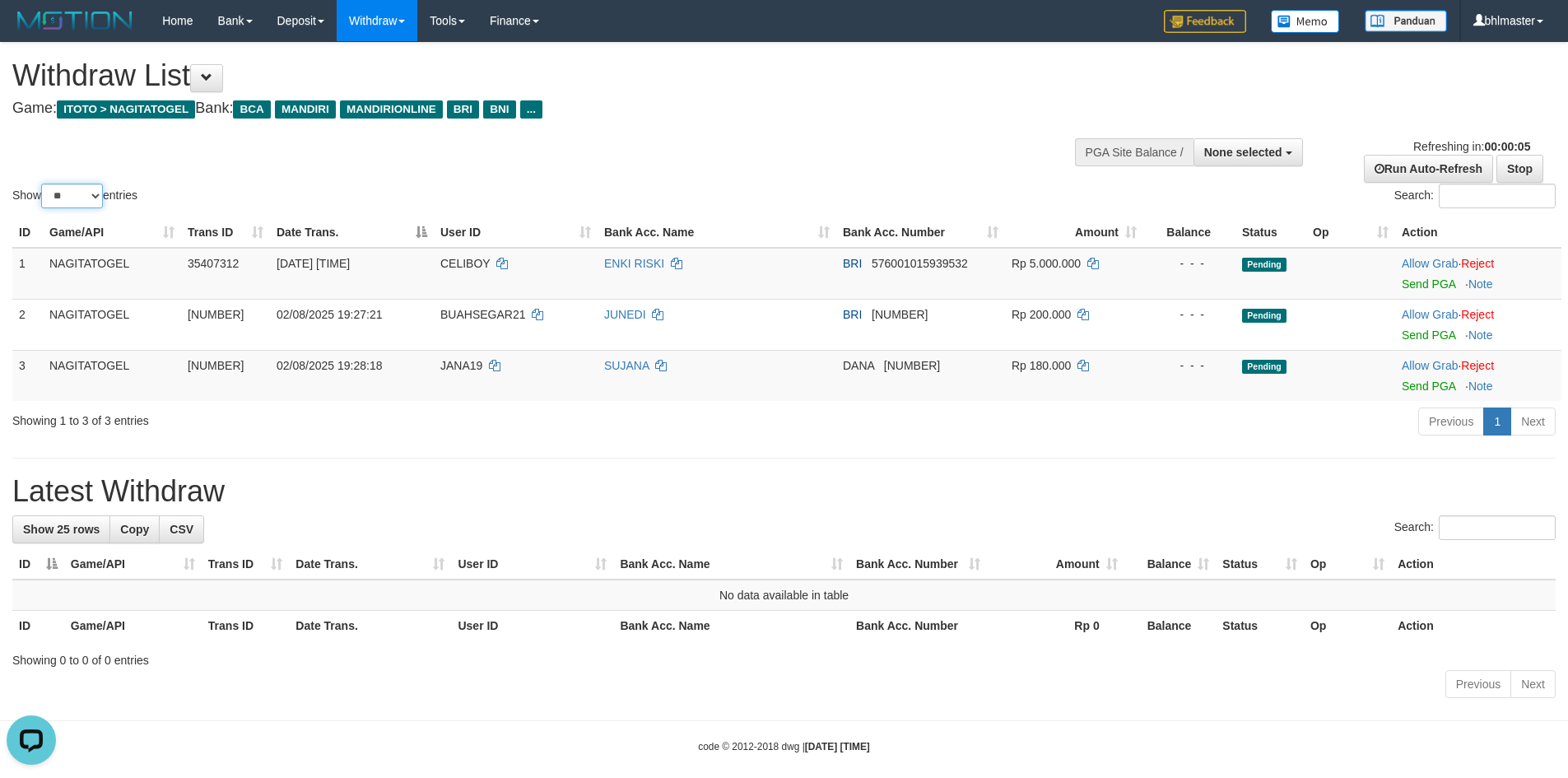 click on "** ** ** ***" at bounding box center (72, 196) 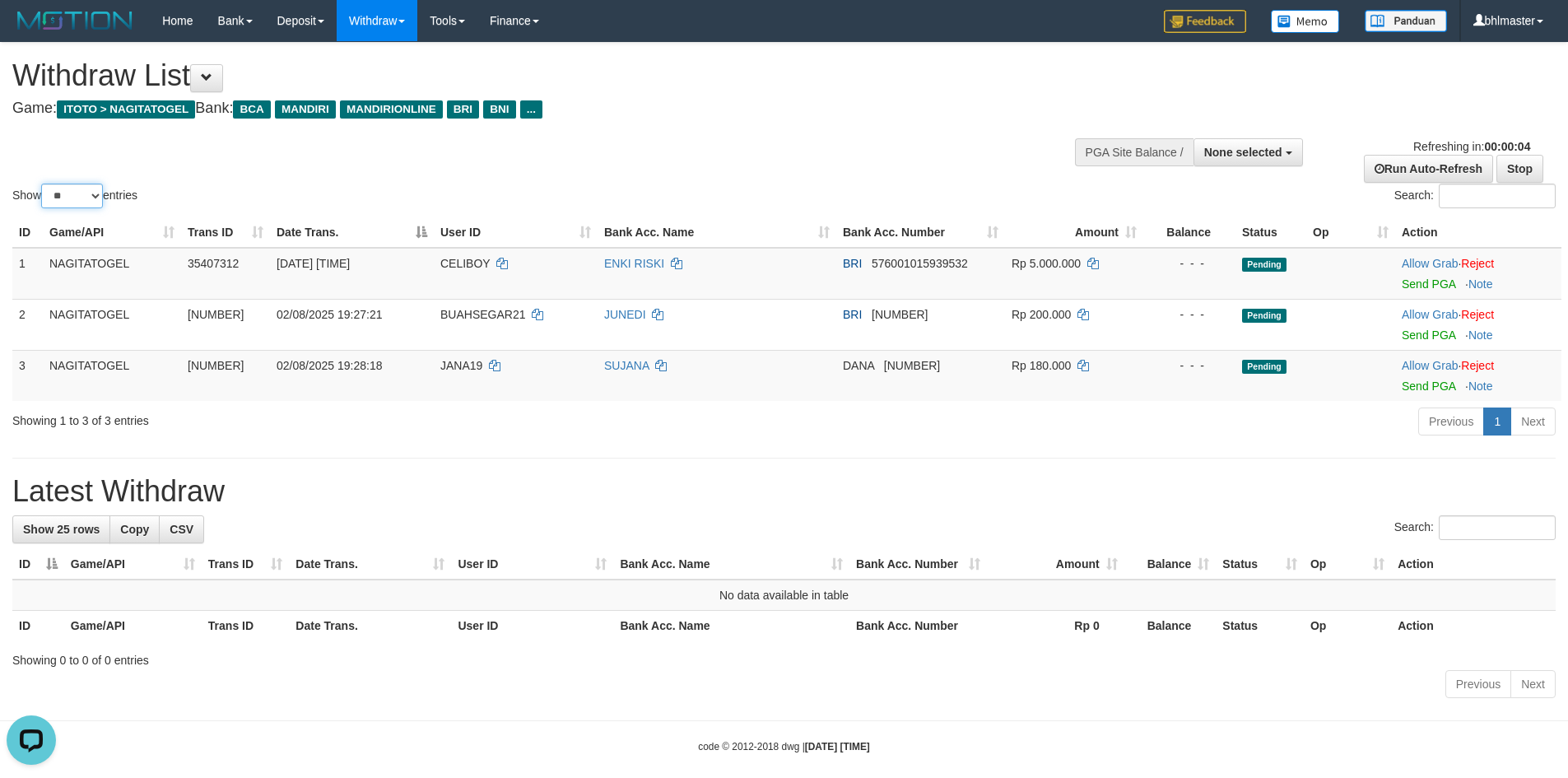 select on "***" 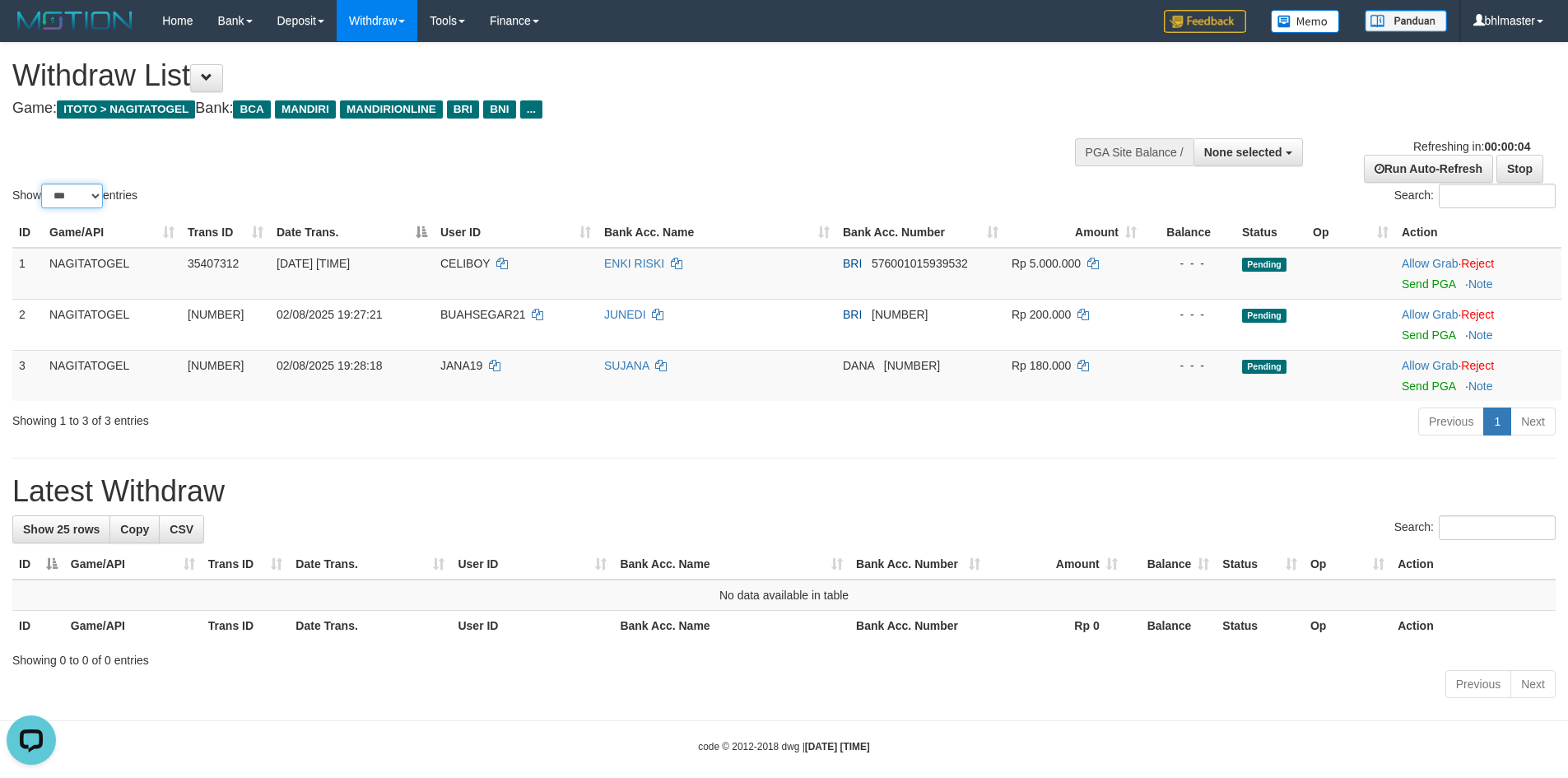click on "** ** ** ***" at bounding box center (72, 196) 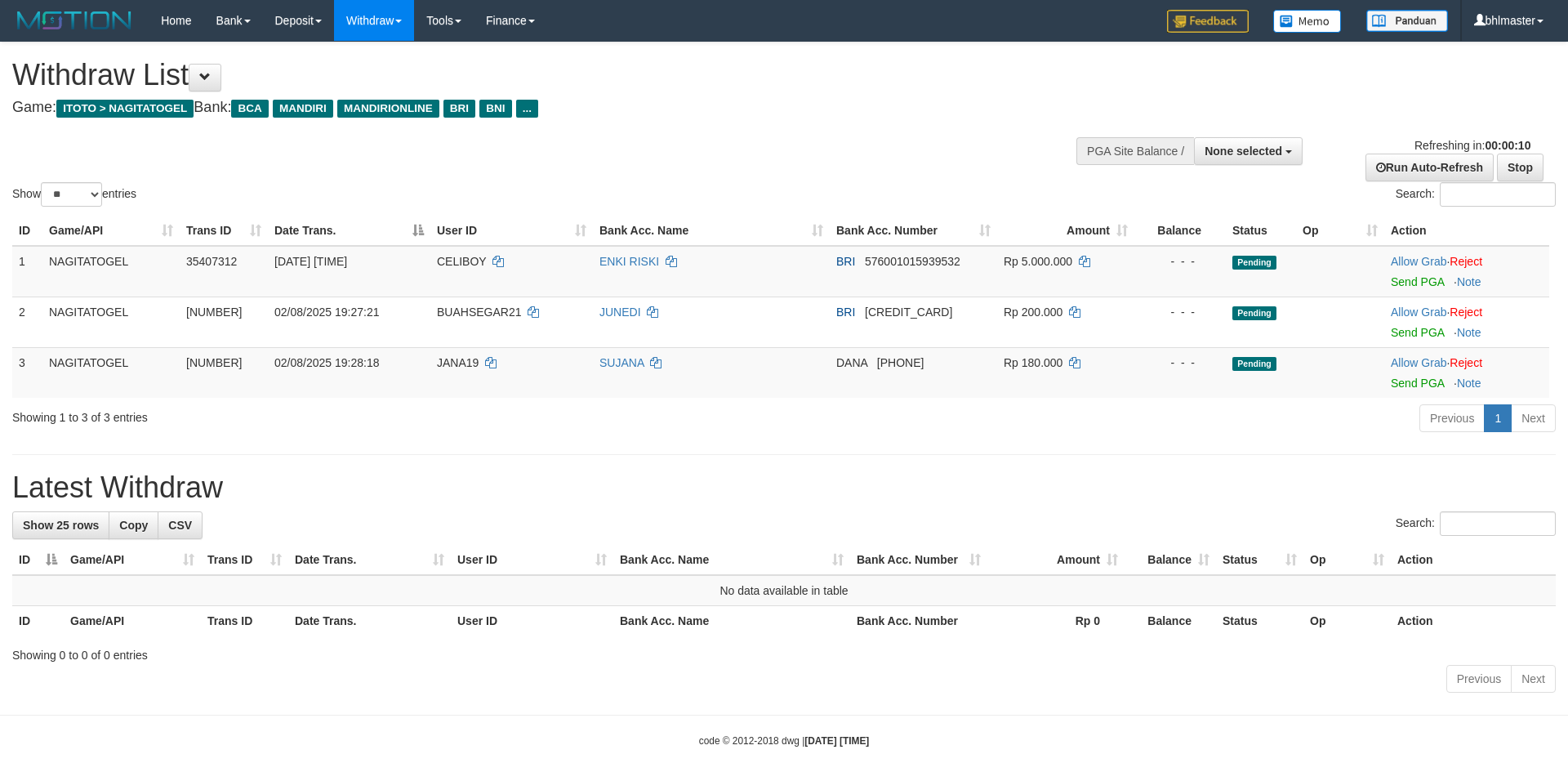 select 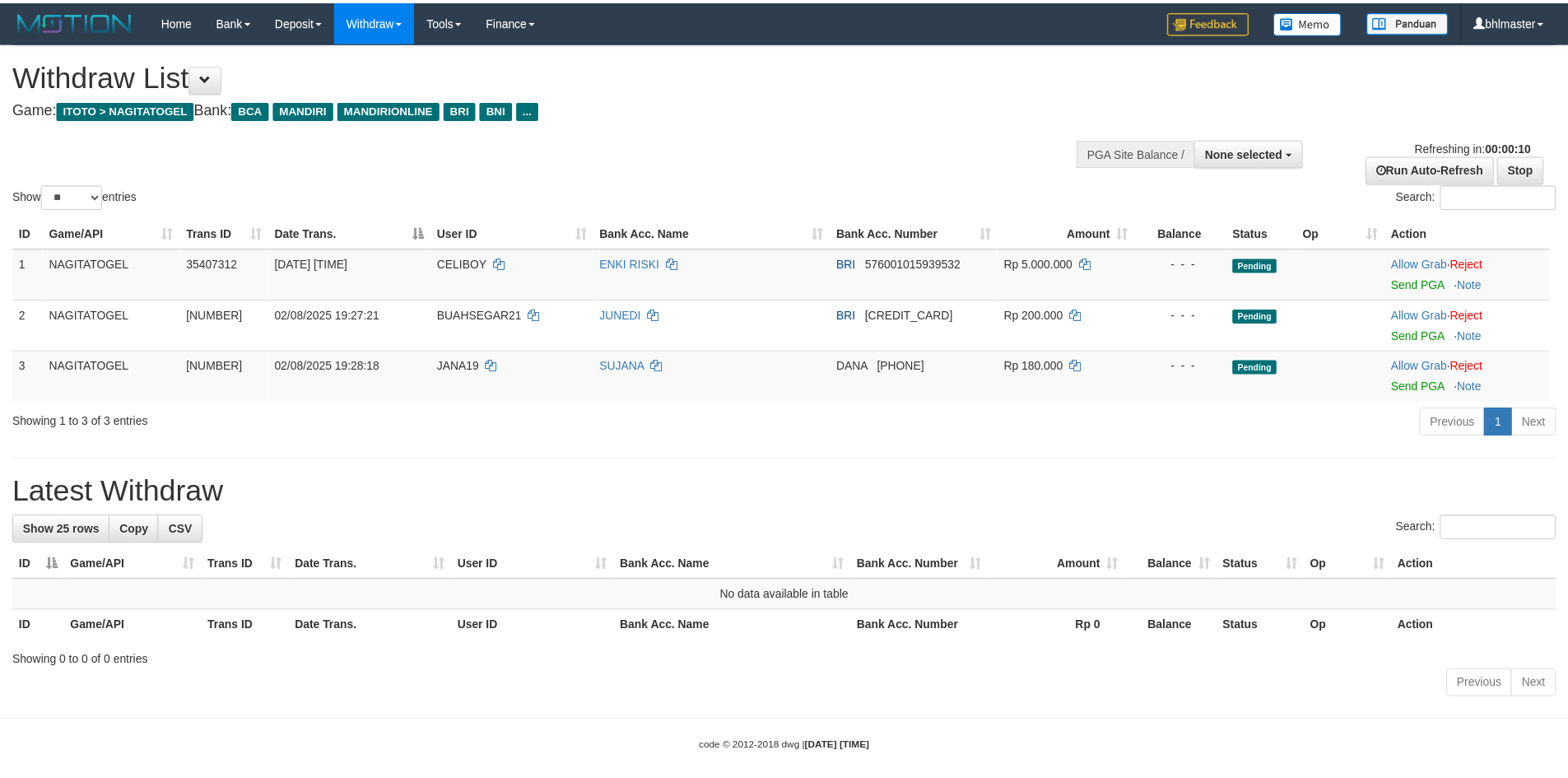 scroll, scrollTop: 0, scrollLeft: 0, axis: both 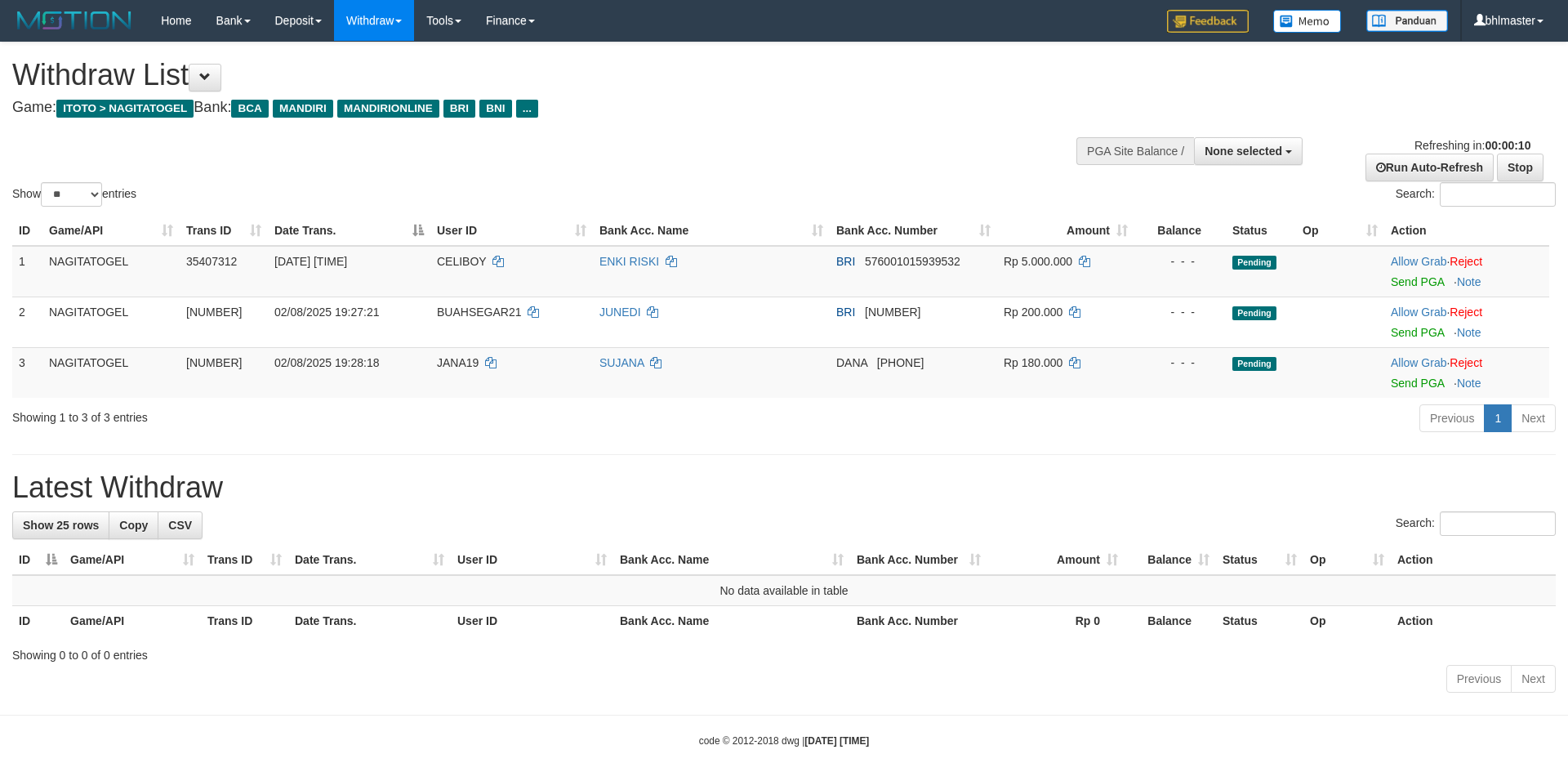 select 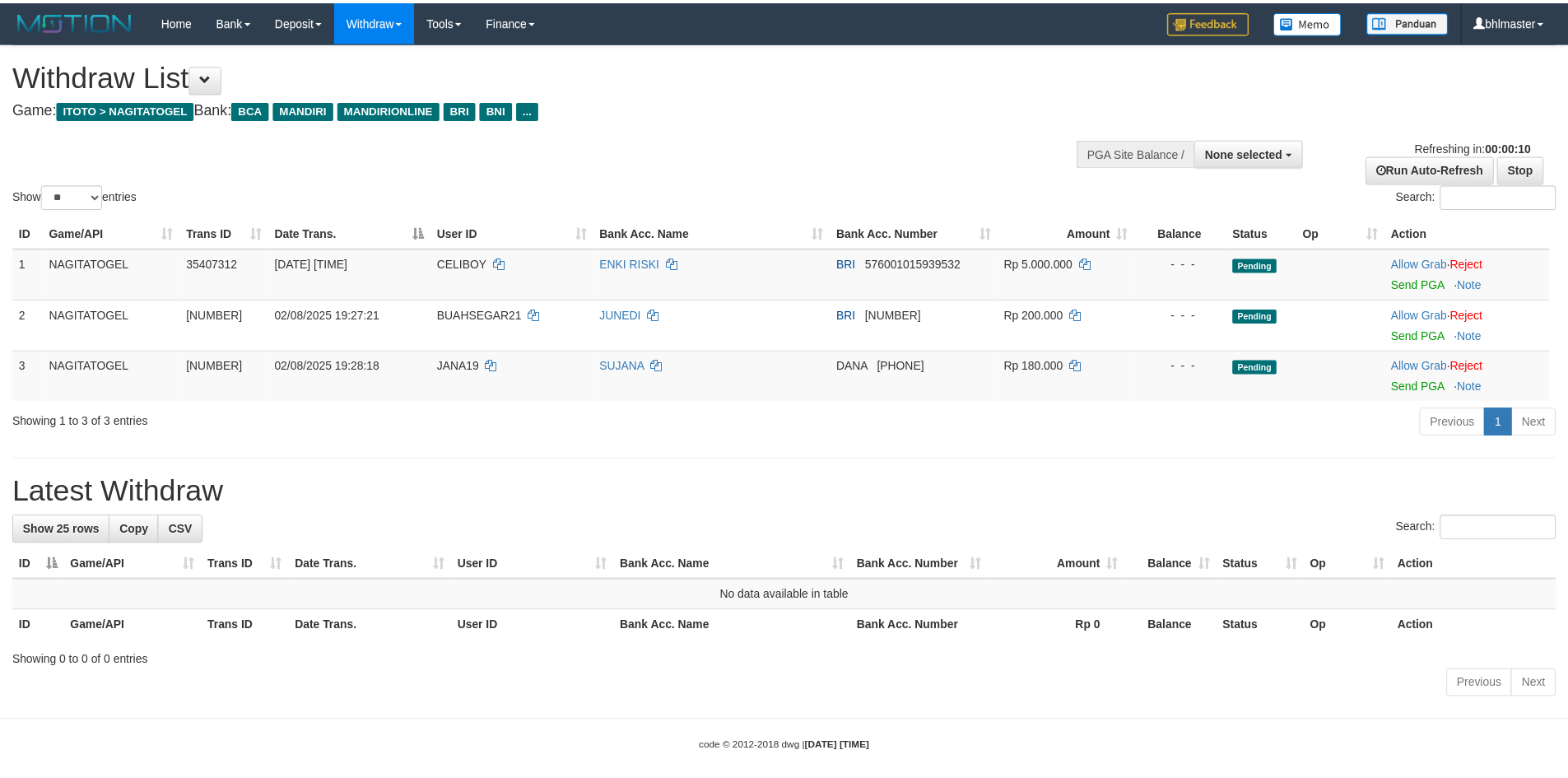 scroll, scrollTop: 0, scrollLeft: 0, axis: both 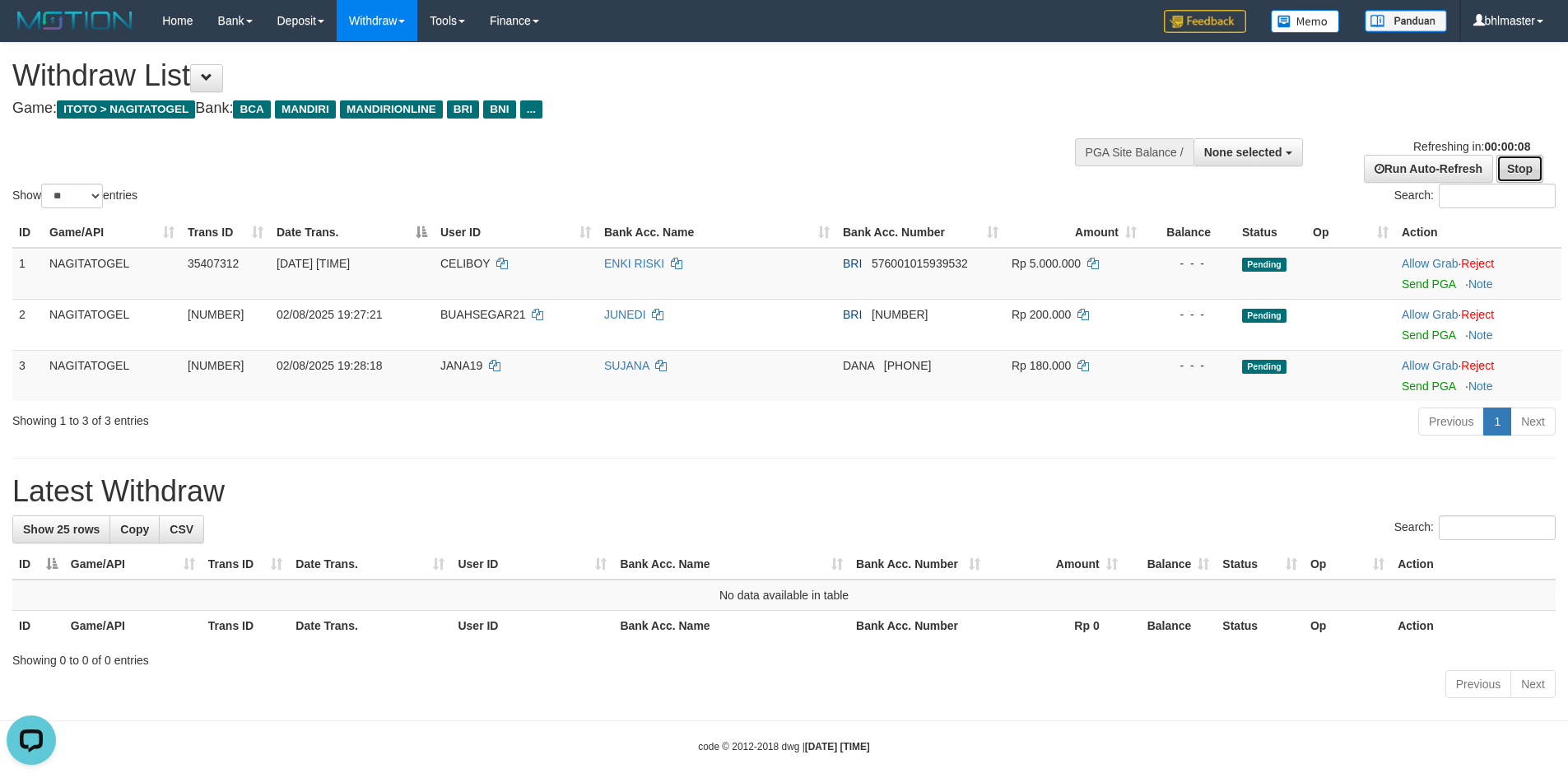 click on "Stop" at bounding box center (1519, 169) 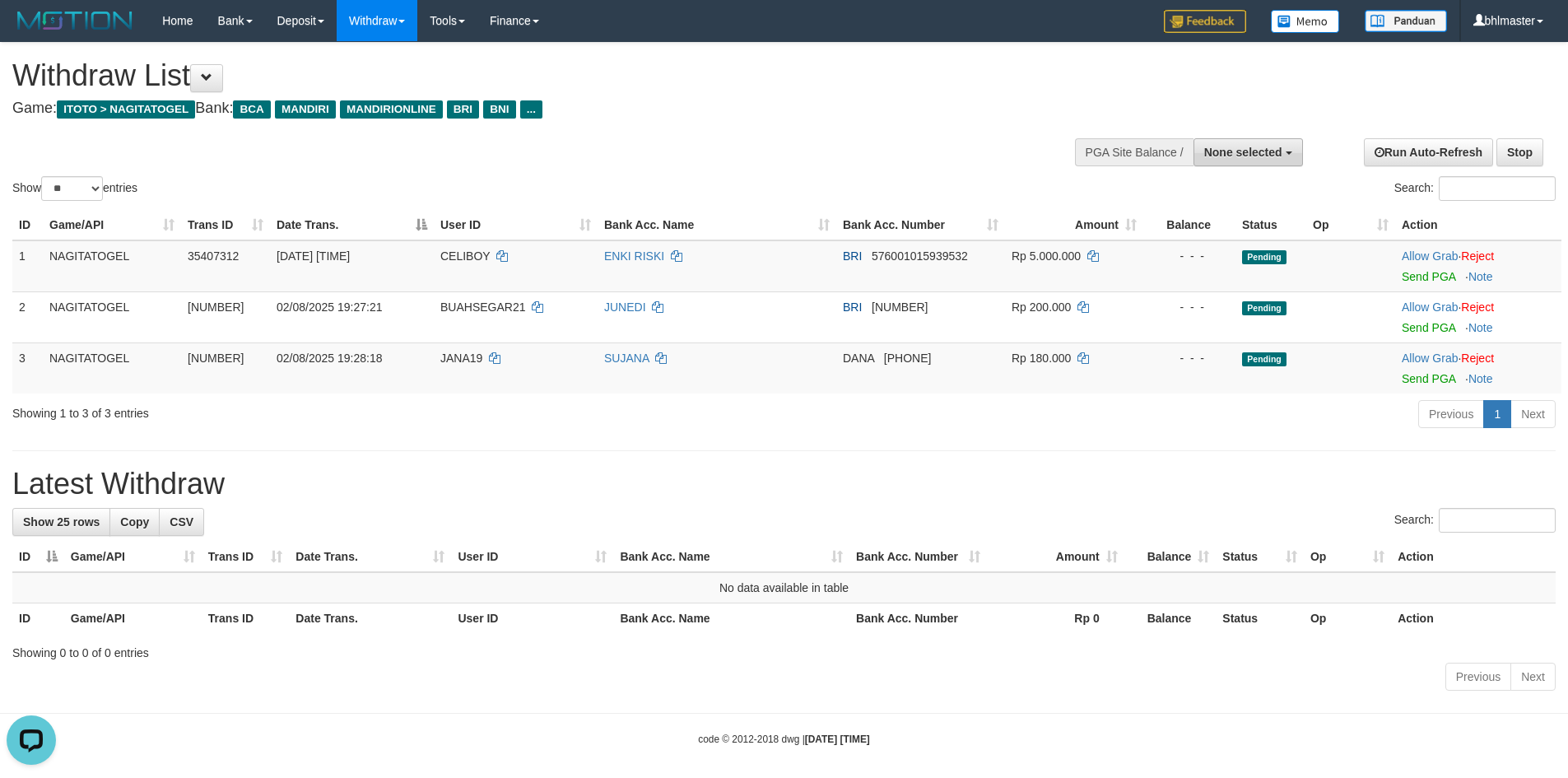 drag, startPoint x: 1119, startPoint y: 151, endPoint x: 1219, endPoint y: 164, distance: 100.84146 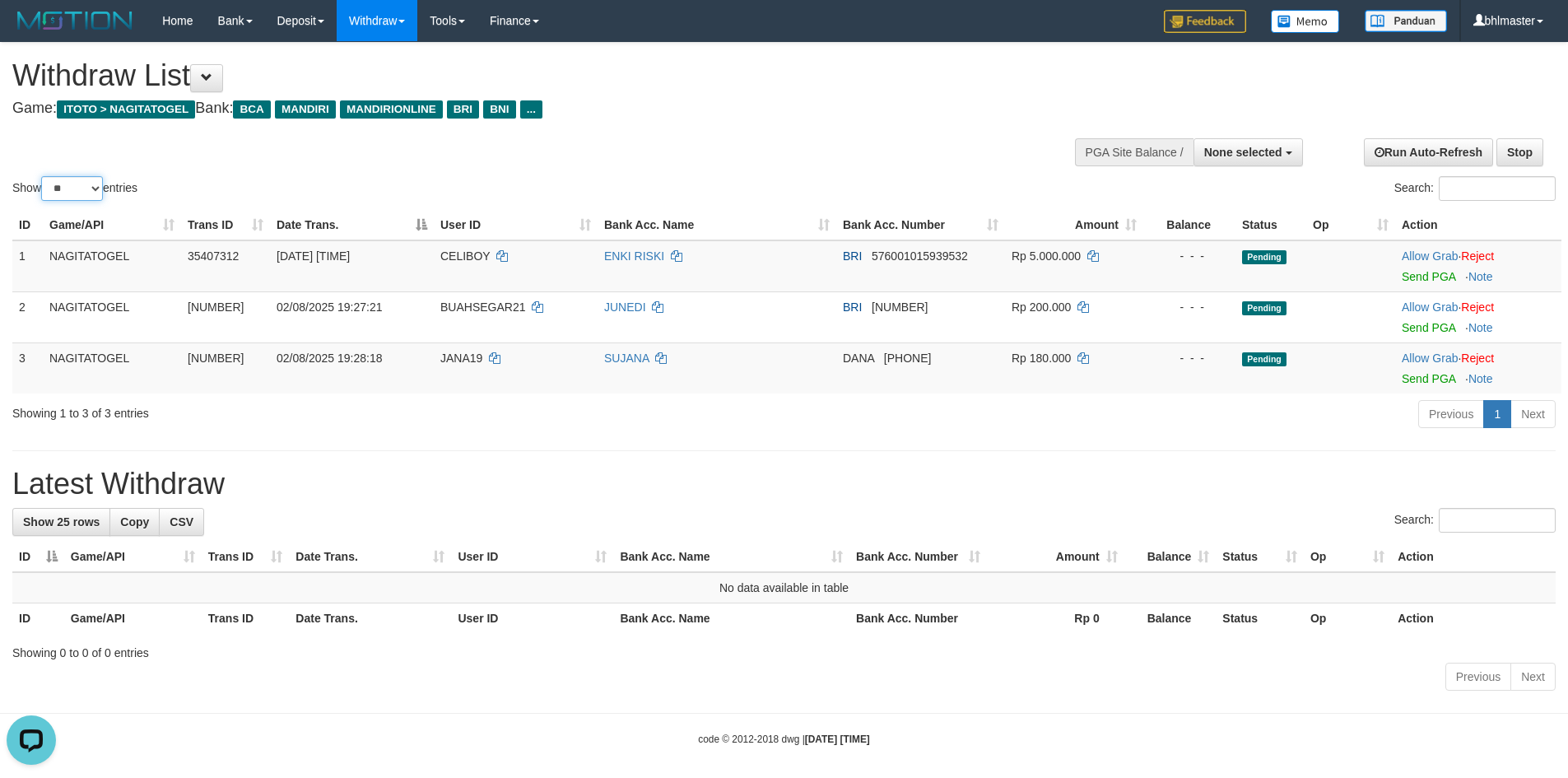drag, startPoint x: 87, startPoint y: 187, endPoint x: 84, endPoint y: 200, distance: 13.341664 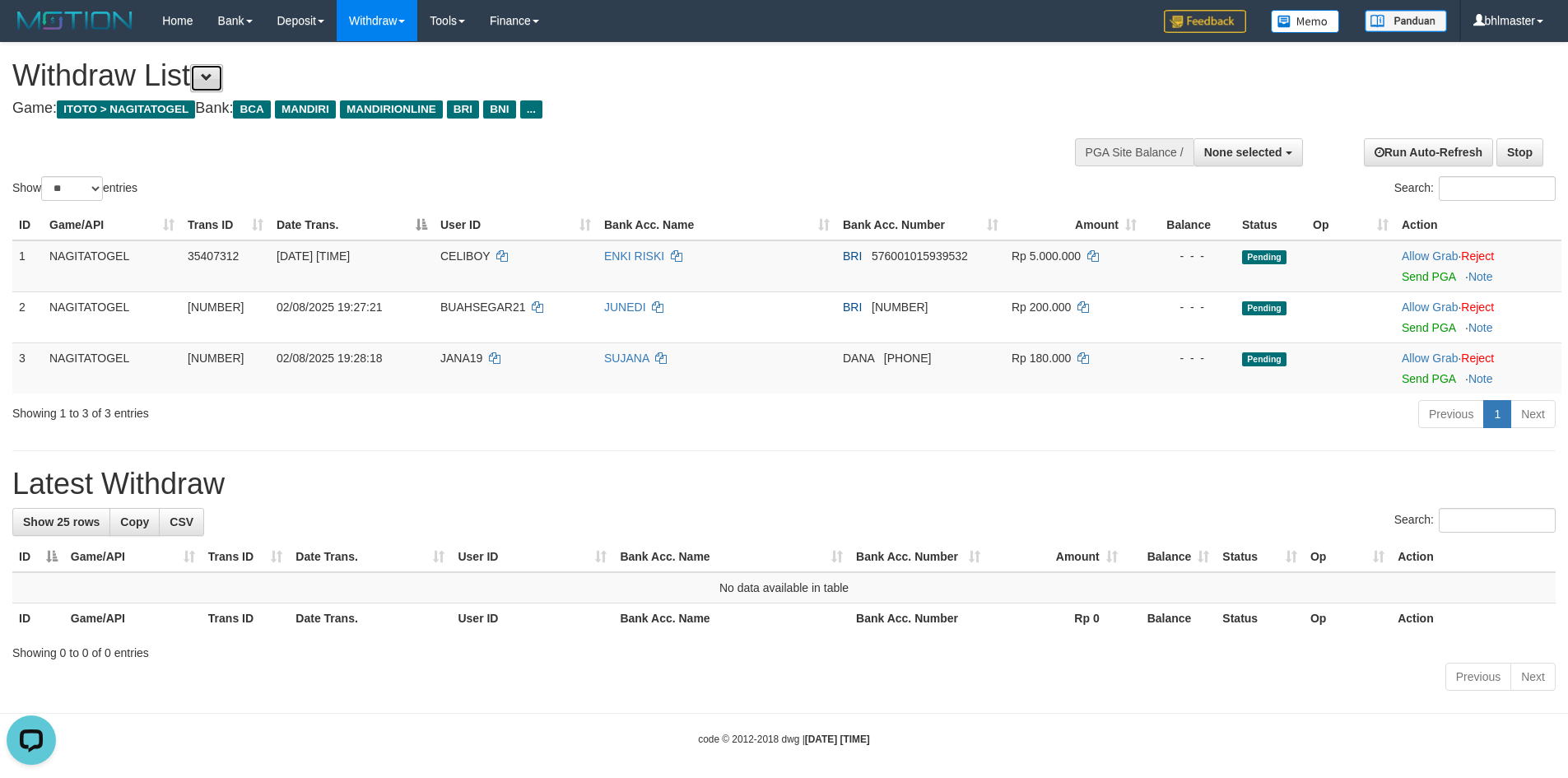 click at bounding box center [207, 78] 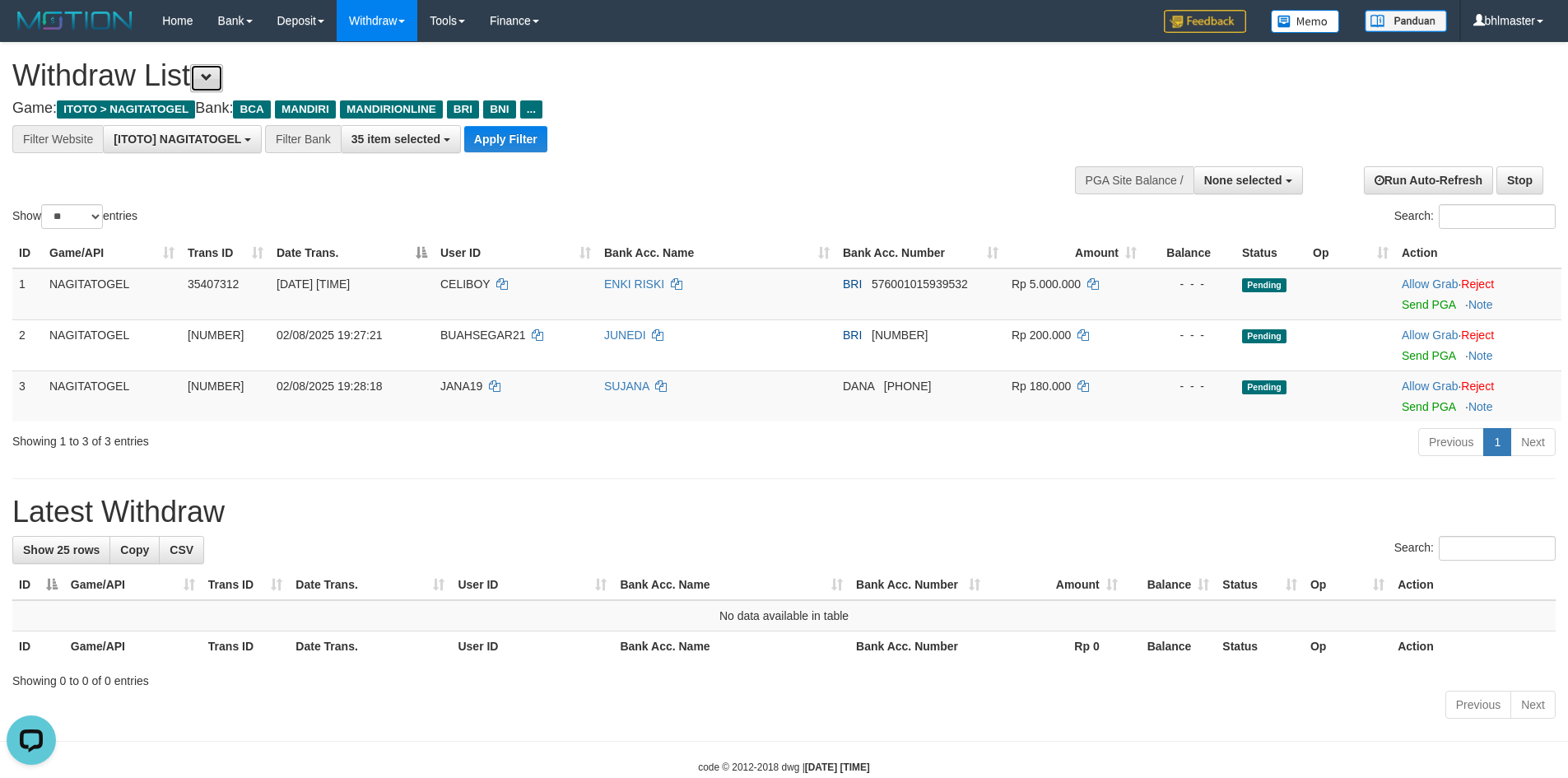 click at bounding box center [207, 78] 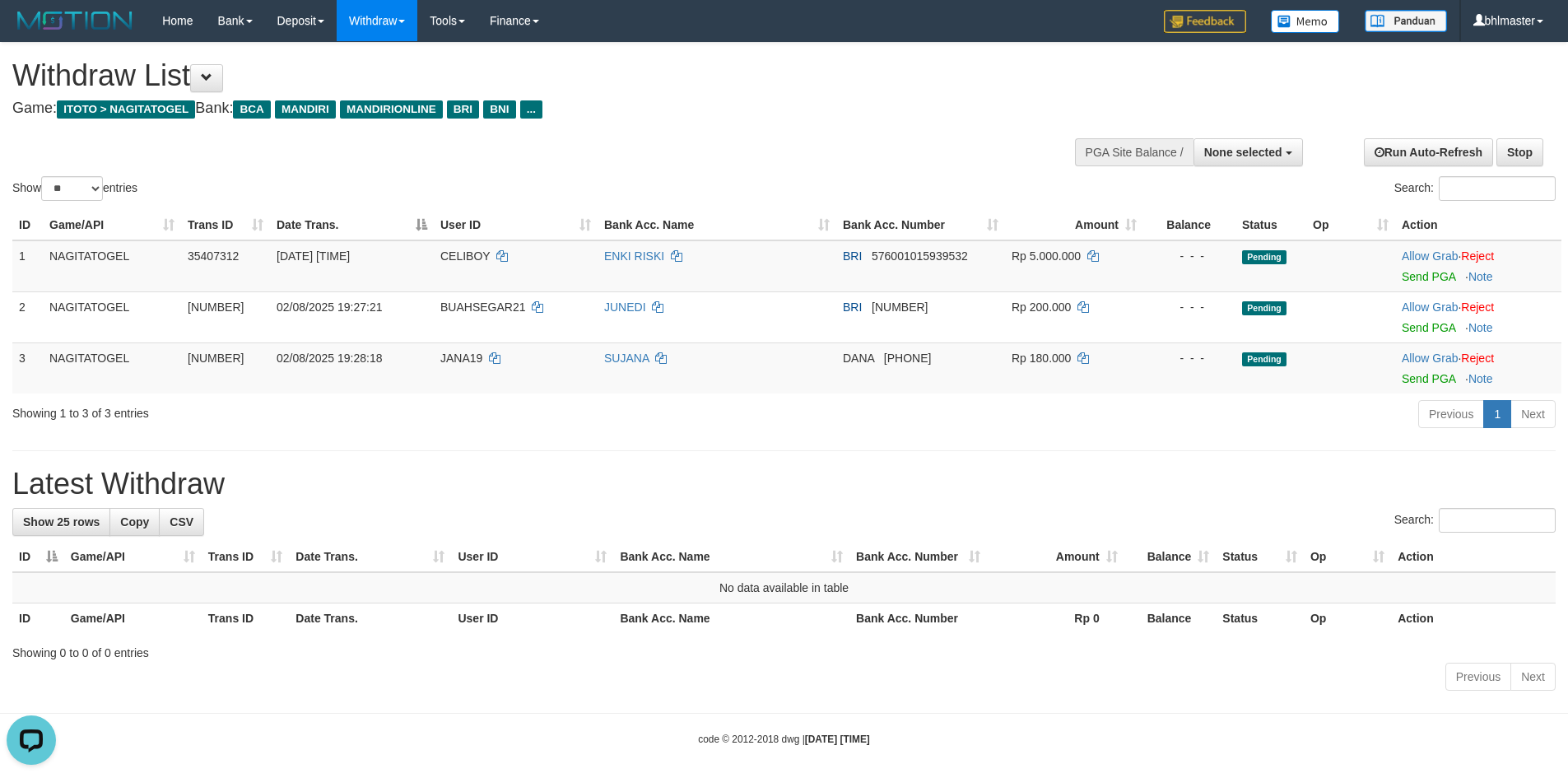 click on "Game:   ITOTO > NAGITATOGEL    				Bank:   BCA   MANDIRI   MANDIRIONLINE   BRI   BNI   ..." at bounding box center [520, 109] 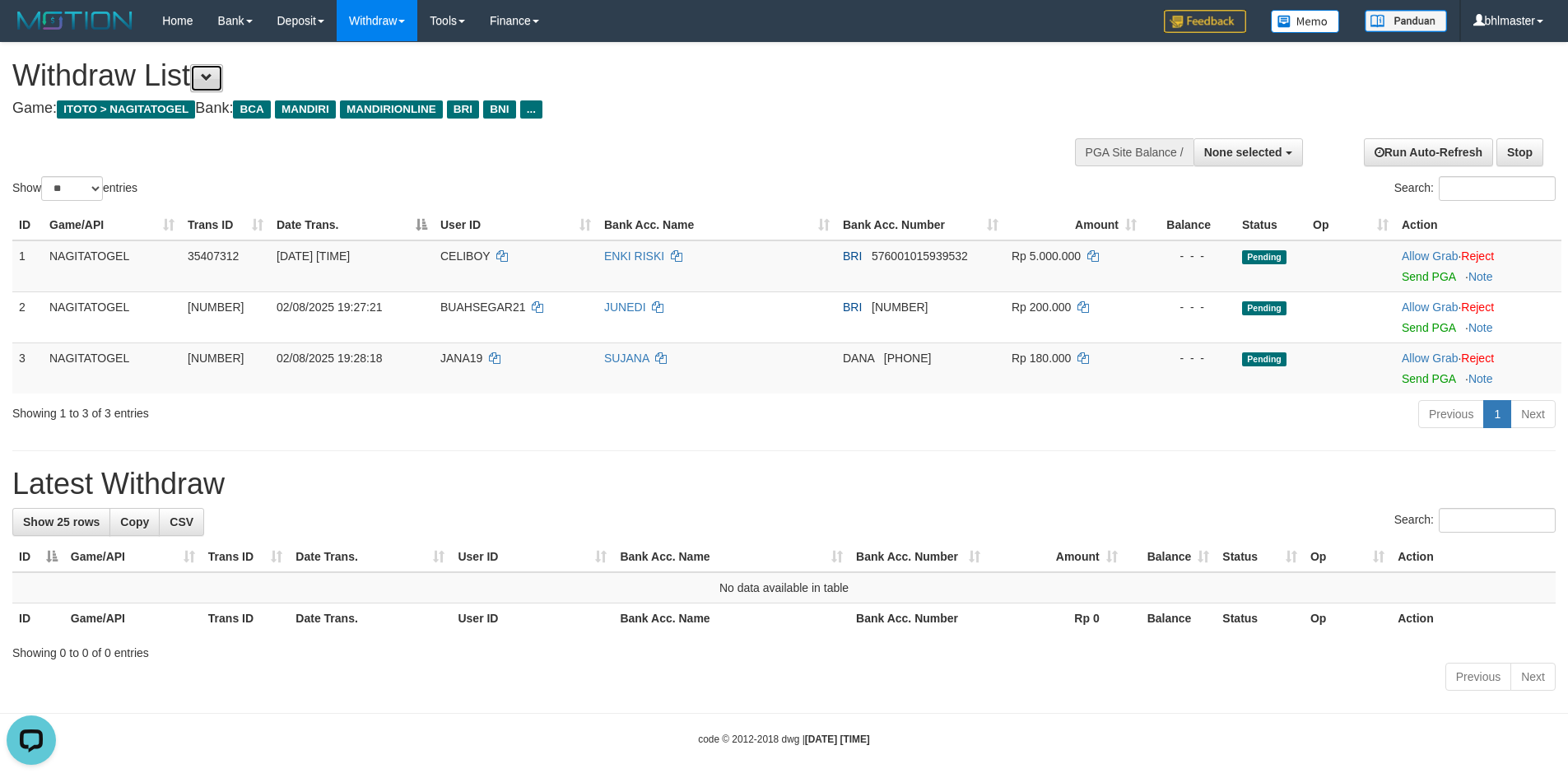 click at bounding box center (207, 78) 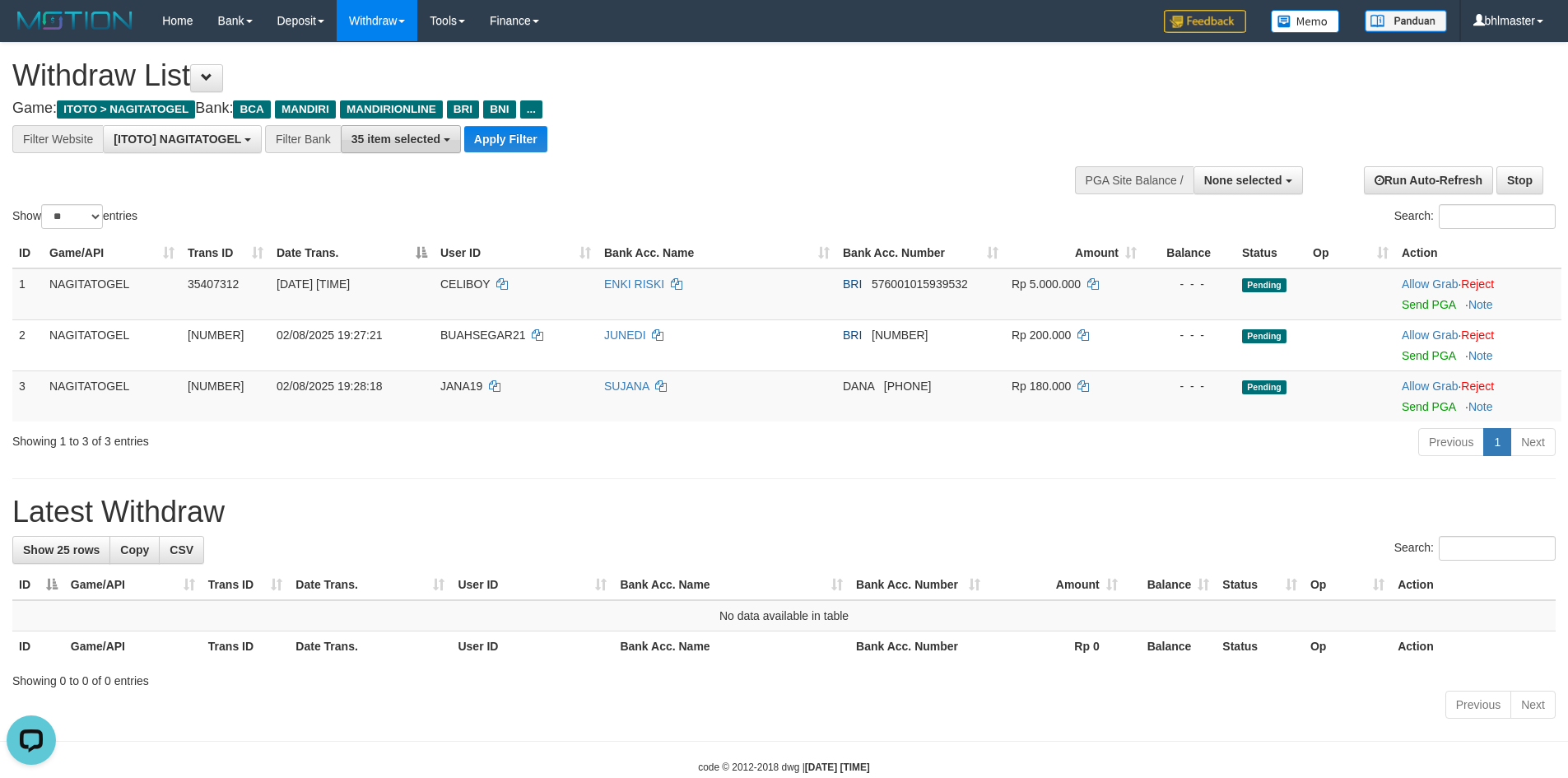 click on "35 item selected" at bounding box center [396, 139] 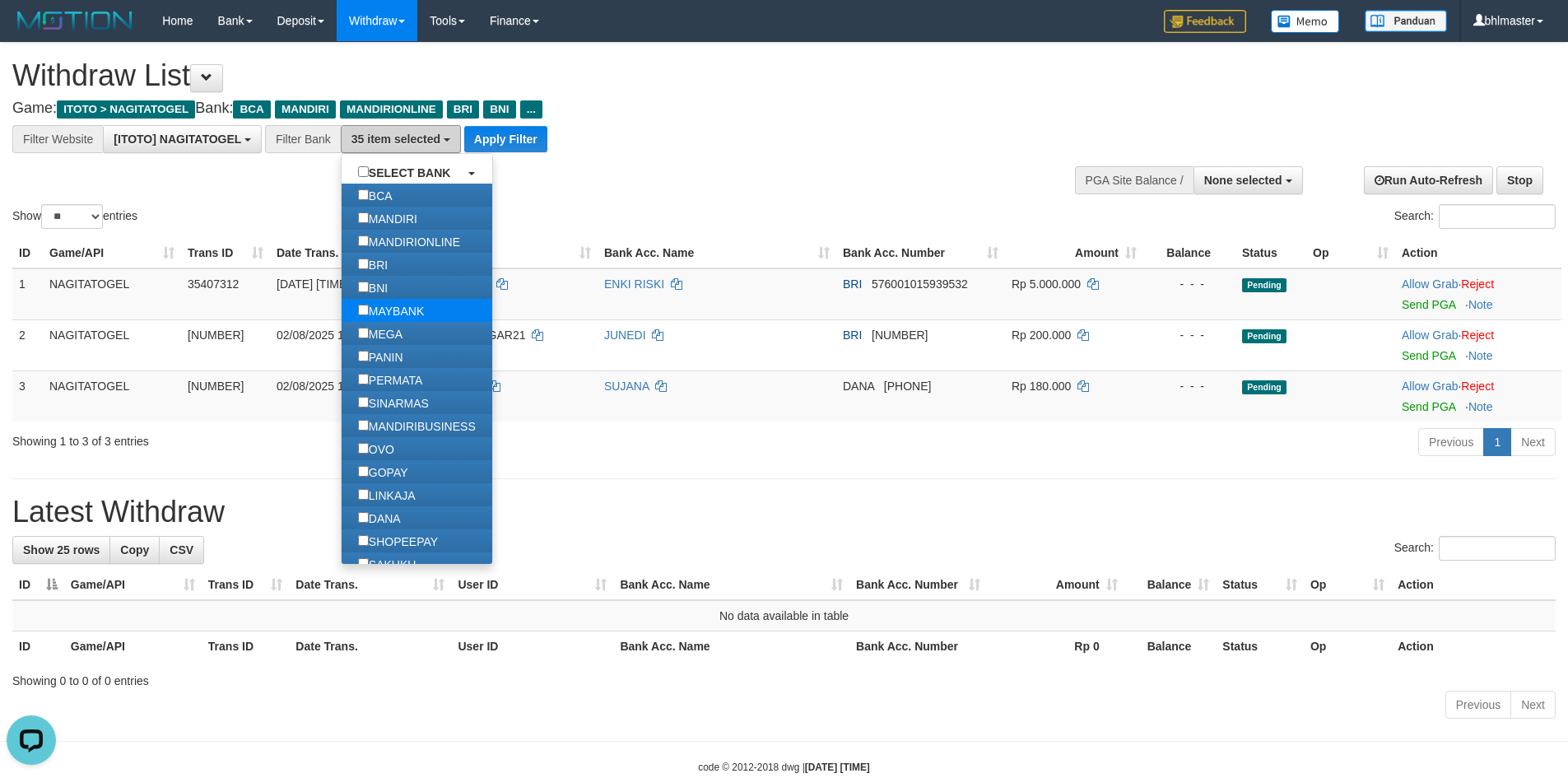 scroll, scrollTop: 0, scrollLeft: 0, axis: both 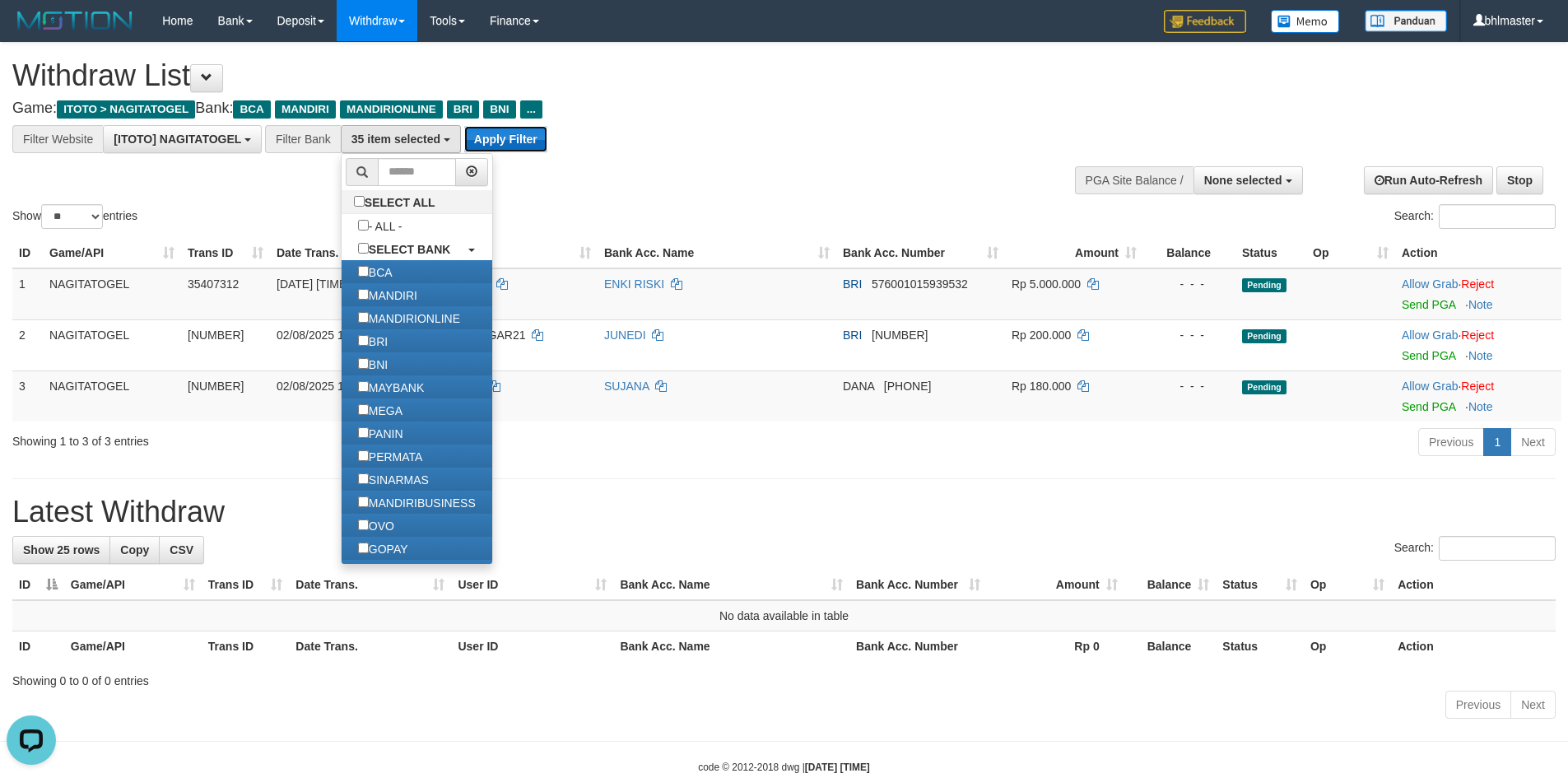 click on "Apply Filter" at bounding box center (505, 139) 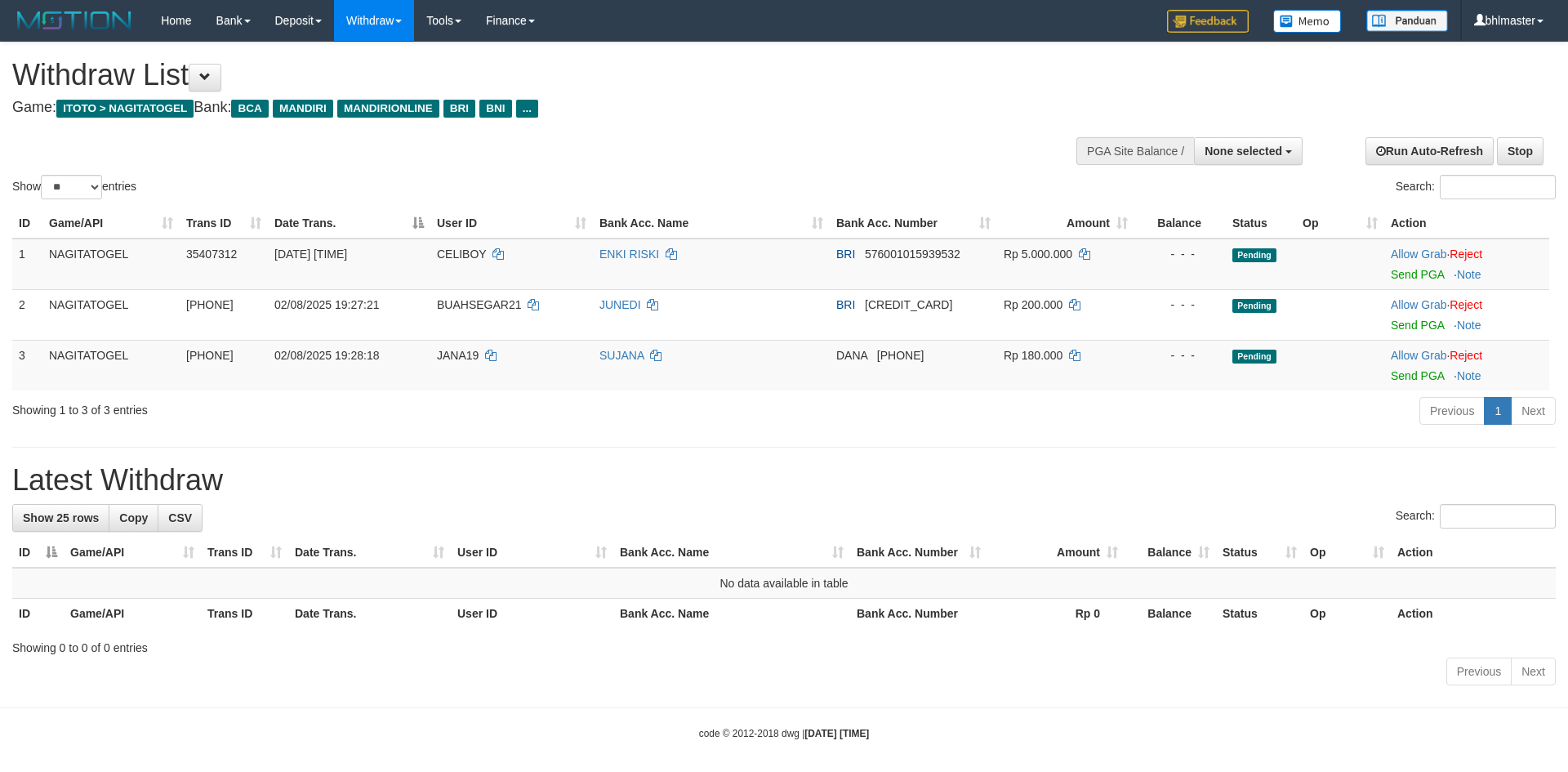 select 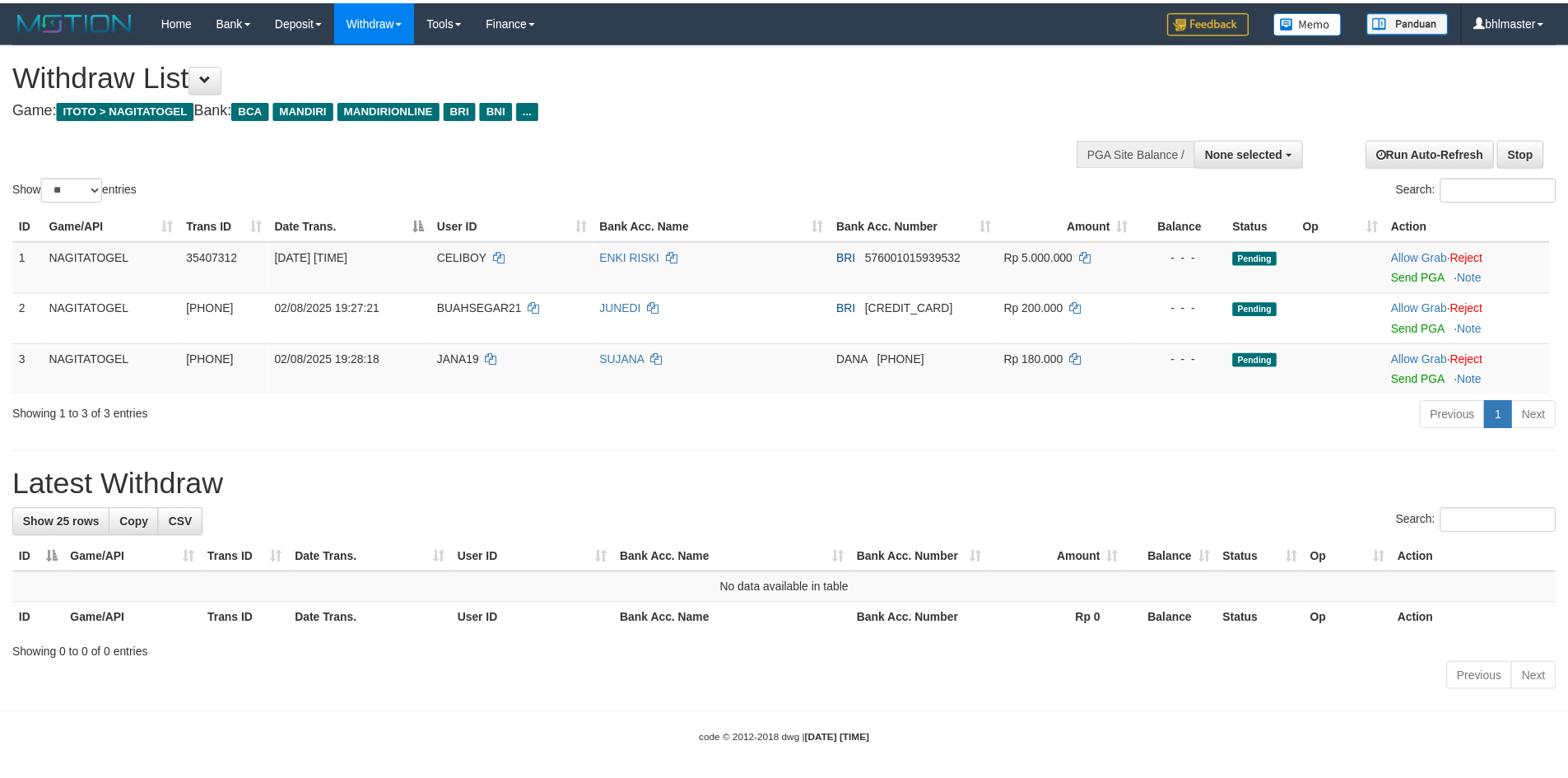 scroll, scrollTop: 0, scrollLeft: 0, axis: both 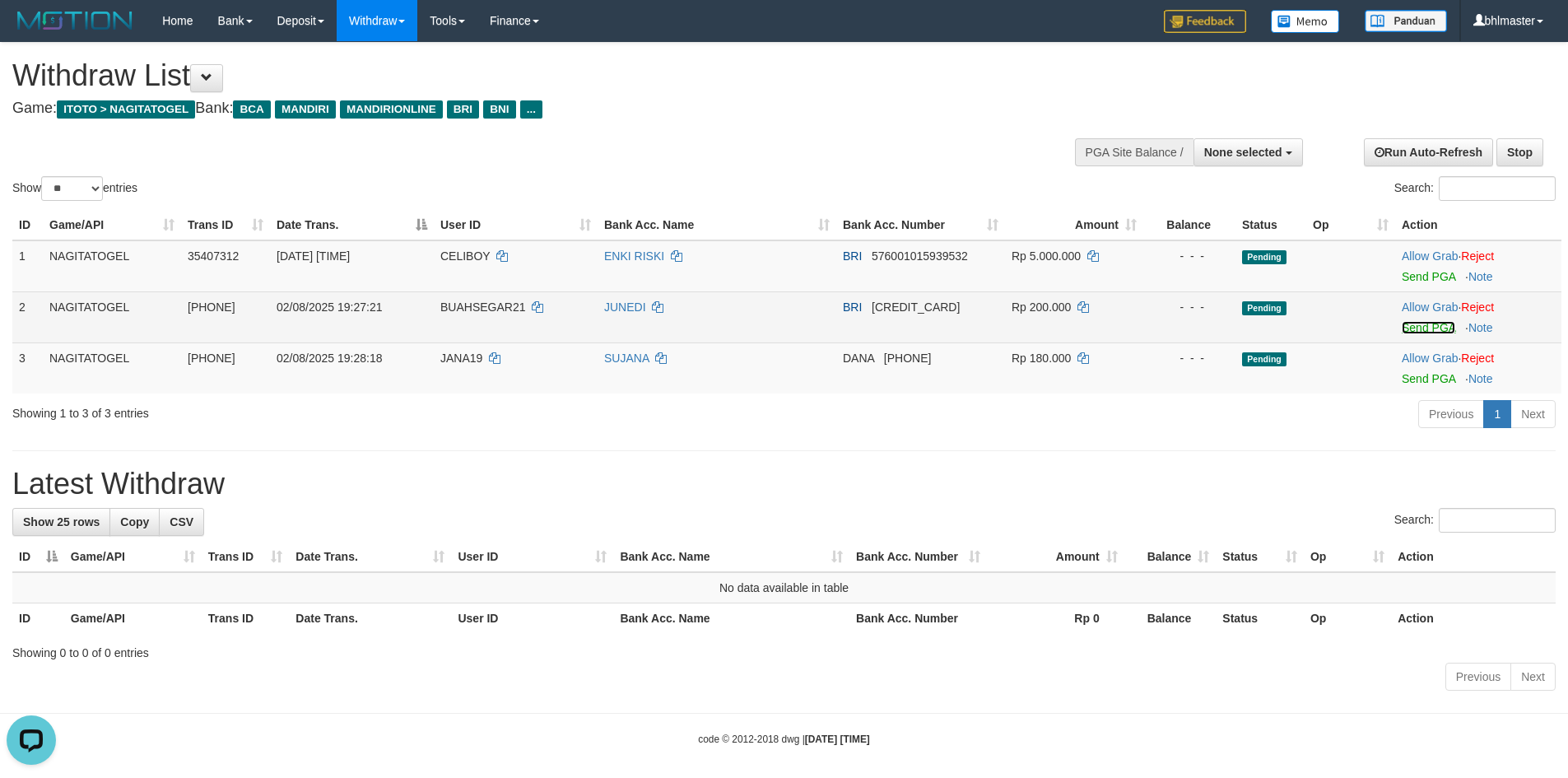click on "Send PGA" at bounding box center (1428, 328) 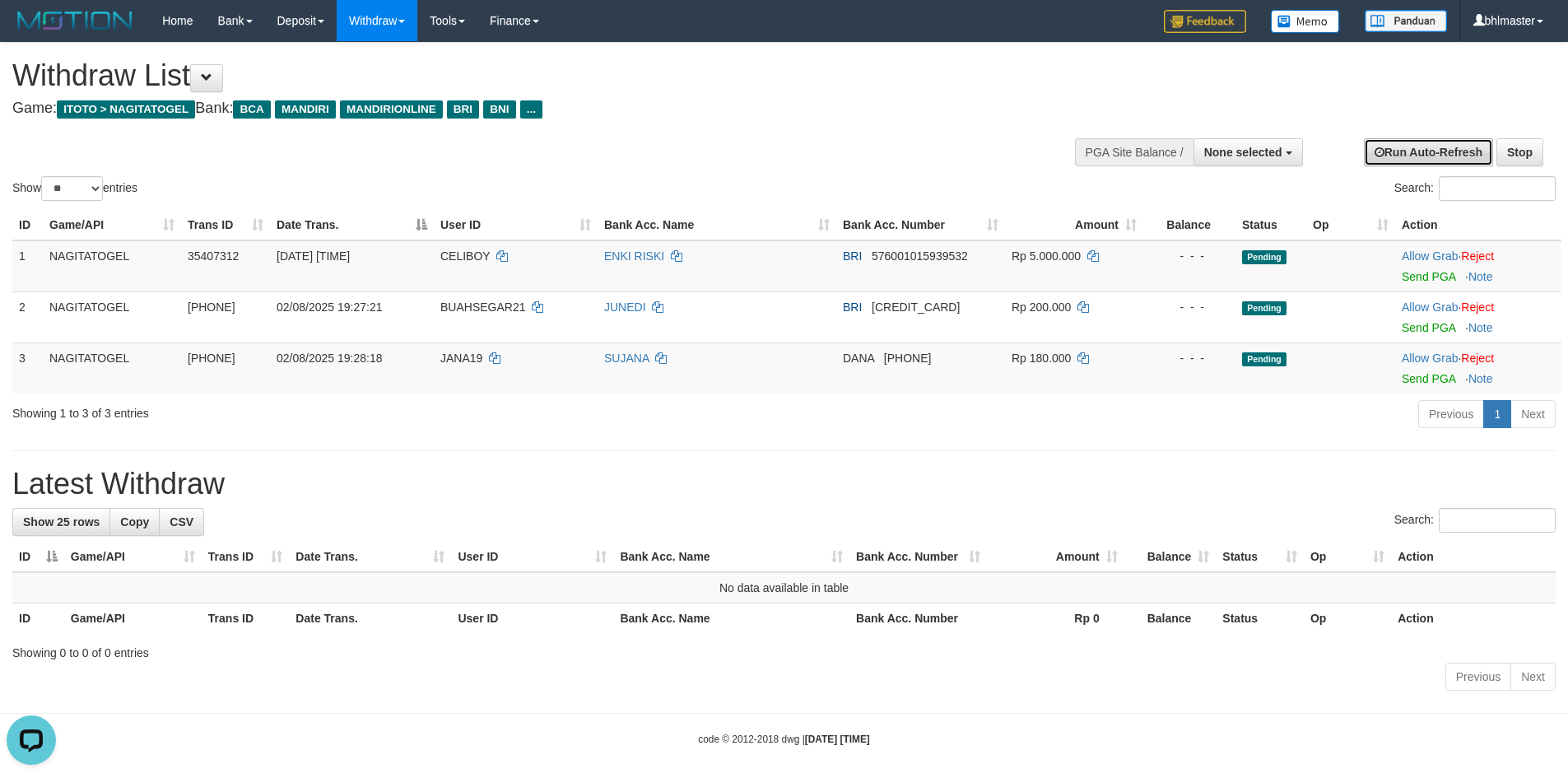 click on "Run Auto-Refresh" at bounding box center (1428, 152) 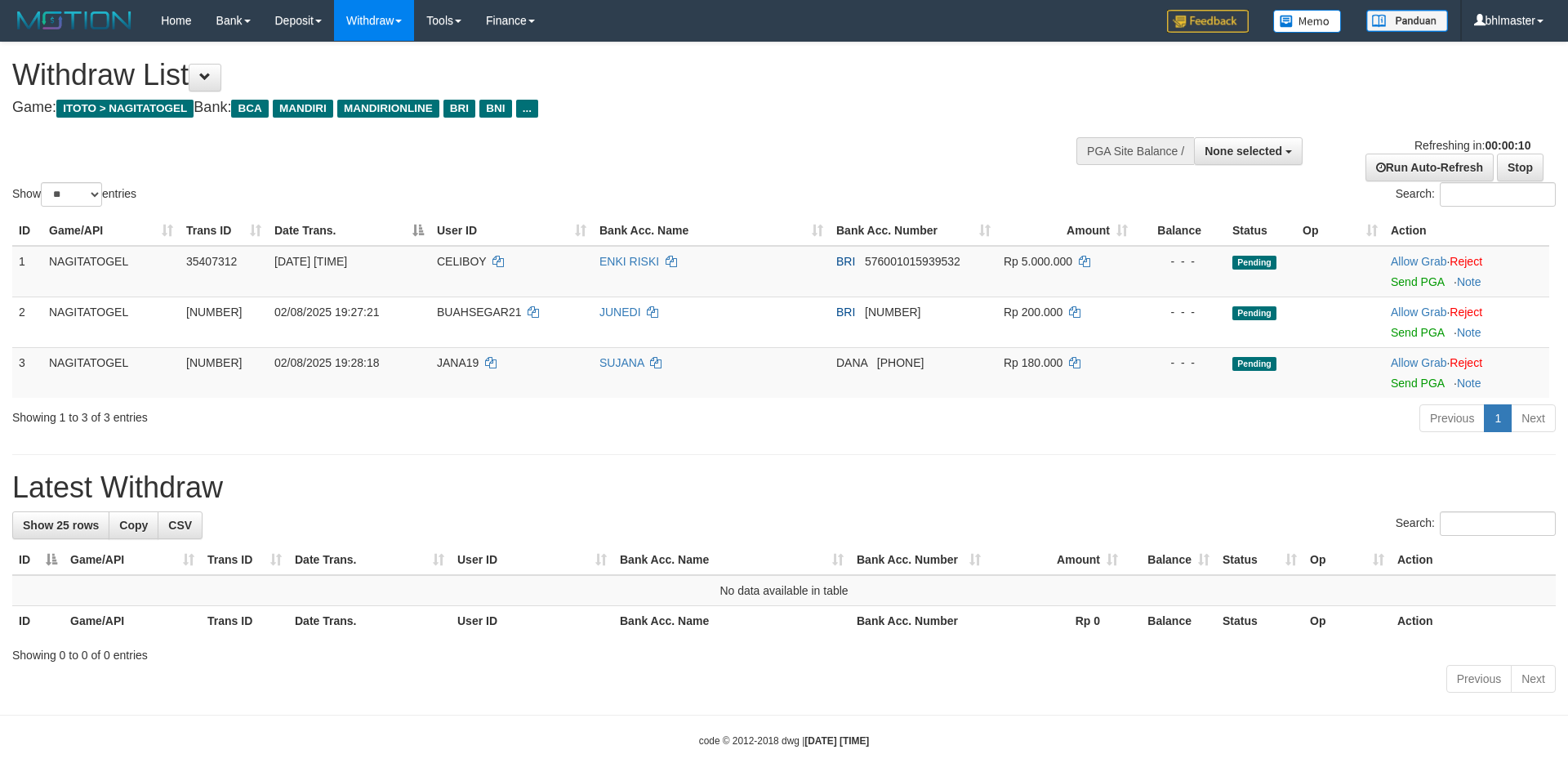 select 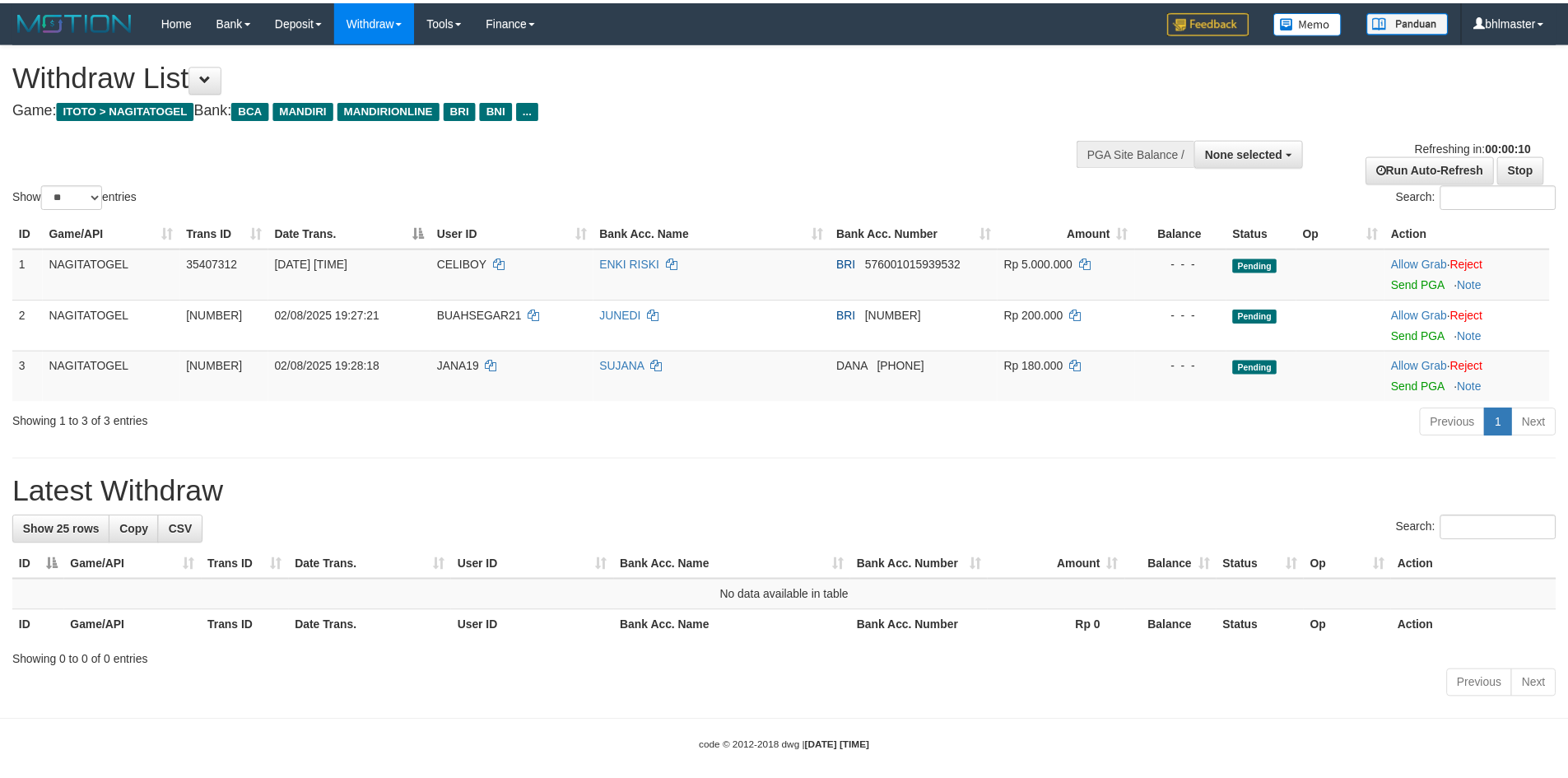 scroll, scrollTop: 0, scrollLeft: 0, axis: both 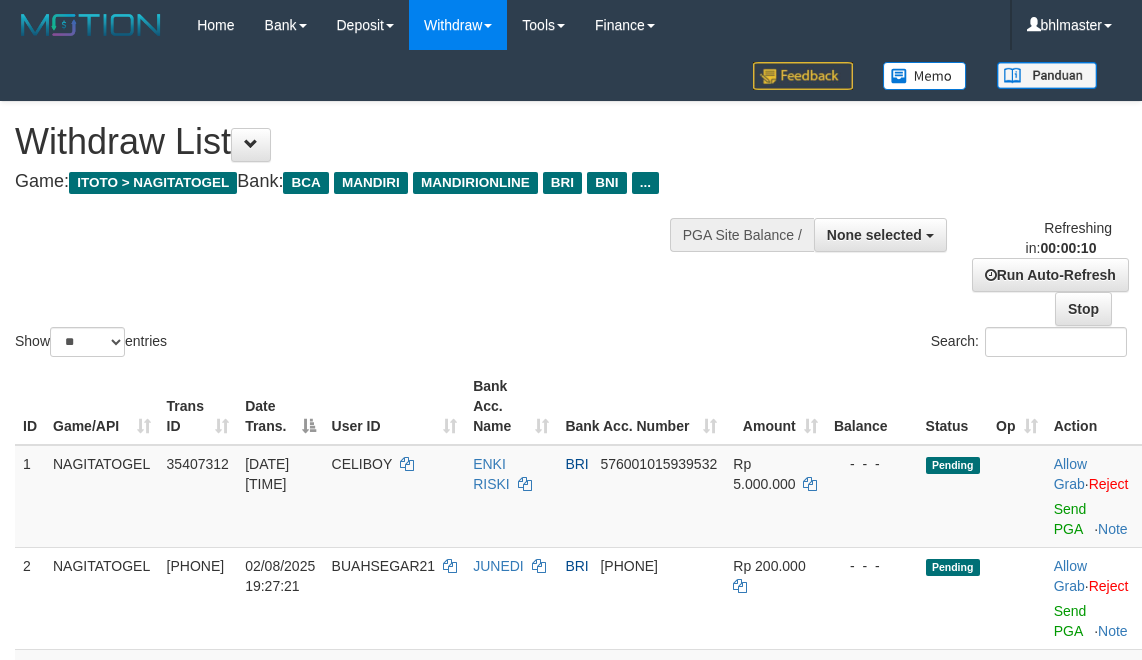 select 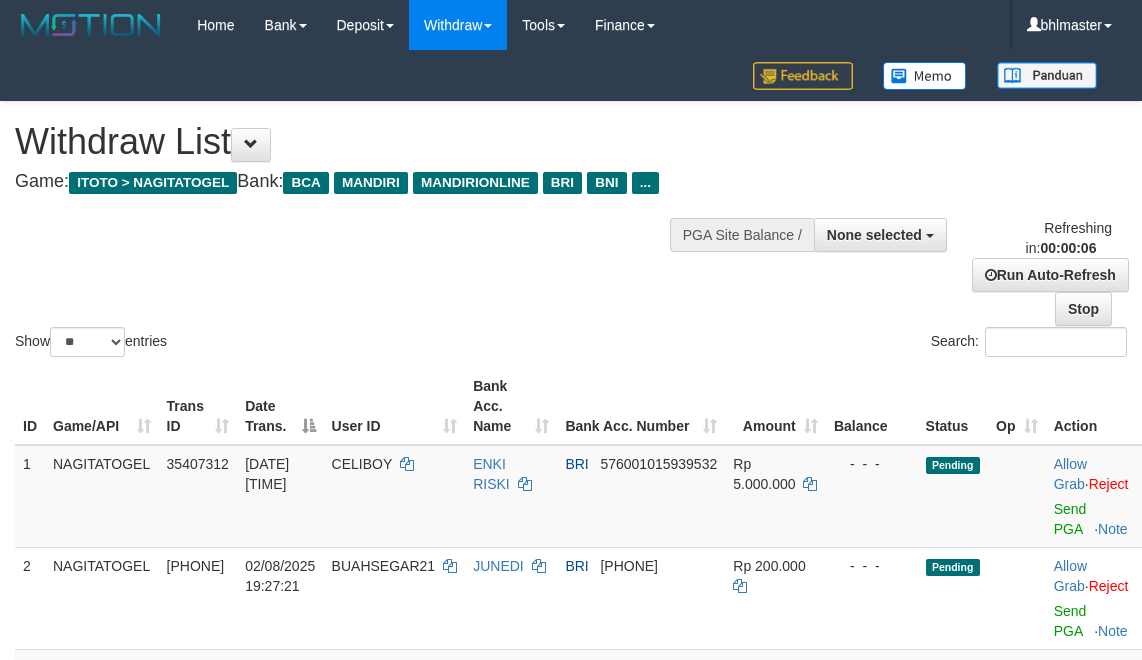 scroll, scrollTop: 0, scrollLeft: 0, axis: both 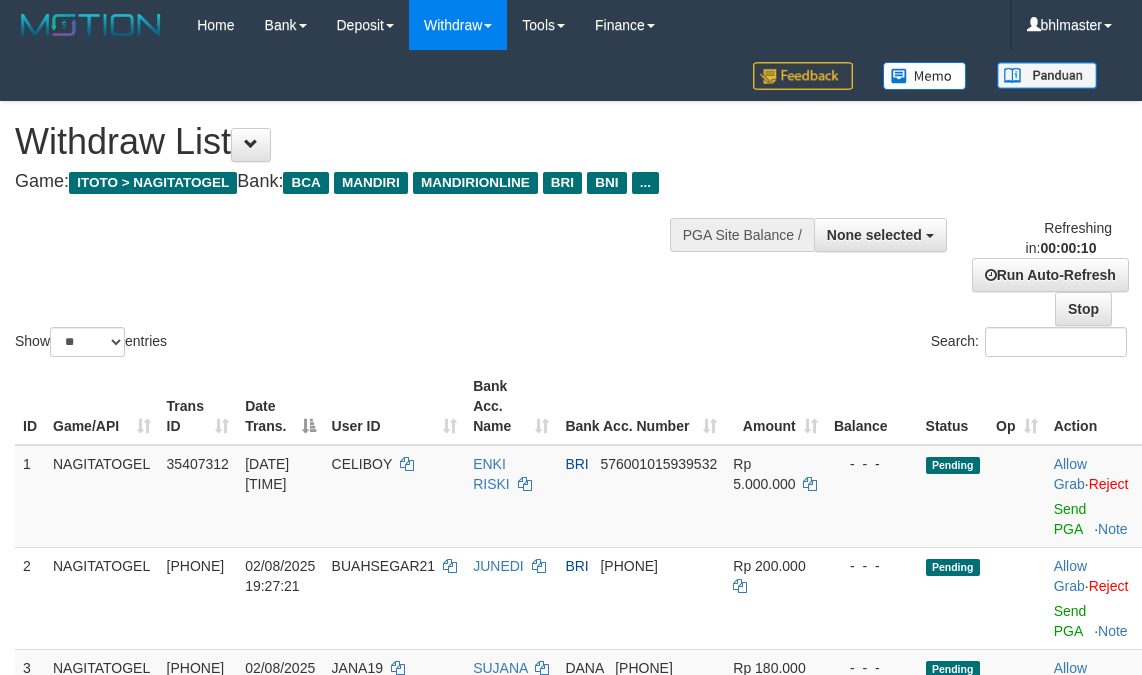 select 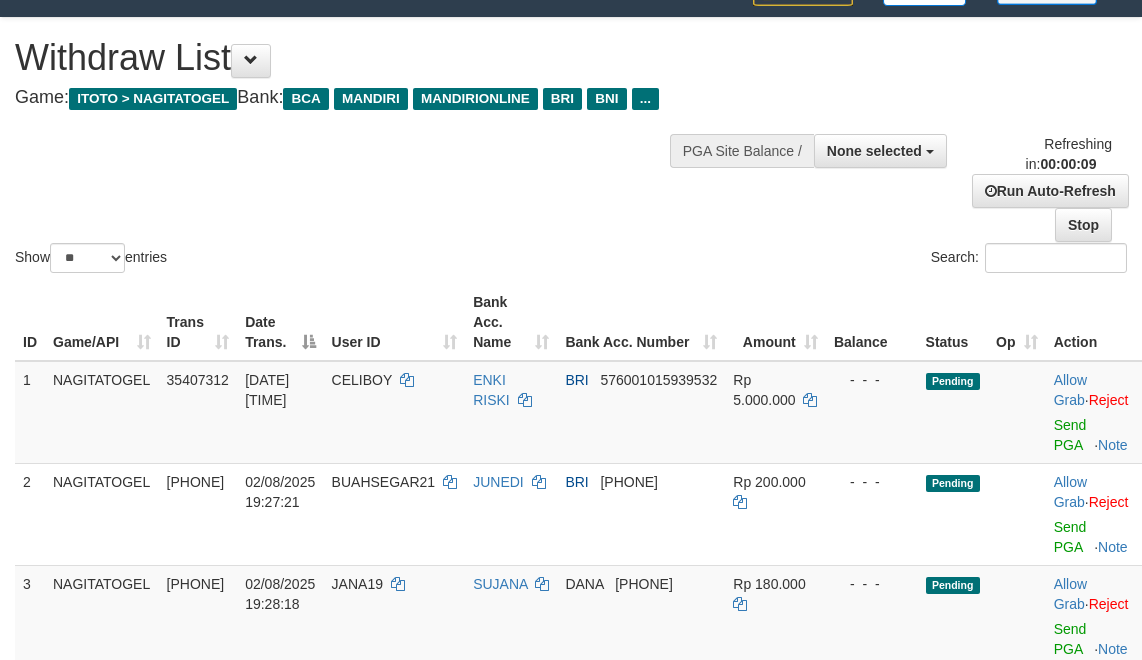 scroll, scrollTop: 200, scrollLeft: 0, axis: vertical 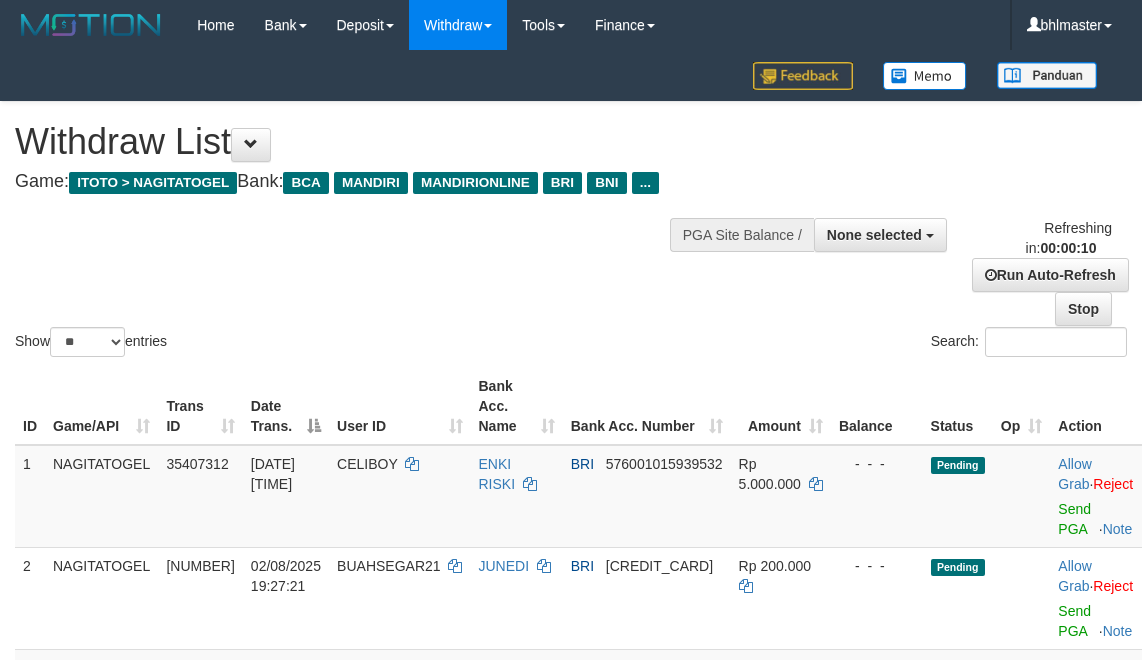 select 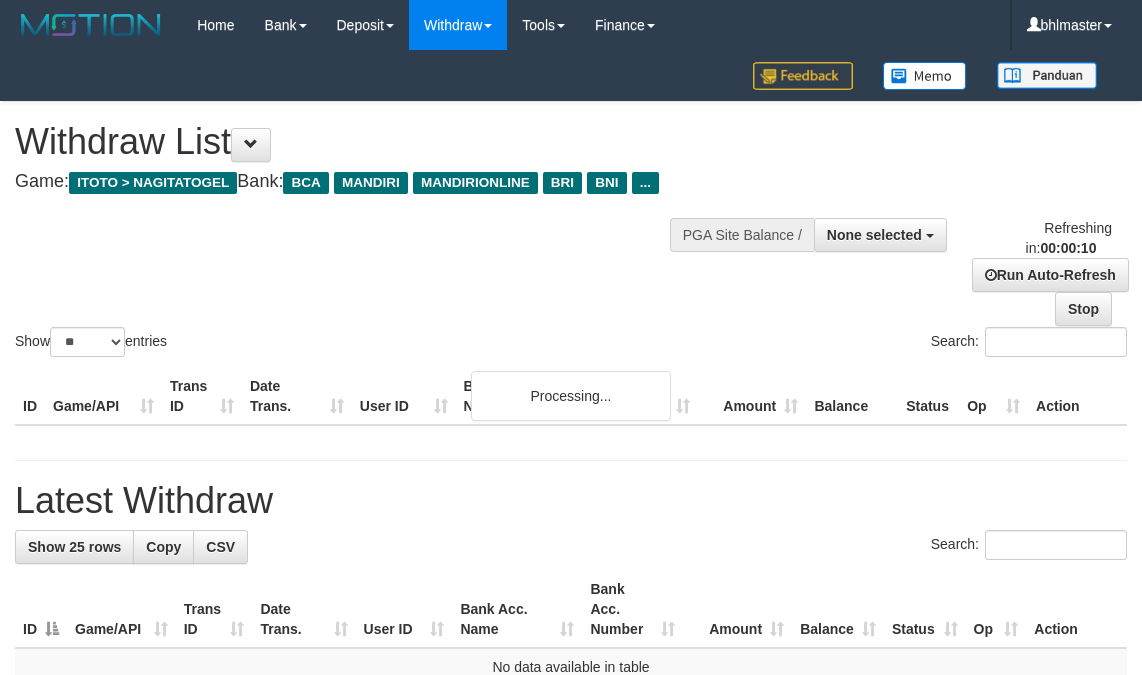 select 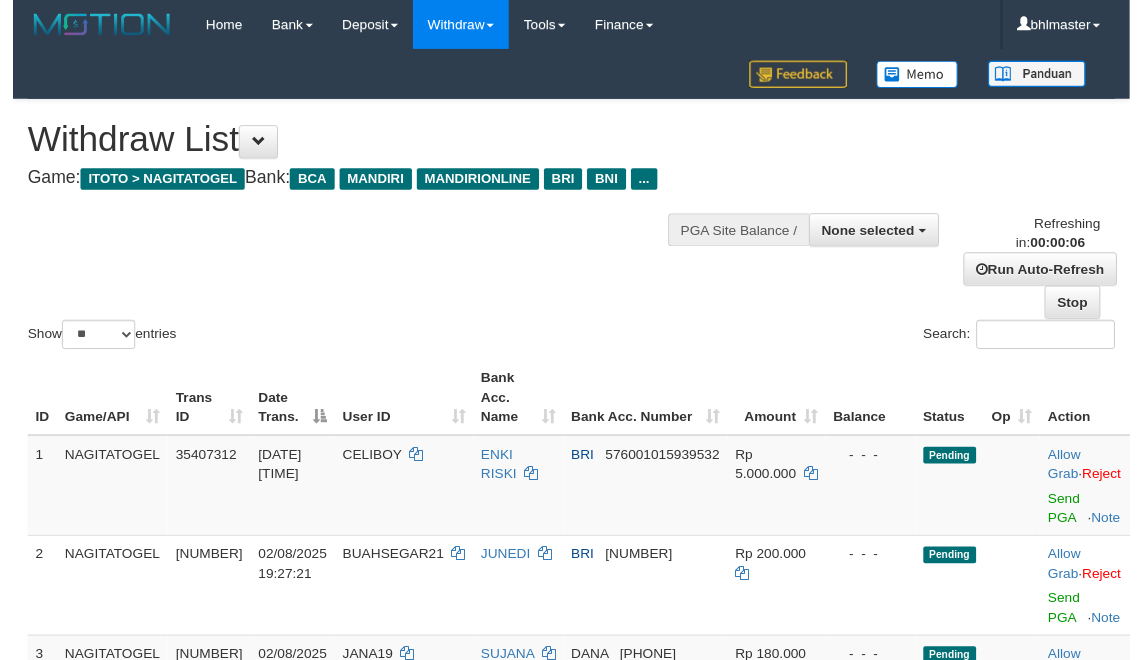 scroll, scrollTop: 0, scrollLeft: 0, axis: both 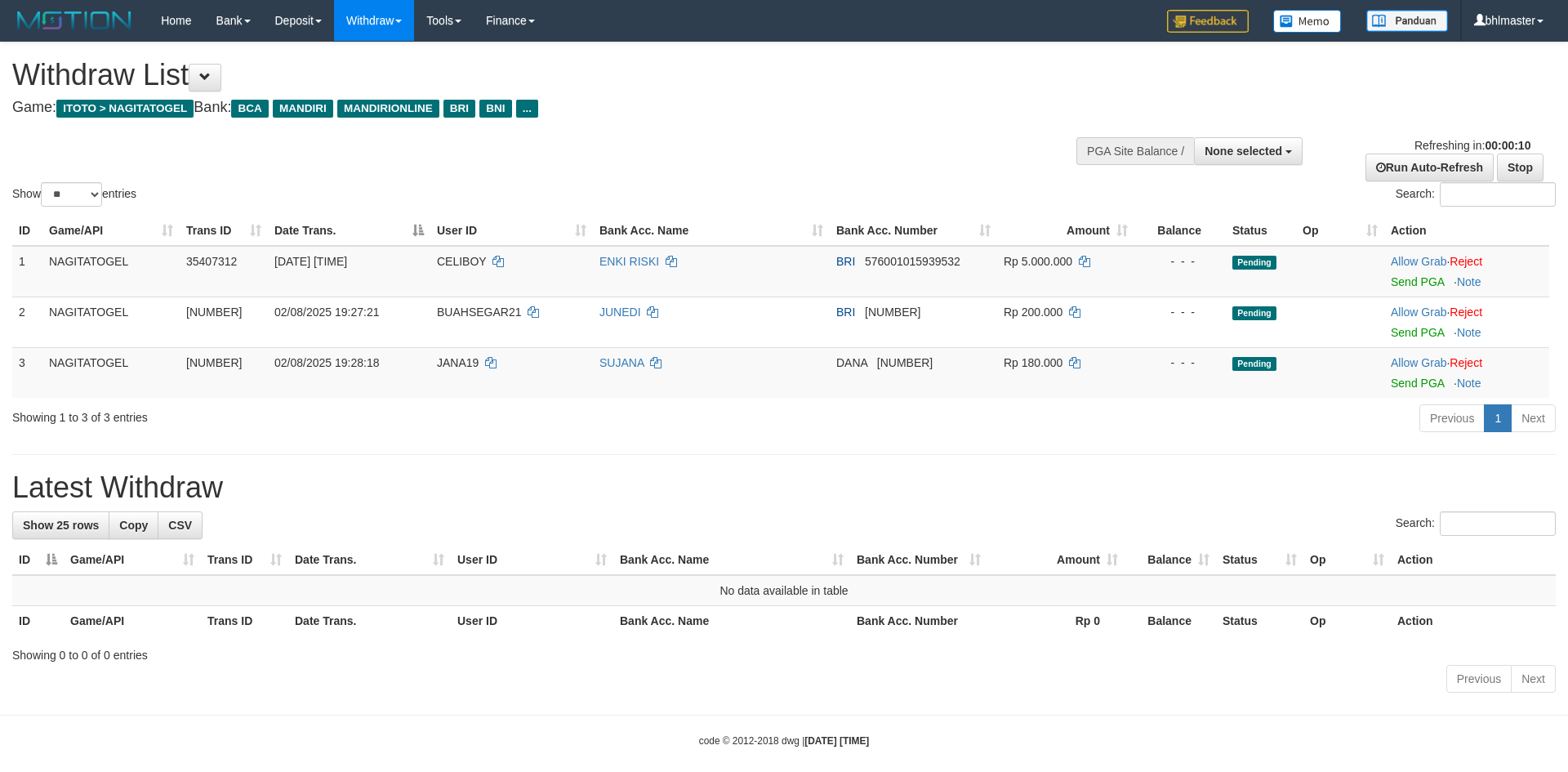 select 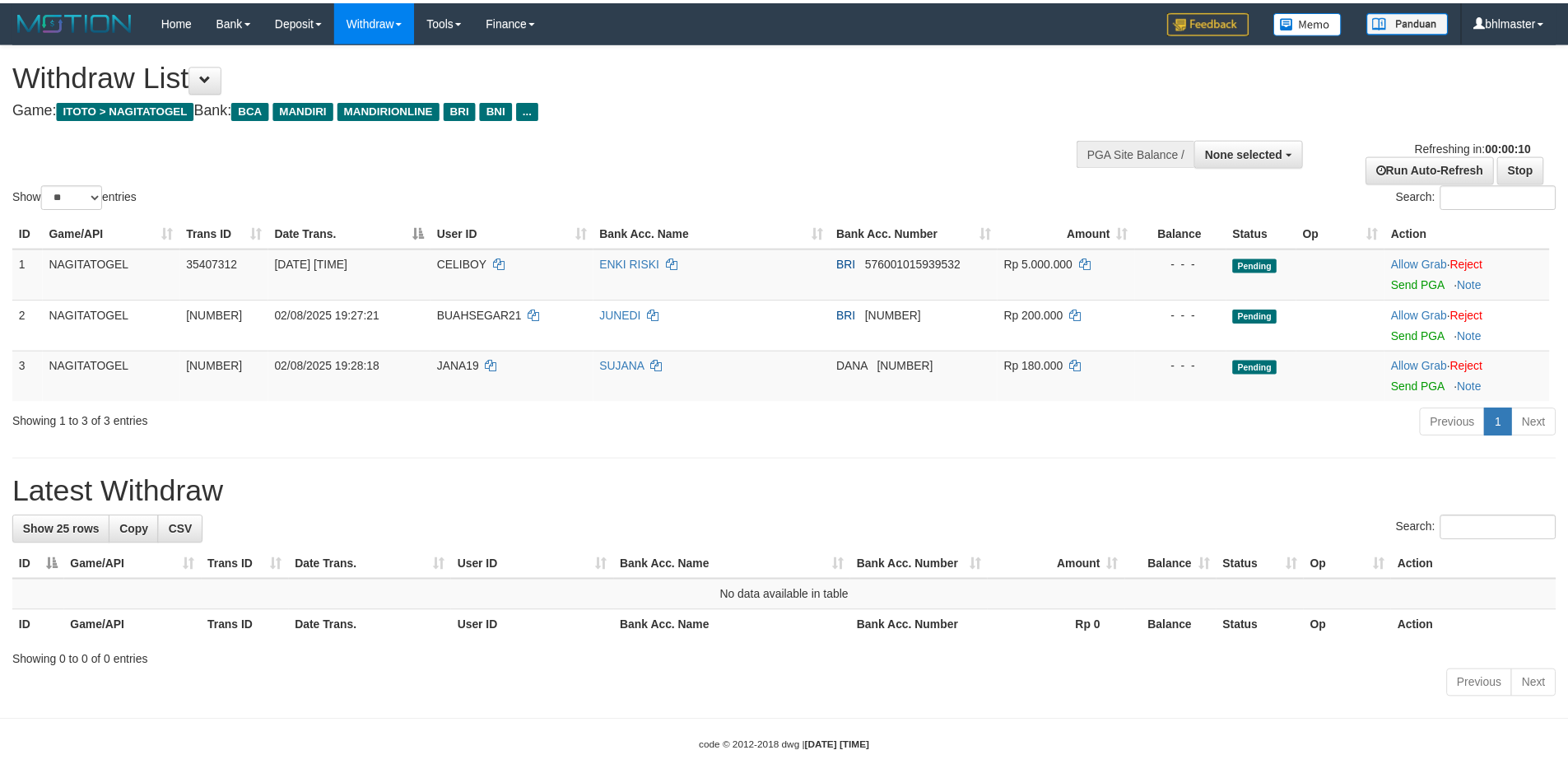 scroll, scrollTop: 0, scrollLeft: 0, axis: both 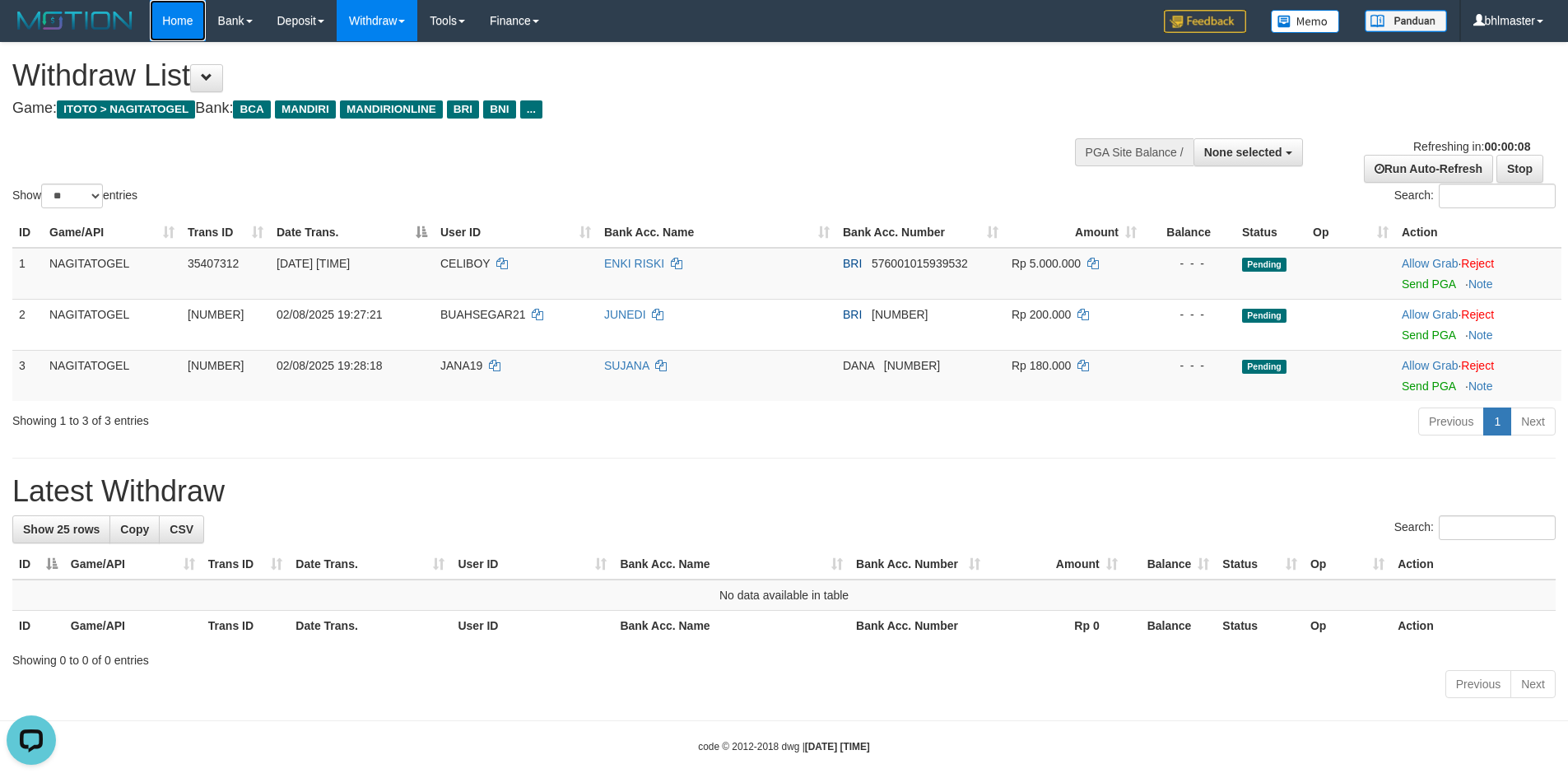 click on "Home" at bounding box center [177, 21] 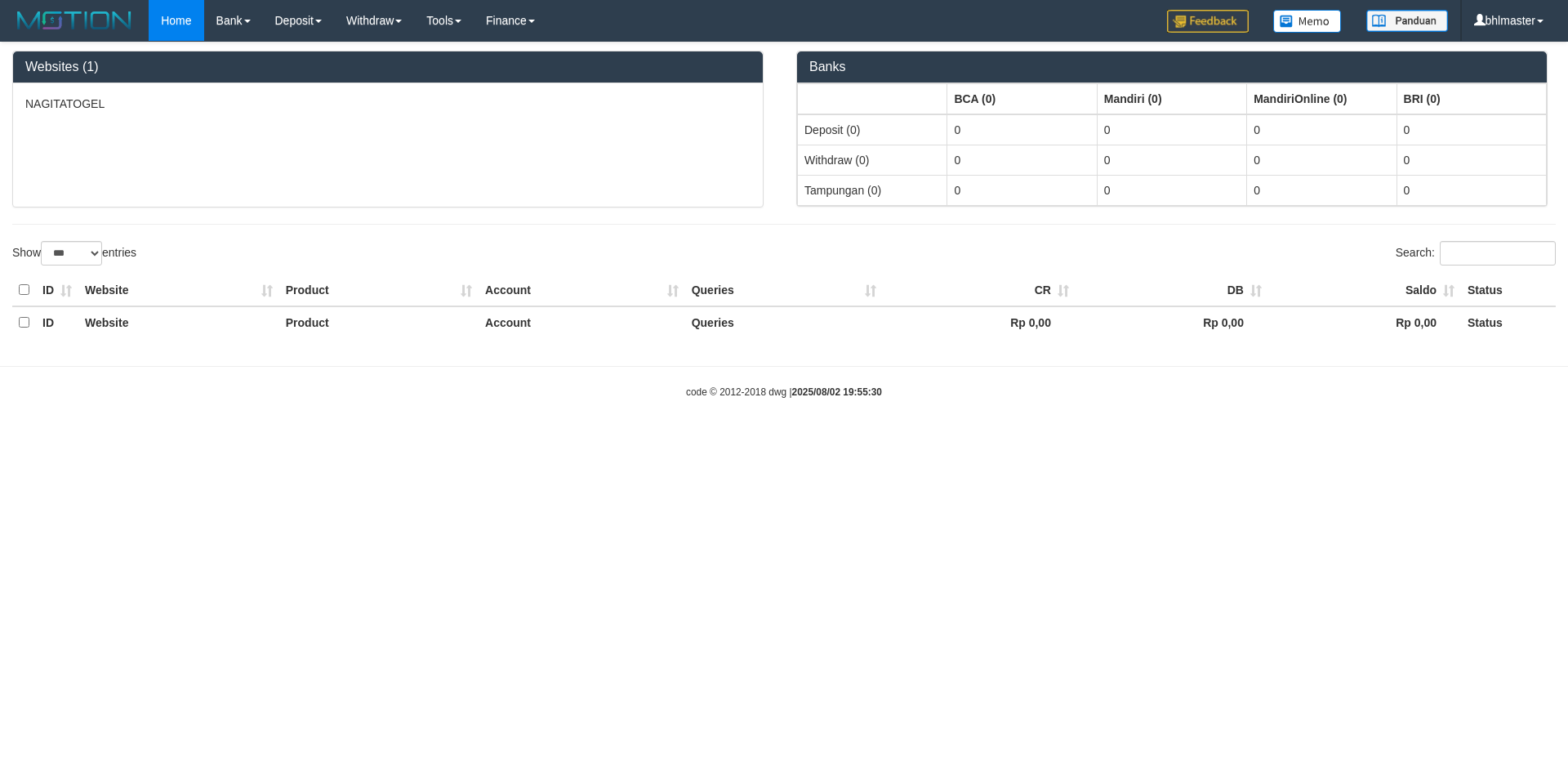 select on "***" 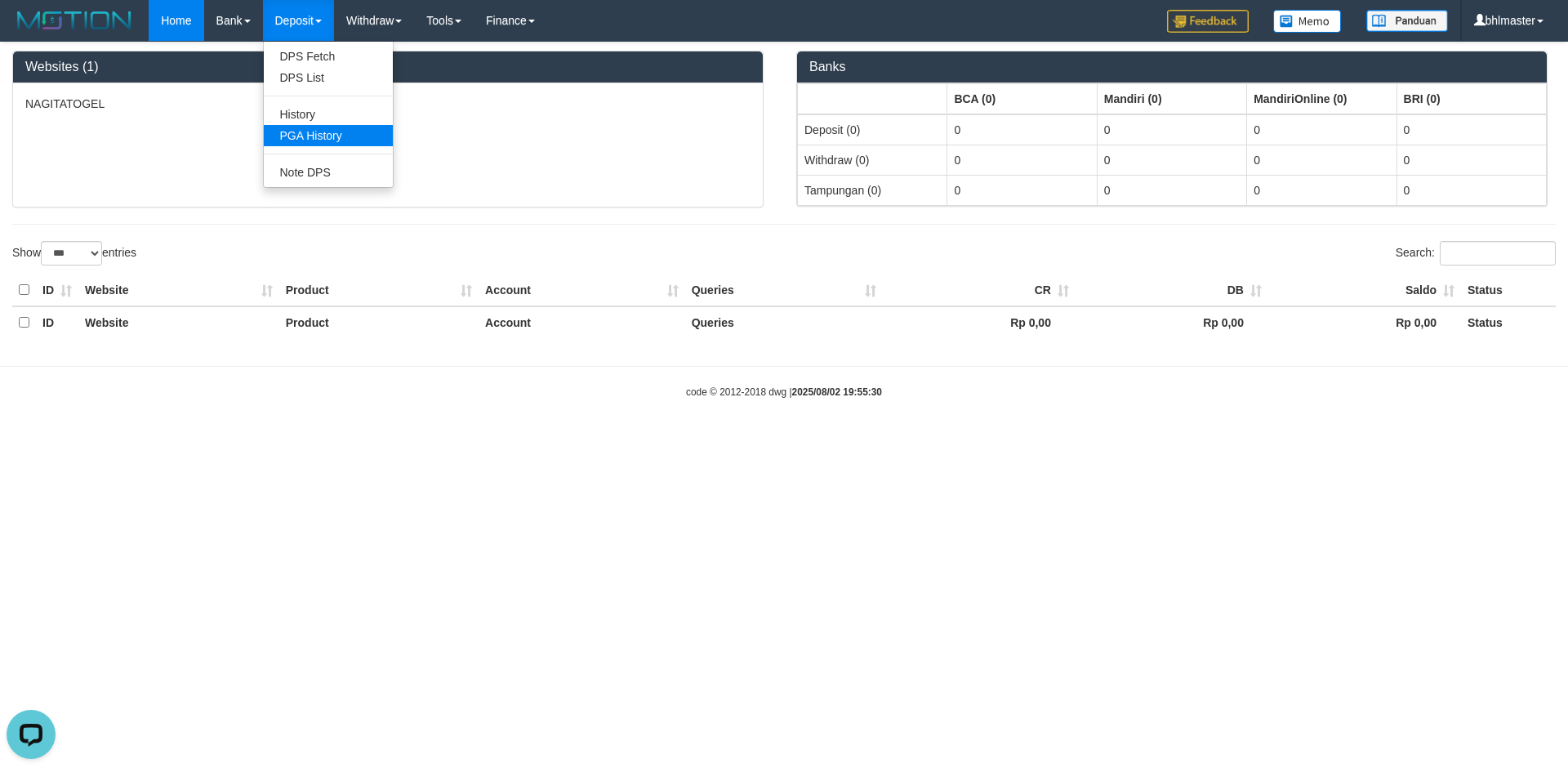 scroll, scrollTop: 0, scrollLeft: 0, axis: both 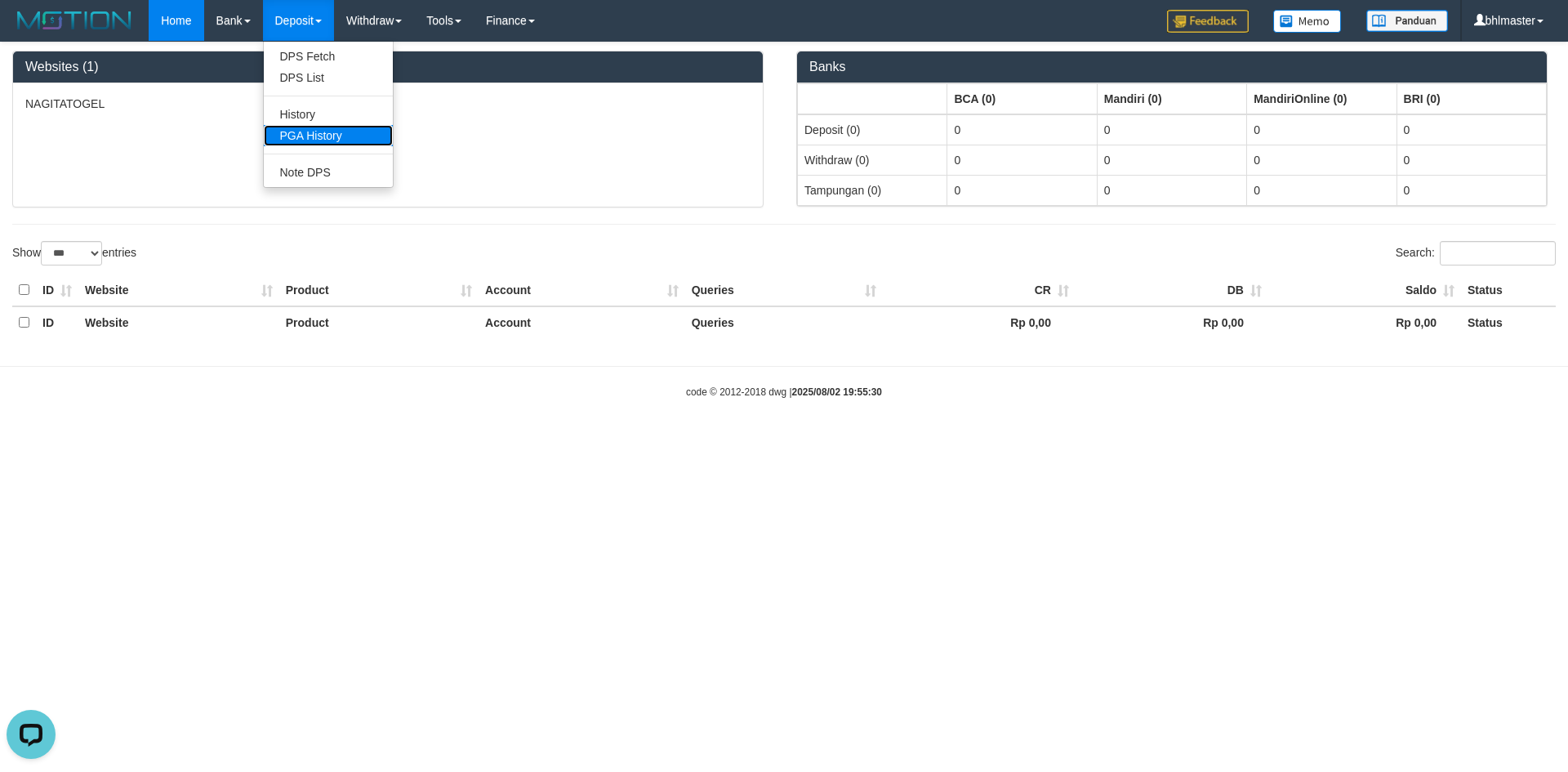 click on "PGA History" at bounding box center [328, 136] 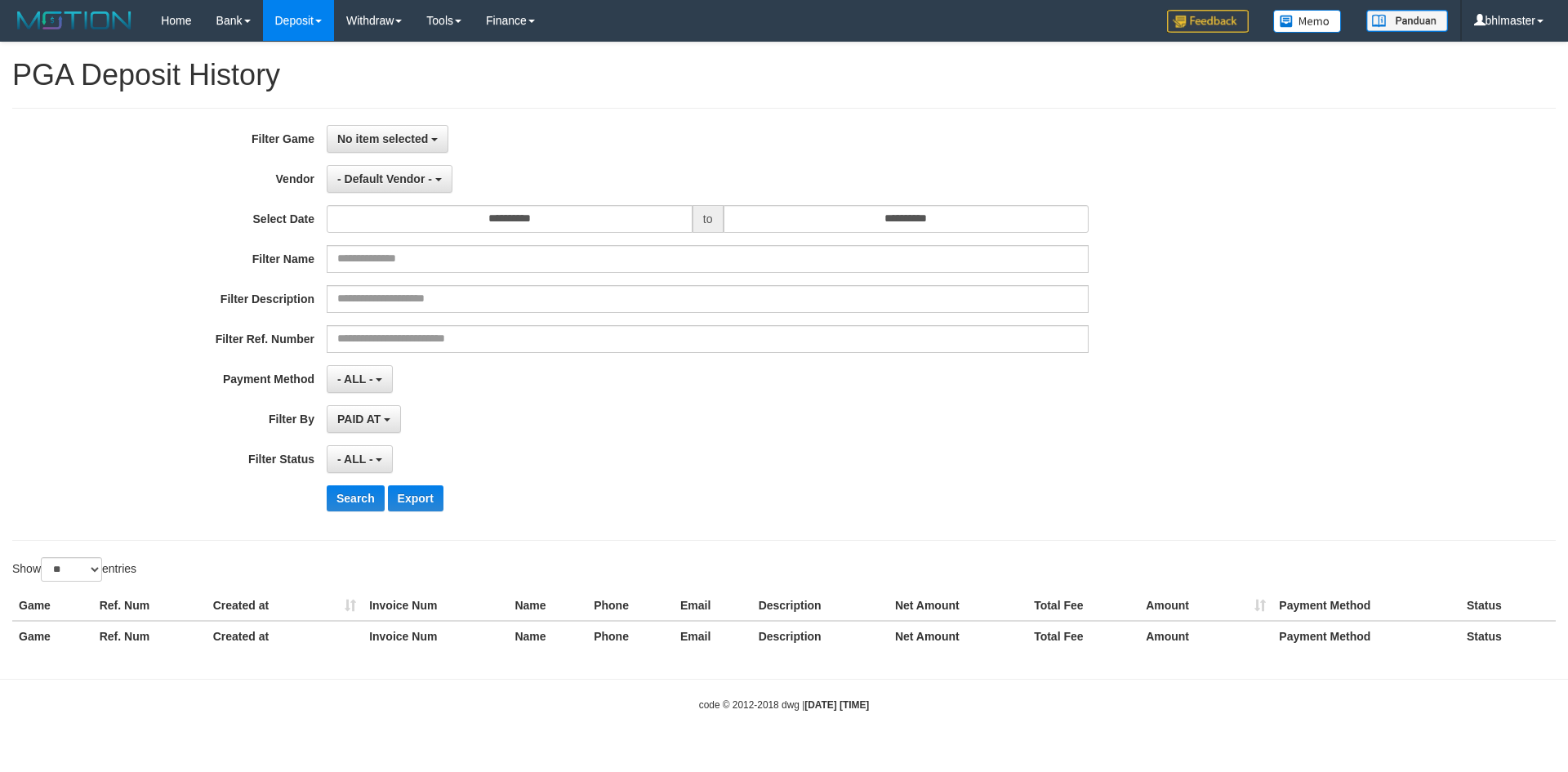 select 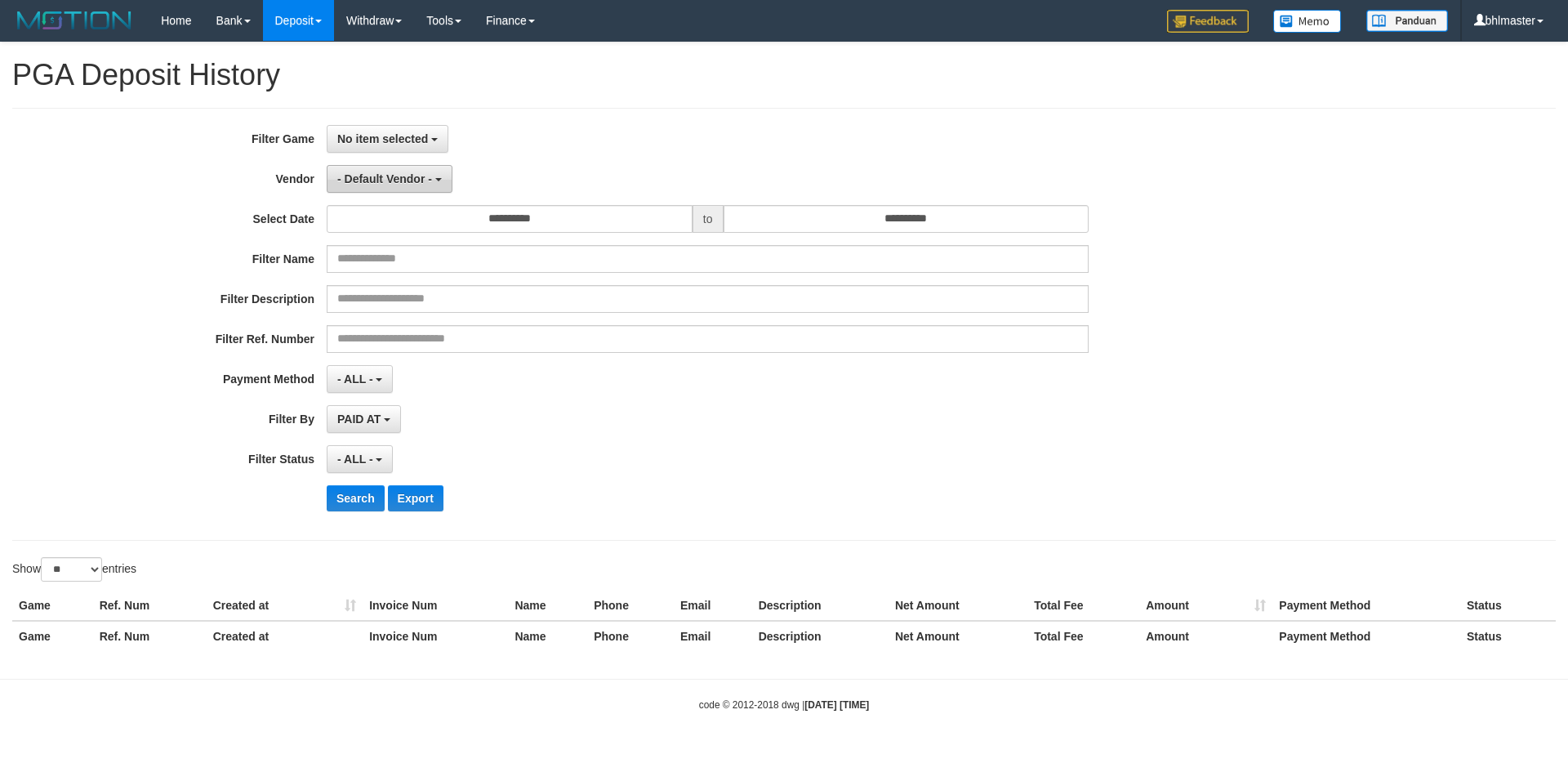 click on "- Default Vendor -" at bounding box center (385, 179) 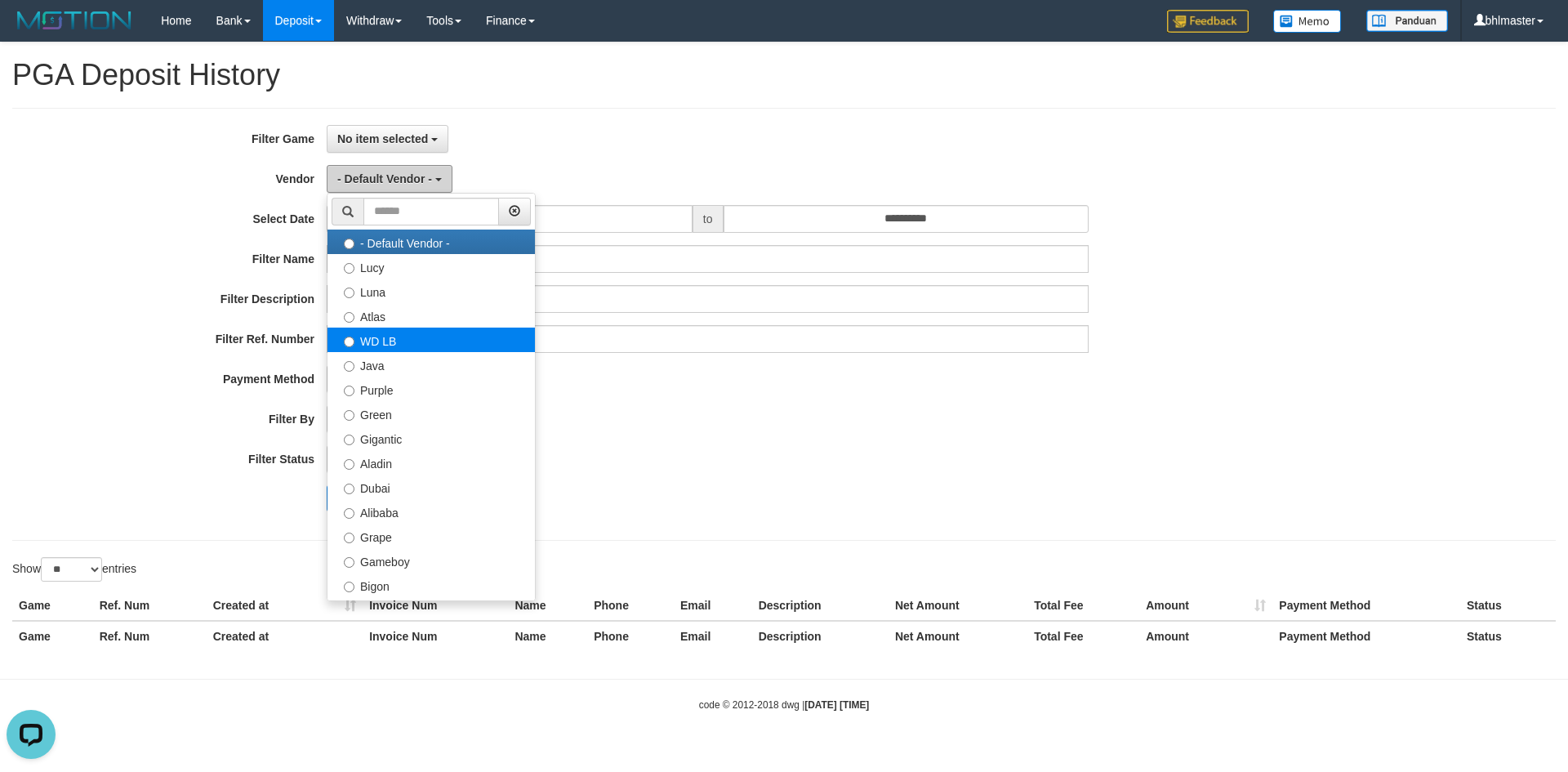 scroll, scrollTop: 0, scrollLeft: 0, axis: both 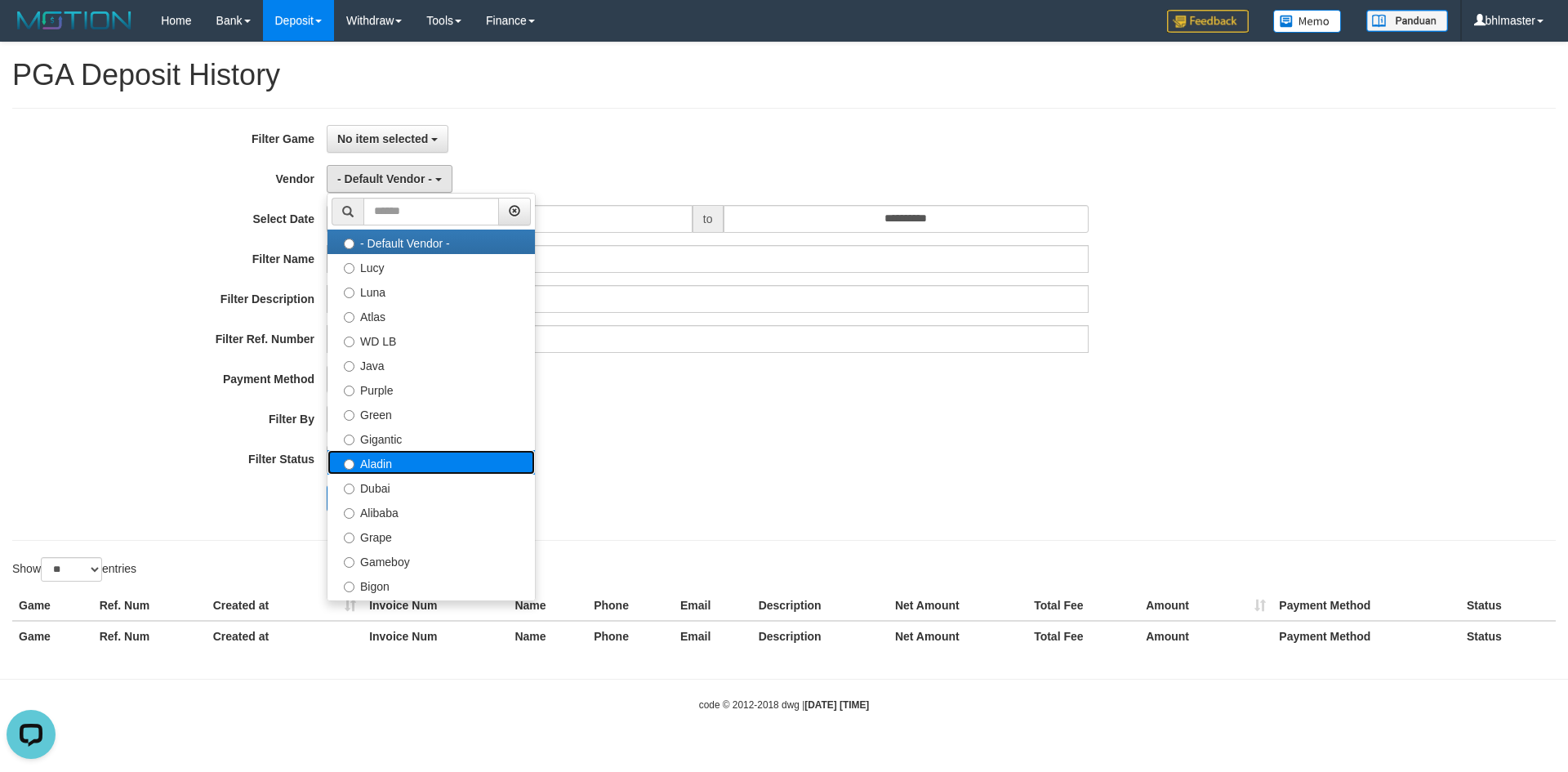 click on "Aladin" at bounding box center (431, 462) 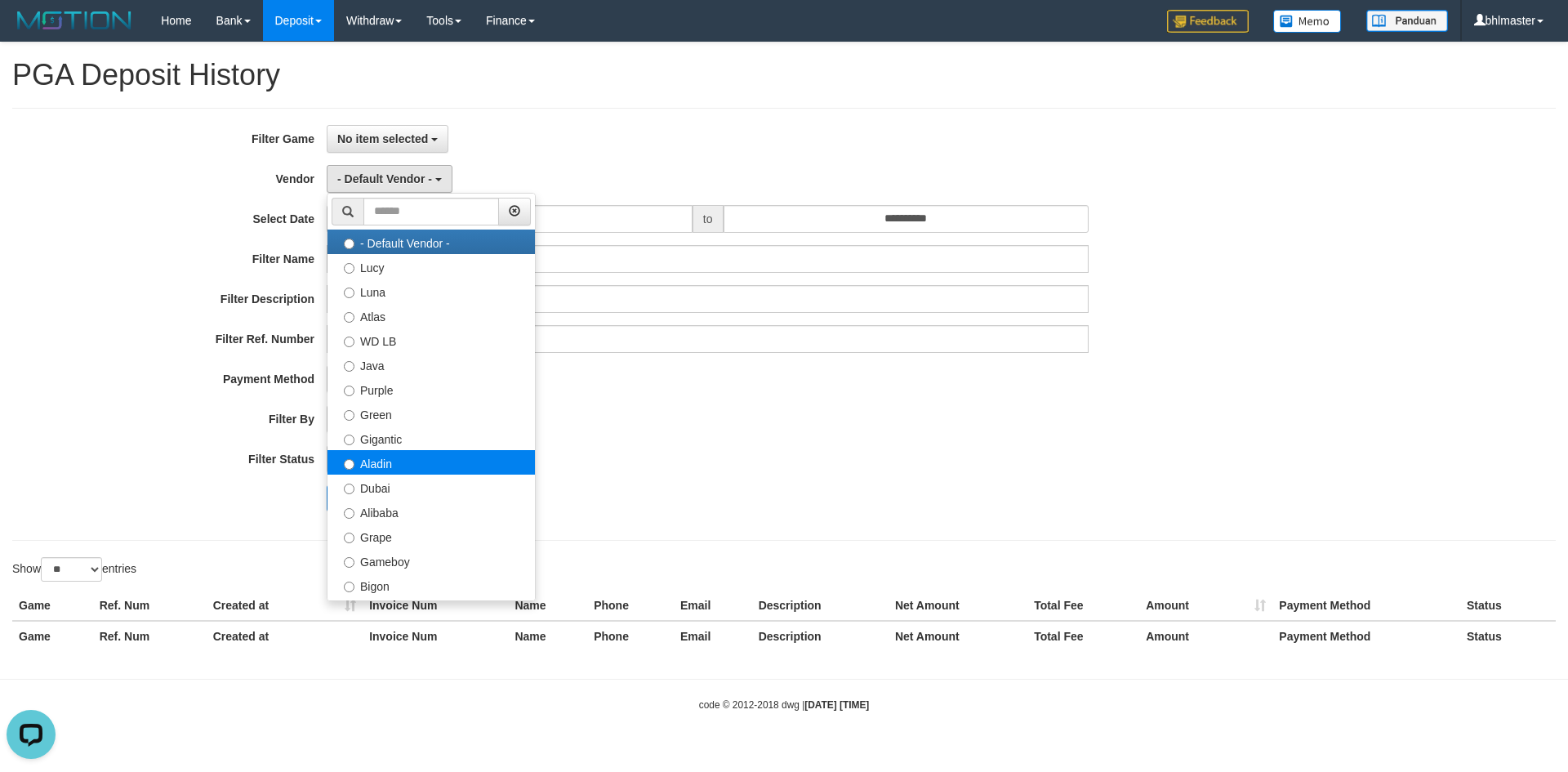 select on "**********" 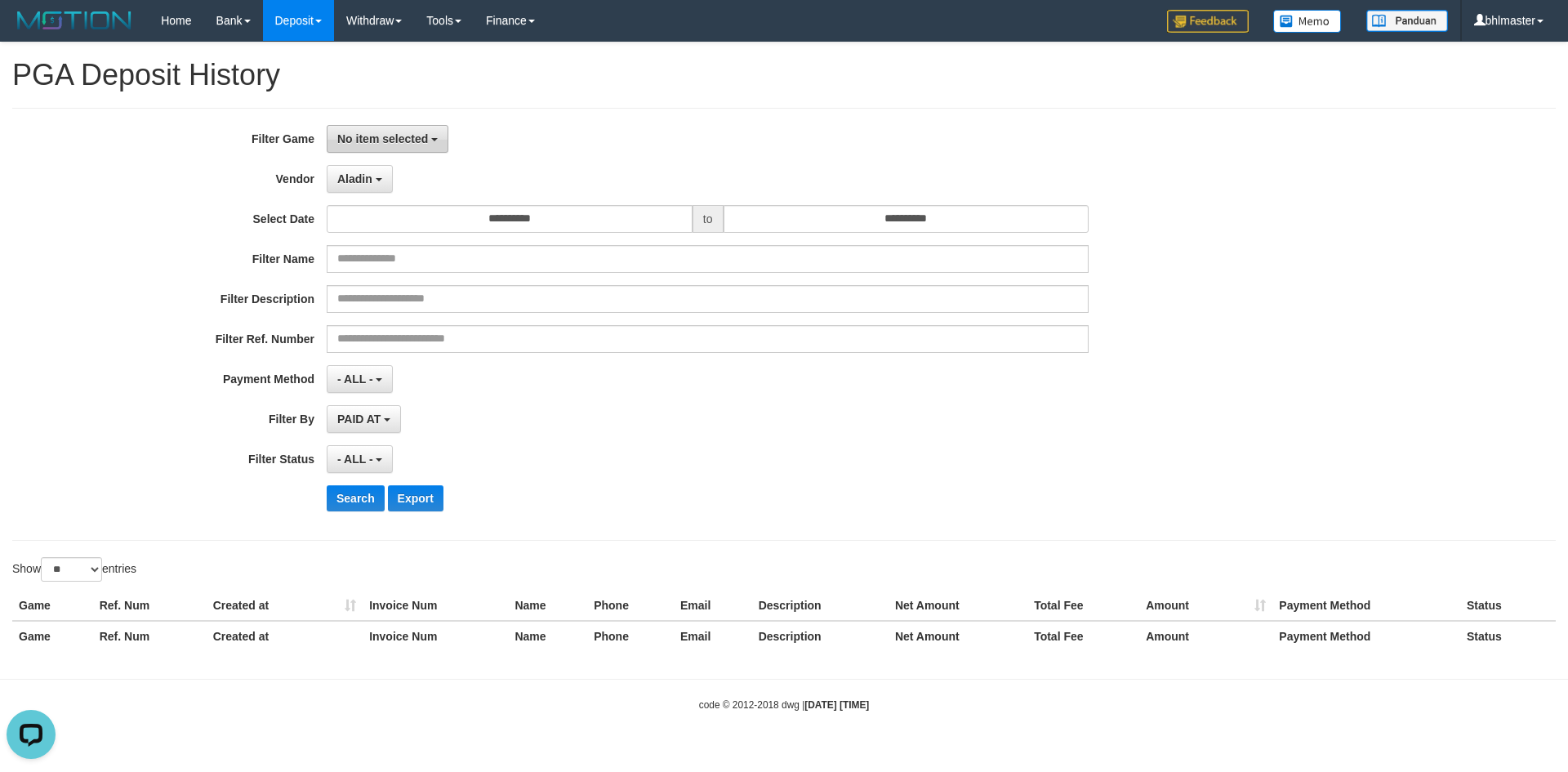 click on "No item selected" at bounding box center [387, 139] 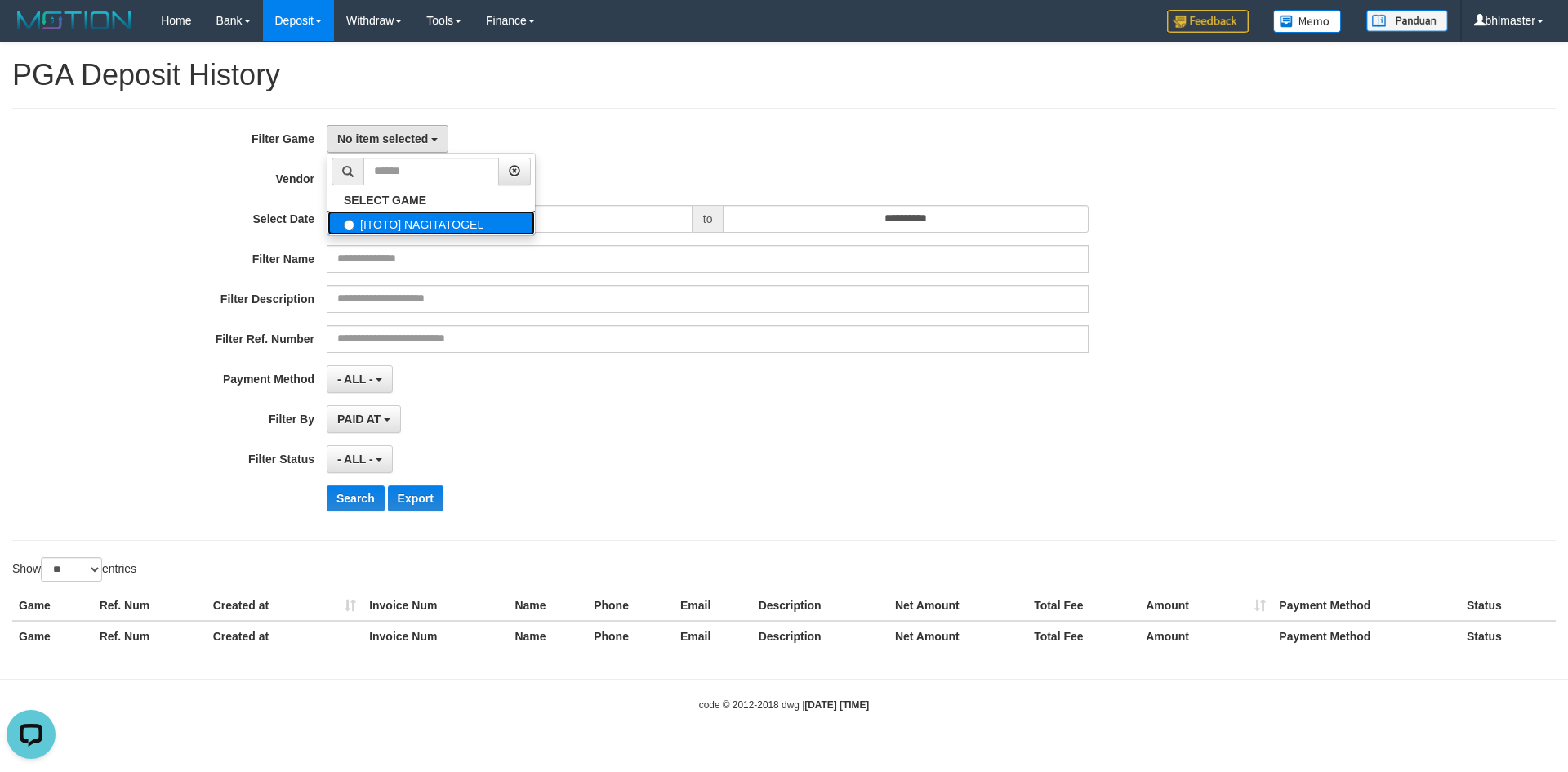 click on "[ITOTO] NAGITATOGEL" at bounding box center (431, 223) 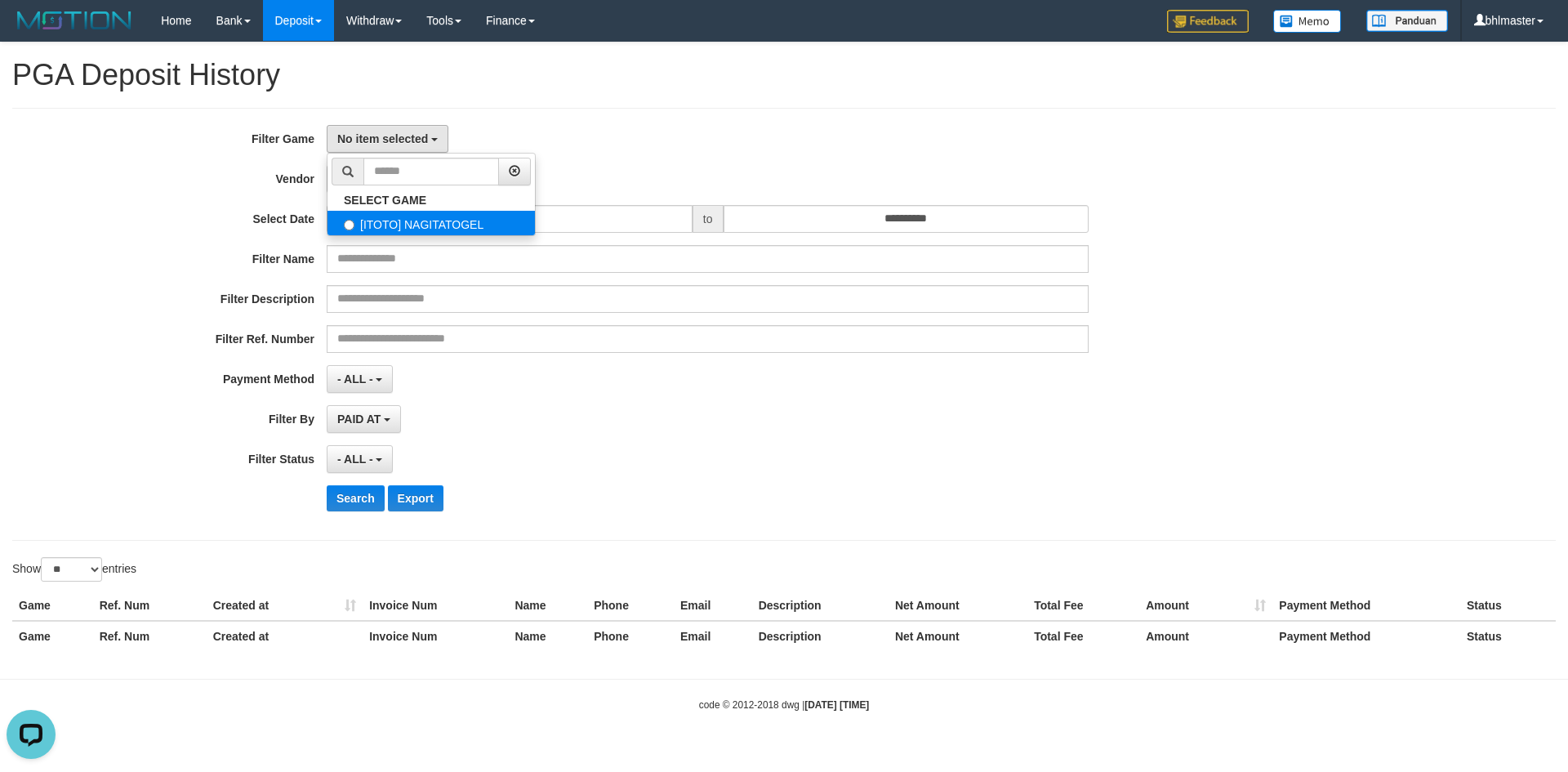 select on "****" 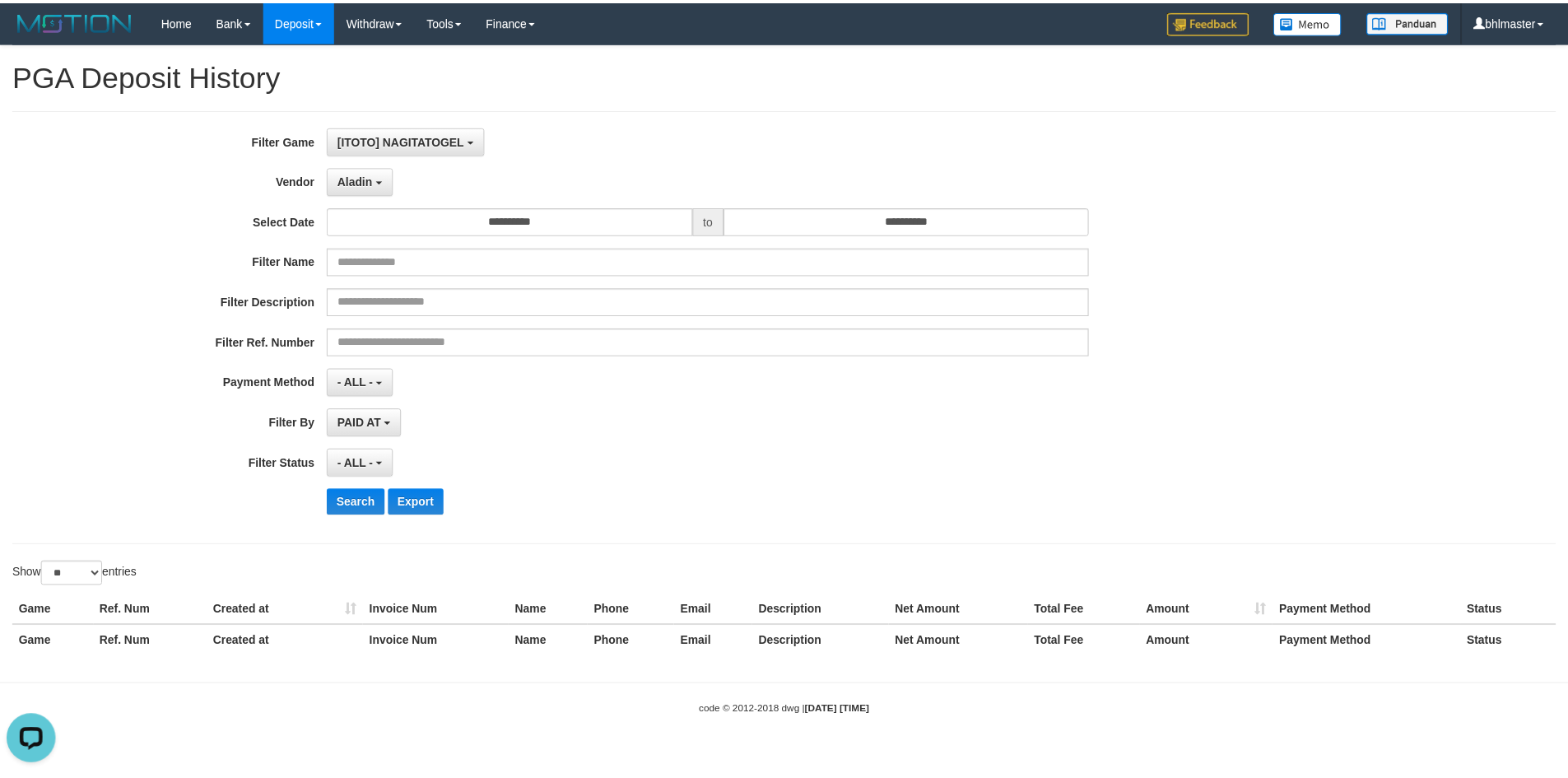 scroll, scrollTop: 15, scrollLeft: 0, axis: vertical 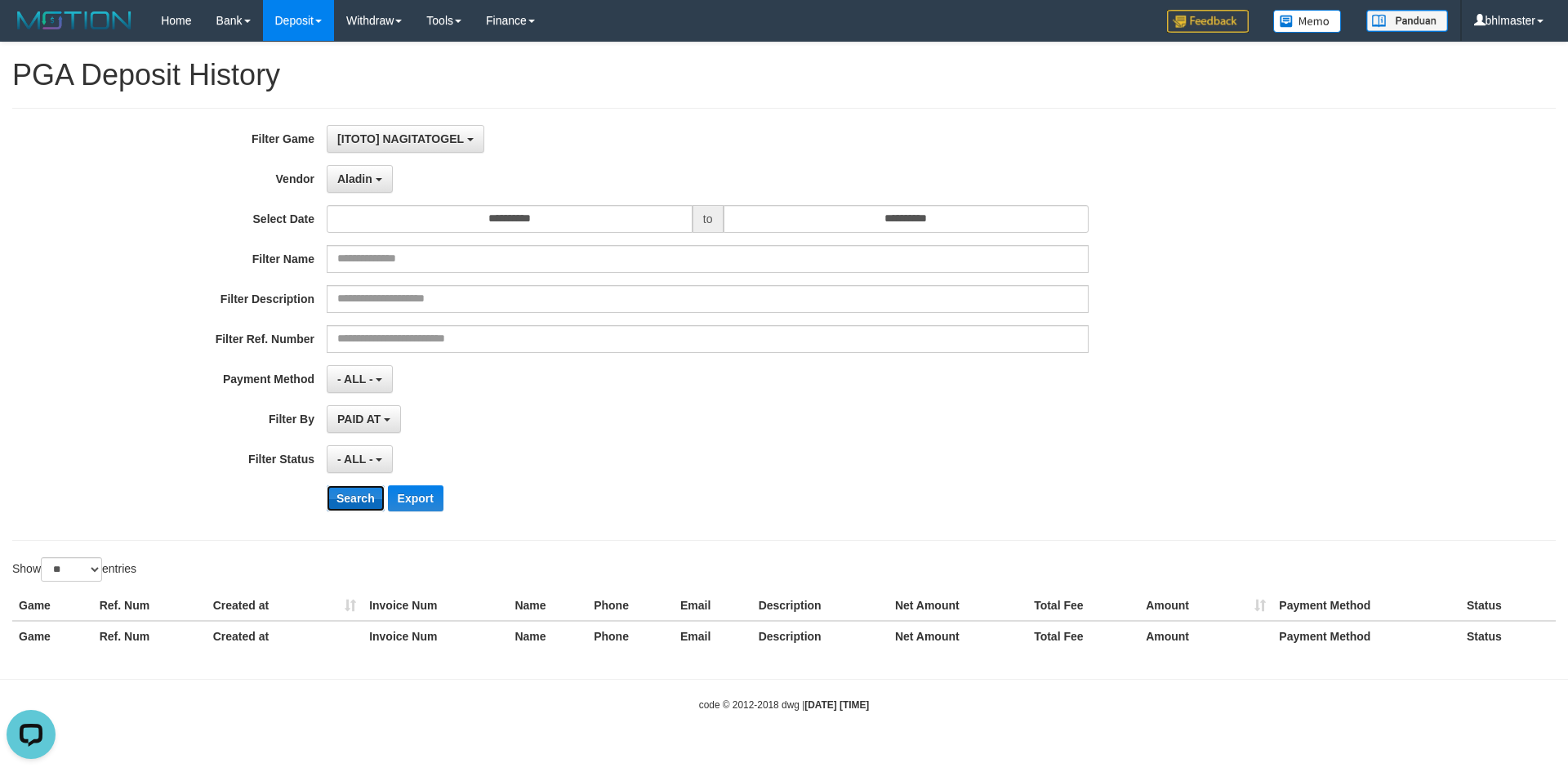 click on "Search" at bounding box center [355, 498] 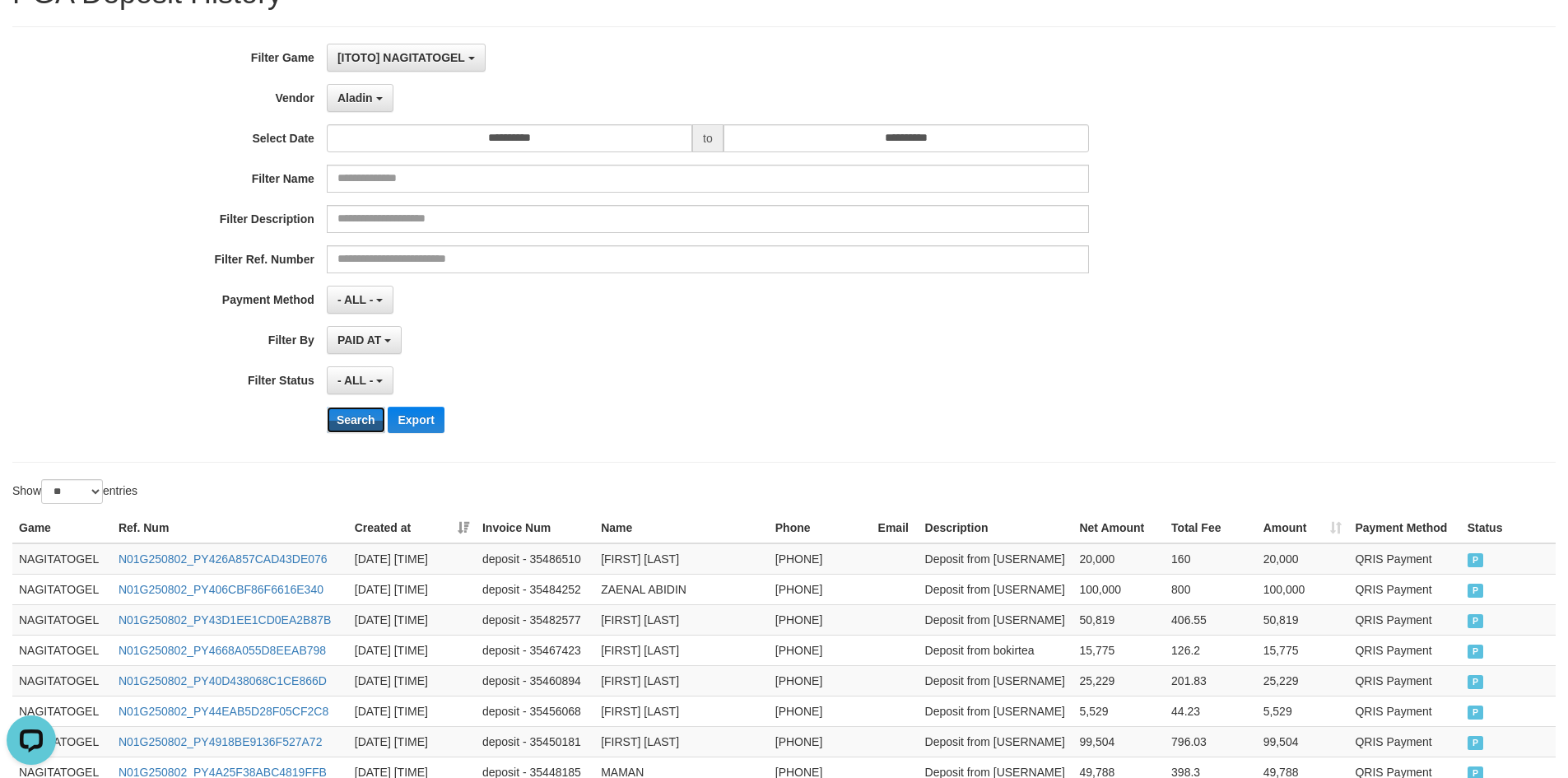scroll, scrollTop: 0, scrollLeft: 0, axis: both 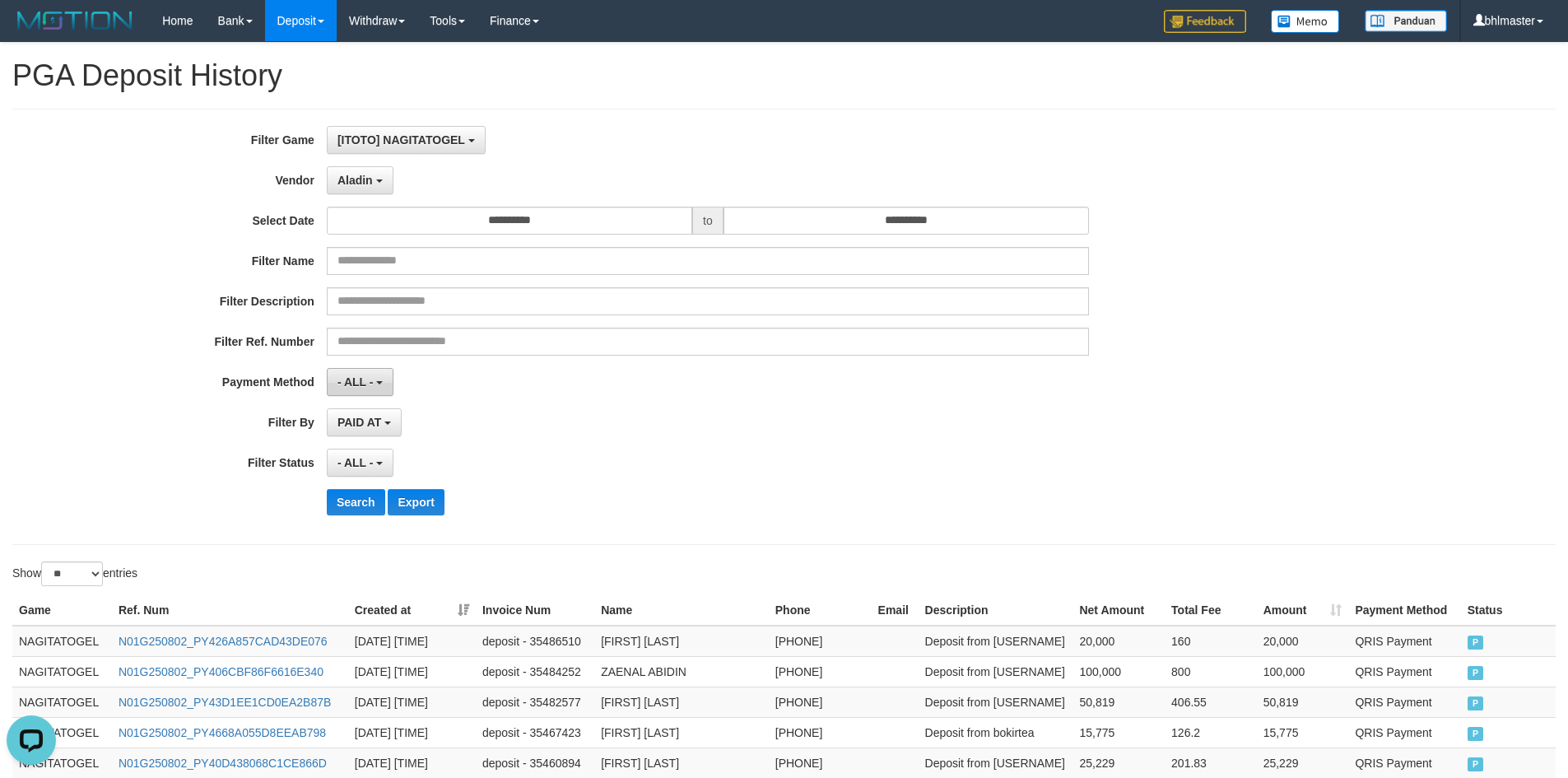 click on "- ALL -" at bounding box center [356, 382] 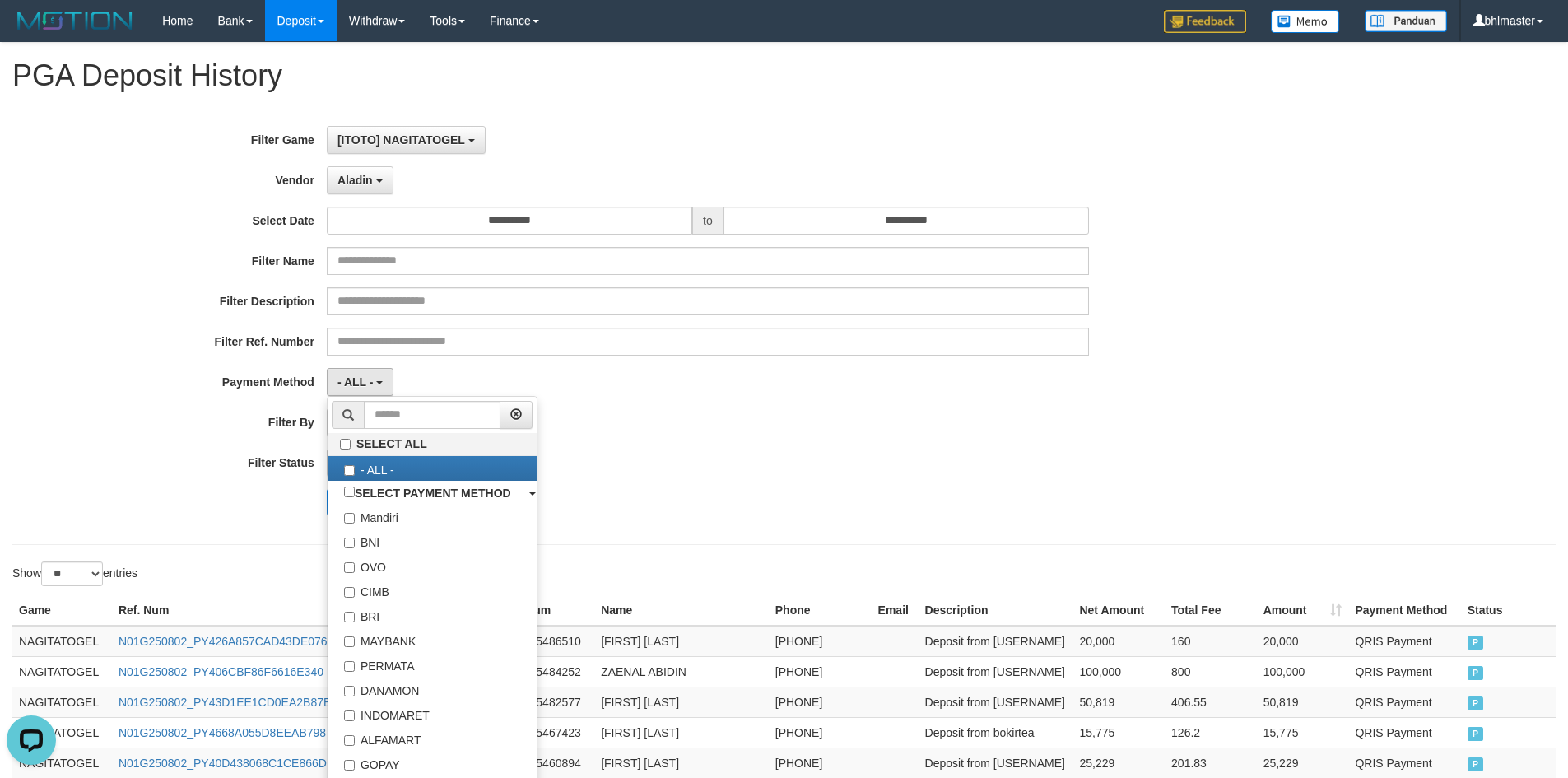 click on "**********" at bounding box center [654, 327] 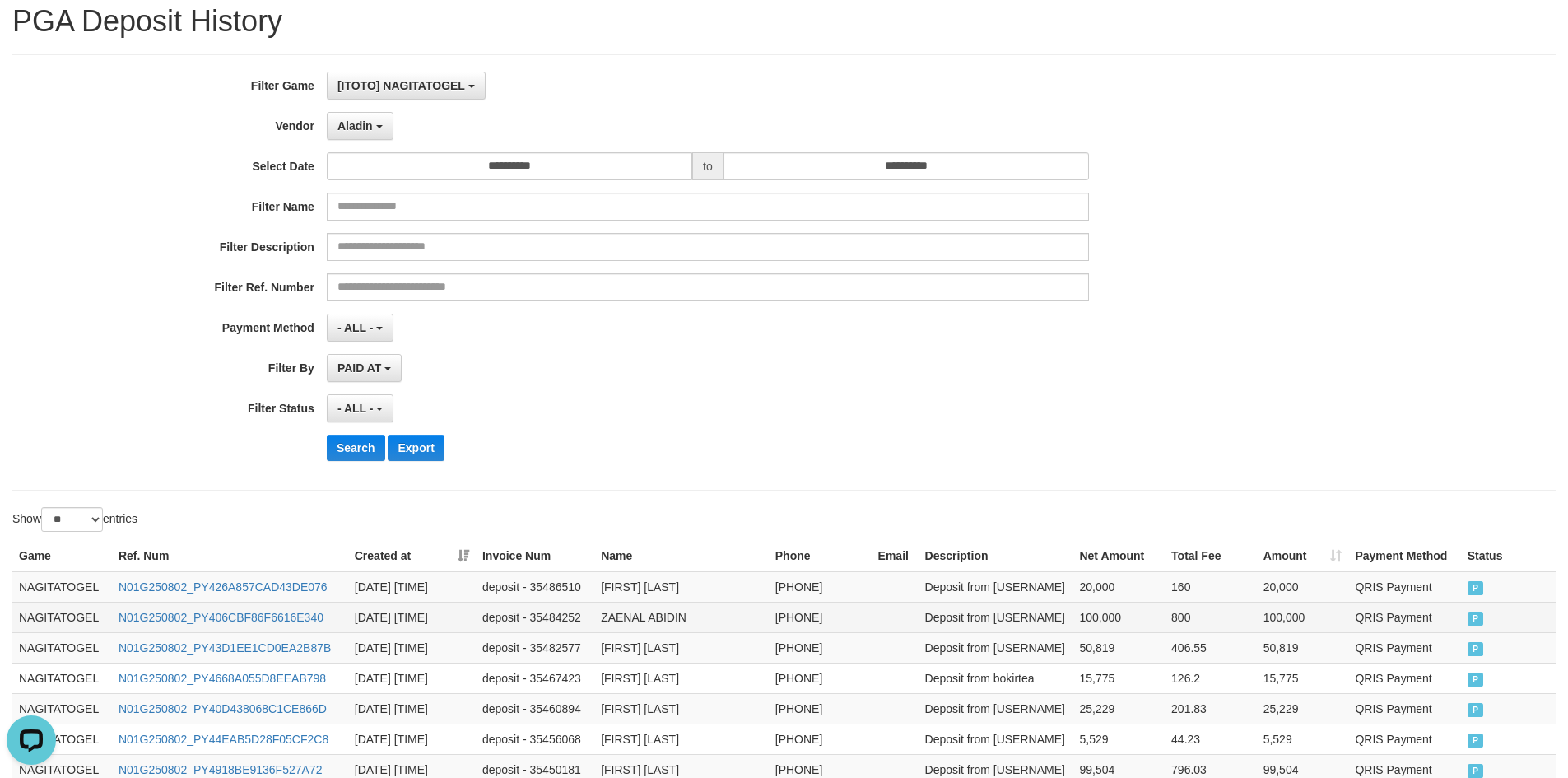 scroll, scrollTop: 0, scrollLeft: 0, axis: both 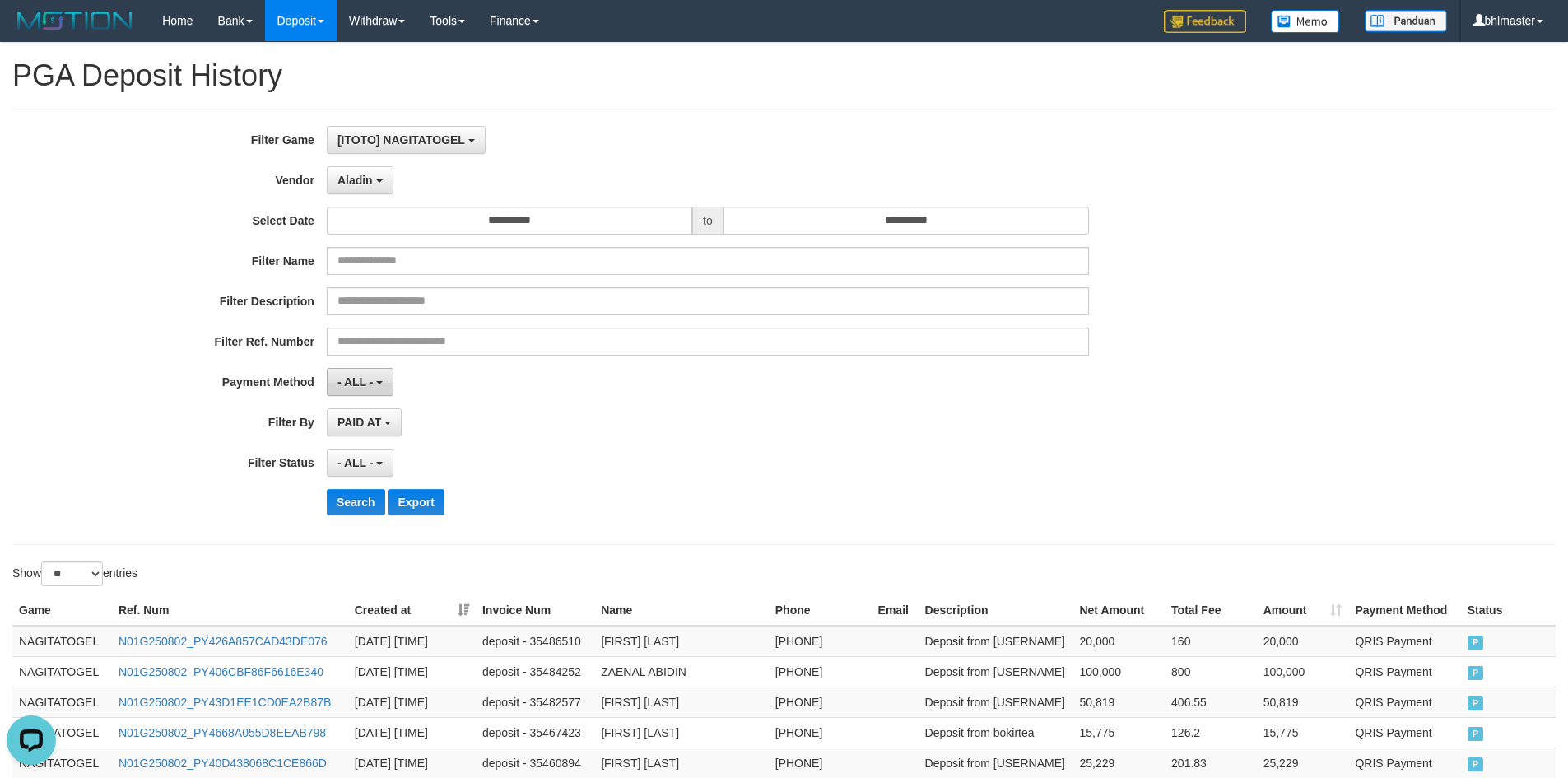 click on "- ALL -" at bounding box center [356, 382] 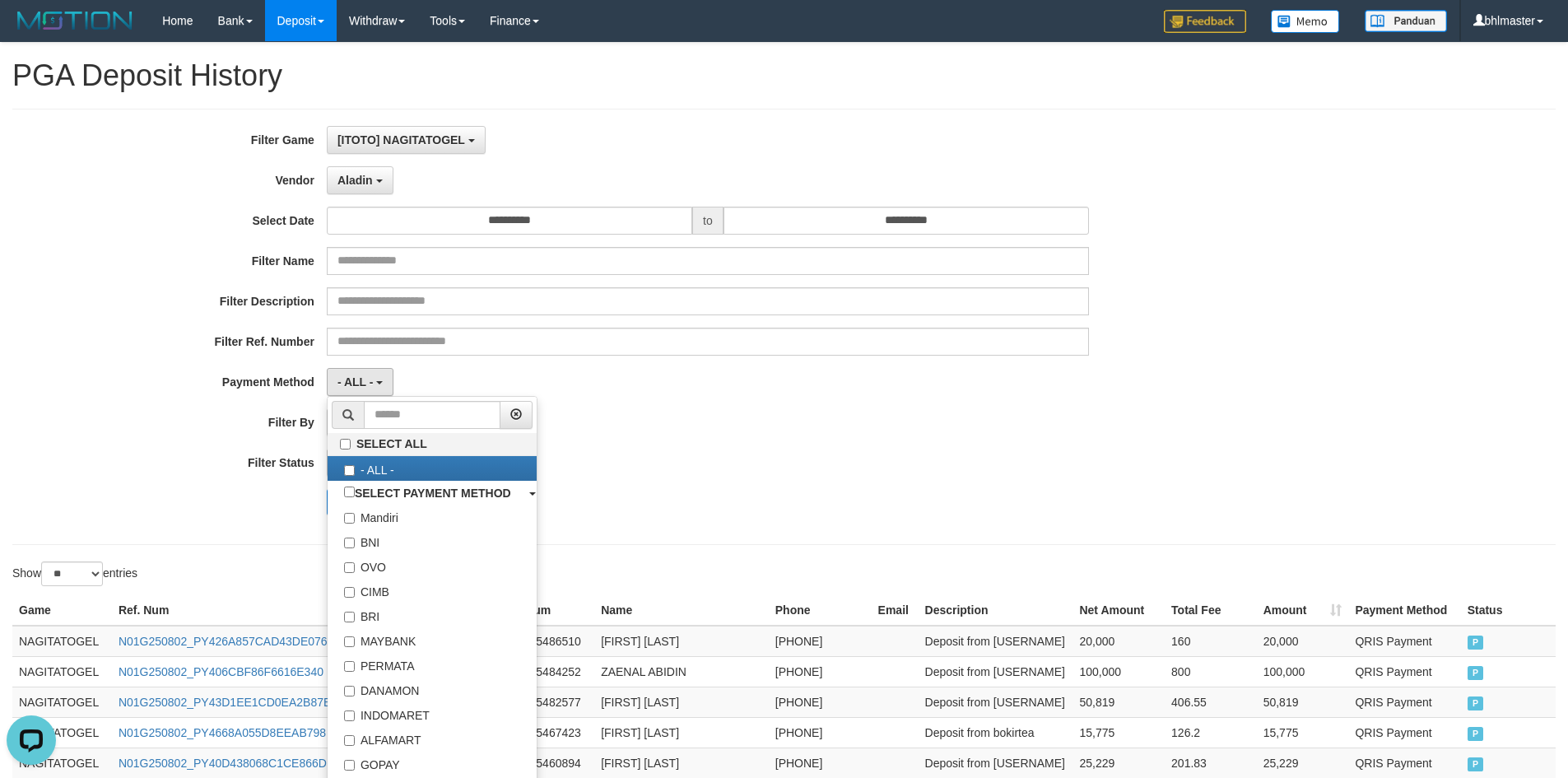 click on "- ALL -    SELECT ALL  - ALL -  SELECT STATUS
PENDING/UNPAID
PAID
CANCELED
EXPIRED" at bounding box center (708, 463) 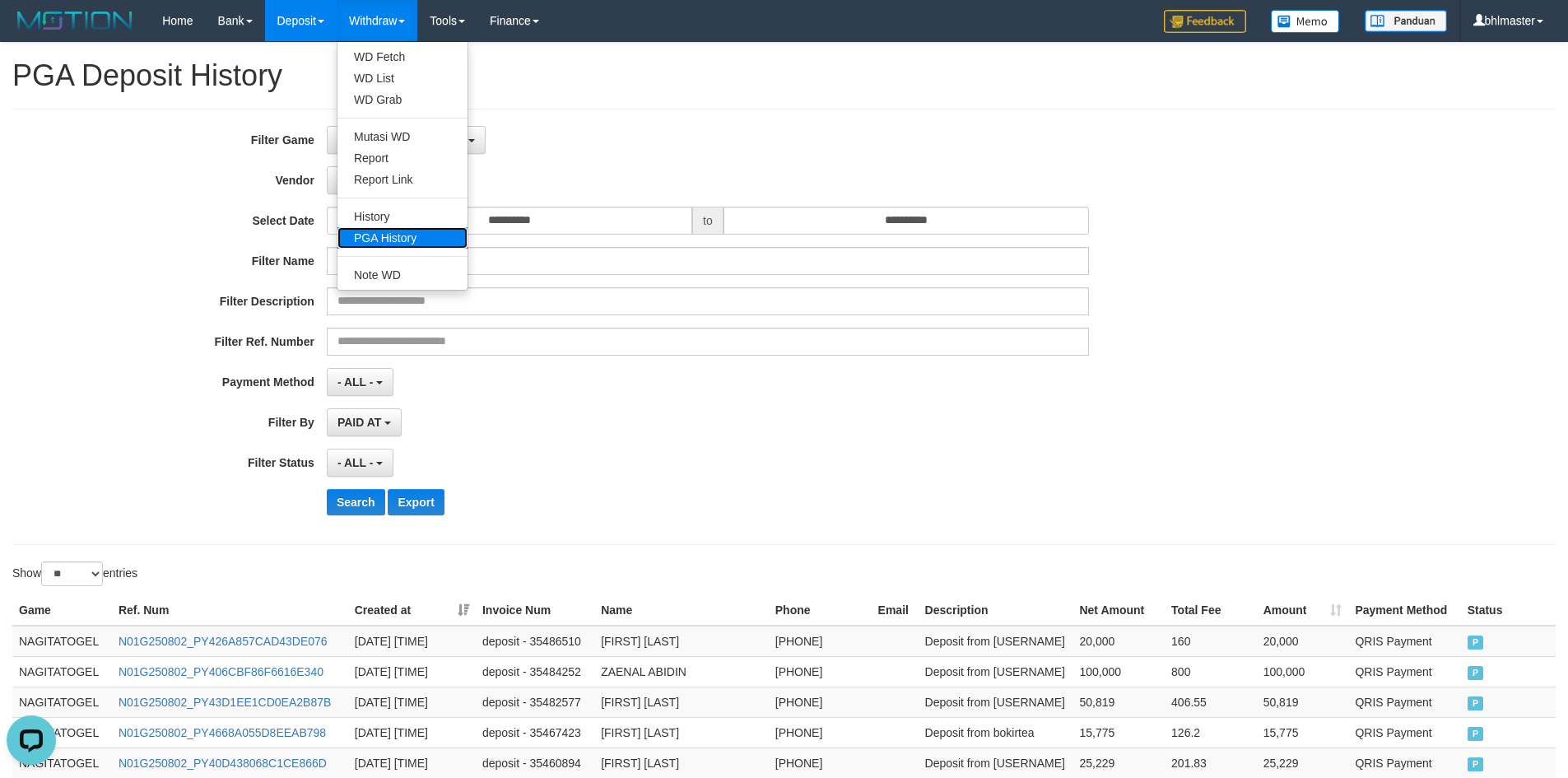 click on "PGA History" at bounding box center [402, 238] 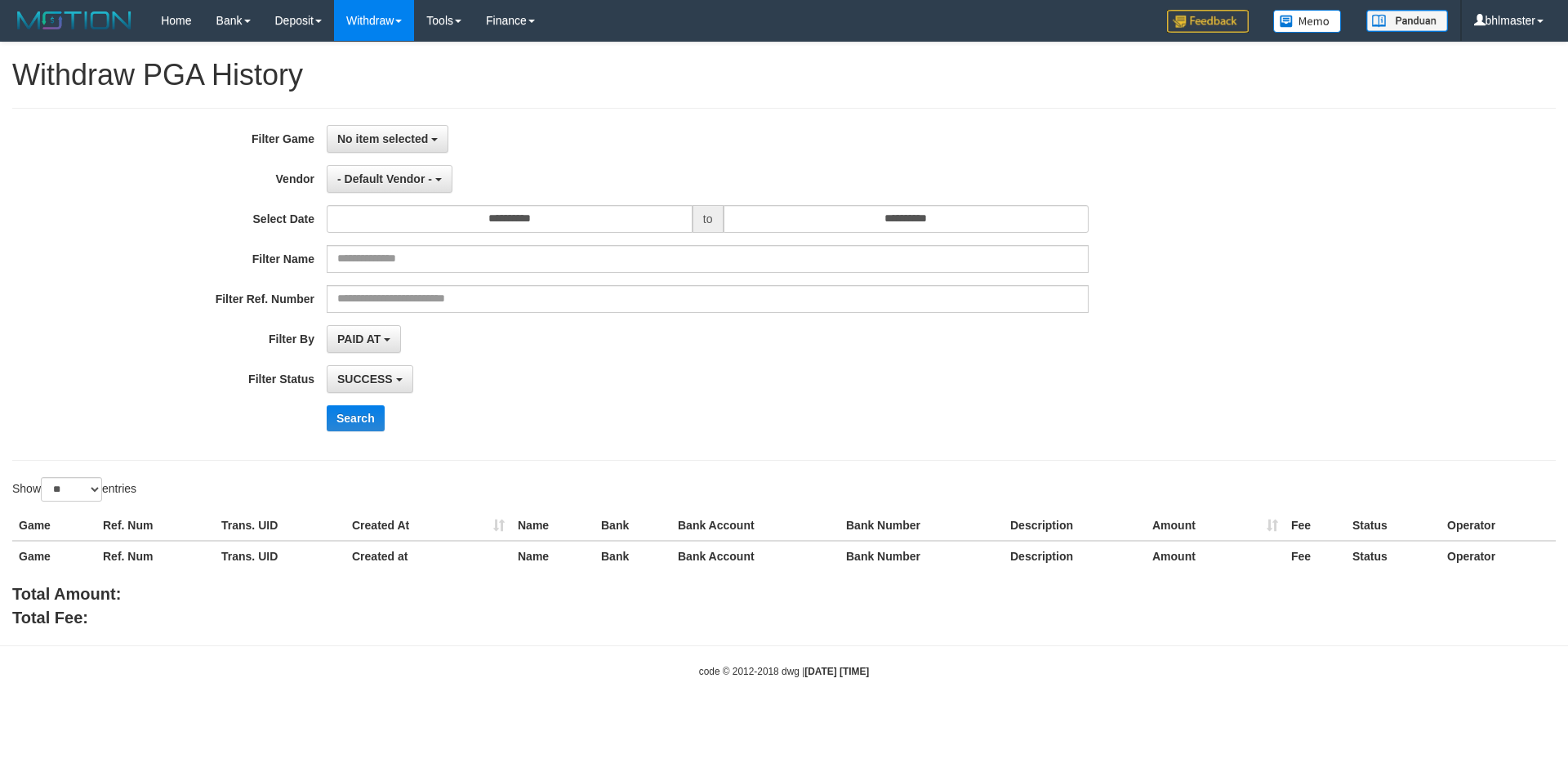 select 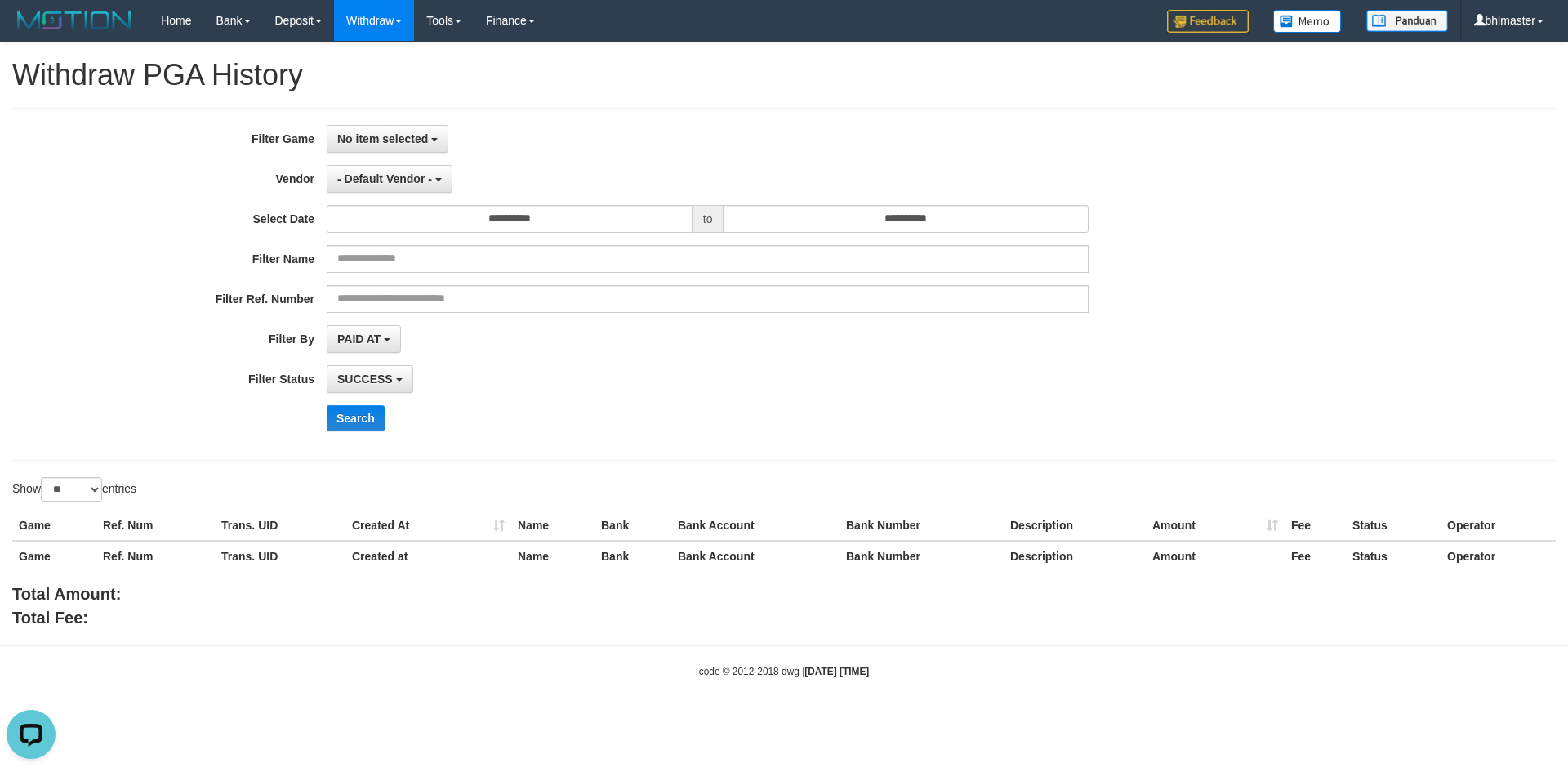 scroll, scrollTop: 0, scrollLeft: 0, axis: both 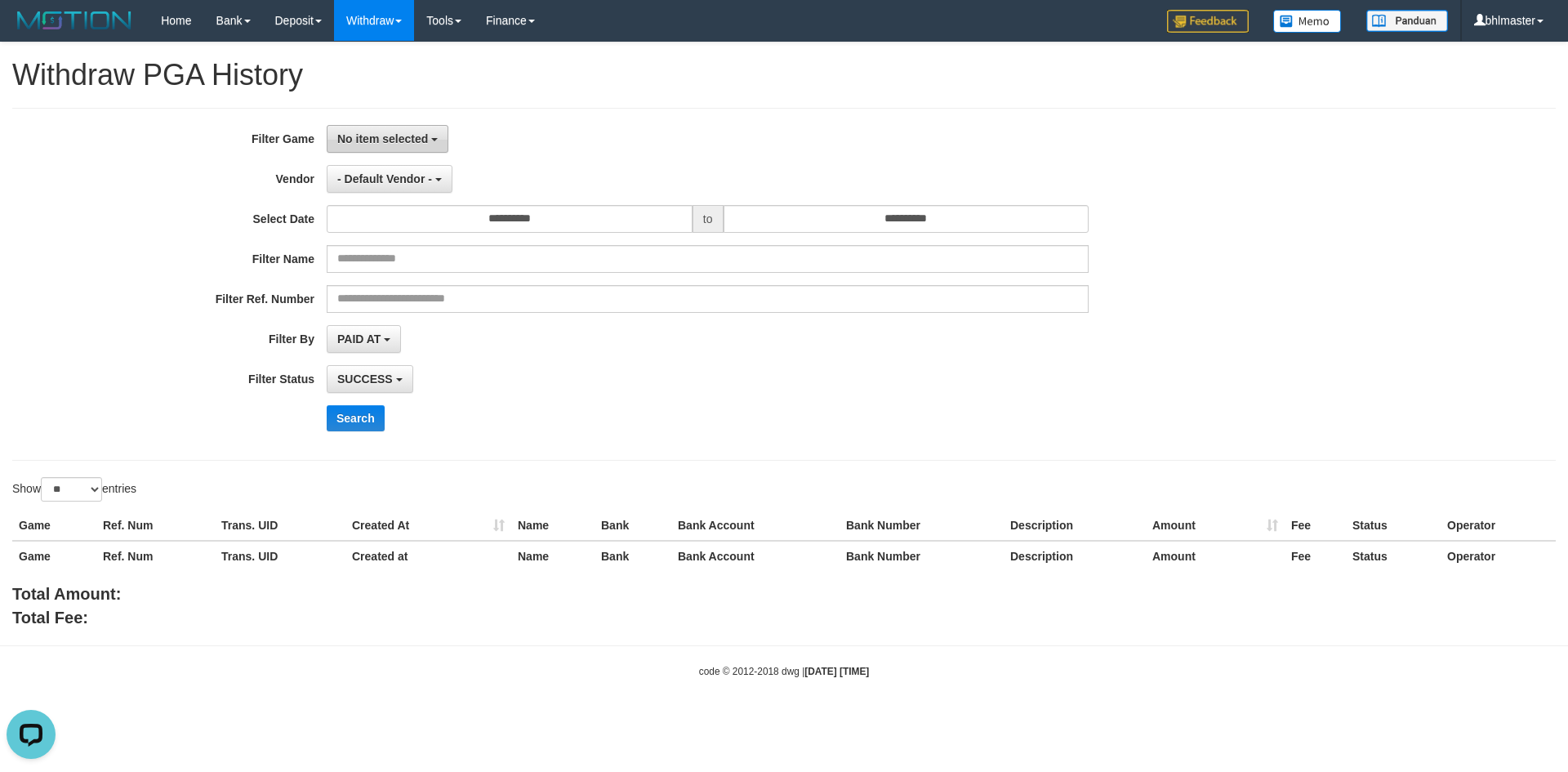 click on "No item selected" at bounding box center (382, 139) 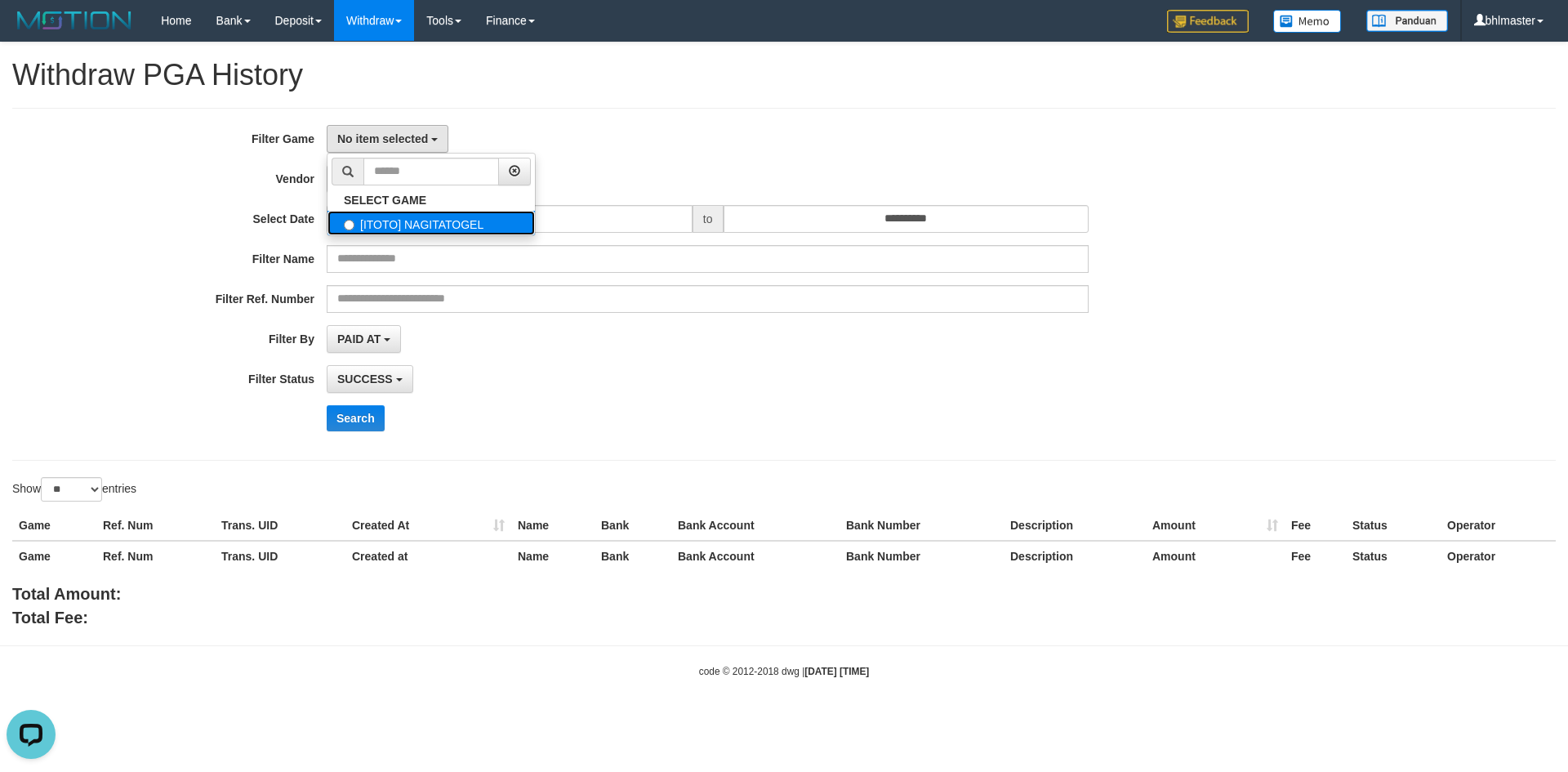 click on "[ITOTO] NAGITATOGEL" at bounding box center [431, 223] 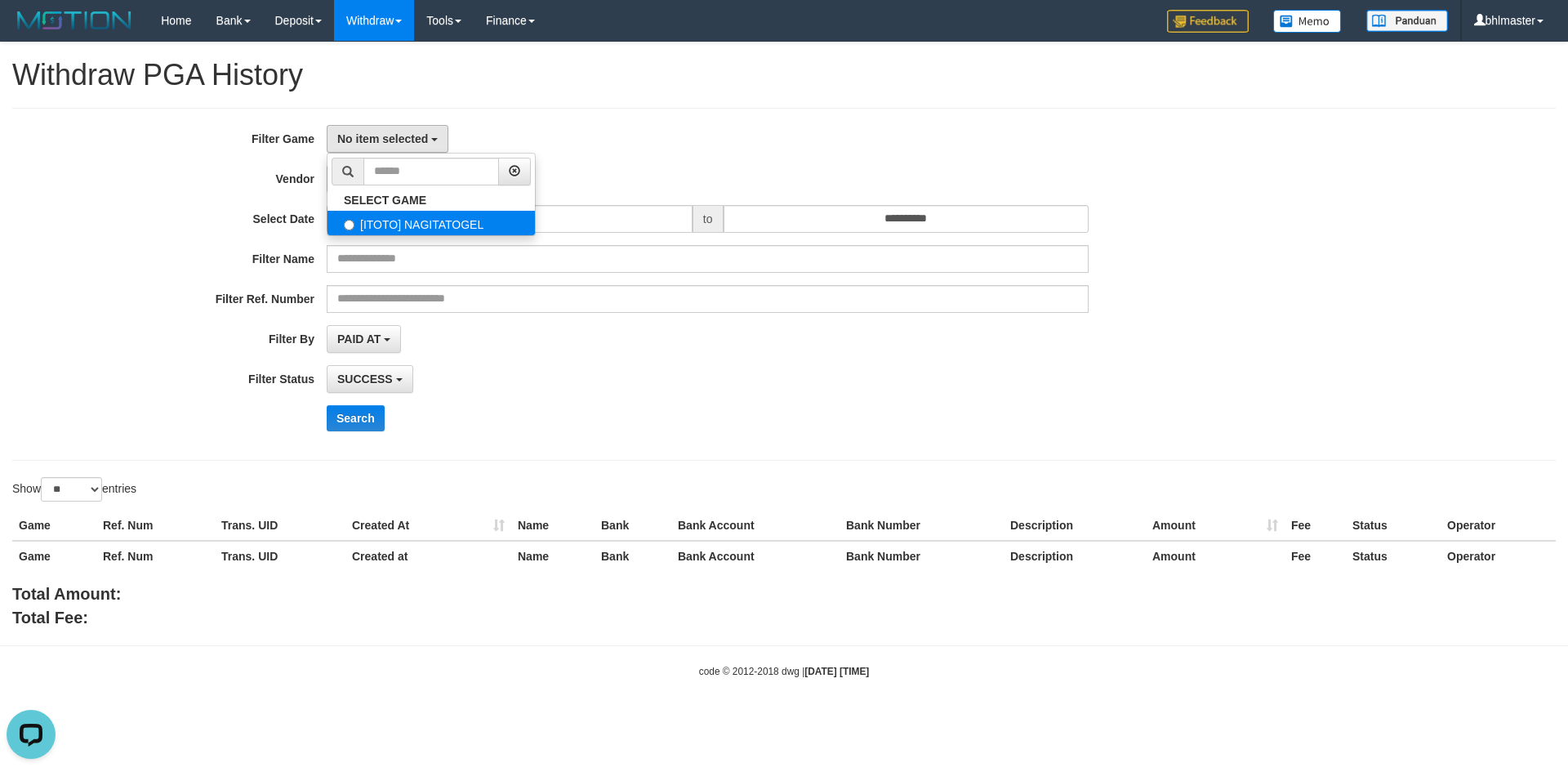 select on "****" 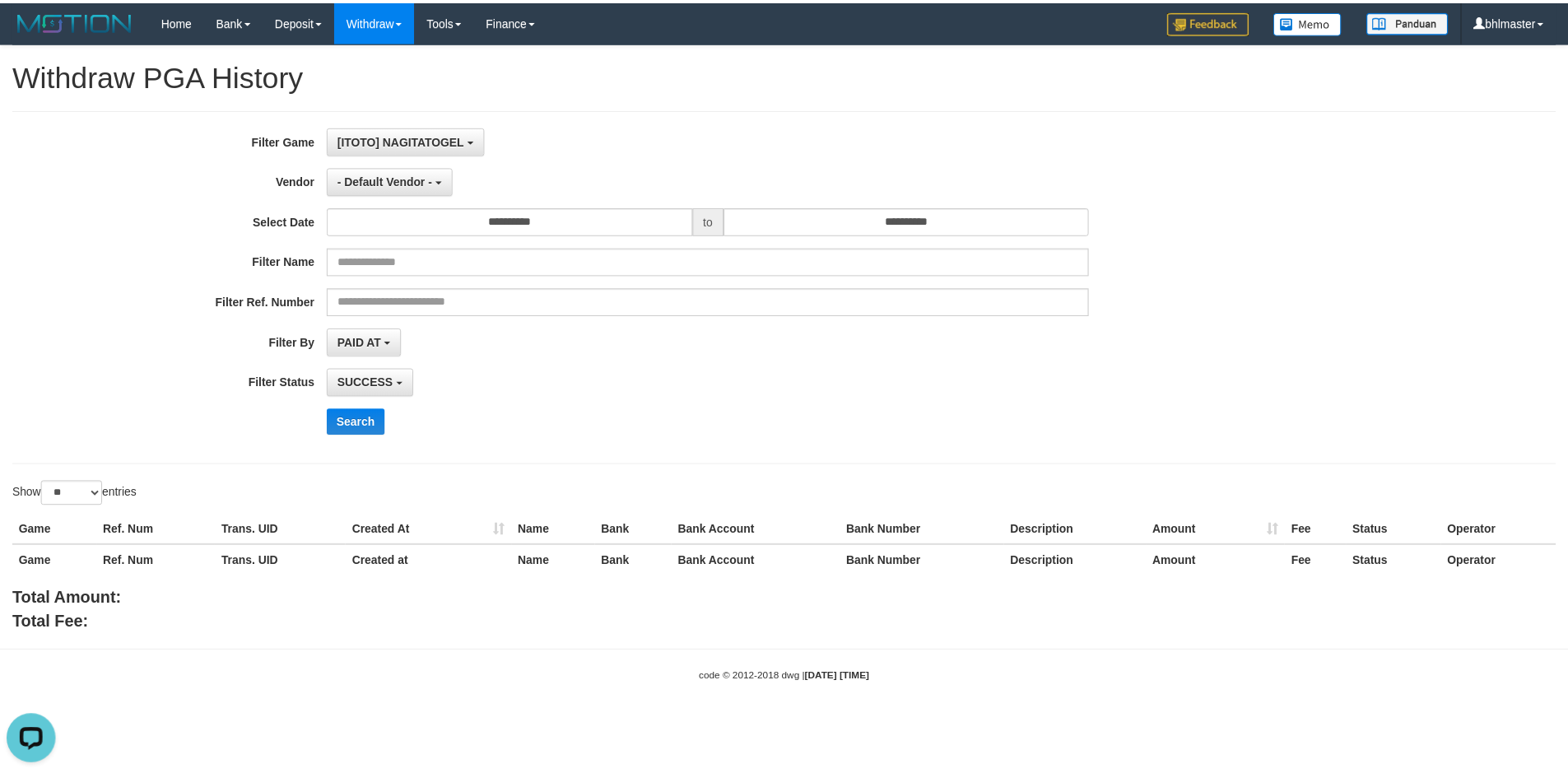 scroll, scrollTop: 15, scrollLeft: 0, axis: vertical 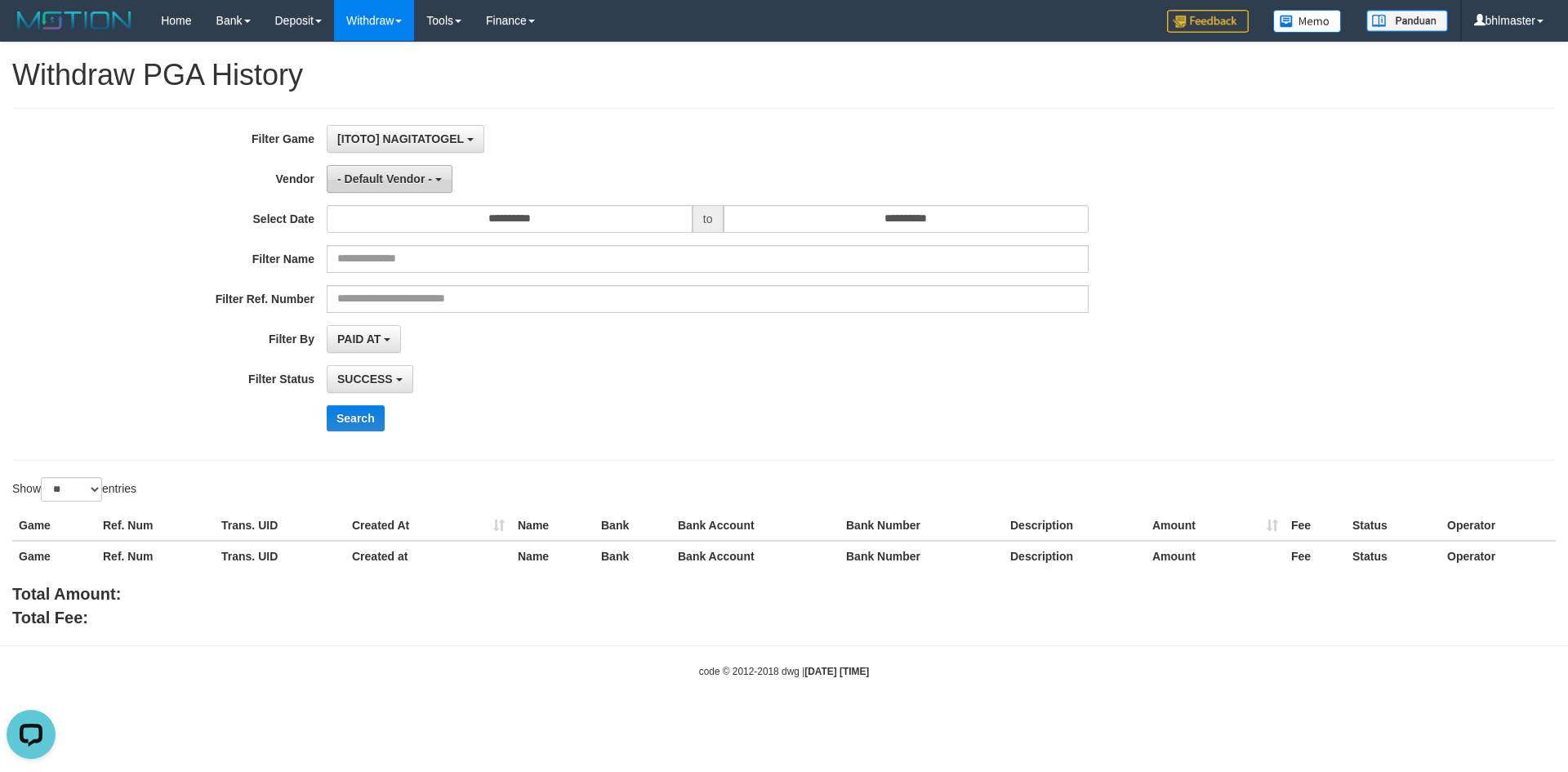 click on "- Default Vendor -" at bounding box center (390, 179) 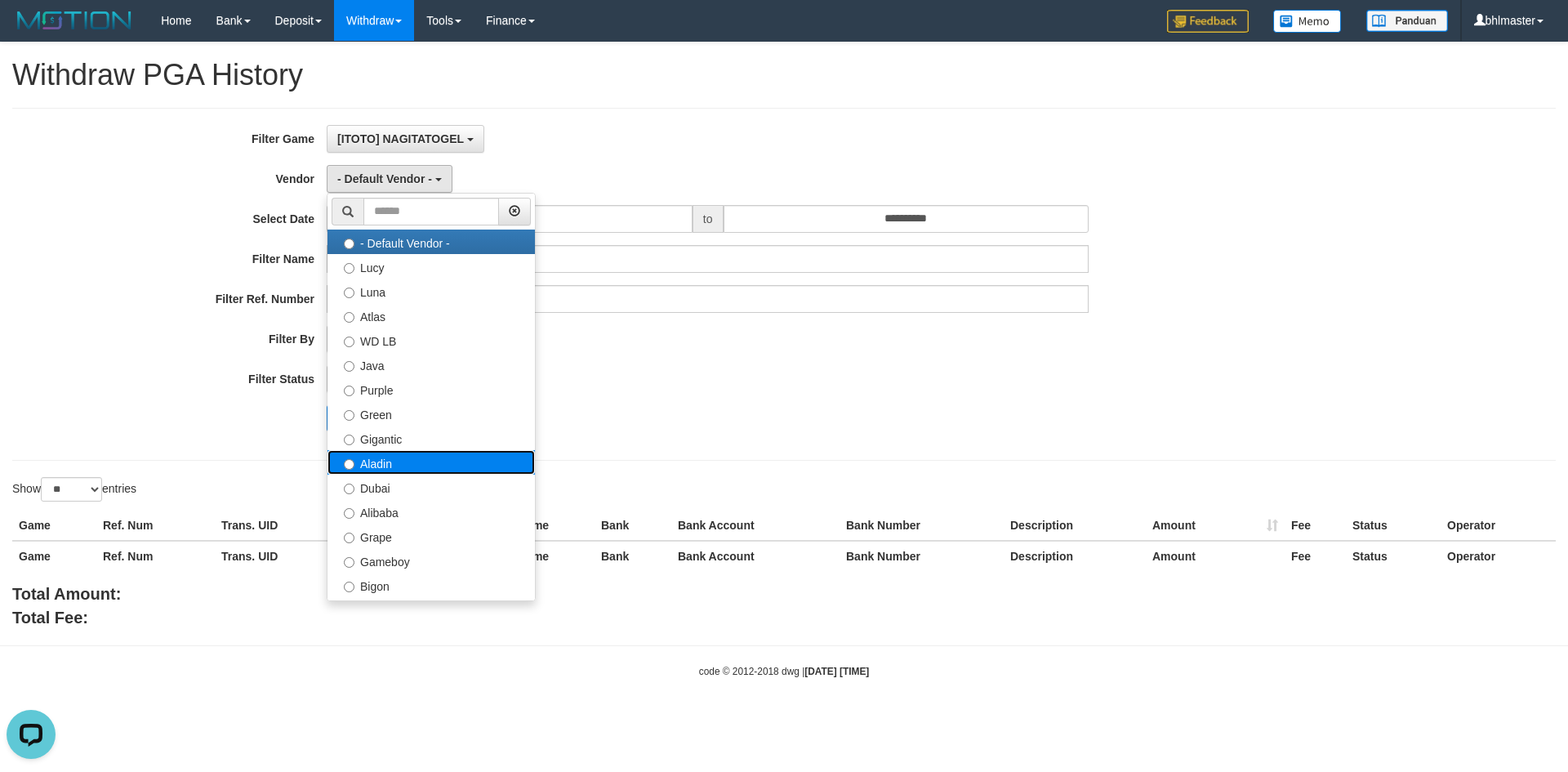 click on "Aladin" at bounding box center [431, 462] 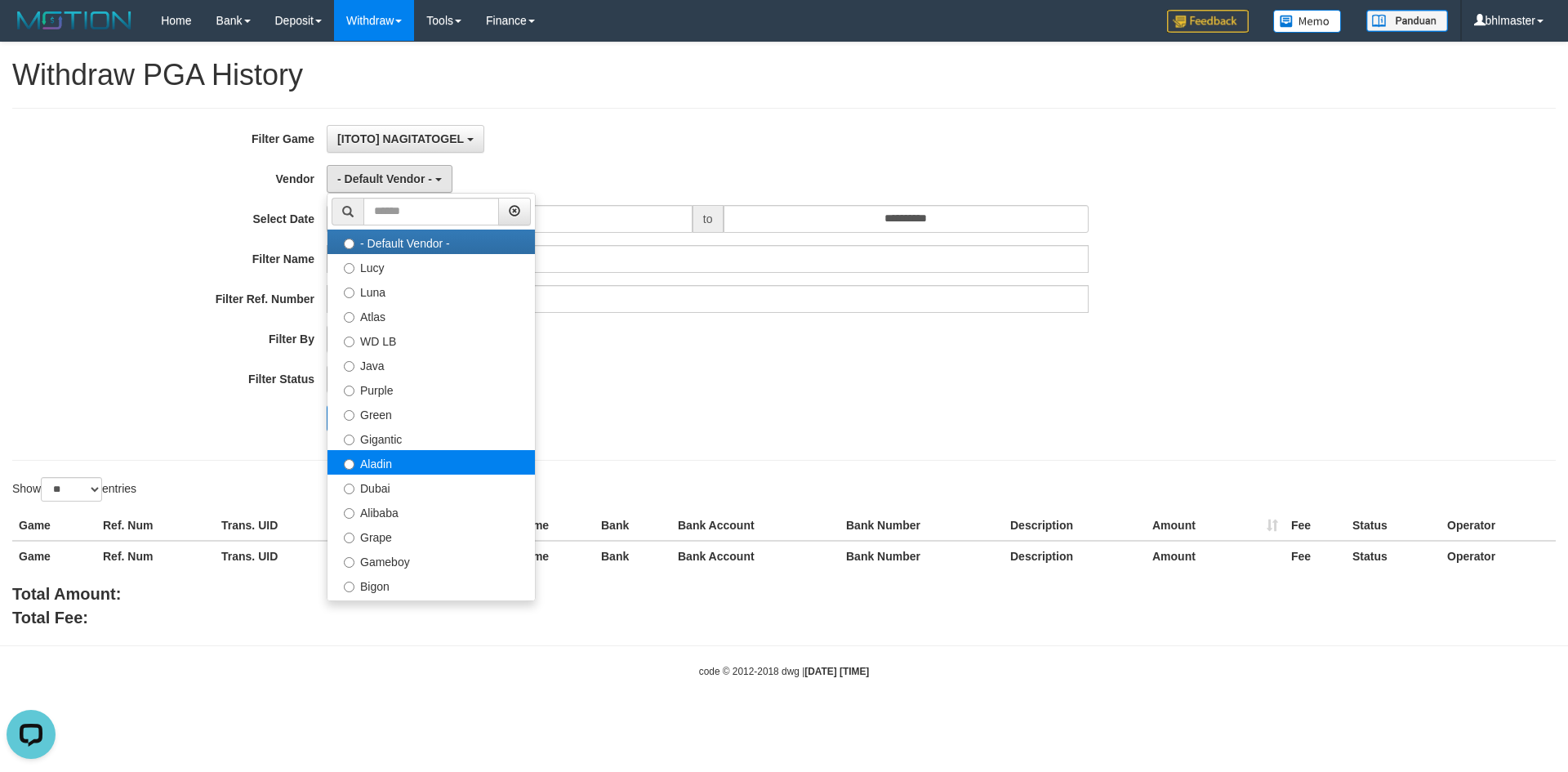 select on "**********" 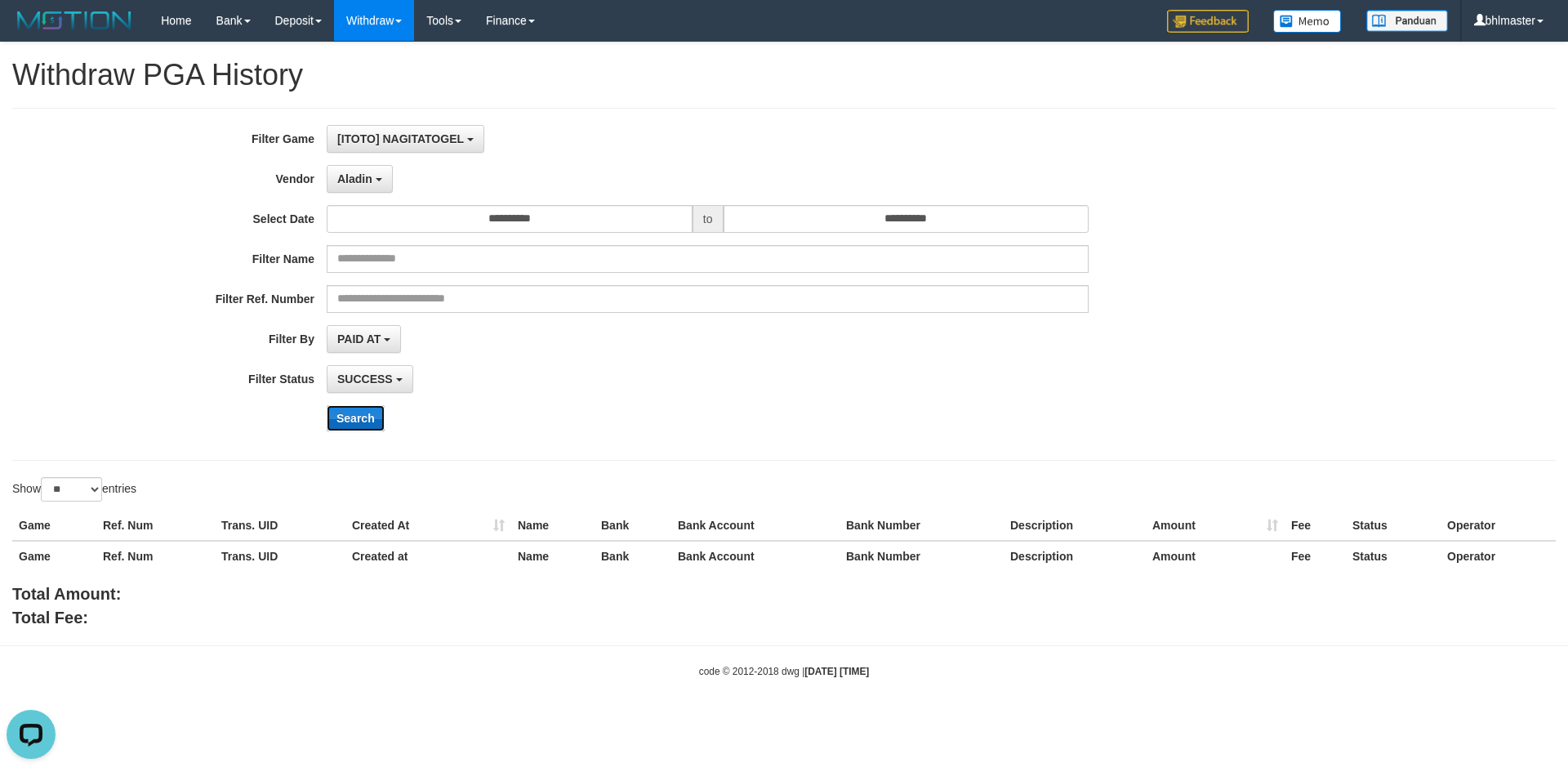 click on "Search" at bounding box center [355, 418] 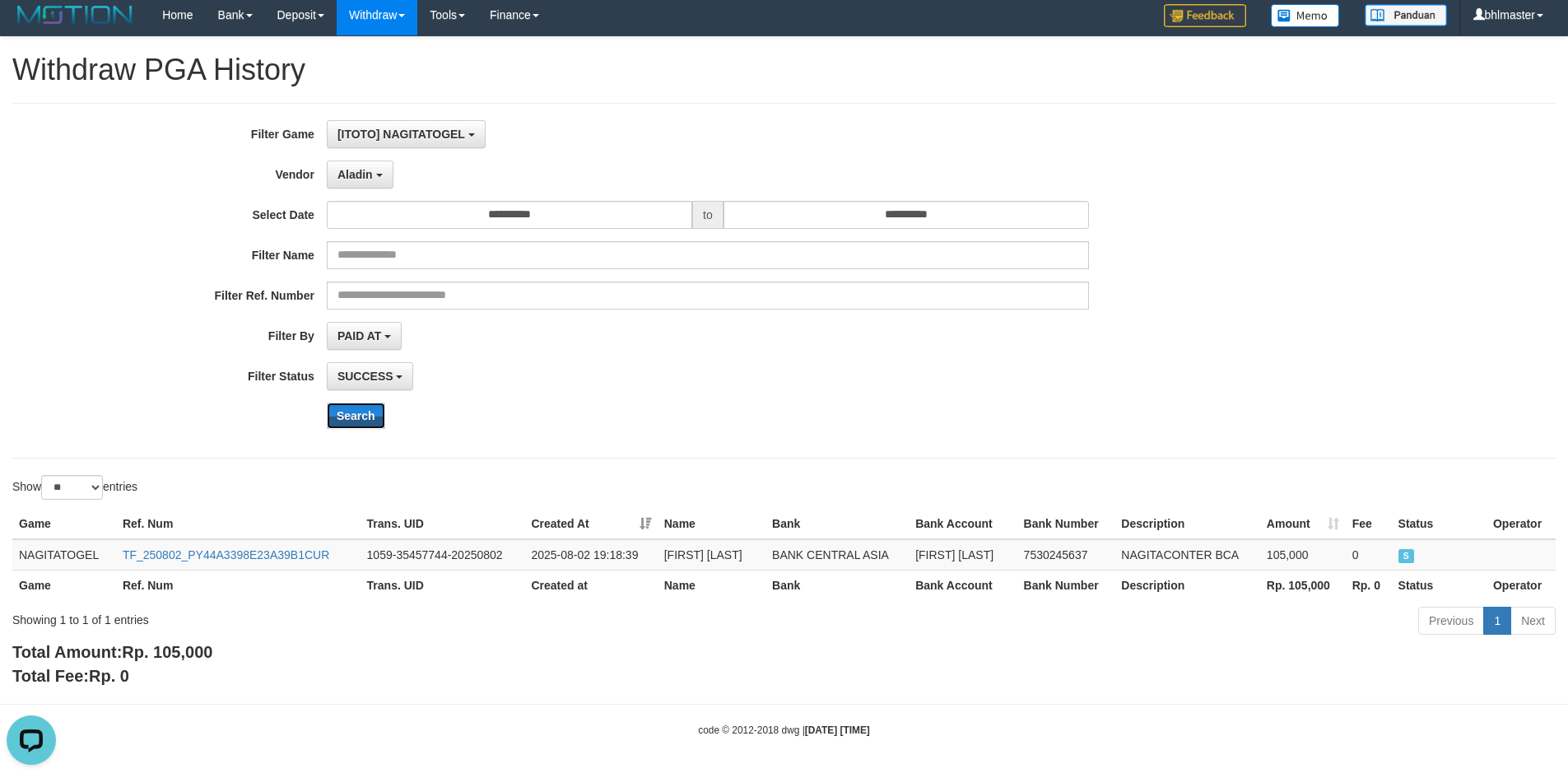 scroll, scrollTop: 7, scrollLeft: 0, axis: vertical 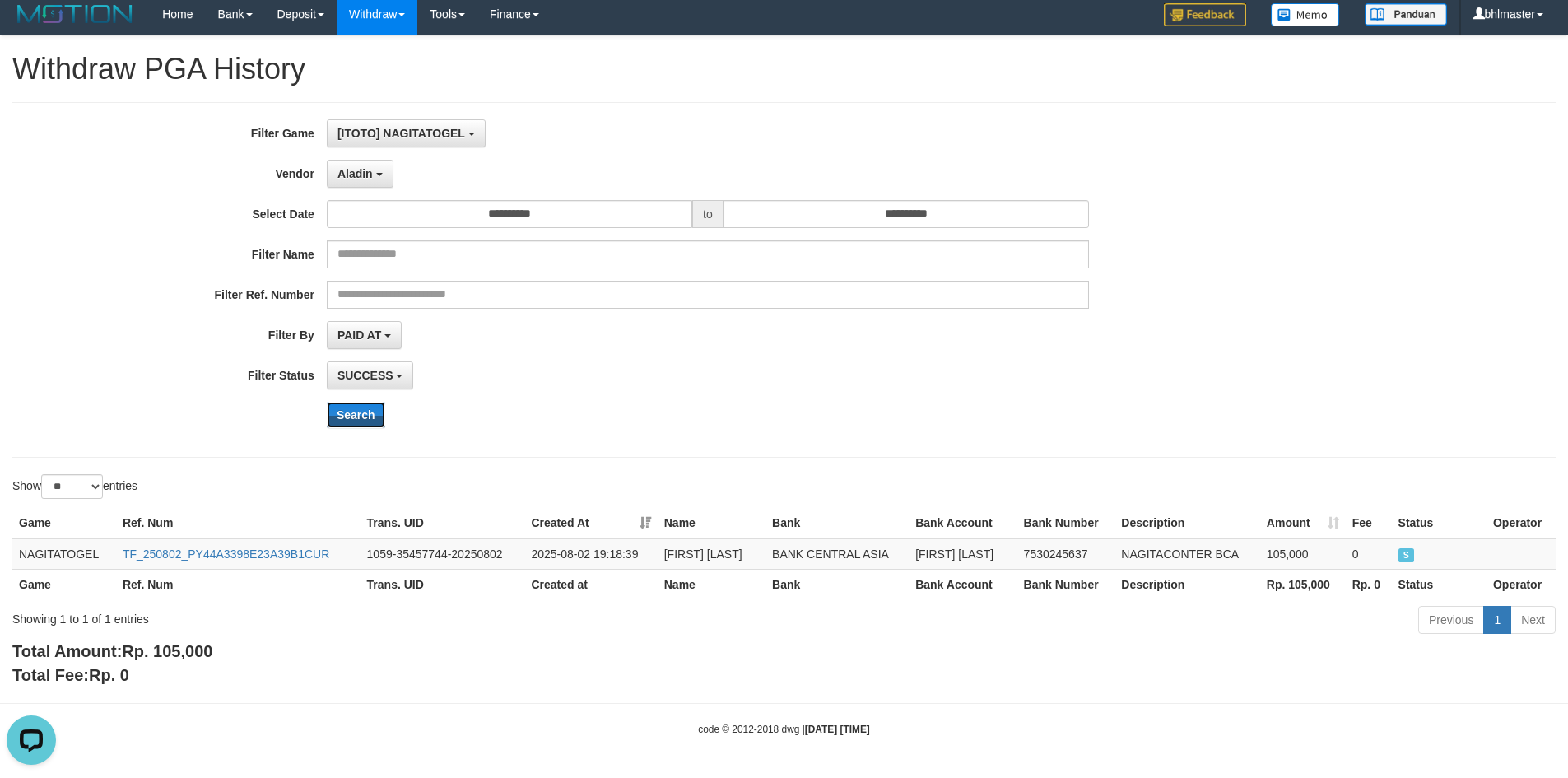type 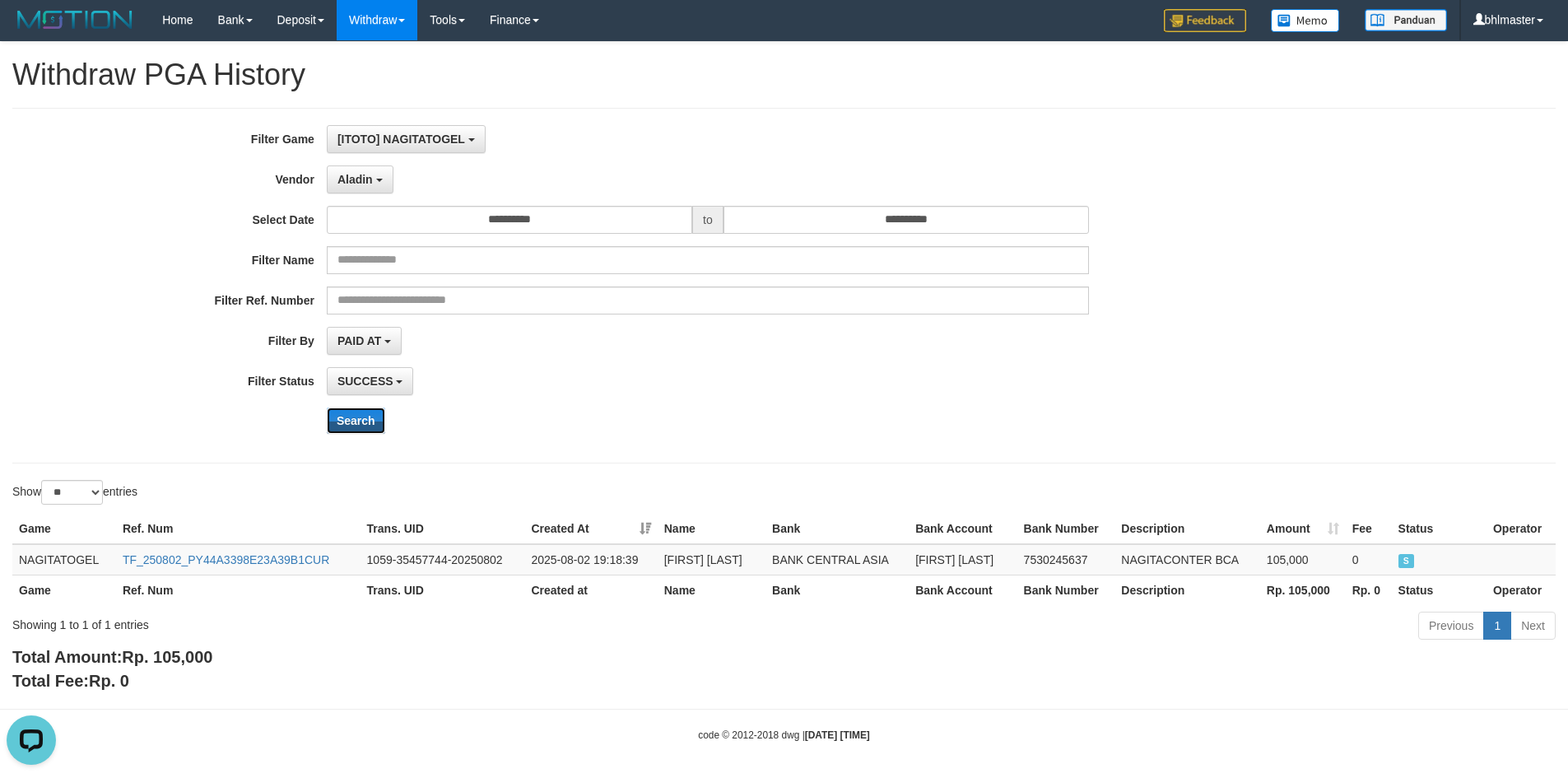 scroll, scrollTop: 0, scrollLeft: 0, axis: both 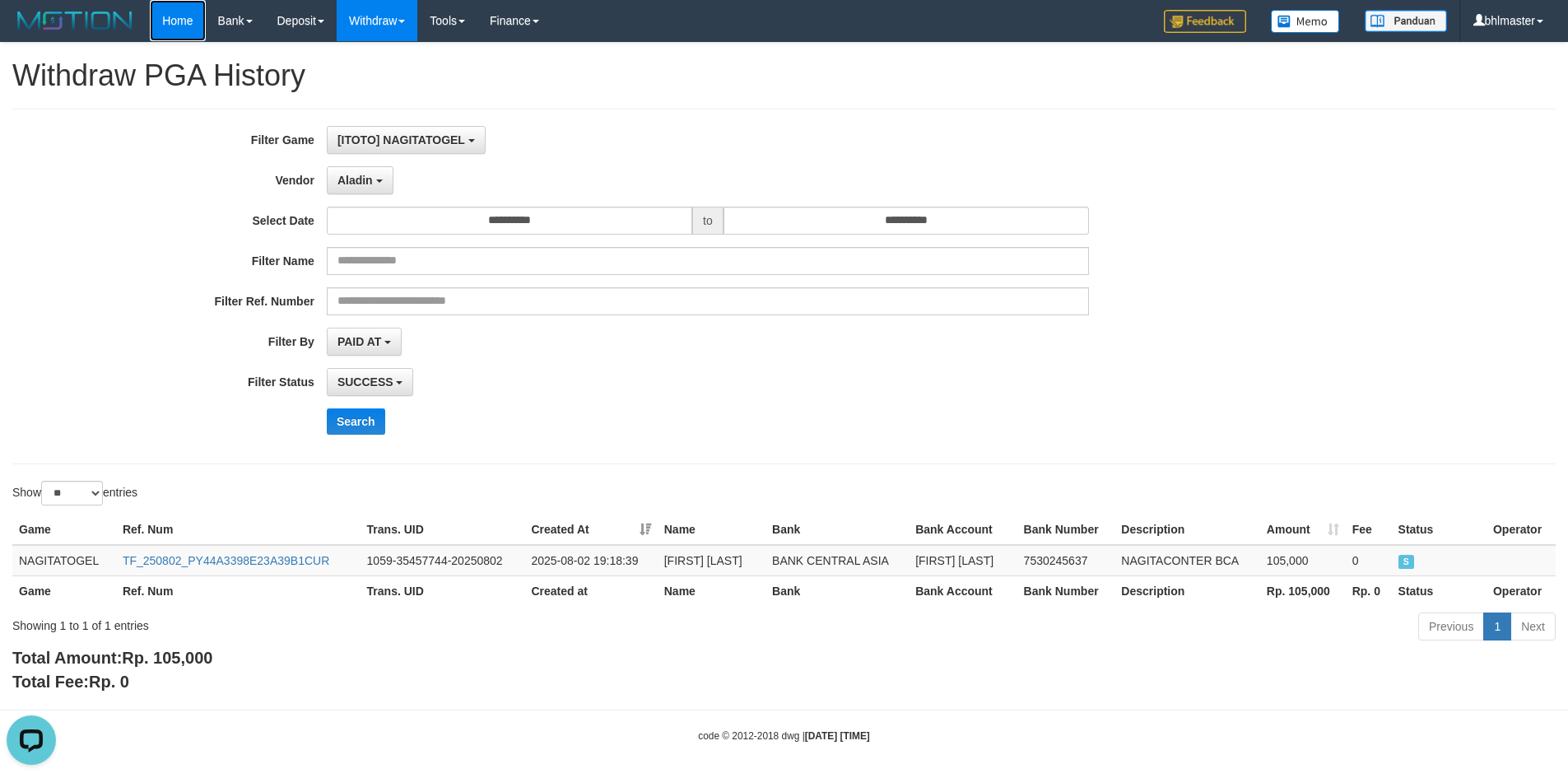 click on "Home" at bounding box center (177, 21) 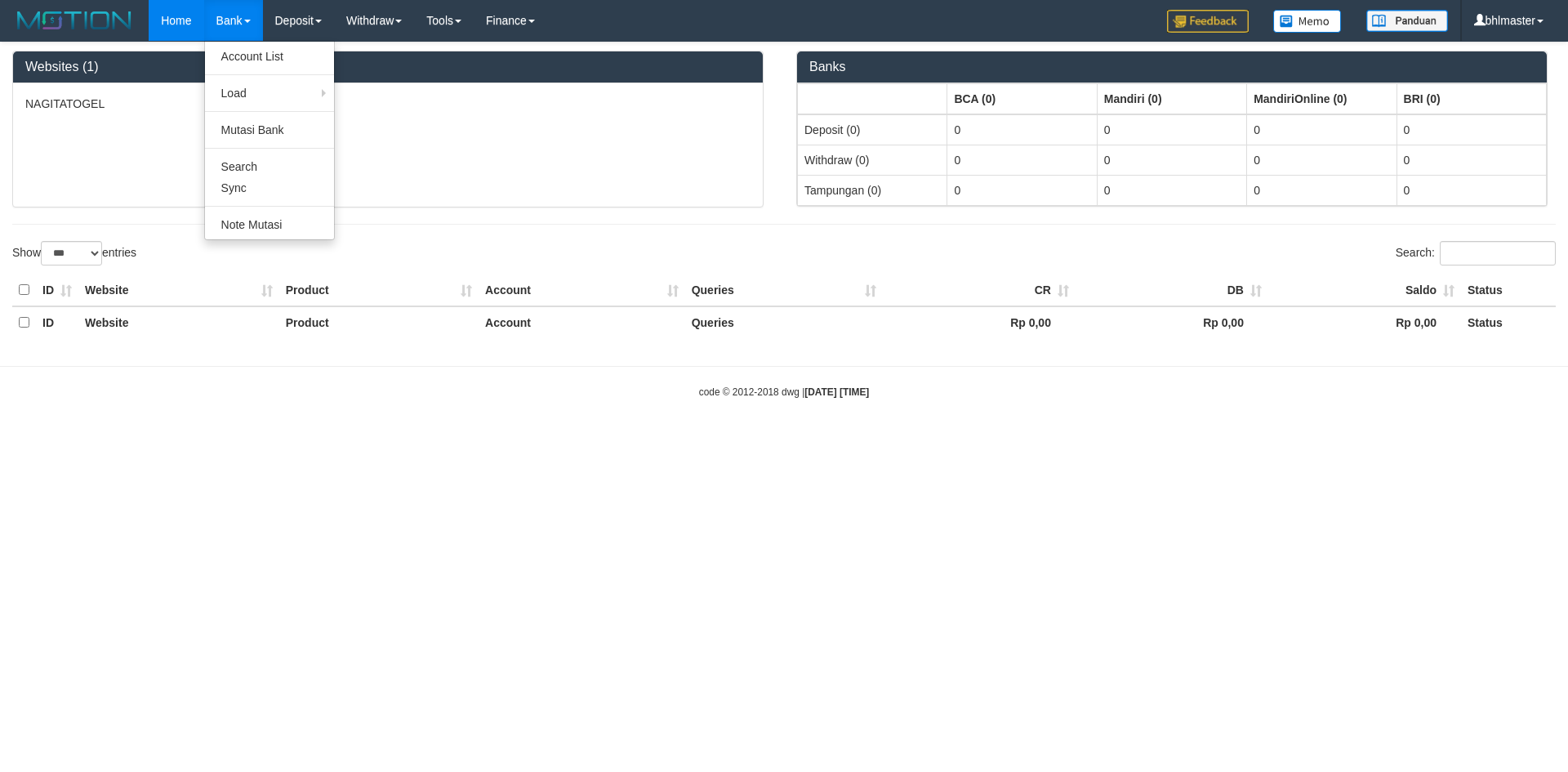 select on "***" 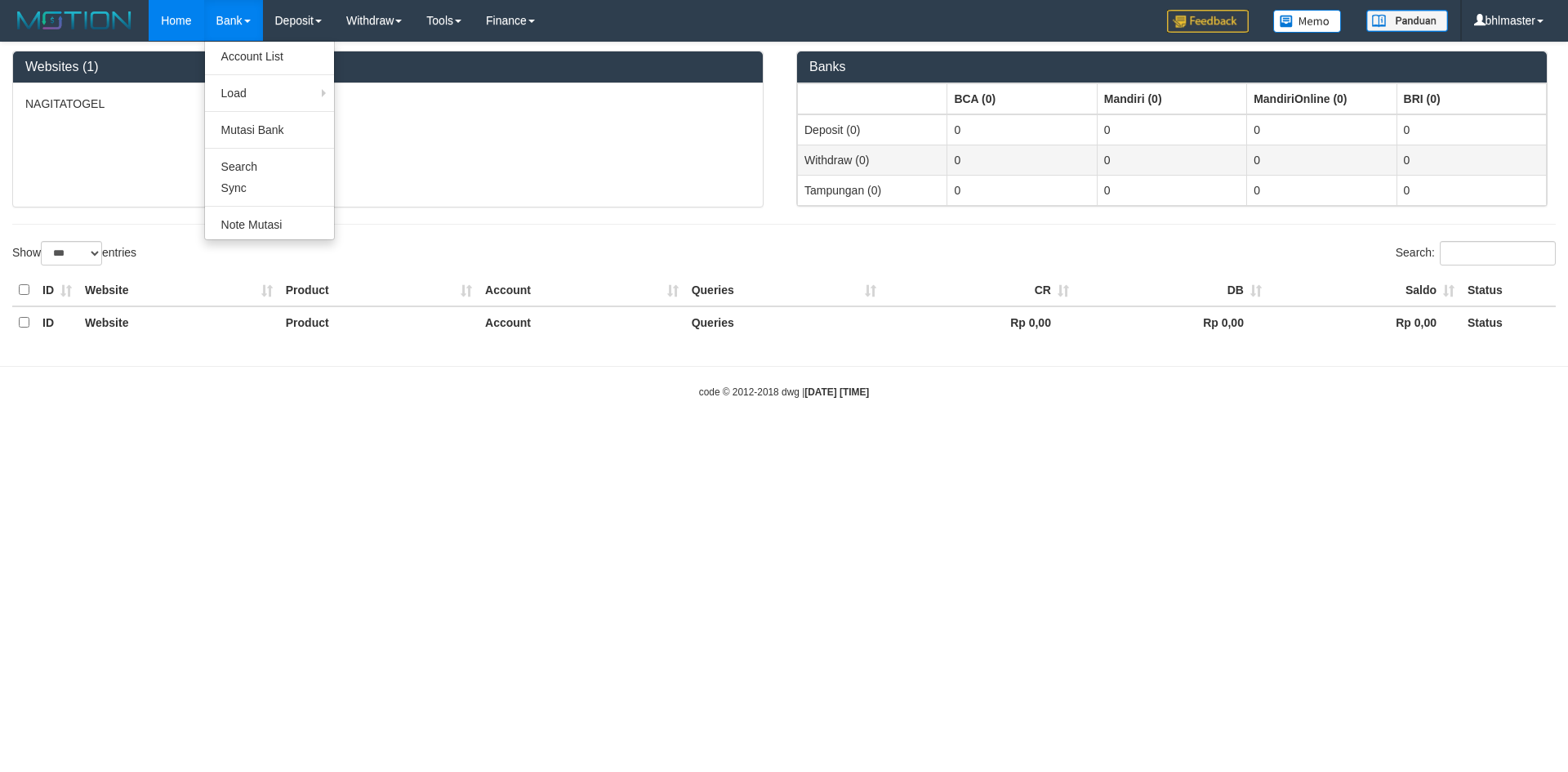 scroll, scrollTop: 0, scrollLeft: 0, axis: both 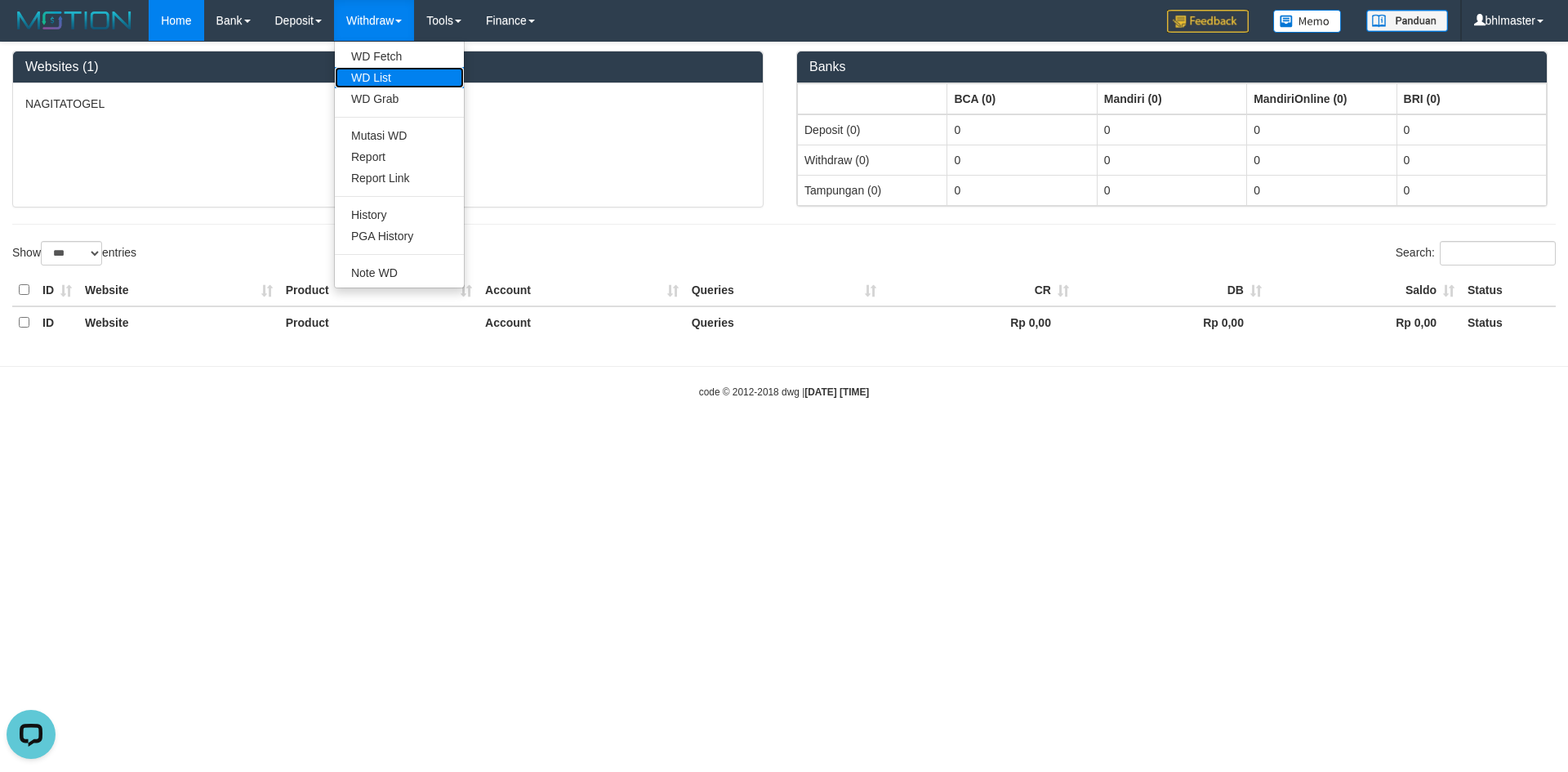 click on "WD List" at bounding box center [399, 78] 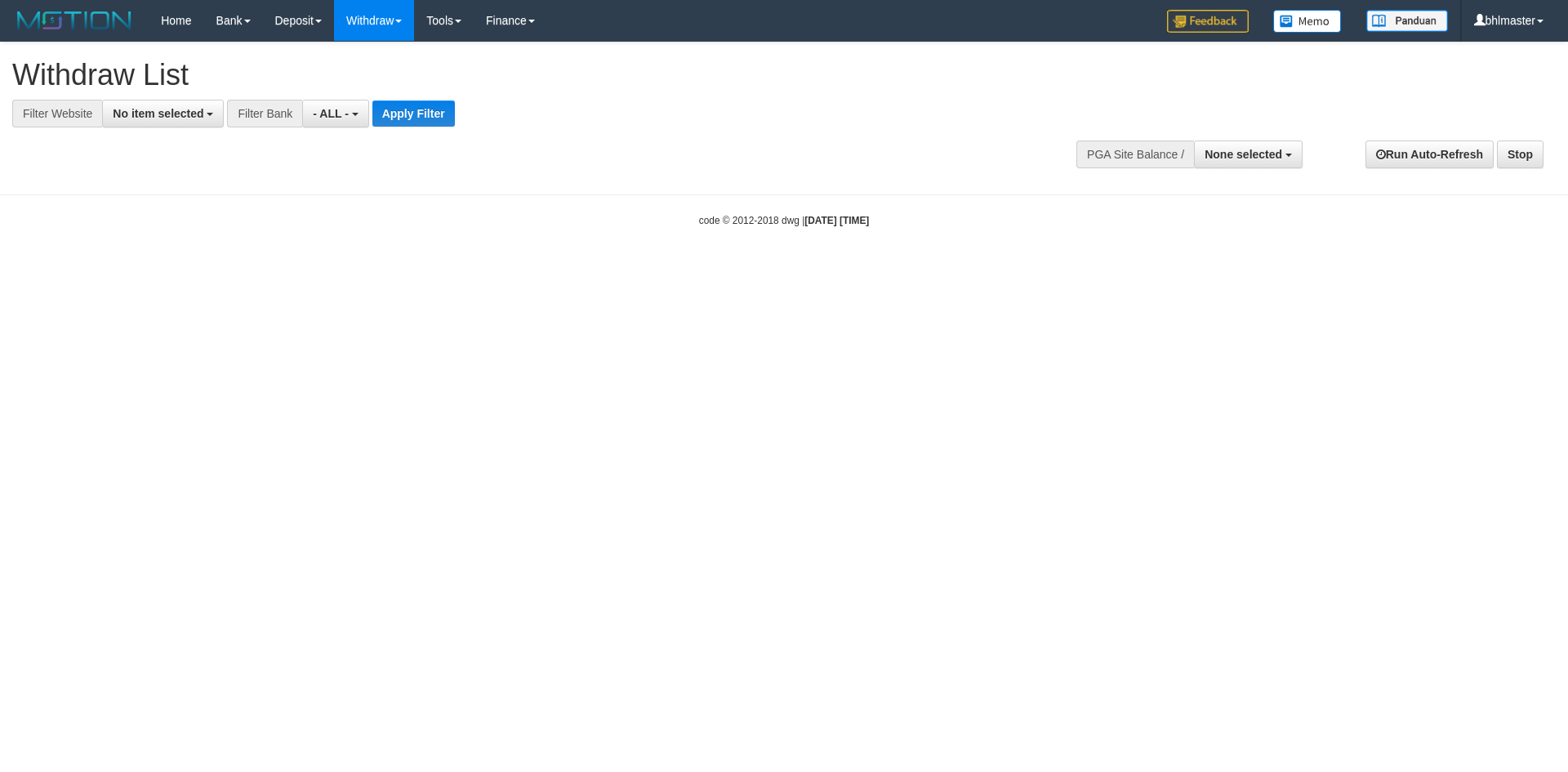 select 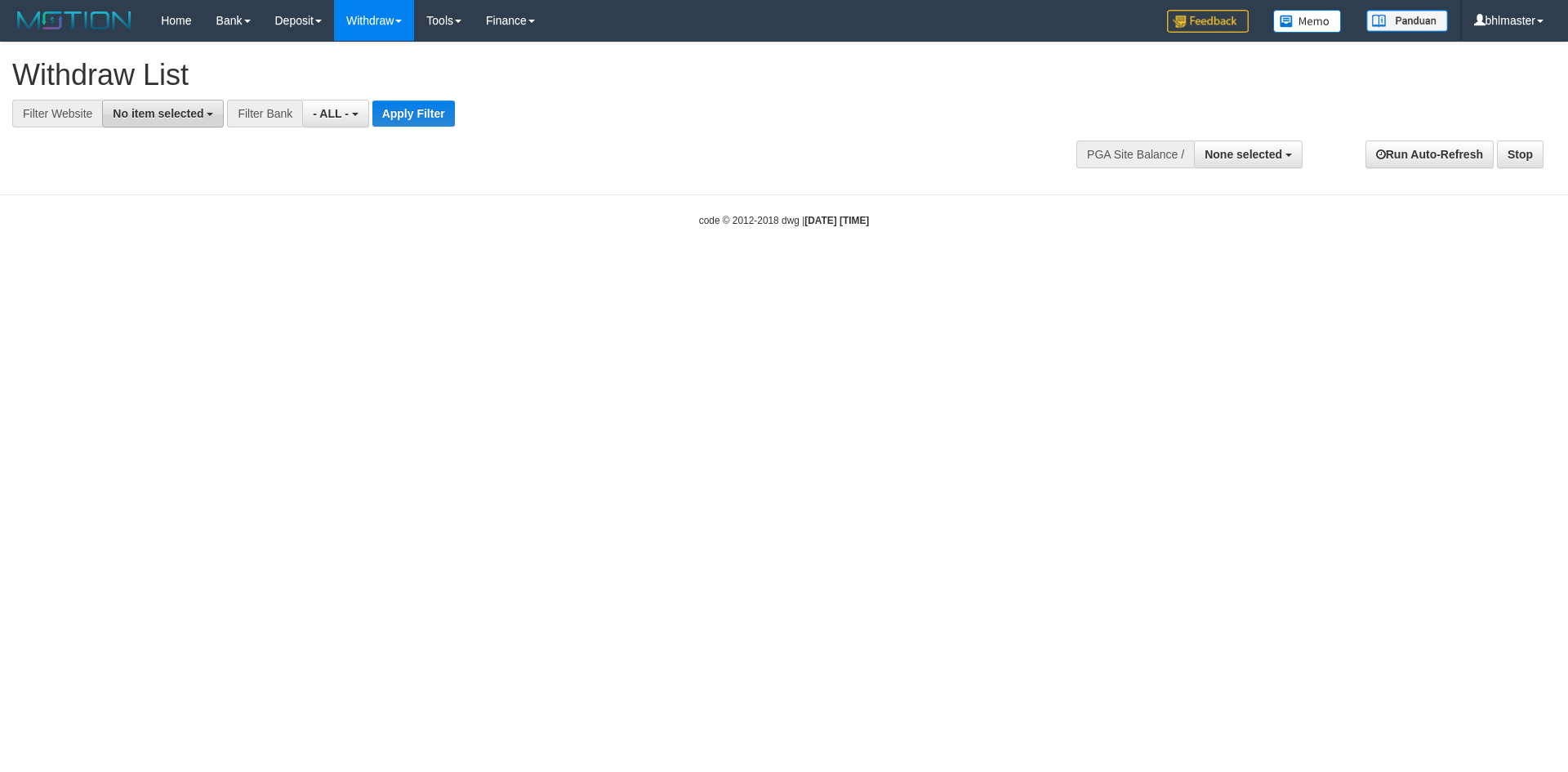 click on "No item selected" at bounding box center [158, 114] 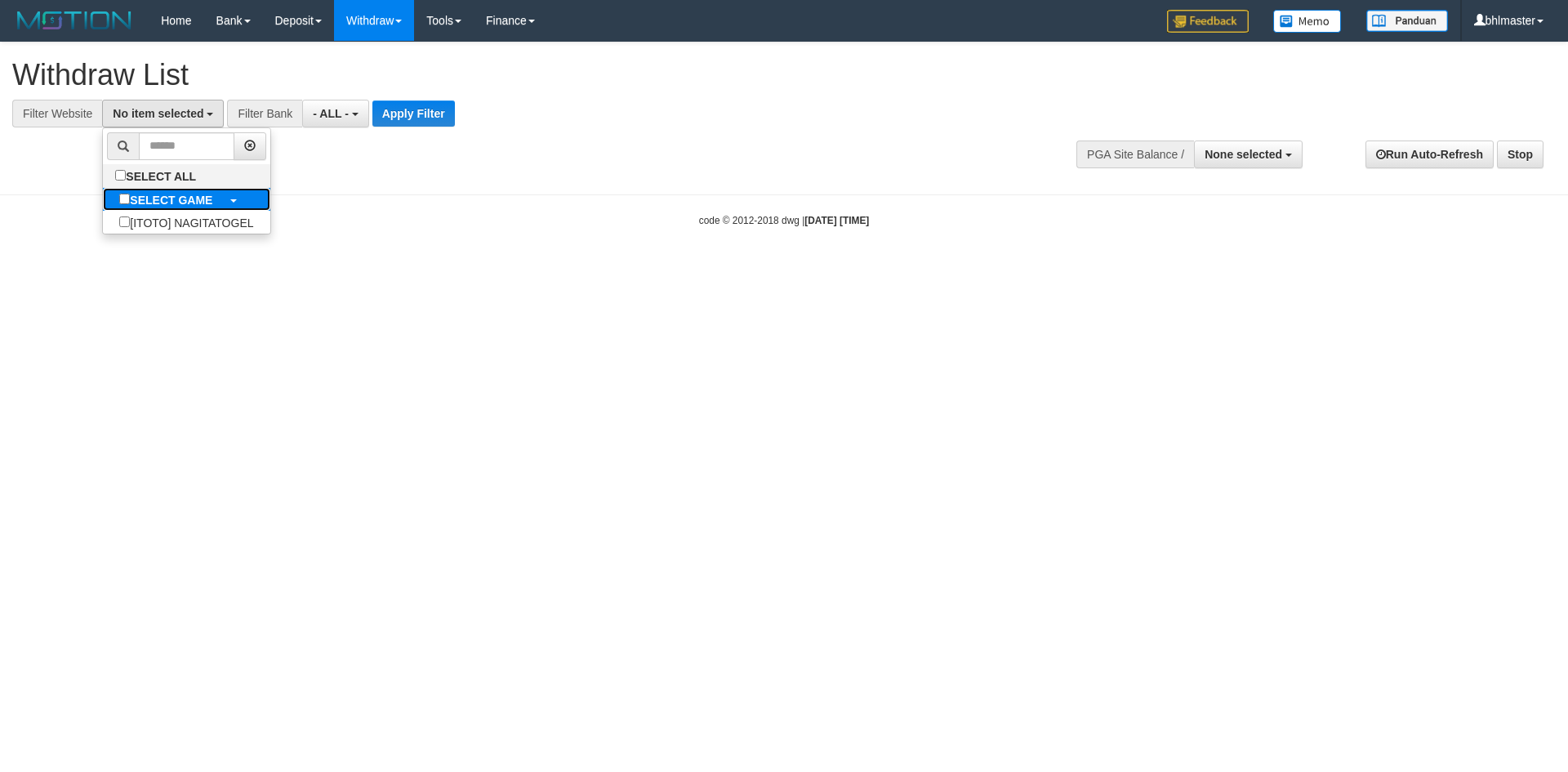 click on "SELECT GAME" at bounding box center [166, 199] 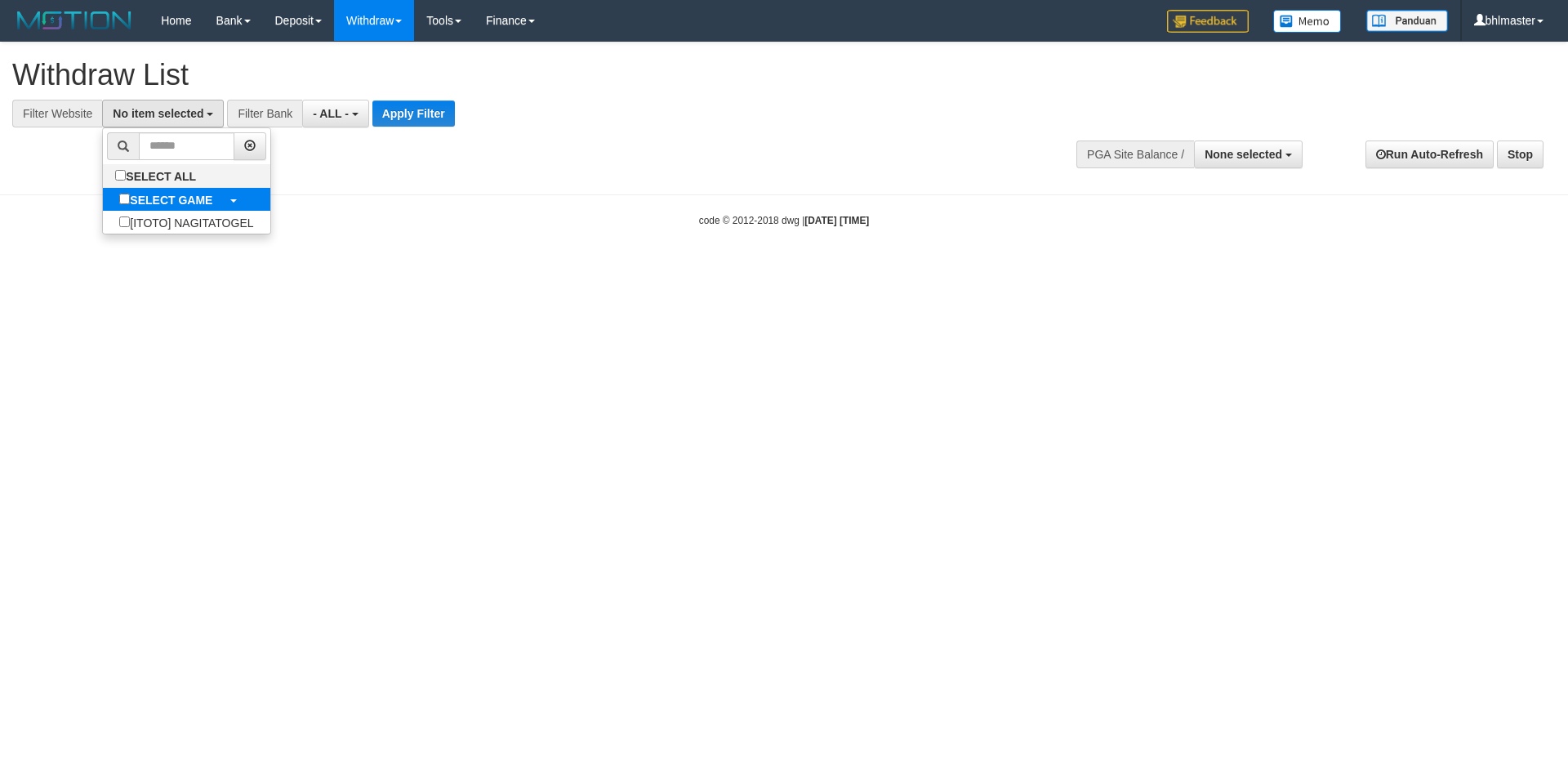 select on "****" 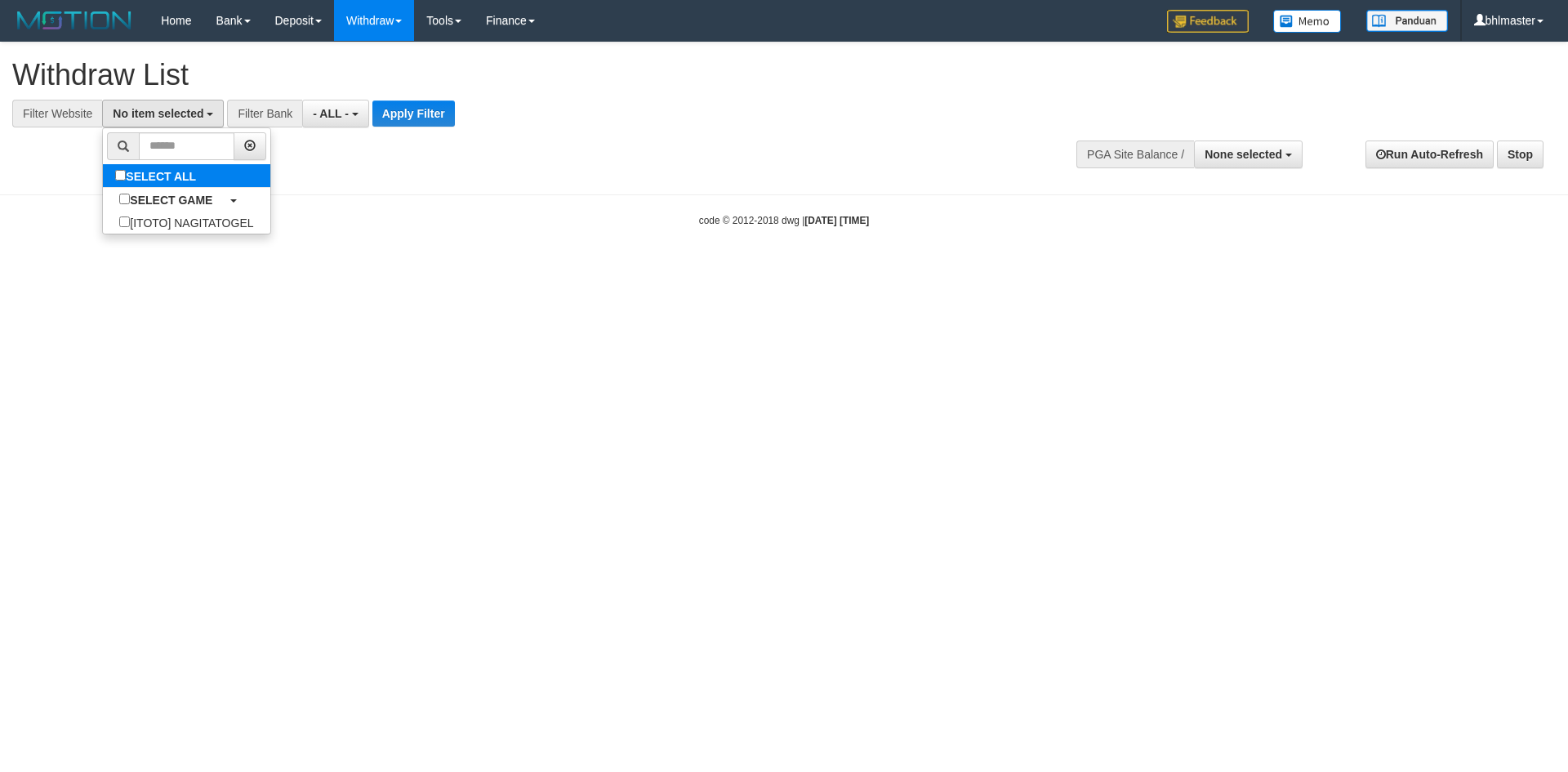 scroll, scrollTop: 15, scrollLeft: 0, axis: vertical 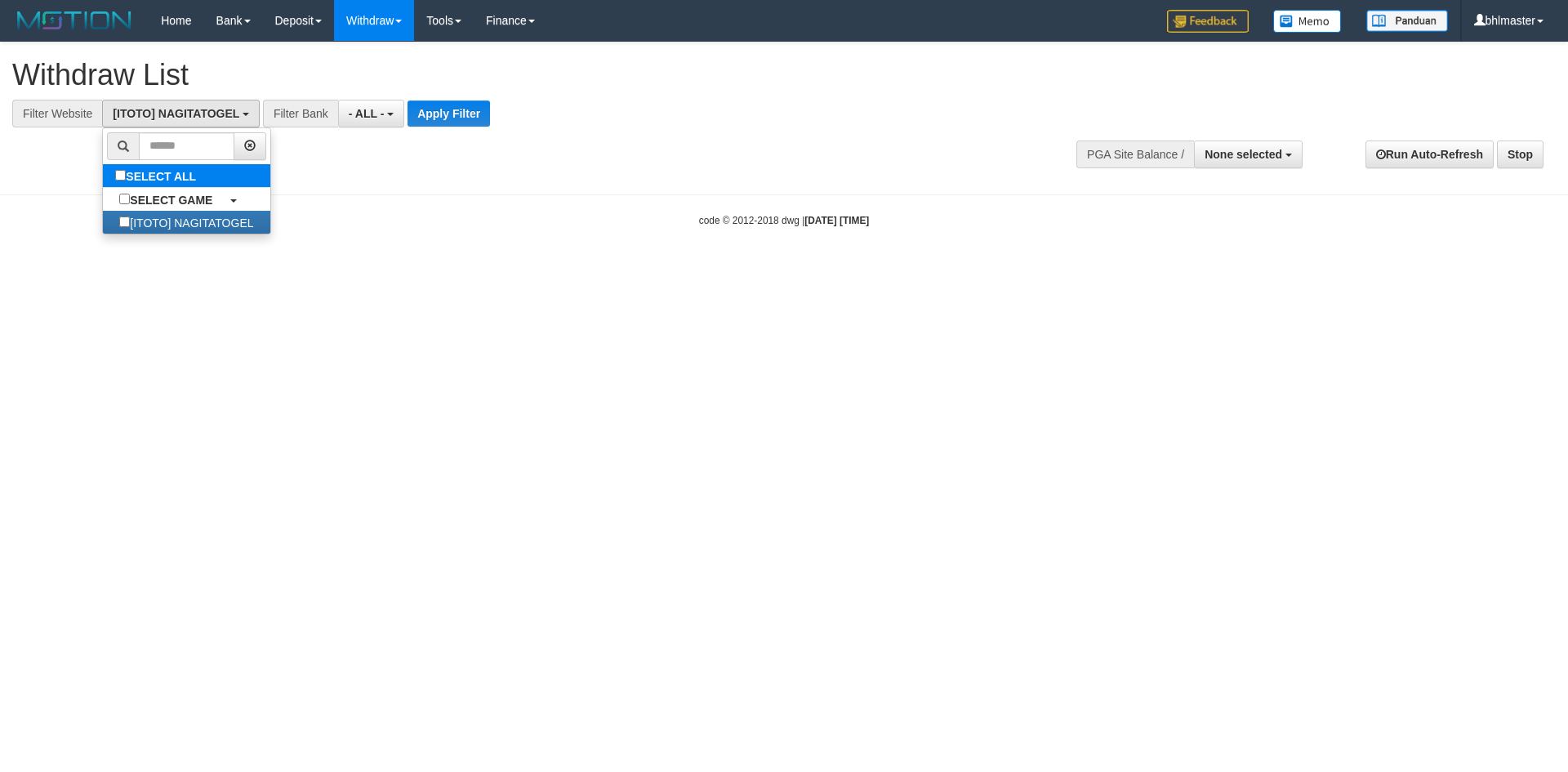 click on "SELECT ALL" at bounding box center [158, 176] 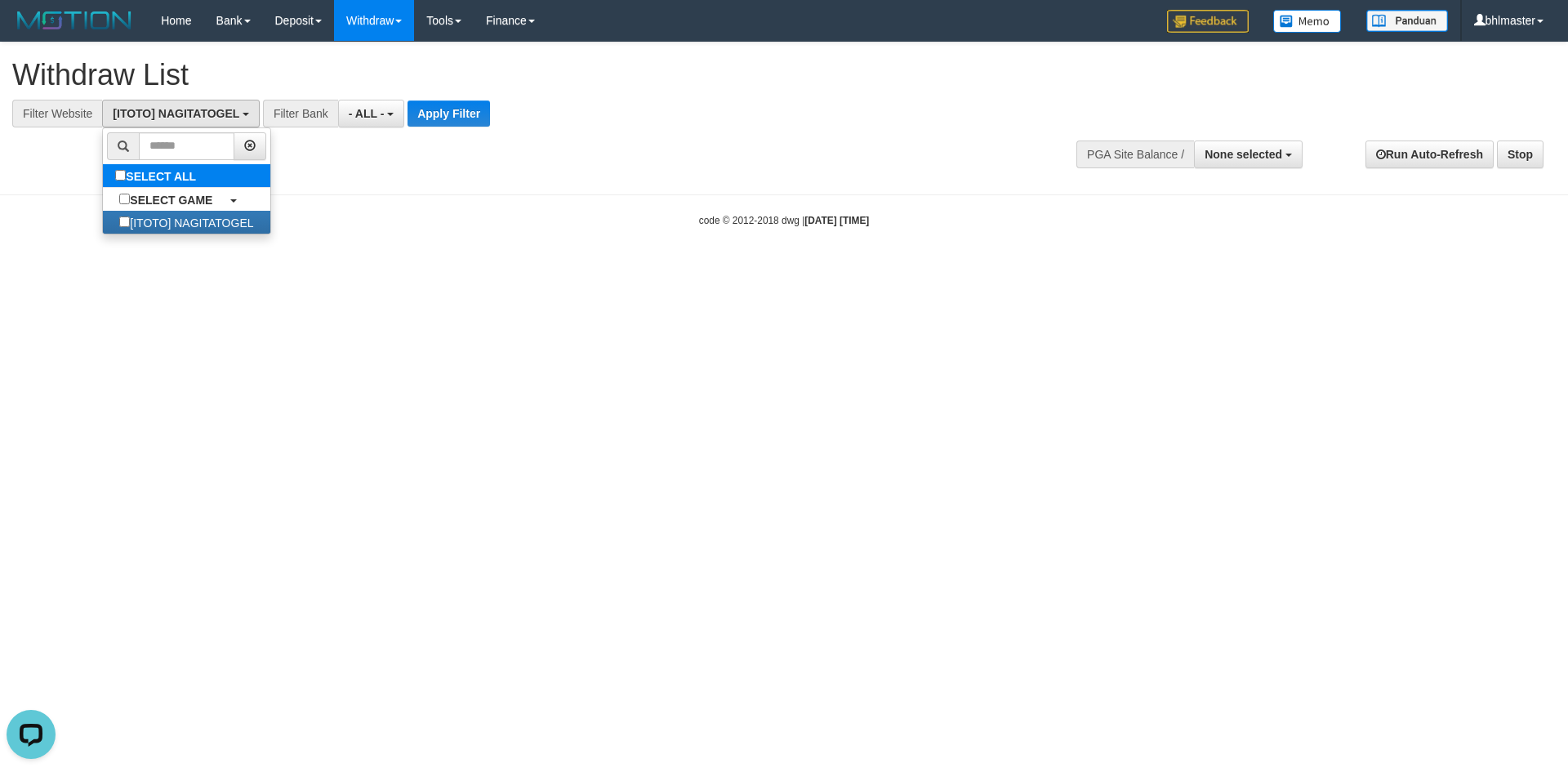 scroll, scrollTop: 0, scrollLeft: 0, axis: both 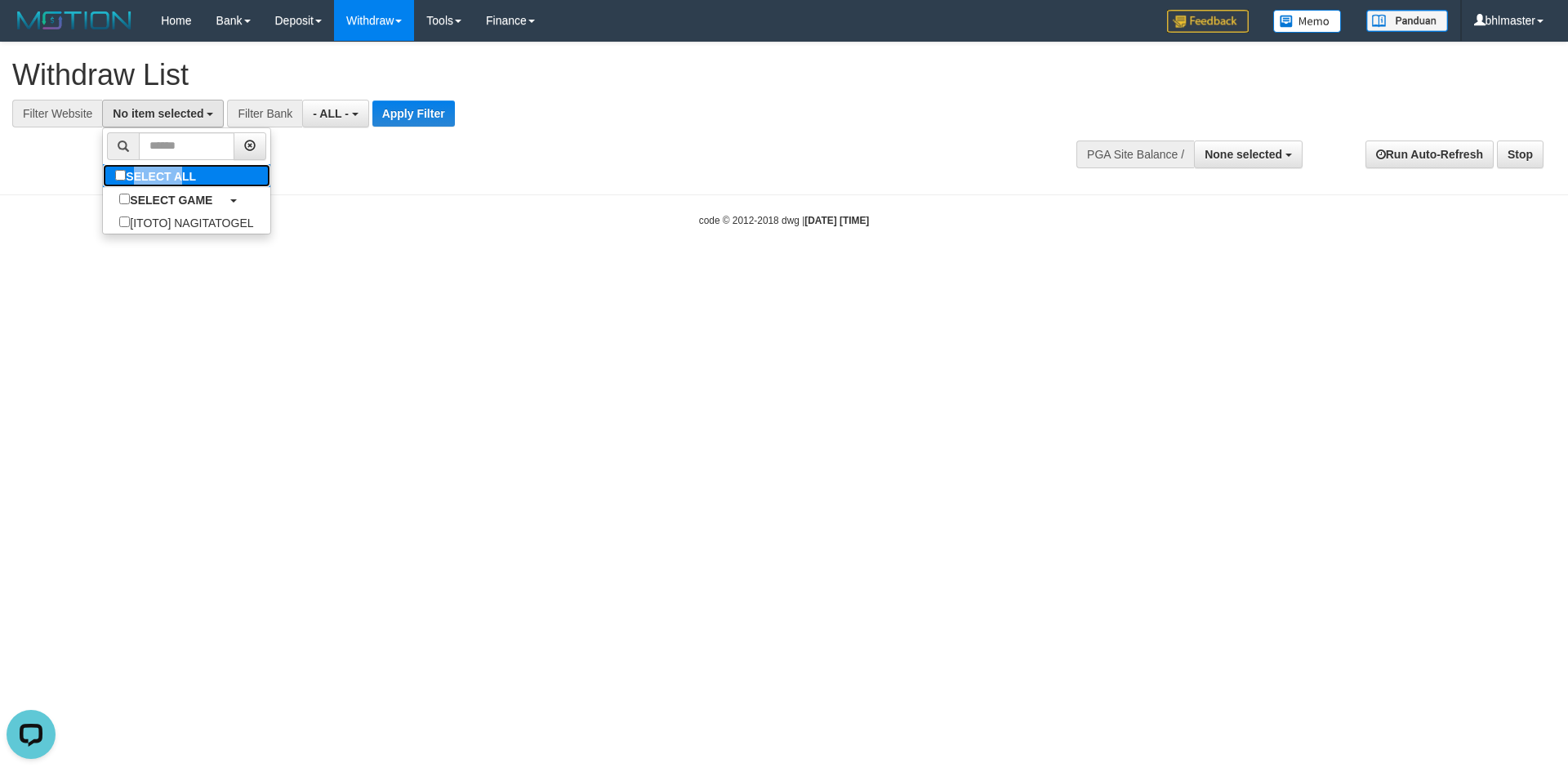 click on "SELECT ALL" at bounding box center (158, 176) 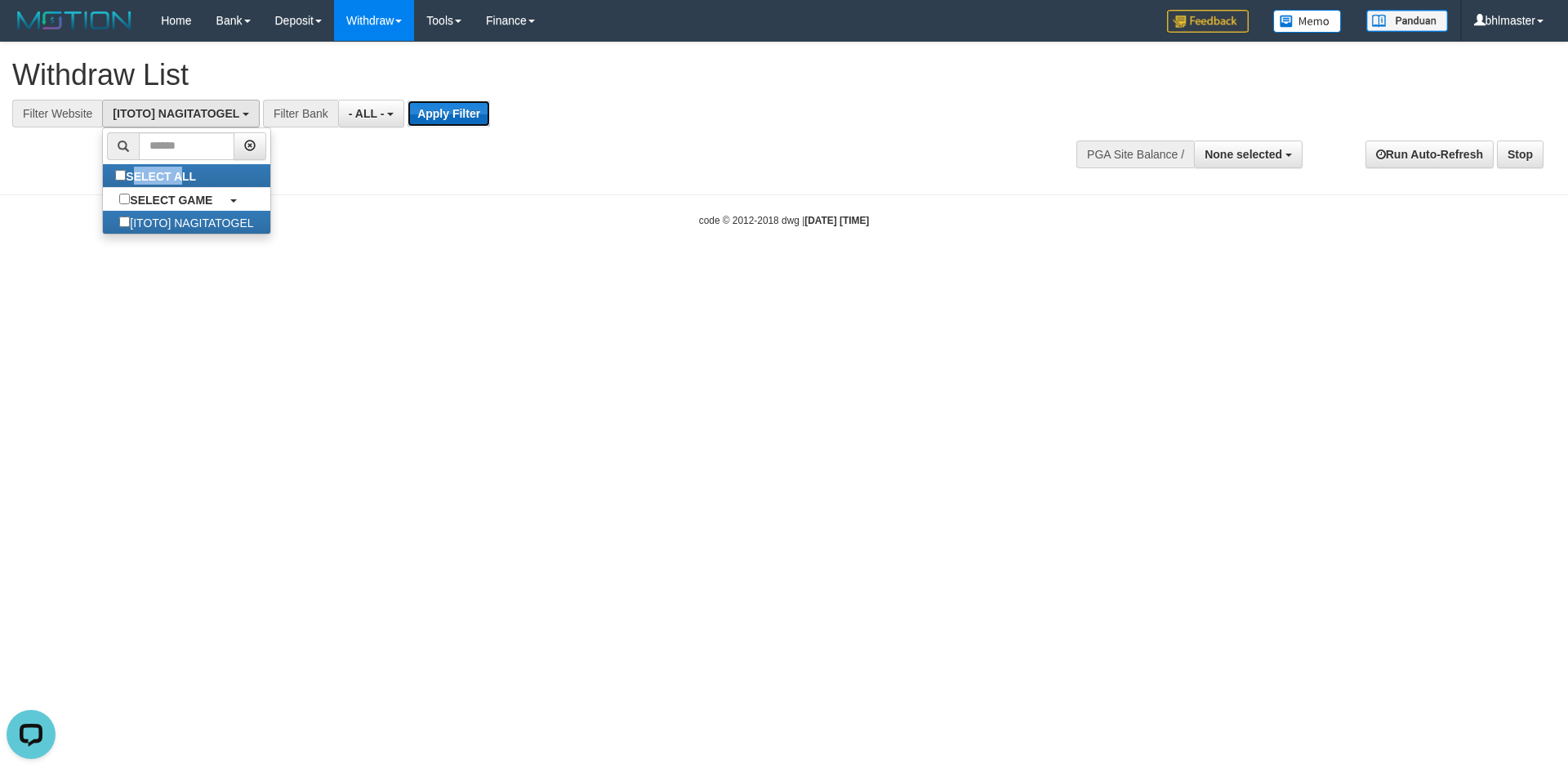 click on "Apply Filter" at bounding box center (448, 114) 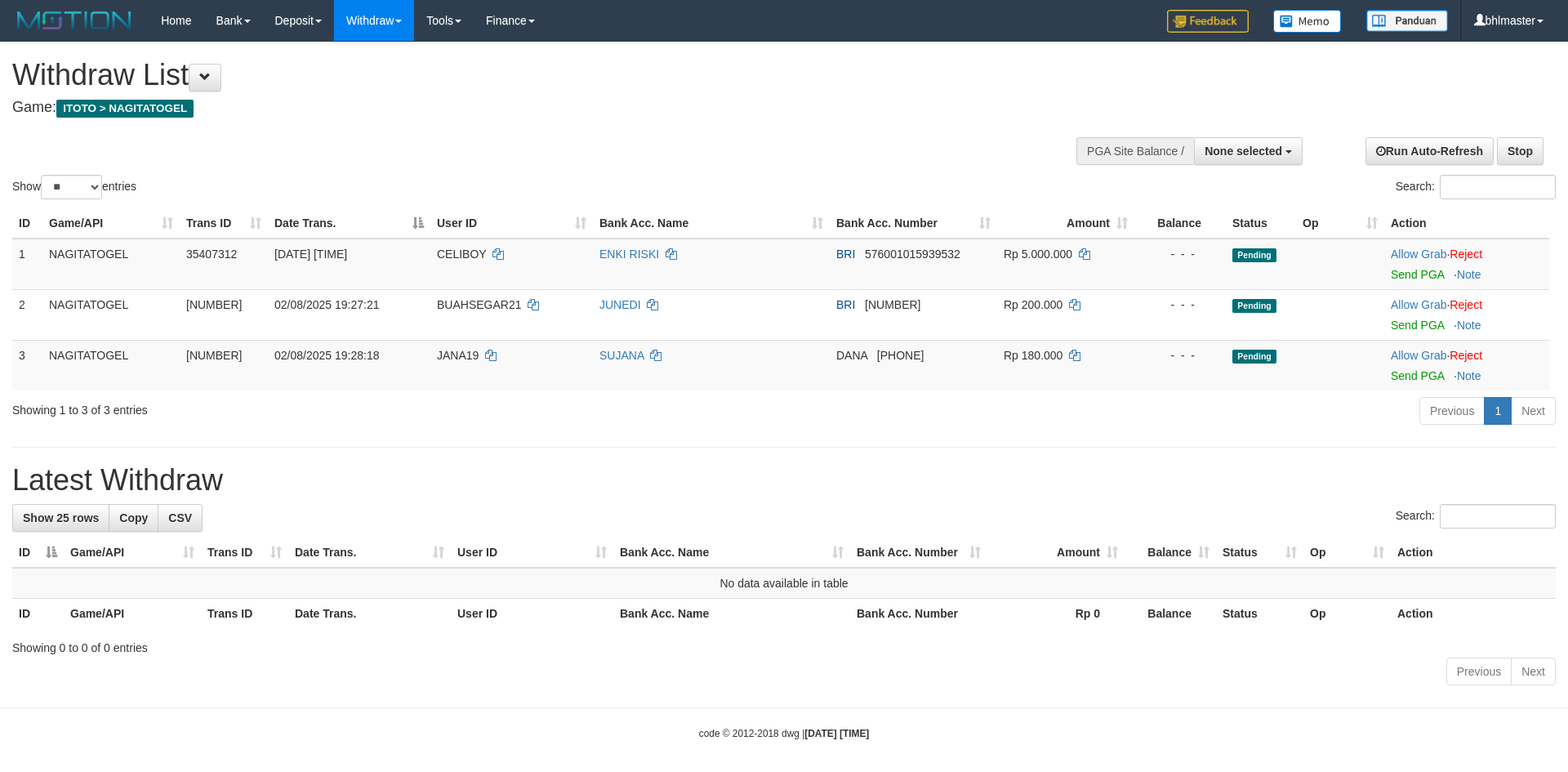 select 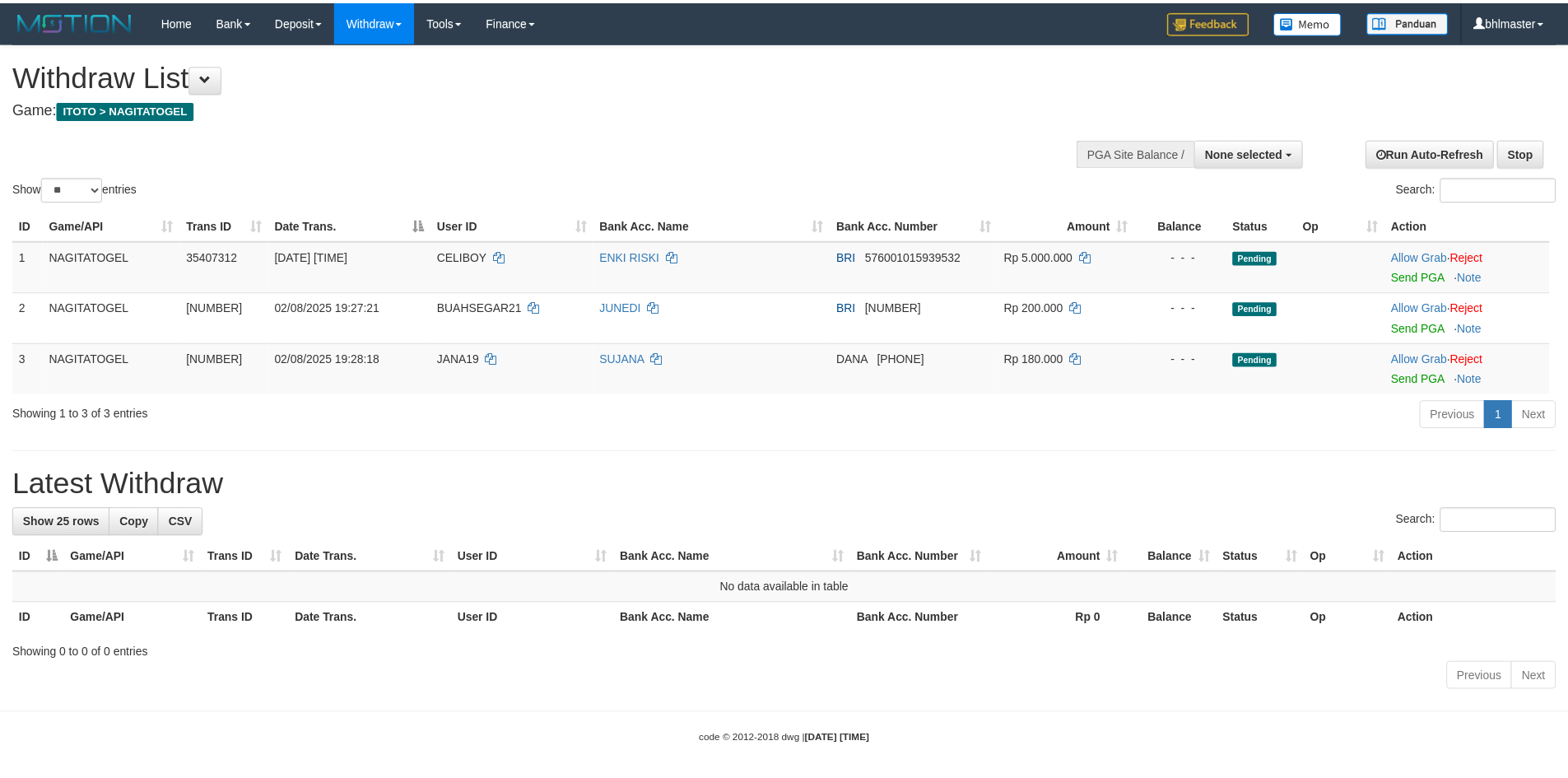 scroll, scrollTop: 0, scrollLeft: 0, axis: both 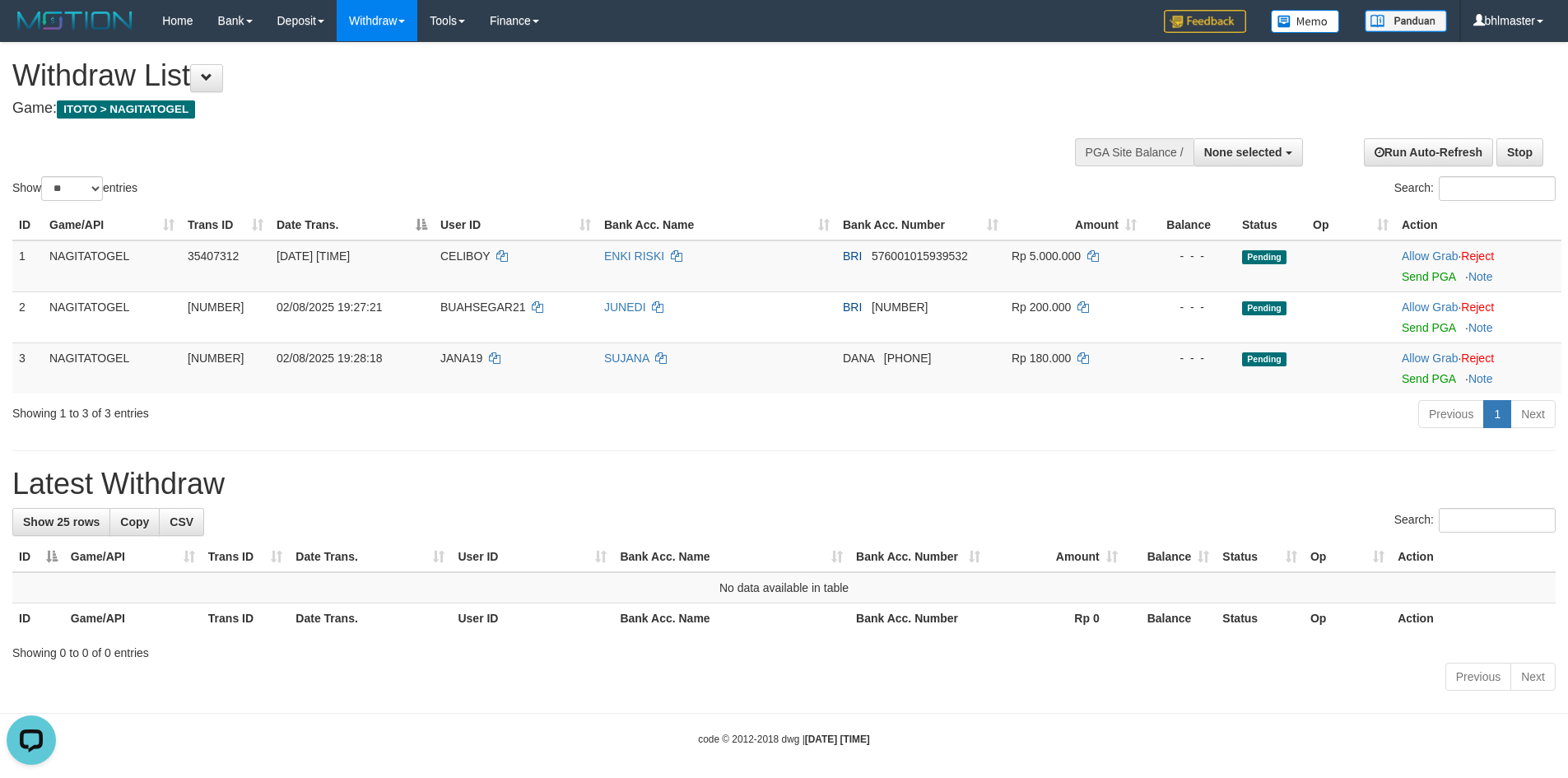 click at bounding box center [35, 743] 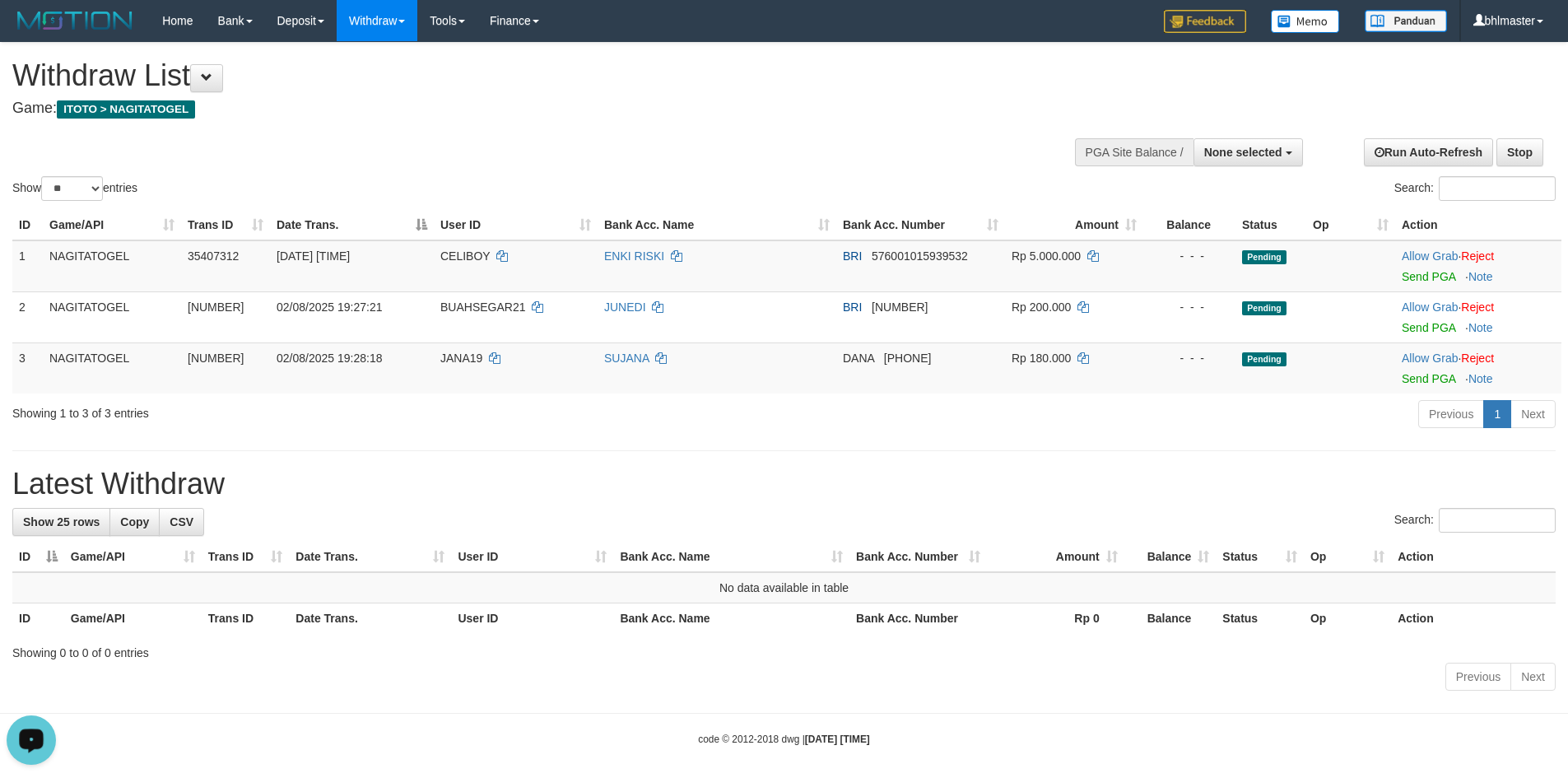 click at bounding box center [31, 739] 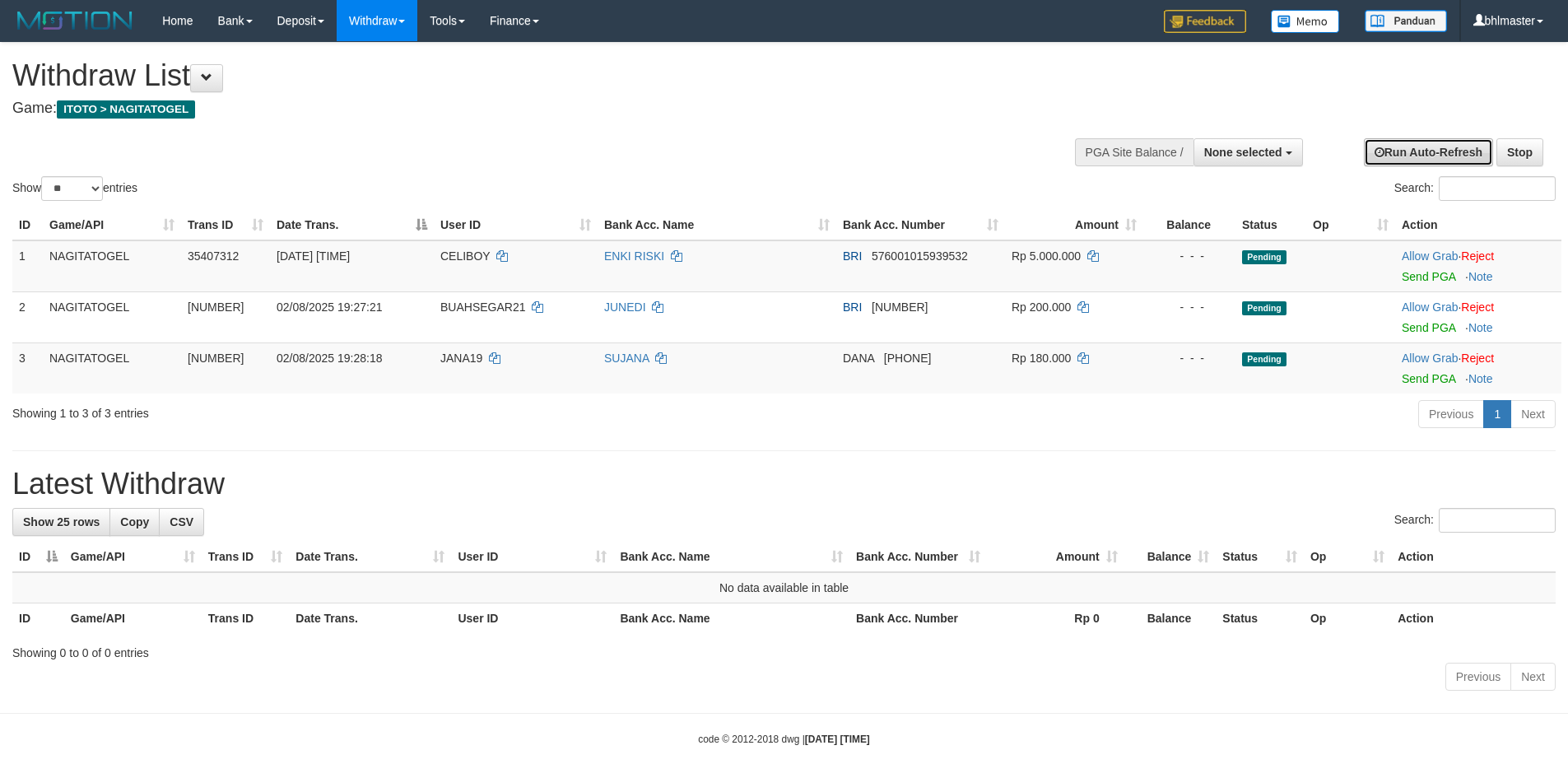 click on "Run Auto-Refresh" at bounding box center (1428, 152) 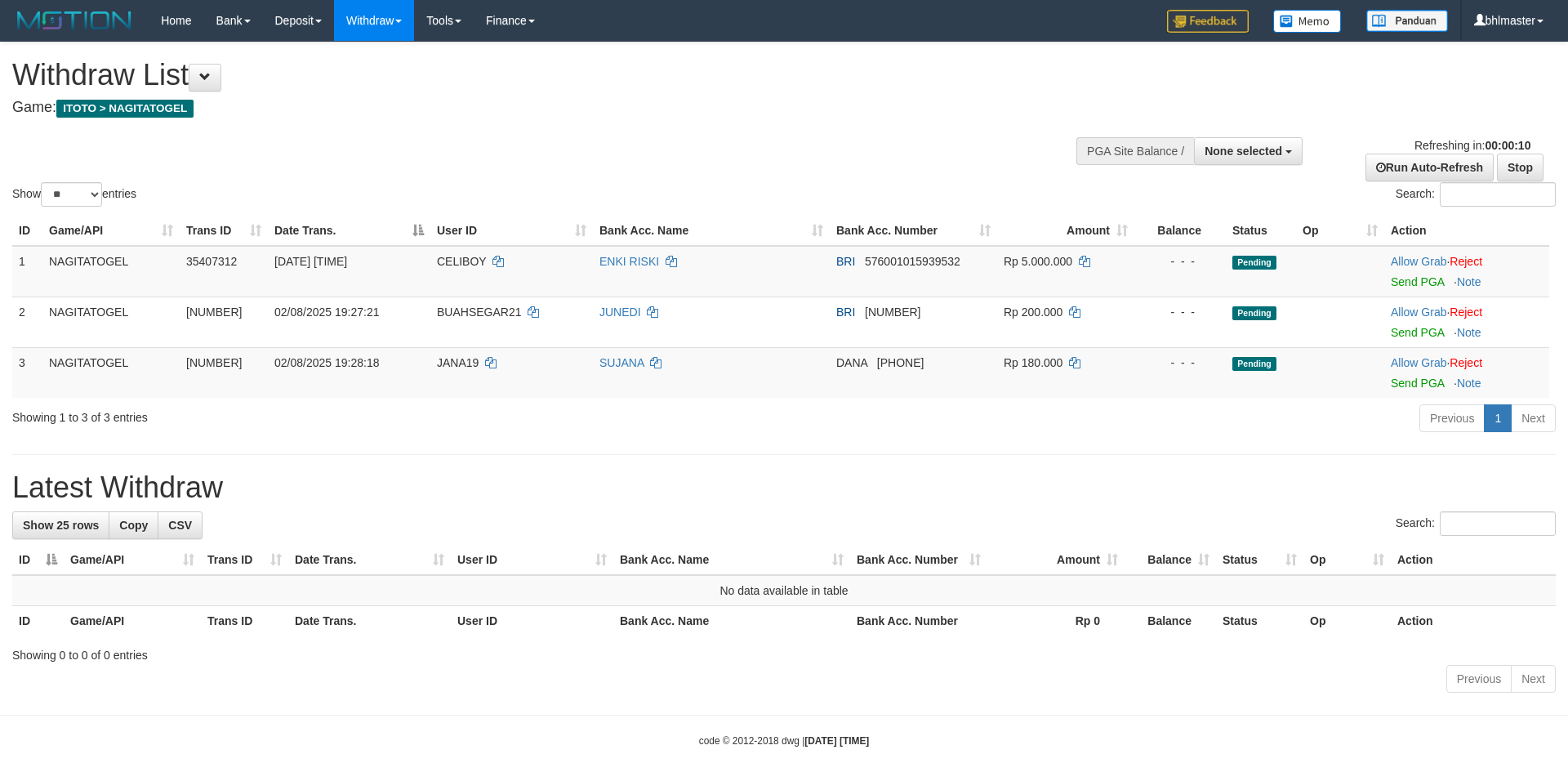 select 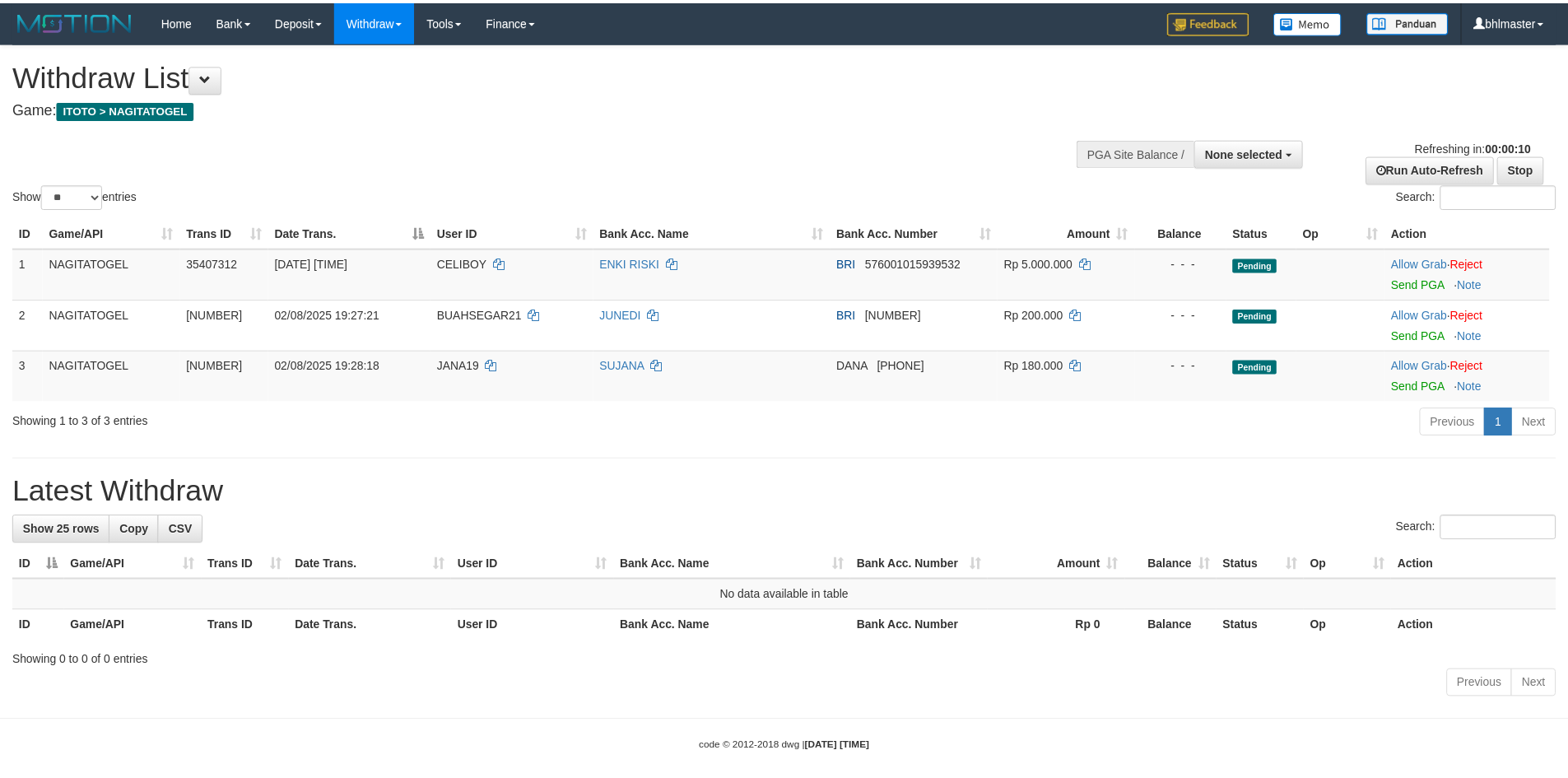 scroll, scrollTop: 0, scrollLeft: 0, axis: both 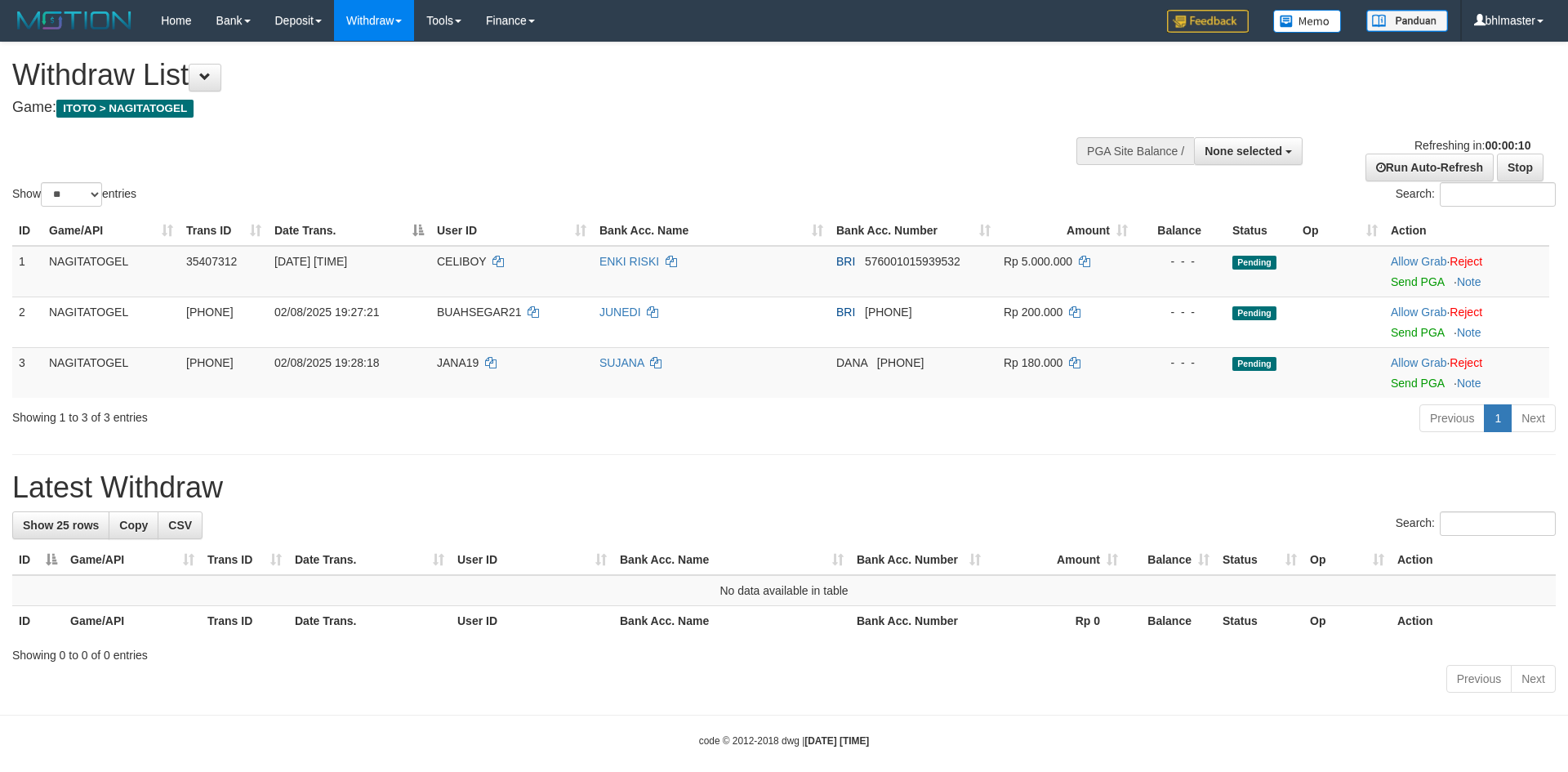 select 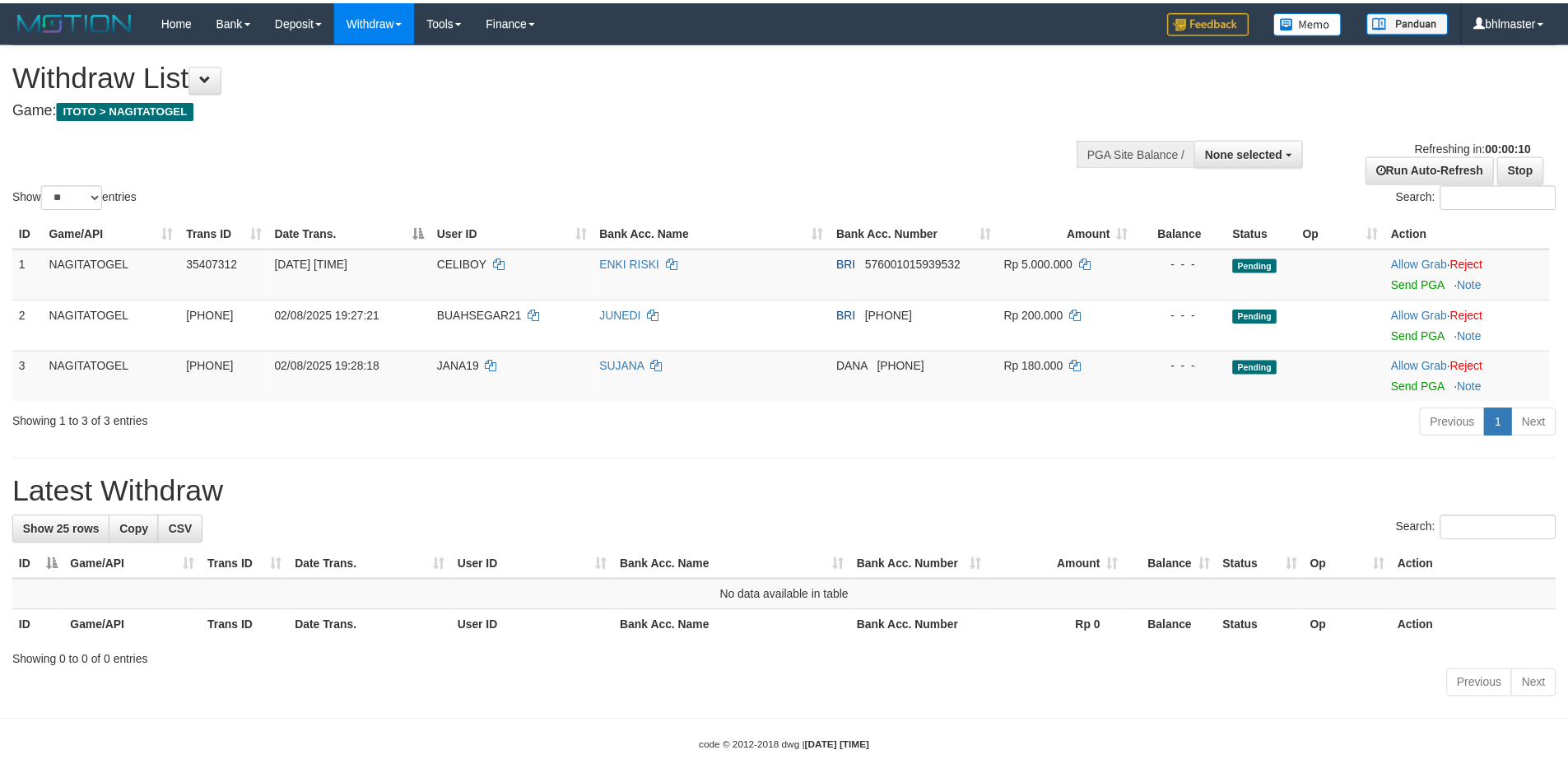 scroll, scrollTop: 0, scrollLeft: 0, axis: both 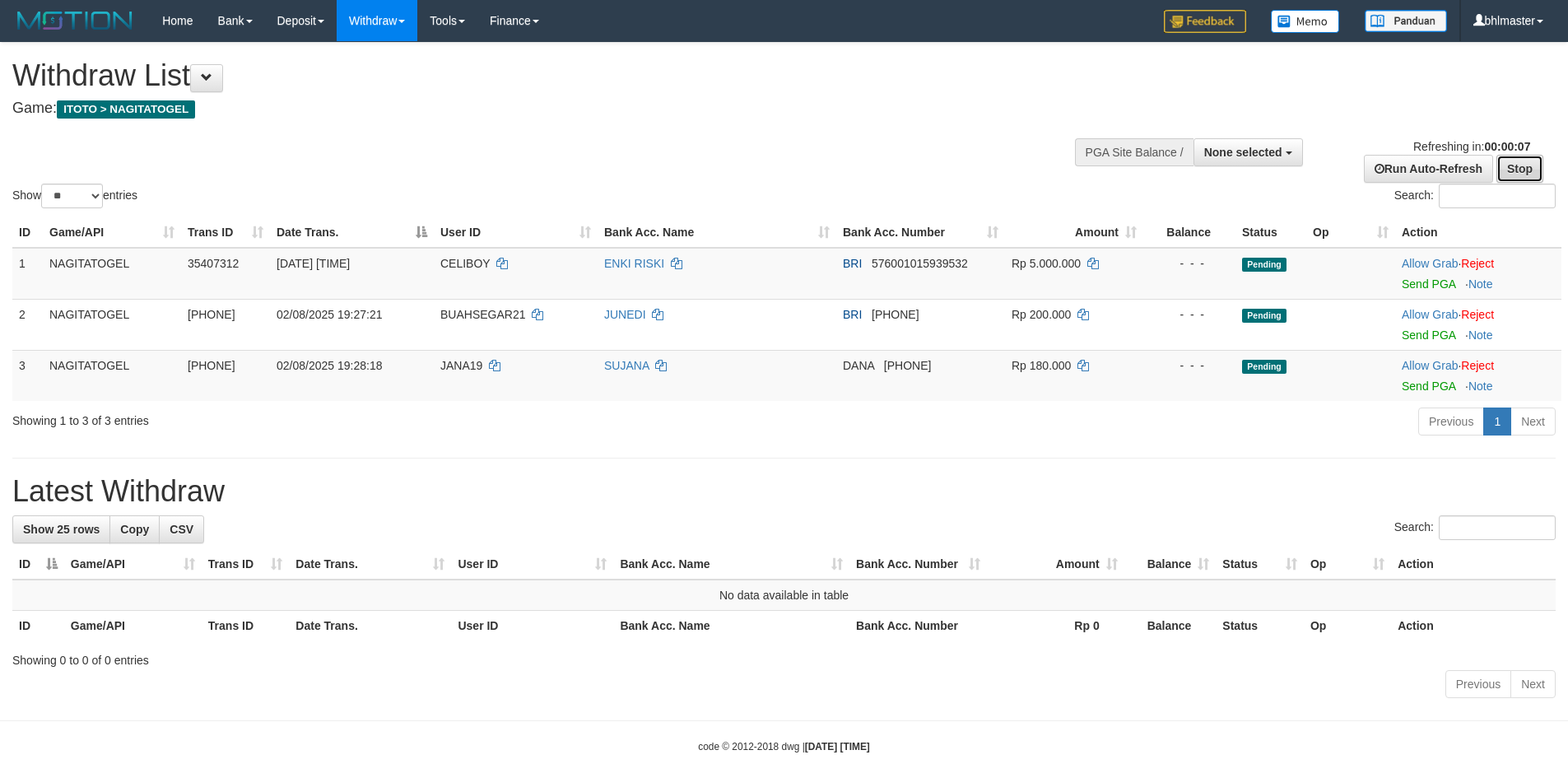 click on "Stop" at bounding box center [1519, 169] 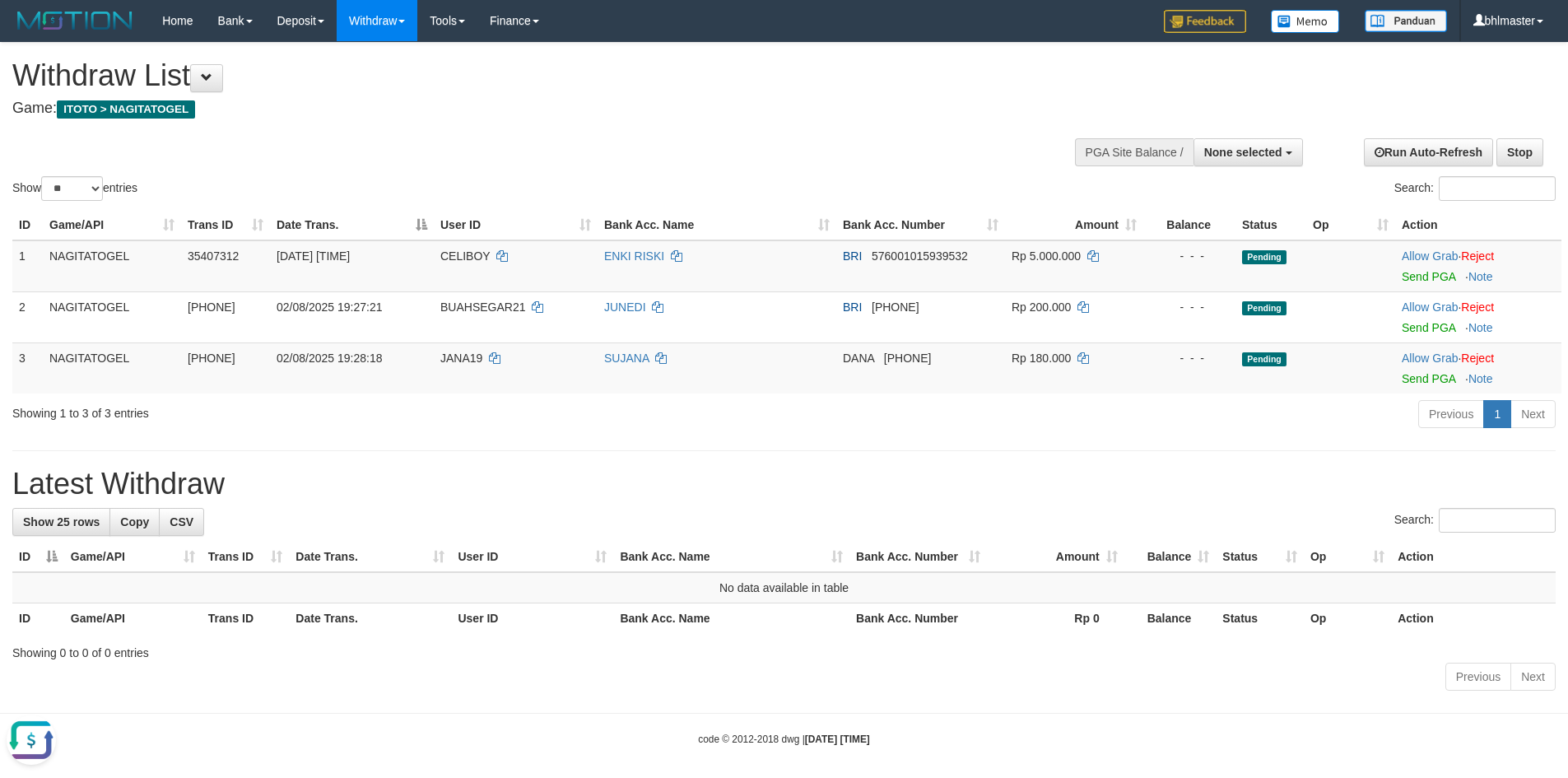 drag, startPoint x: 50, startPoint y: 734, endPoint x: 50, endPoint y: 1444, distance: 710 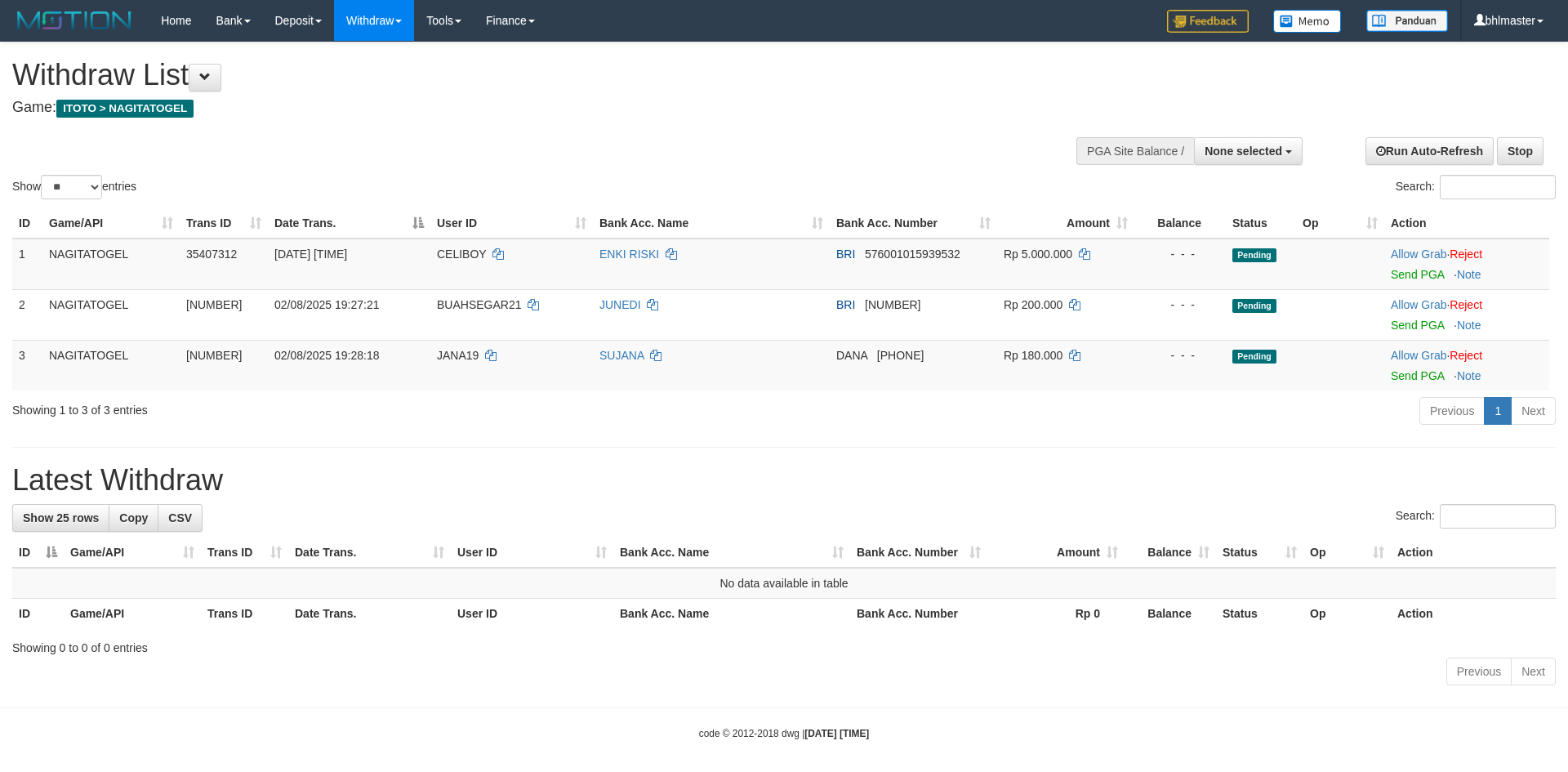 select 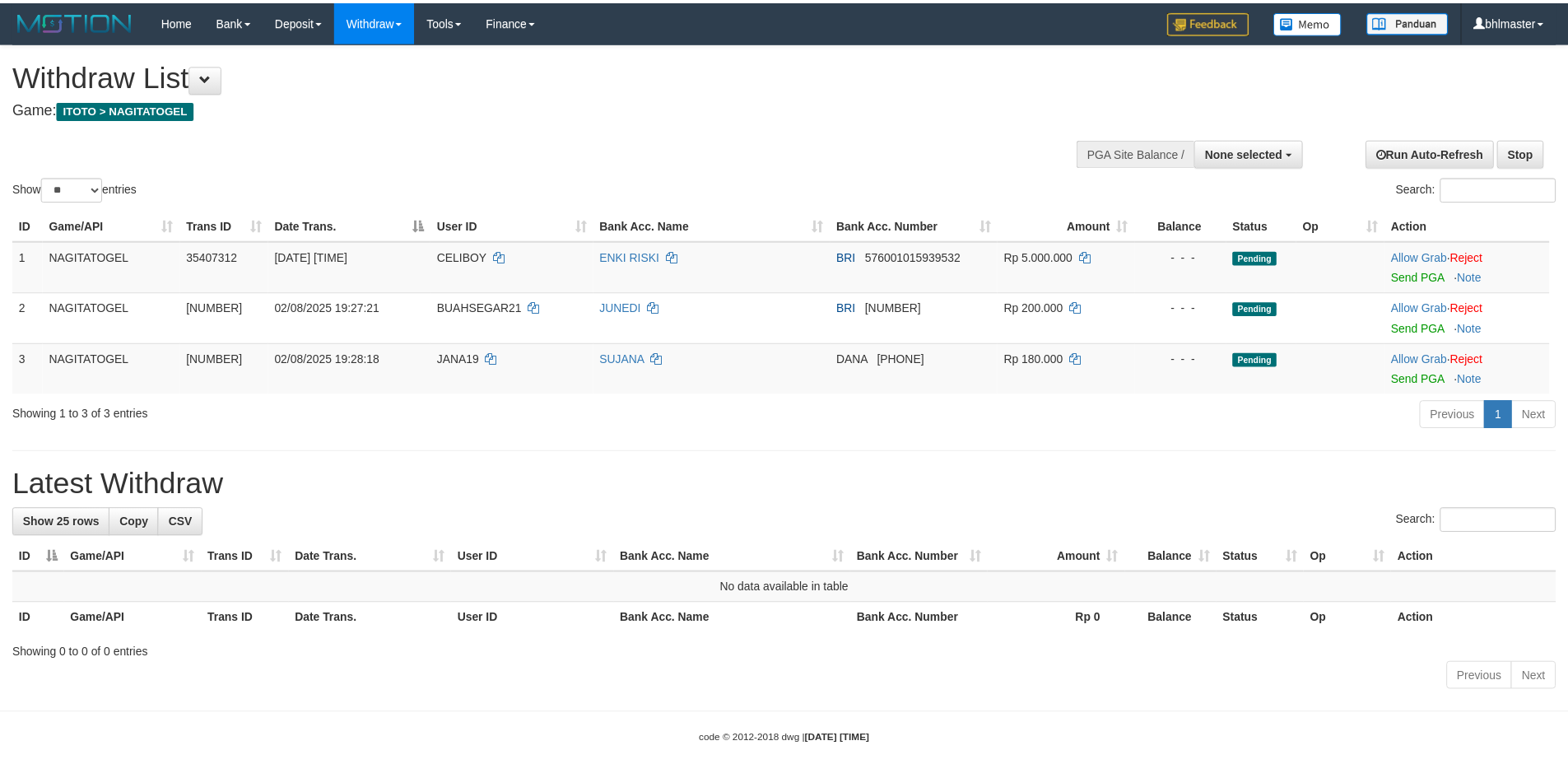 scroll, scrollTop: 0, scrollLeft: 0, axis: both 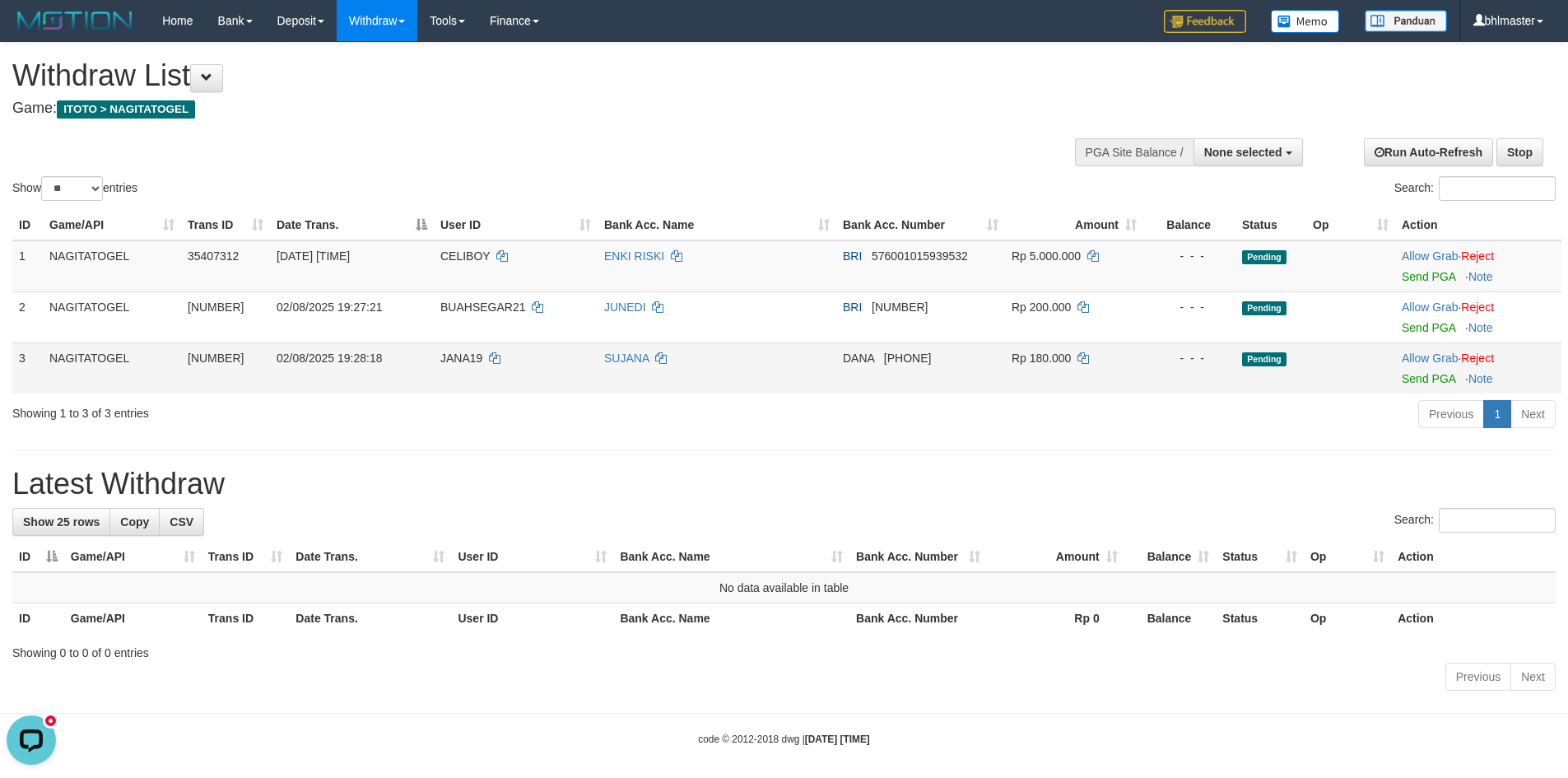drag, startPoint x: 1274, startPoint y: 374, endPoint x: 1270, endPoint y: 359, distance: 15.524175 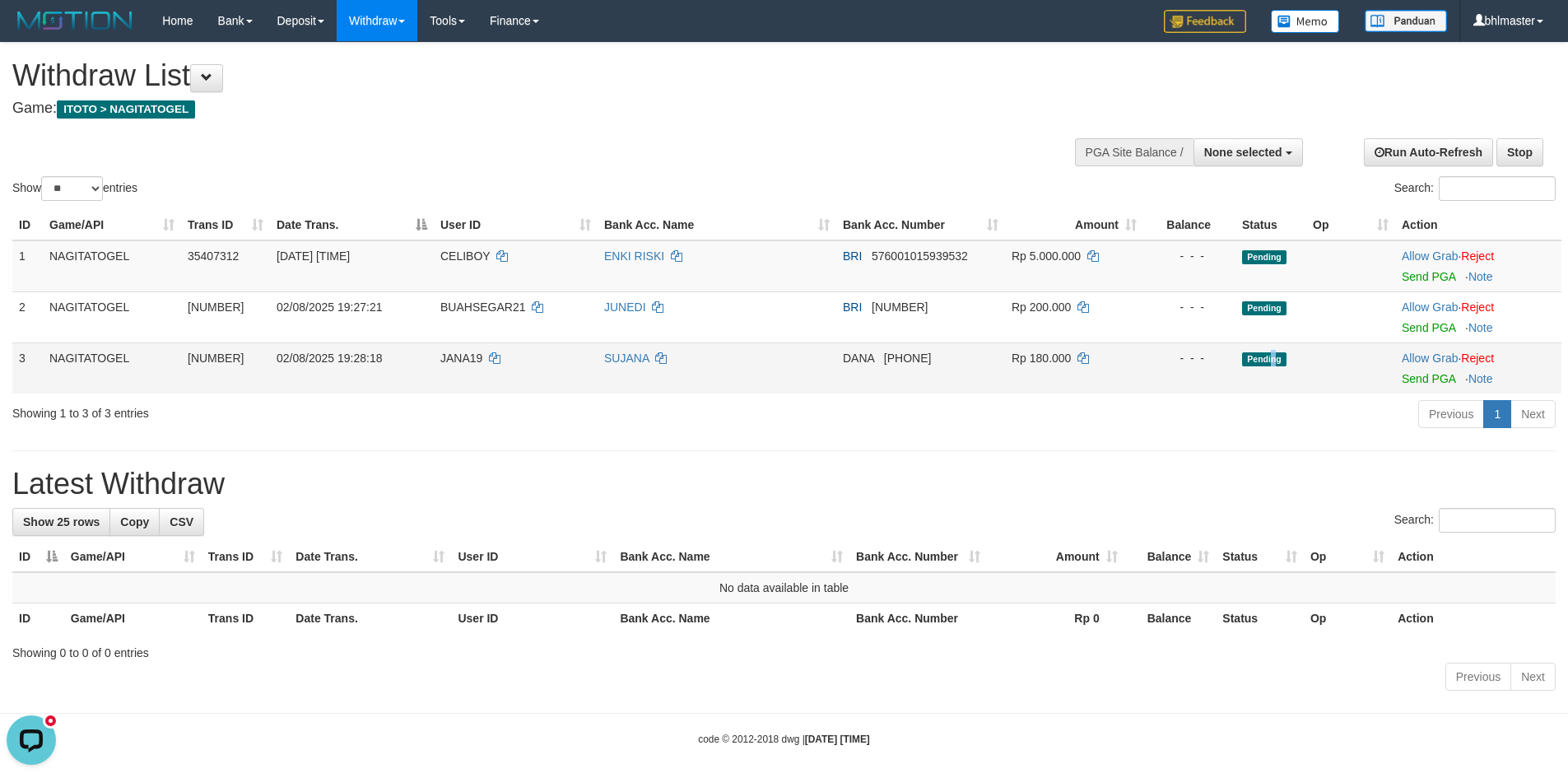 click on "Pending" at bounding box center (1264, 359) 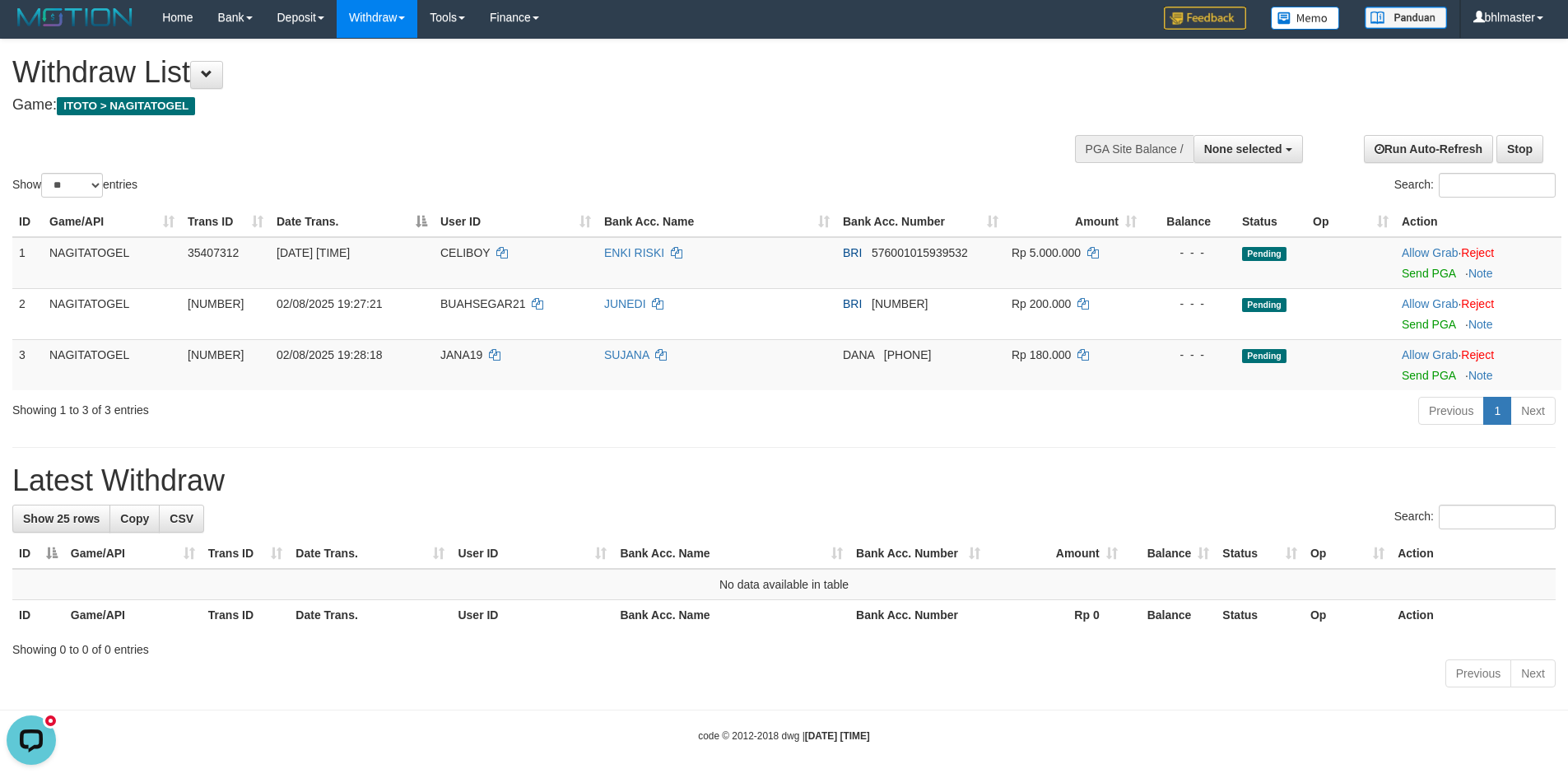 scroll, scrollTop: 0, scrollLeft: 0, axis: both 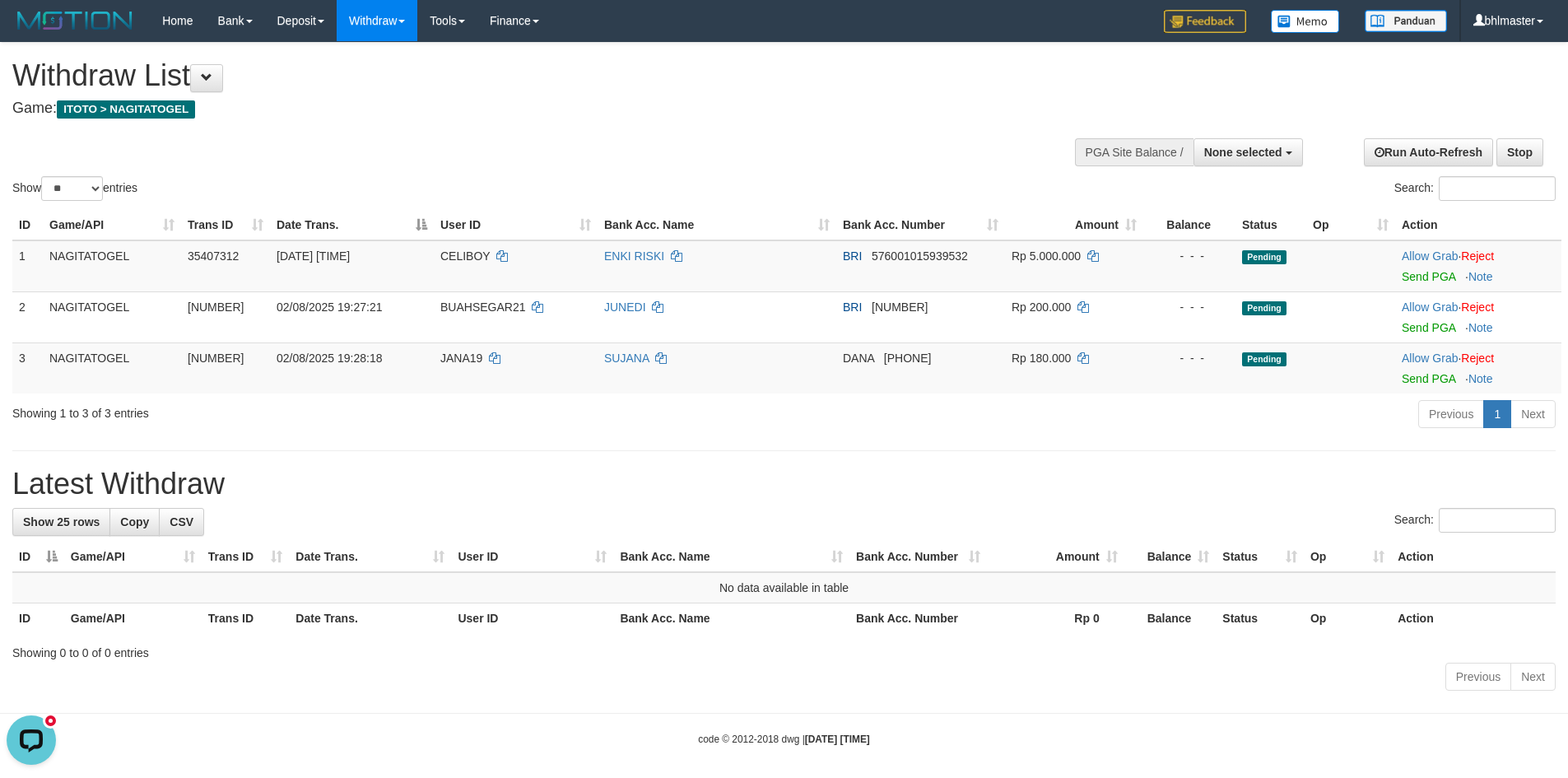 click on "Game:   ITOTO > NAGITATOGEL" at bounding box center [520, 109] 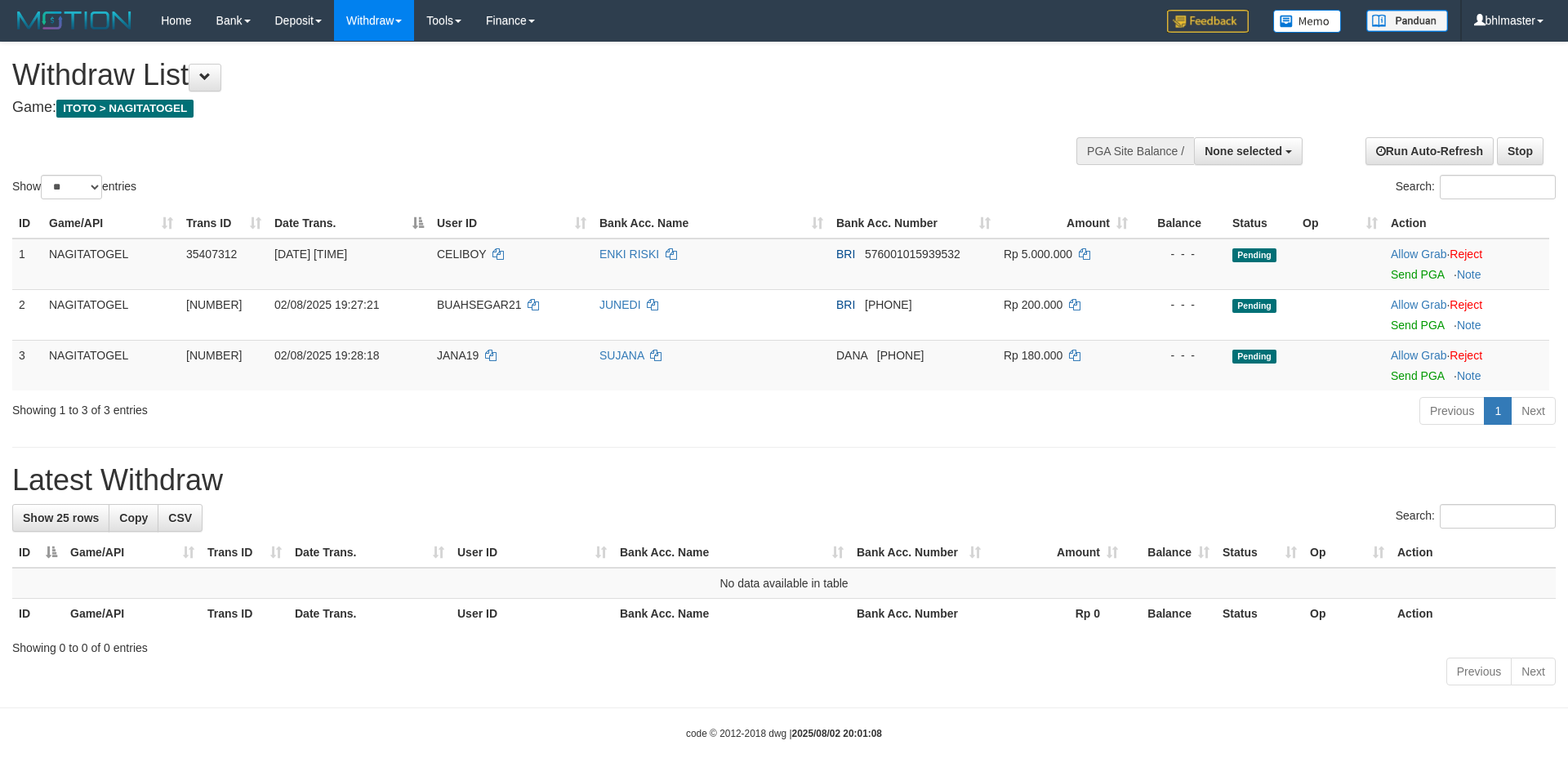 select 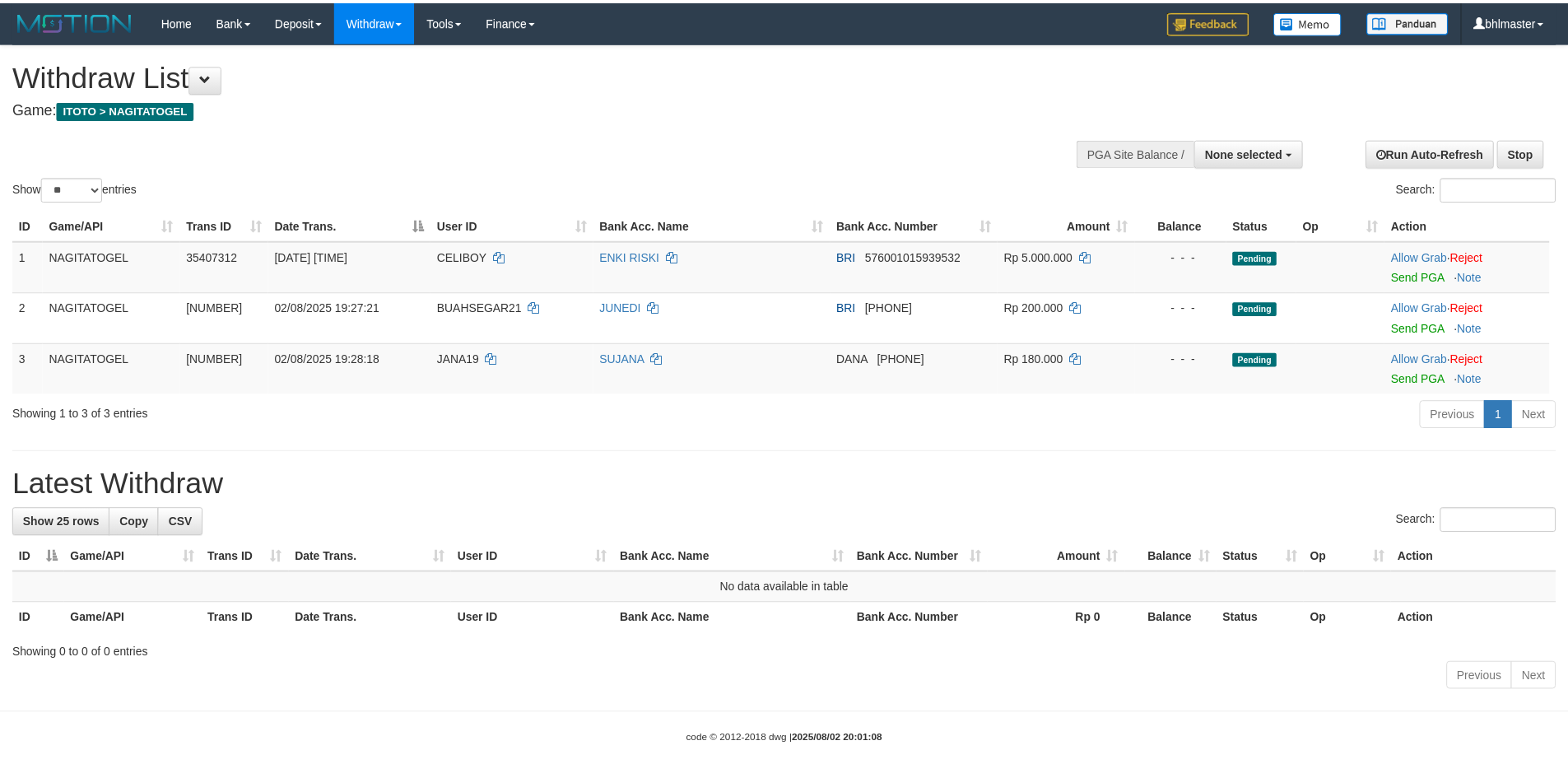 scroll, scrollTop: 0, scrollLeft: 0, axis: both 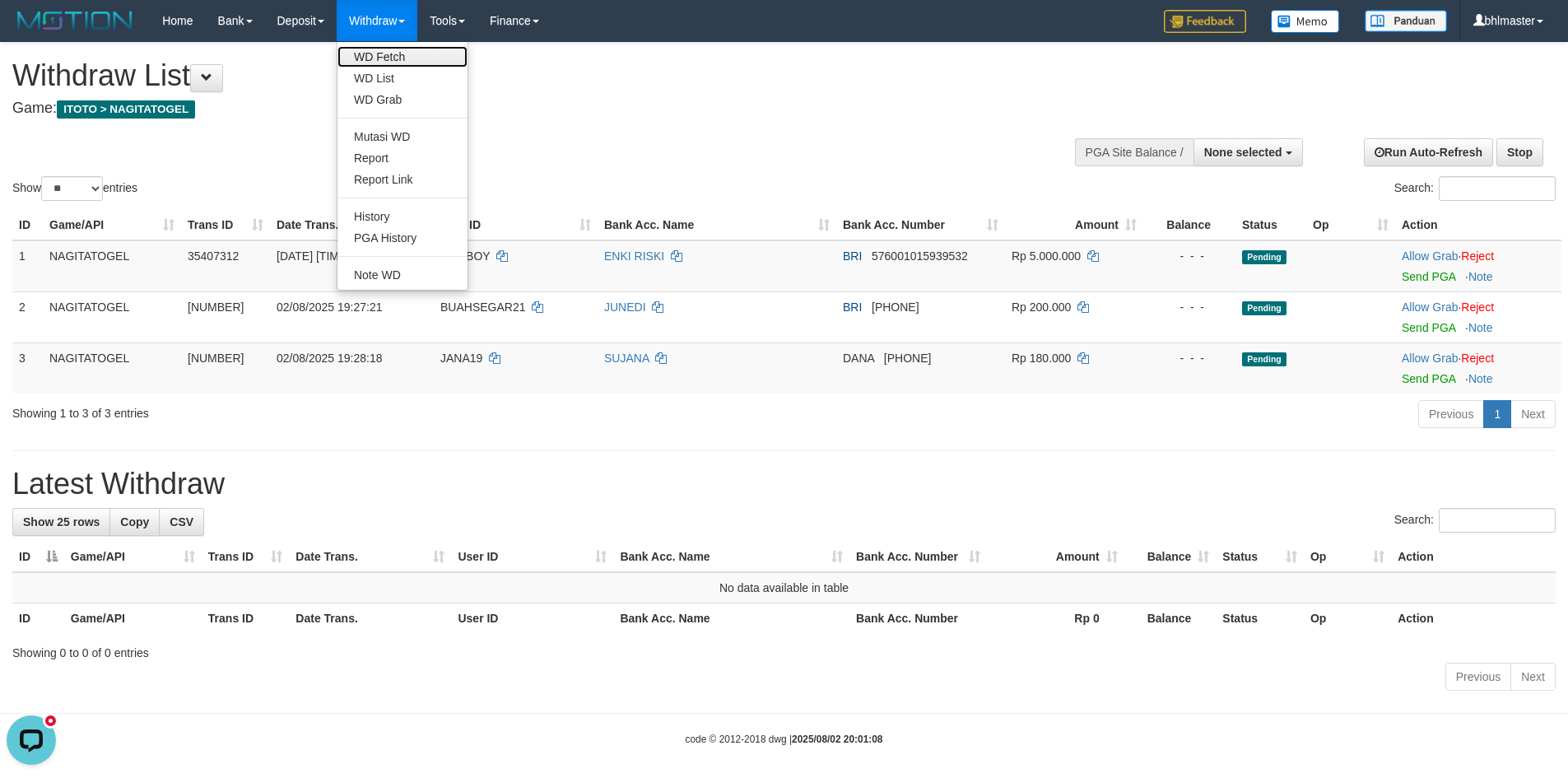 drag, startPoint x: 398, startPoint y: 54, endPoint x: 416, endPoint y: 40, distance: 22.803509 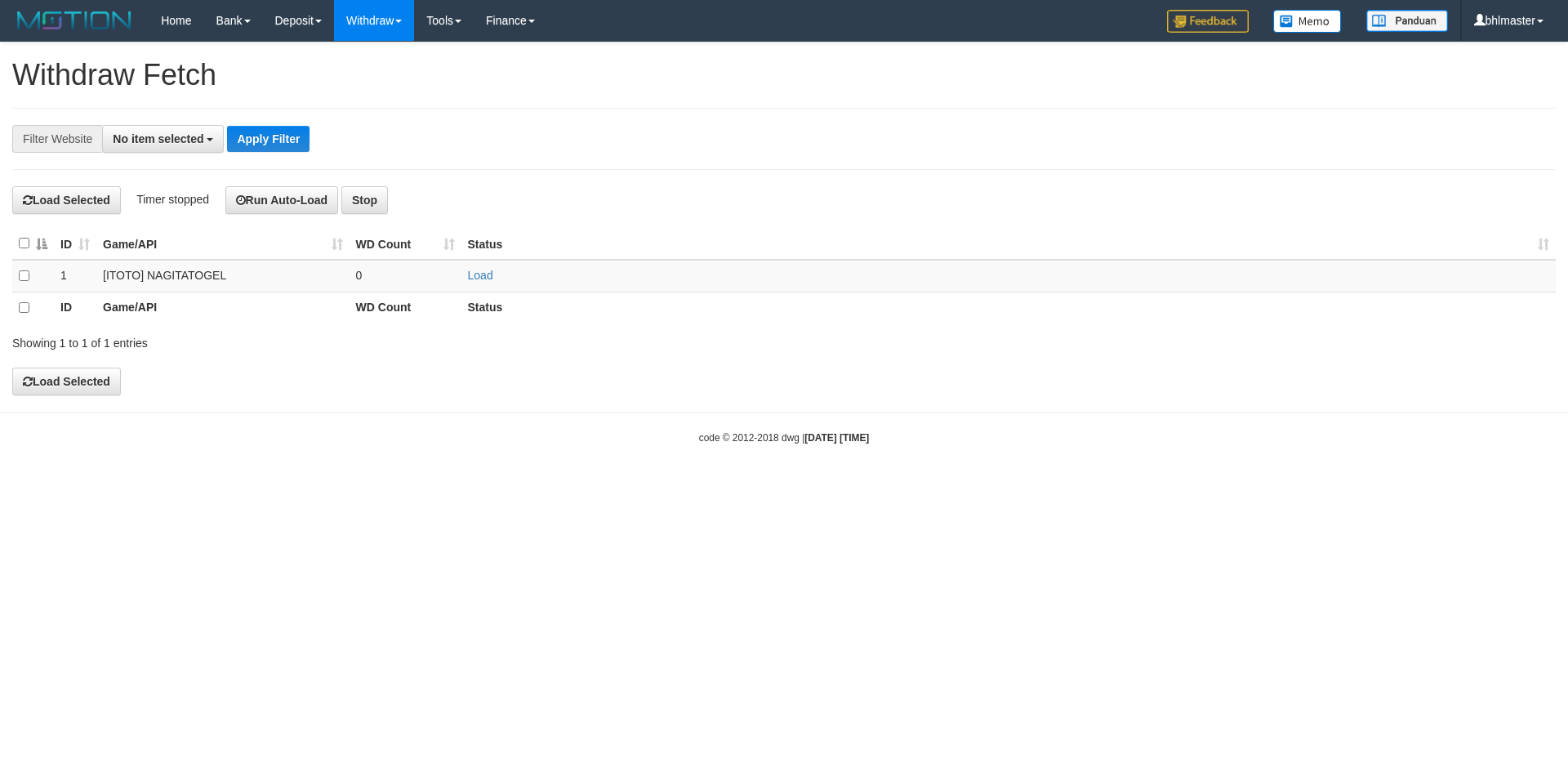 scroll, scrollTop: 0, scrollLeft: 0, axis: both 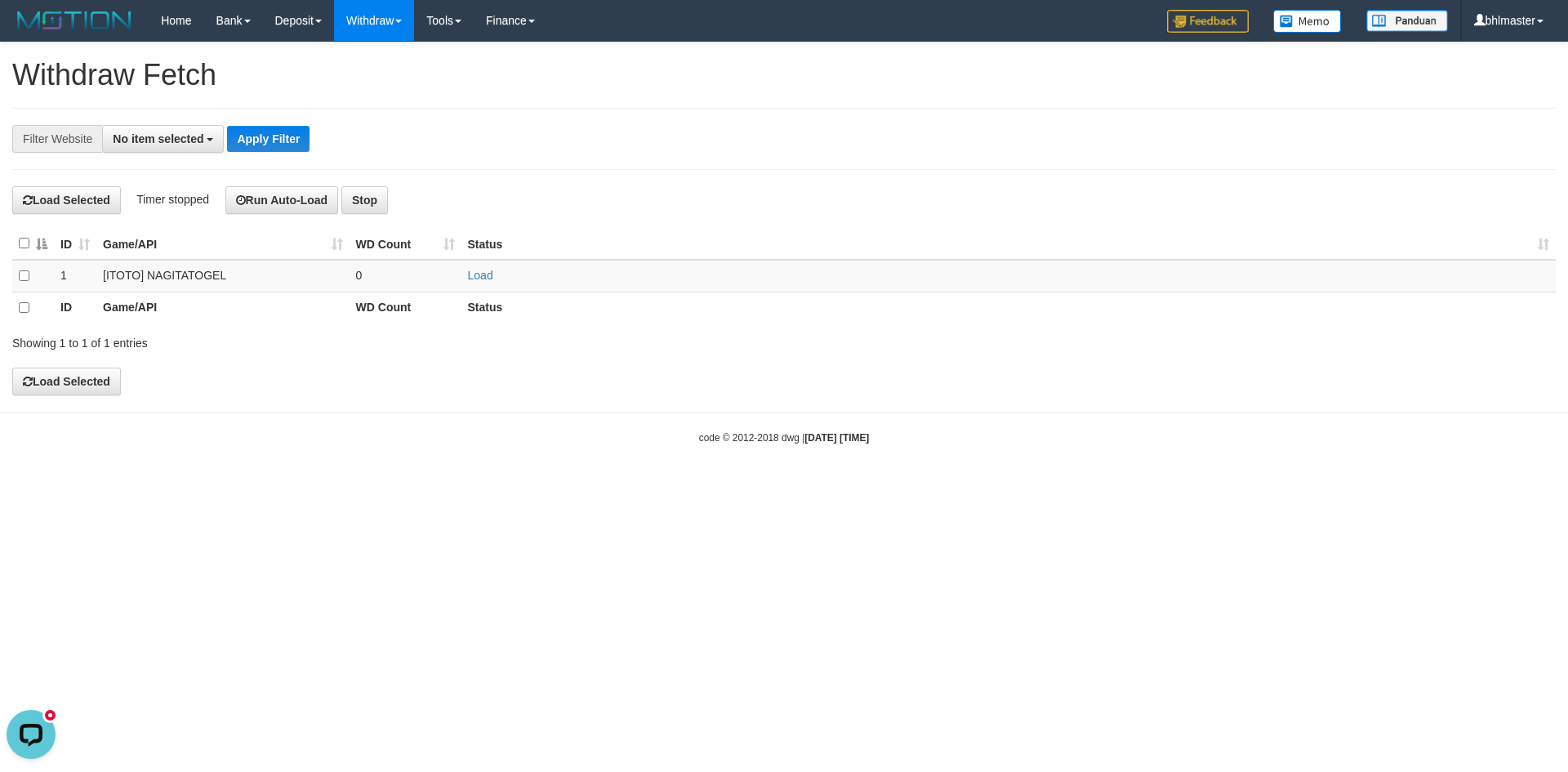 click at bounding box center [33, 243] 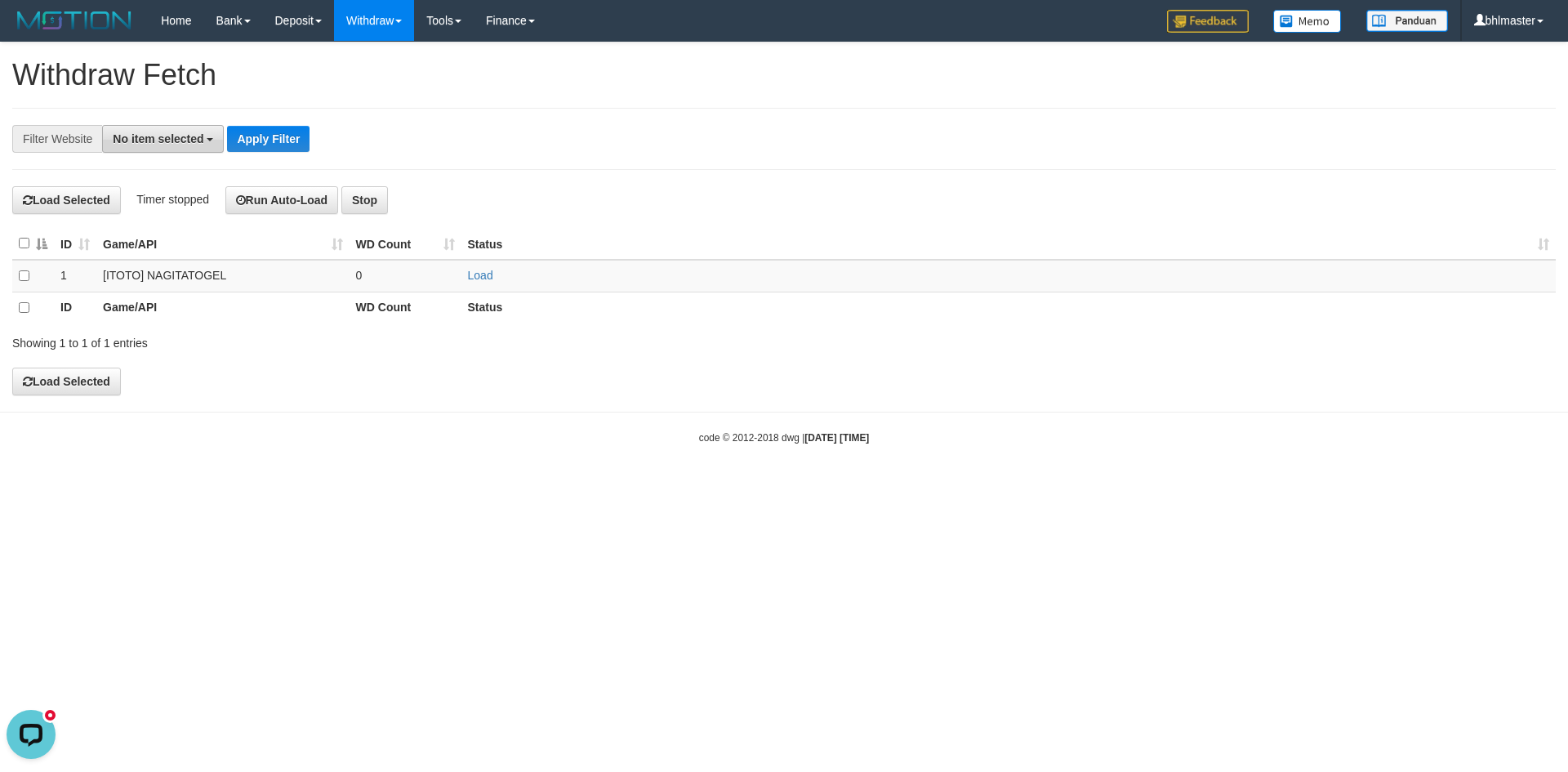 click on "No item selected" at bounding box center (158, 139) 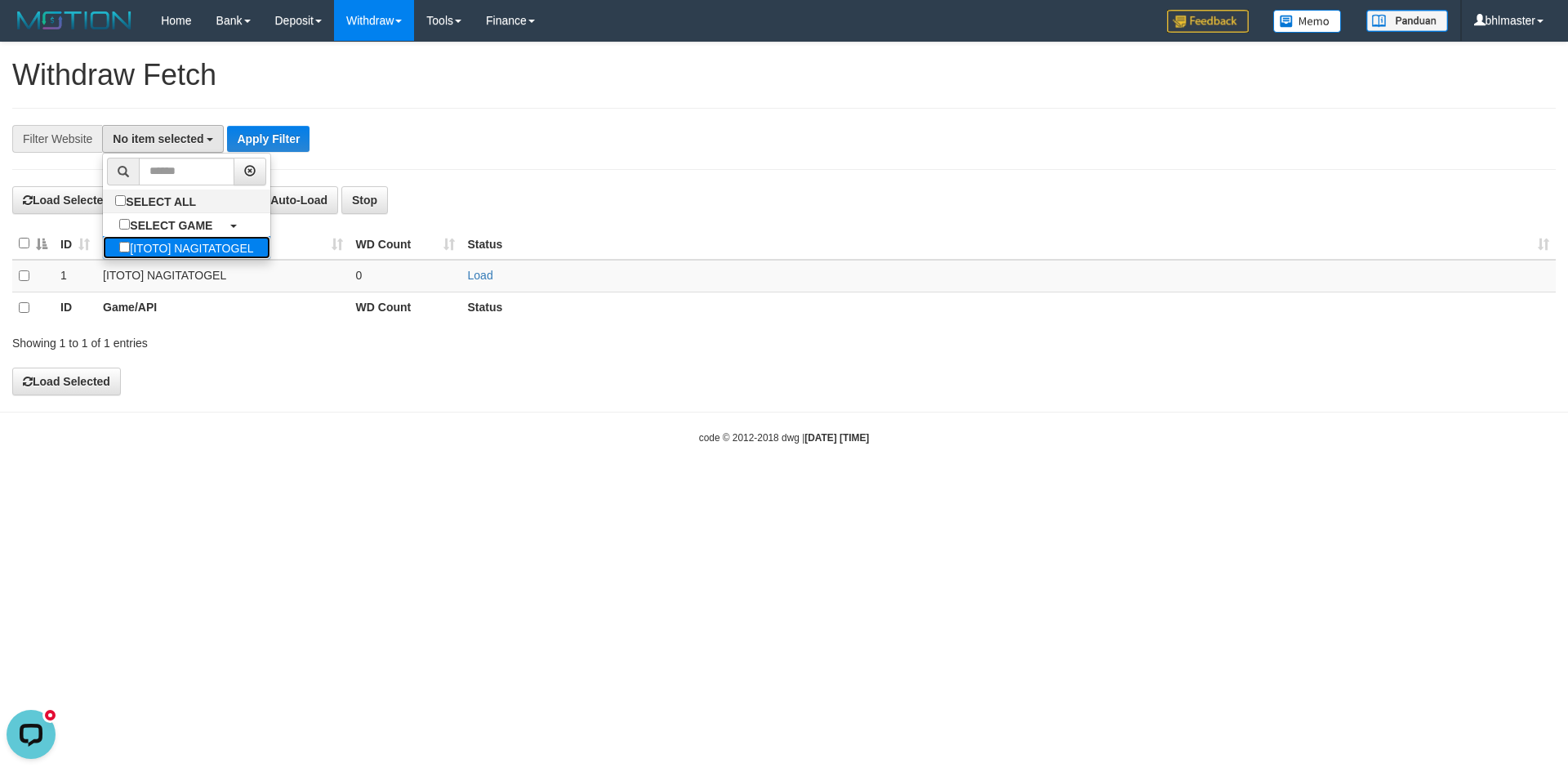 drag, startPoint x: 139, startPoint y: 243, endPoint x: 245, endPoint y: 172, distance: 127.5813 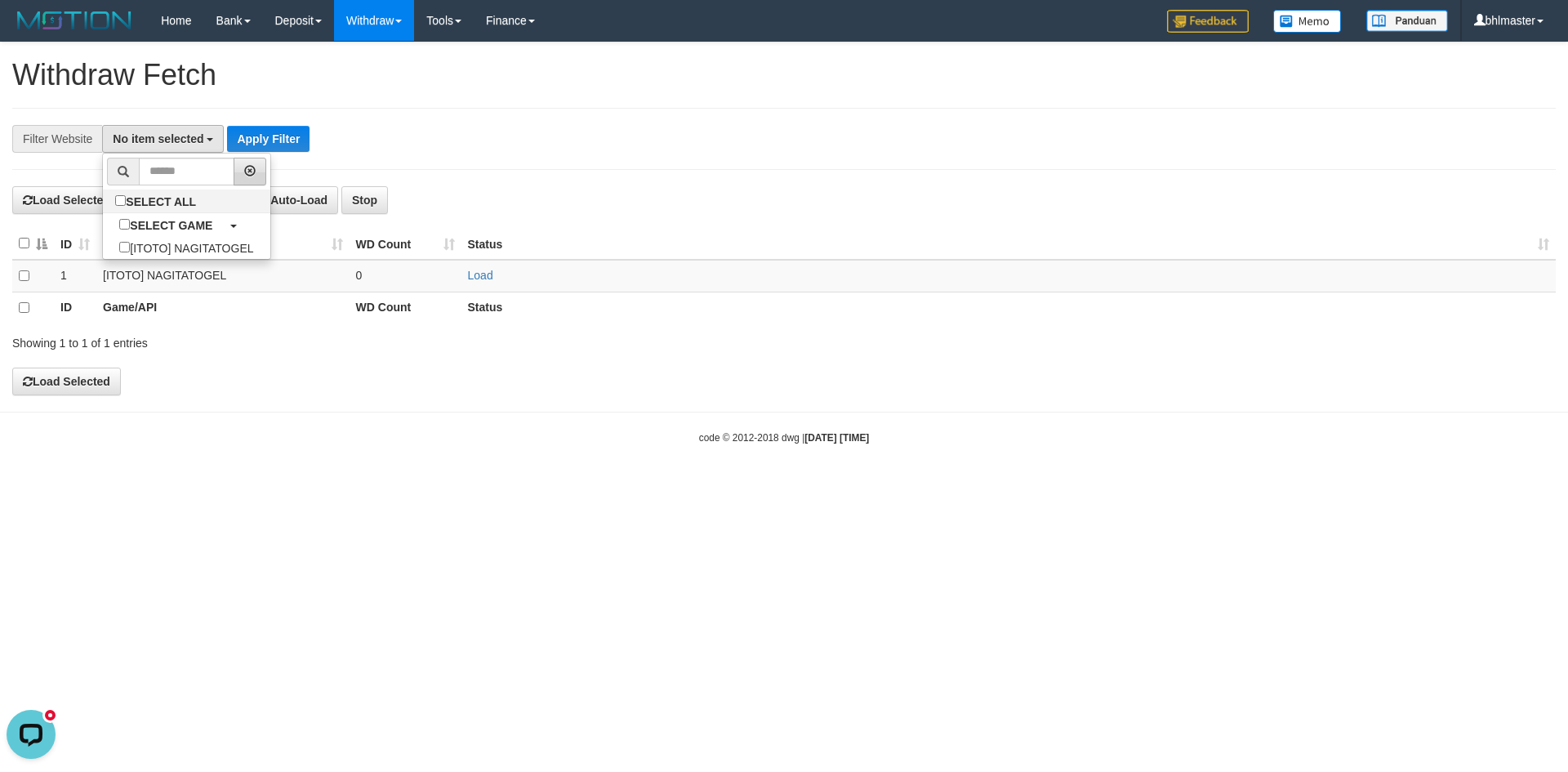 select on "****" 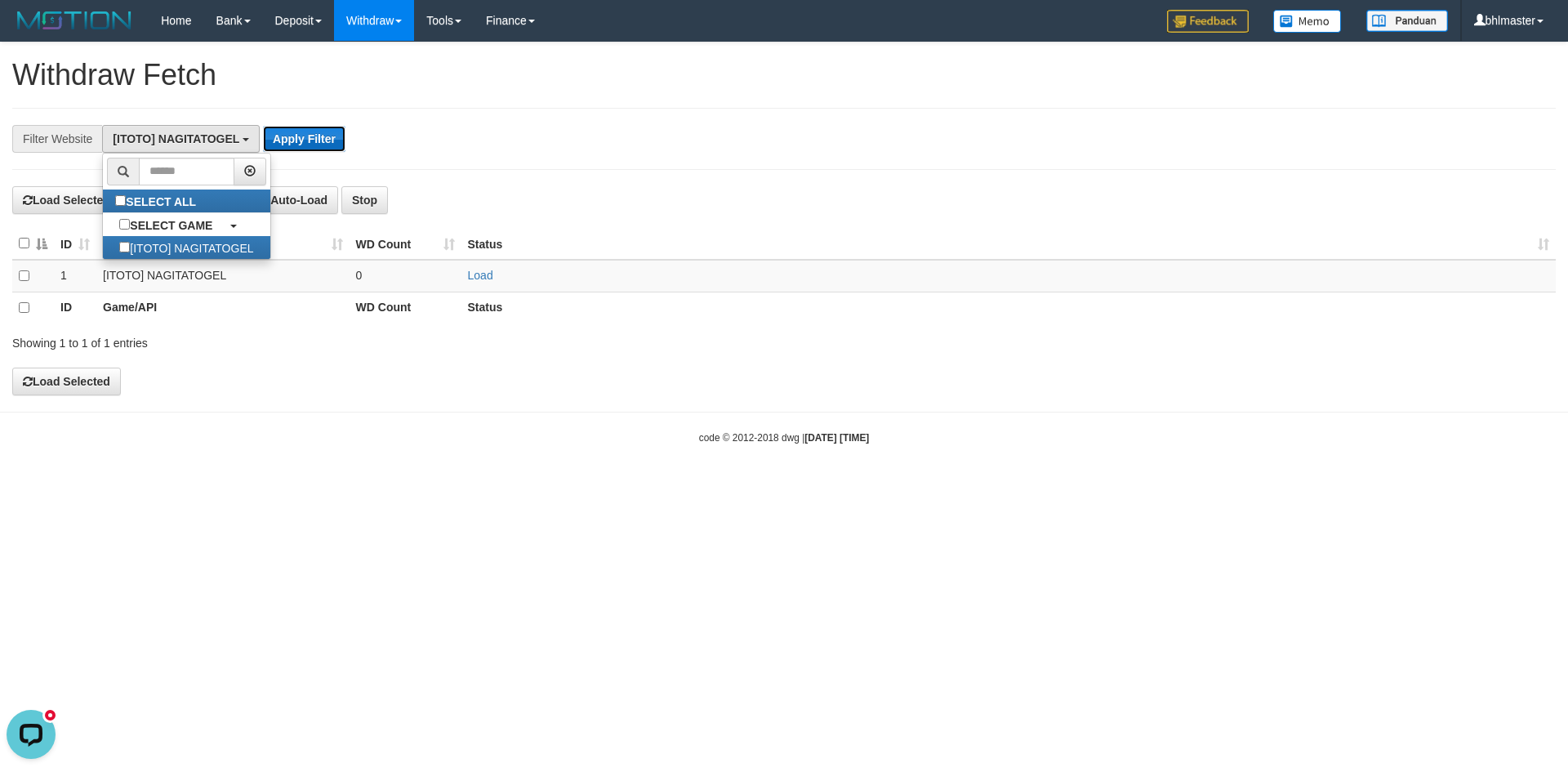 click on "Apply Filter" at bounding box center (304, 139) 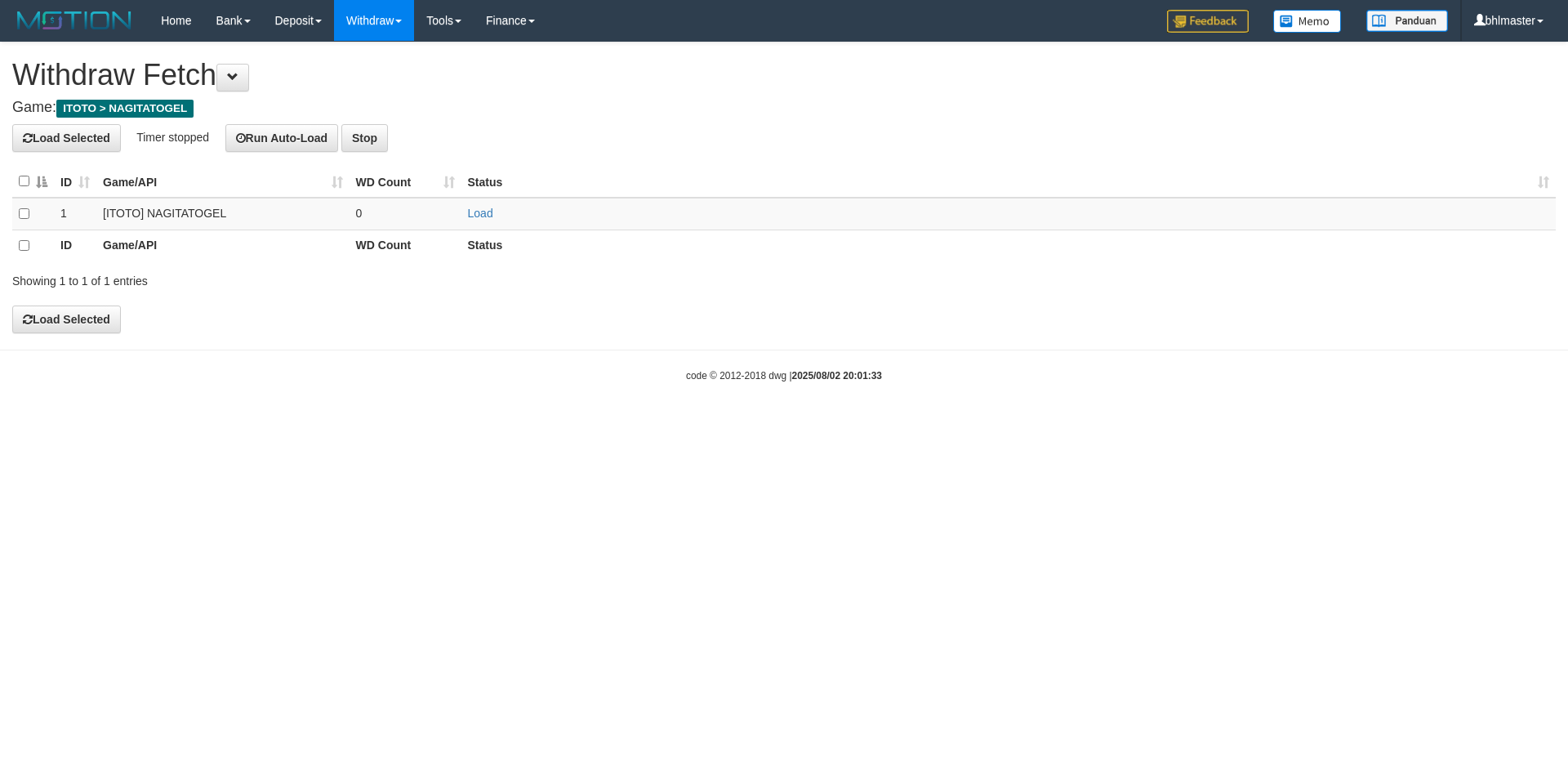 scroll, scrollTop: 0, scrollLeft: 0, axis: both 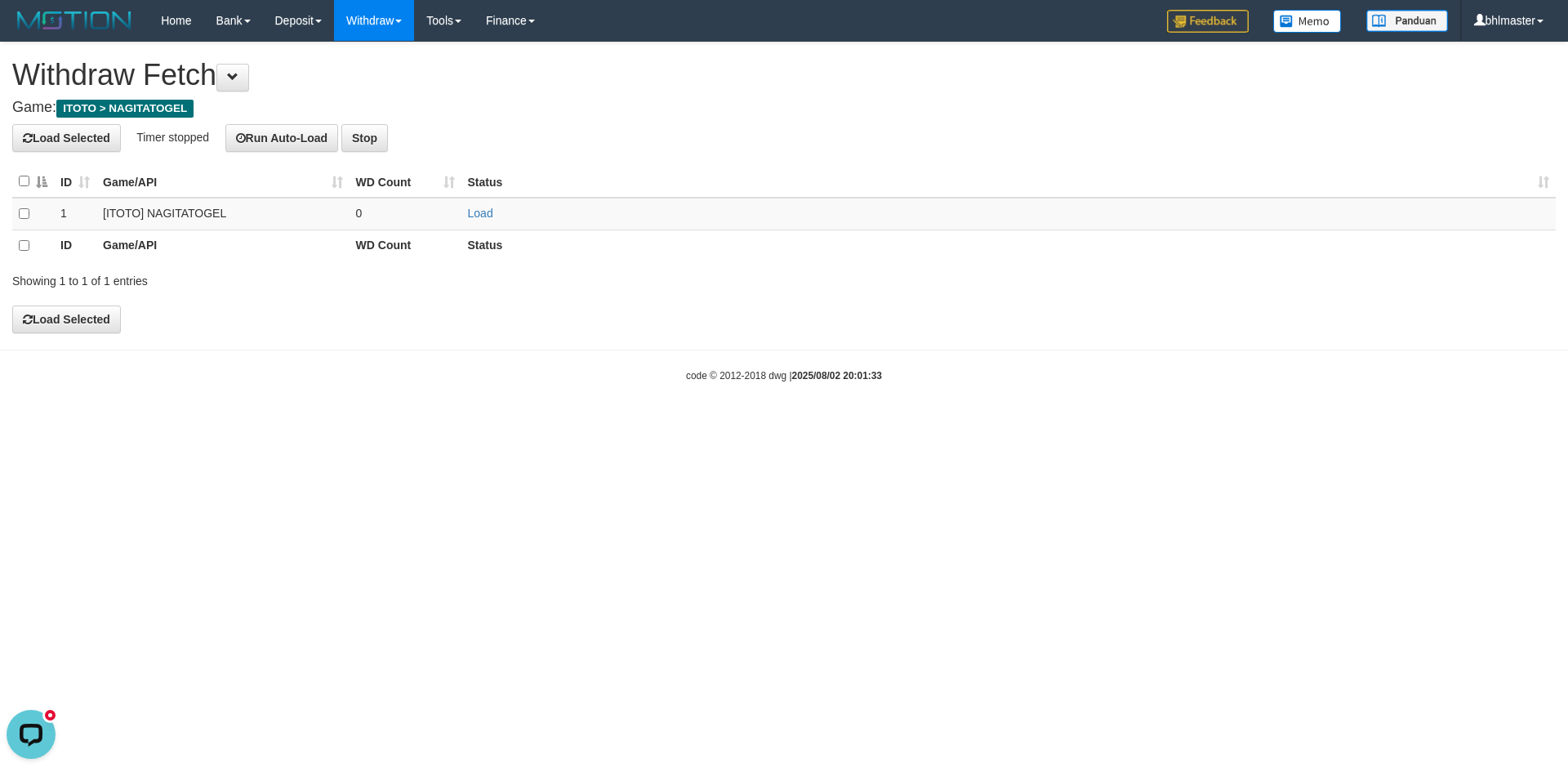 click at bounding box center (33, 181) 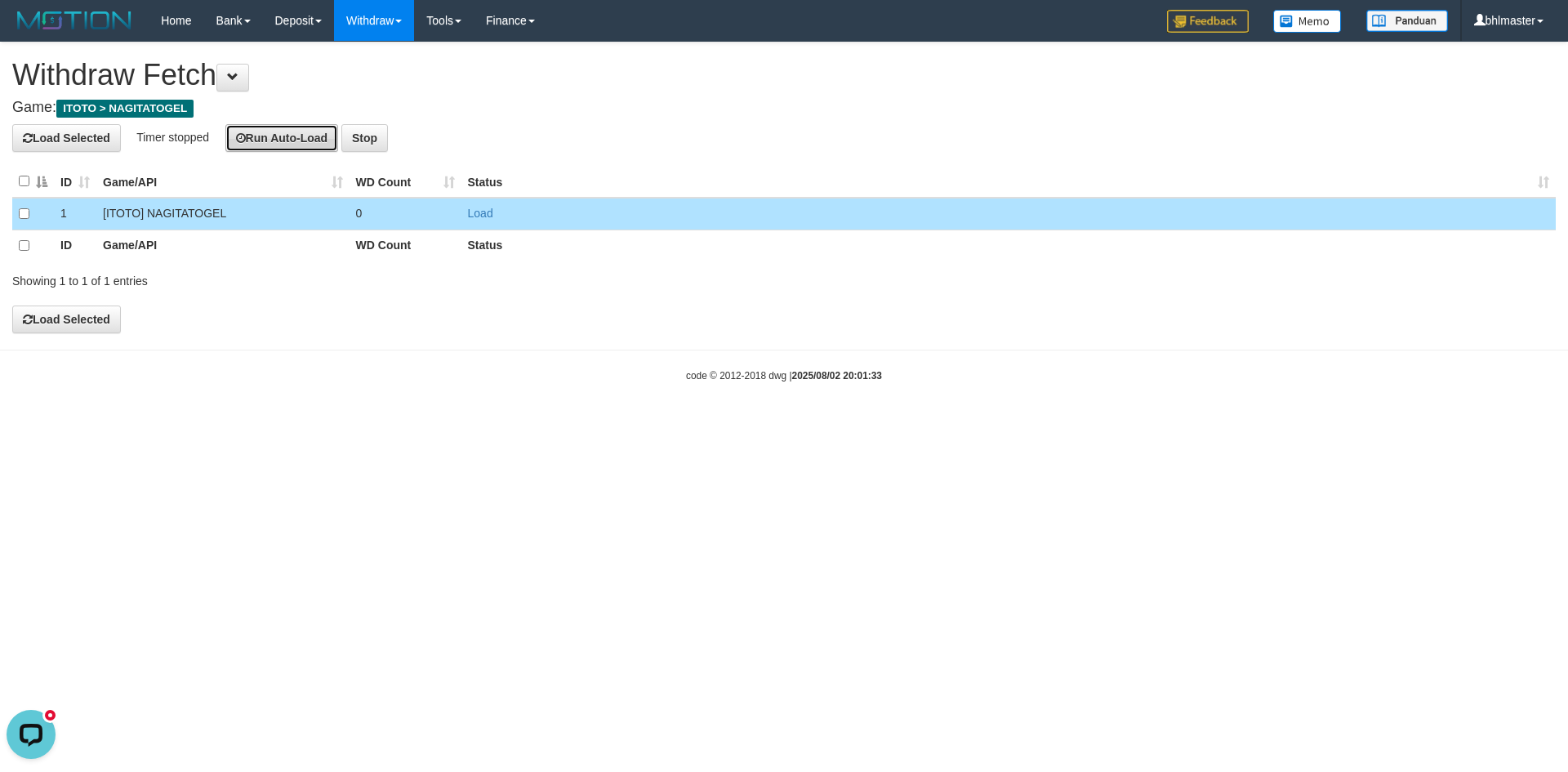 click on "Run Auto-Load" at bounding box center (282, 138) 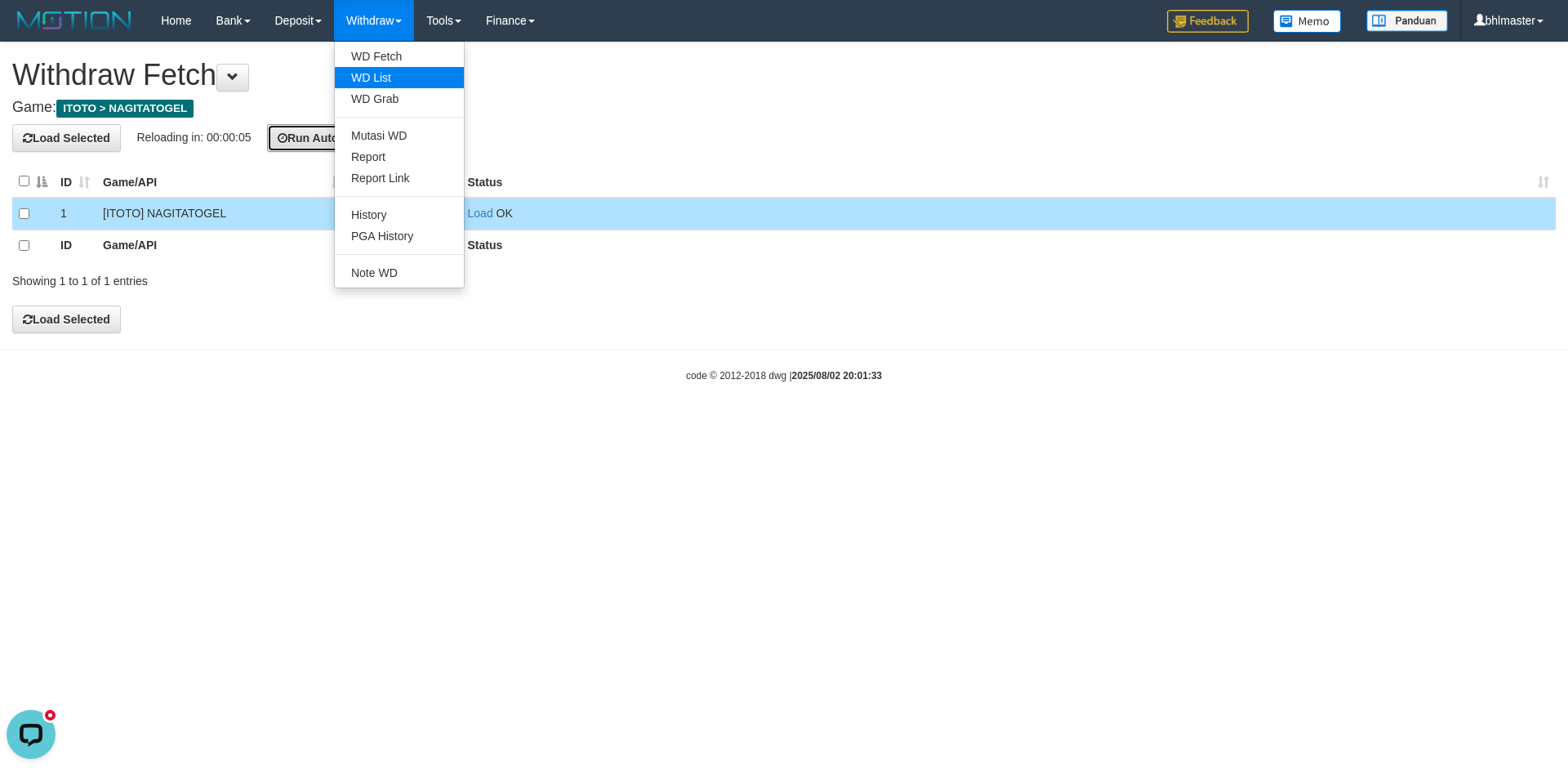 type 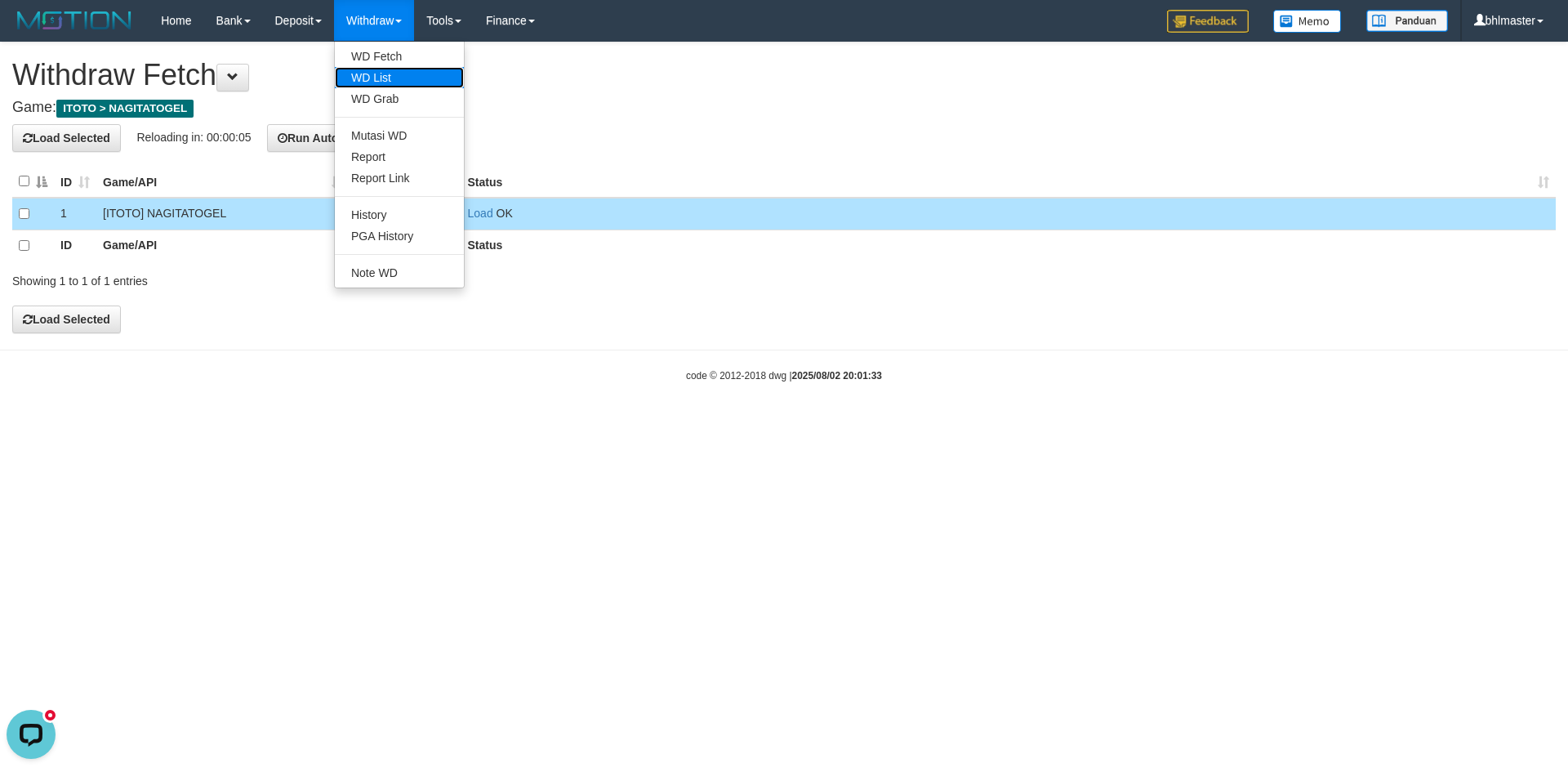 click on "WD List" at bounding box center (399, 78) 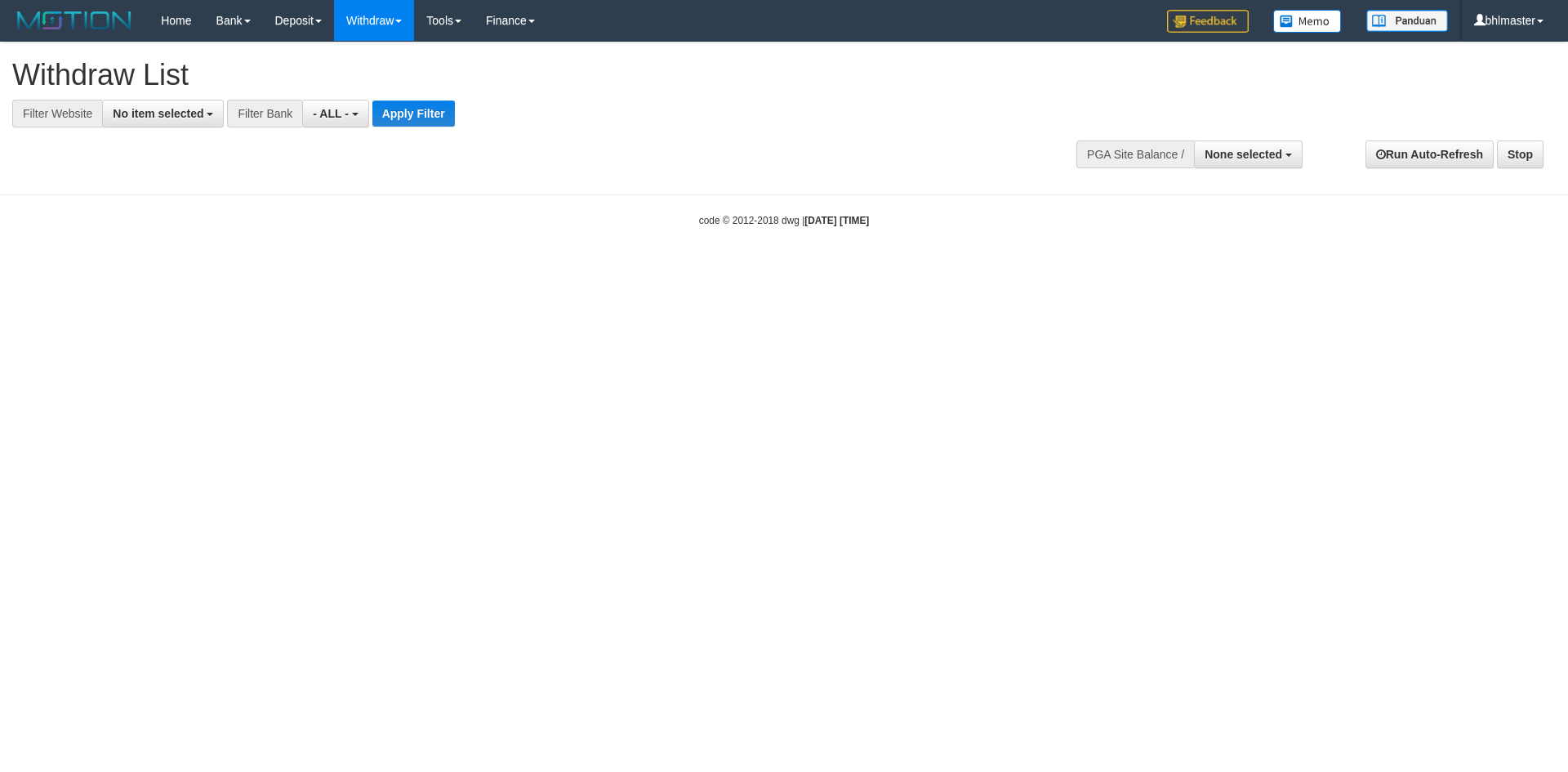 select 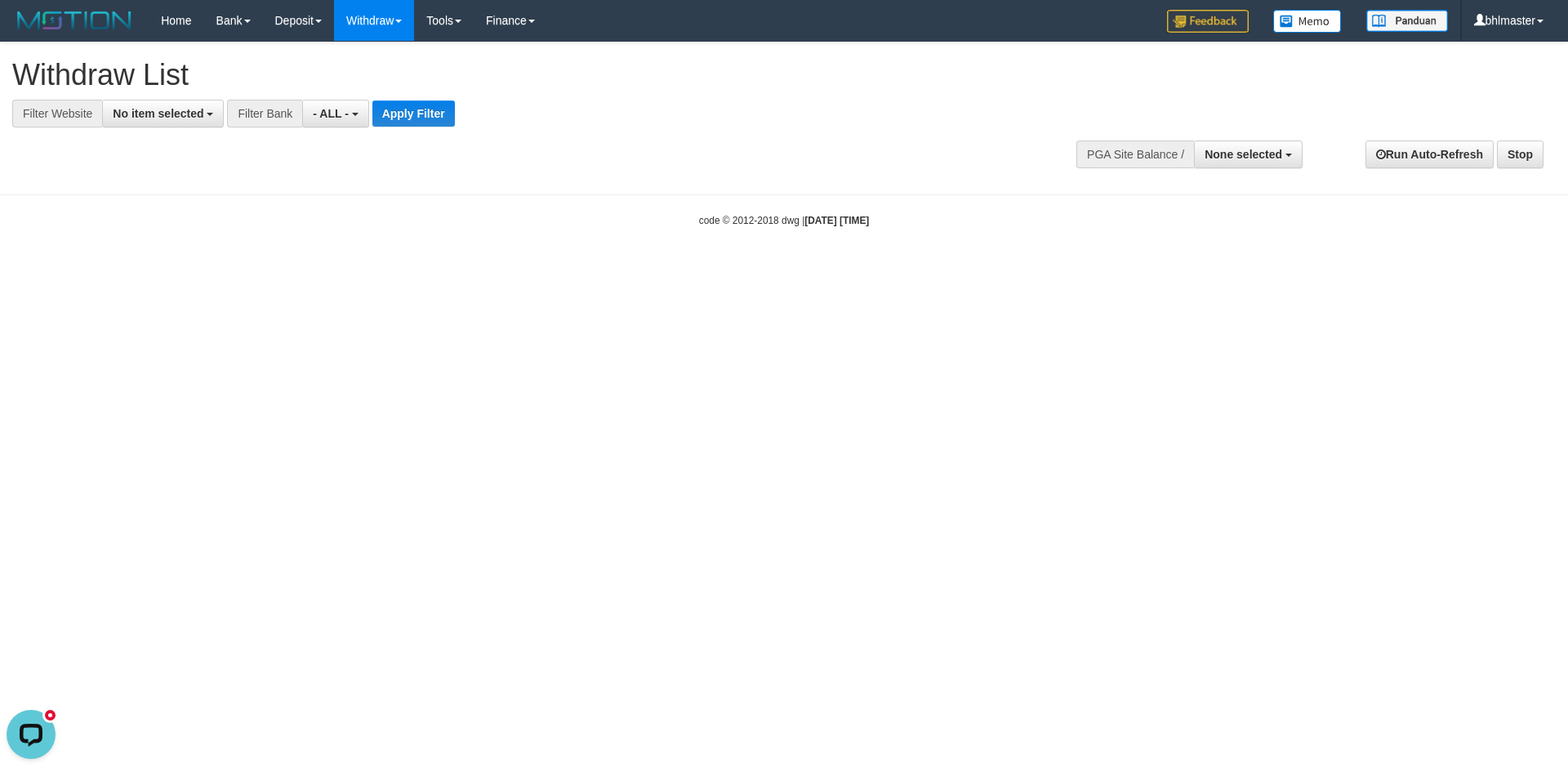 scroll, scrollTop: 0, scrollLeft: 0, axis: both 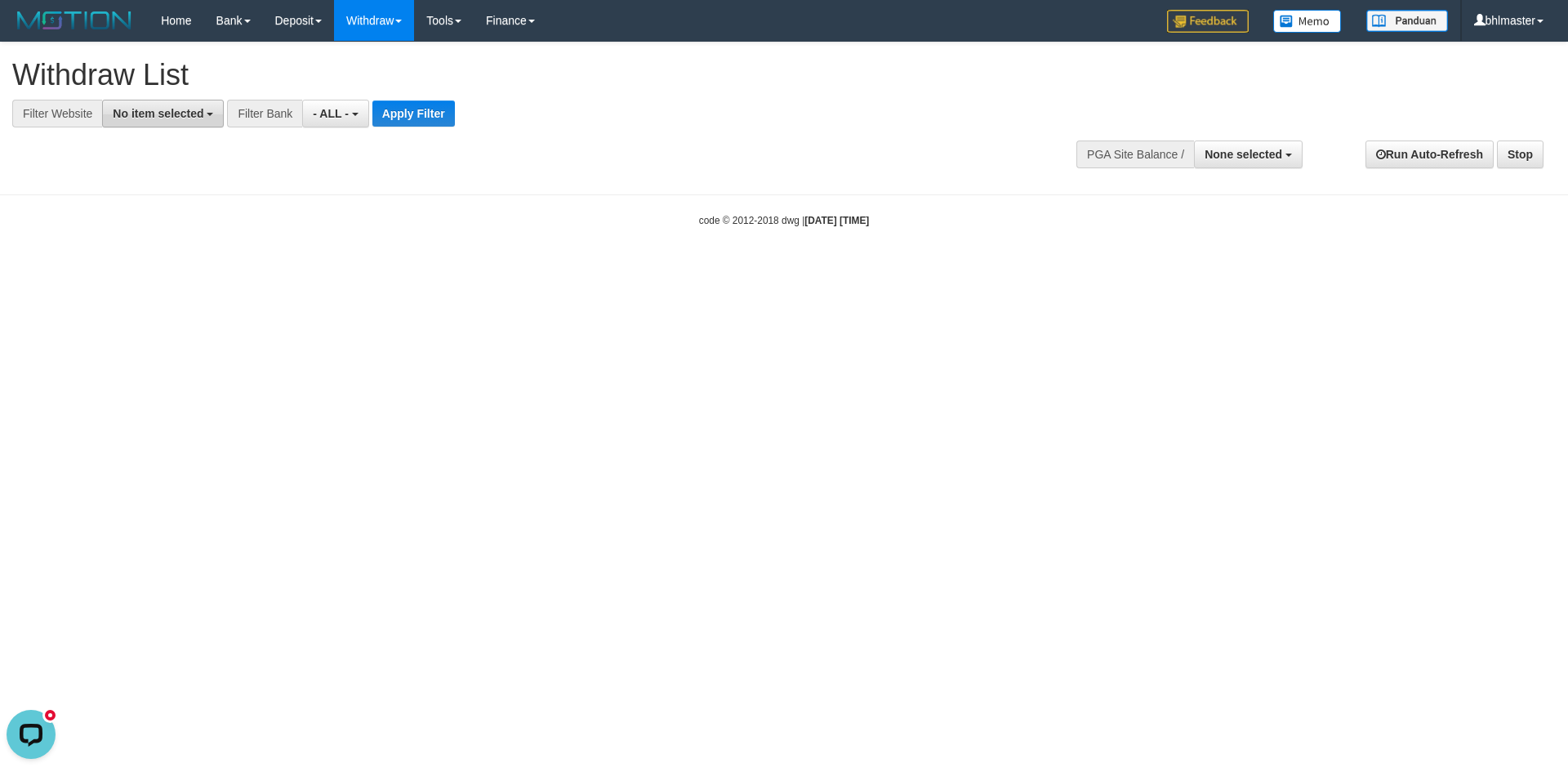 click on "No item selected" at bounding box center [158, 114] 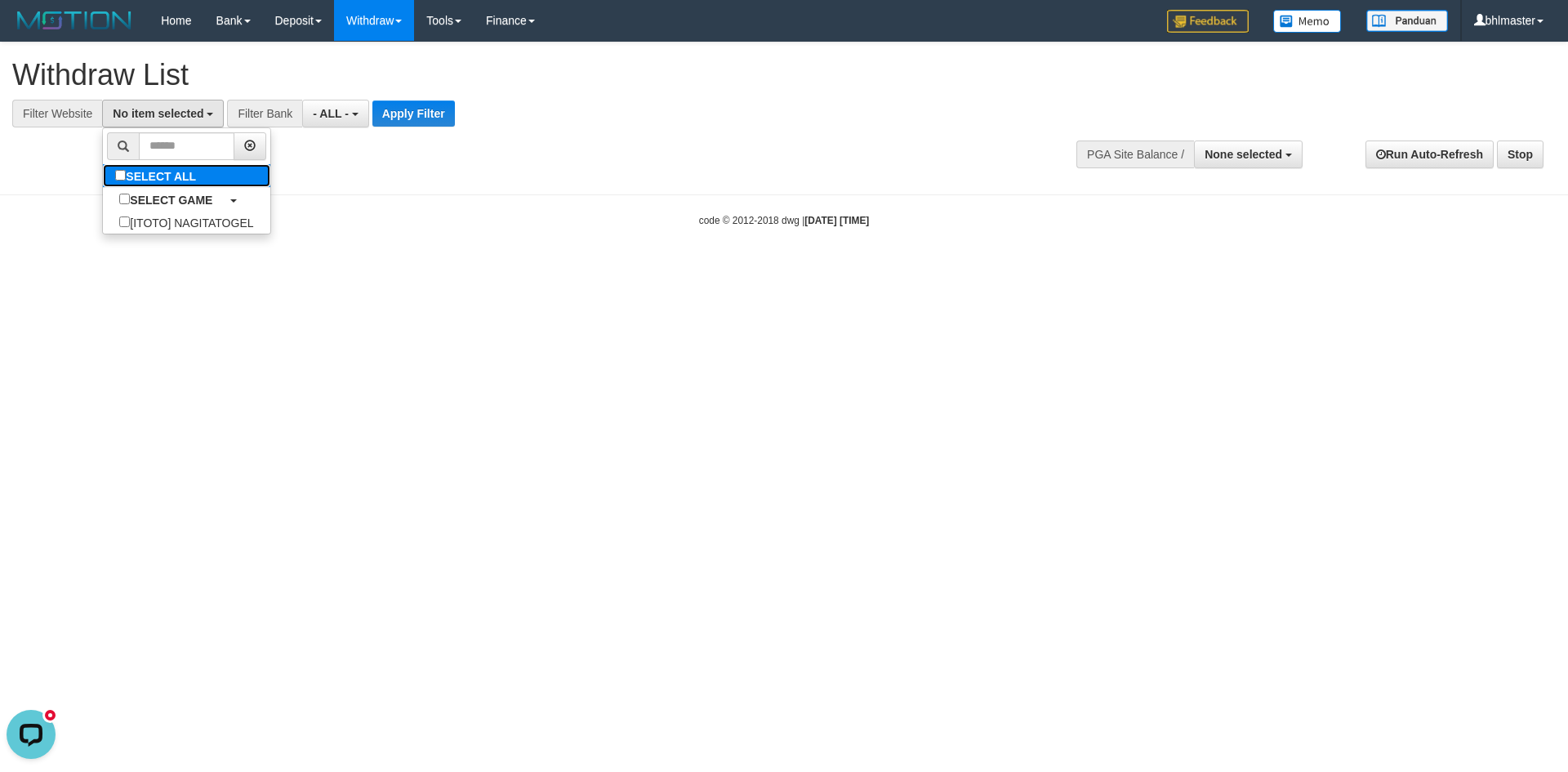click on "SELECT ALL" at bounding box center (158, 176) 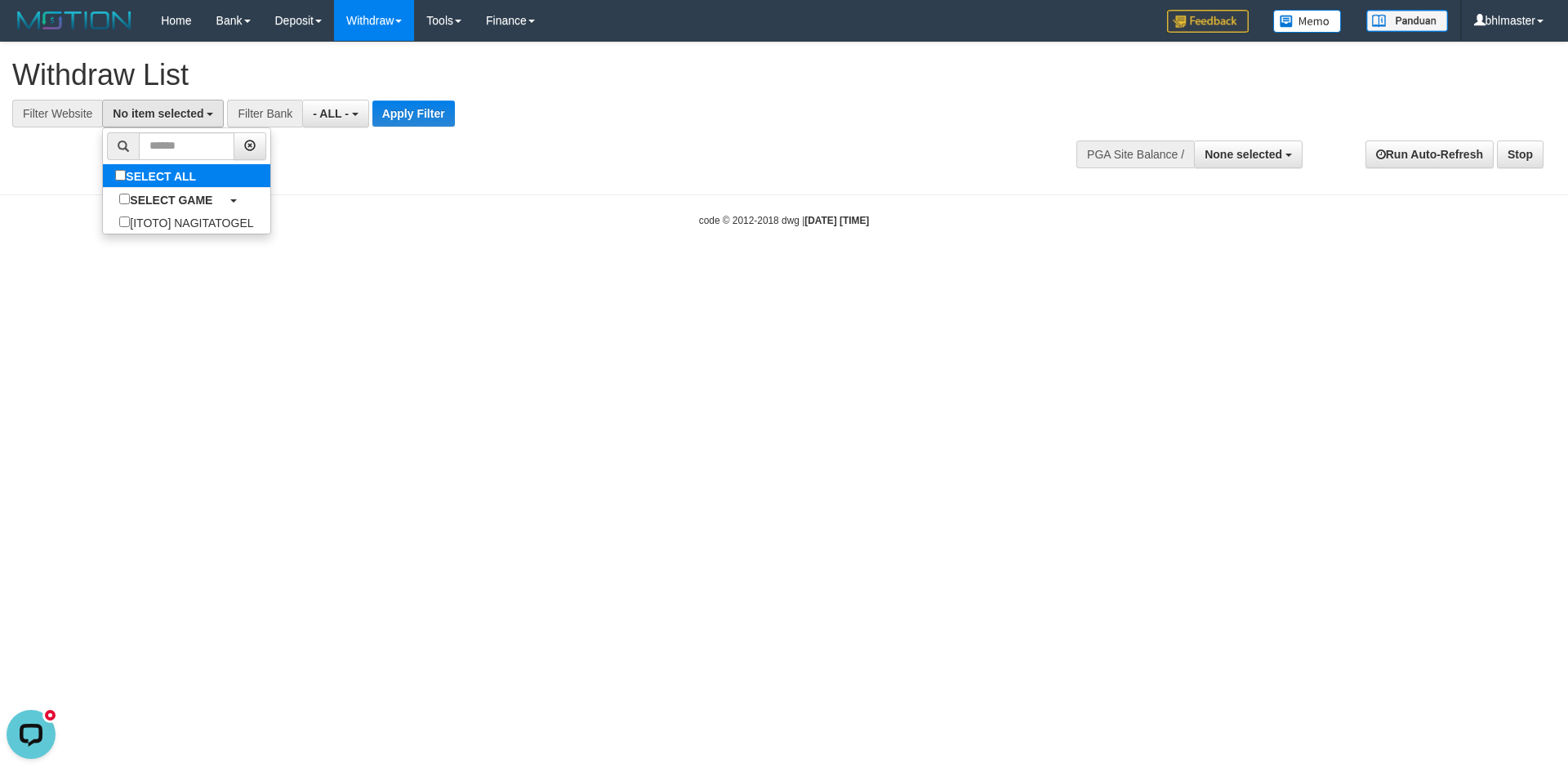 select on "****" 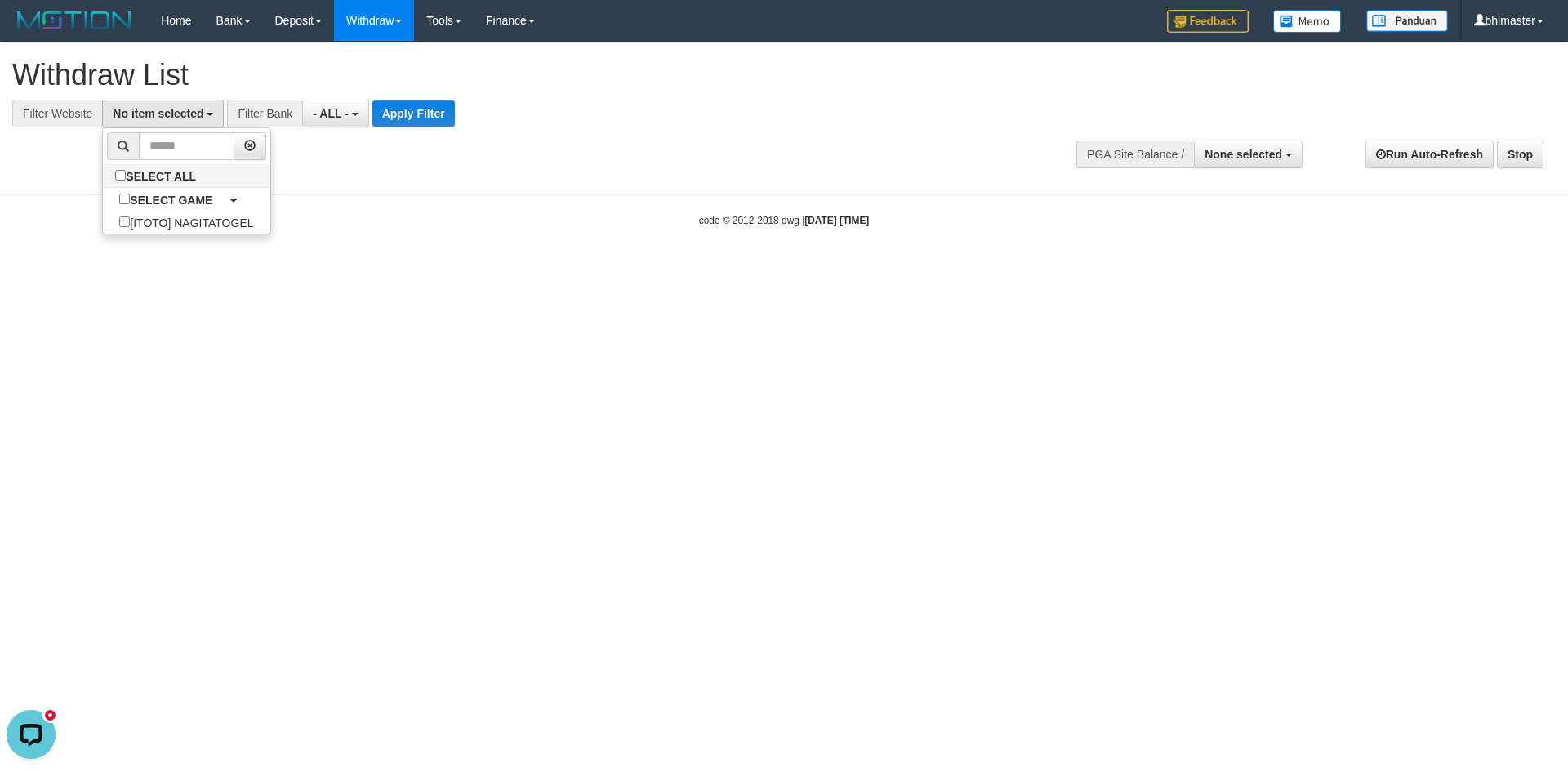 scroll, scrollTop: 15, scrollLeft: 0, axis: vertical 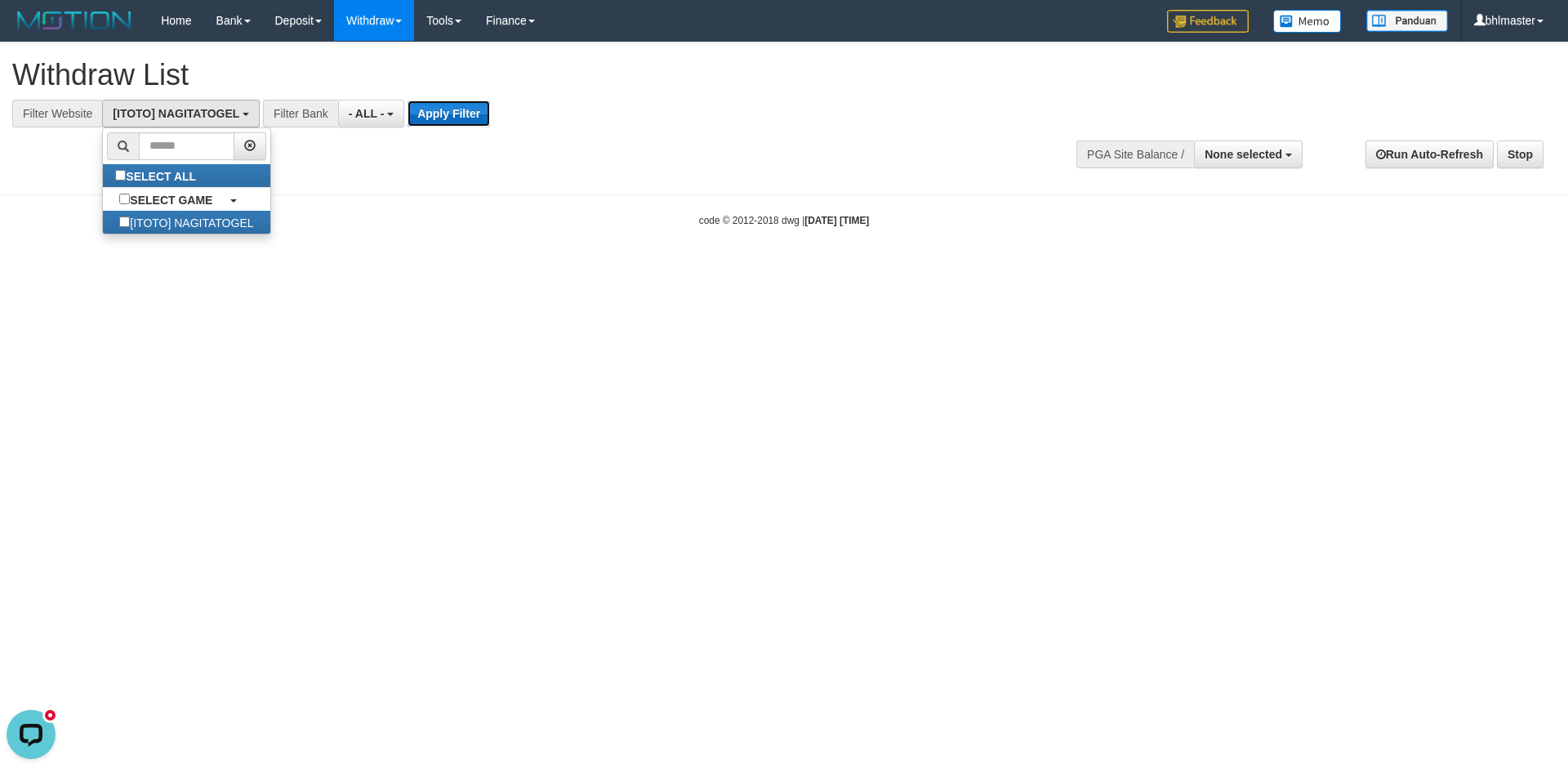 click on "Apply Filter" at bounding box center [448, 114] 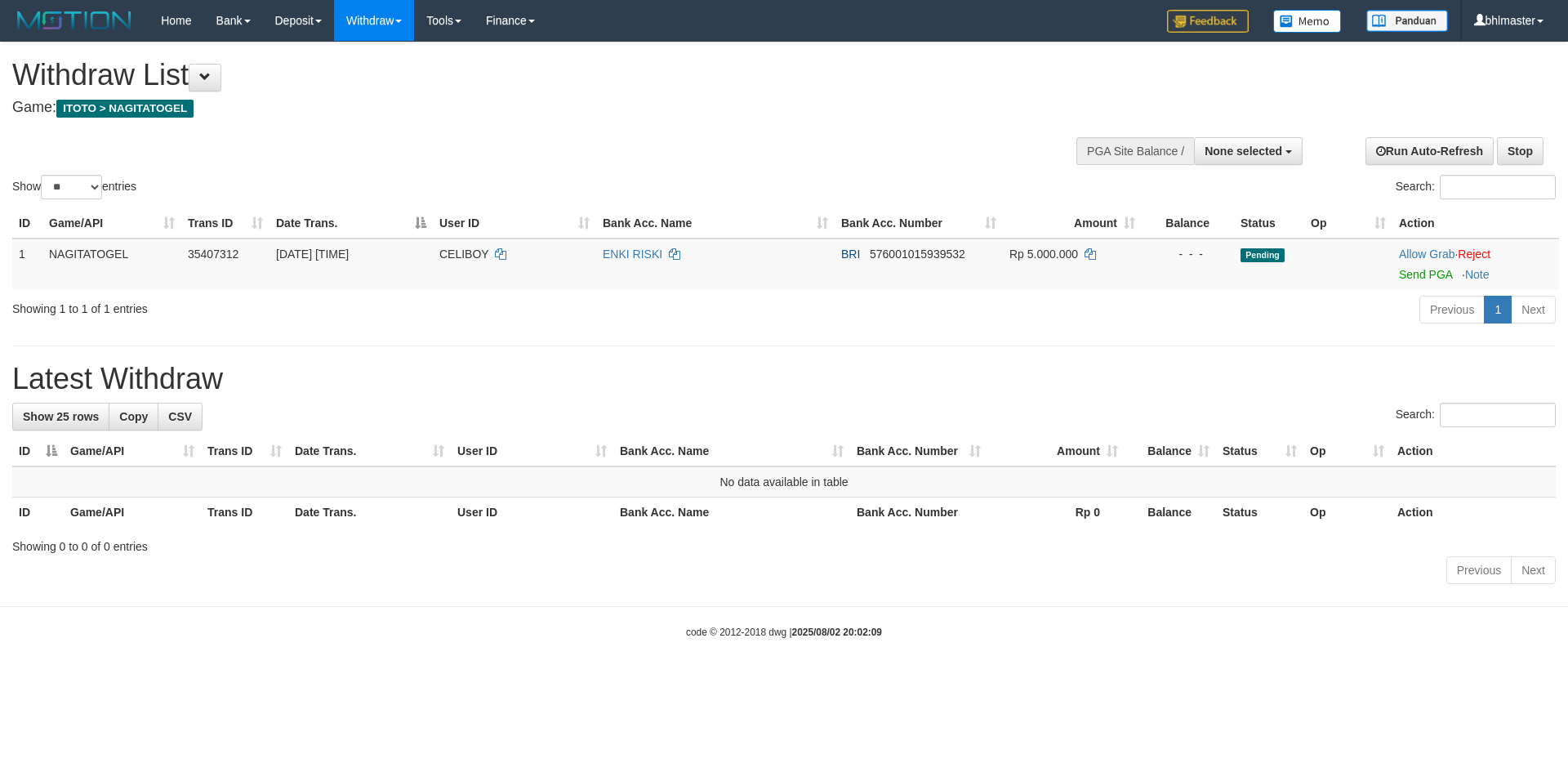 select 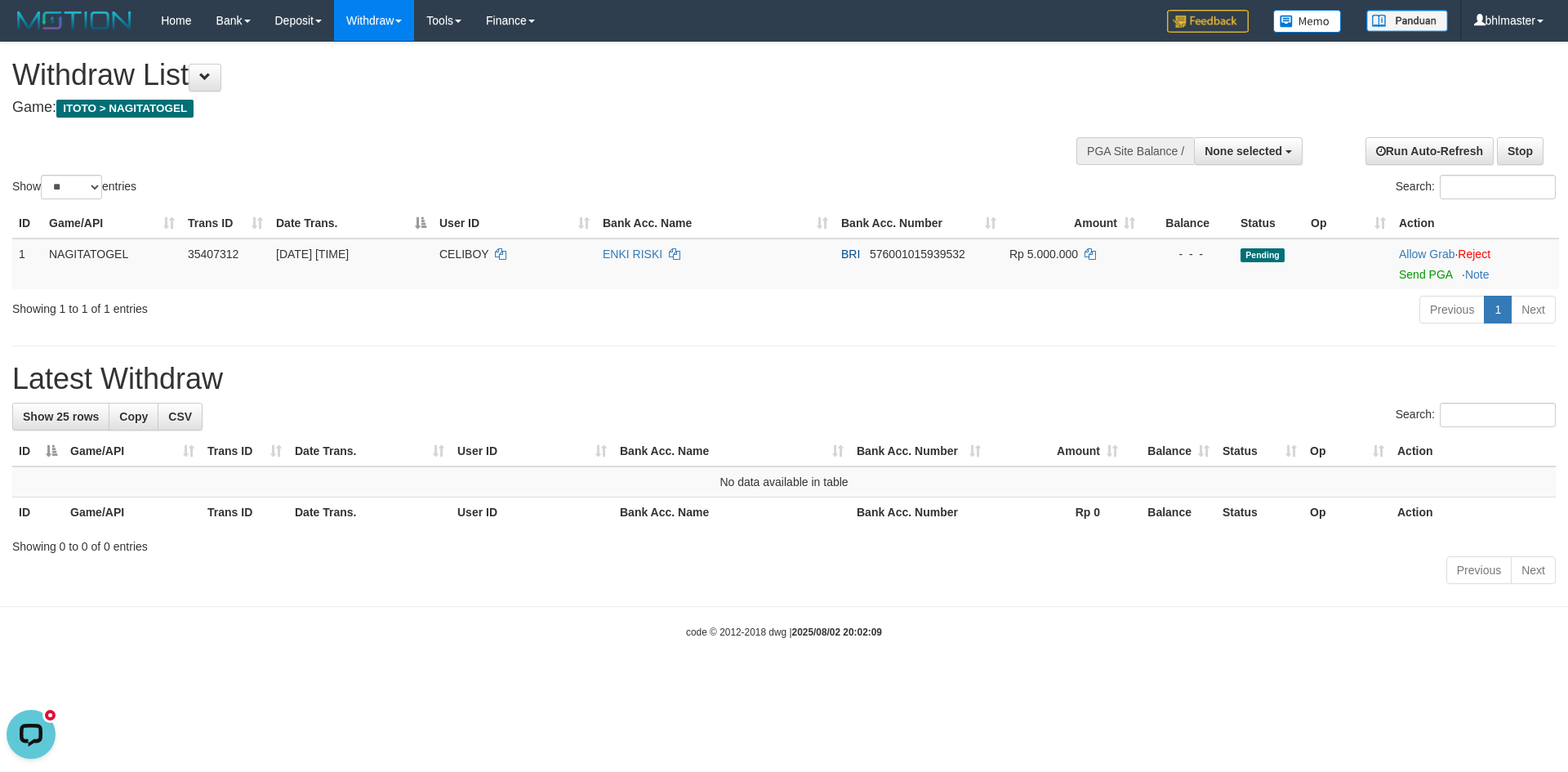 scroll, scrollTop: 0, scrollLeft: 0, axis: both 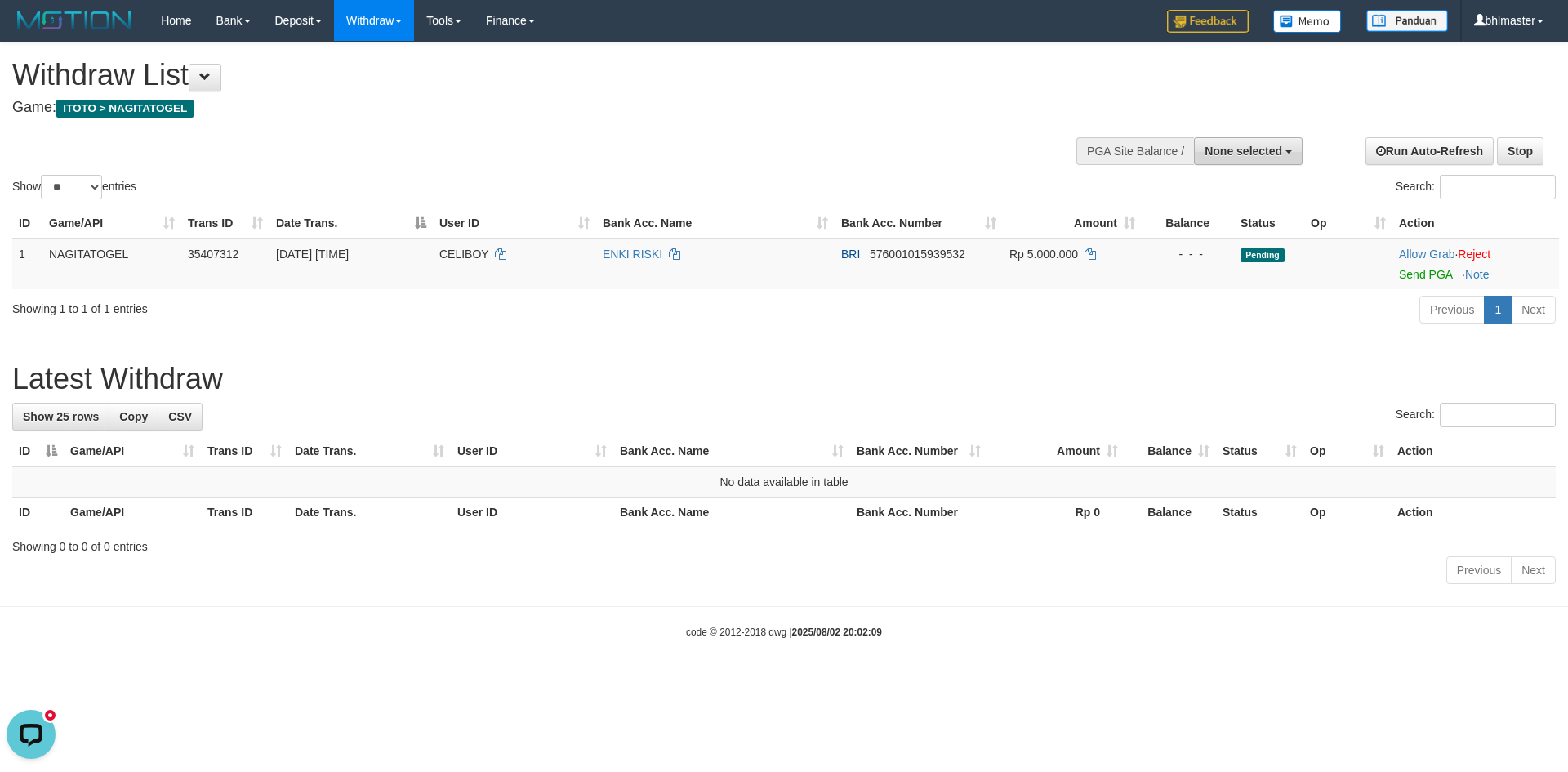 click on "None selected" at bounding box center (1243, 151) 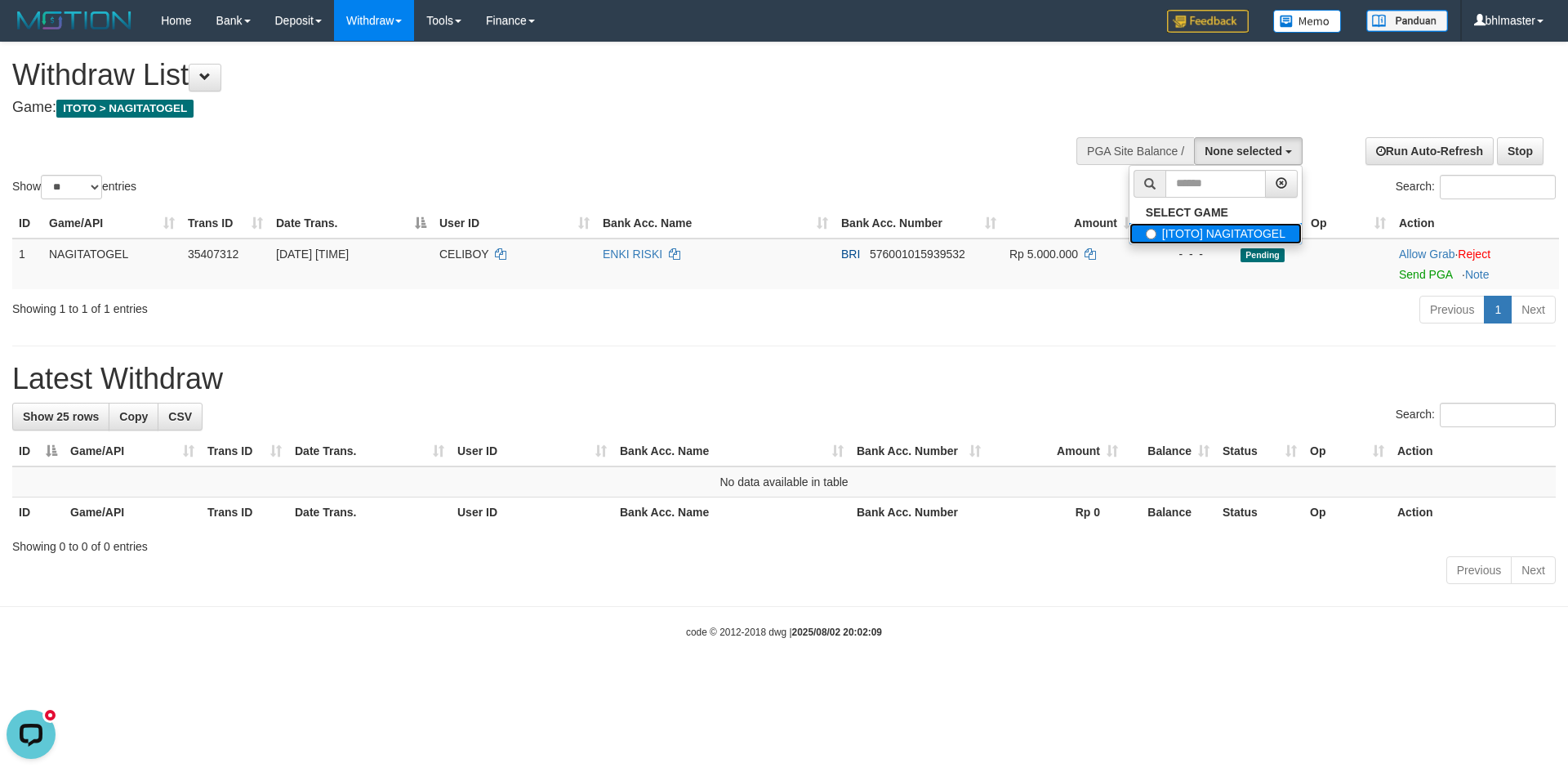 click on "[ITOTO] NAGITATOGEL" at bounding box center (1215, 234) 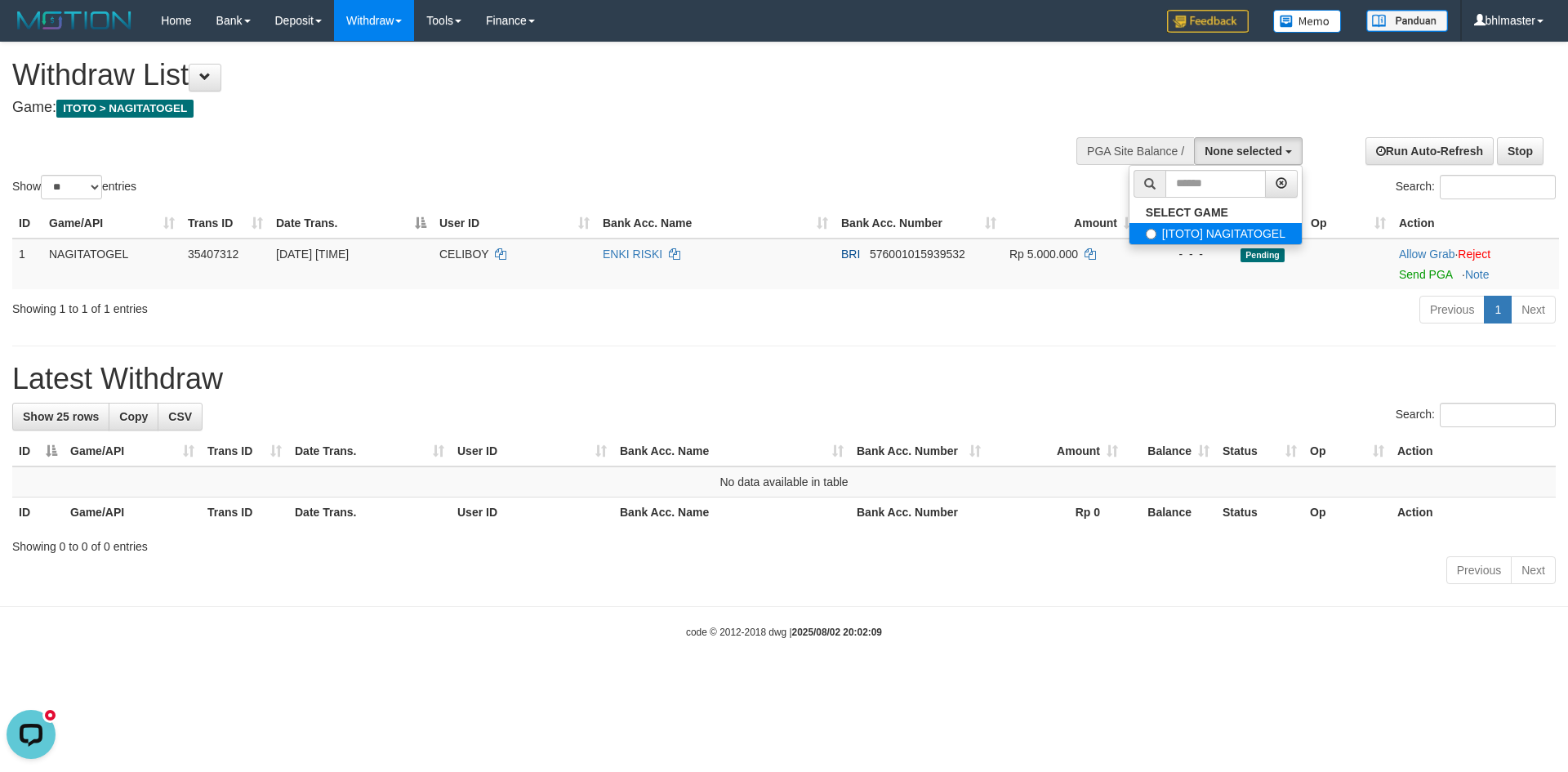 select on "****" 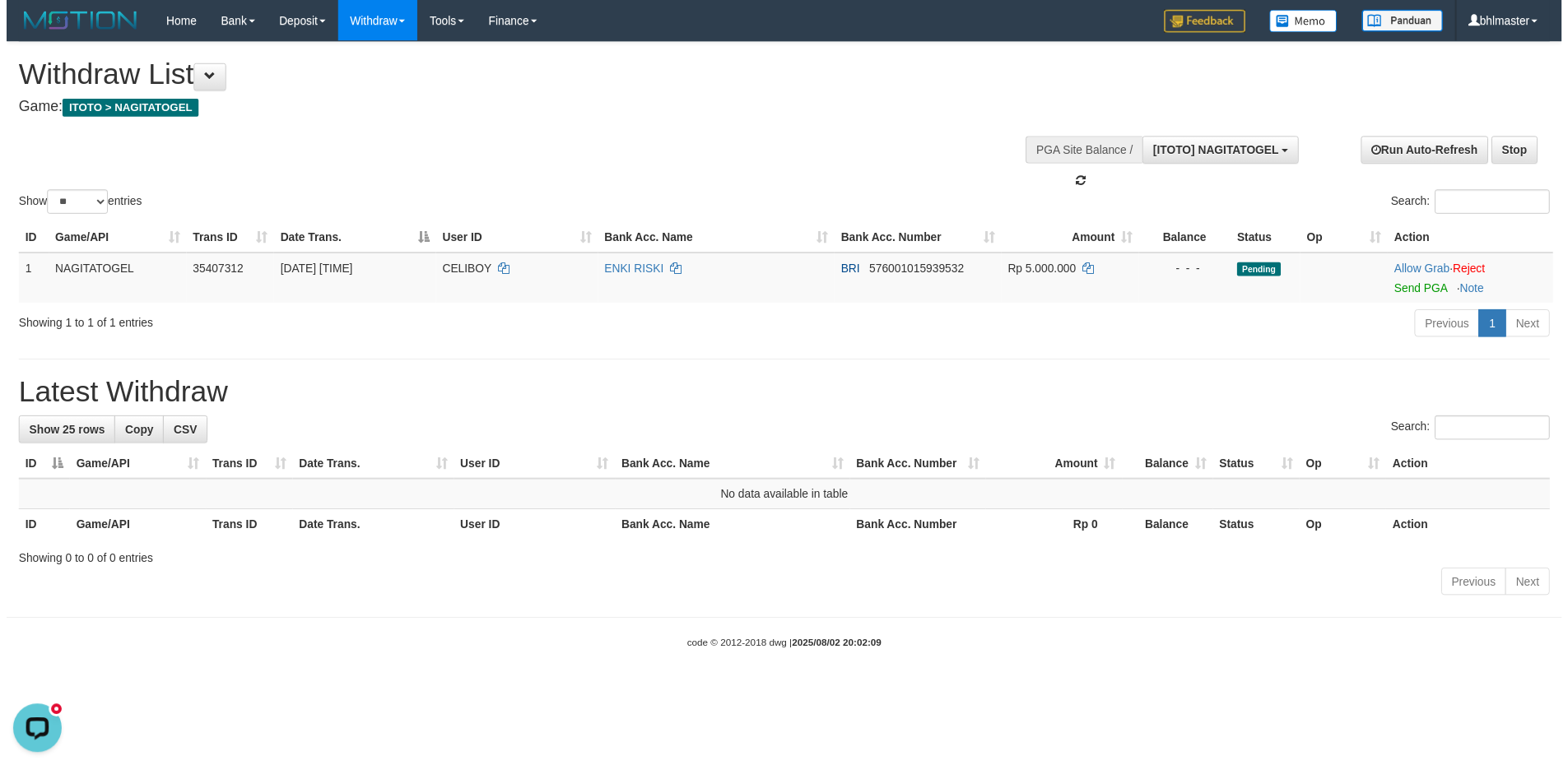 scroll, scrollTop: 15, scrollLeft: 0, axis: vertical 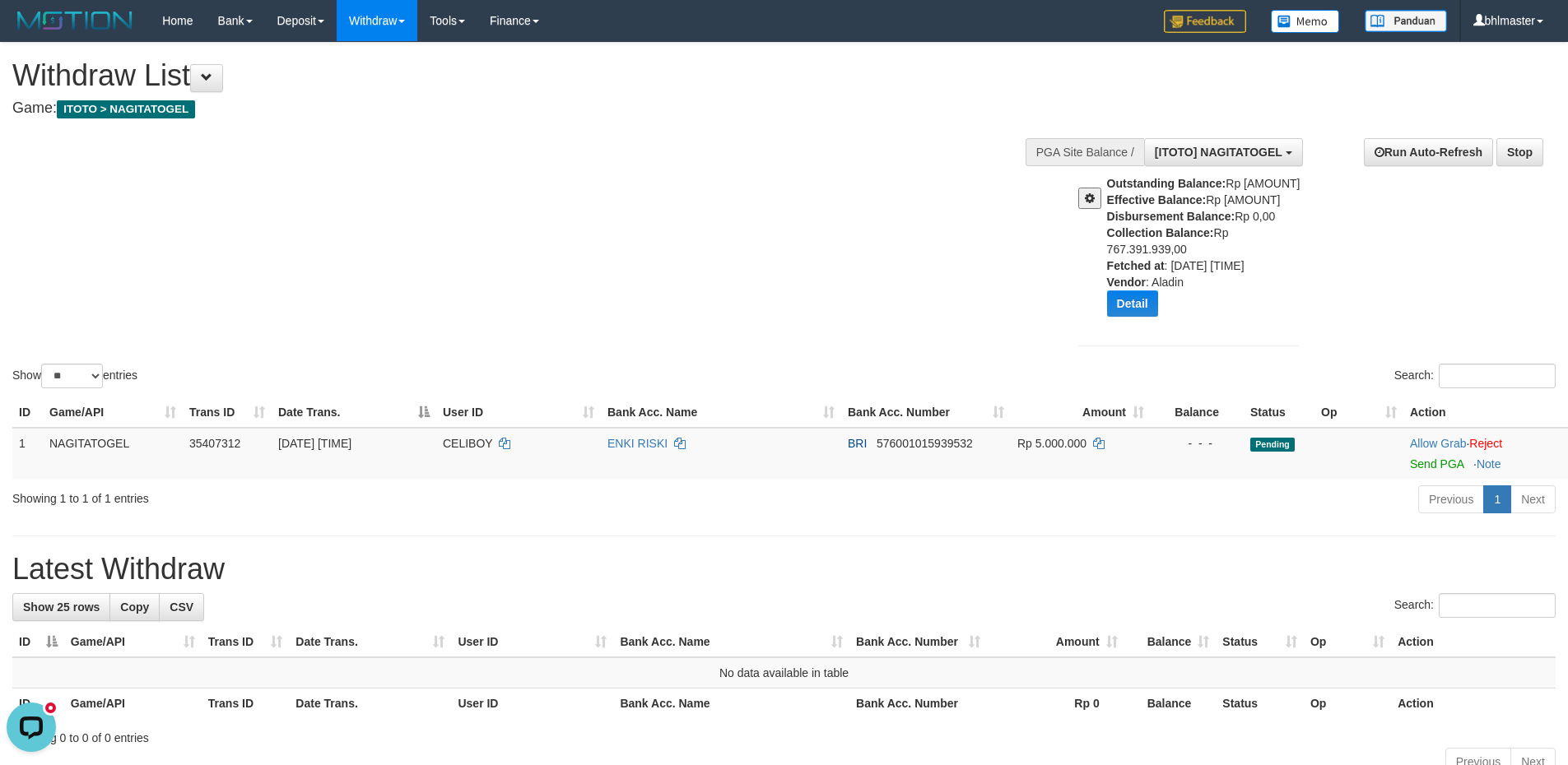 click at bounding box center (1090, 198) 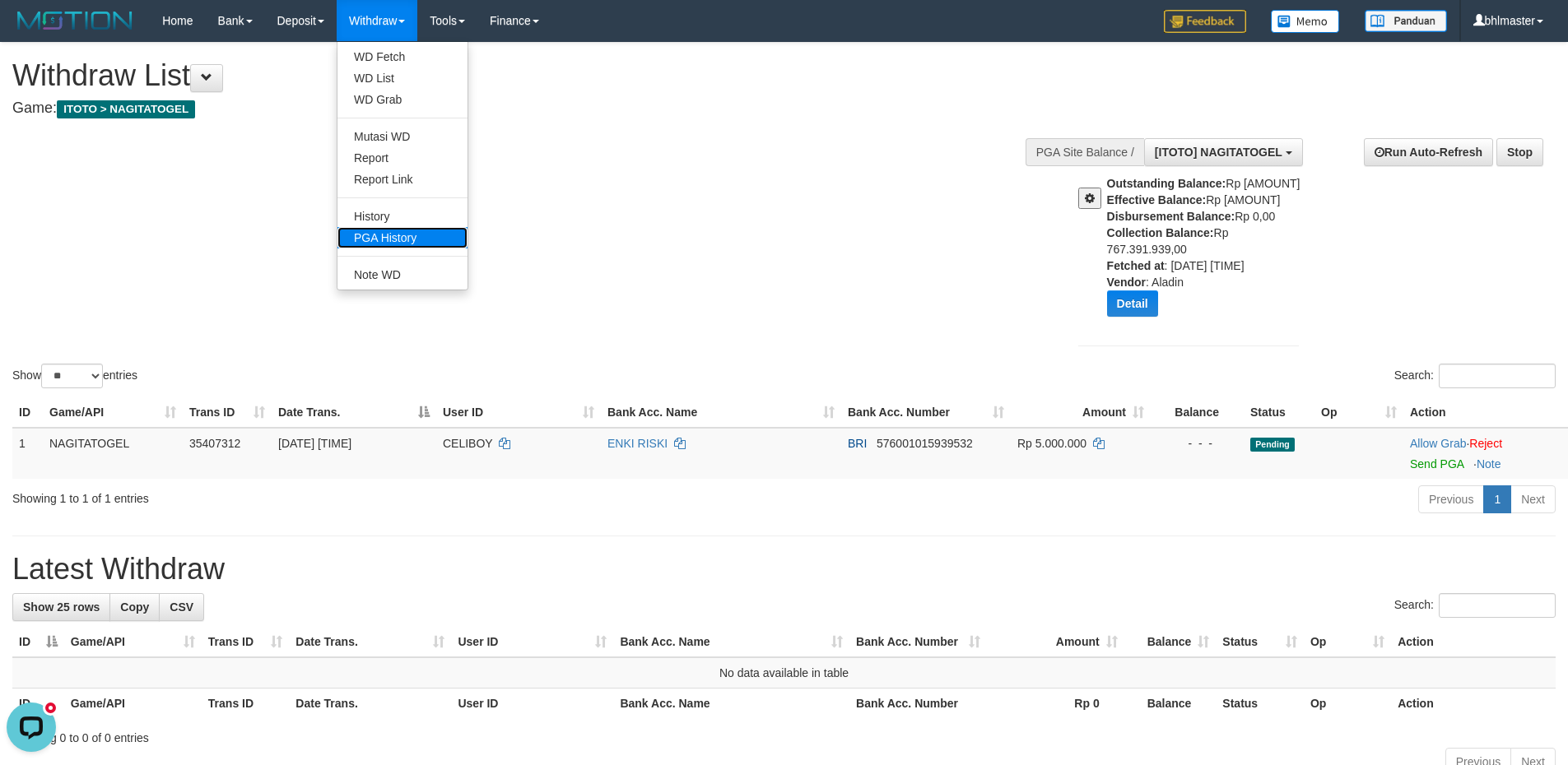 click on "PGA History" at bounding box center (402, 238) 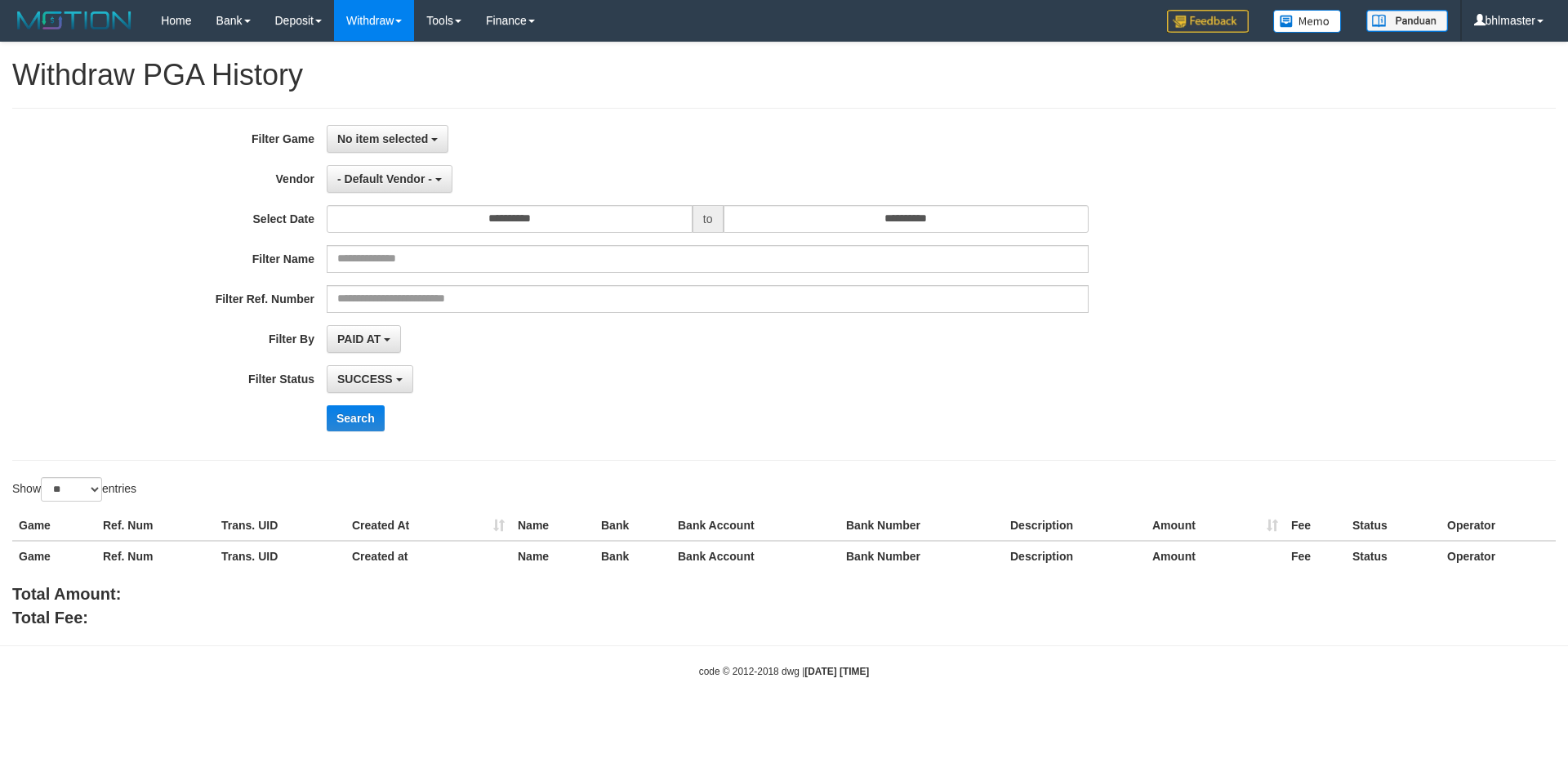 select 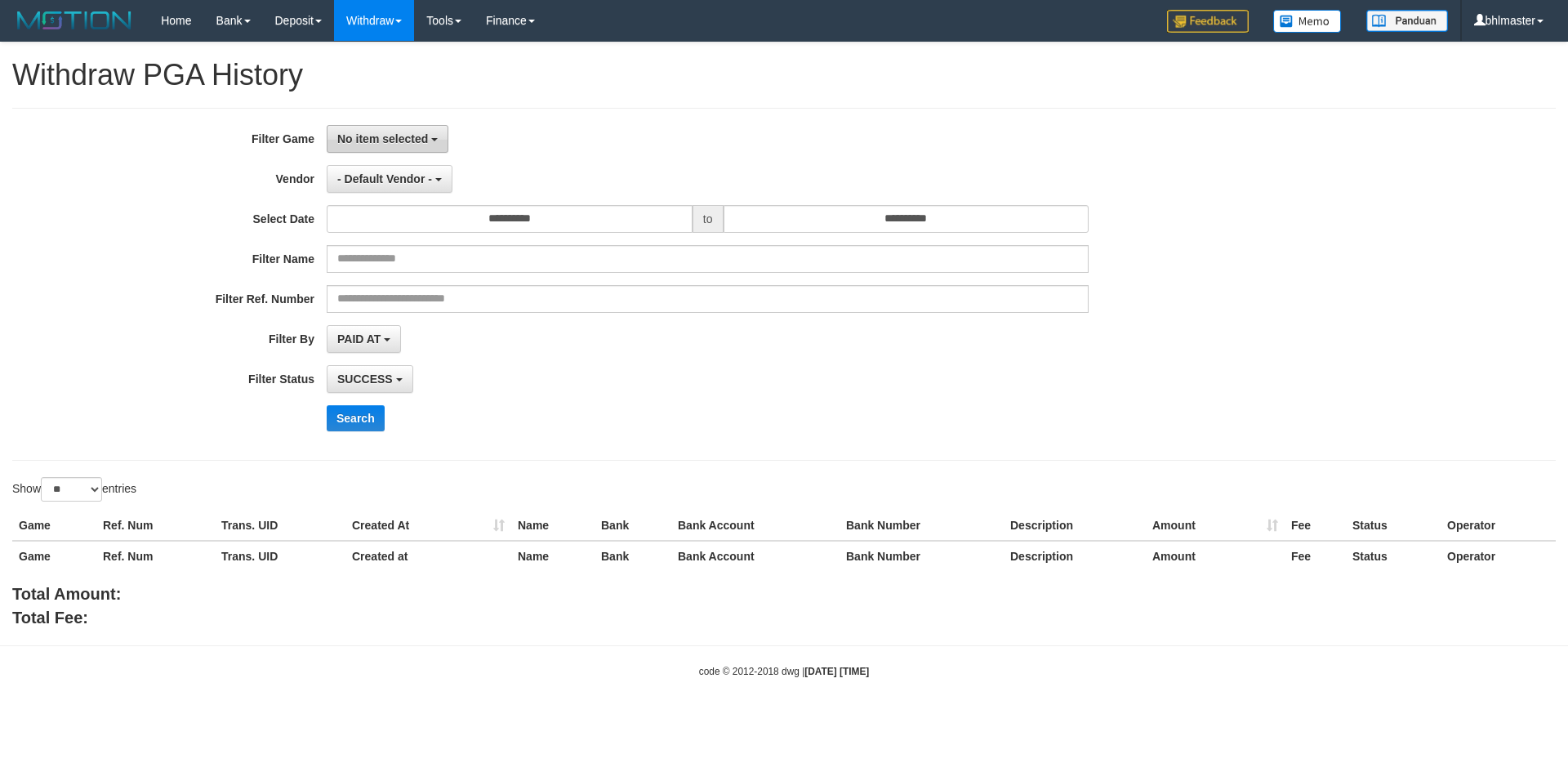 click on "No item selected" at bounding box center (382, 139) 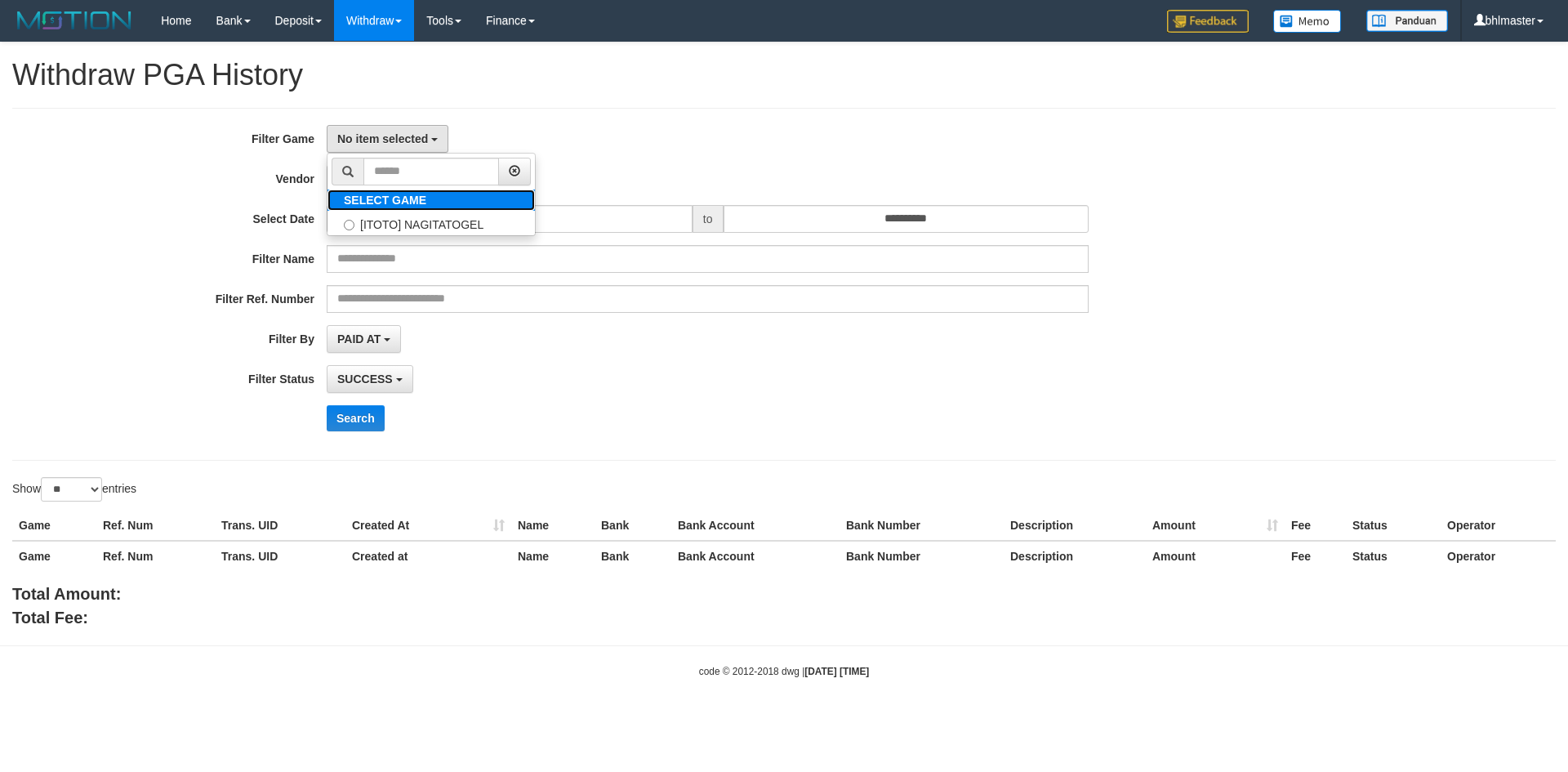 click on "SELECT GAME" at bounding box center (385, 200) 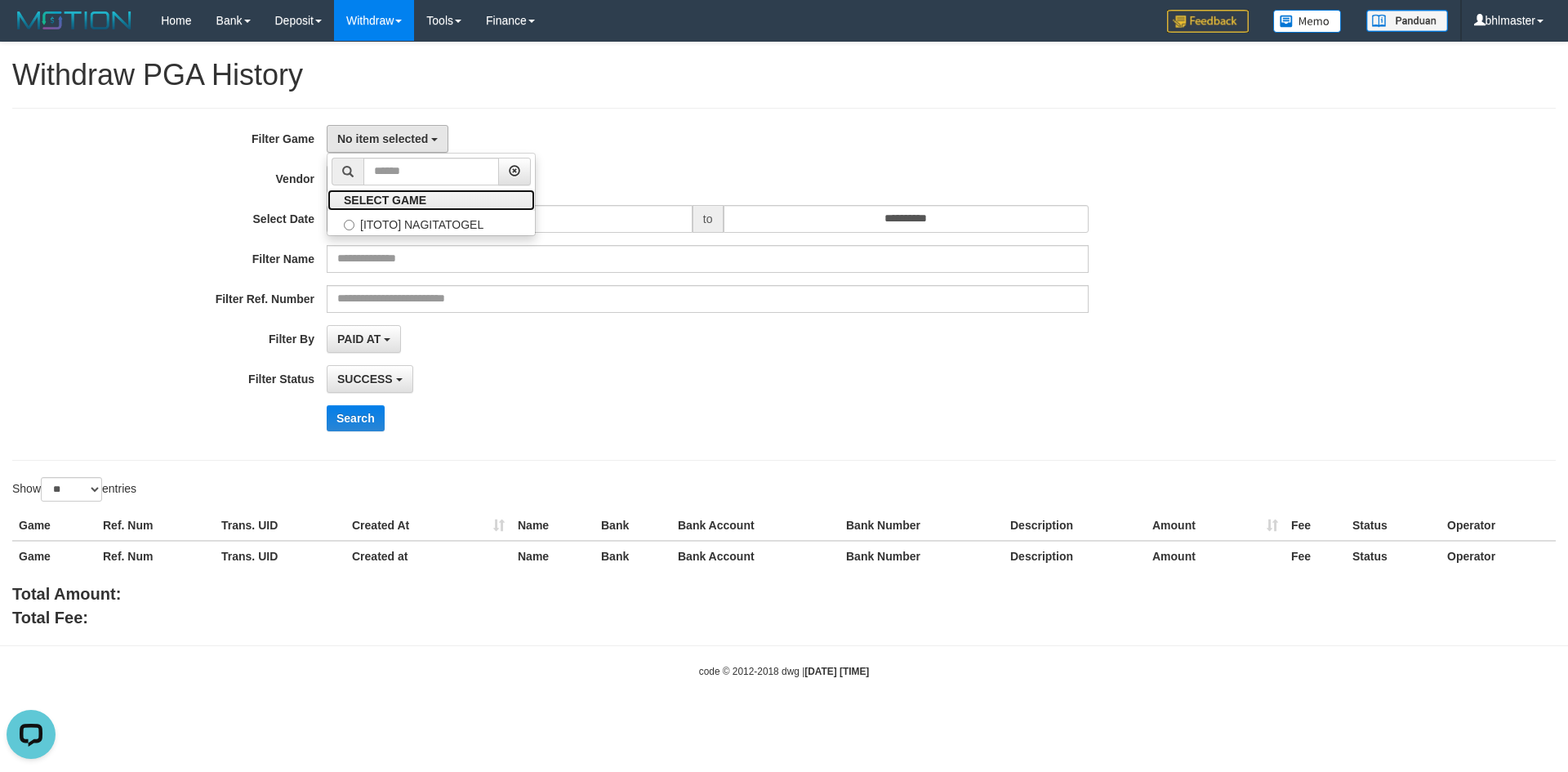 scroll, scrollTop: 0, scrollLeft: 0, axis: both 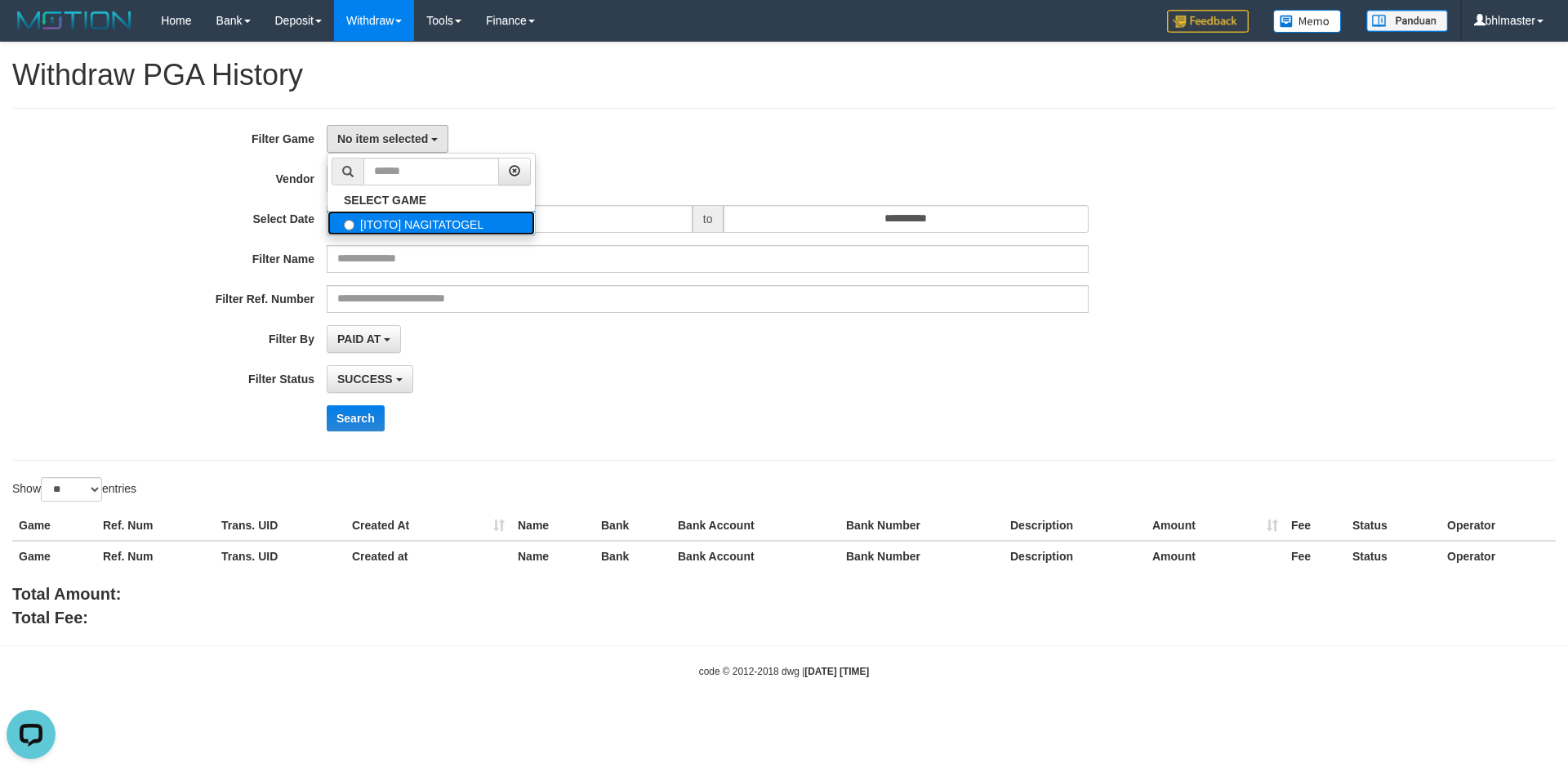 click on "[ITOTO] NAGITATOGEL" at bounding box center (431, 223) 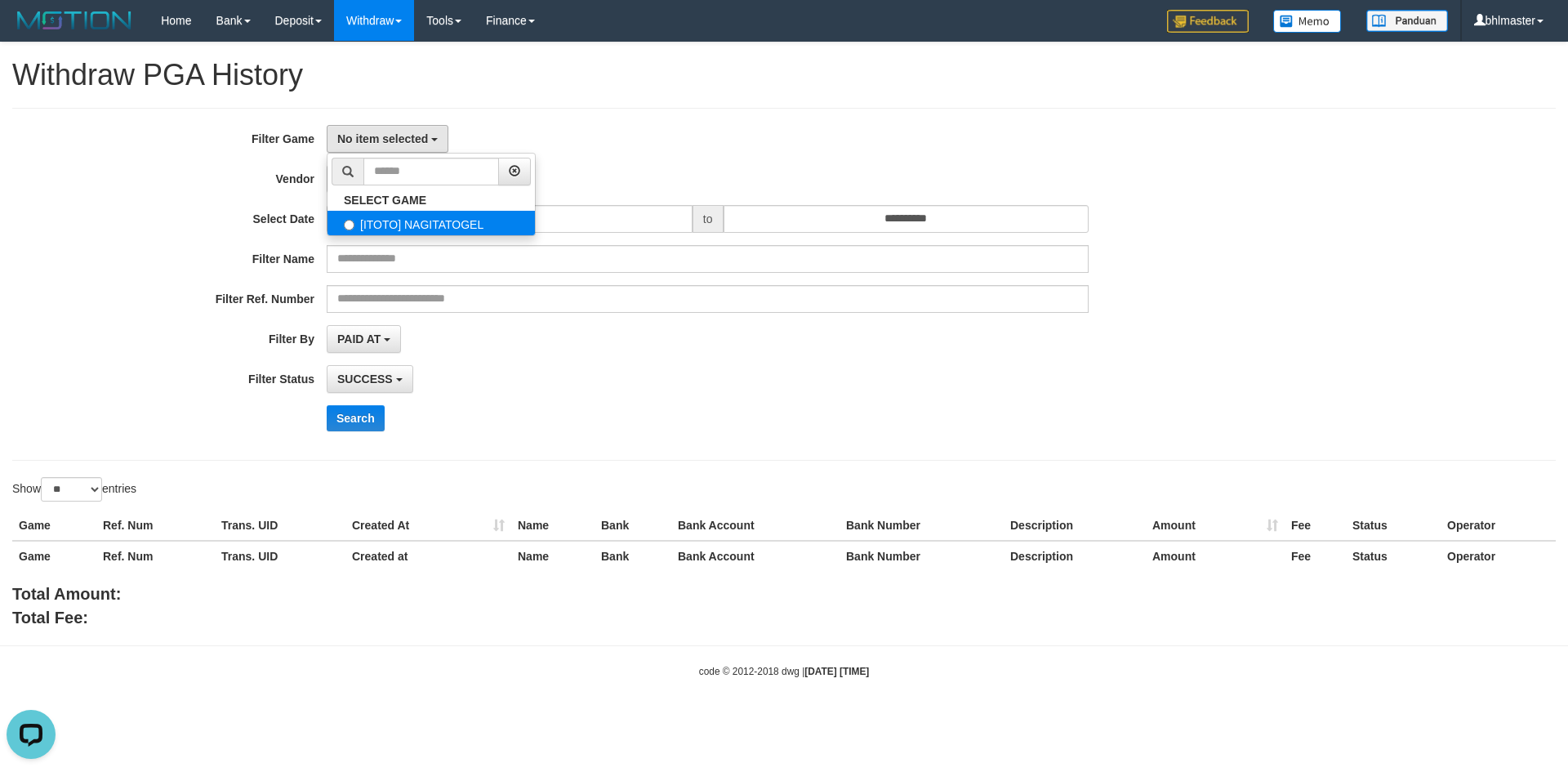 select on "****" 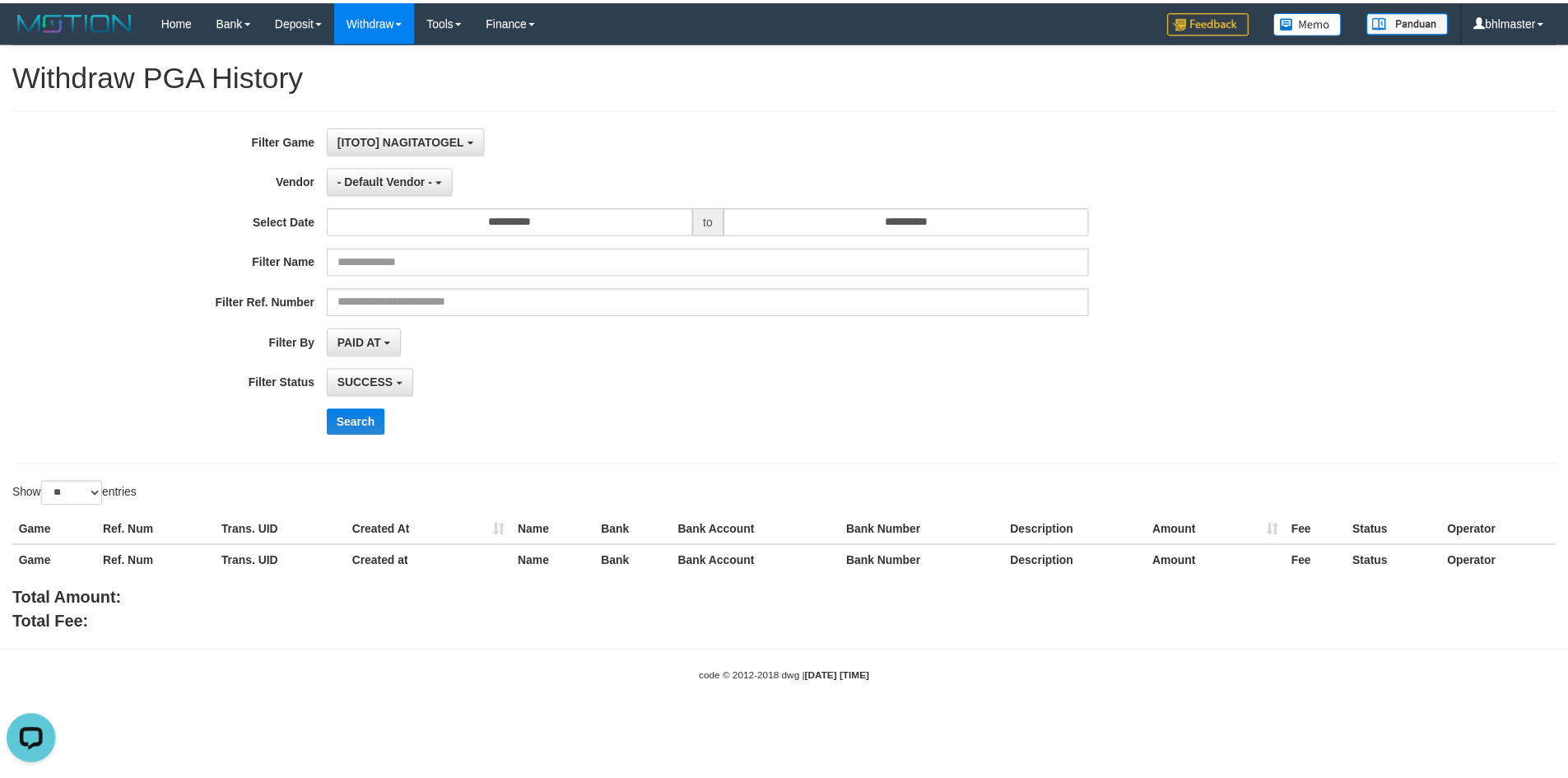 scroll, scrollTop: 15, scrollLeft: 0, axis: vertical 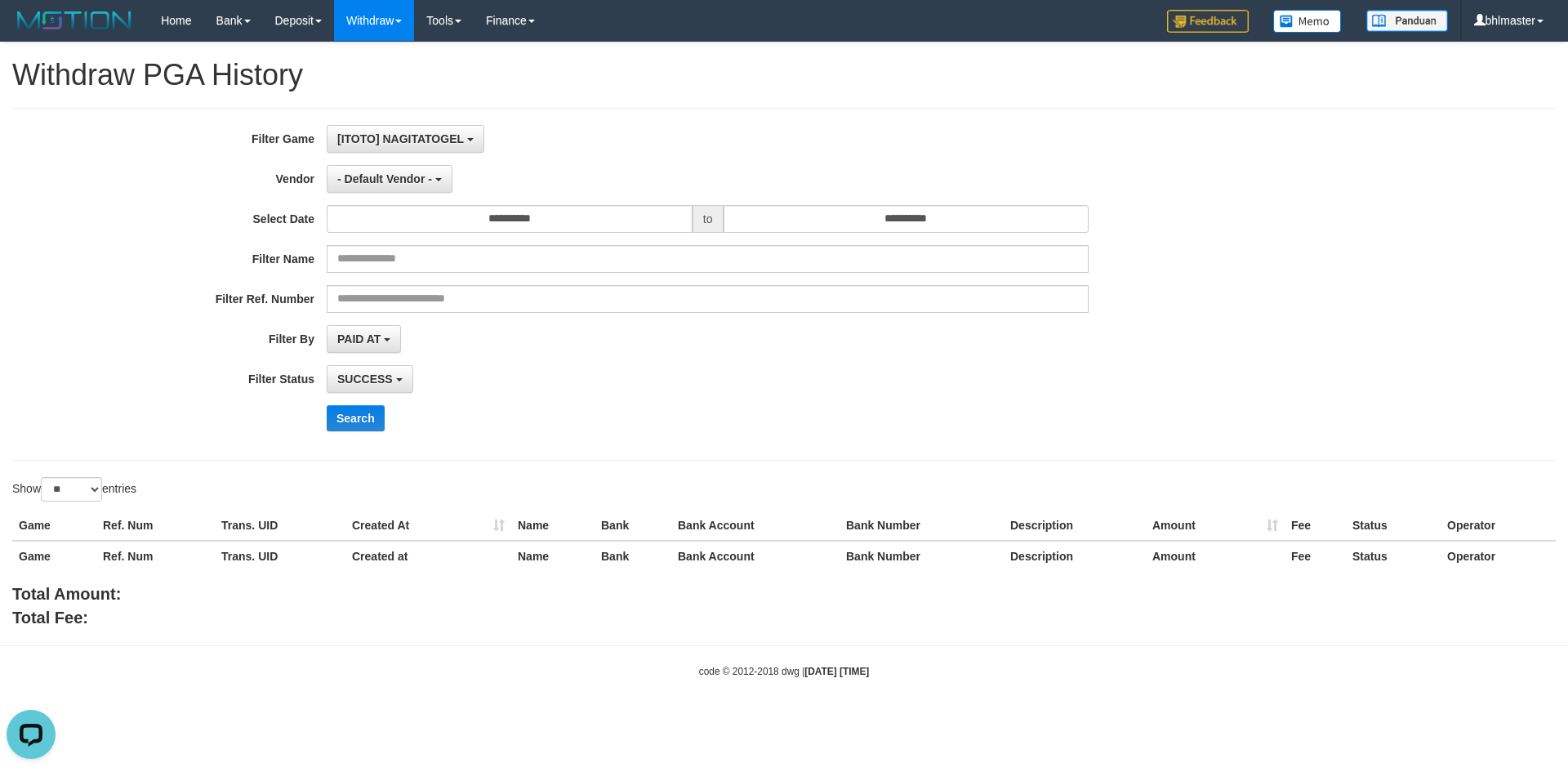 click on "**********" at bounding box center [784, 336] 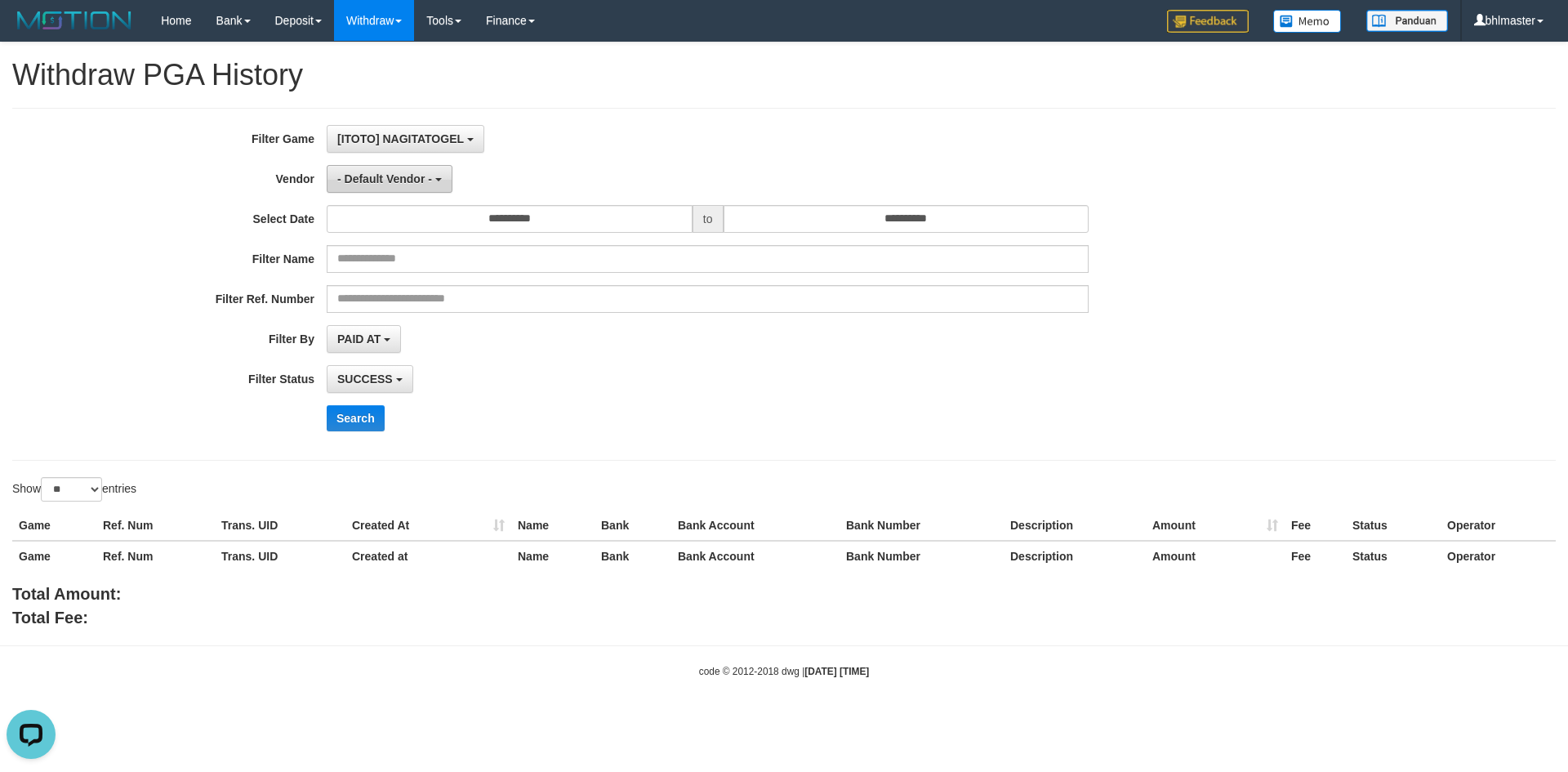 click on "- Default Vendor -" at bounding box center (385, 179) 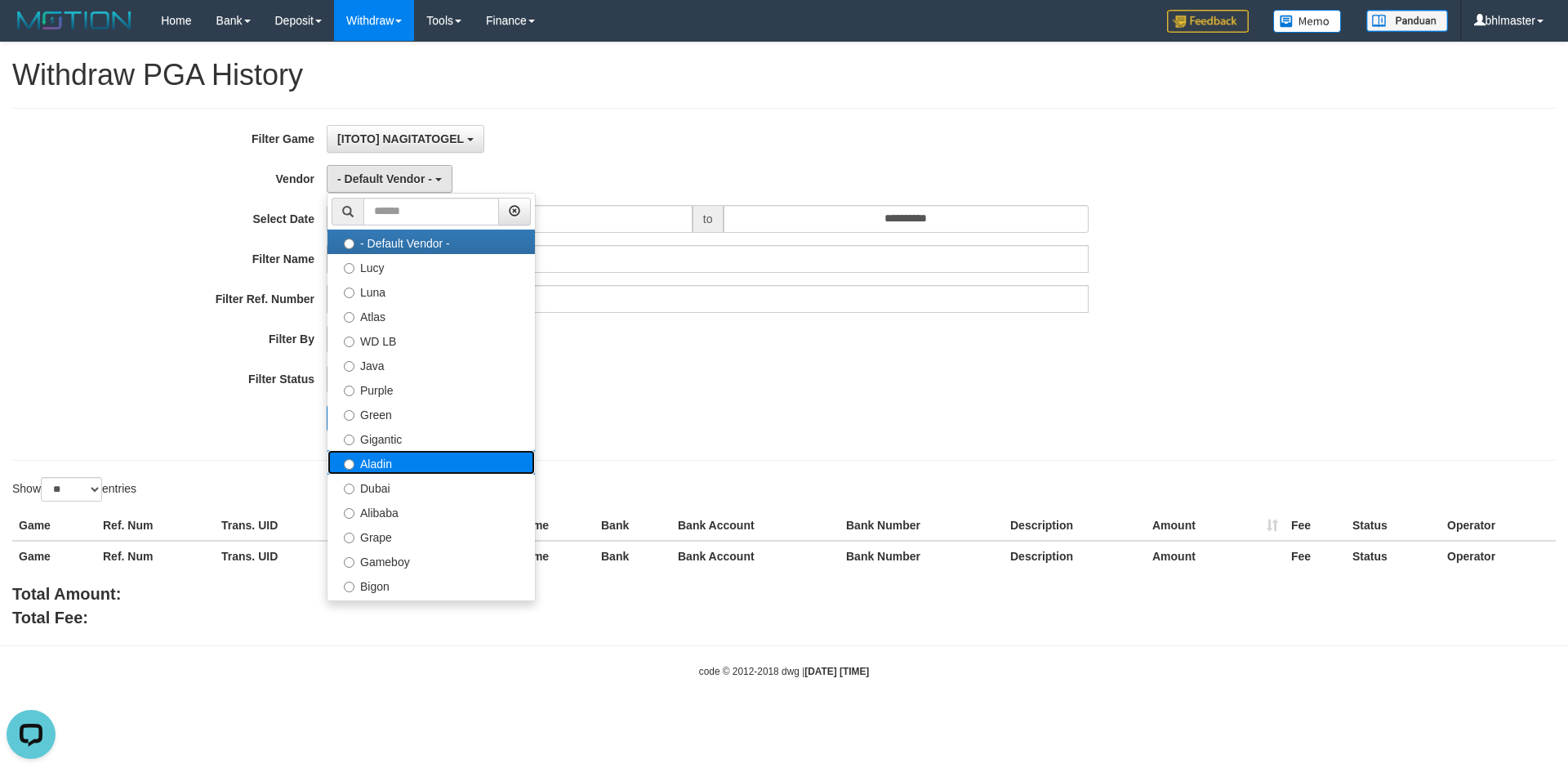 click on "Aladin" at bounding box center (431, 462) 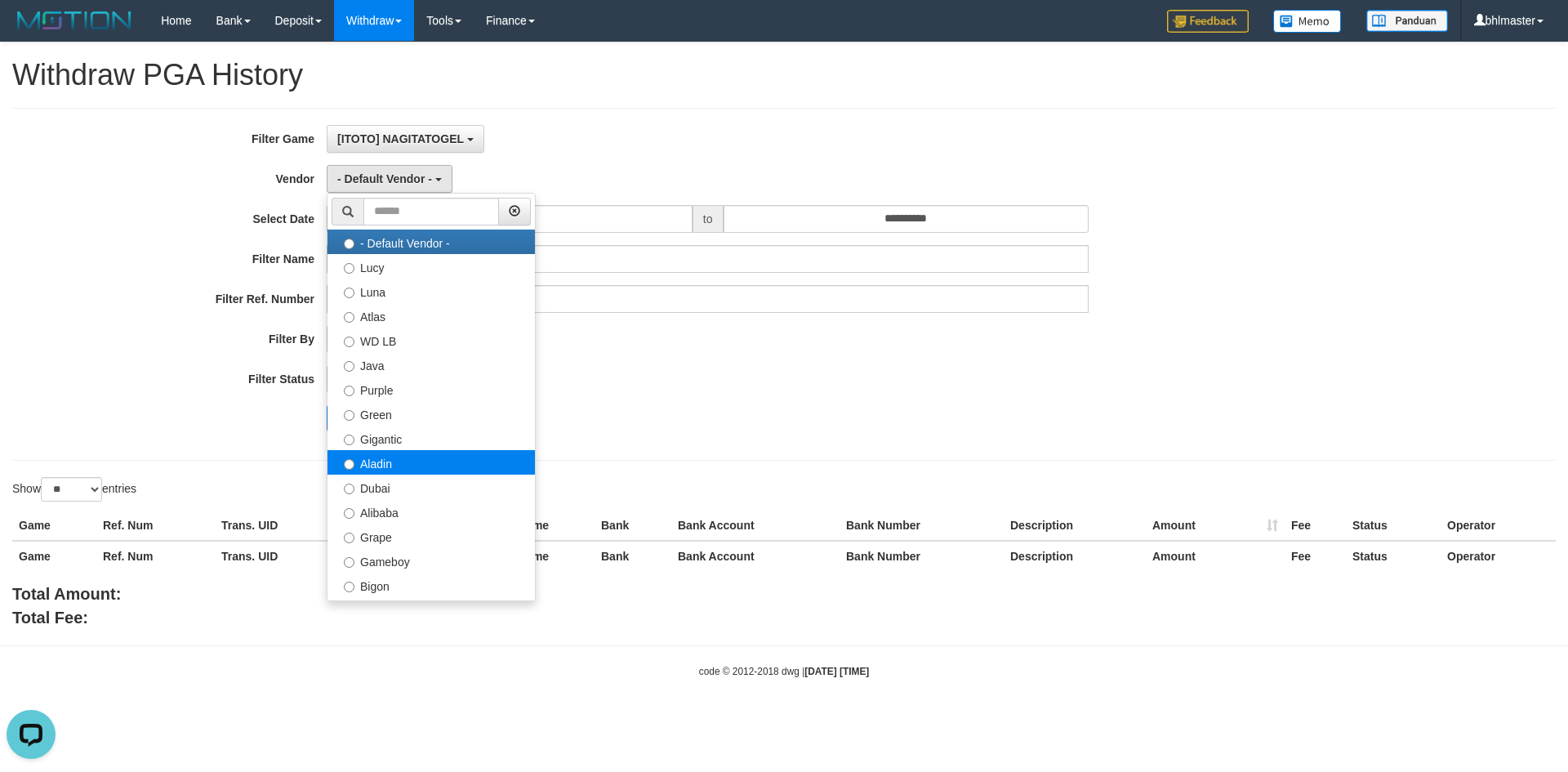 select on "**********" 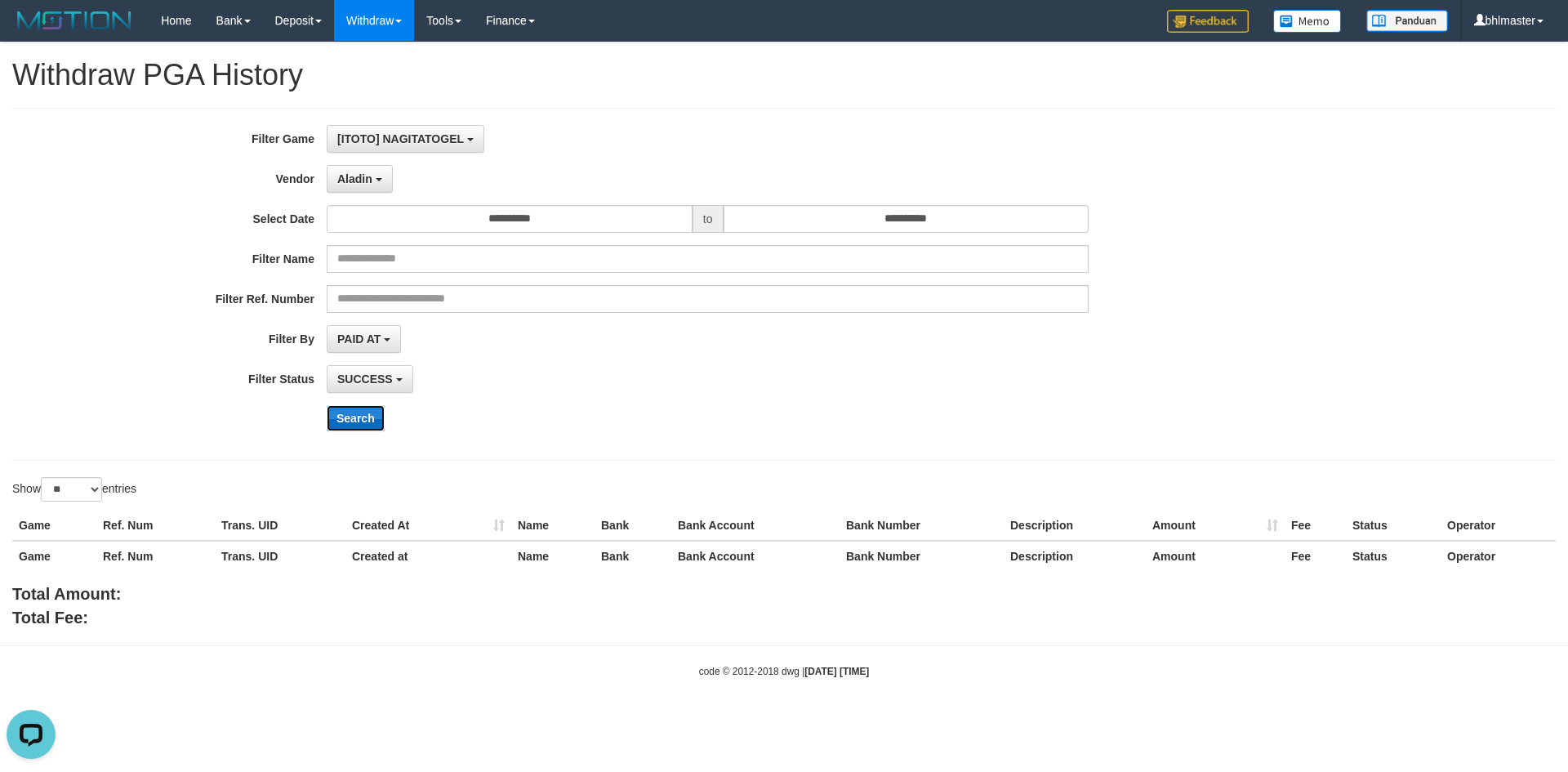 click on "Search" at bounding box center (355, 418) 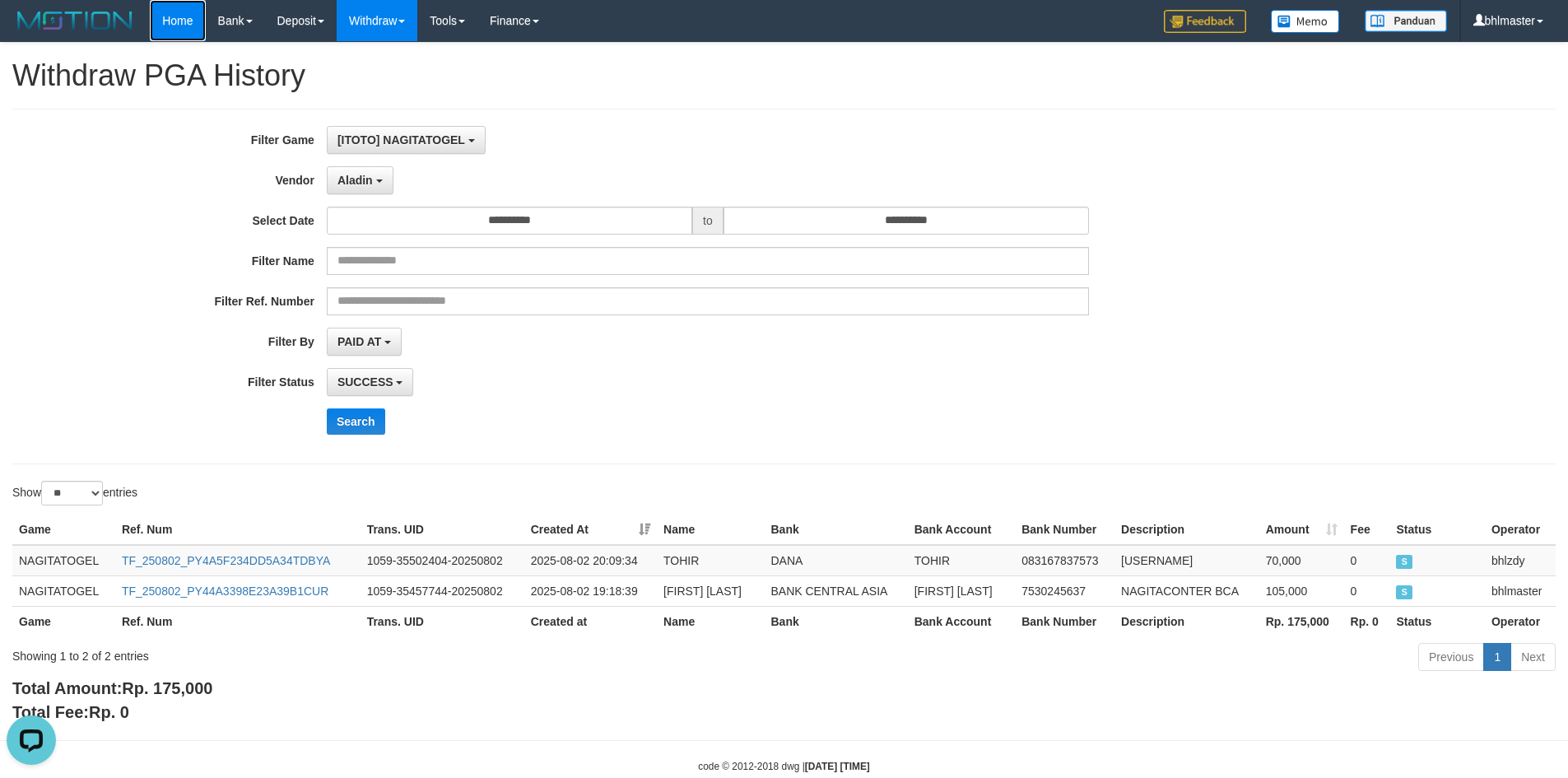 click on "Home" at bounding box center [177, 21] 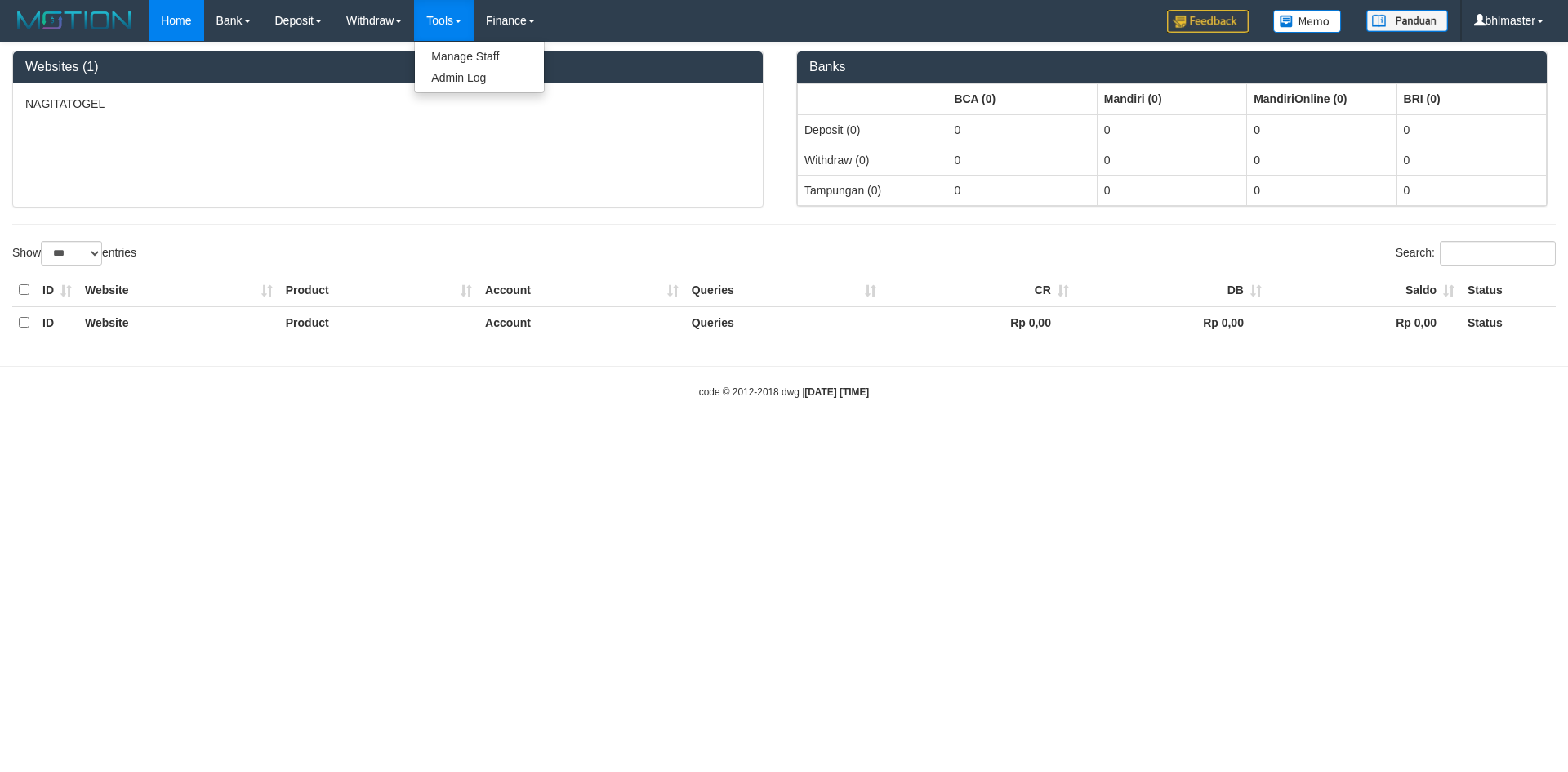 select on "***" 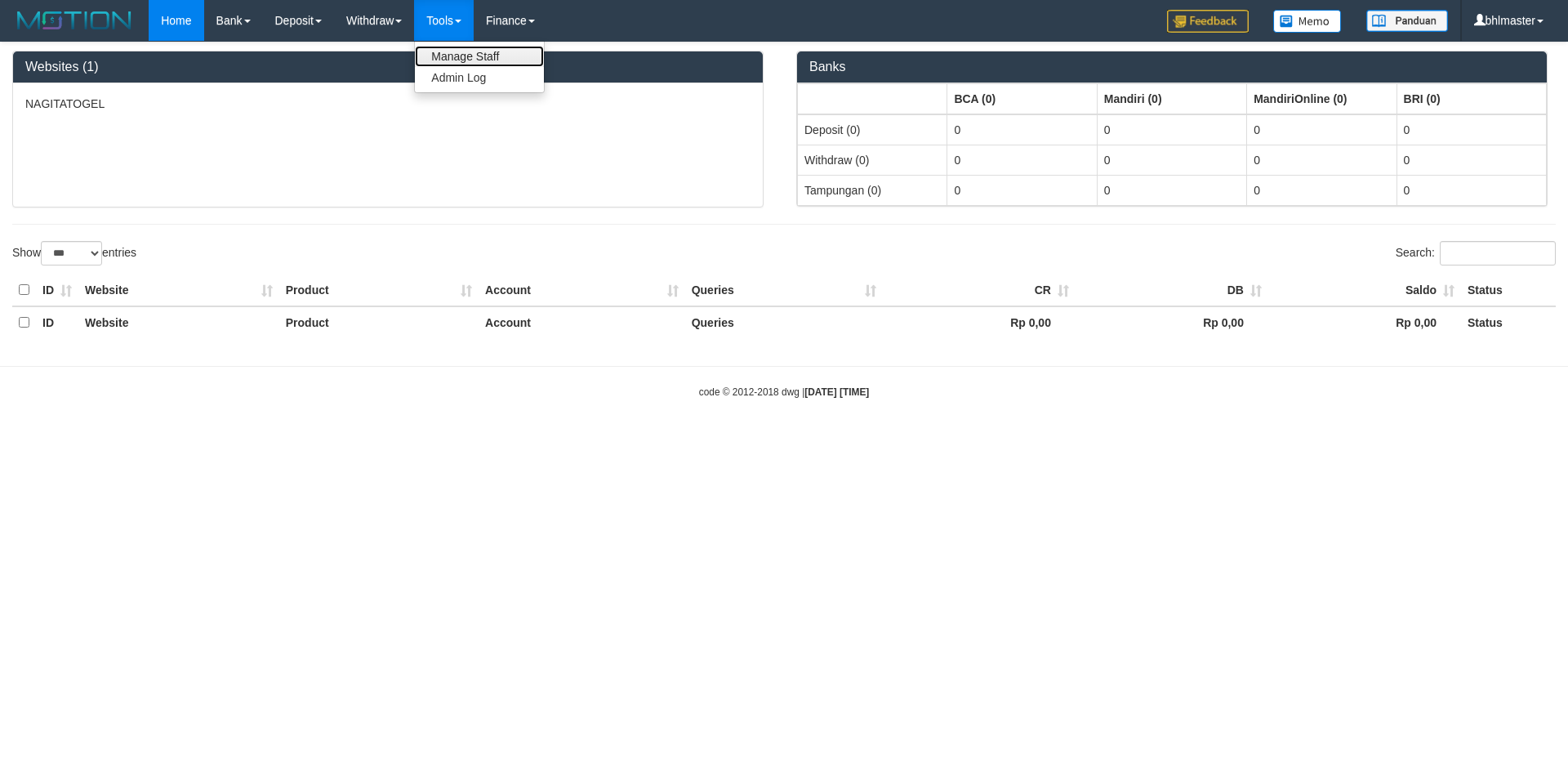 click on "Manage Staff" at bounding box center [479, 56] 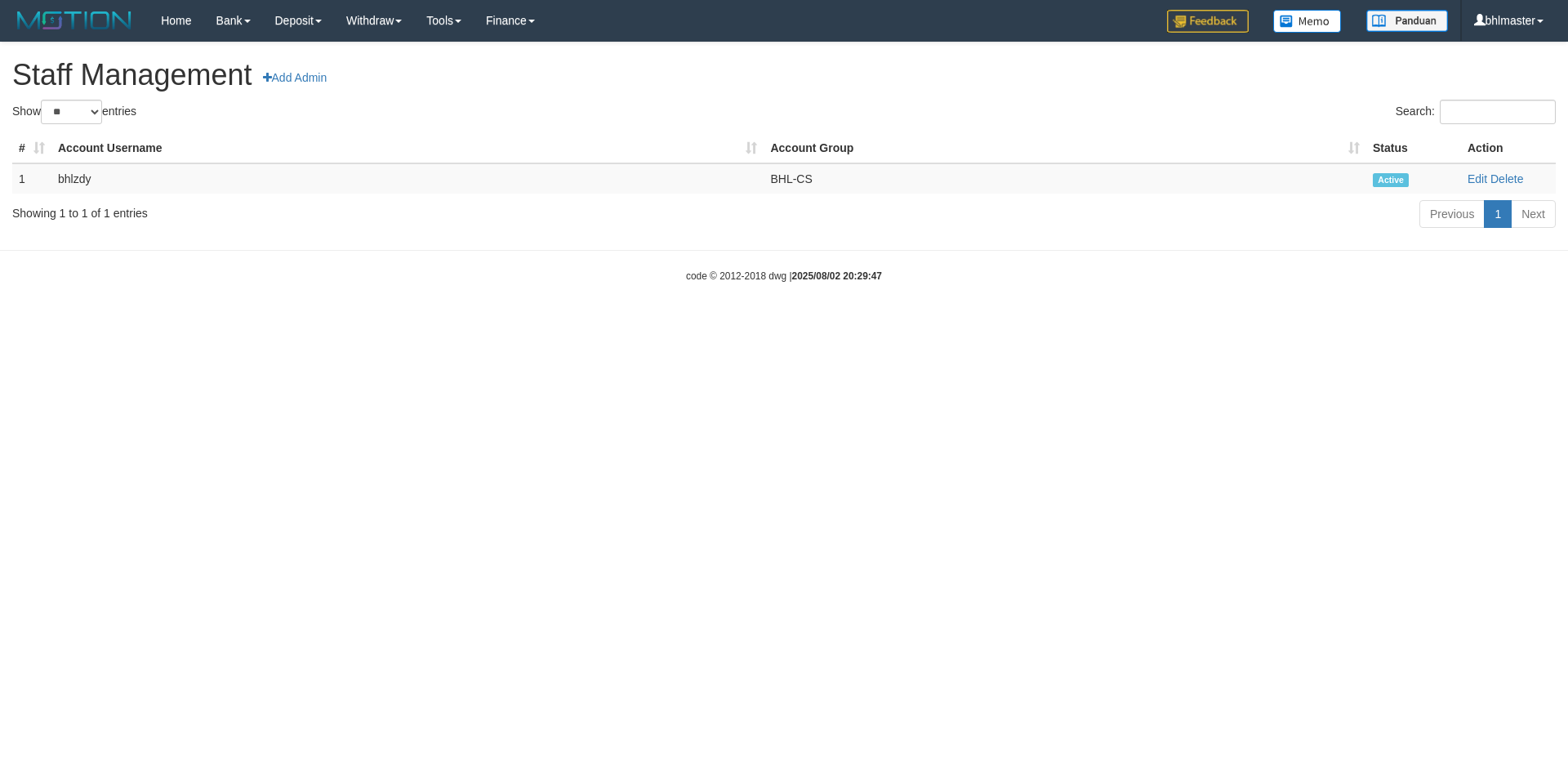 scroll, scrollTop: 0, scrollLeft: 0, axis: both 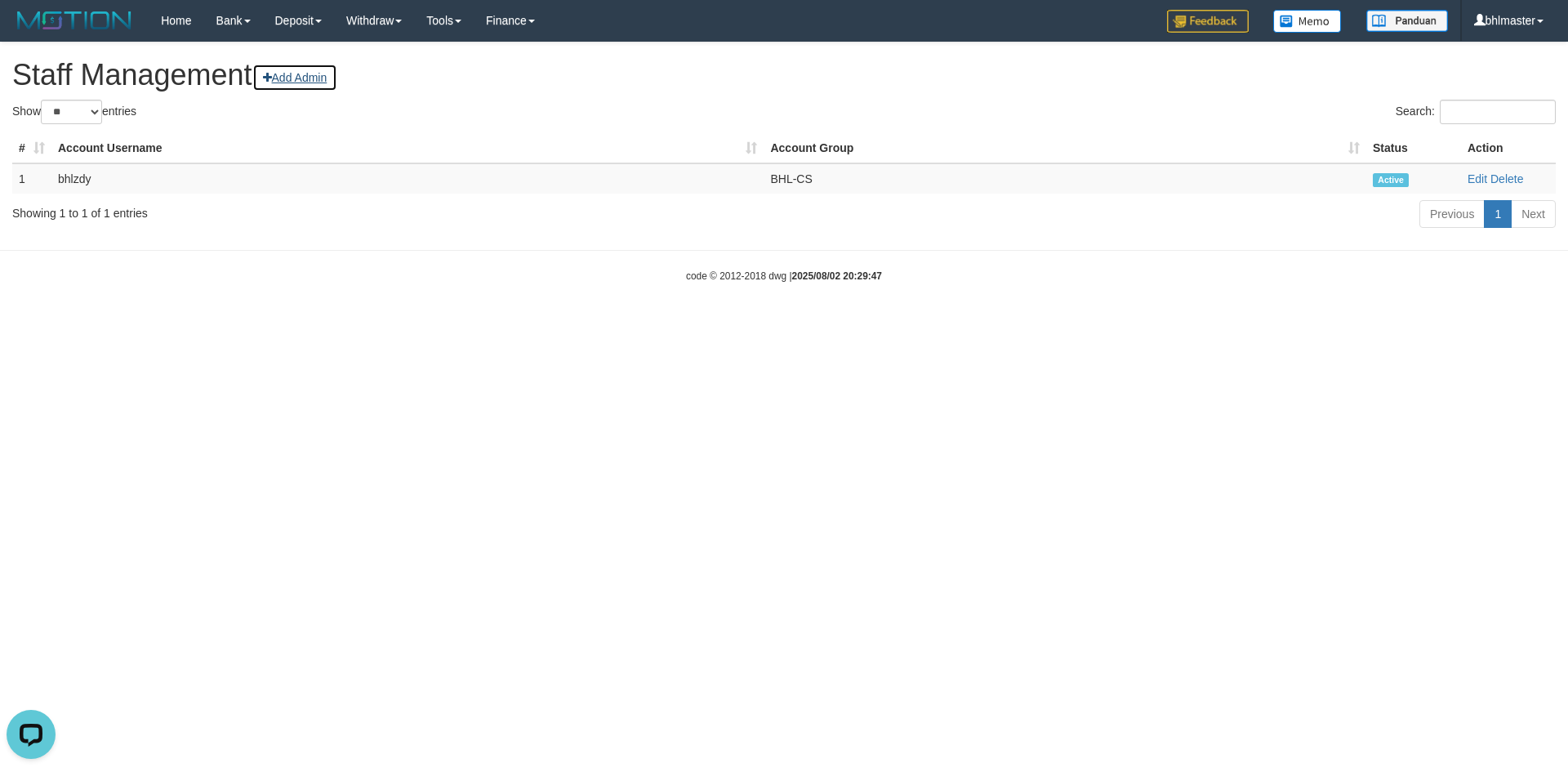 click on "Add Admin" at bounding box center [295, 78] 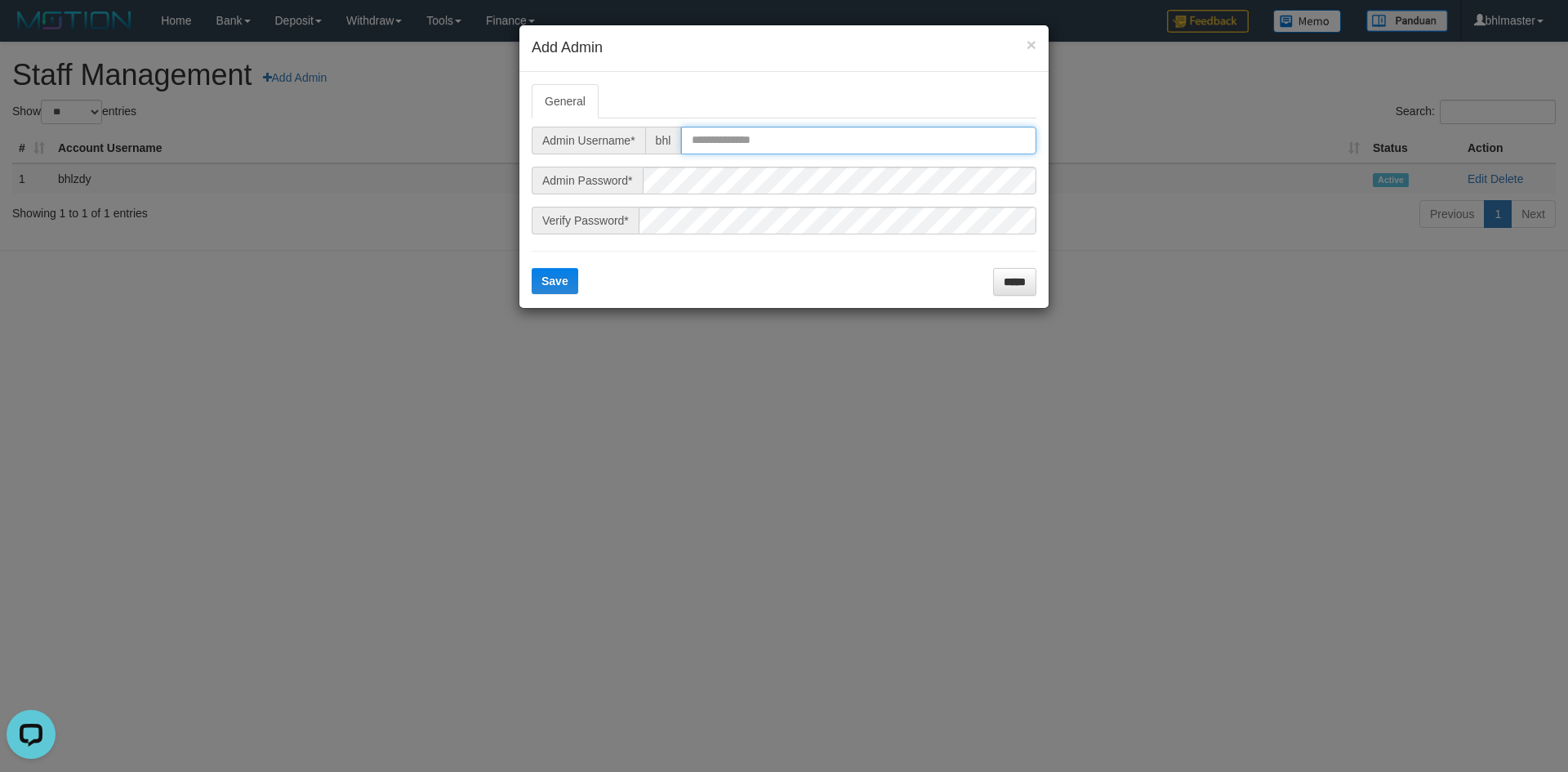 click at bounding box center [858, 141] 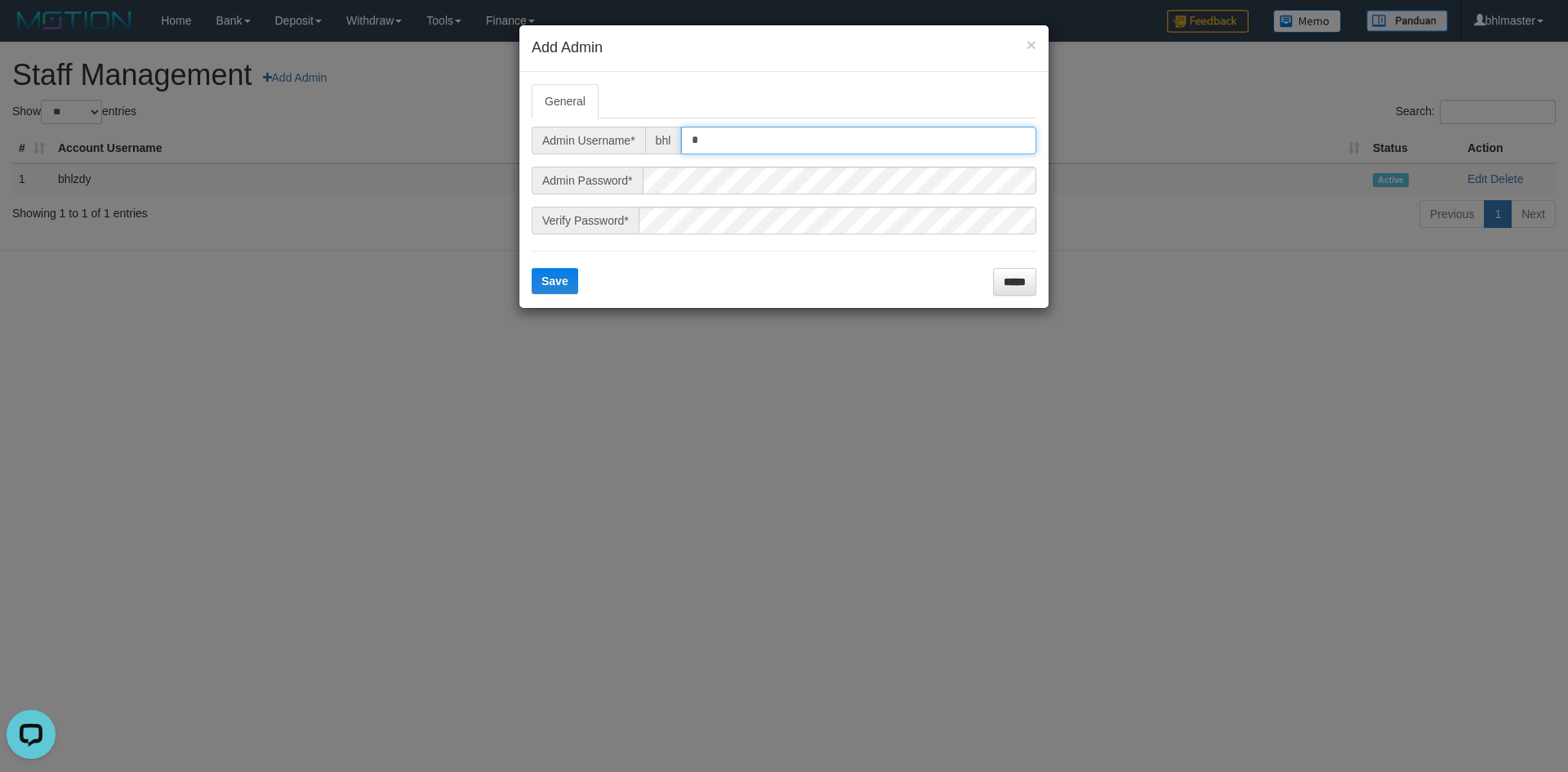 click on "*" at bounding box center [858, 141] 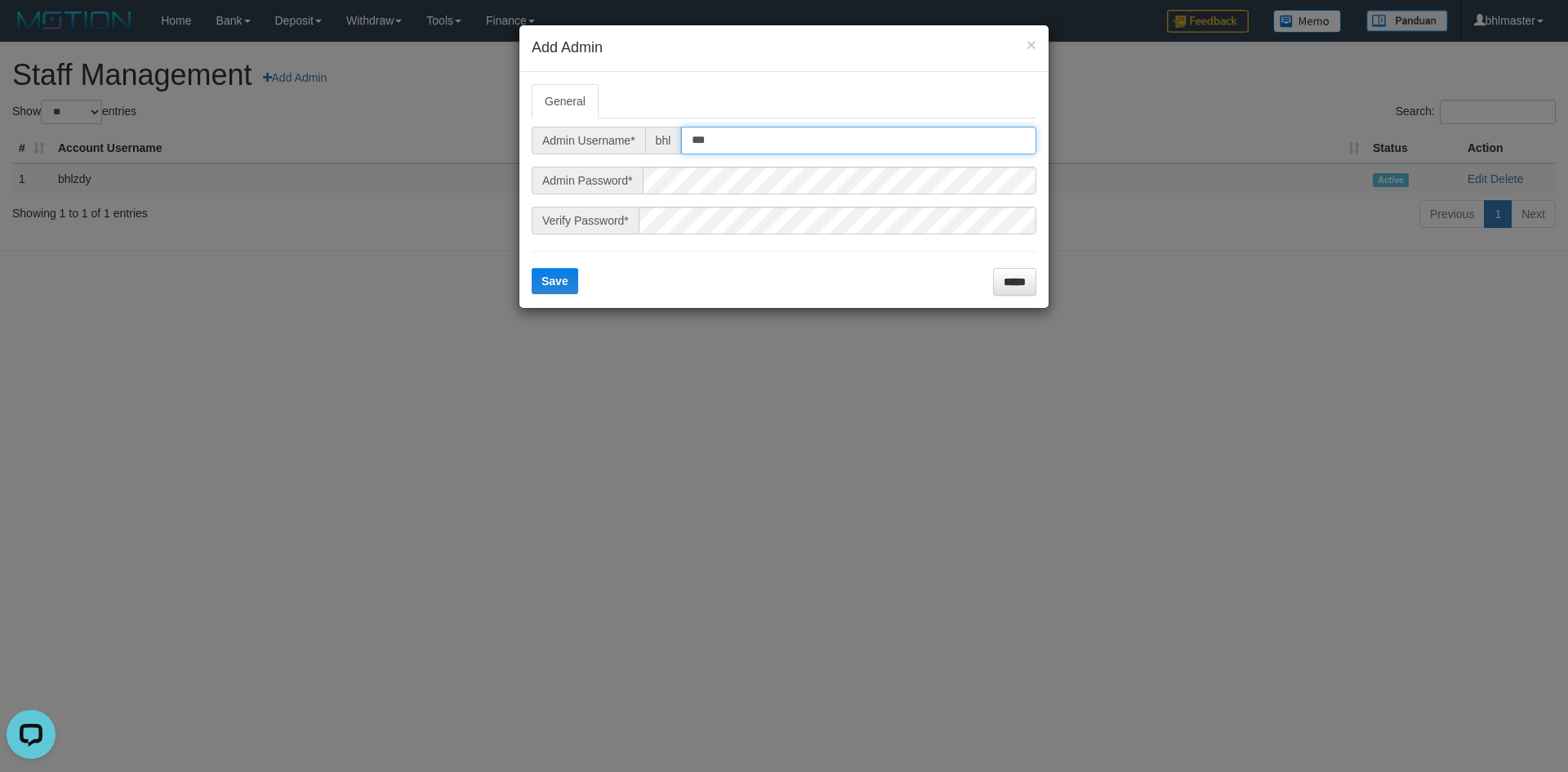 type on "***" 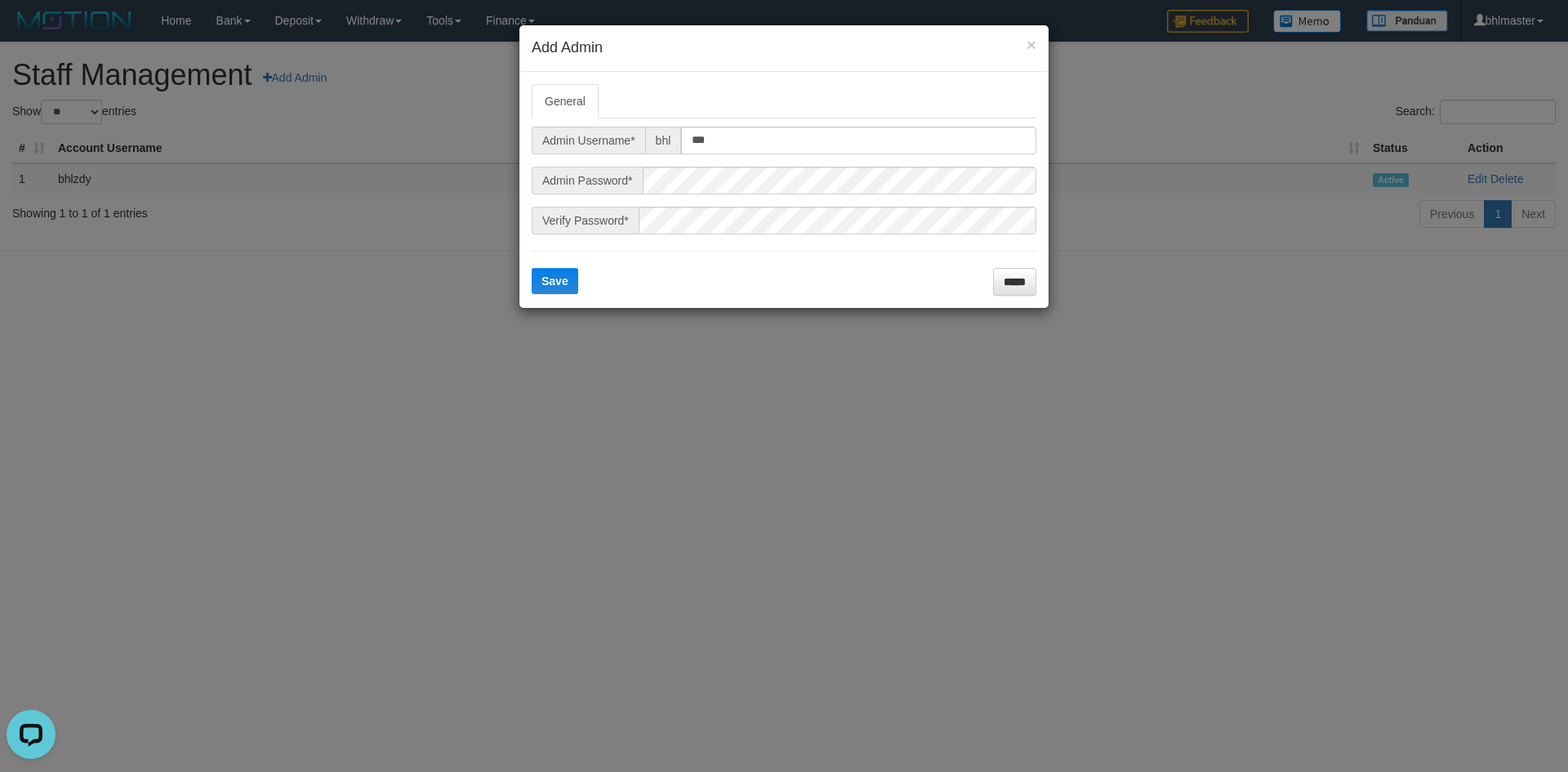 click on "bhl" at bounding box center (663, 141) 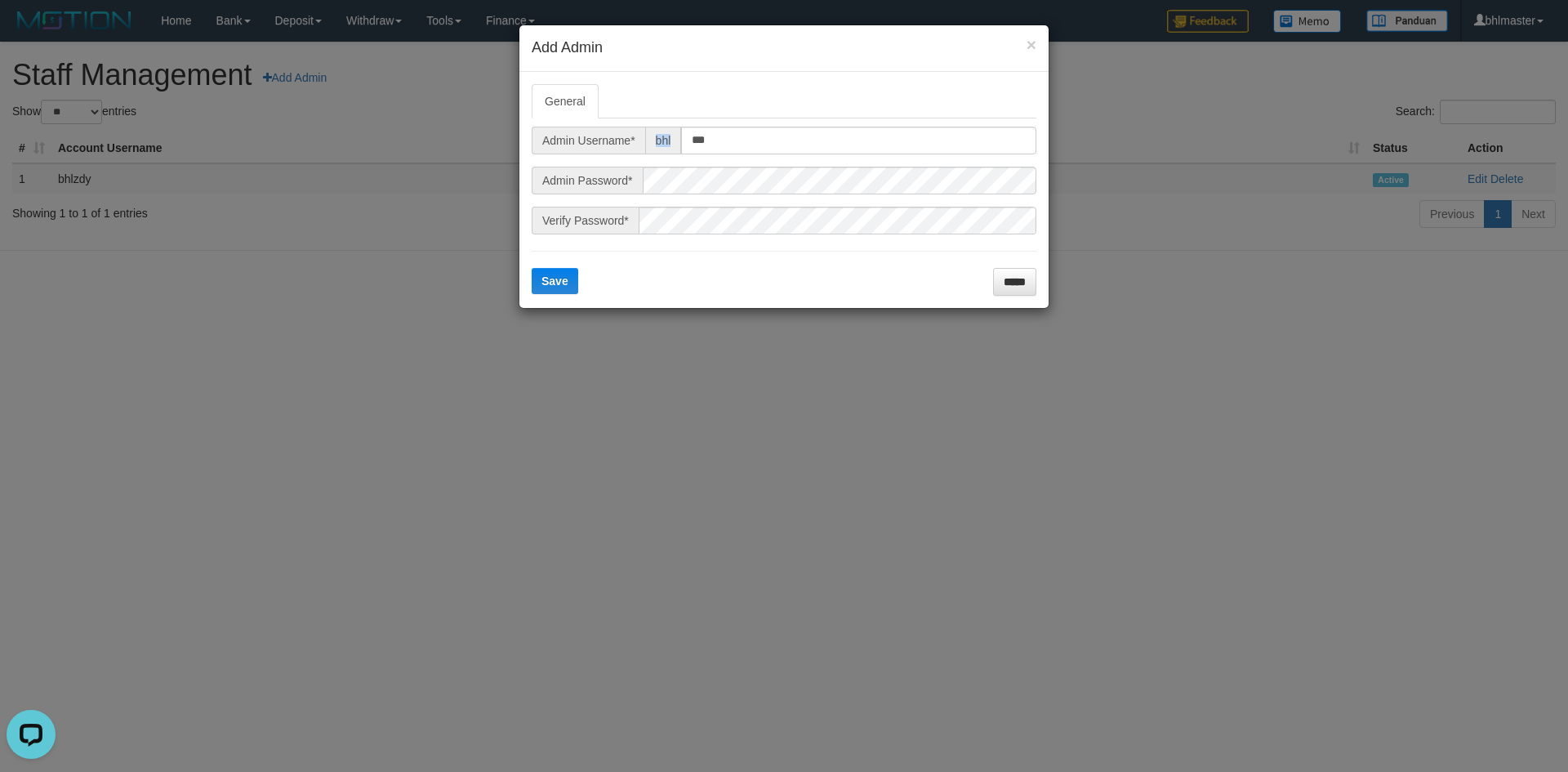 click on "bhl" at bounding box center (663, 141) 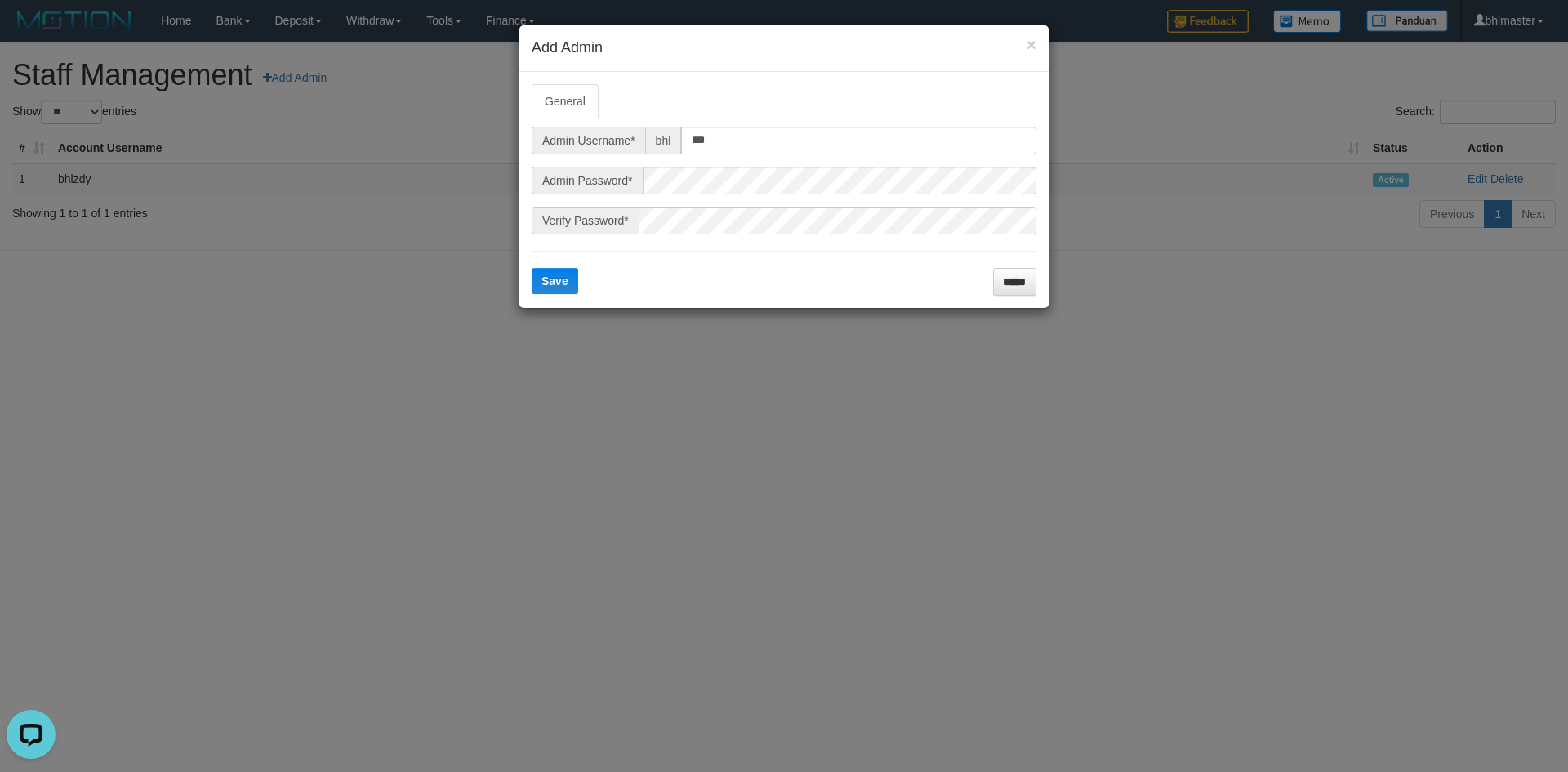 click on "General
Admin Username* [USERNAME]                                      ***
Admin Password*
Verify Password*
Feature
Access
Bank account
Access
Force Close
Allow Truncate
Load transaction
Access
Multi transaction
Access
View history
Access
Check
Uncheck
Check all
Uncheck all
Mutasi notes
Access Page
Search transaction
Access" at bounding box center (784, 190) 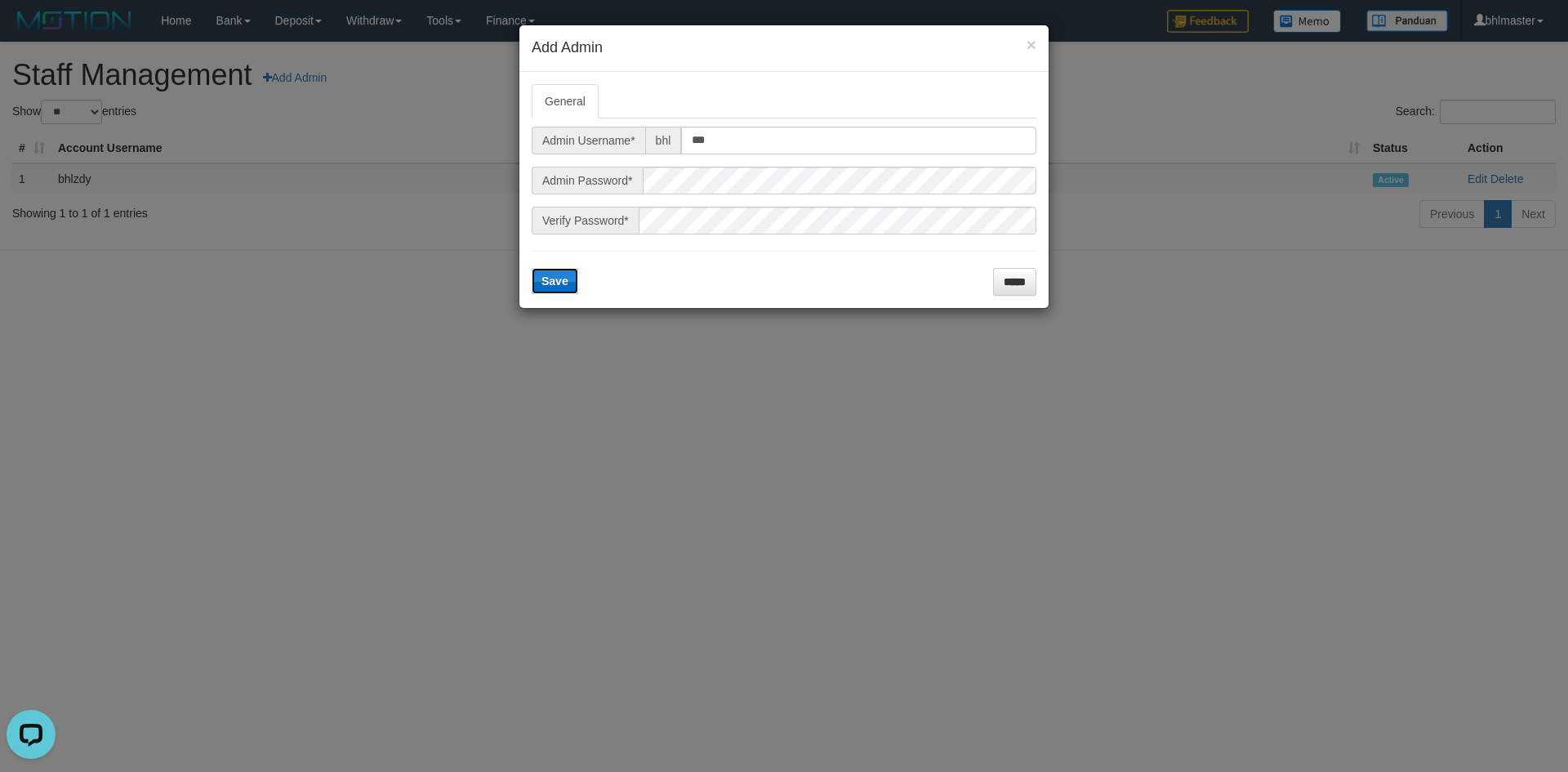 click on "Save" at bounding box center (555, 281) 